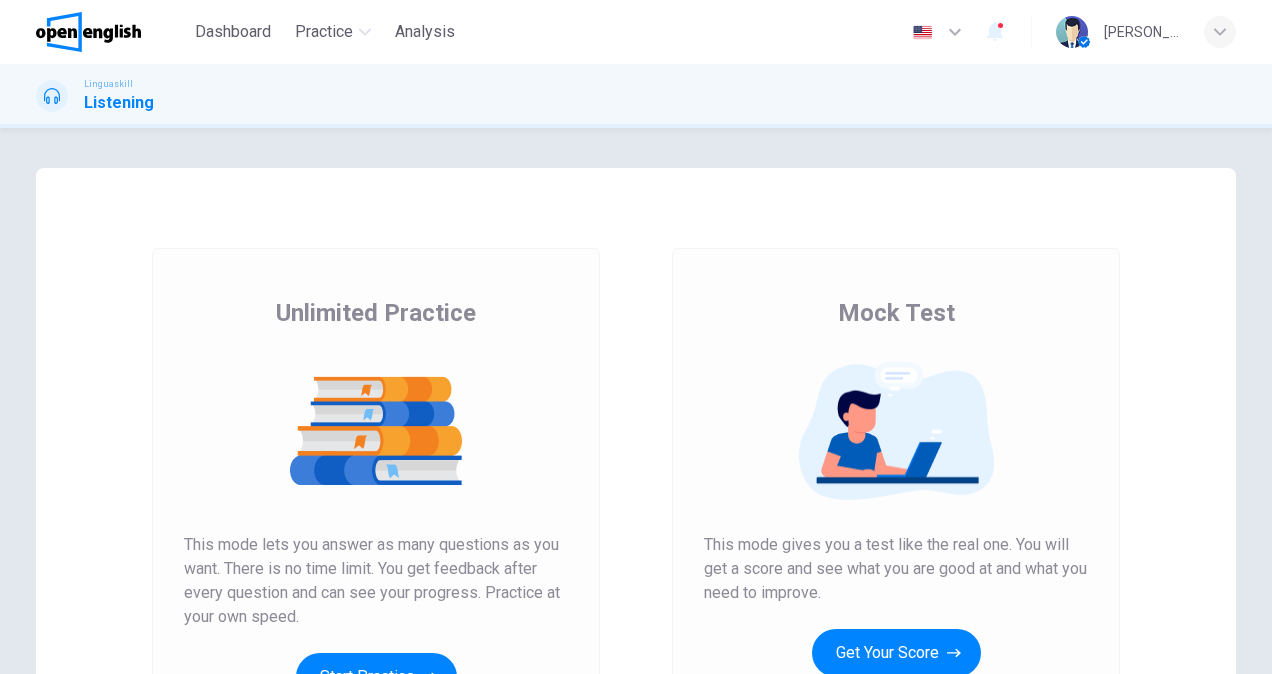 scroll, scrollTop: 0, scrollLeft: 0, axis: both 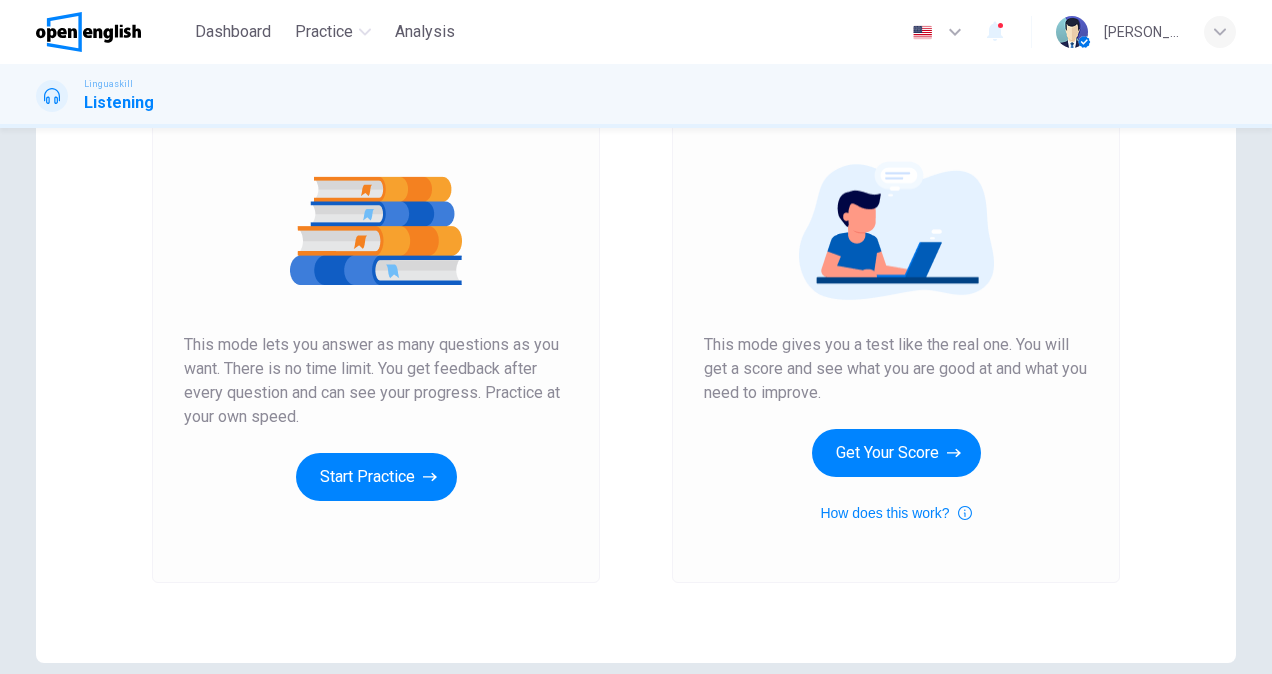 drag, startPoint x: 865, startPoint y: 397, endPoint x: 688, endPoint y: 338, distance: 186.57439 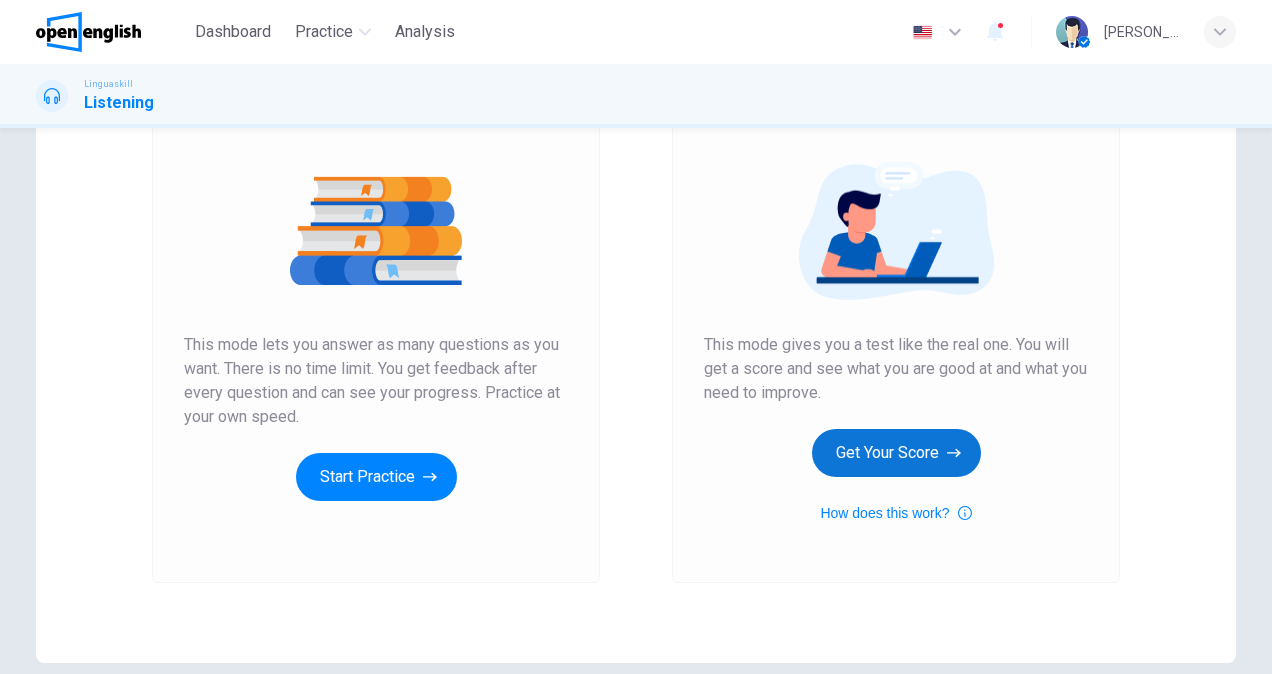 click on "Get Your Score" at bounding box center (896, 453) 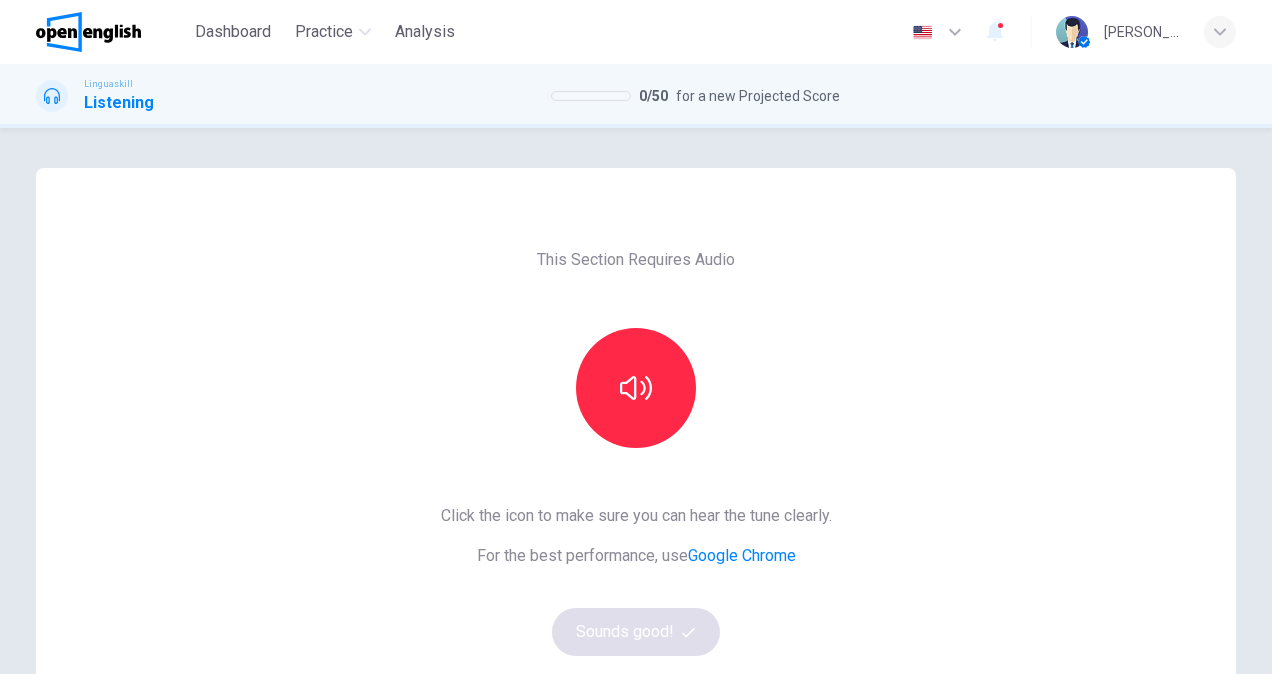 scroll, scrollTop: 100, scrollLeft: 0, axis: vertical 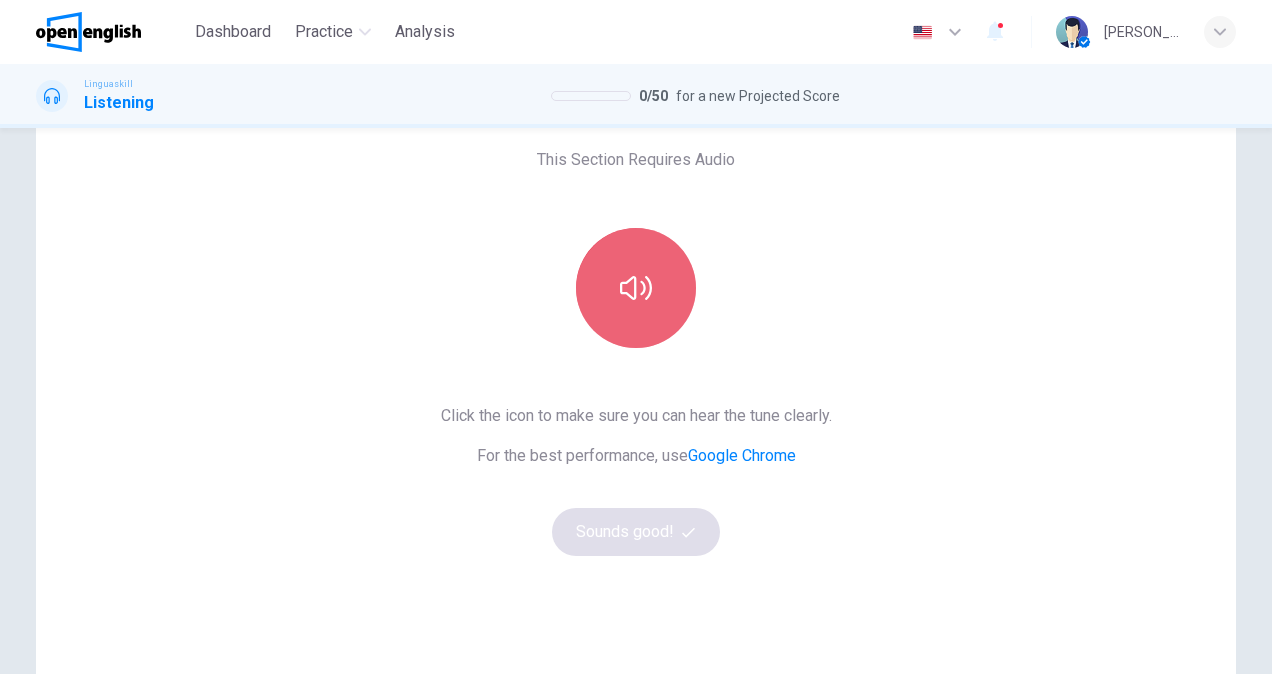 click at bounding box center [636, 288] 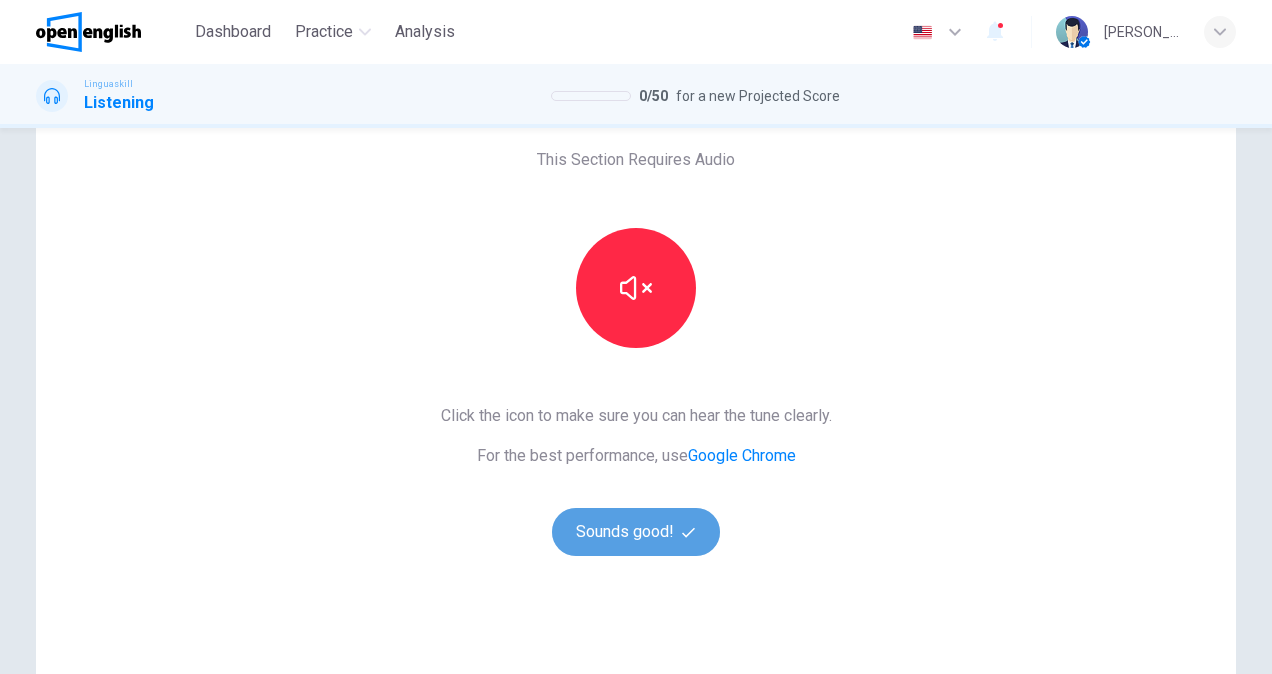 click on "Sounds good!" at bounding box center (636, 532) 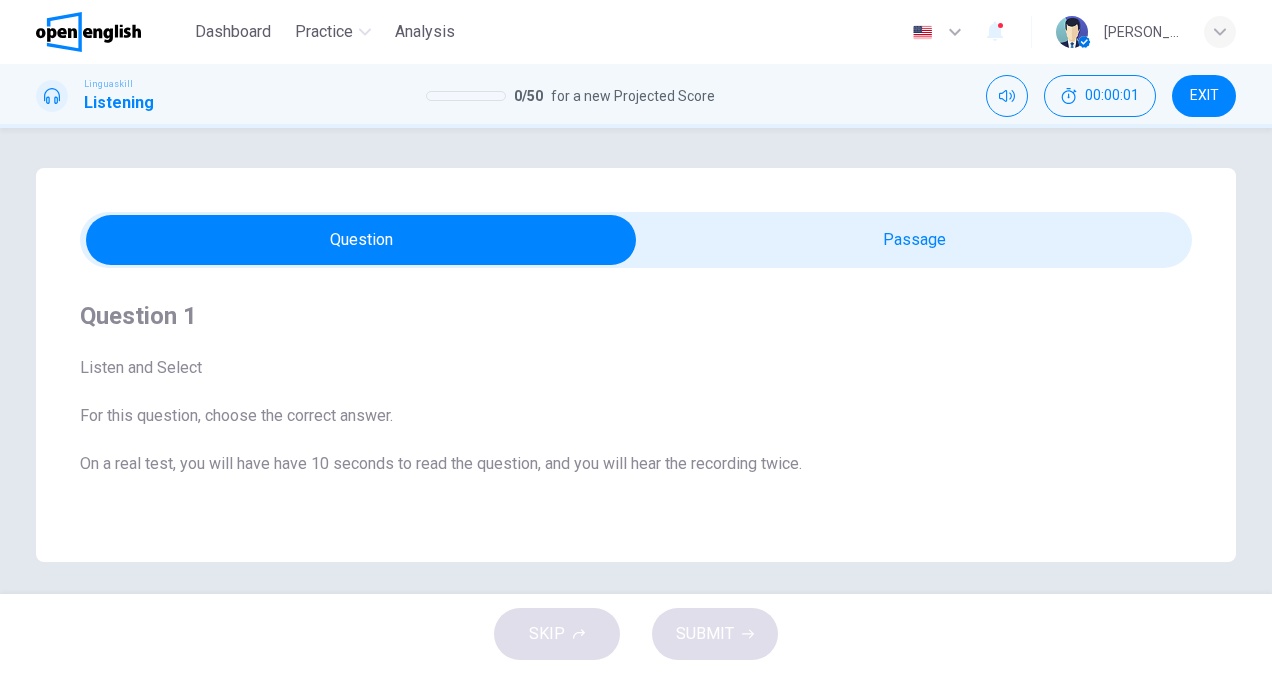 scroll, scrollTop: 8, scrollLeft: 0, axis: vertical 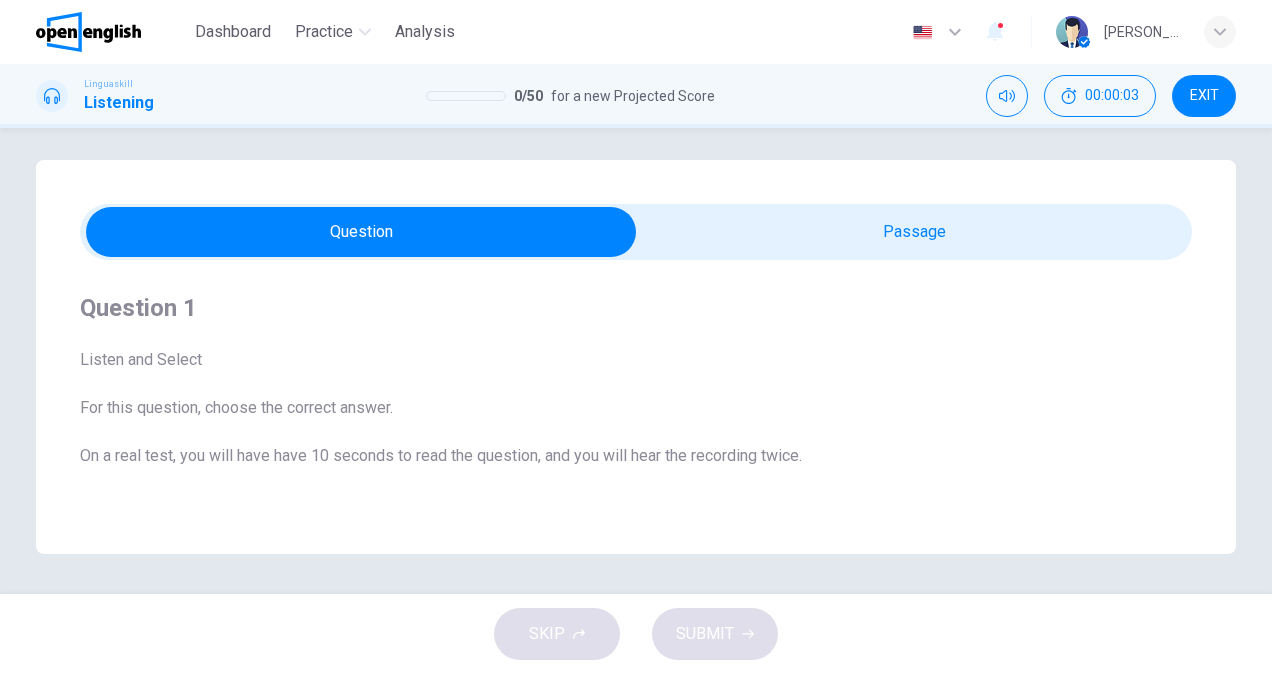 click on "On a real test, you will have have 10 seconds to read the question, and you will hear the recording twice." at bounding box center (636, 456) 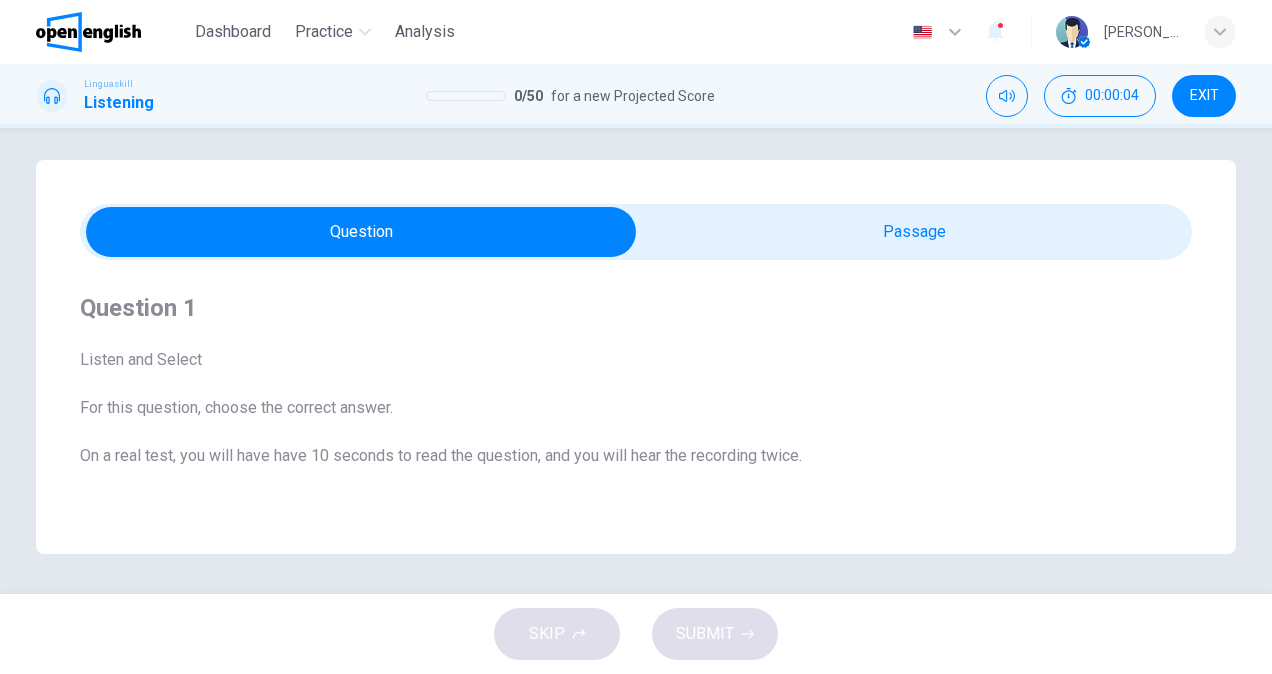 drag, startPoint x: 339, startPoint y: 457, endPoint x: 801, endPoint y: 465, distance: 462.06924 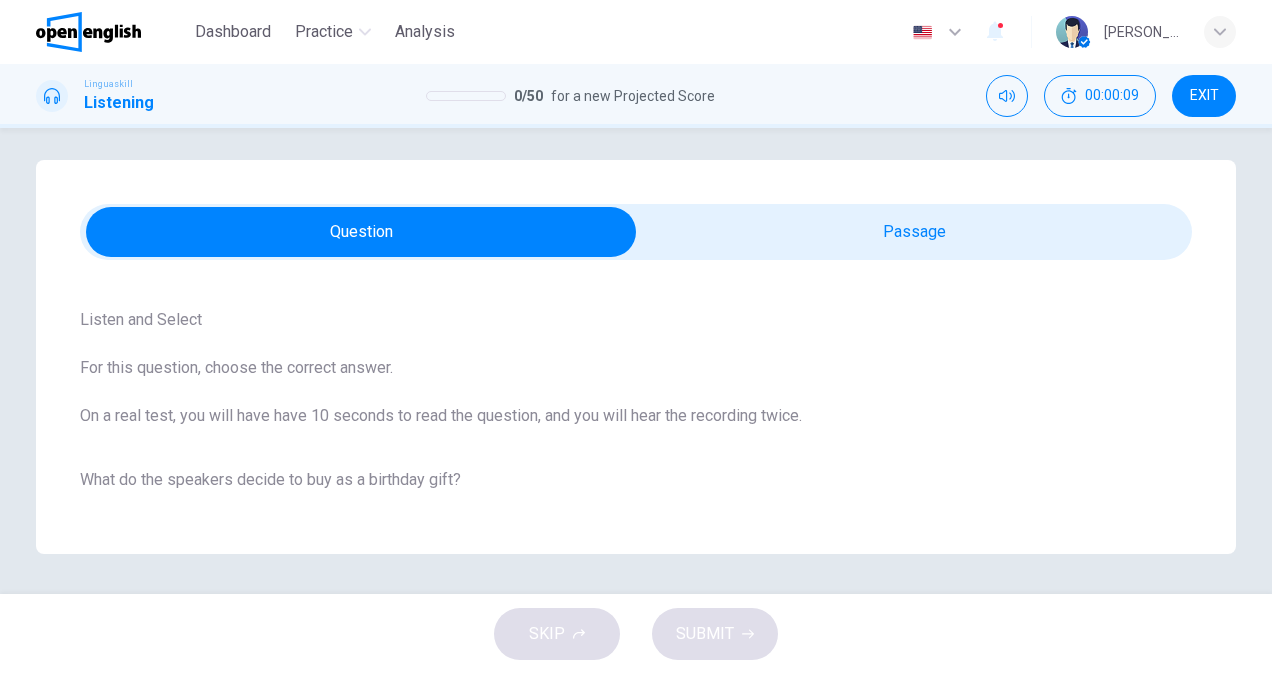 scroll, scrollTop: 0, scrollLeft: 0, axis: both 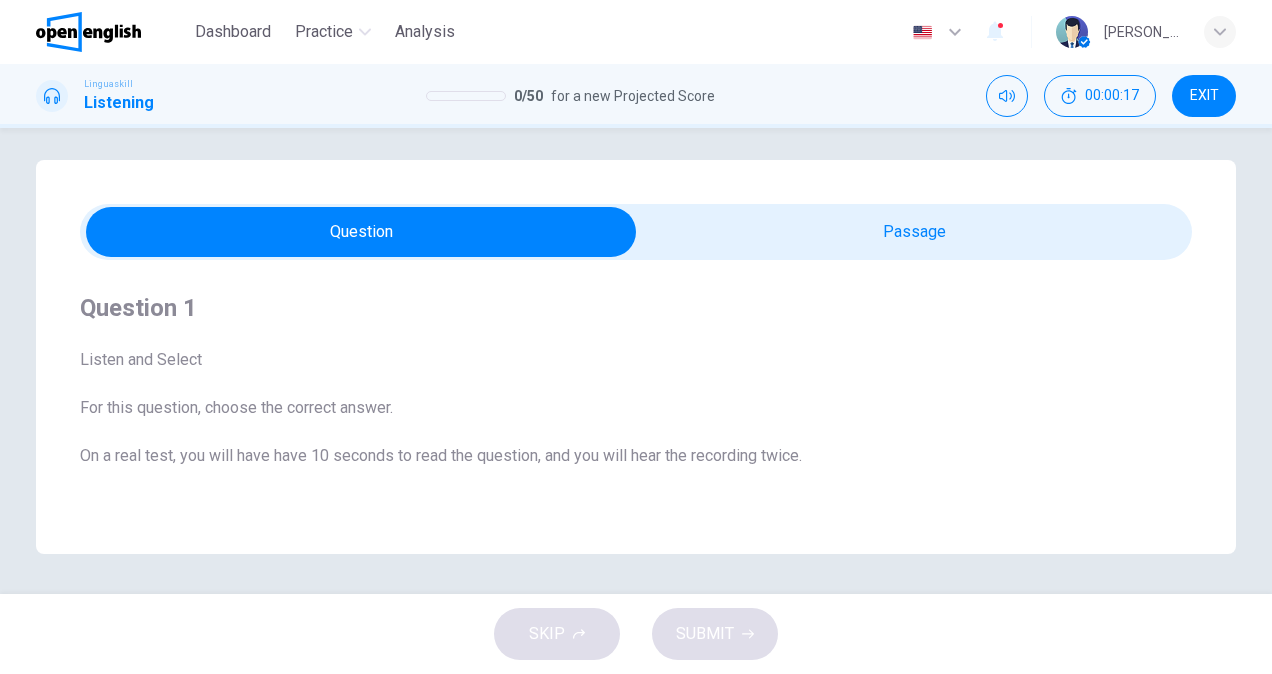 click on "Question Passage Question 1 Listen and Select For this question, choose the correct answer.  On a real test, you will have have 10 seconds to read the question, and you will hear the recording twice. What do the speakers decide to buy as a birthday gift? A A book B A dress C A watch Listen to this clip about a birthday gift. 00m 10s" at bounding box center (636, 357) 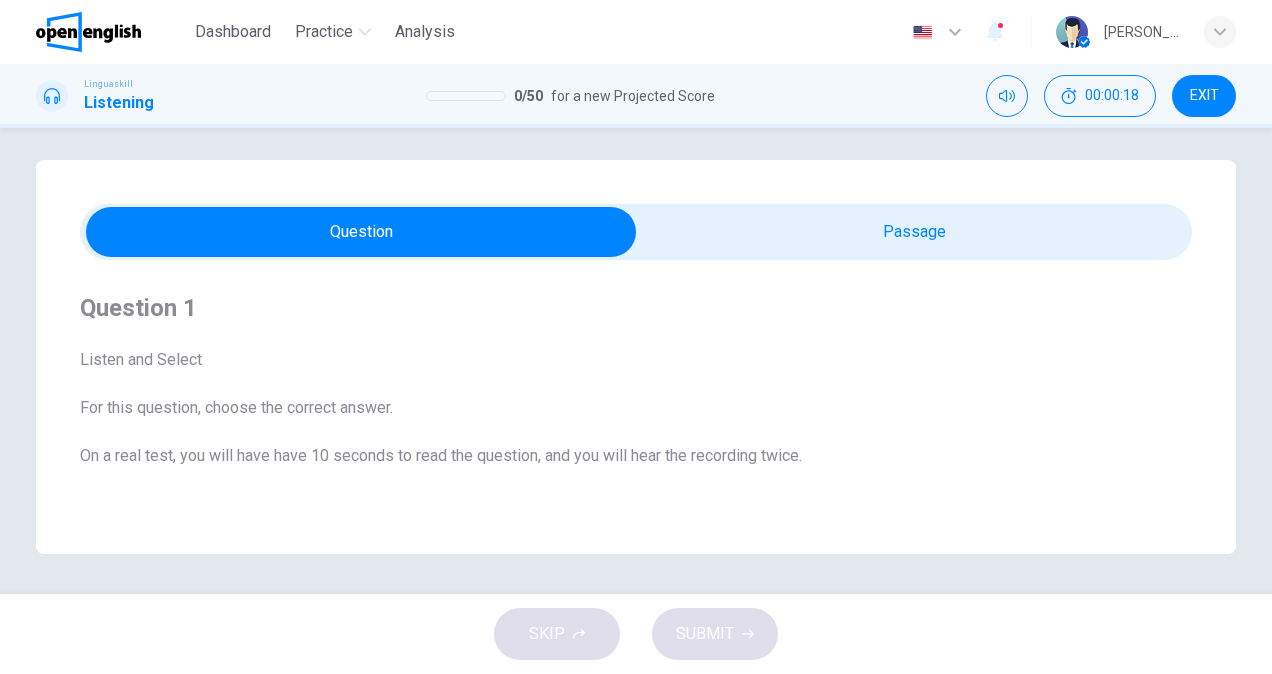 scroll, scrollTop: 100, scrollLeft: 0, axis: vertical 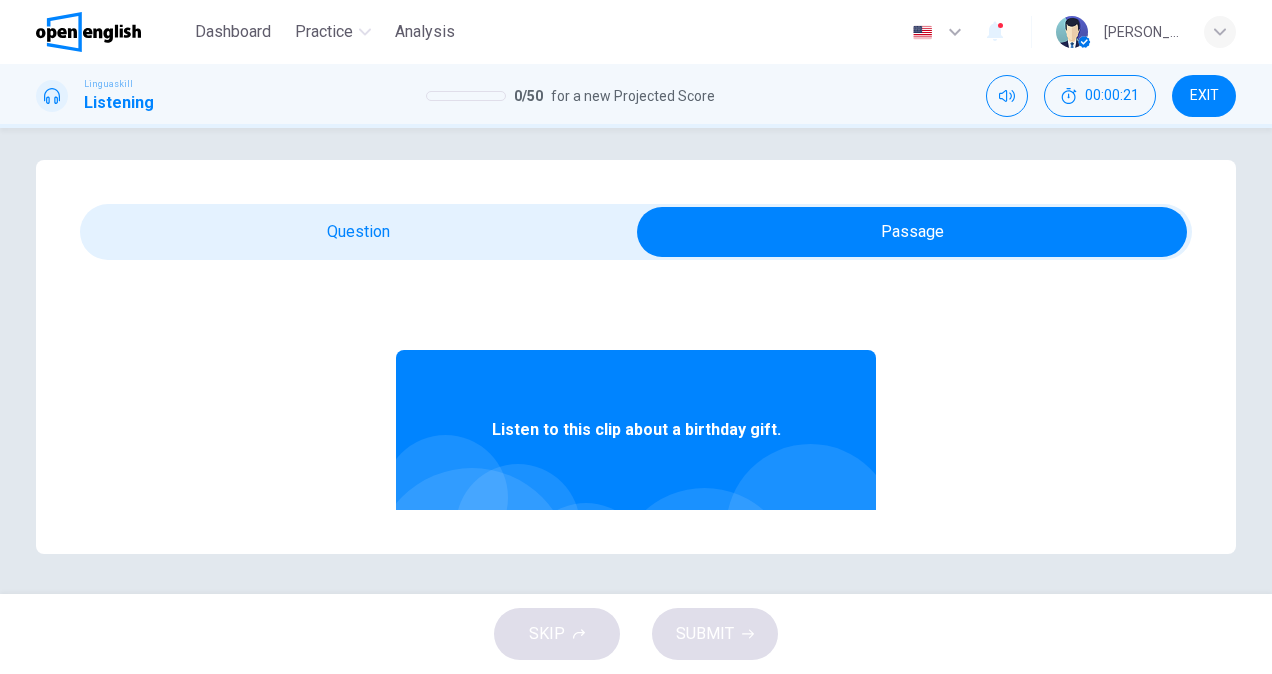 click on "Listen to this clip about a birthday gift." at bounding box center [636, 430] 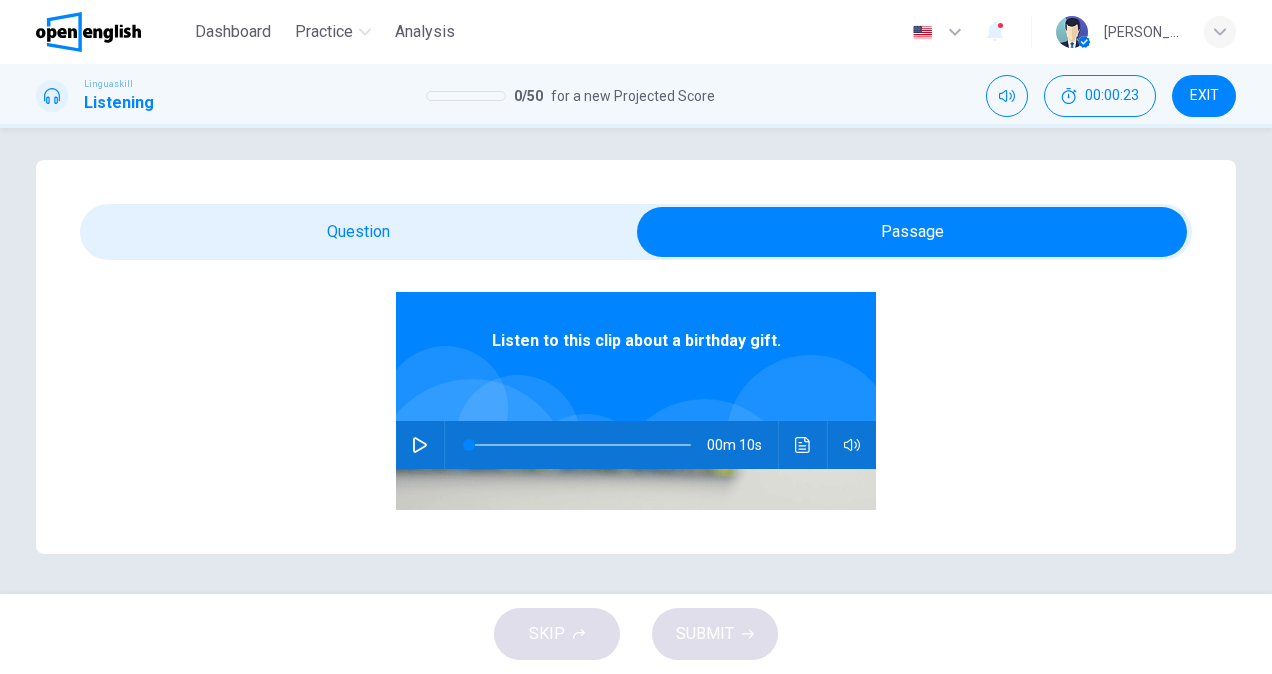 scroll, scrollTop: 142, scrollLeft: 0, axis: vertical 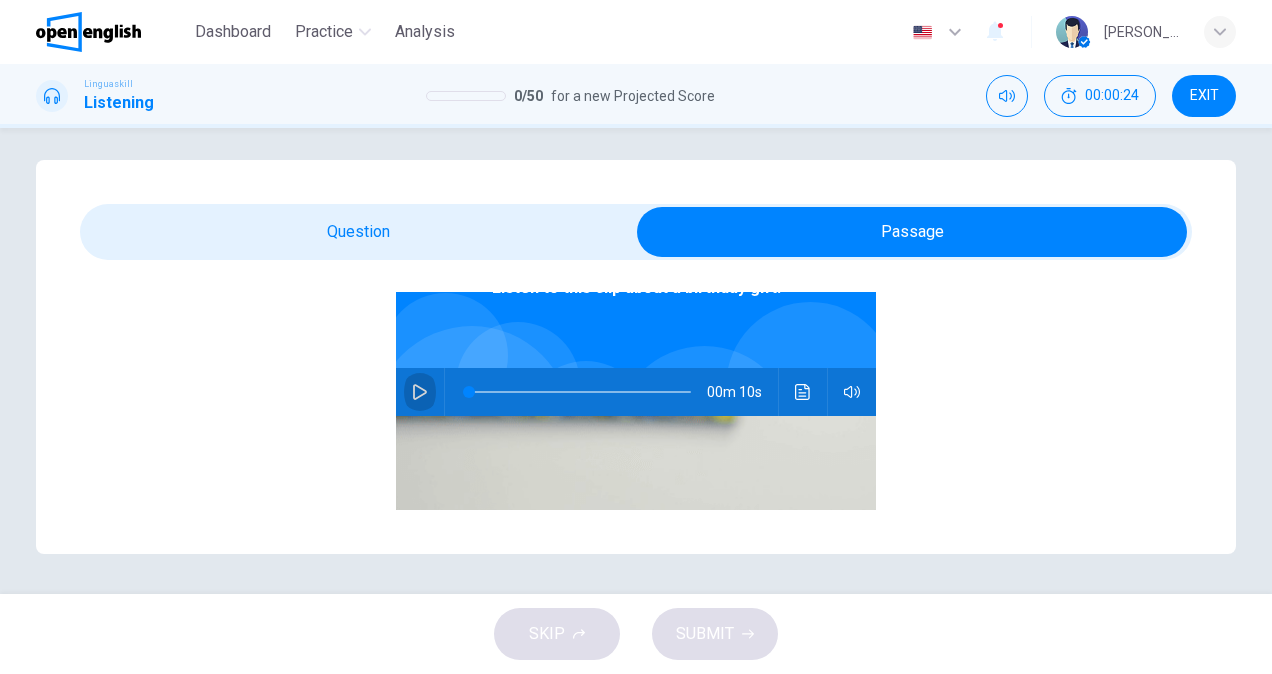 click at bounding box center (420, 392) 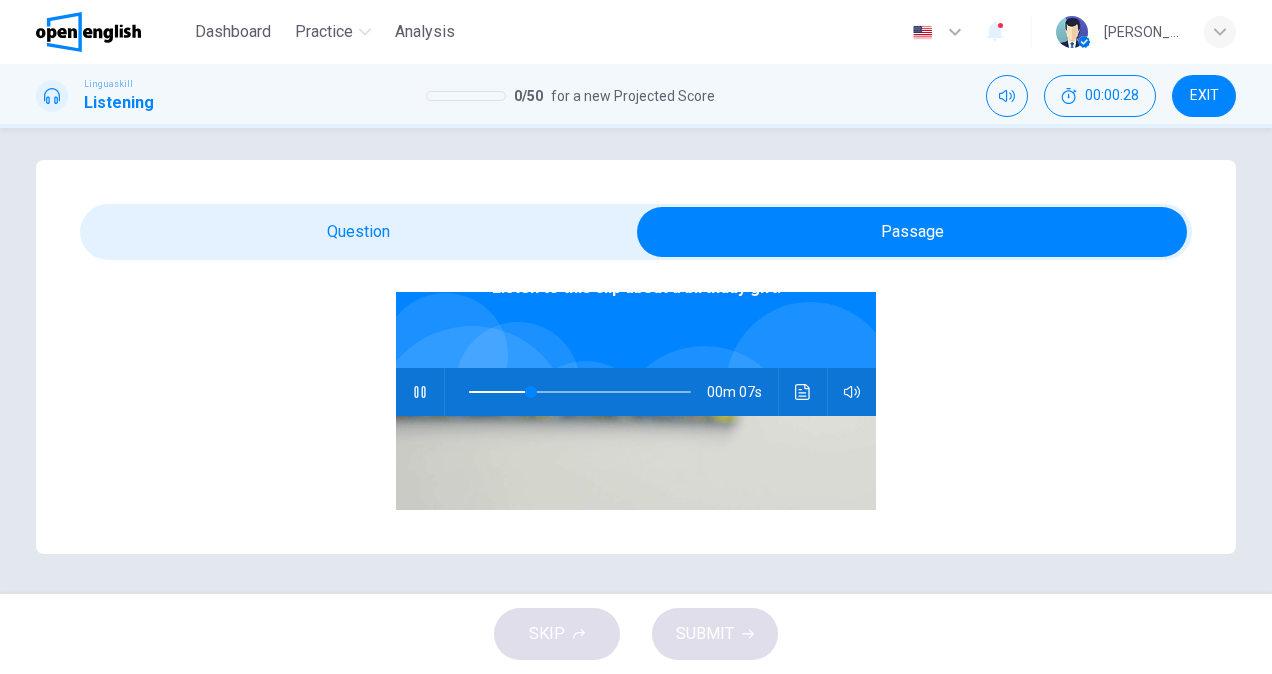 click 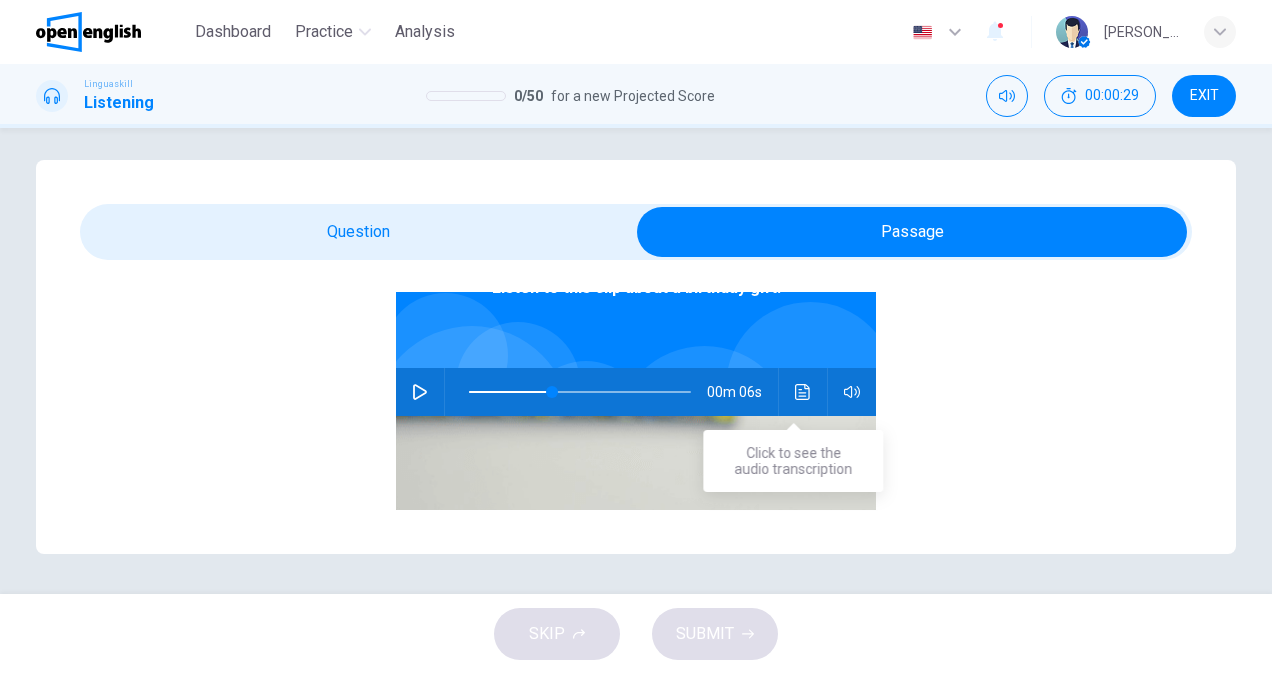click 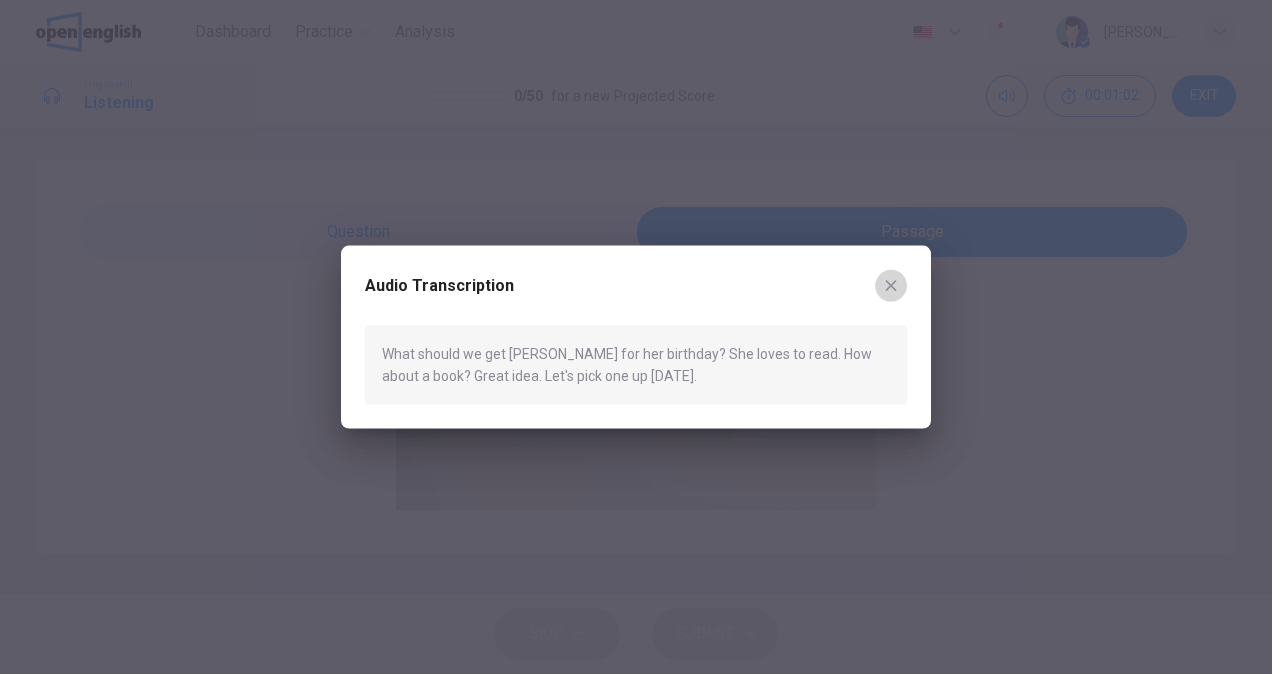 click 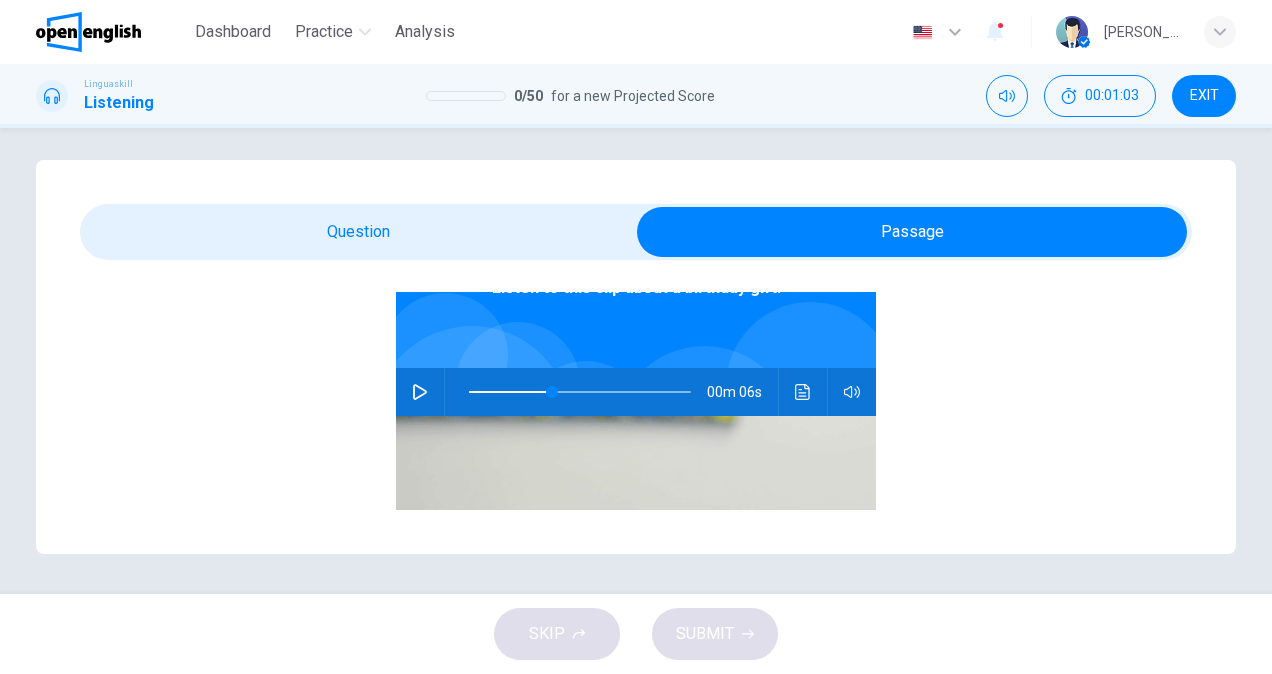 click at bounding box center [420, 392] 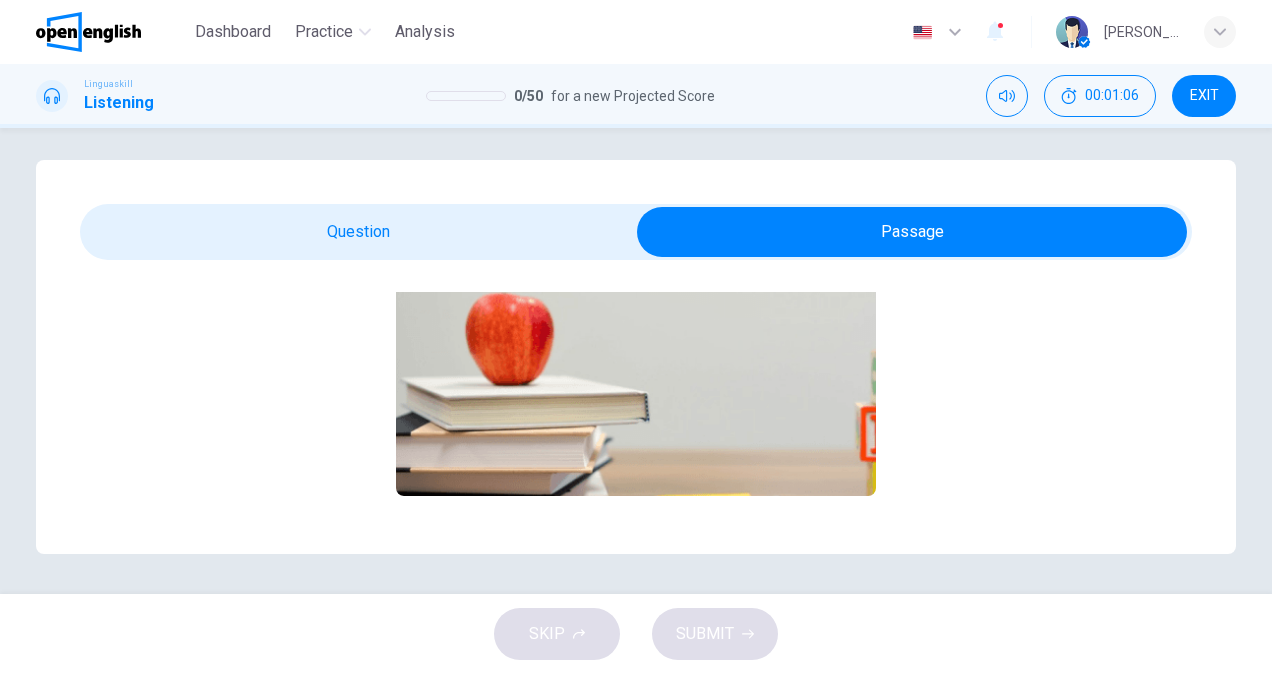 scroll, scrollTop: 426, scrollLeft: 0, axis: vertical 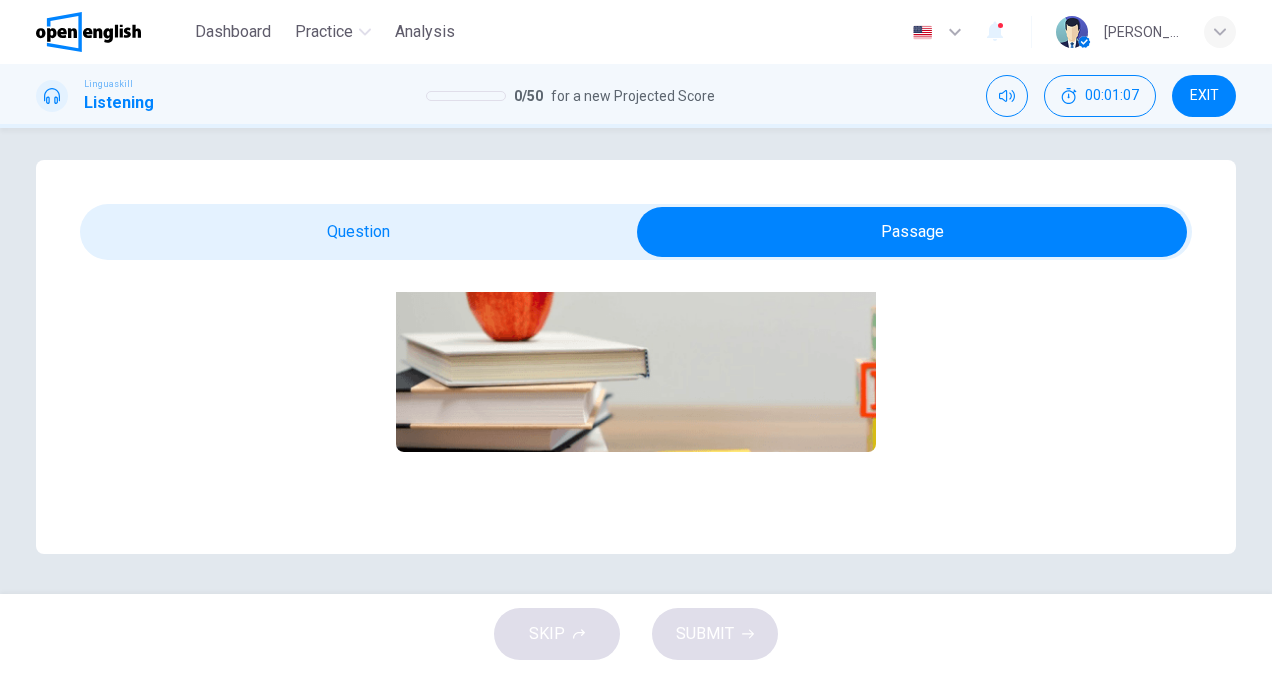 type on "**" 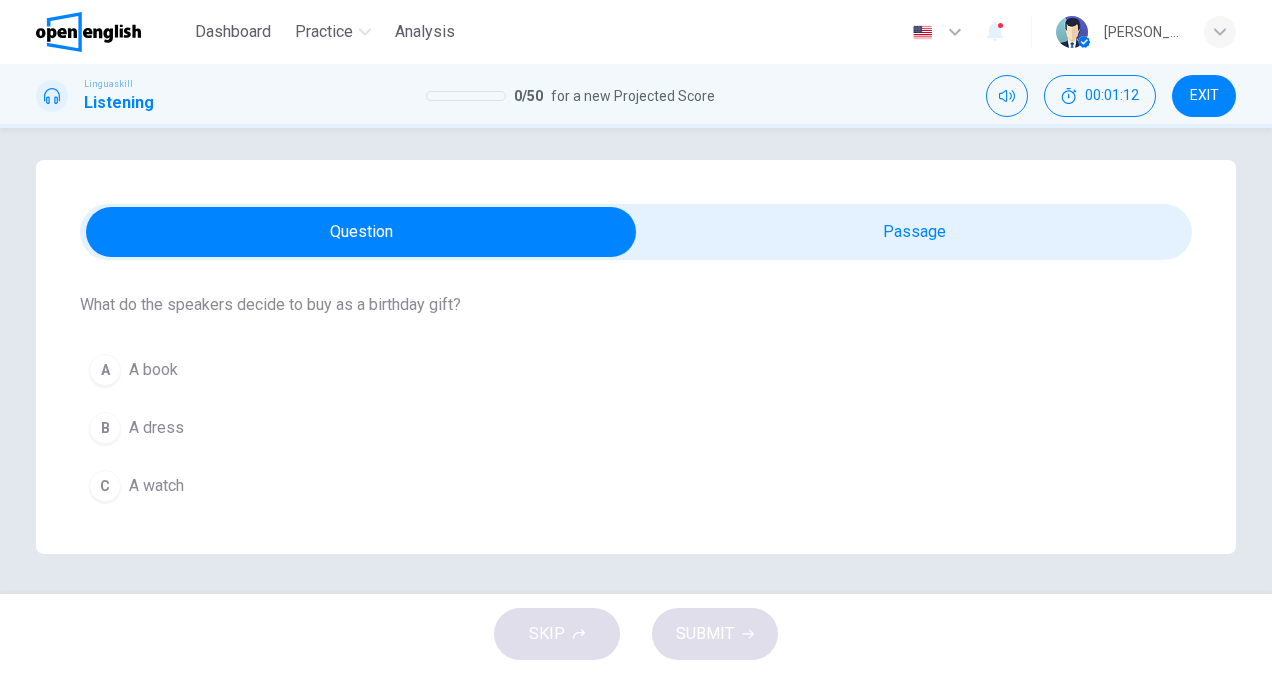 scroll, scrollTop: 212, scrollLeft: 0, axis: vertical 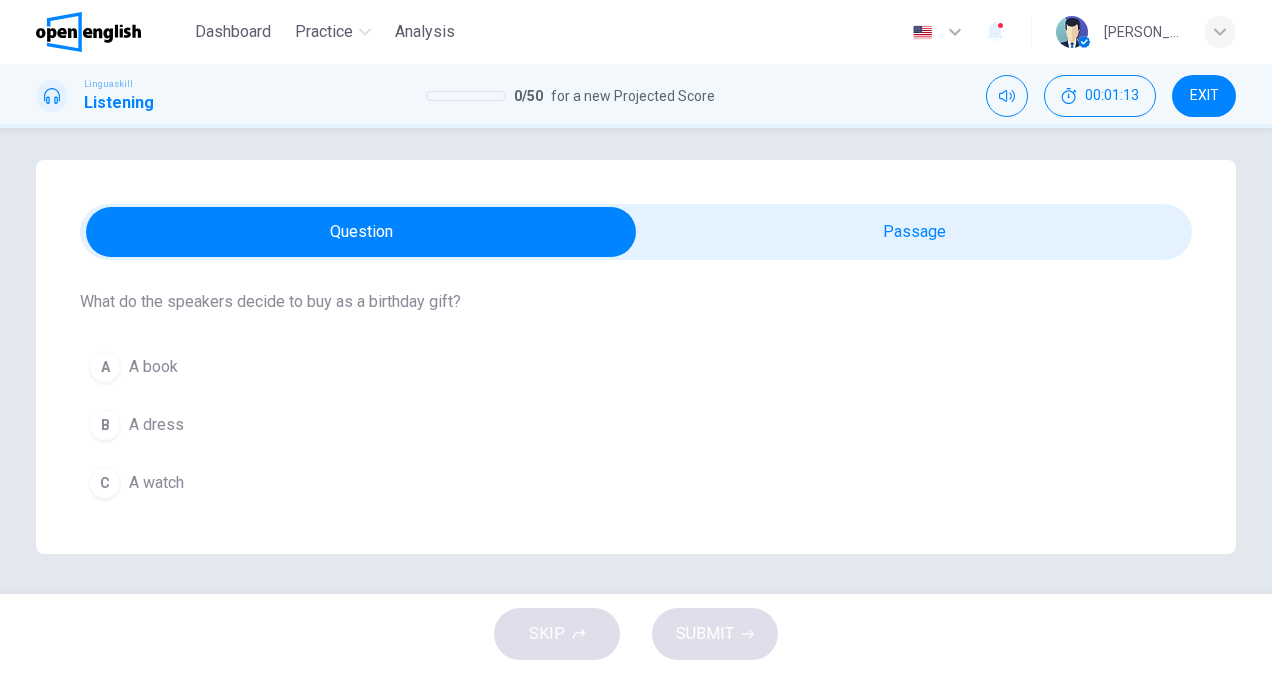 click on "A book" at bounding box center [153, 367] 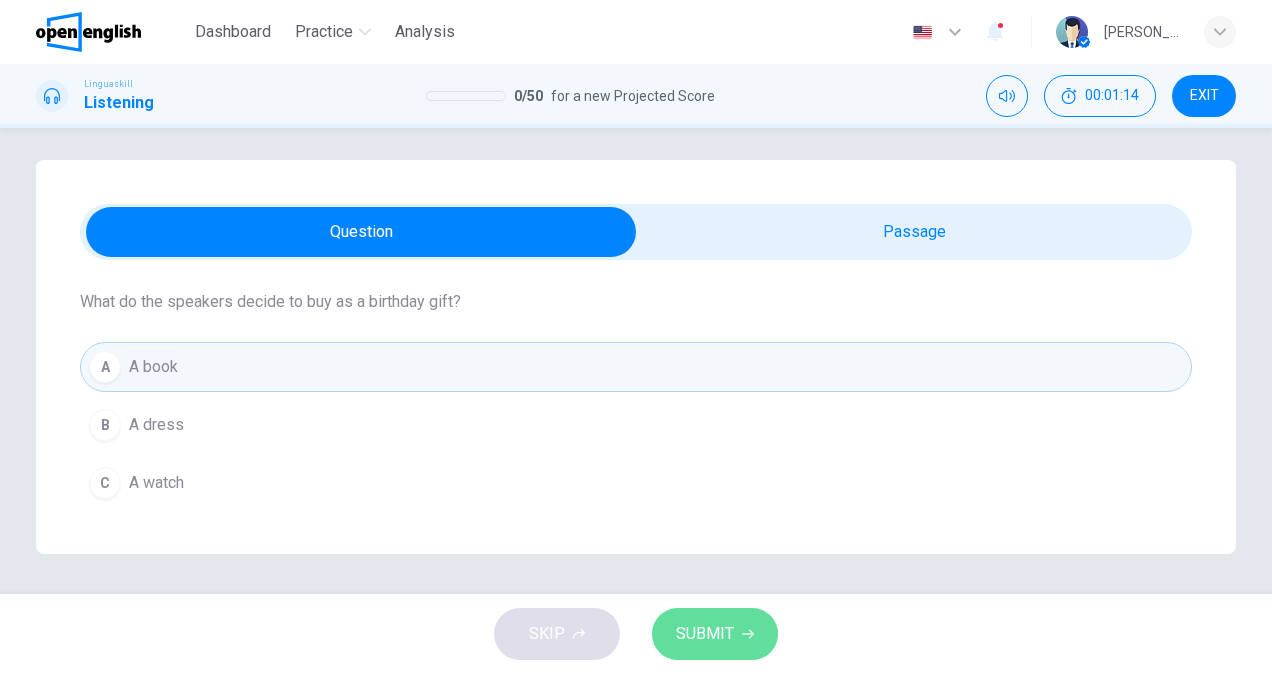 click on "SUBMIT" at bounding box center [705, 634] 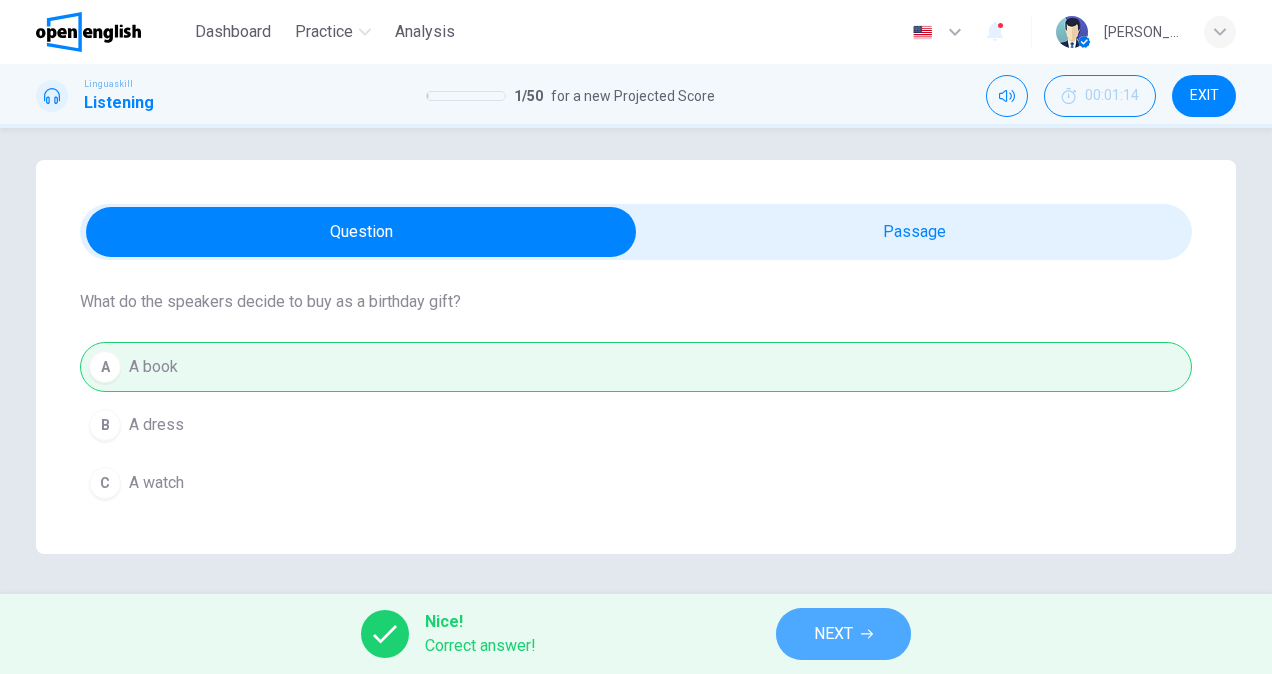 click on "NEXT" at bounding box center [843, 634] 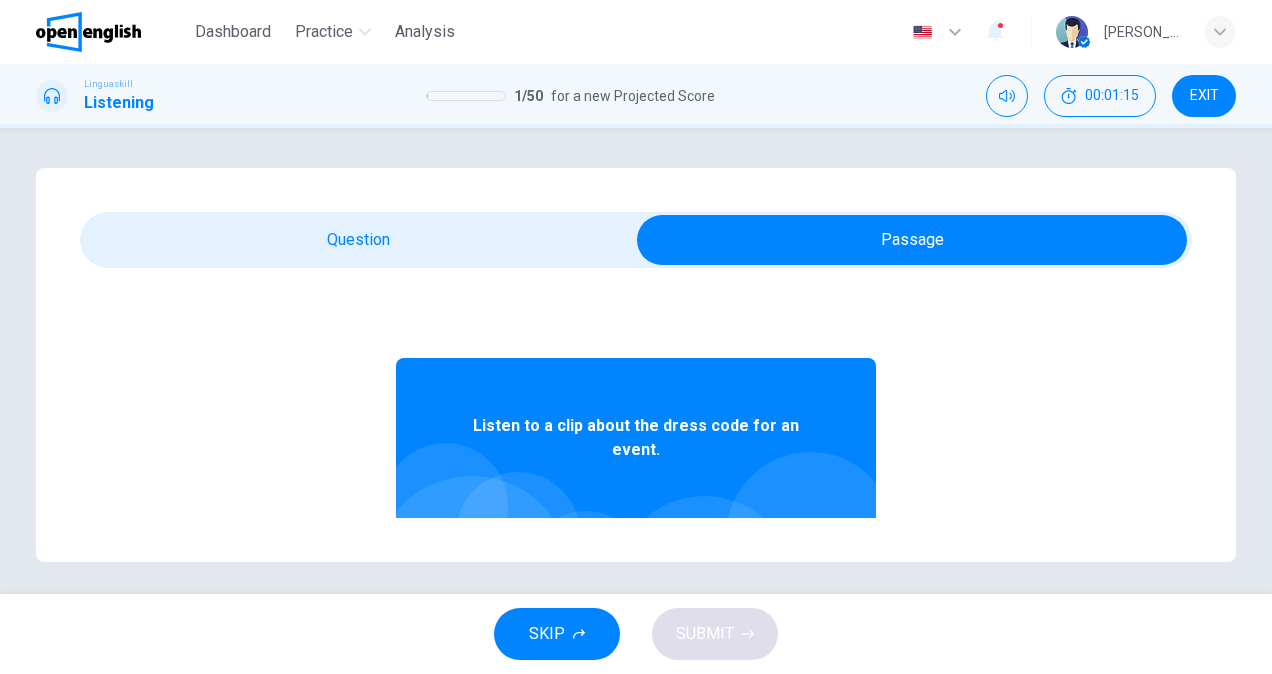 click on "Listen to a clip about the dress code for an event." at bounding box center [636, 438] 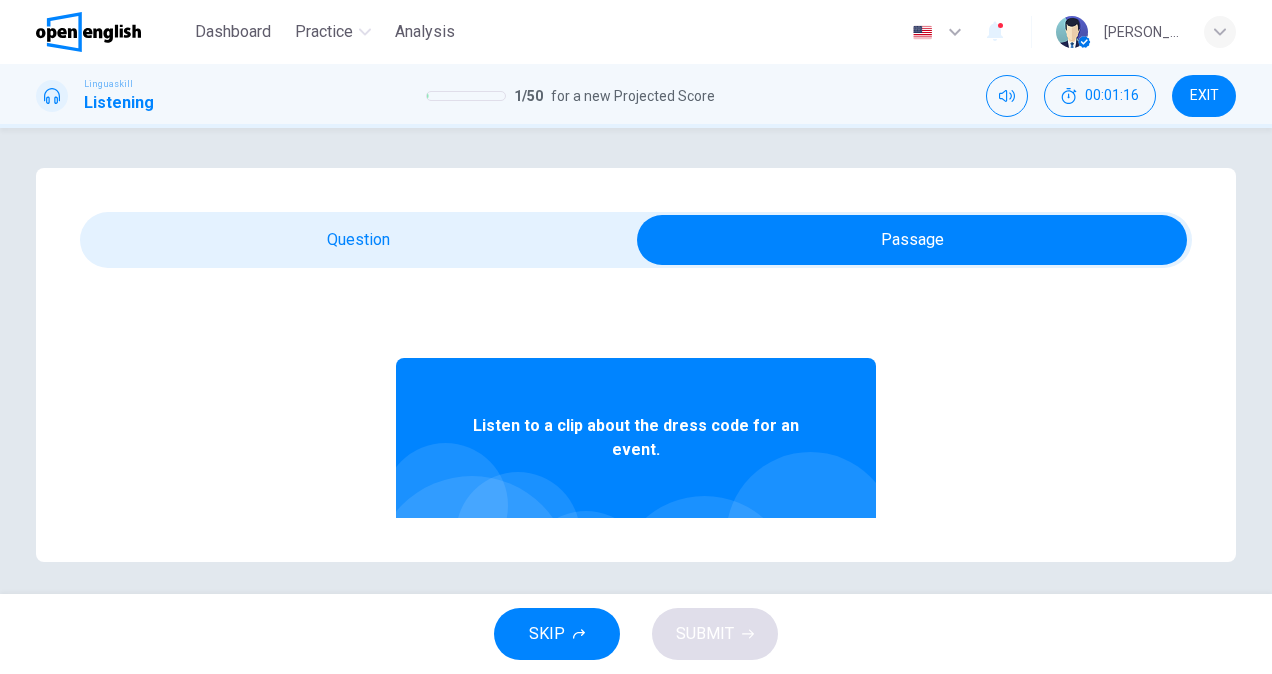 click on "Listen to a clip about the dress code for an event." at bounding box center (636, 438) 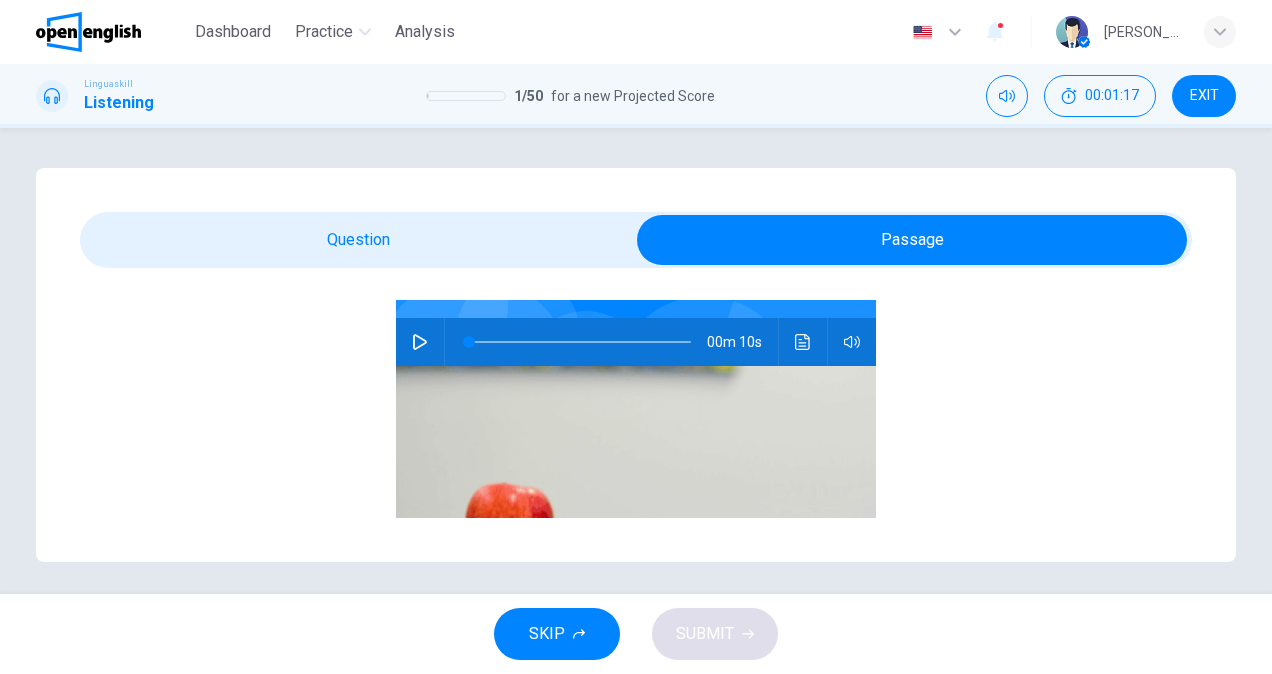 click at bounding box center [420, 342] 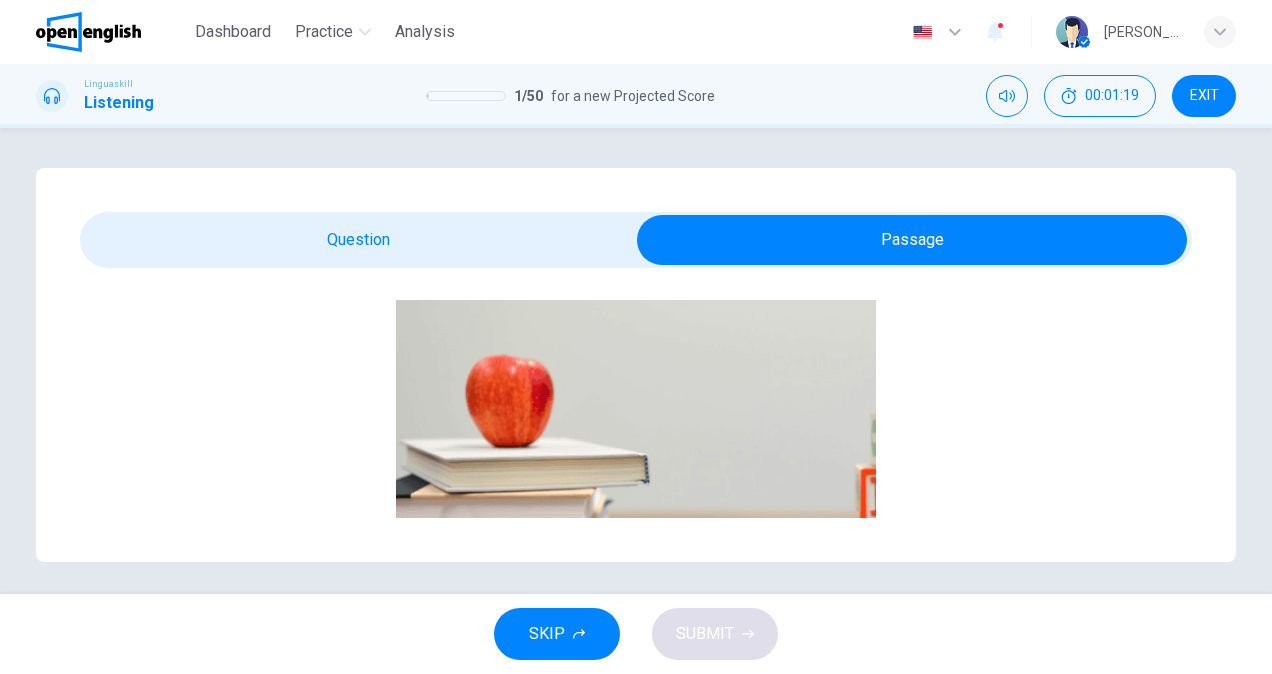 scroll, scrollTop: 126, scrollLeft: 0, axis: vertical 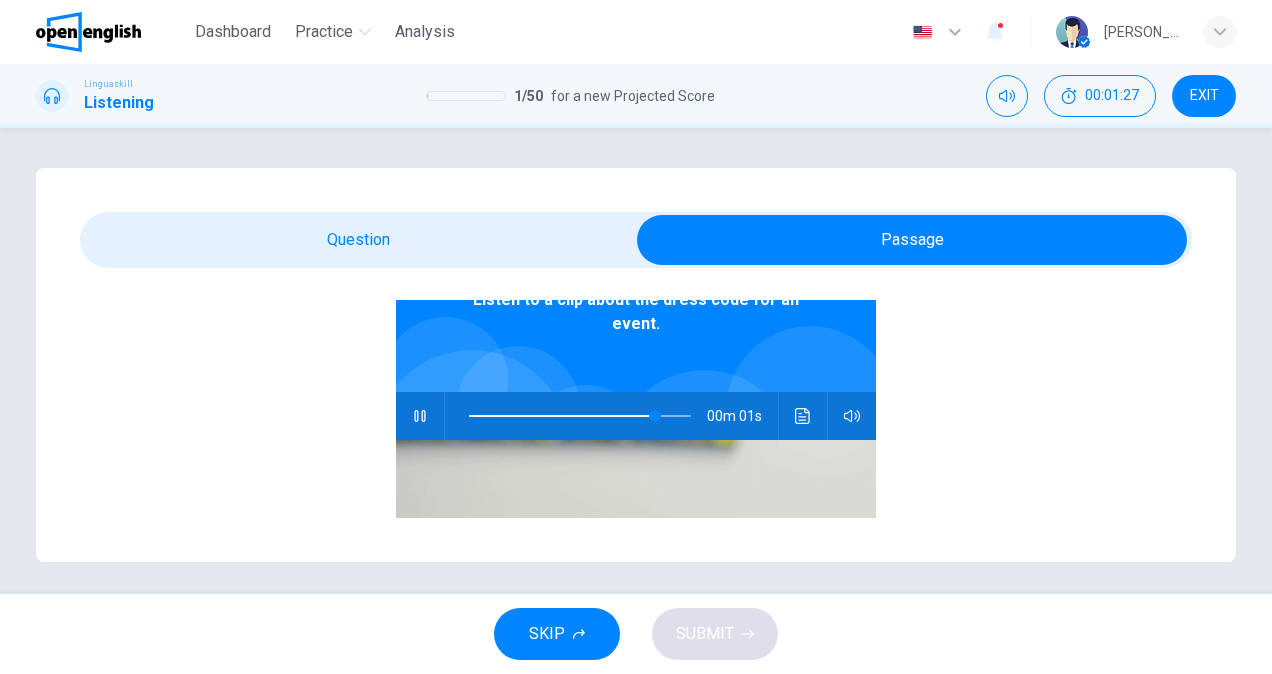type on "**" 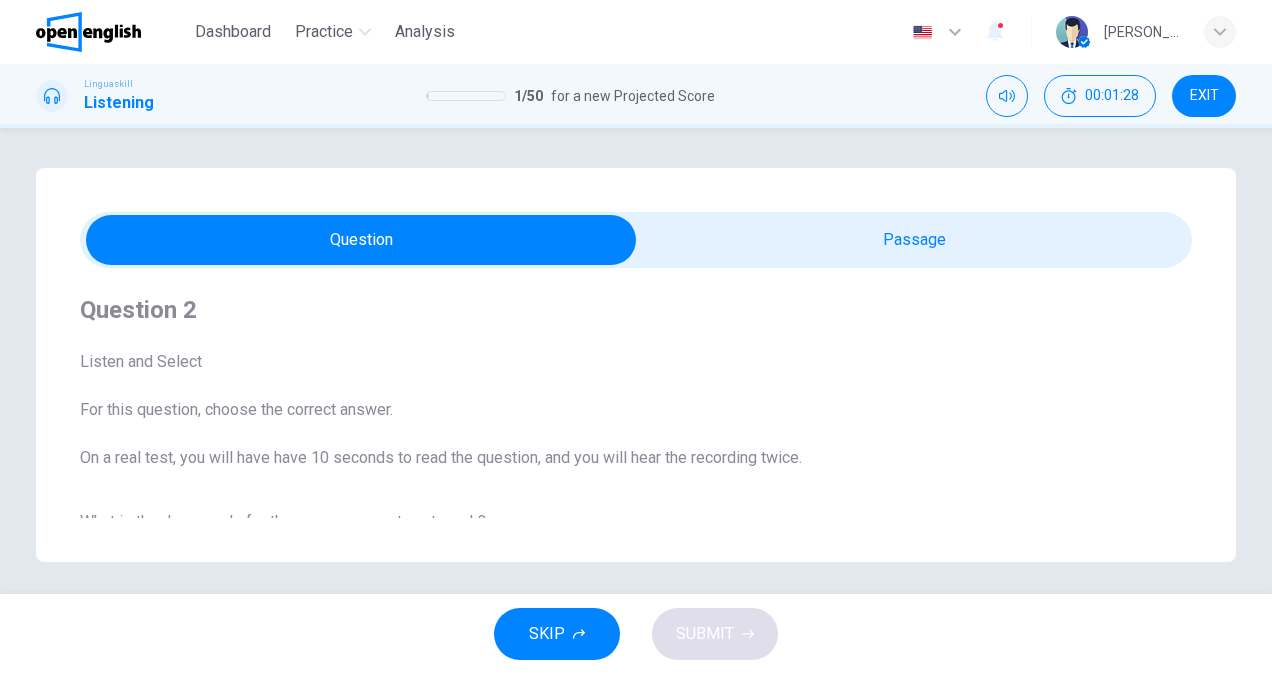 scroll, scrollTop: 6, scrollLeft: 0, axis: vertical 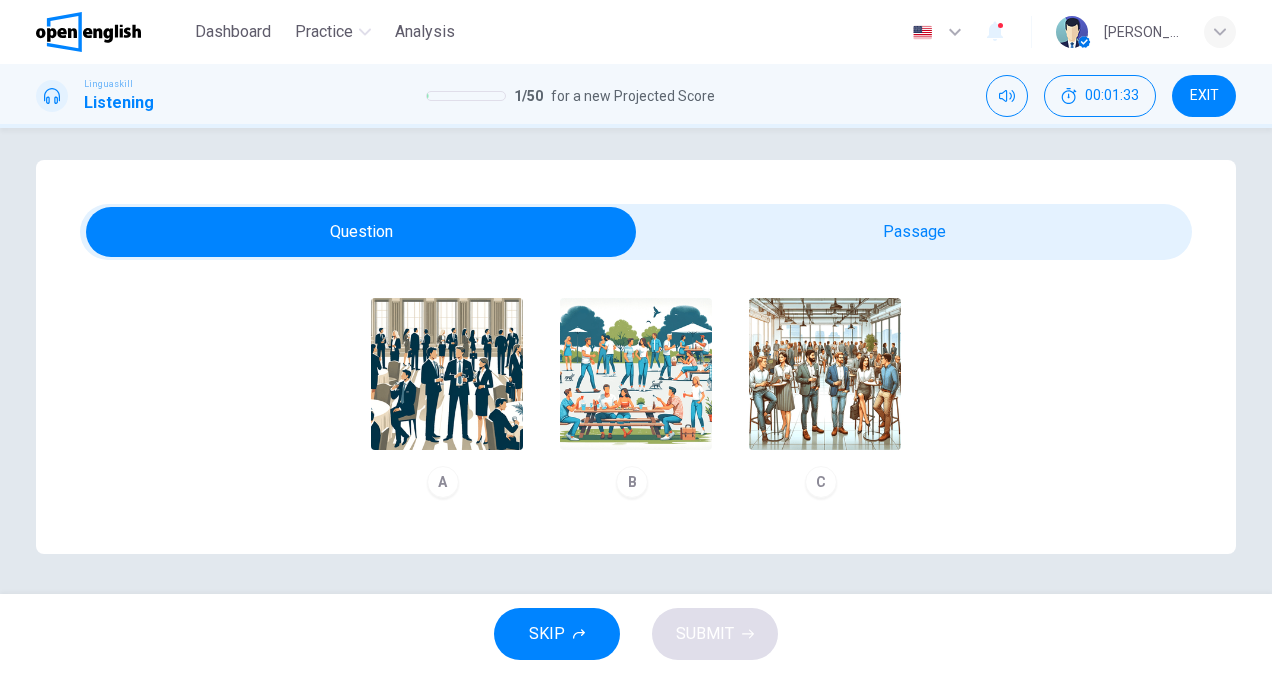 click at bounding box center [825, 374] 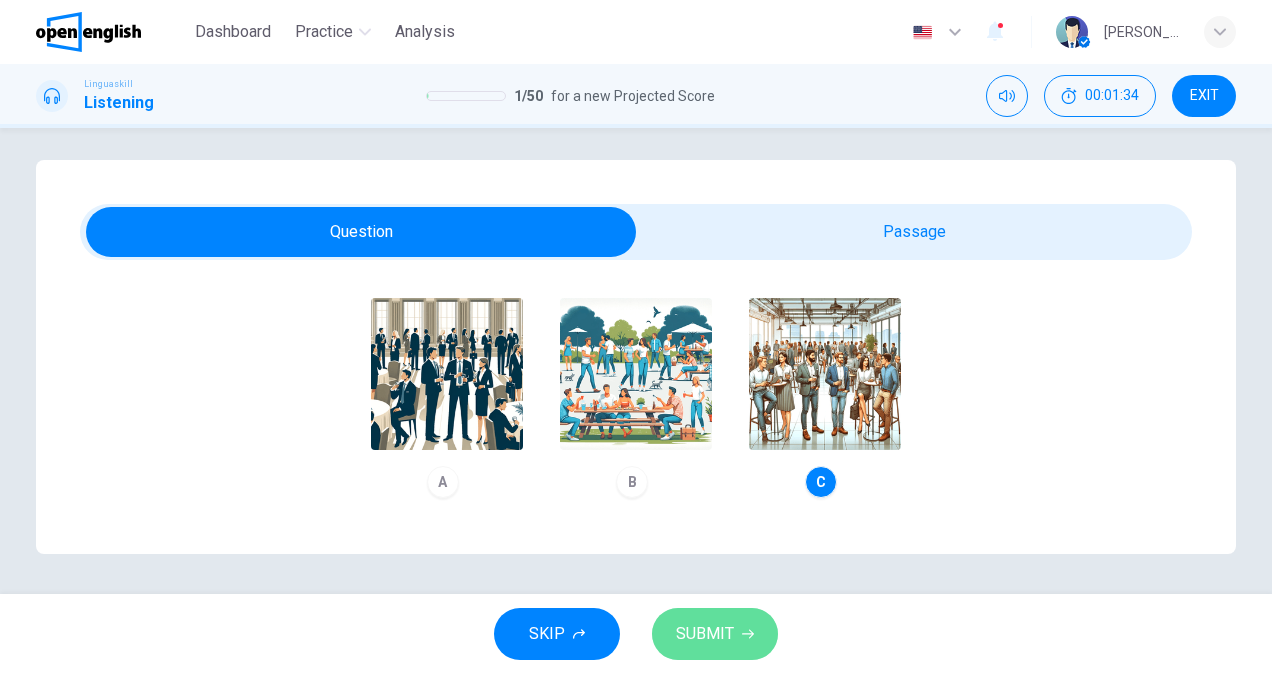 click on "SUBMIT" at bounding box center (705, 634) 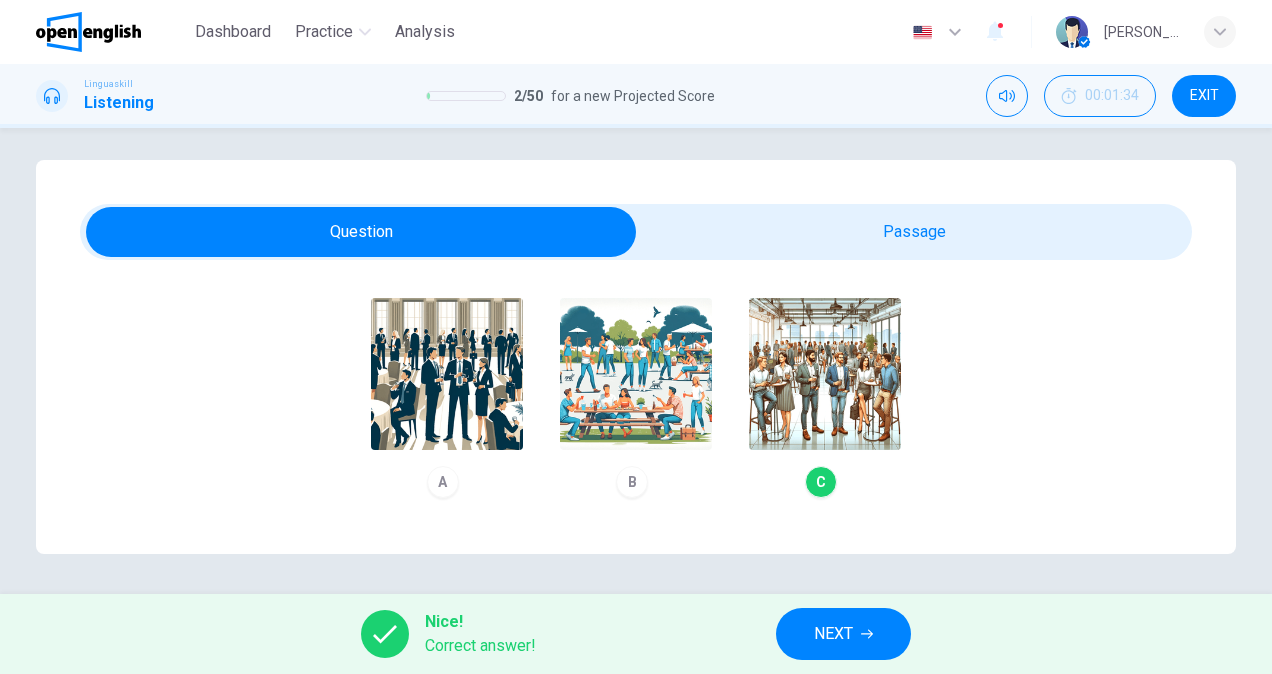 click on "NEXT" at bounding box center [833, 634] 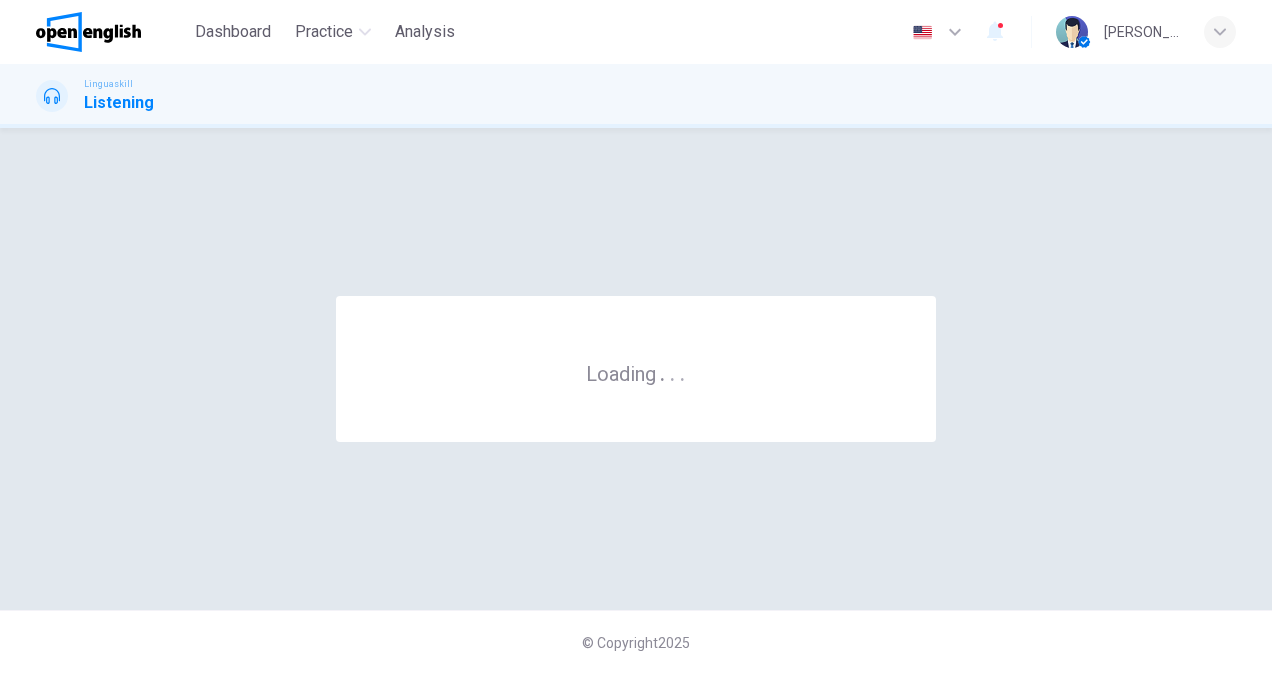 scroll, scrollTop: 0, scrollLeft: 0, axis: both 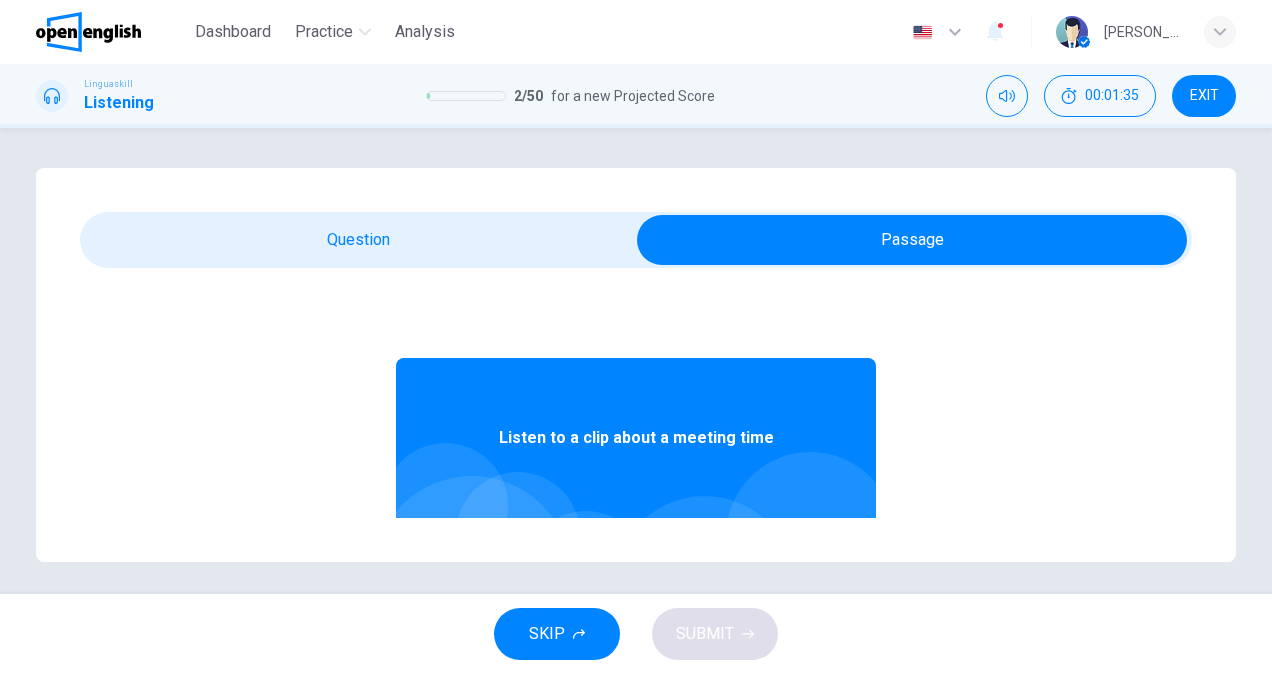 click on "Listen to a clip about a meeting time" at bounding box center [636, 438] 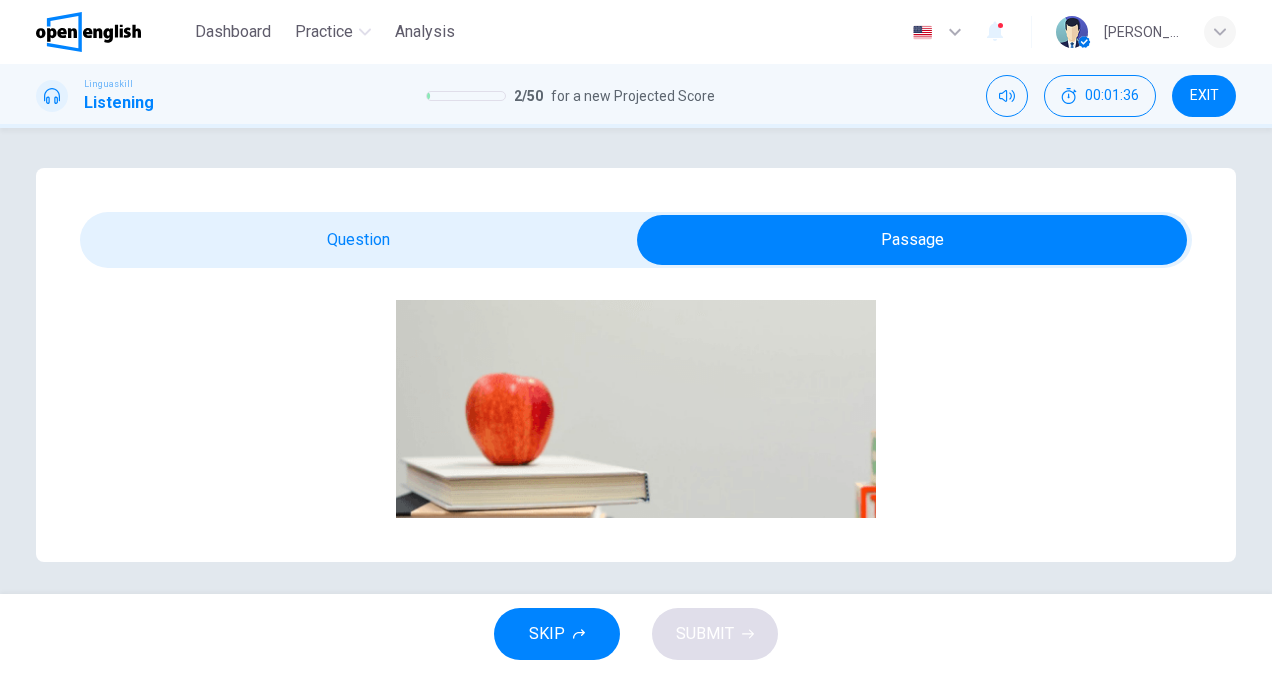scroll, scrollTop: 200, scrollLeft: 0, axis: vertical 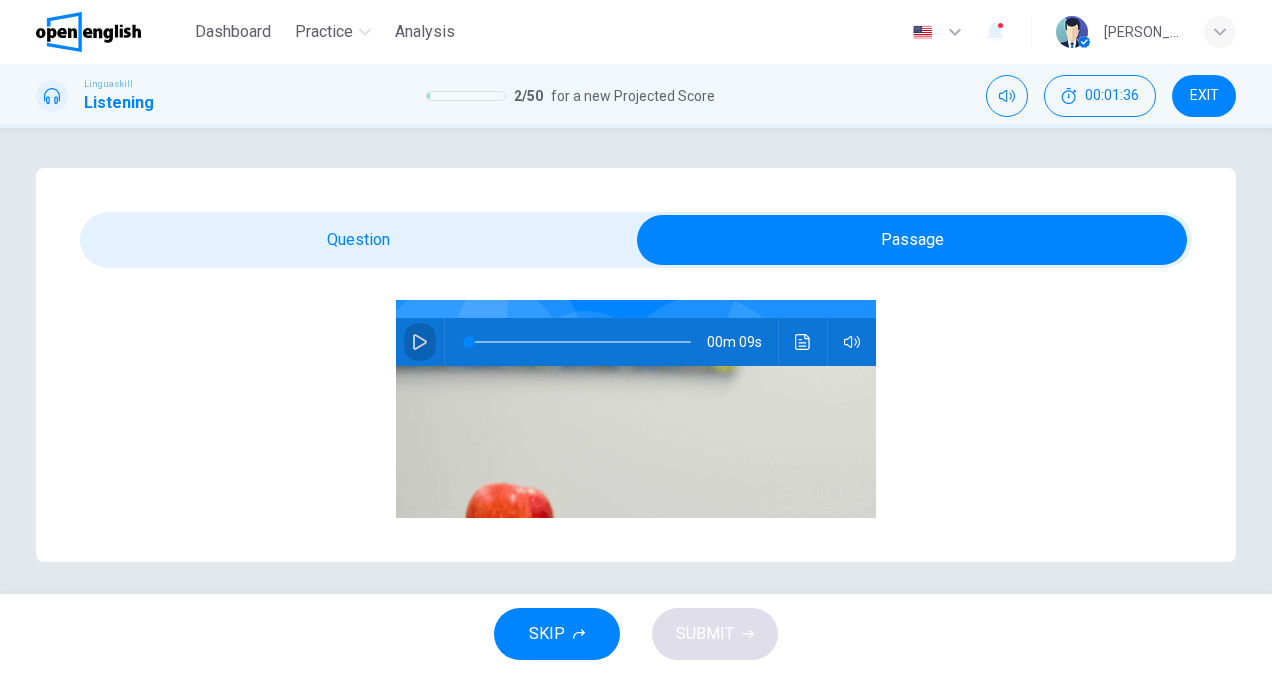 click 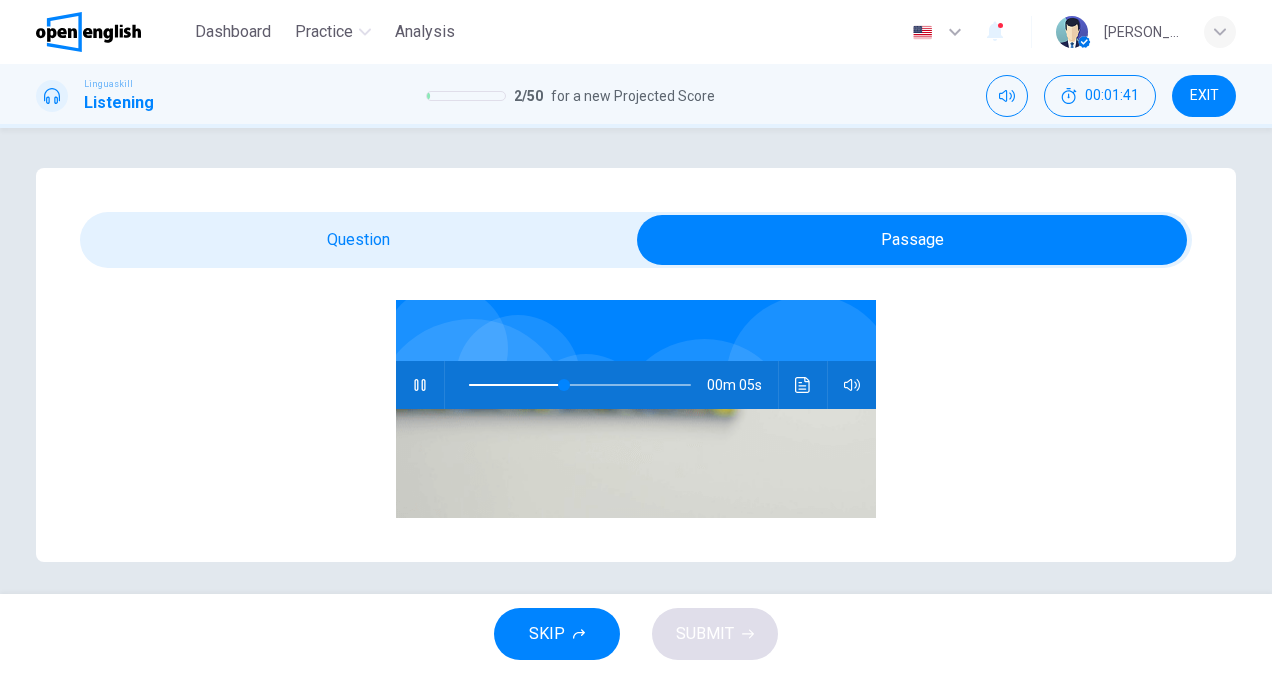 scroll, scrollTop: 200, scrollLeft: 0, axis: vertical 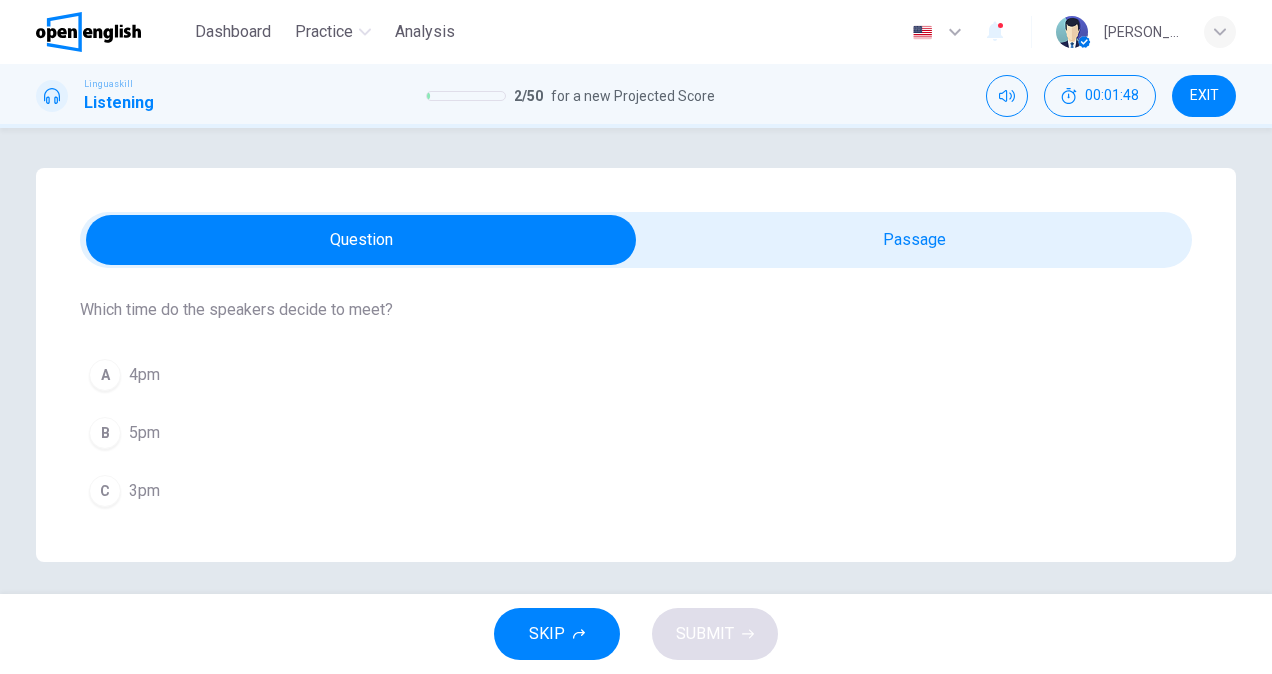 click on "C 3pm" at bounding box center (636, 491) 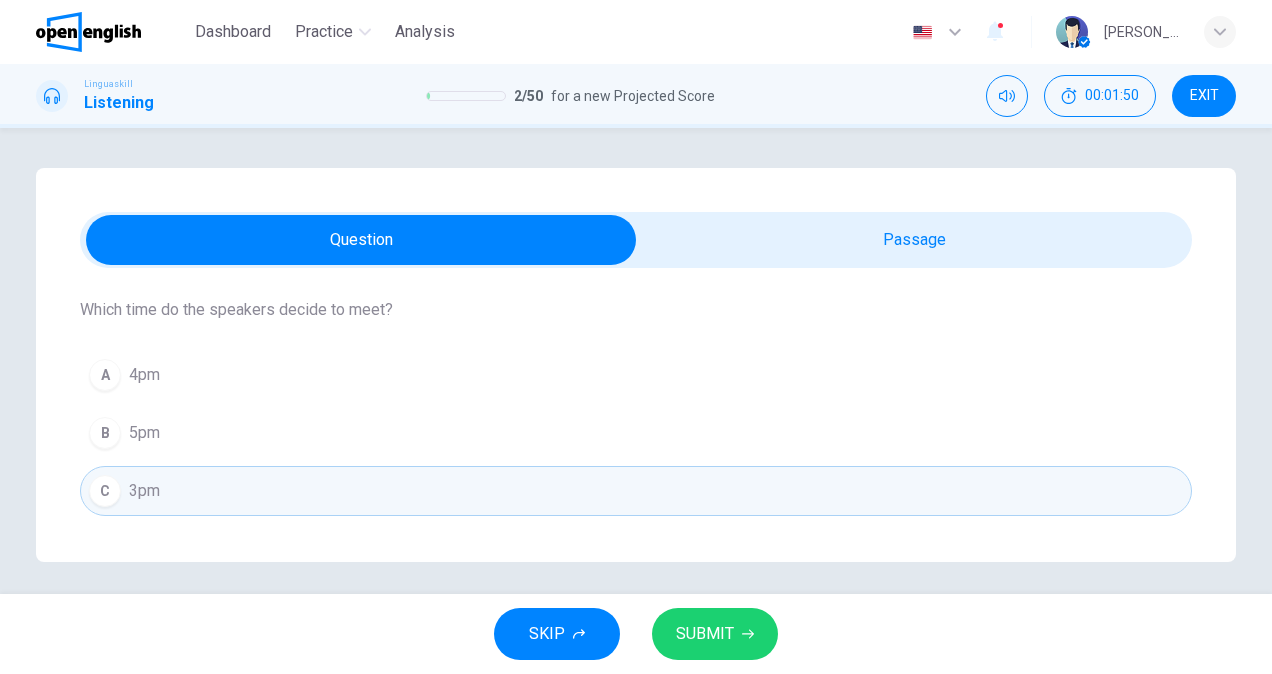 click on "SUBMIT" at bounding box center (705, 634) 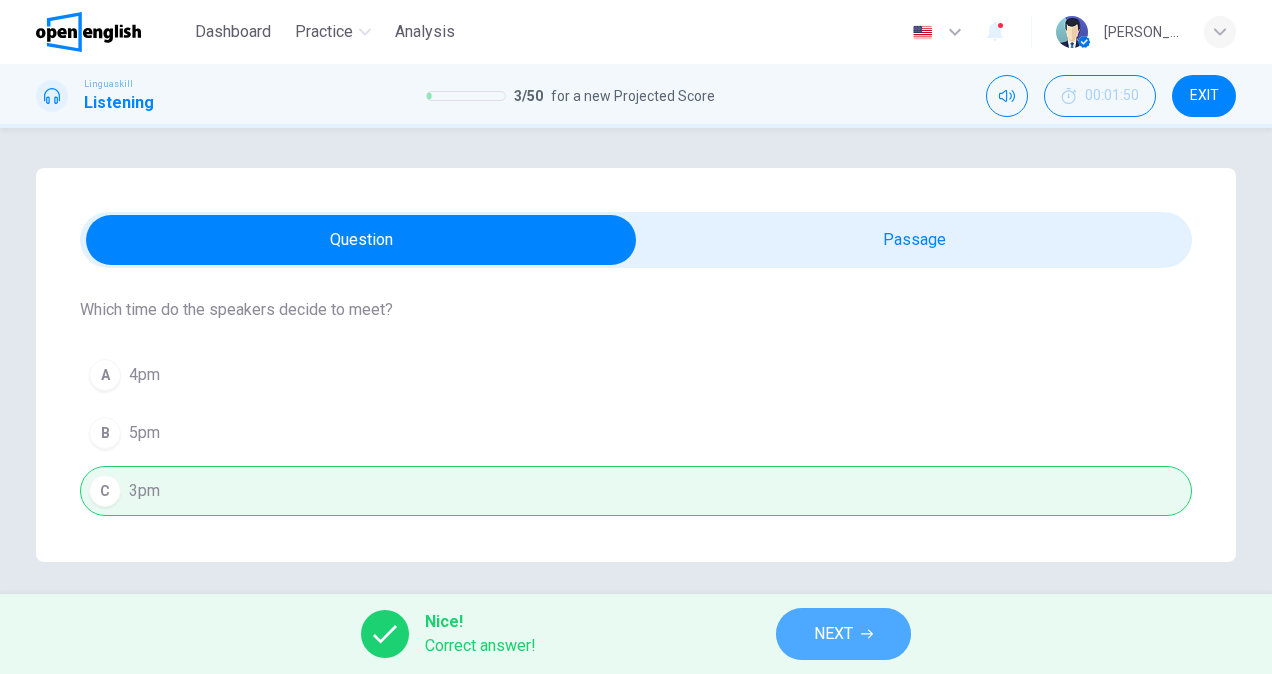 click on "NEXT" at bounding box center [833, 634] 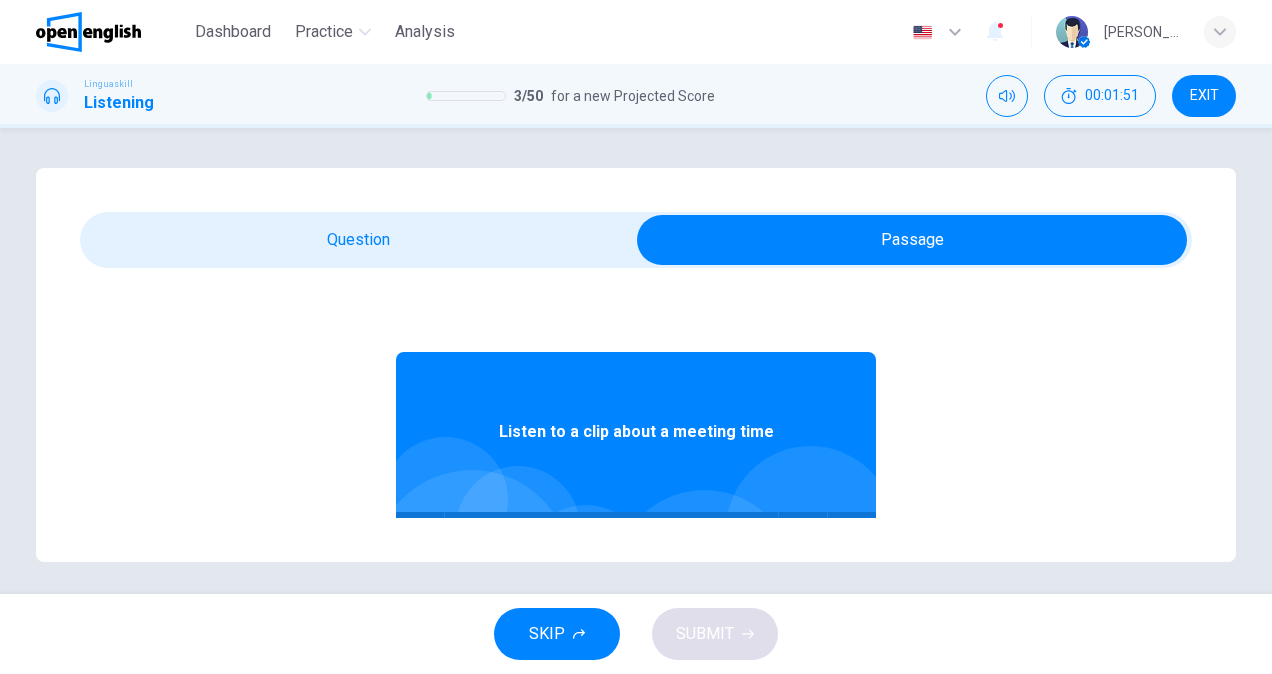 click on "Listen to a clip about a meeting time" at bounding box center (636, 432) 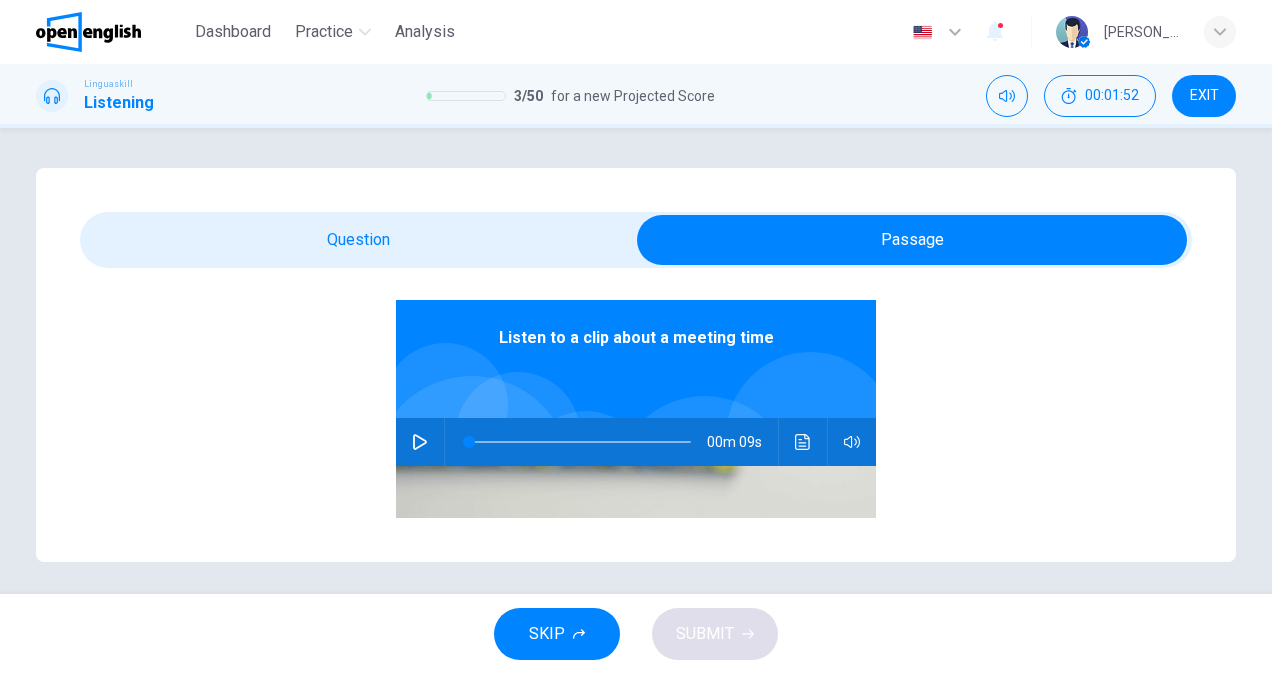 scroll, scrollTop: 206, scrollLeft: 0, axis: vertical 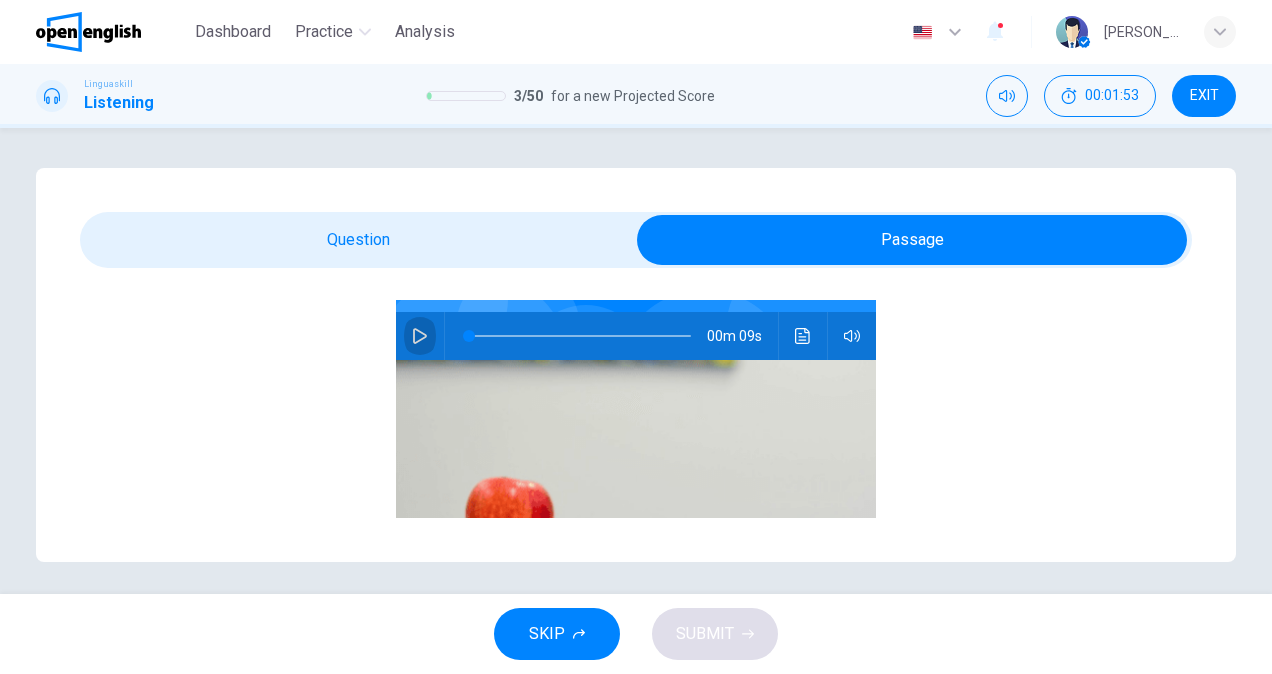 click 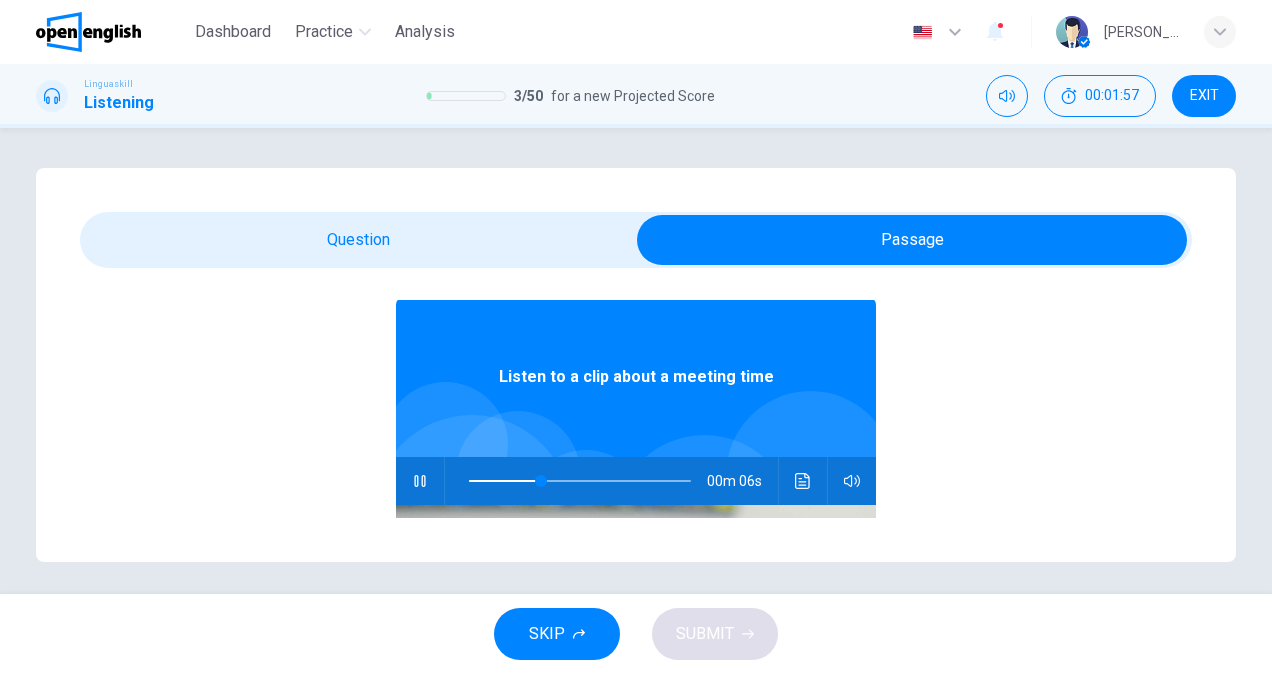 scroll, scrollTop: 0, scrollLeft: 0, axis: both 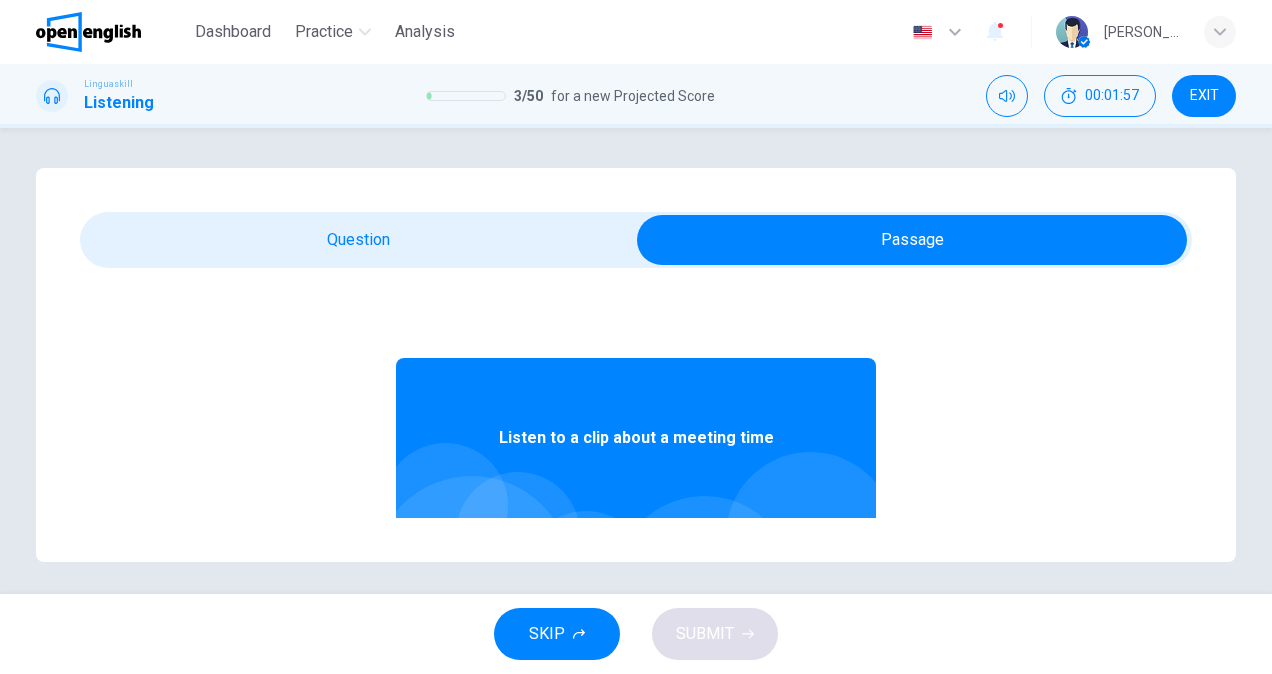 type on "**" 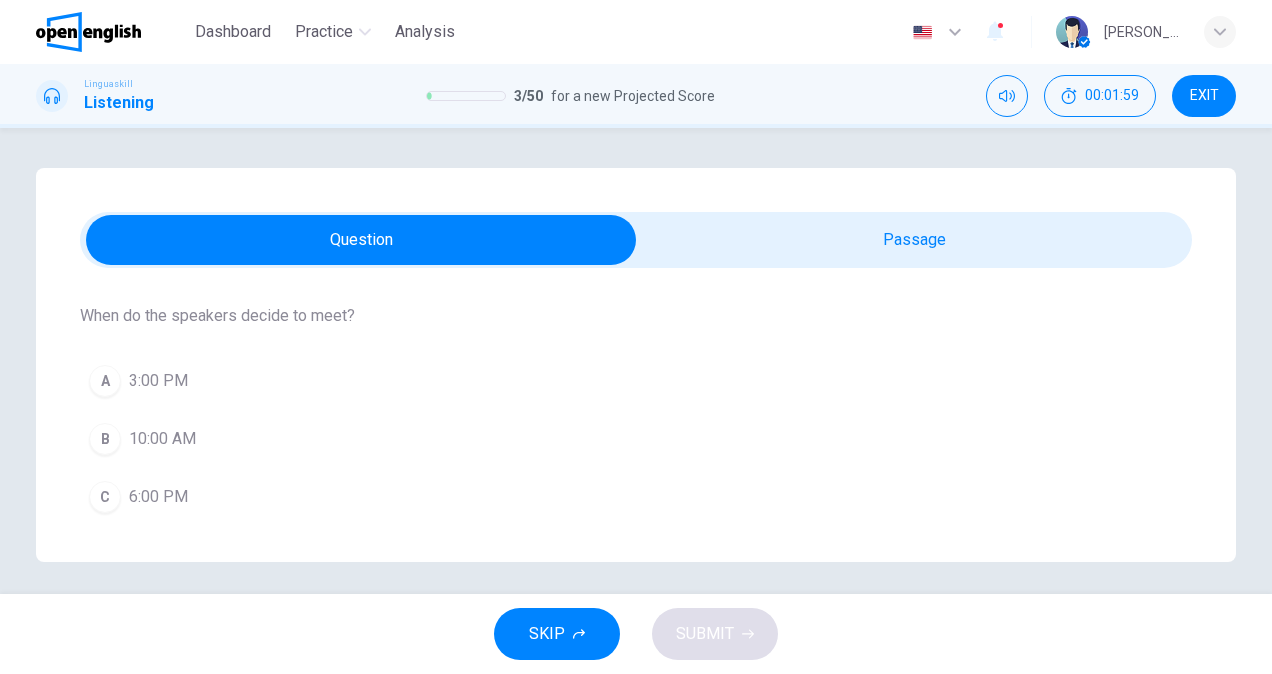 click on "A" at bounding box center [105, 381] 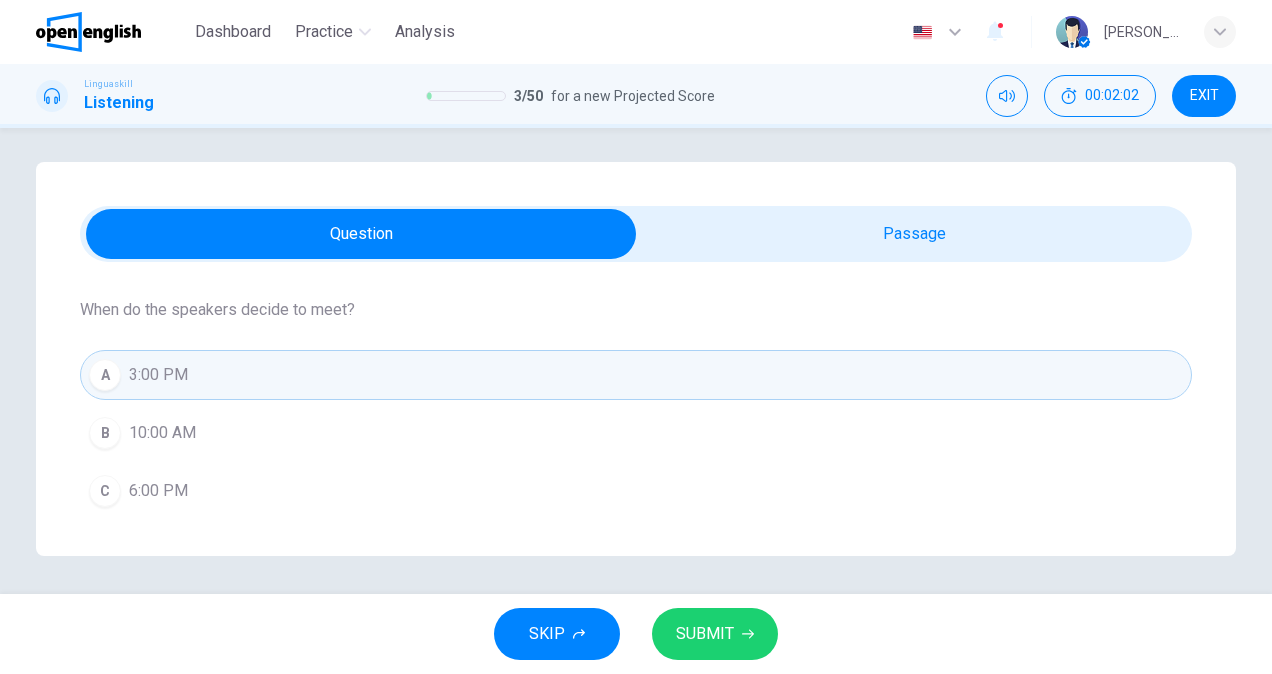 scroll, scrollTop: 8, scrollLeft: 0, axis: vertical 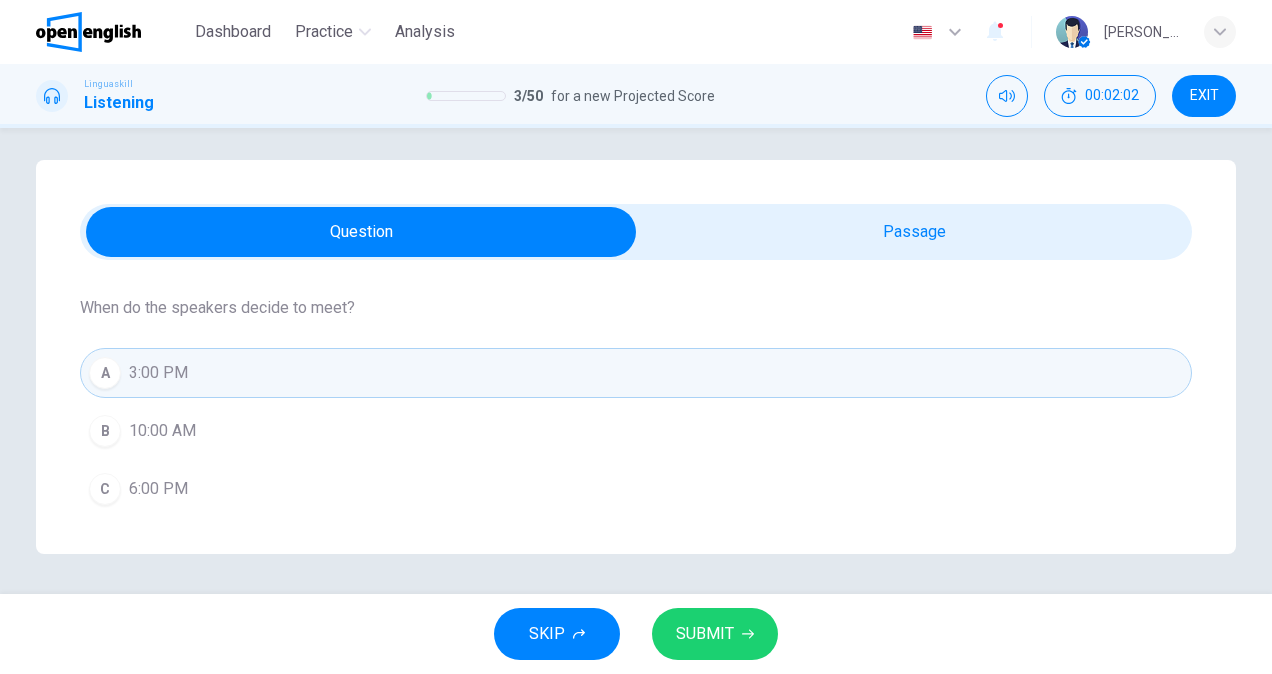 click on "SUBMIT" at bounding box center (705, 634) 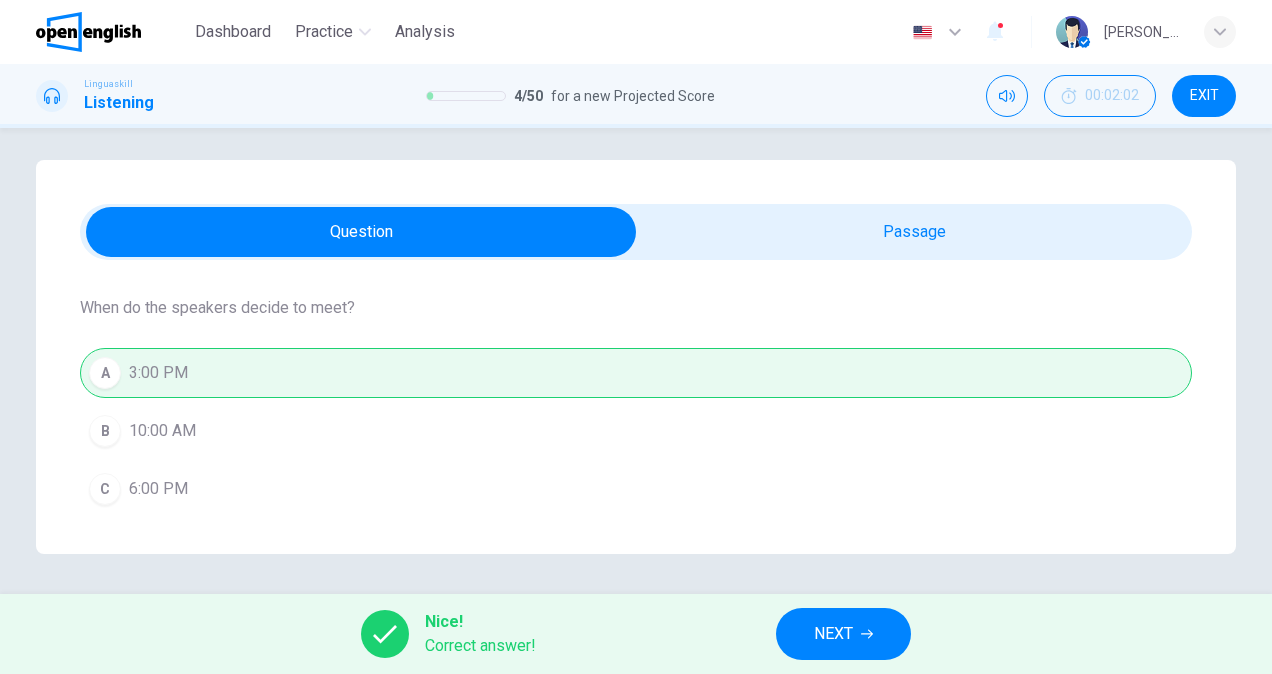 click on "NEXT" at bounding box center (843, 634) 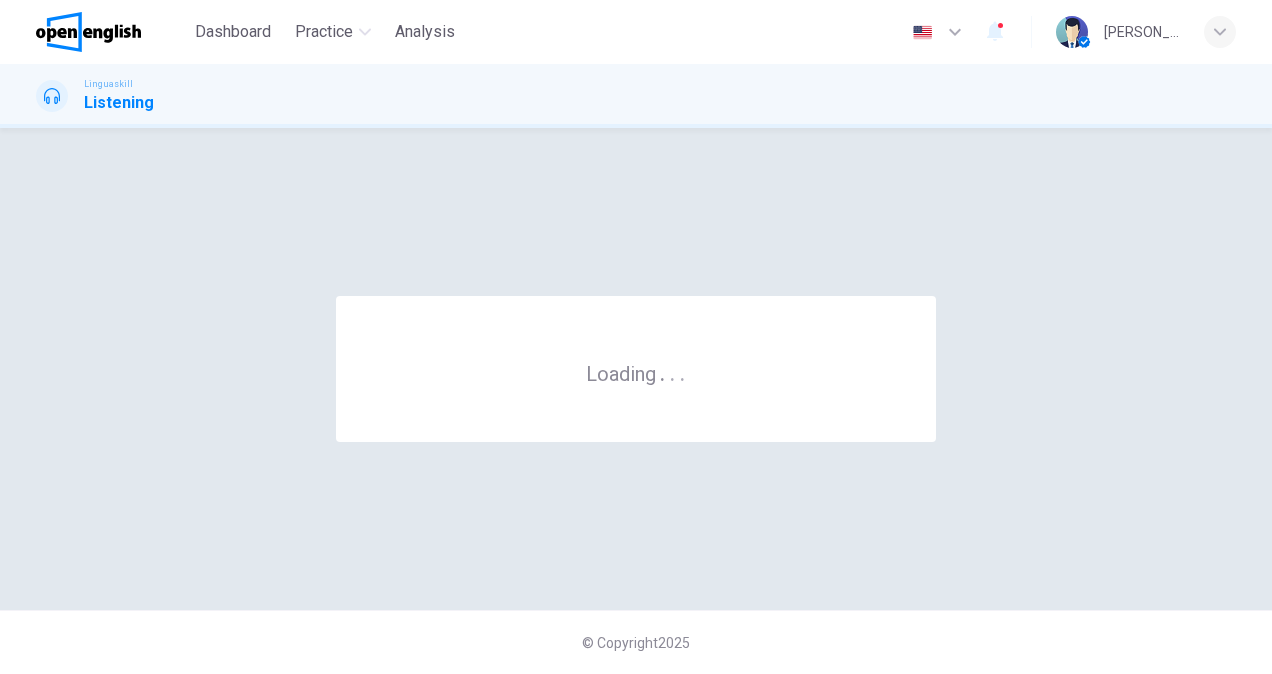 scroll, scrollTop: 0, scrollLeft: 0, axis: both 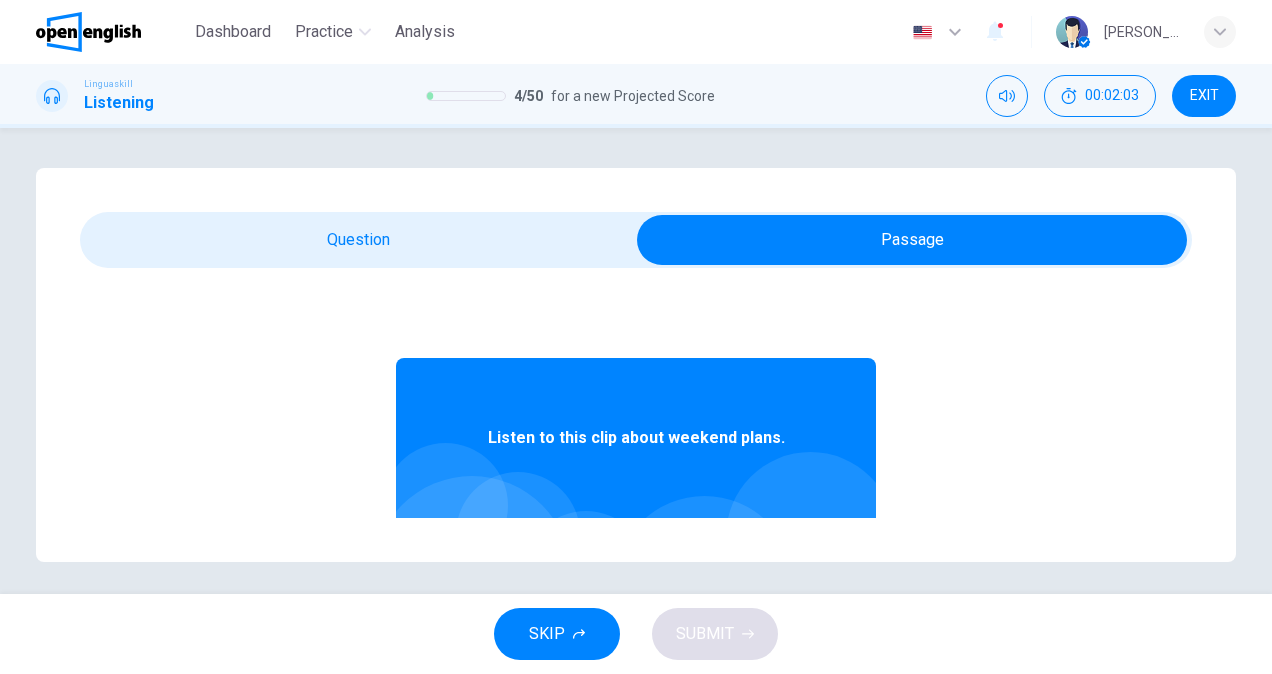 click on "Listen to this clip about weekend plans." at bounding box center [636, 438] 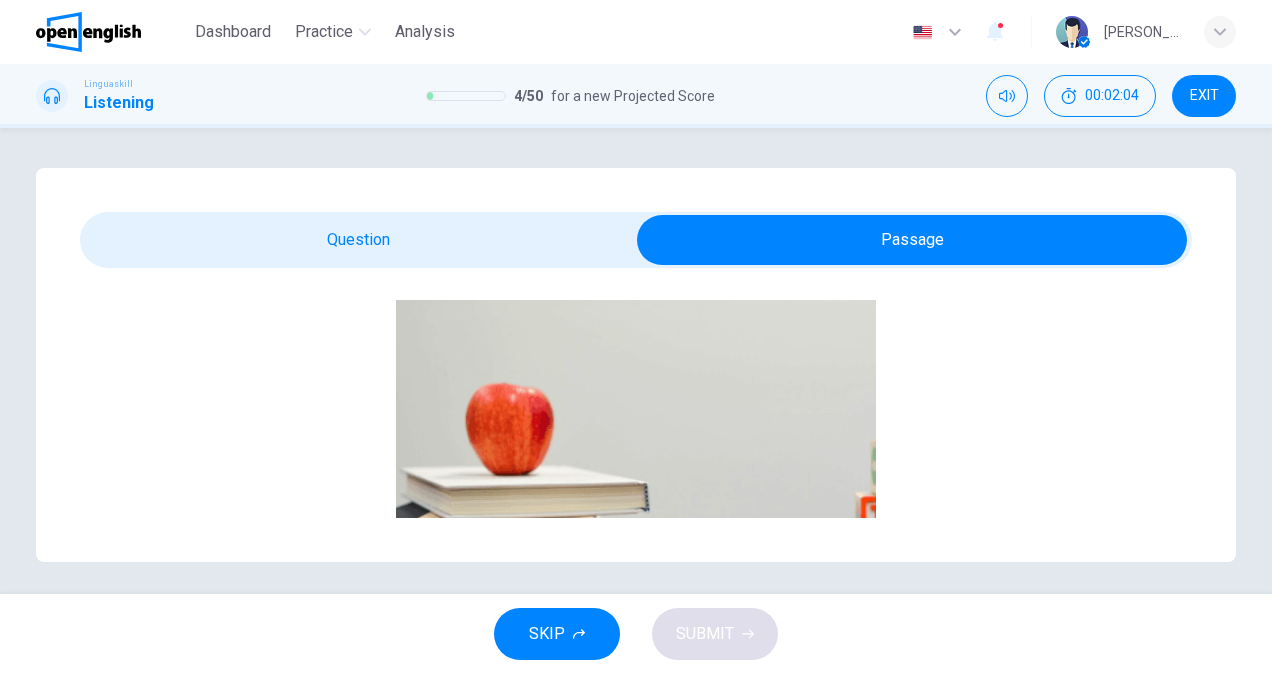 scroll, scrollTop: 200, scrollLeft: 0, axis: vertical 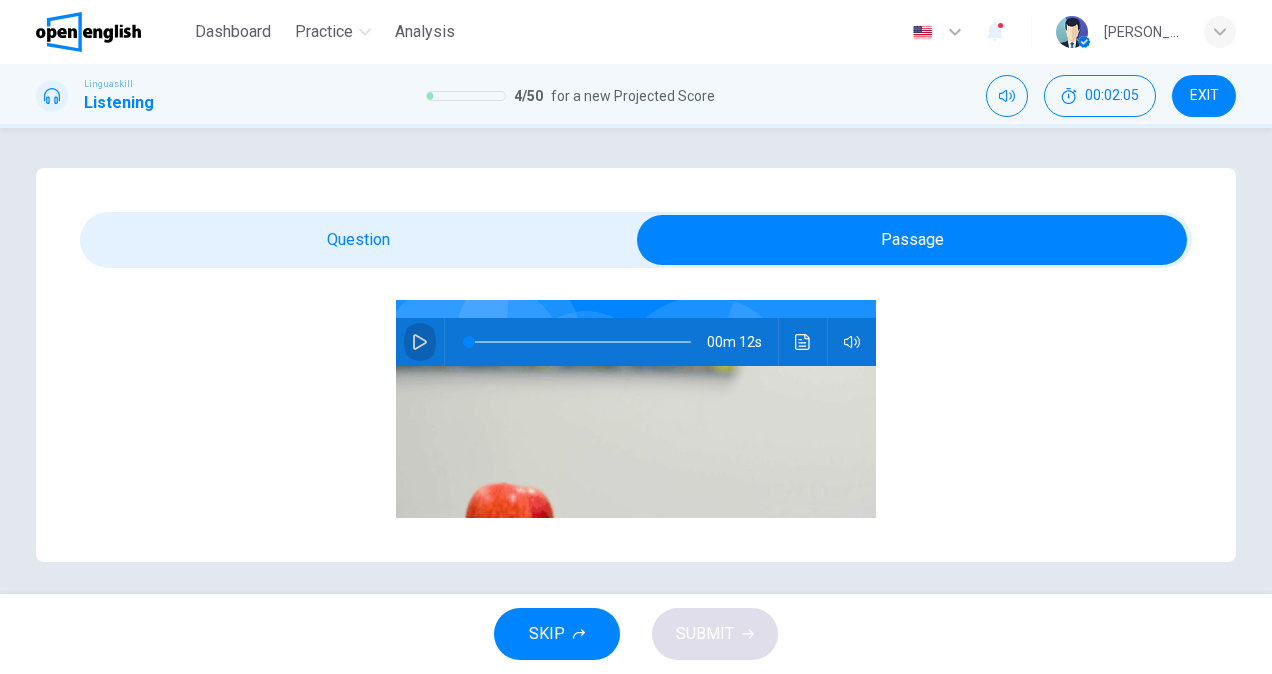 click 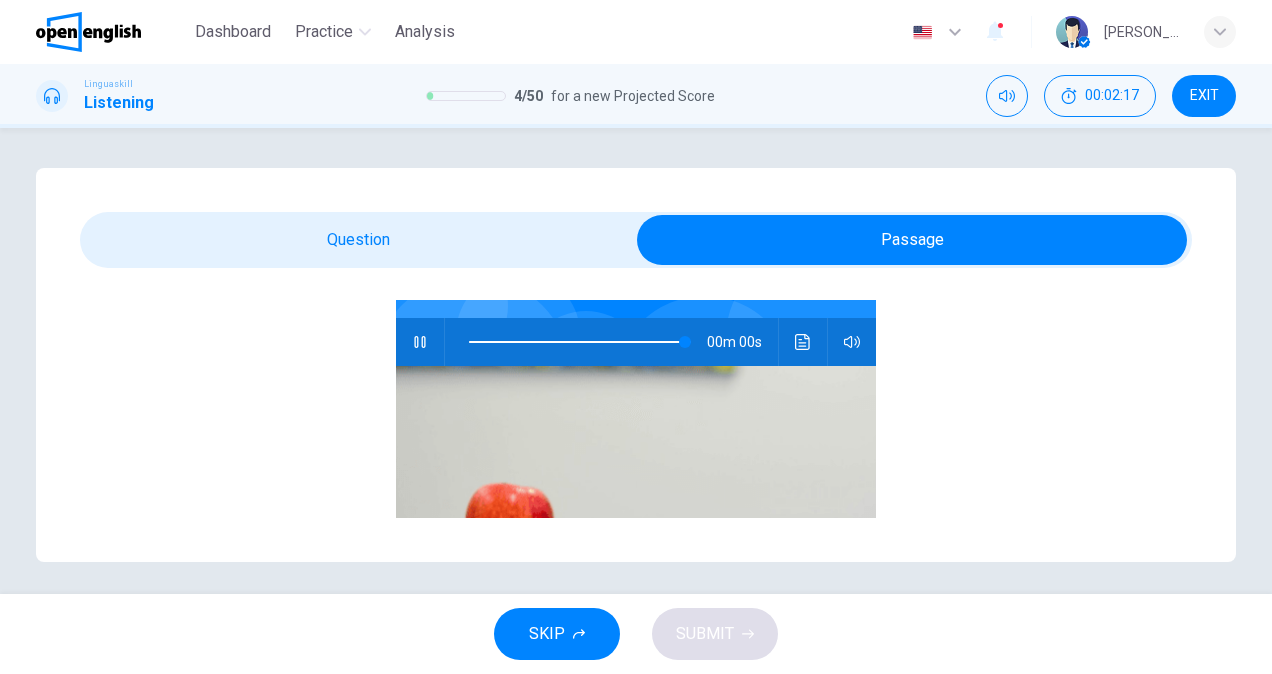 type on "*" 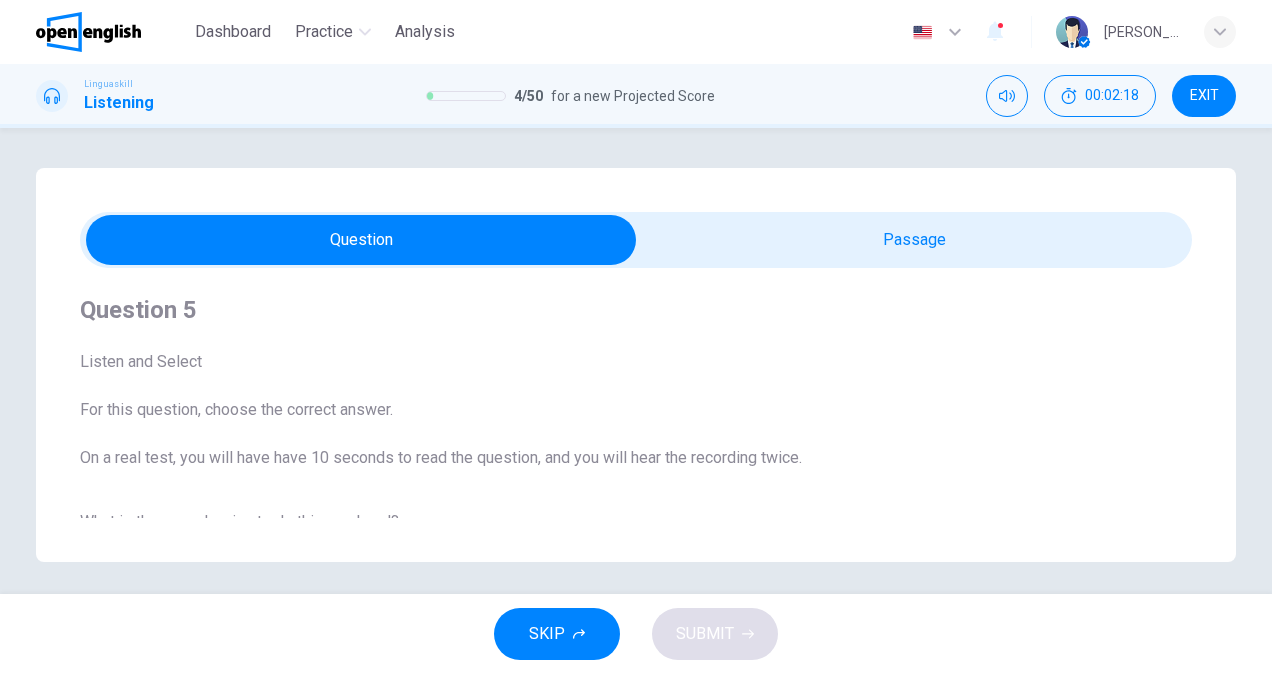 scroll, scrollTop: 6, scrollLeft: 0, axis: vertical 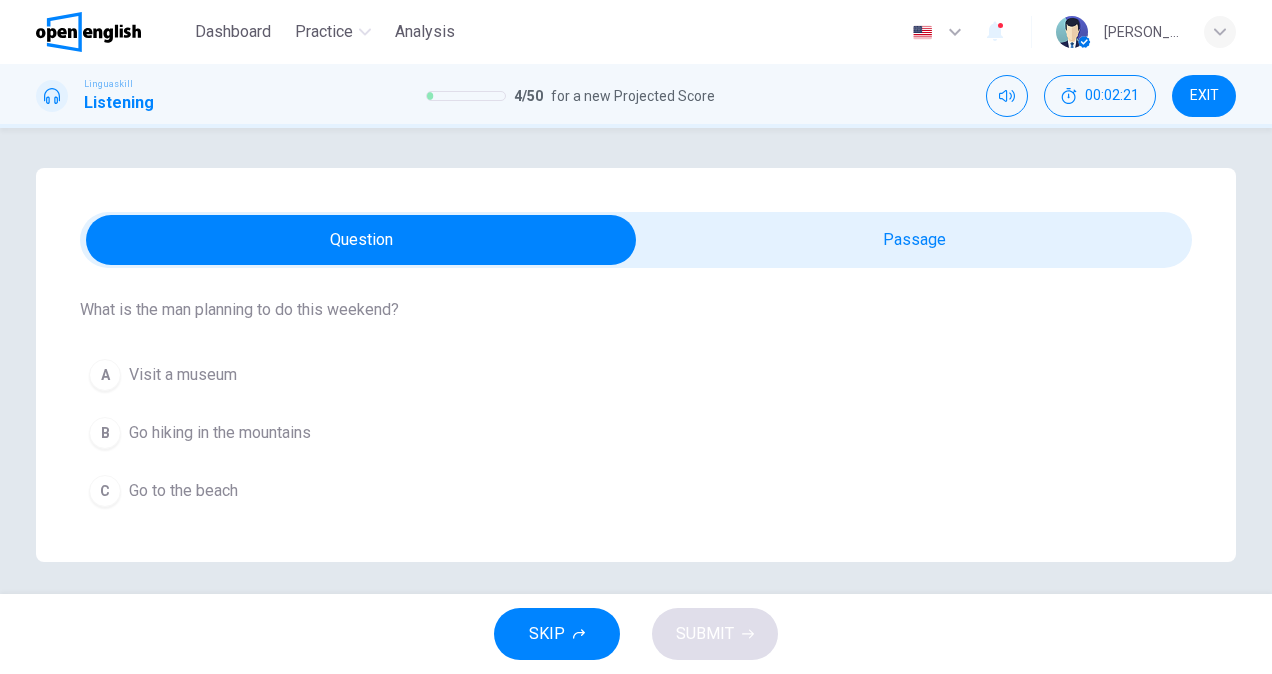 click on "Go hiking in the mountains" at bounding box center (220, 433) 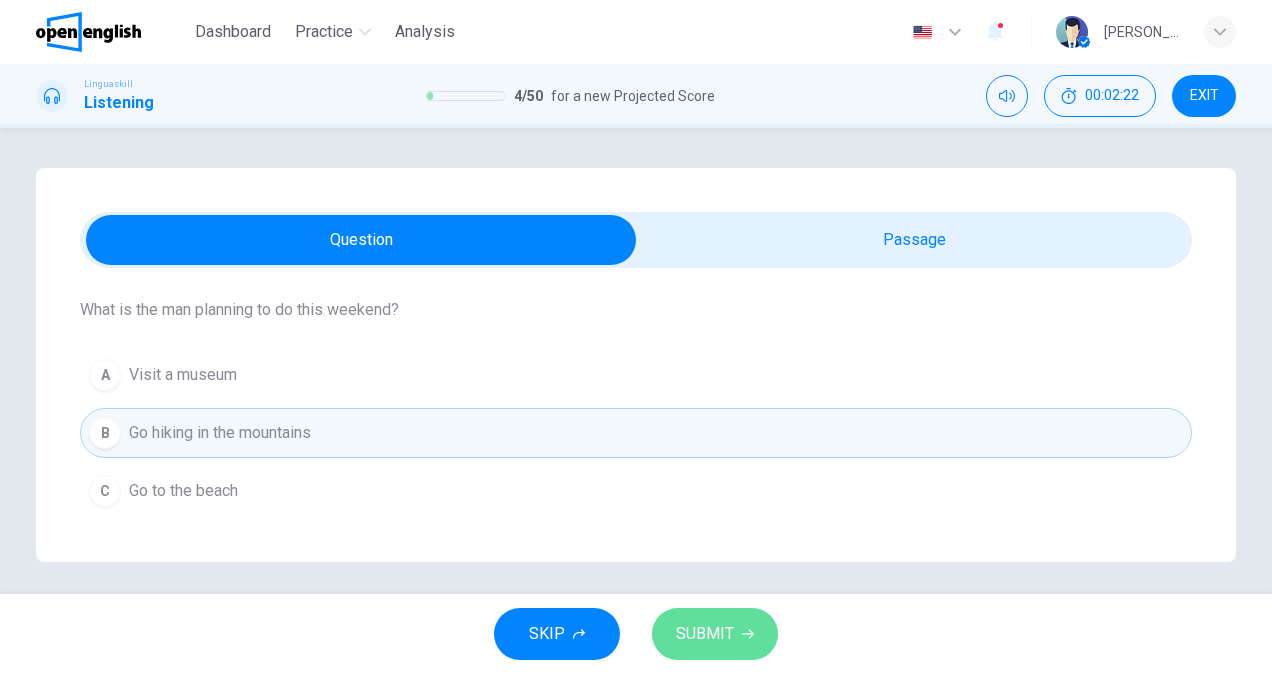 click on "SUBMIT" at bounding box center [705, 634] 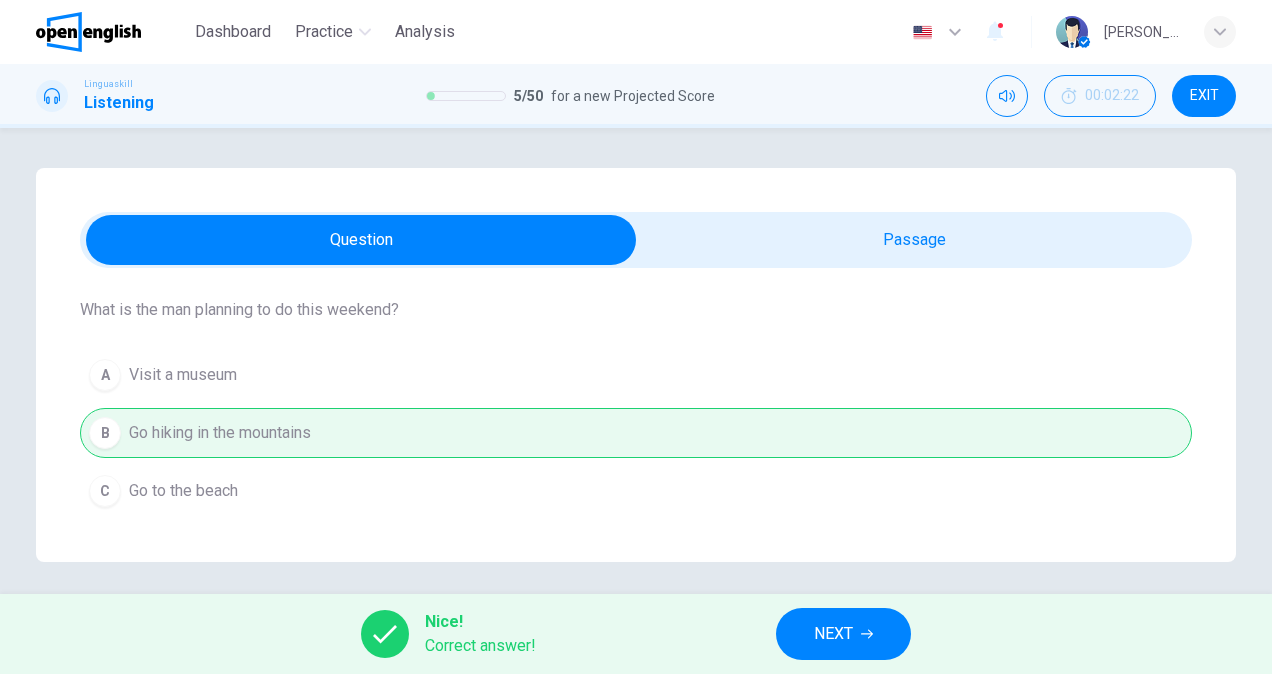 click on "NEXT" at bounding box center (833, 634) 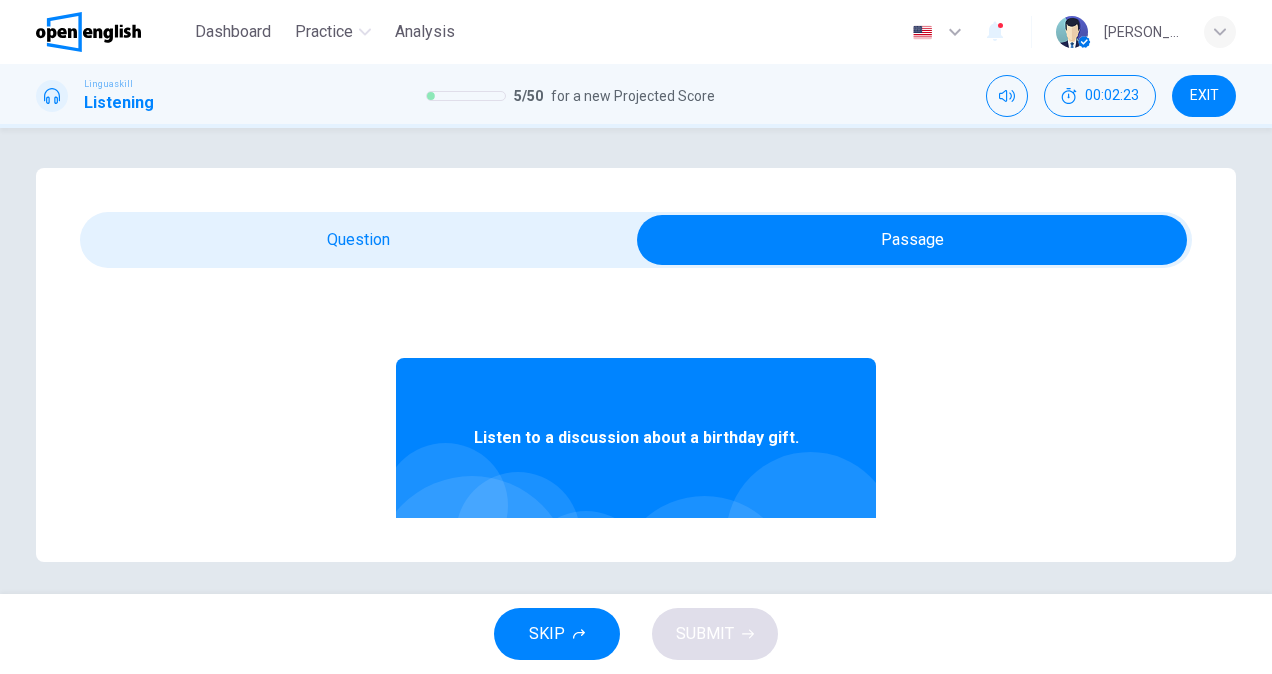 click on "Listen to a discussion about a birthday gift." at bounding box center (636, 438) 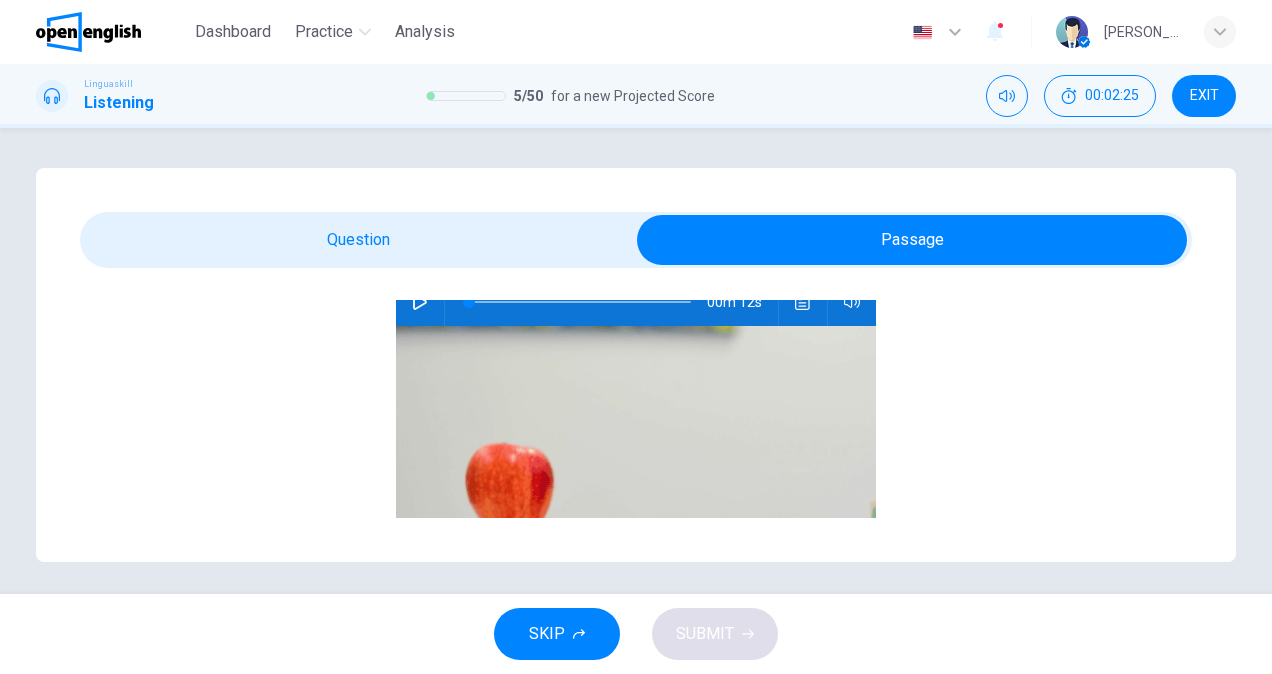 scroll, scrollTop: 200, scrollLeft: 0, axis: vertical 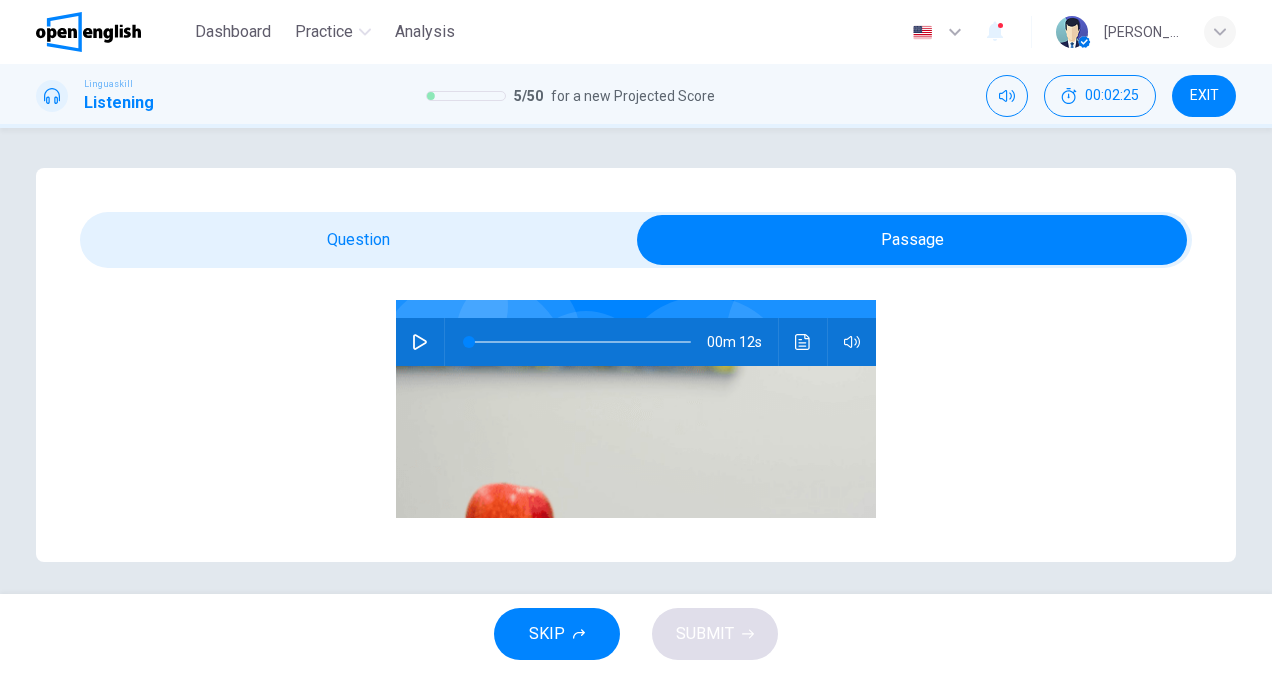 click 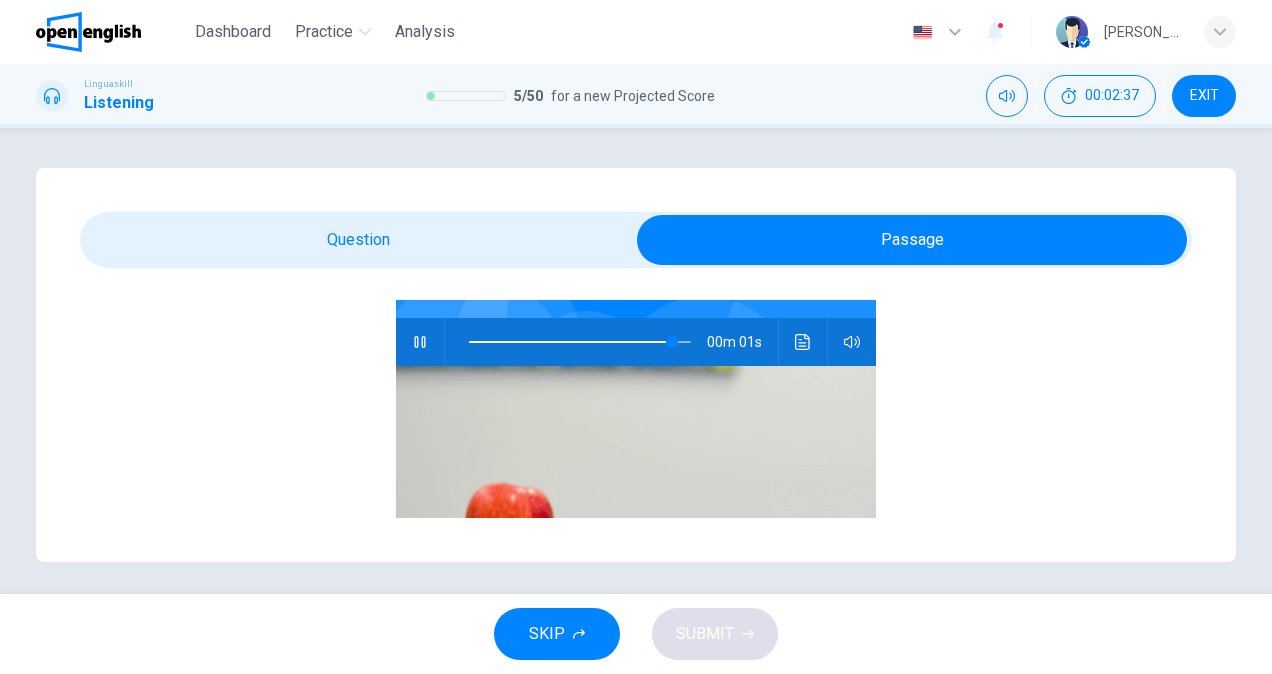 type on "*" 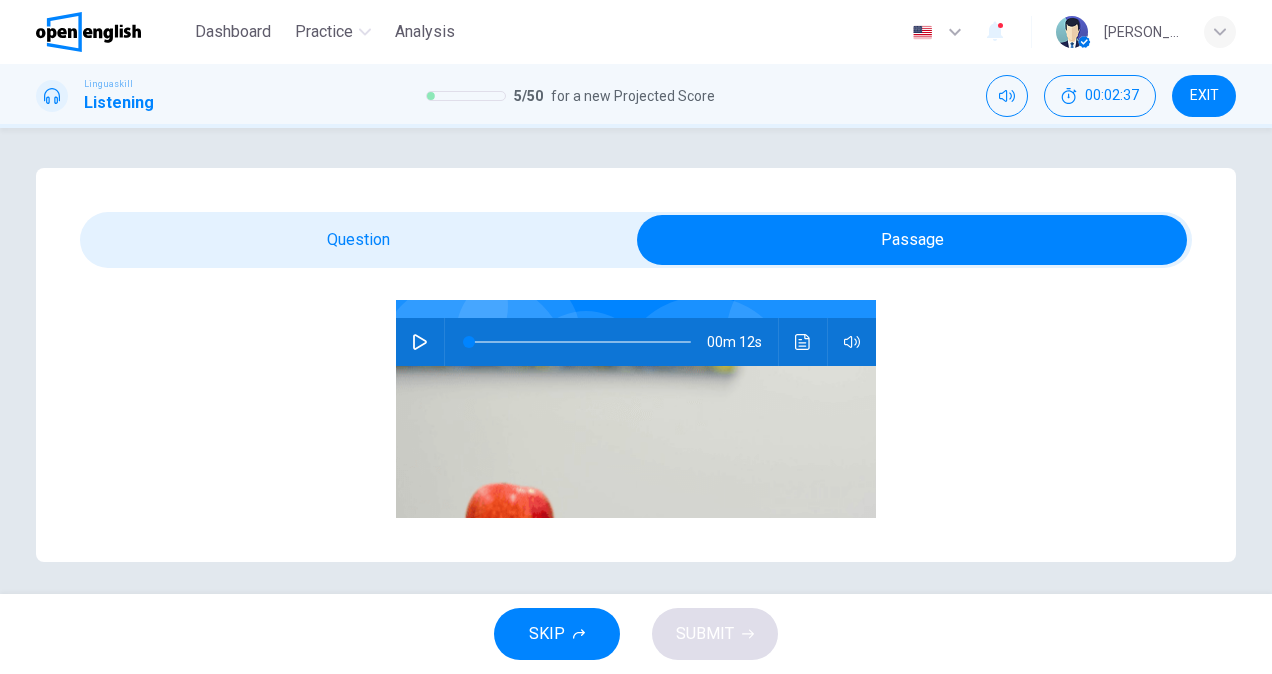 scroll, scrollTop: 6, scrollLeft: 0, axis: vertical 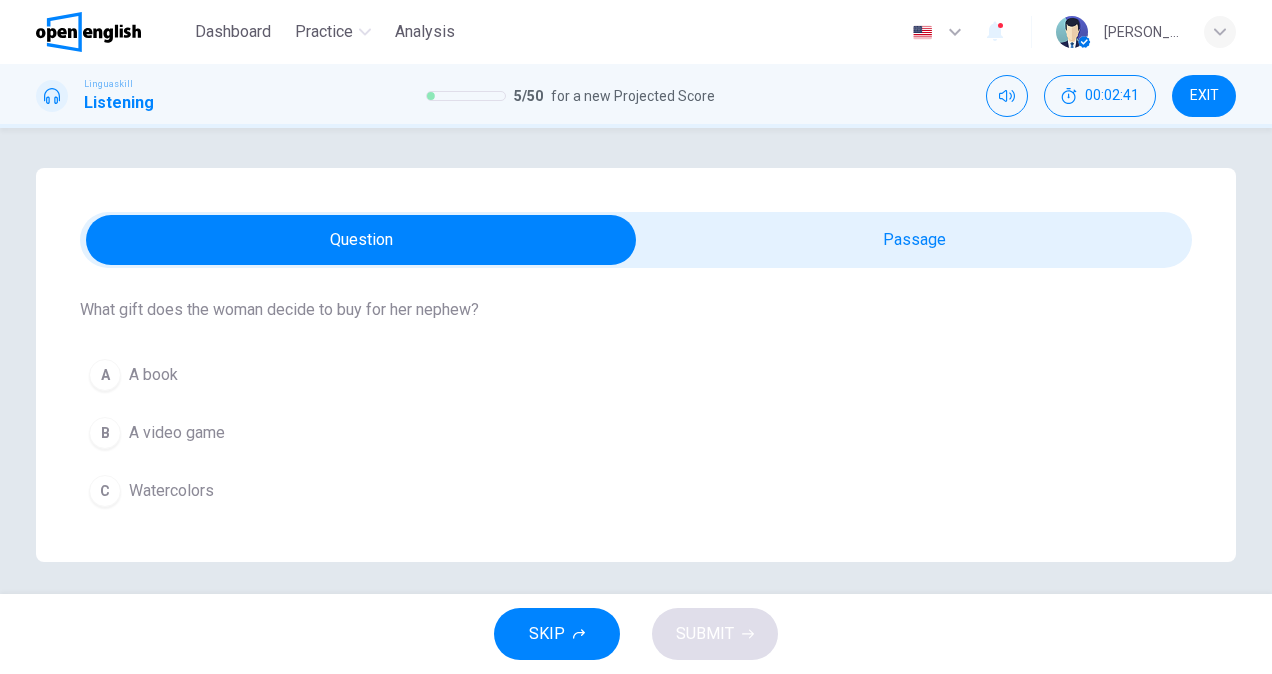 click on "Watercolors" at bounding box center [171, 491] 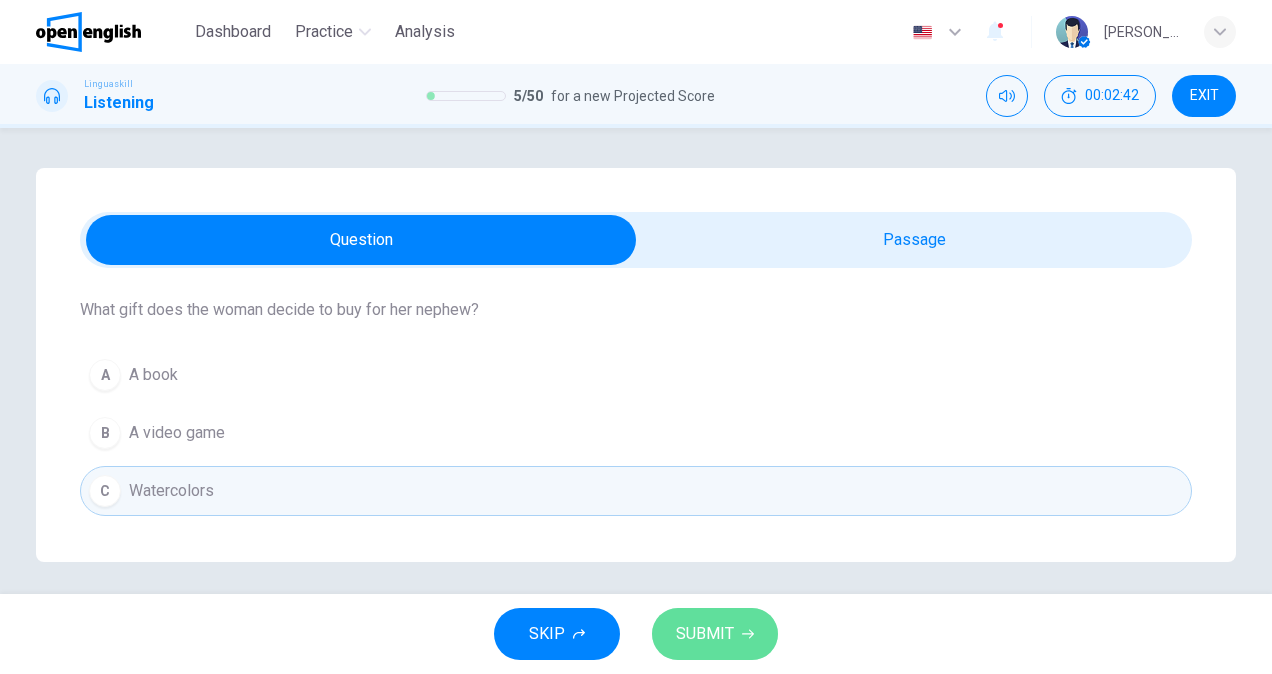 click on "SUBMIT" at bounding box center [705, 634] 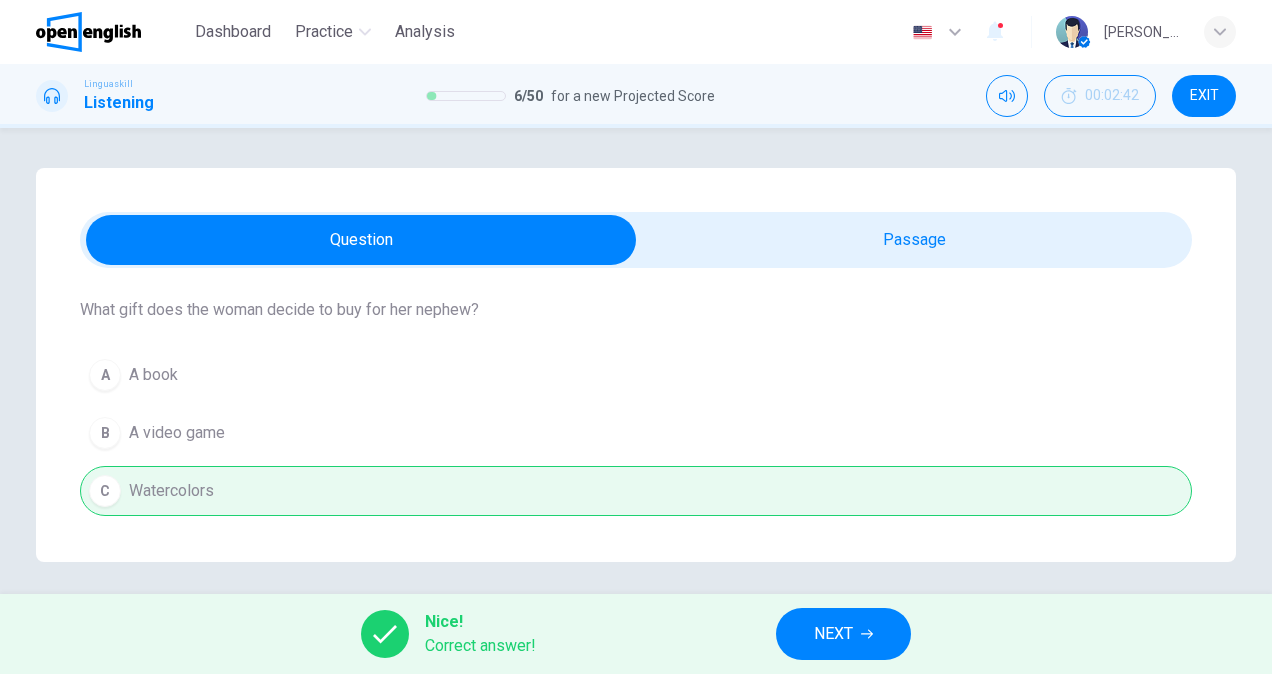 click on "NEXT" at bounding box center [833, 634] 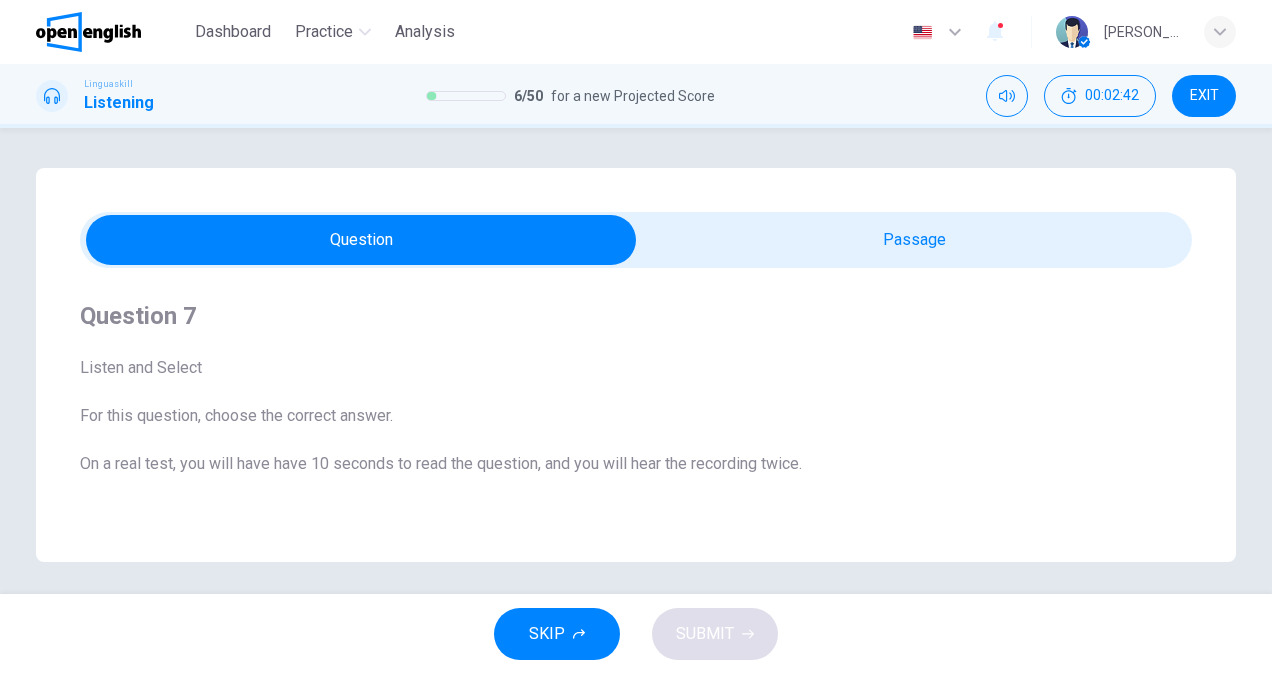 click on "Question Passage Question 7 Listen and Select For this question, choose the correct answer.  On a real test, you will have have 10 seconds to read the question, and you will hear the recording twice. What are the speakers planning for the weekend? A Going to a museum B Going to the beach C Working overtime Listen to a clip about weekend plans. 00m 09s" at bounding box center (636, 365) 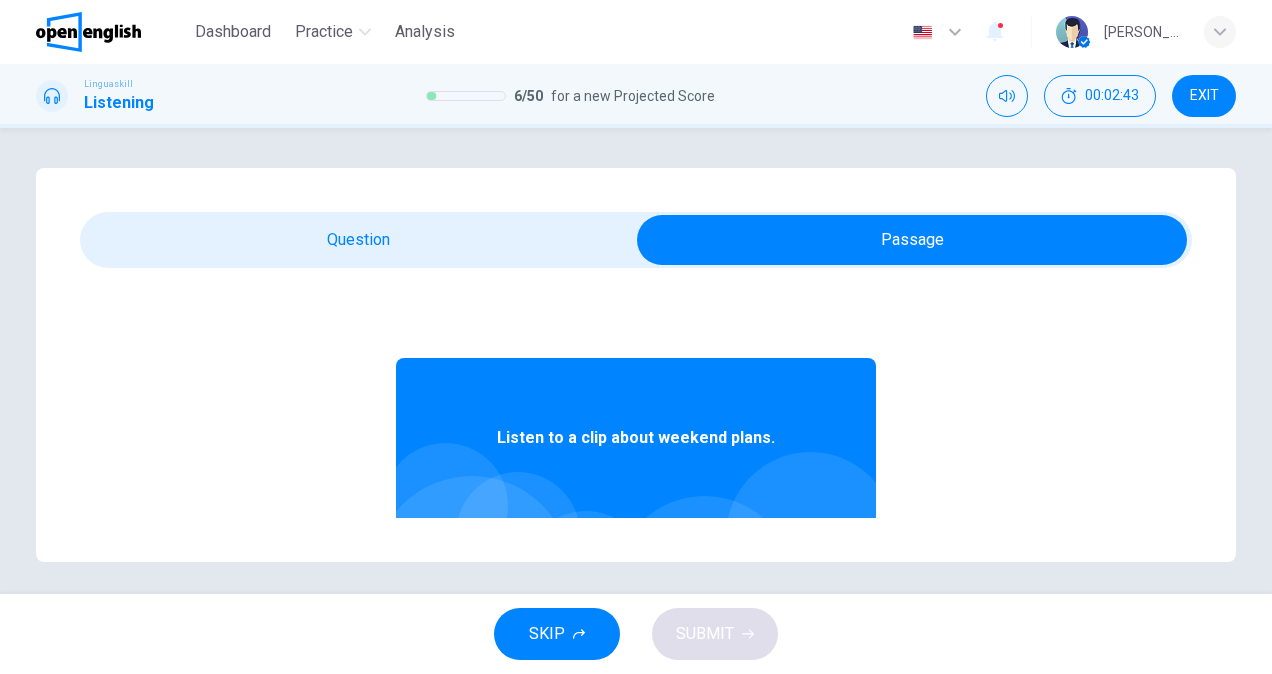 click on "Listen to a clip about weekend plans." at bounding box center [636, 438] 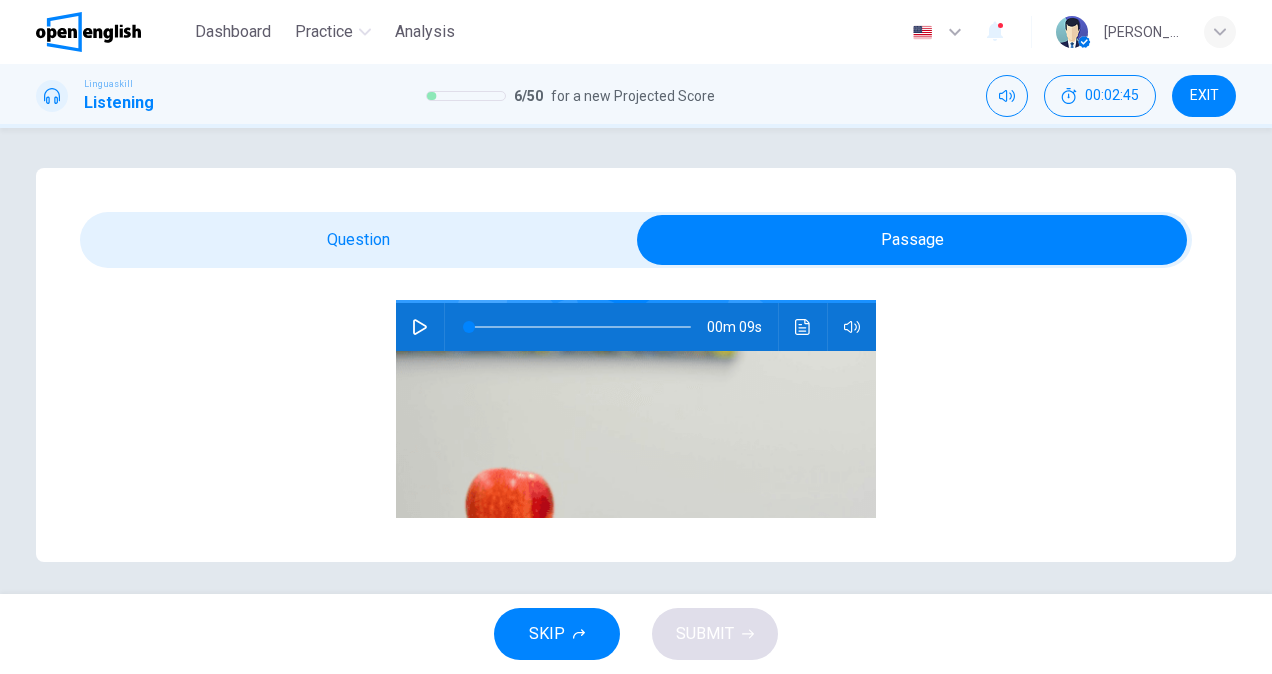 scroll, scrollTop: 100, scrollLeft: 0, axis: vertical 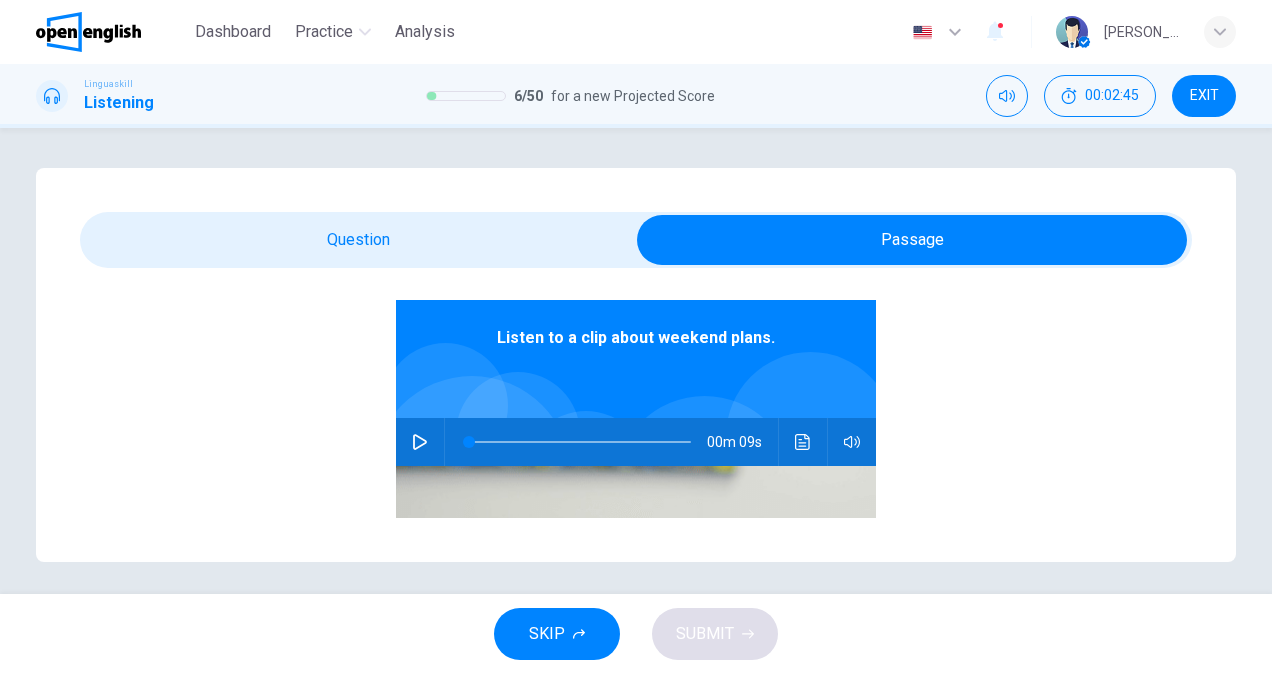 click 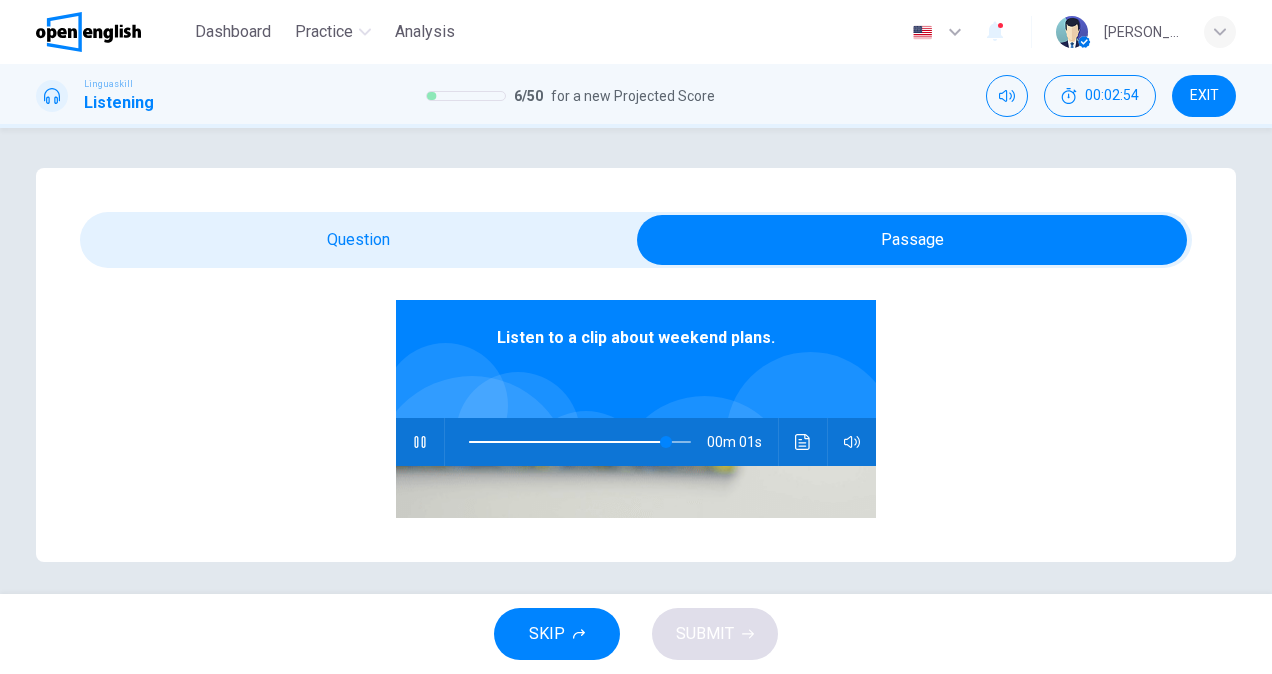 type on "*" 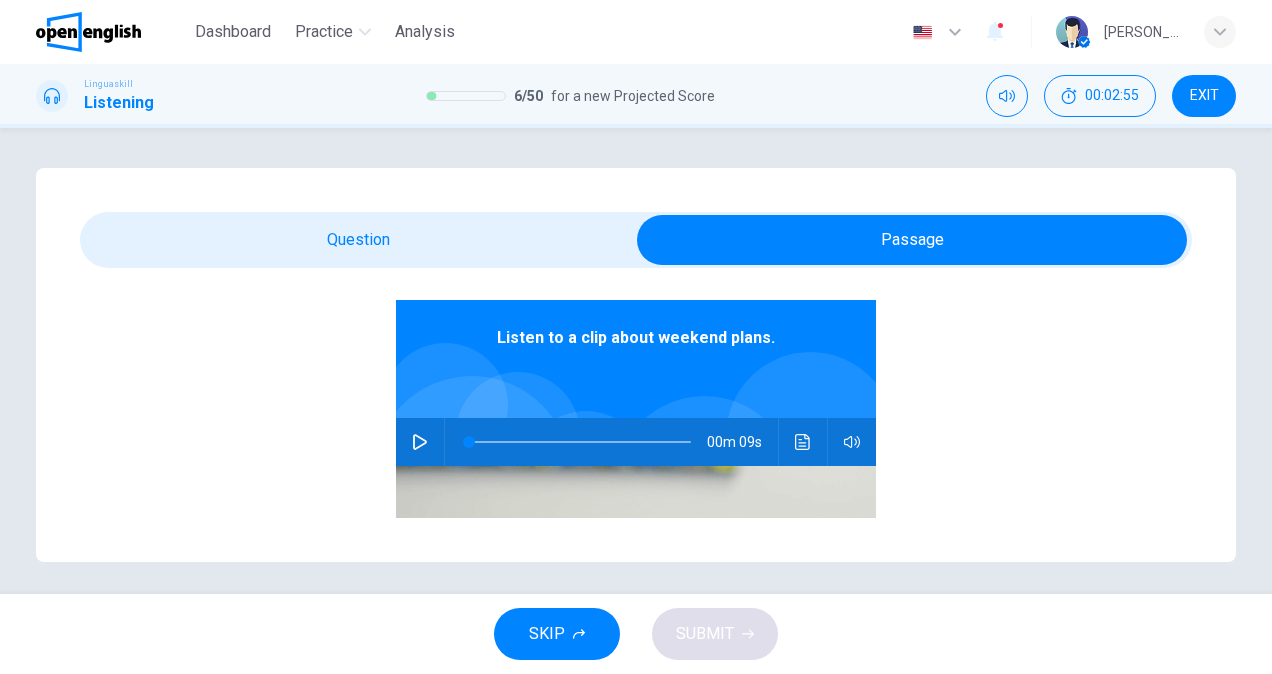 scroll, scrollTop: 6, scrollLeft: 0, axis: vertical 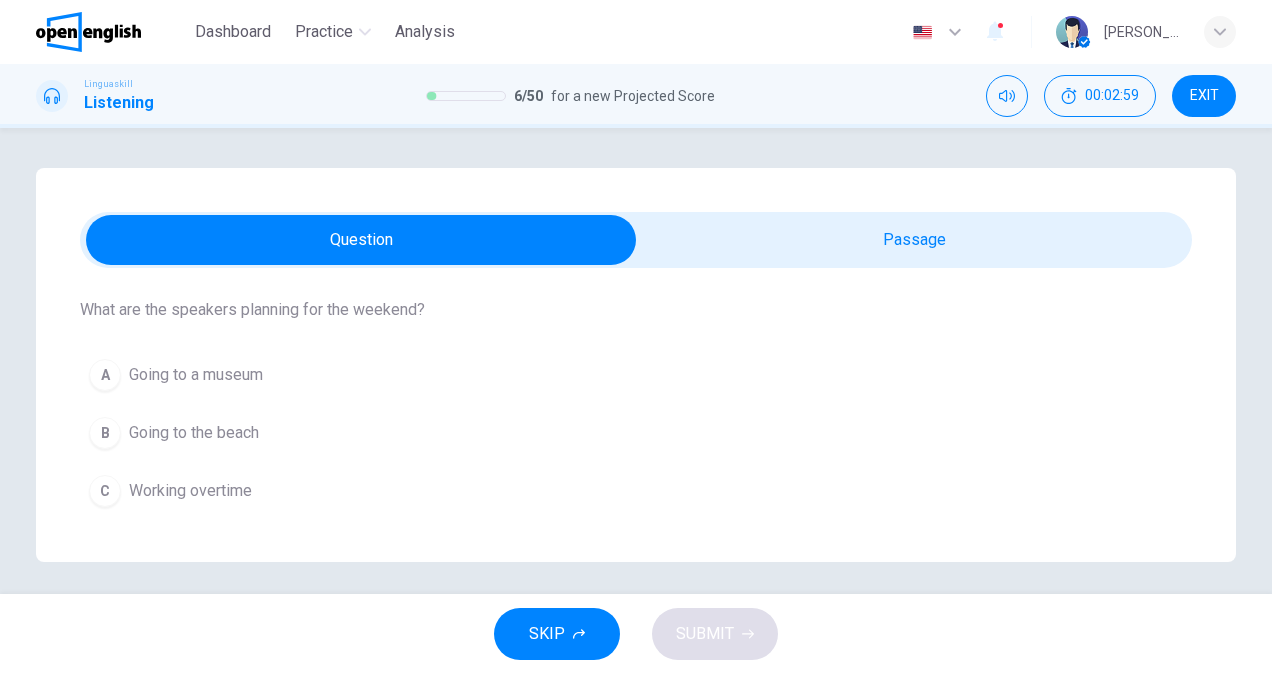 click on "Going to the beach" at bounding box center (194, 433) 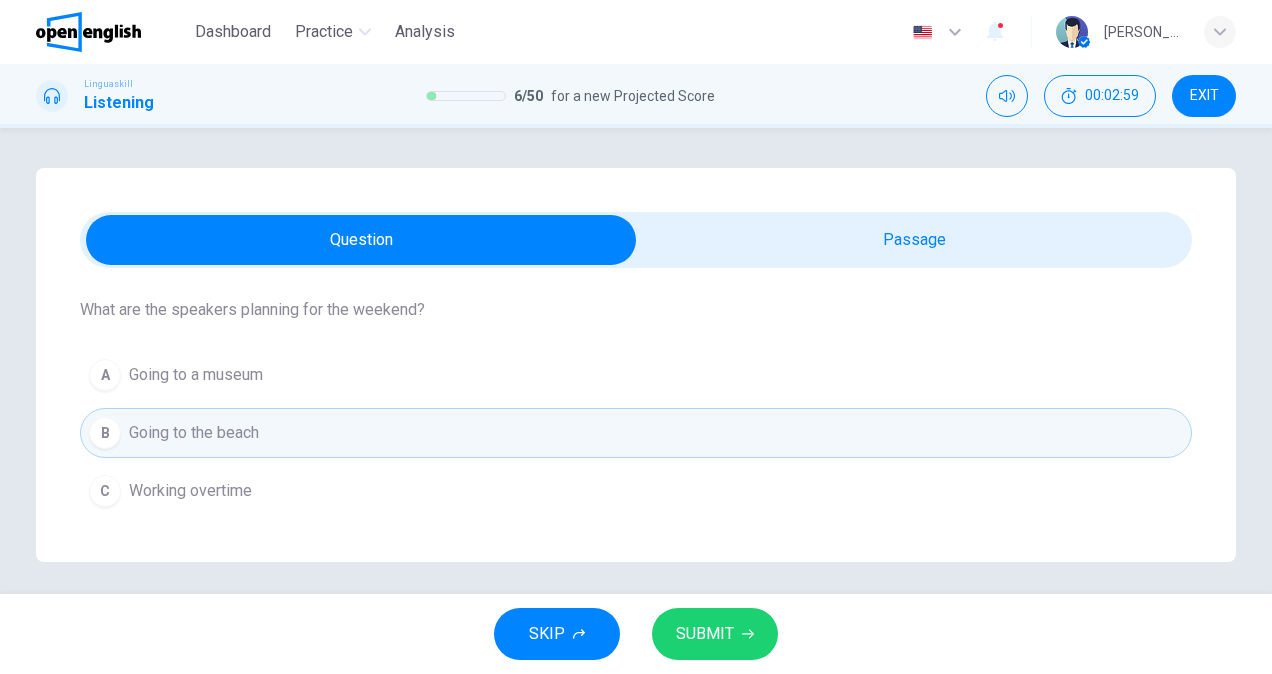 click on "SUBMIT" at bounding box center (715, 634) 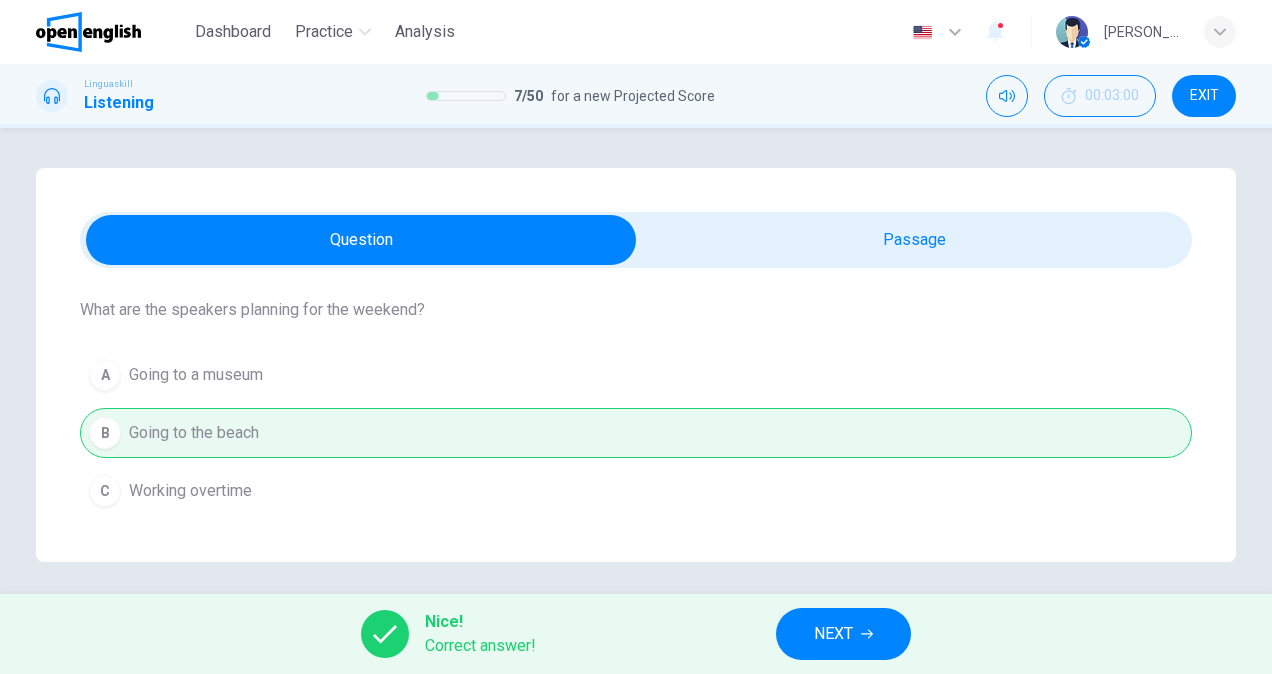click on "NEXT" at bounding box center (833, 634) 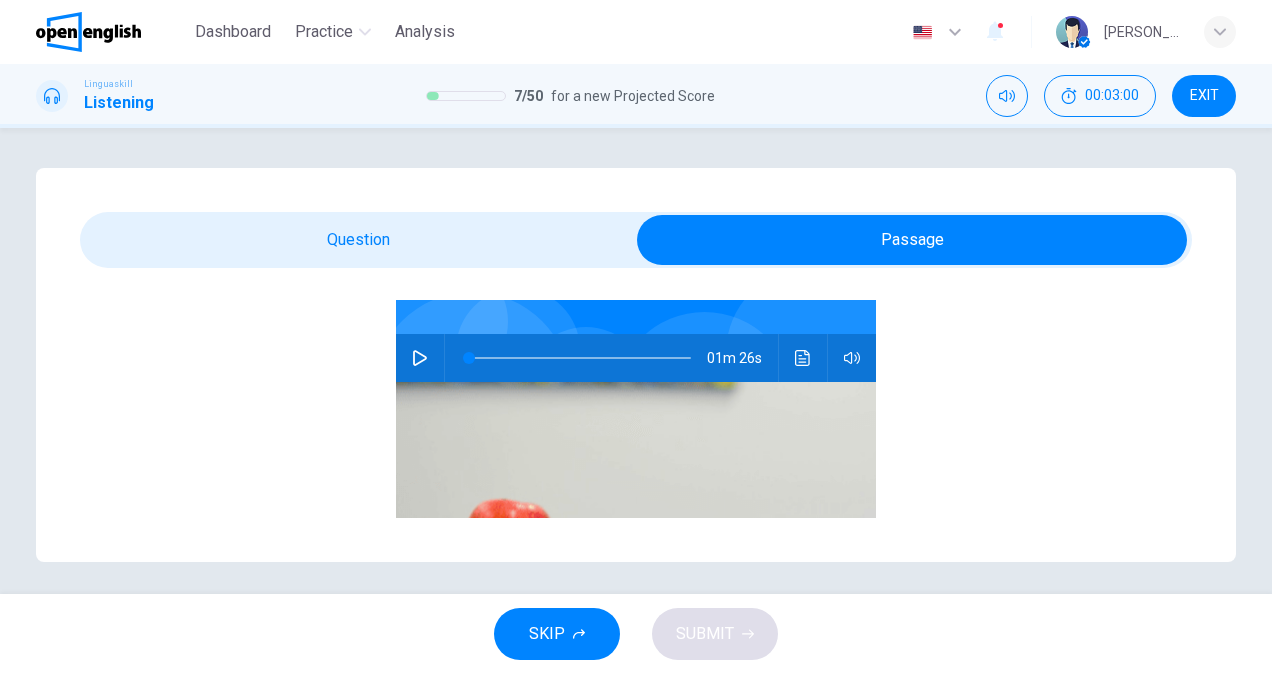 scroll, scrollTop: 100, scrollLeft: 0, axis: vertical 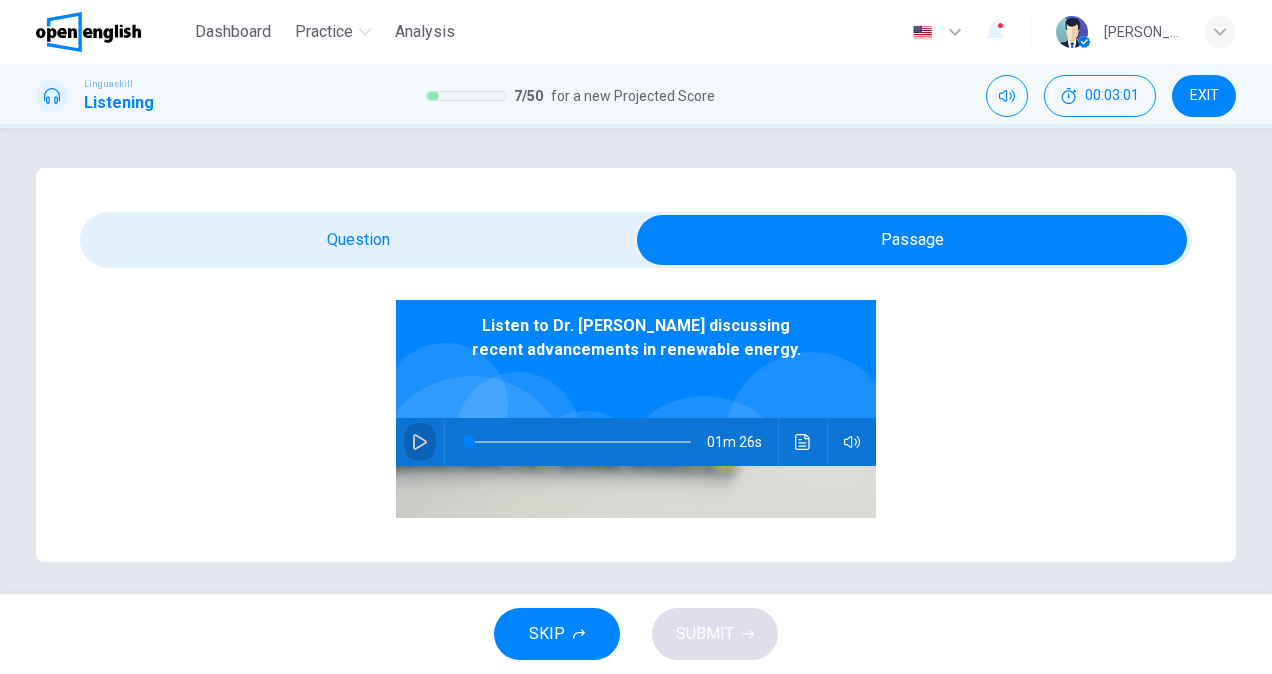 click 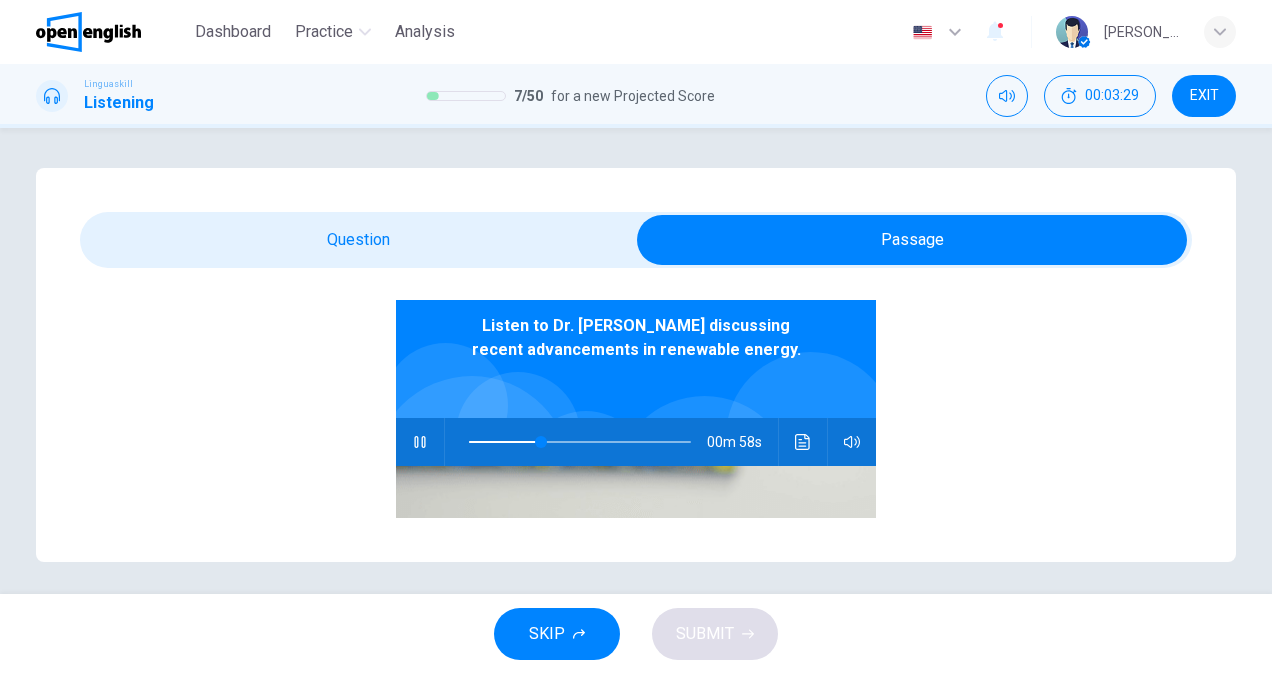 click at bounding box center (580, 442) 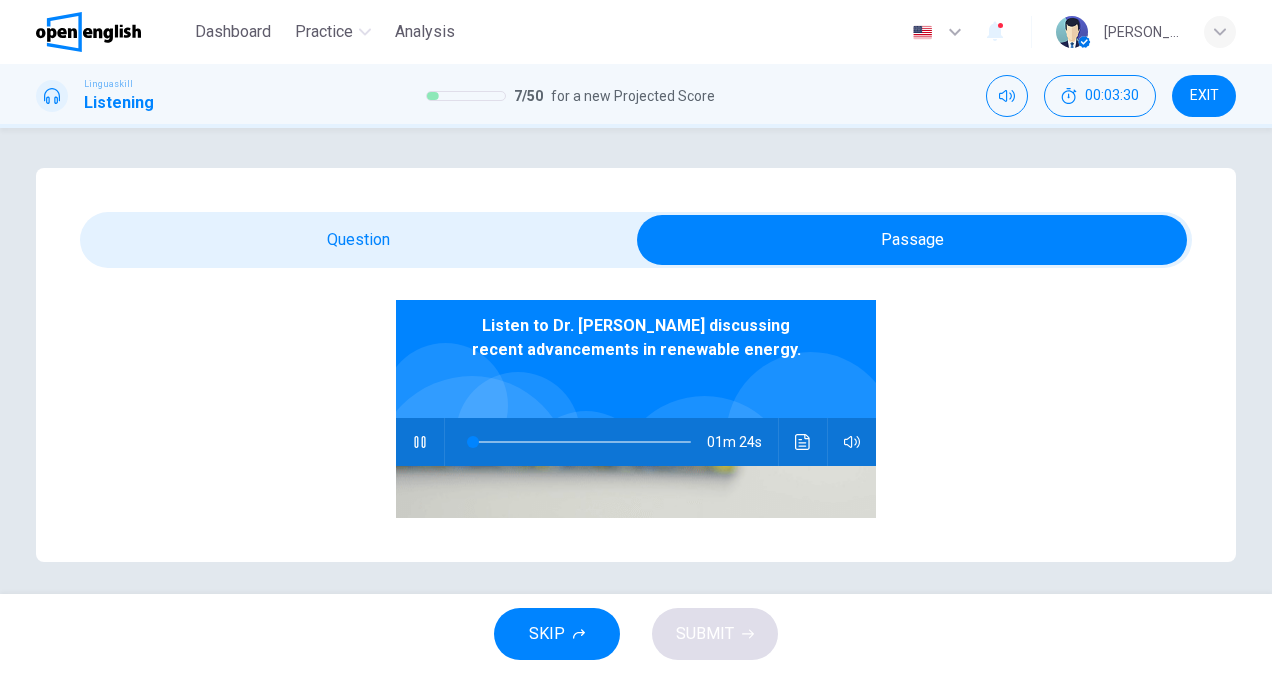 click 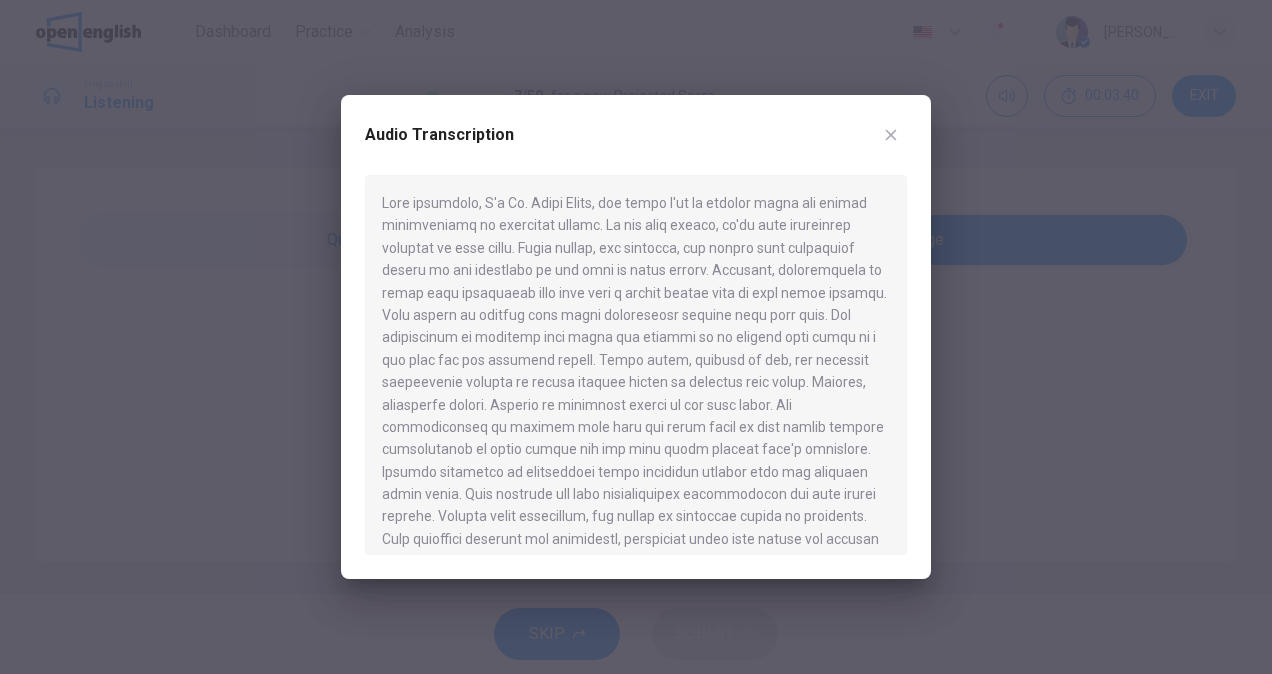 click 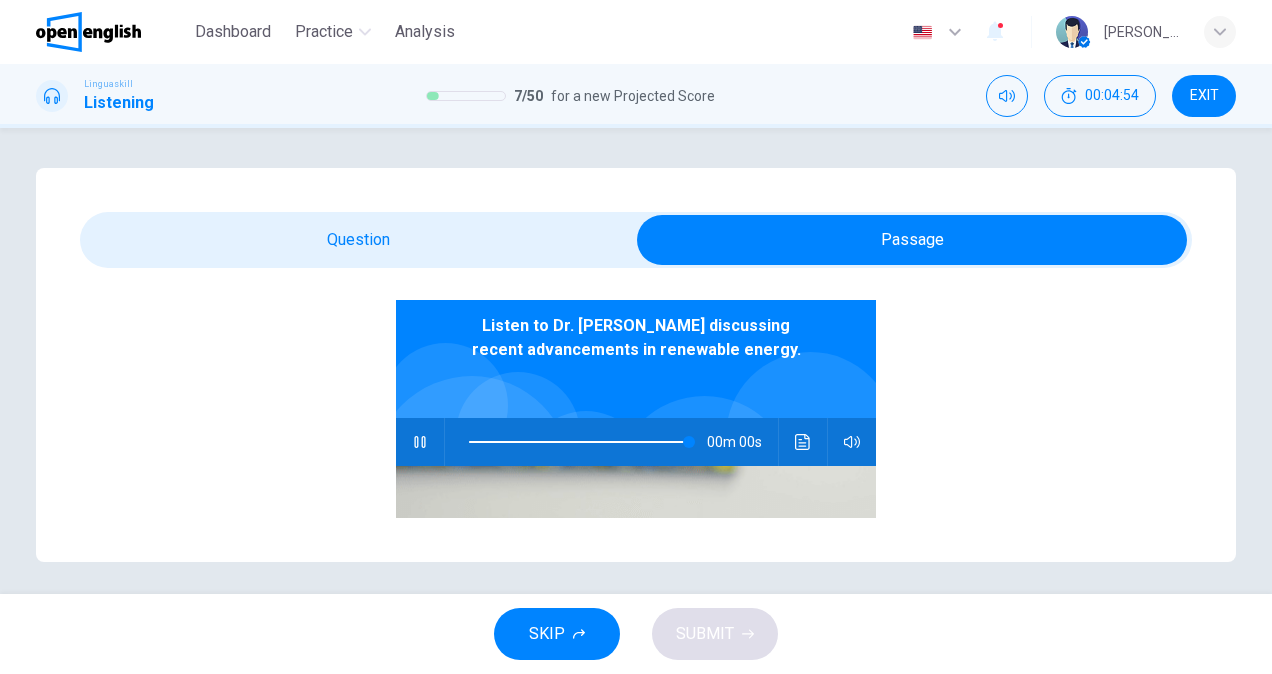 type on "*" 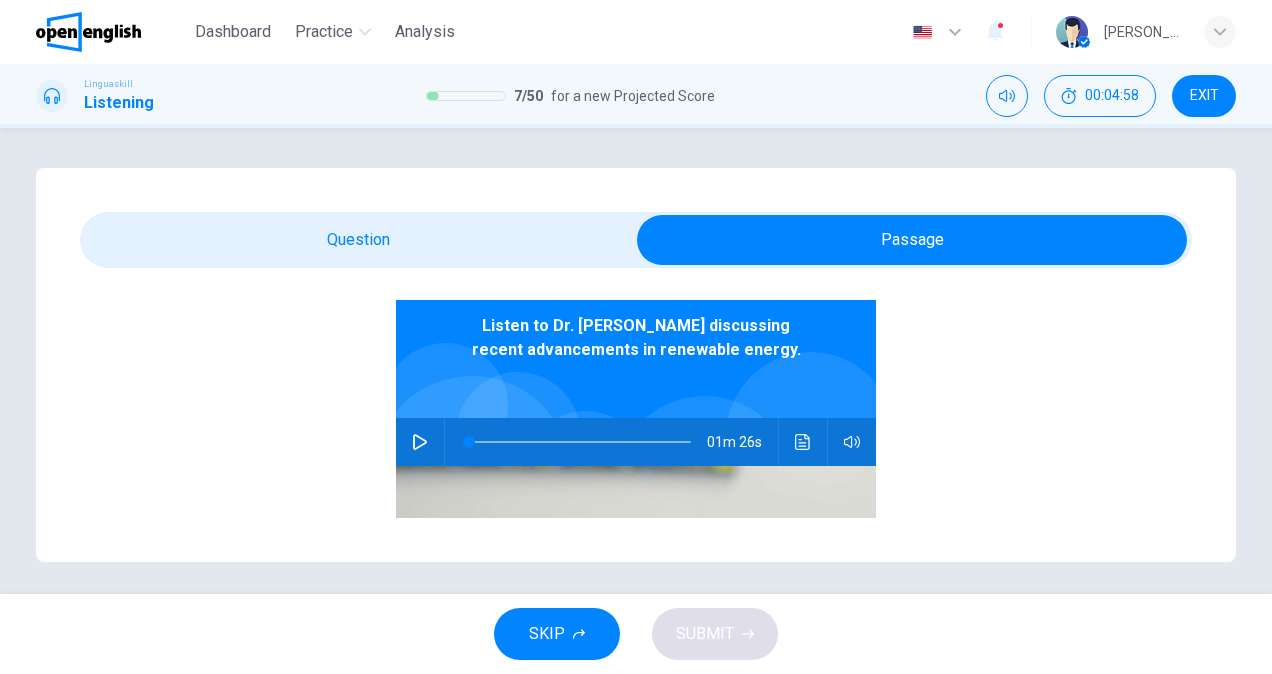 scroll, scrollTop: 6, scrollLeft: 0, axis: vertical 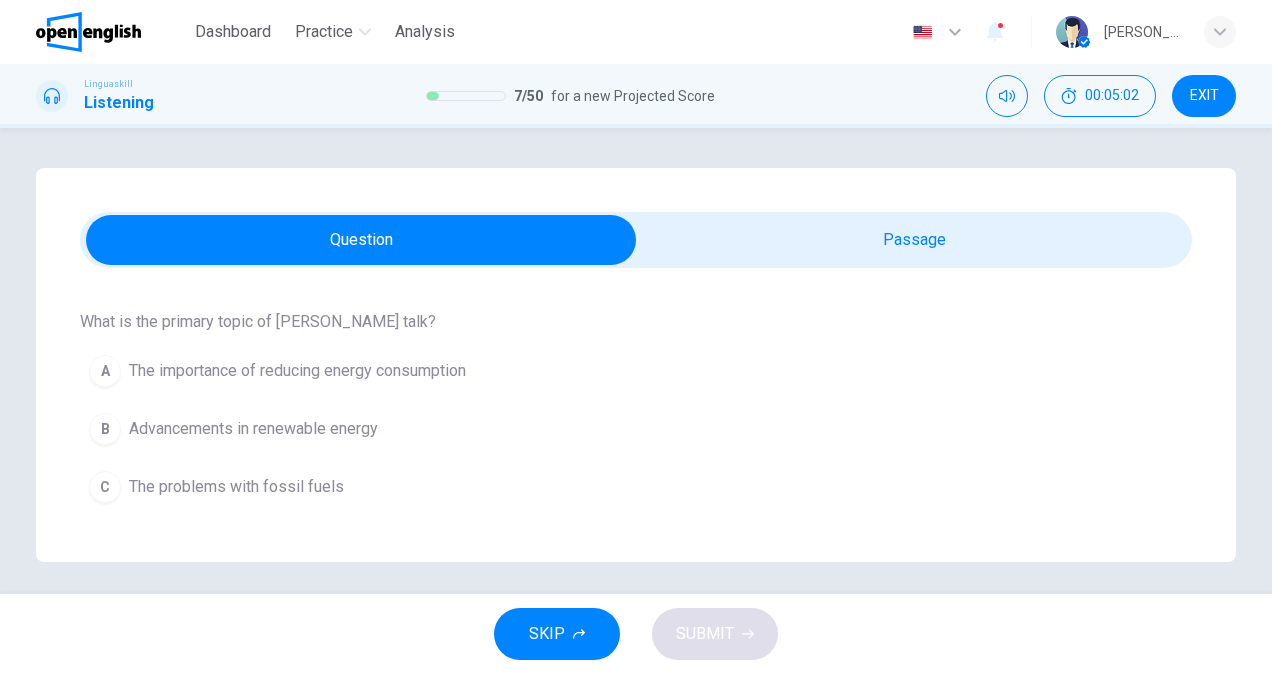 click on "Advancements in renewable energy" at bounding box center (253, 429) 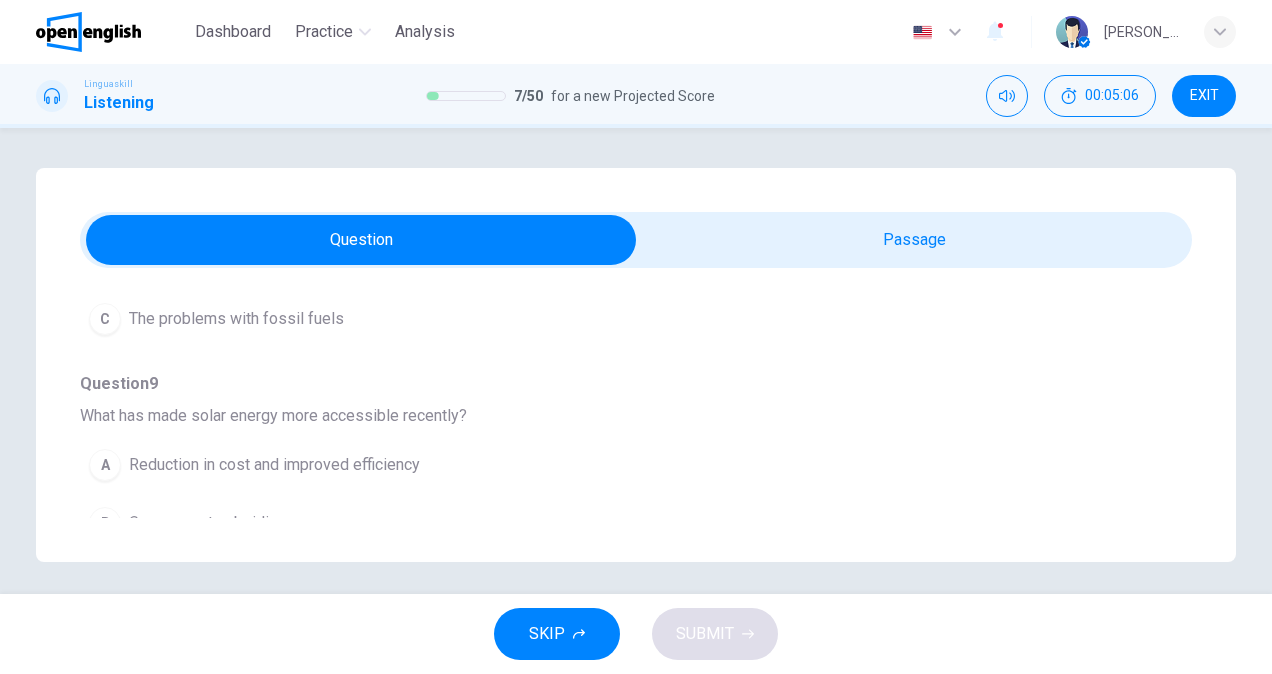 scroll, scrollTop: 400, scrollLeft: 0, axis: vertical 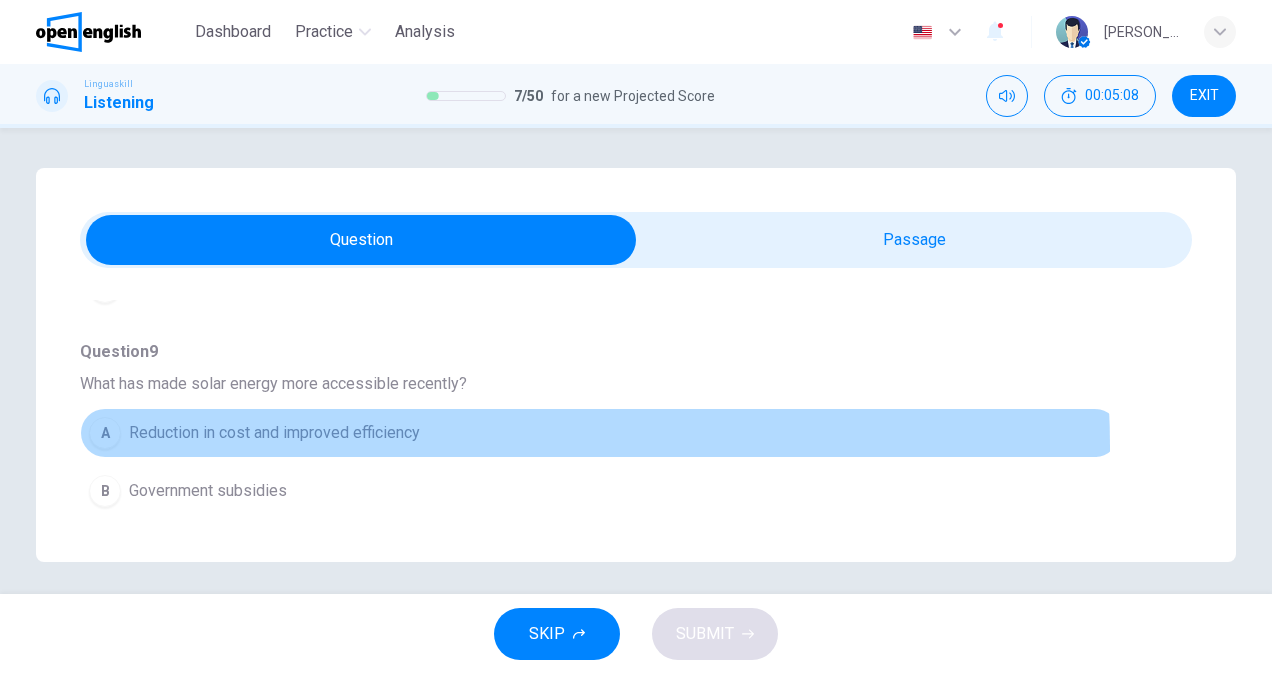 click on "A Reduction in cost and improved efficiency" at bounding box center (600, 433) 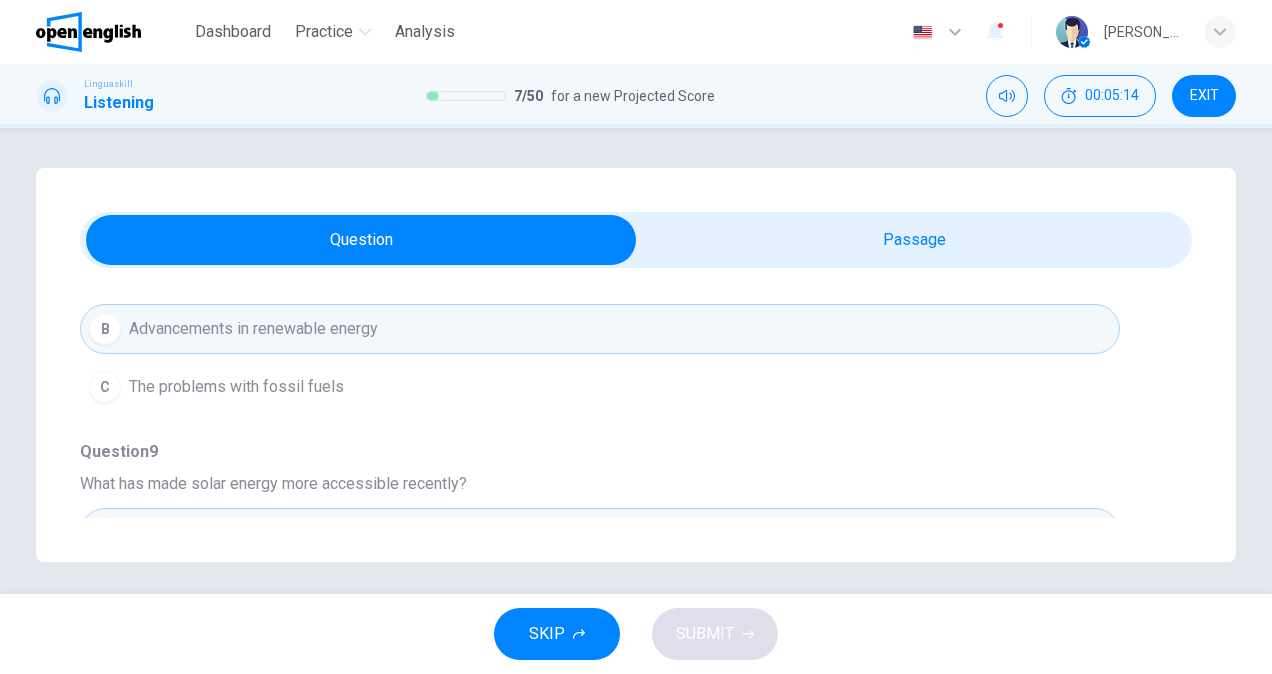 scroll, scrollTop: 0, scrollLeft: 0, axis: both 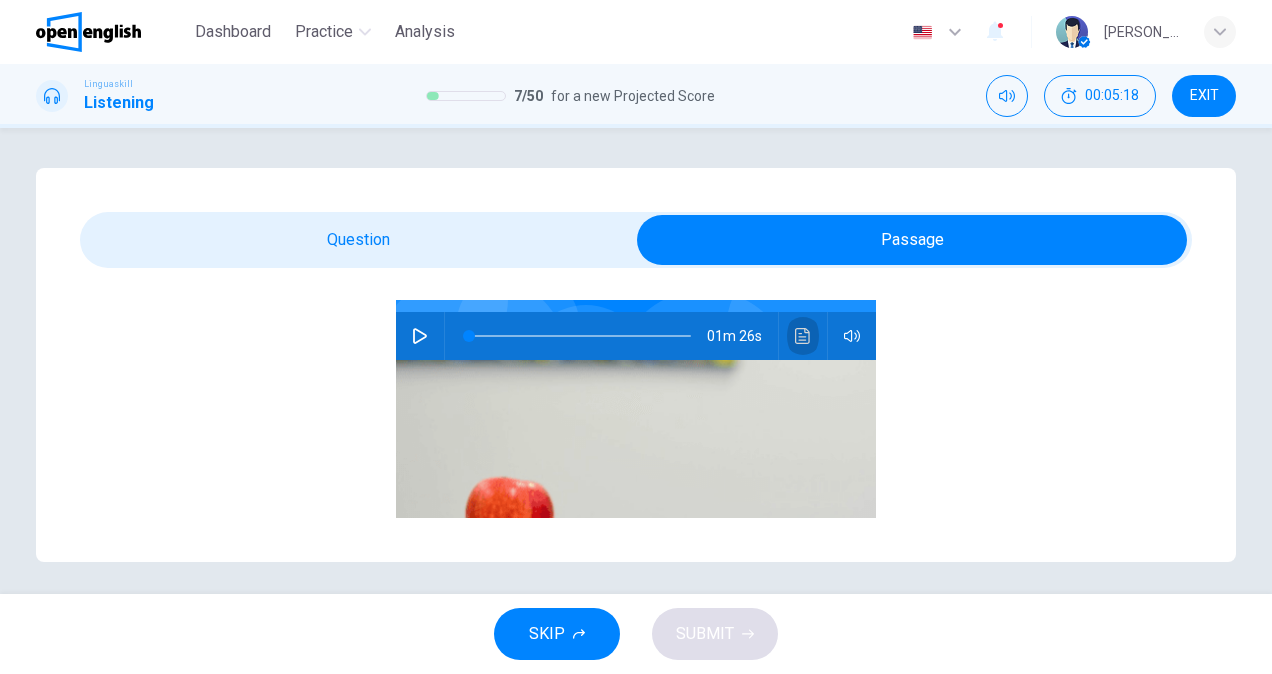 click 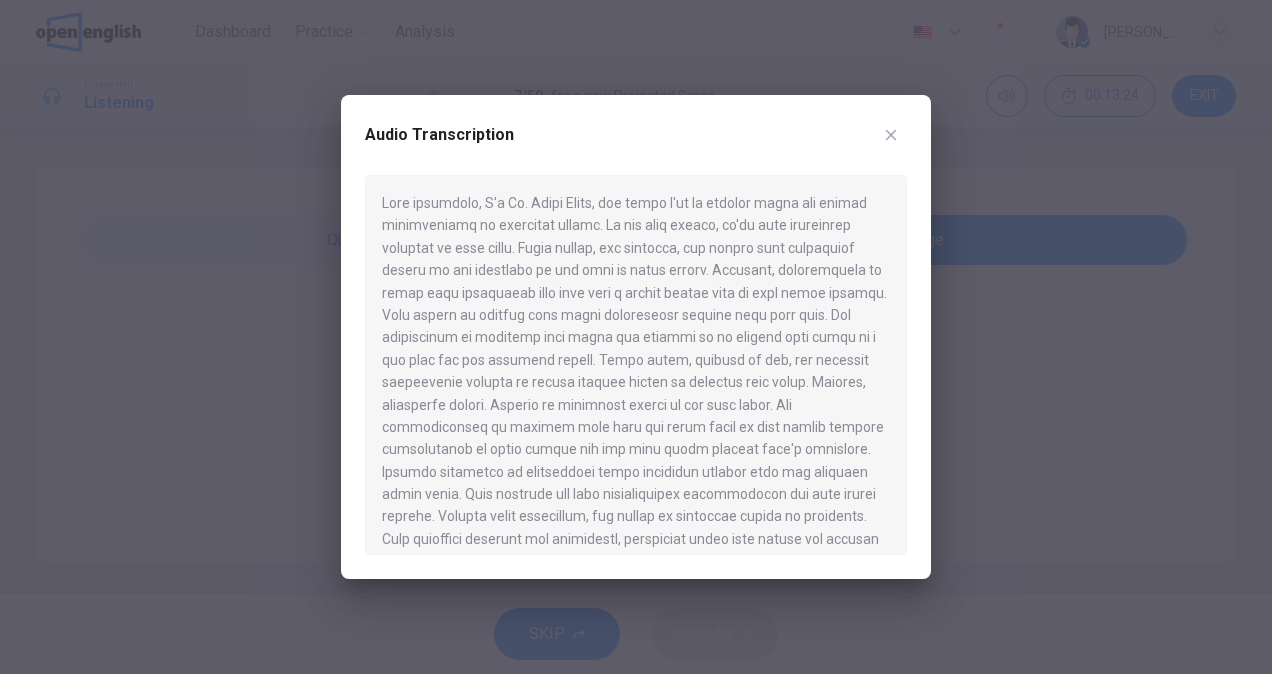 drag, startPoint x: 512, startPoint y: 248, endPoint x: 680, endPoint y: 292, distance: 173.66635 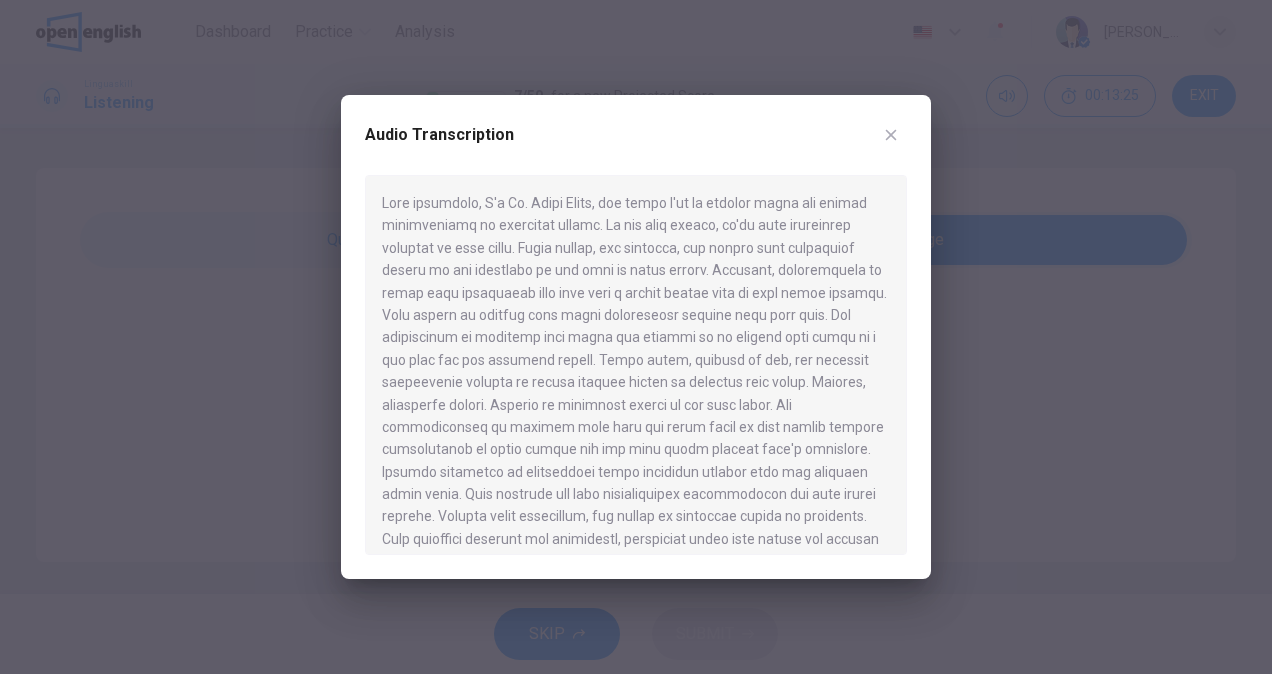 drag, startPoint x: 465, startPoint y: 266, endPoint x: 616, endPoint y: 266, distance: 151 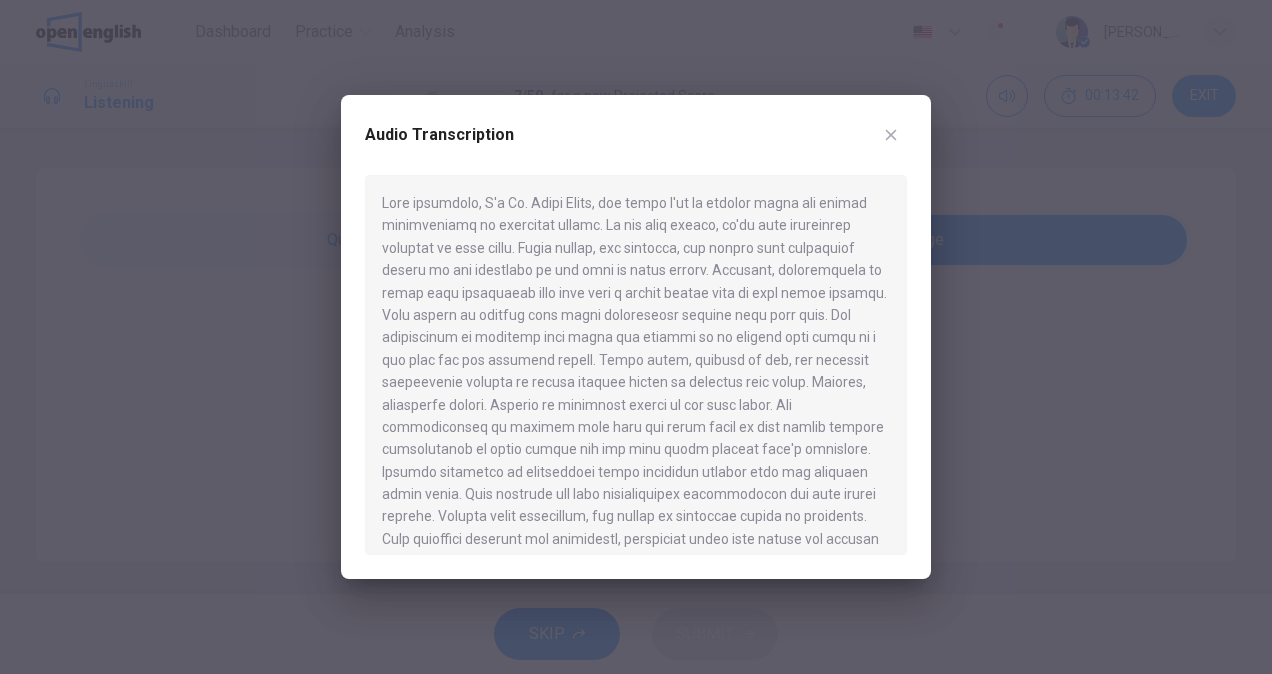 scroll, scrollTop: 56, scrollLeft: 0, axis: vertical 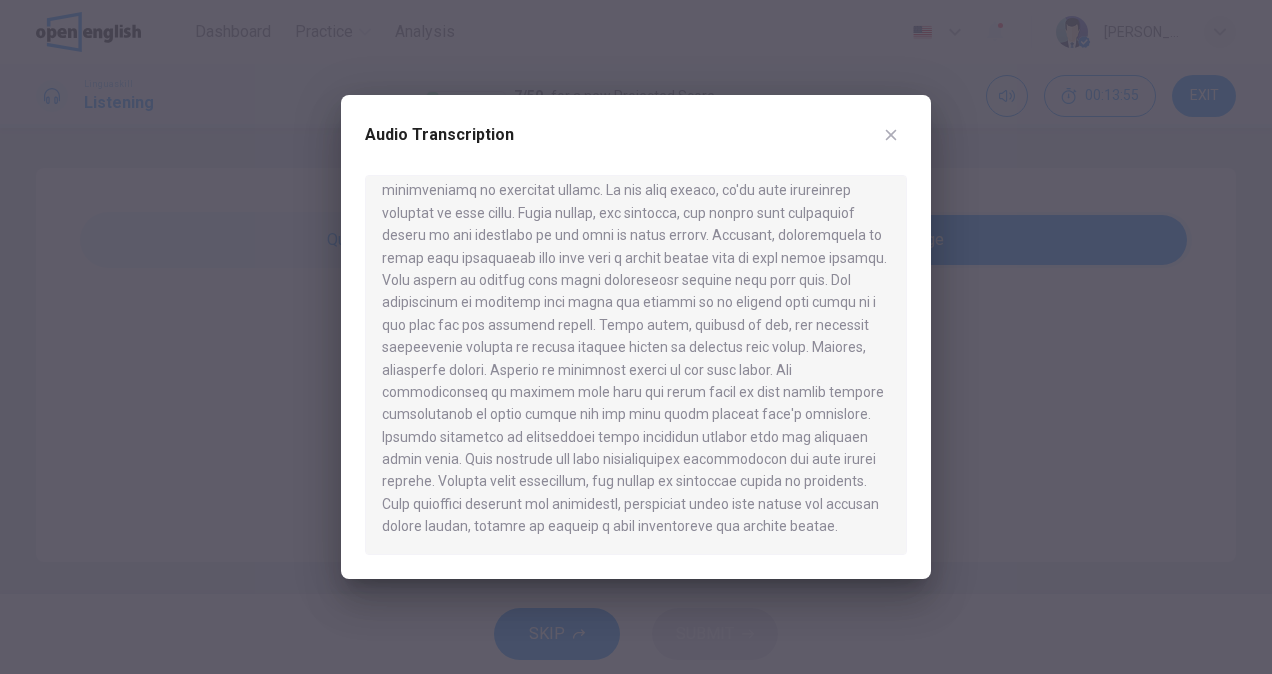 drag, startPoint x: 483, startPoint y: 480, endPoint x: 515, endPoint y: 533, distance: 61.91123 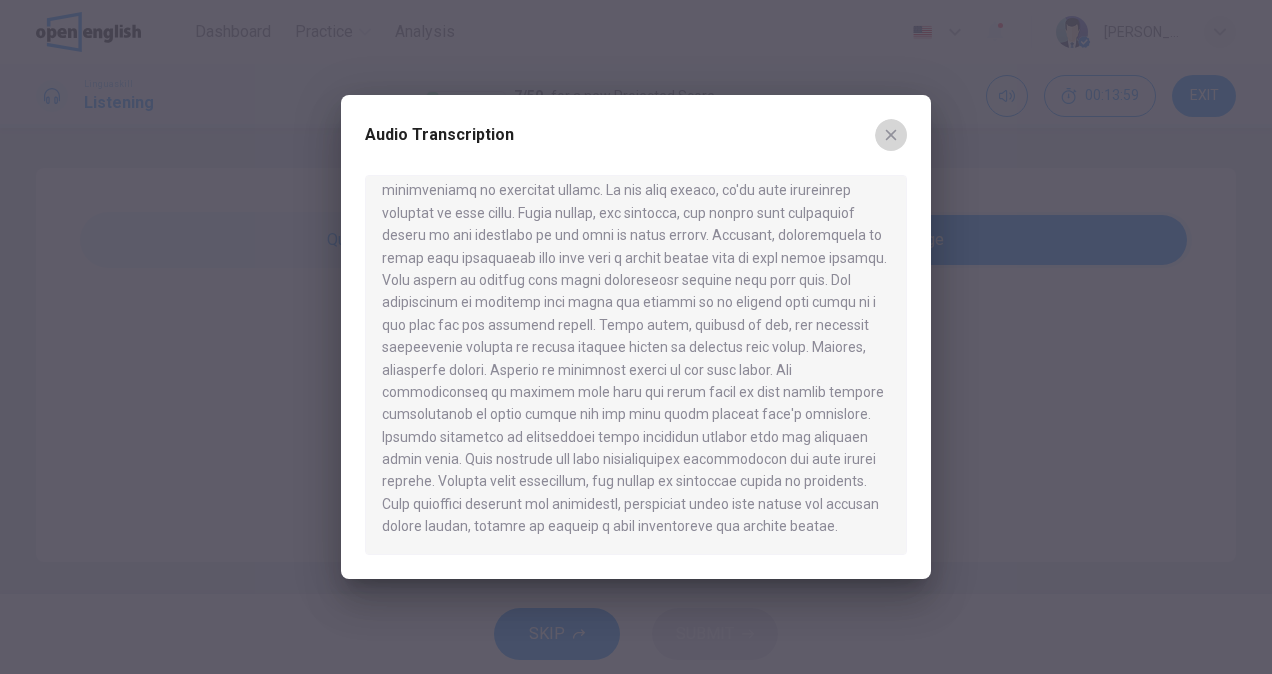 click 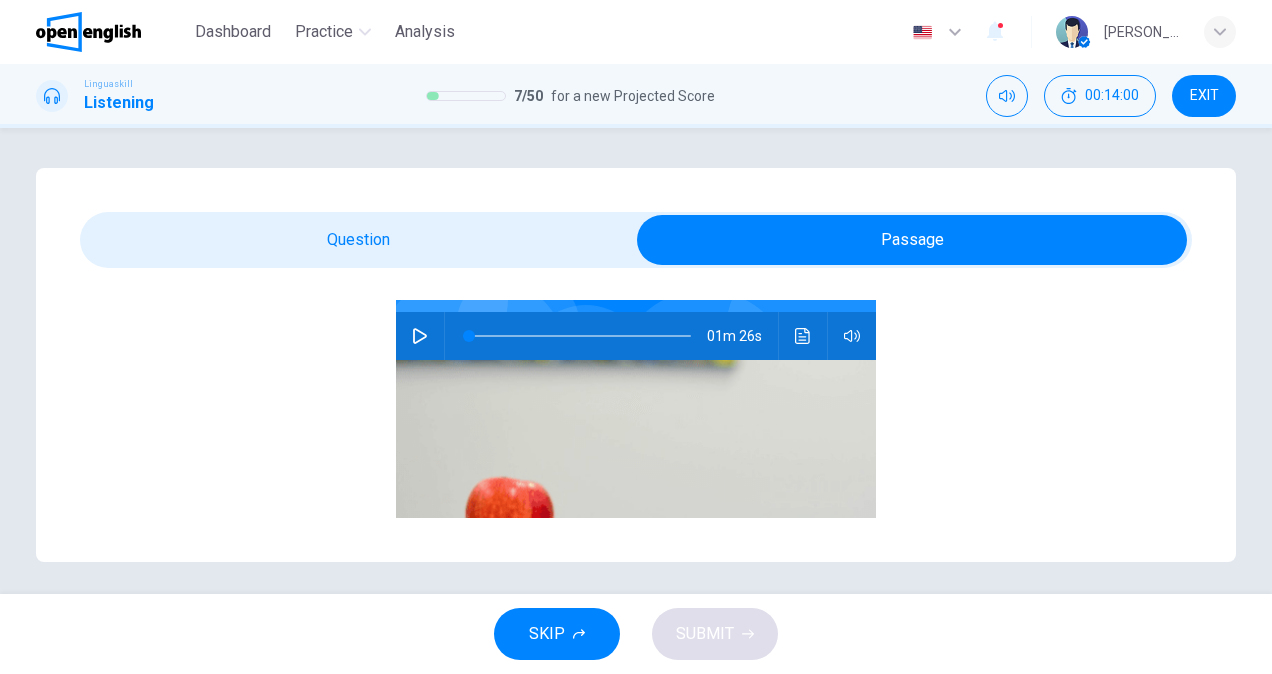 scroll, scrollTop: 6, scrollLeft: 0, axis: vertical 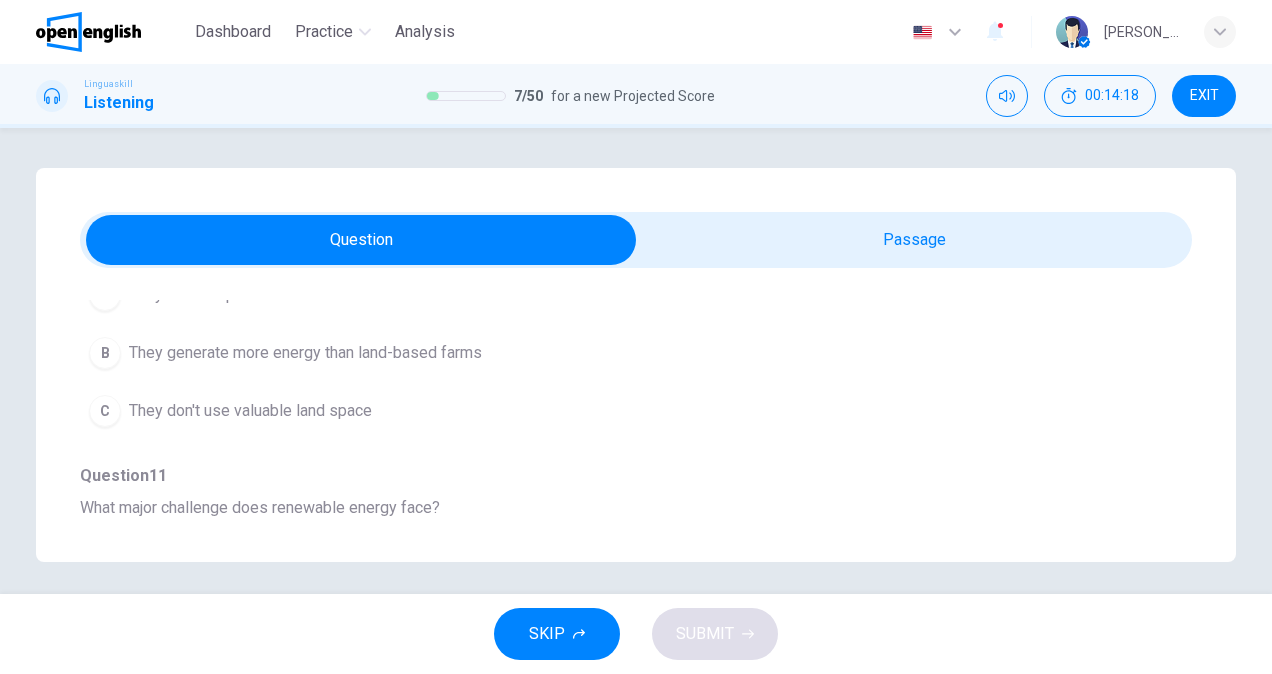click on "They generate more energy than land-based farms" at bounding box center [305, 353] 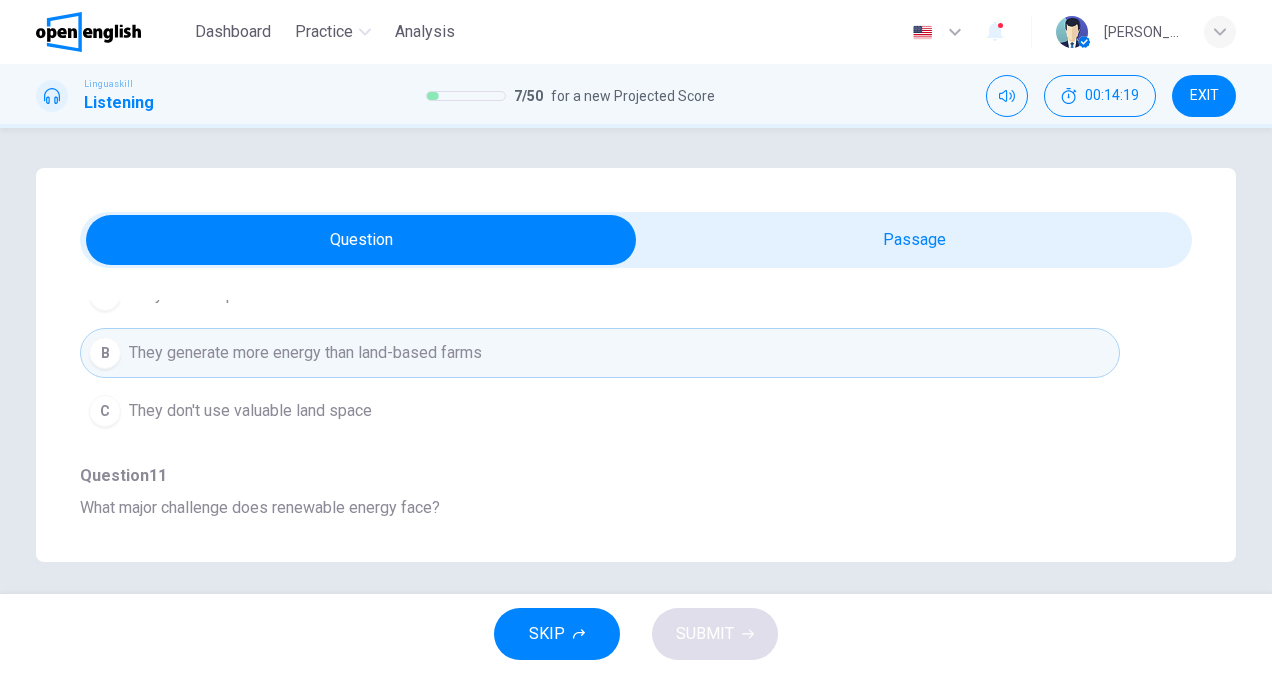 click on "A They are cheaper to build B They generate more energy than land-based farms C They don't use valuable land space" at bounding box center (636, 353) 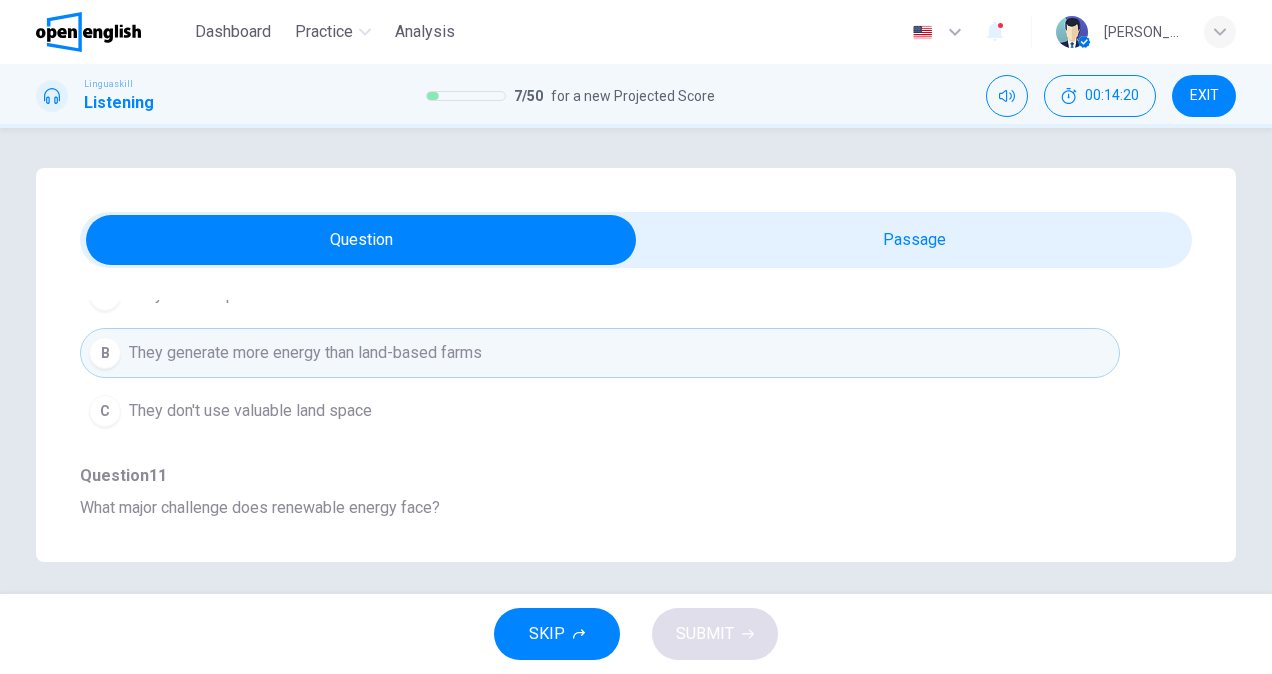 click on "They don't use valuable land space" at bounding box center (250, 411) 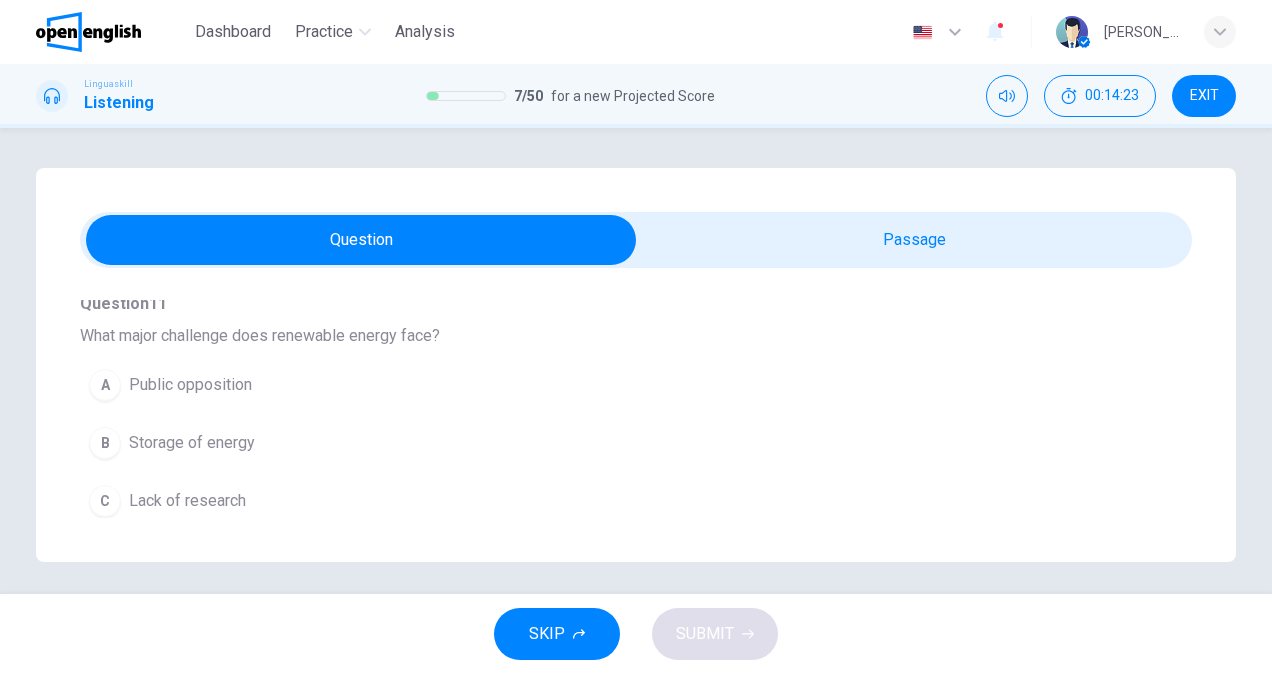 scroll, scrollTop: 1000, scrollLeft: 0, axis: vertical 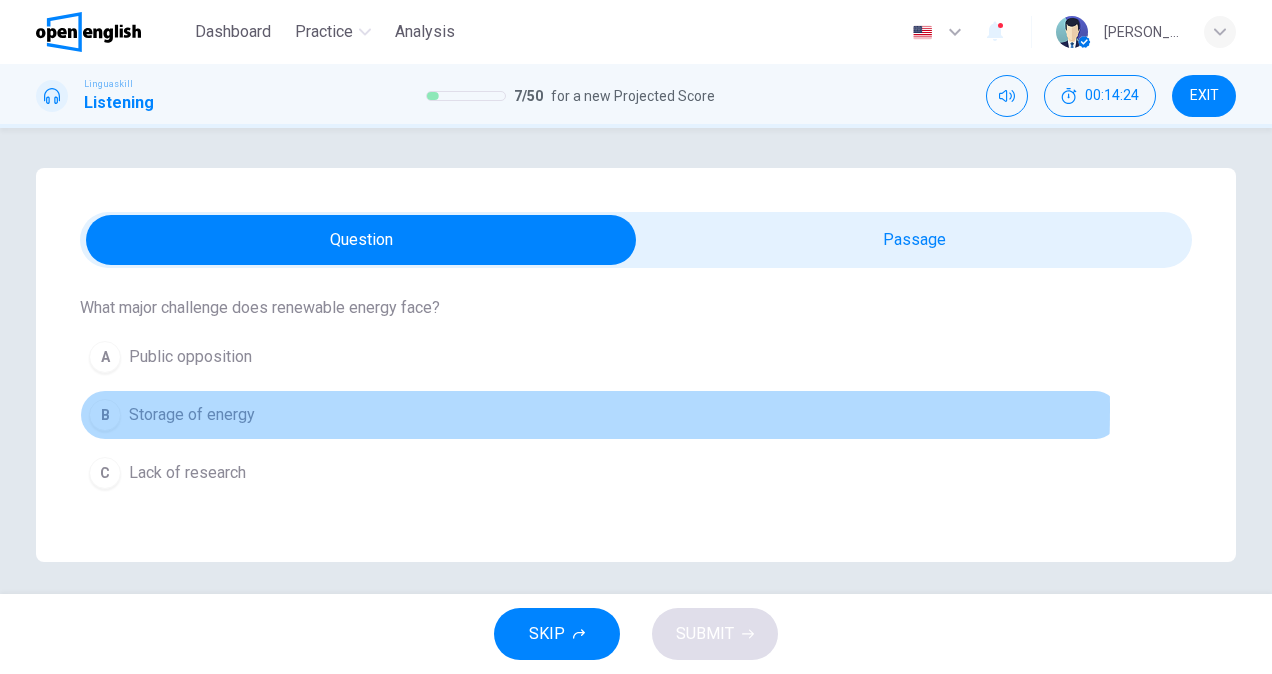 click on "Storage of energy" at bounding box center [192, 415] 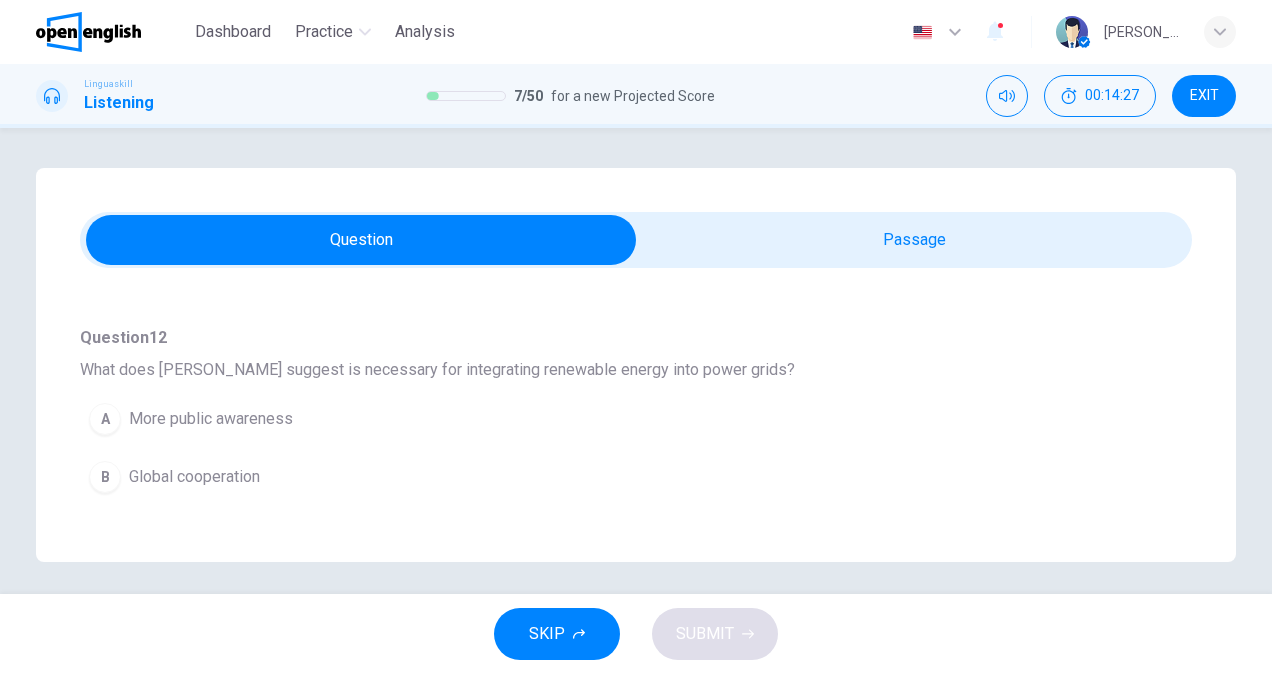 scroll, scrollTop: 1236, scrollLeft: 0, axis: vertical 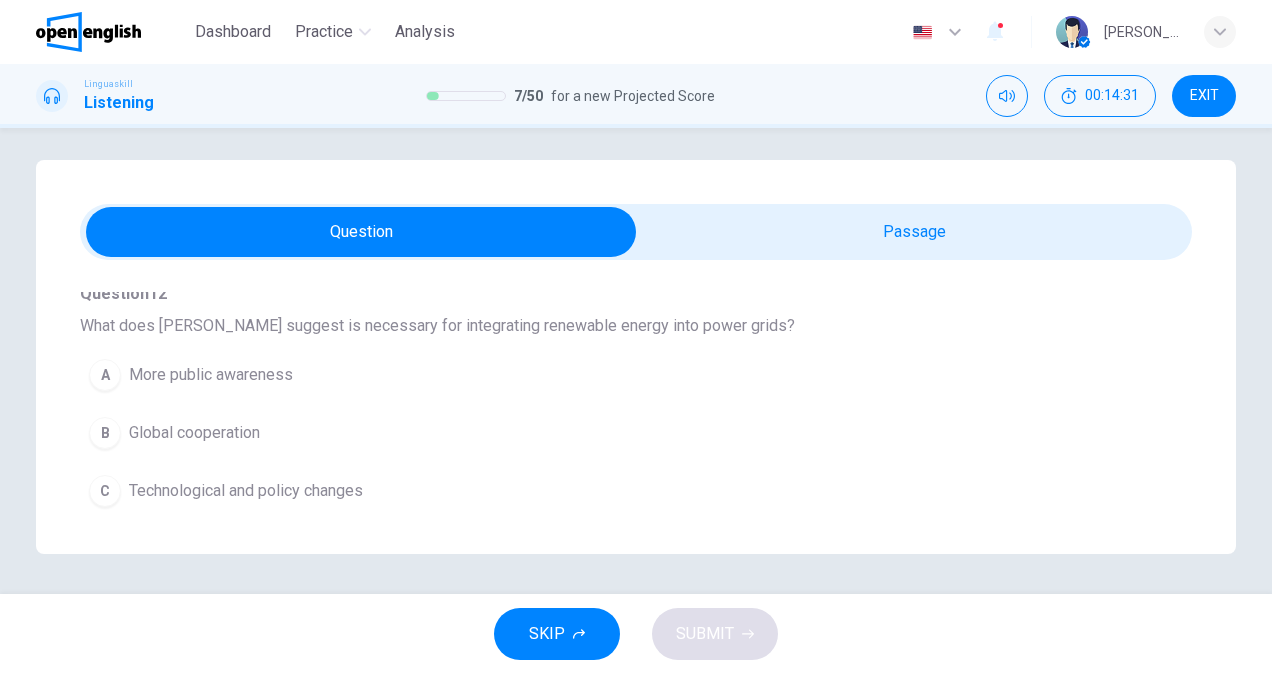 click on "Technological and policy changes" at bounding box center (246, 491) 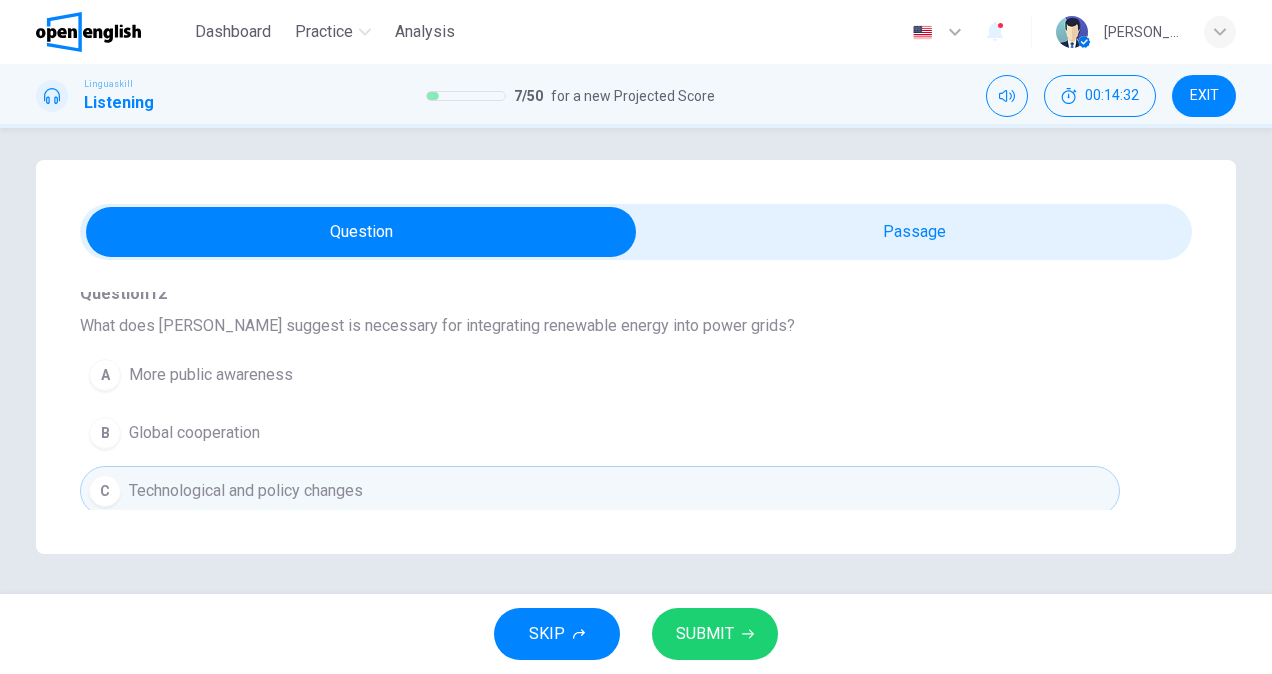 click on "SUBMIT" at bounding box center (705, 634) 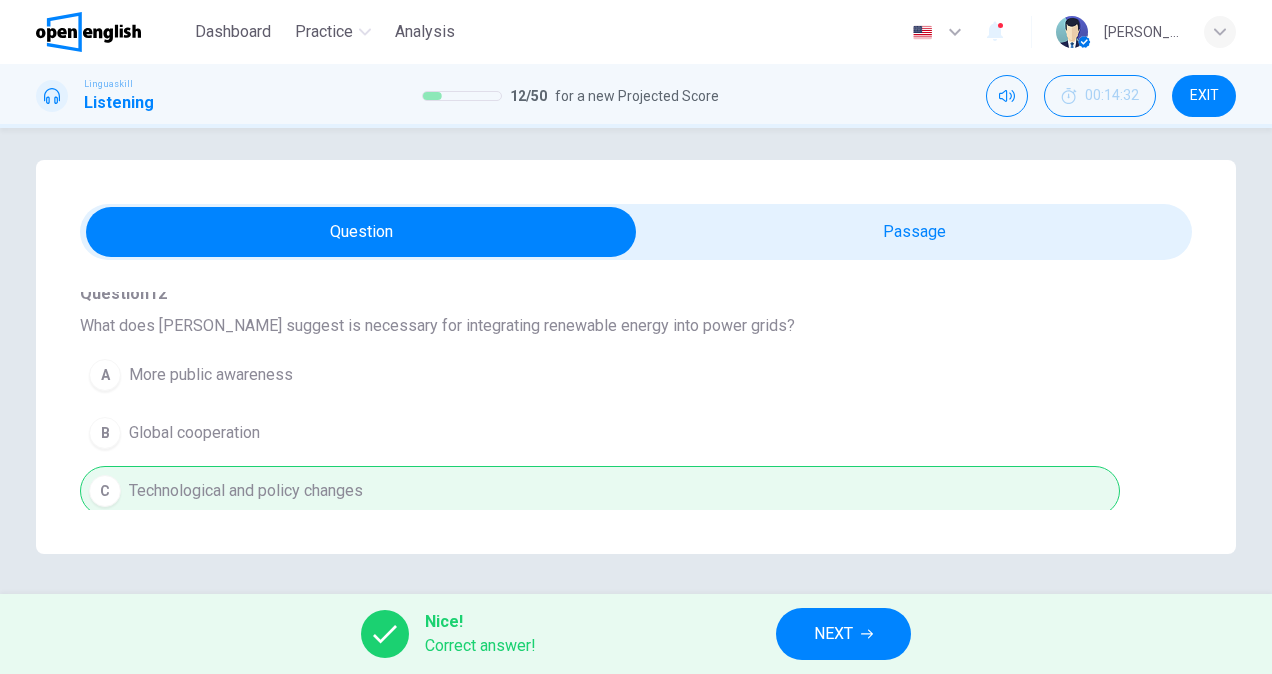 click on "NEXT" at bounding box center [833, 634] 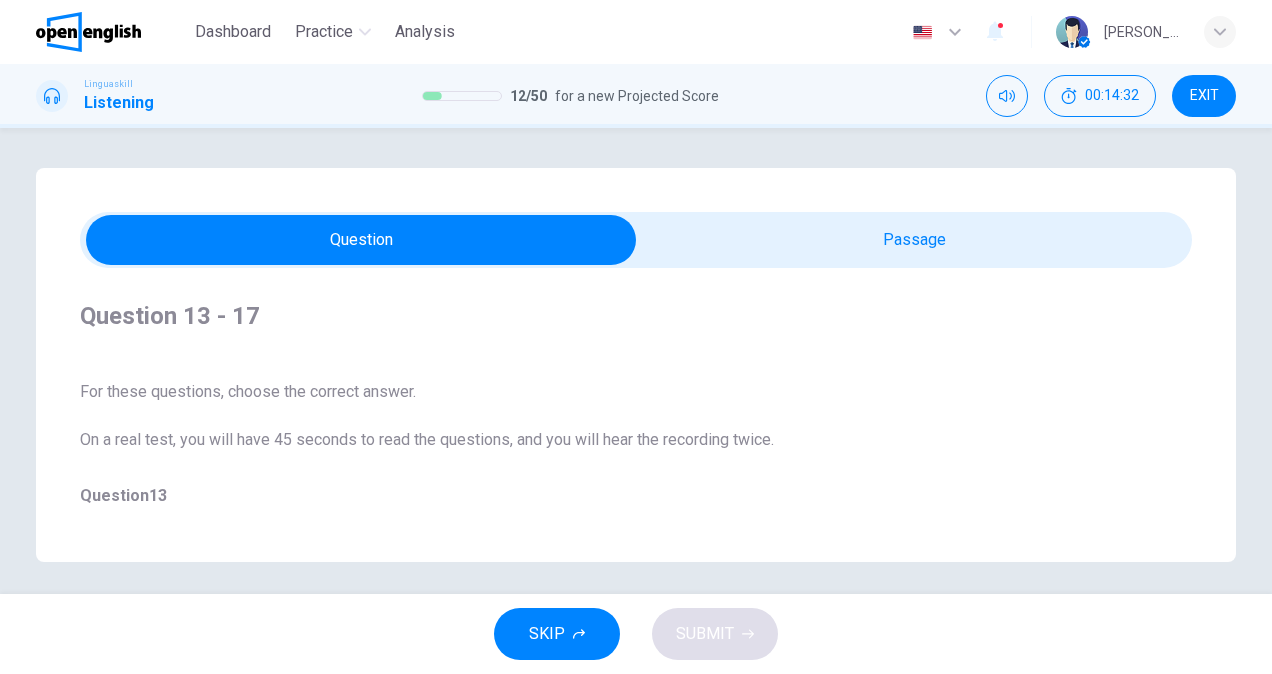 click at bounding box center [636, 240] 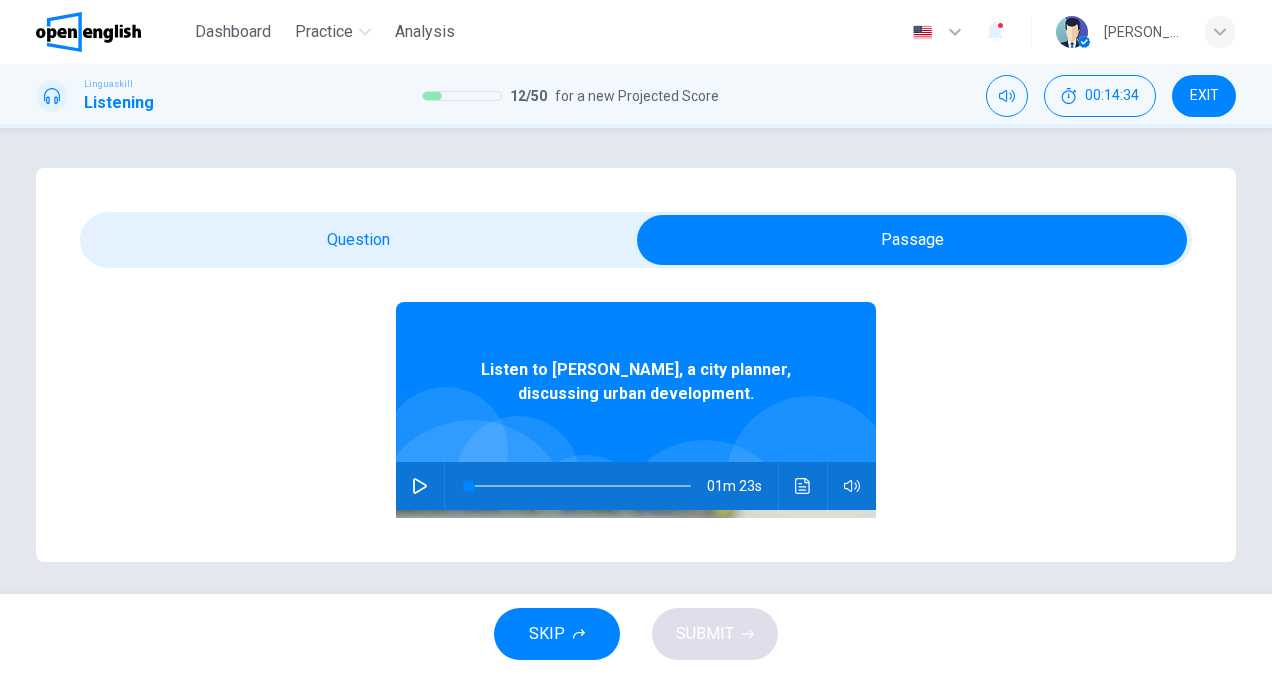 scroll, scrollTop: 100, scrollLeft: 0, axis: vertical 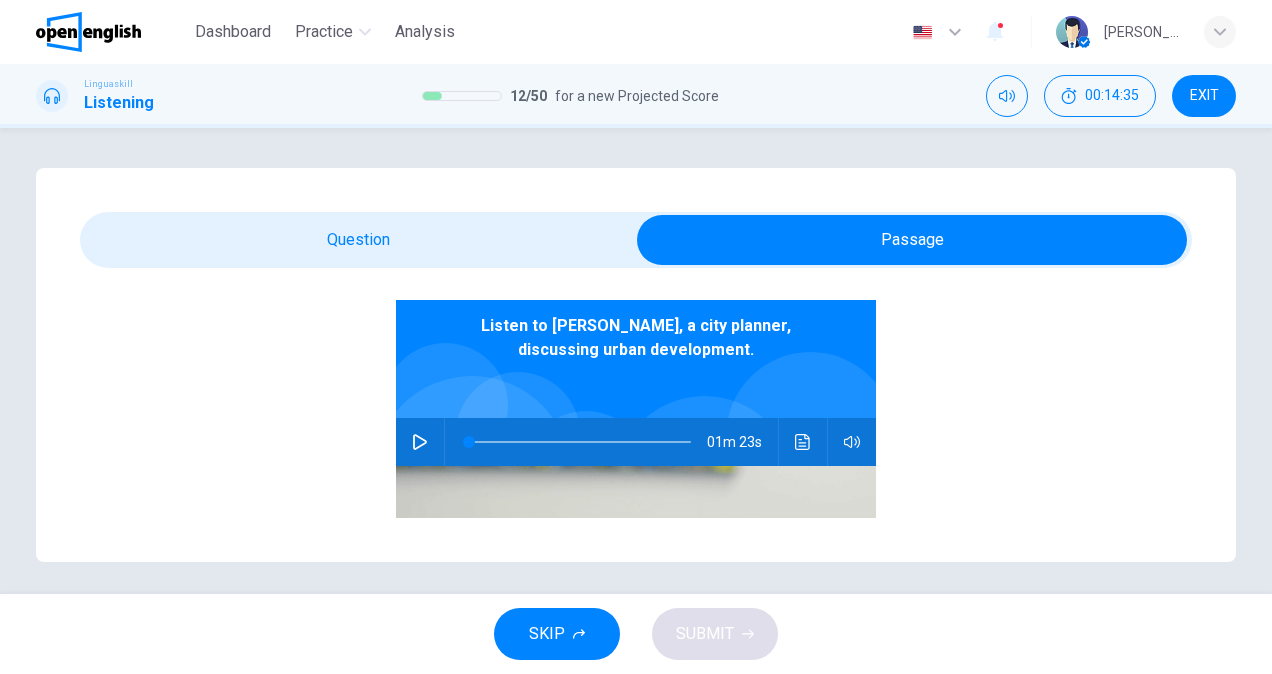 click at bounding box center (420, 442) 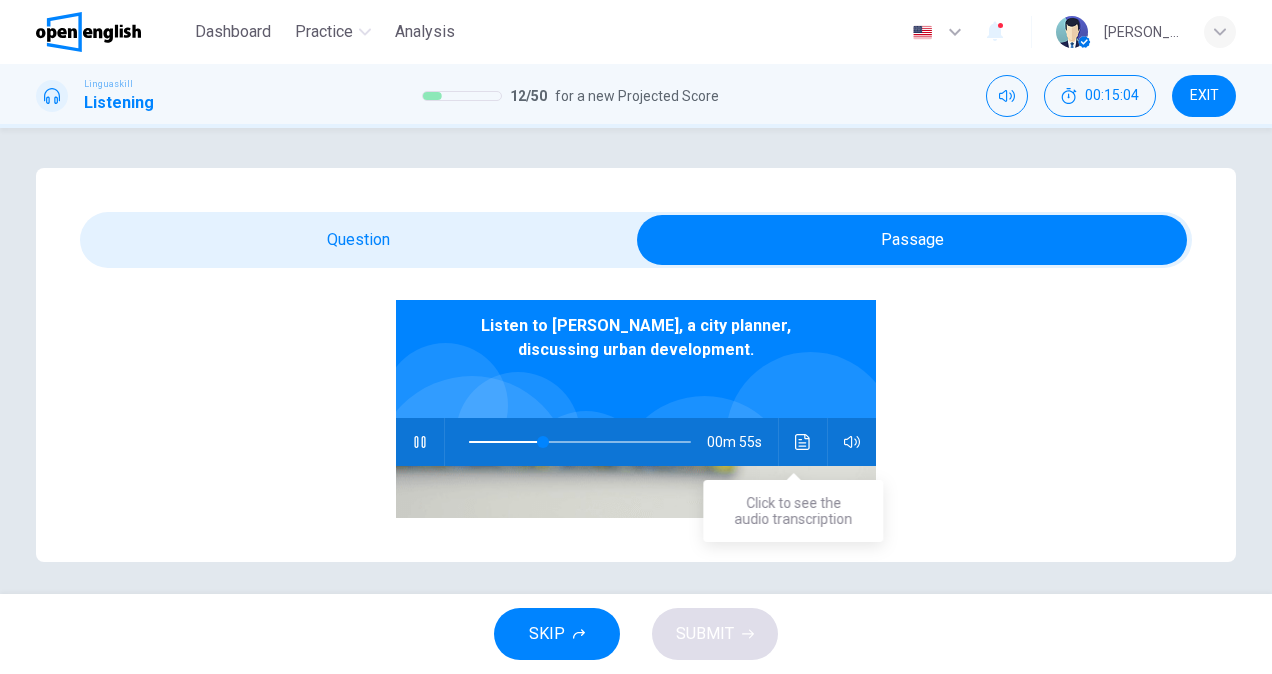 click at bounding box center [803, 442] 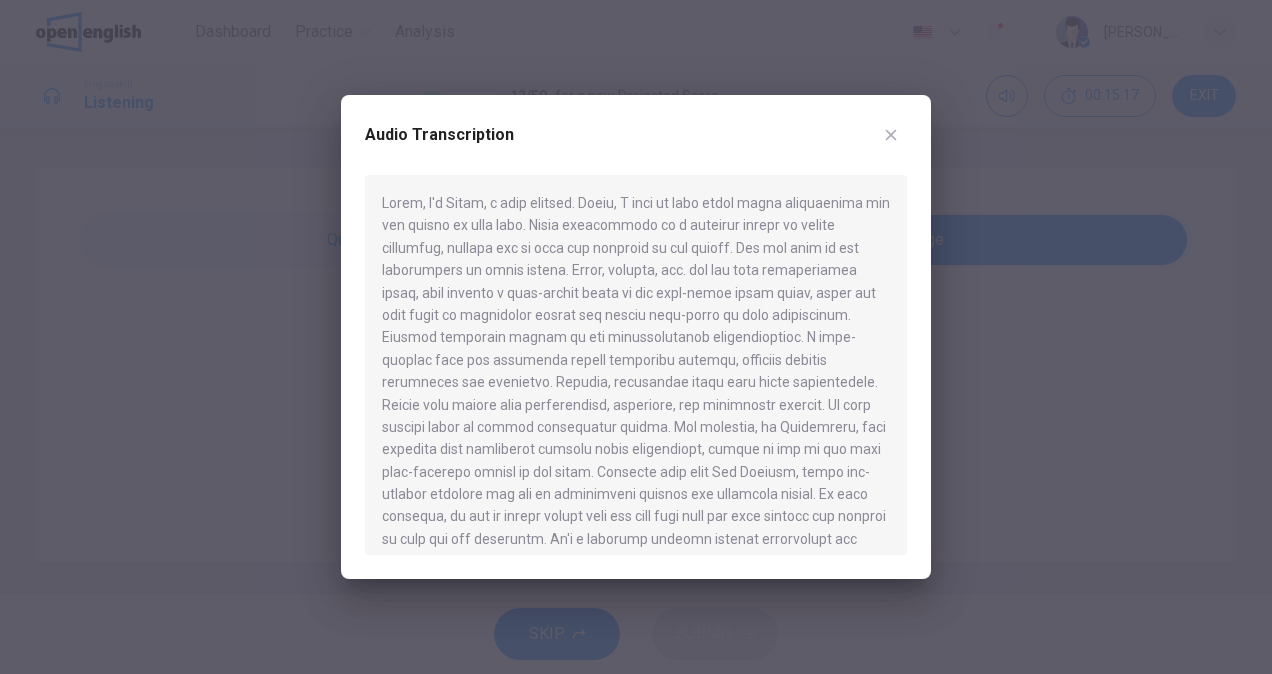 drag, startPoint x: 588, startPoint y: 385, endPoint x: 856, endPoint y: 504, distance: 293.232 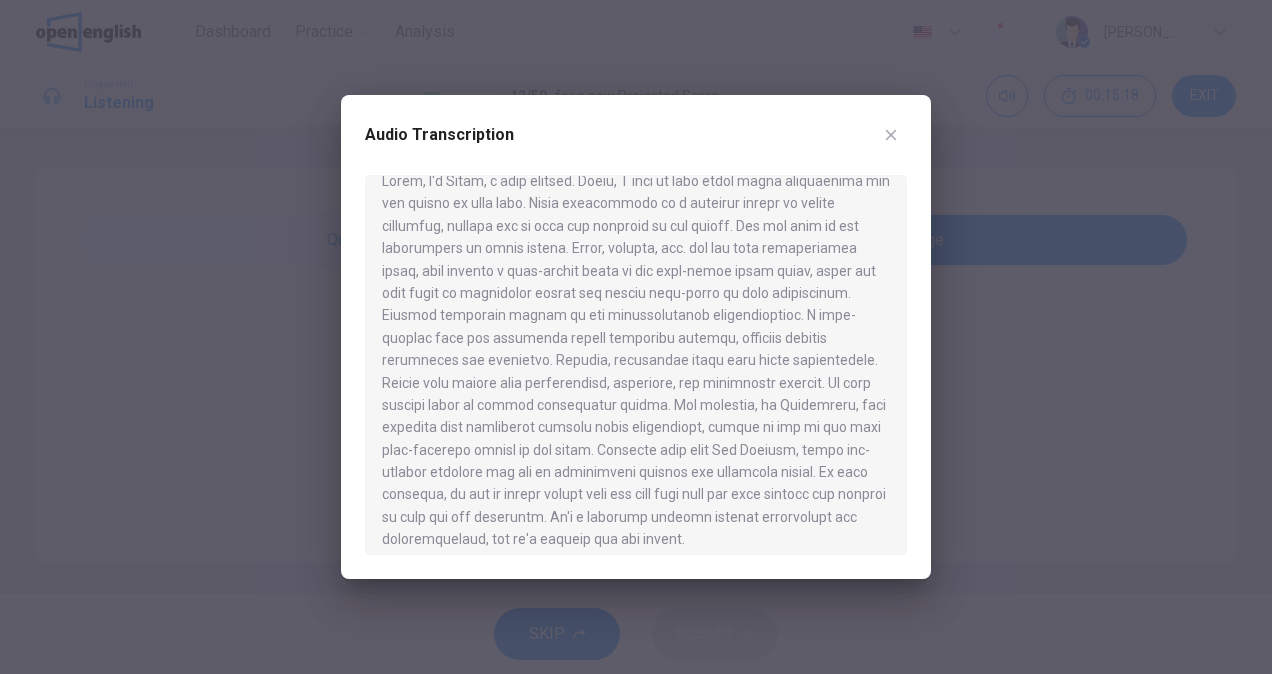 scroll, scrollTop: 34, scrollLeft: 0, axis: vertical 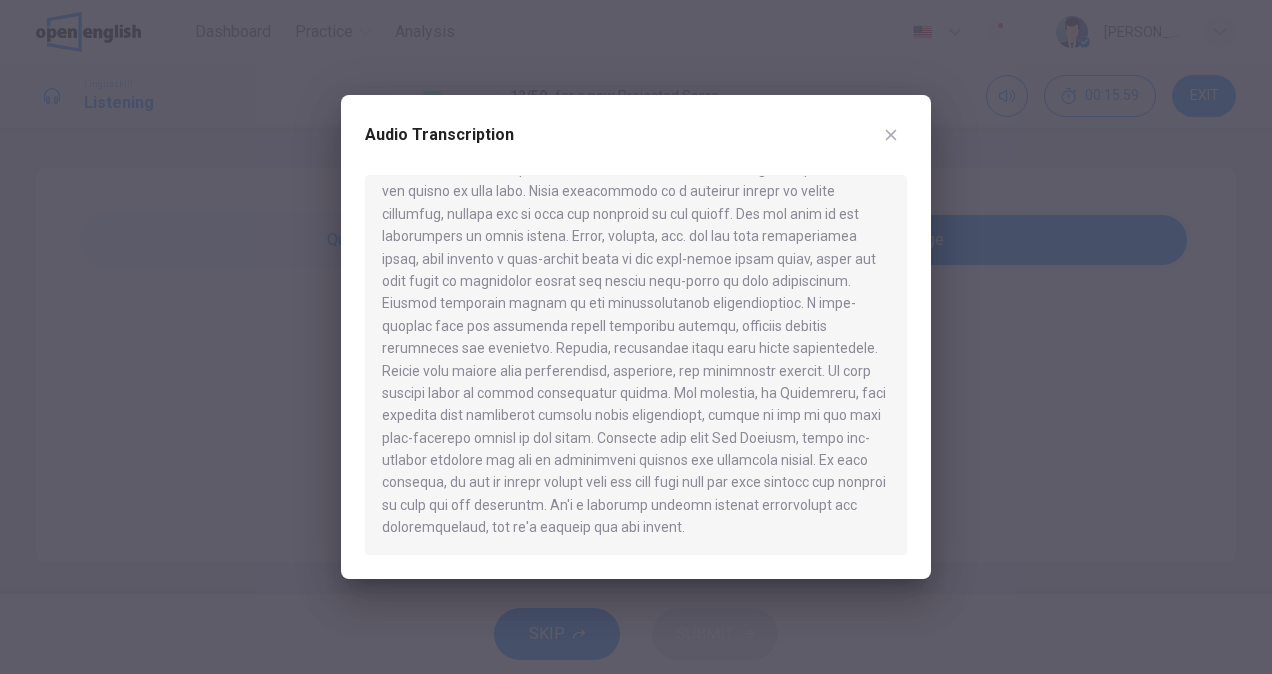 type on "*" 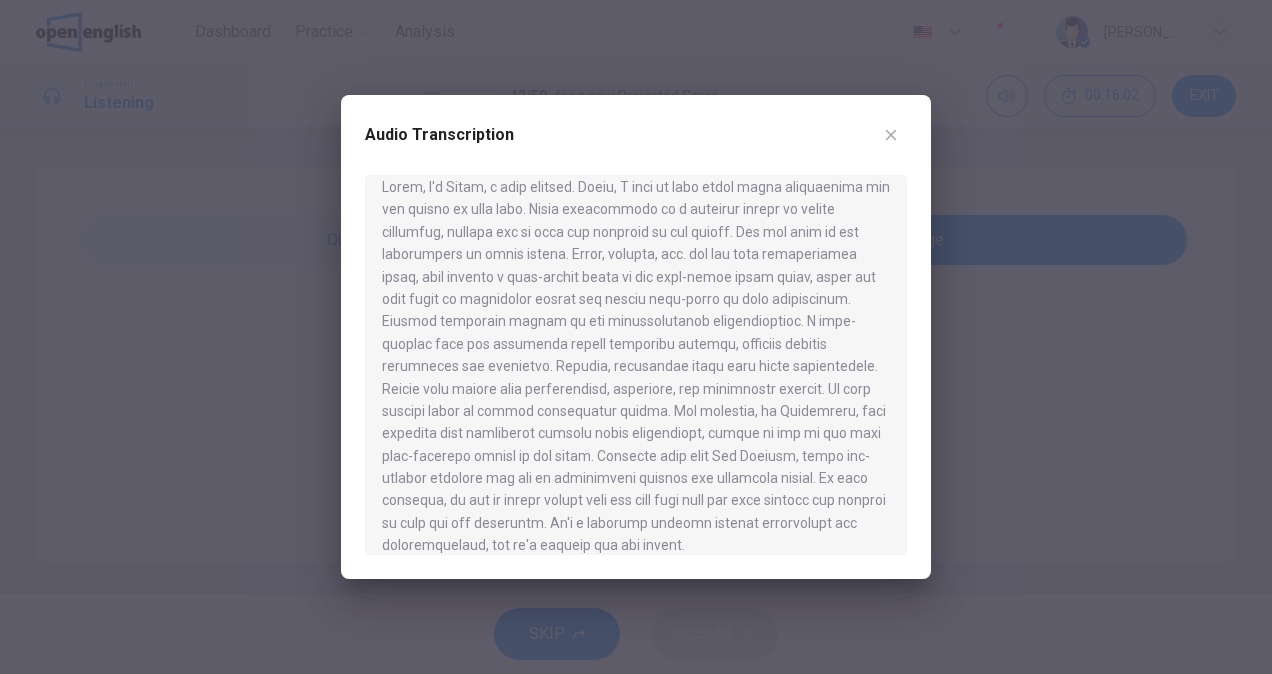 scroll, scrollTop: 0, scrollLeft: 0, axis: both 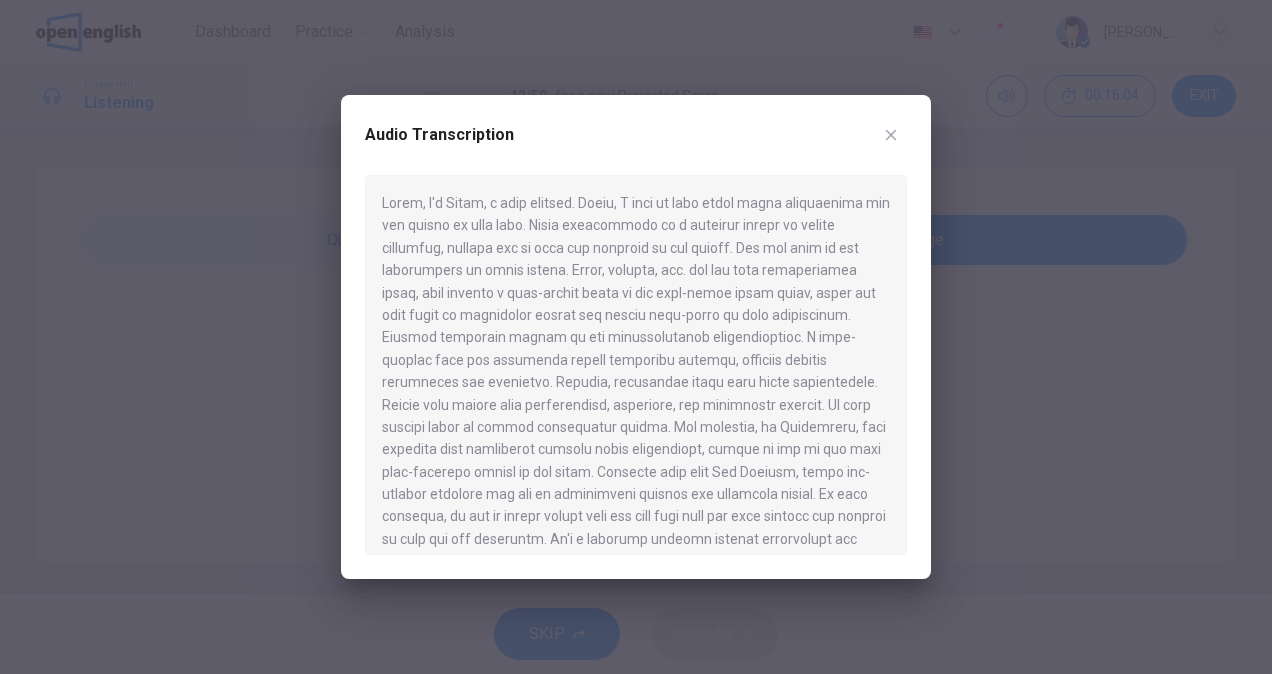 drag, startPoint x: 612, startPoint y: 209, endPoint x: 704, endPoint y: 298, distance: 128.0039 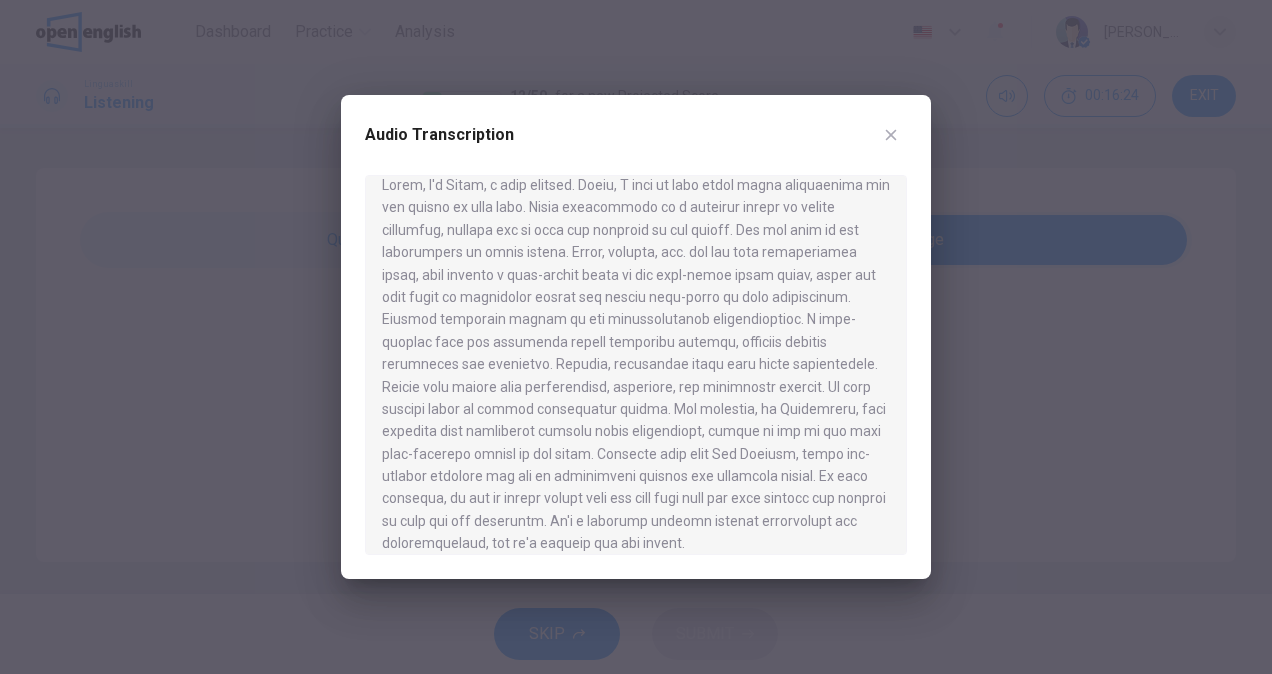 scroll, scrollTop: 34, scrollLeft: 0, axis: vertical 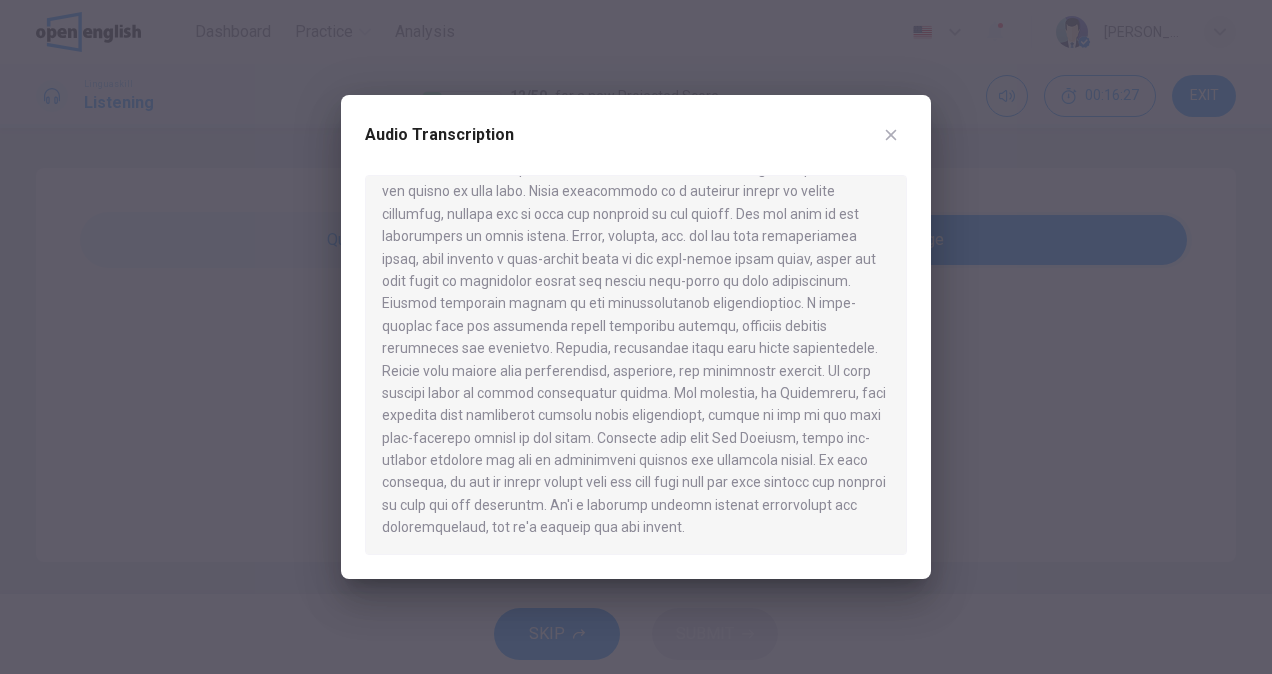 click 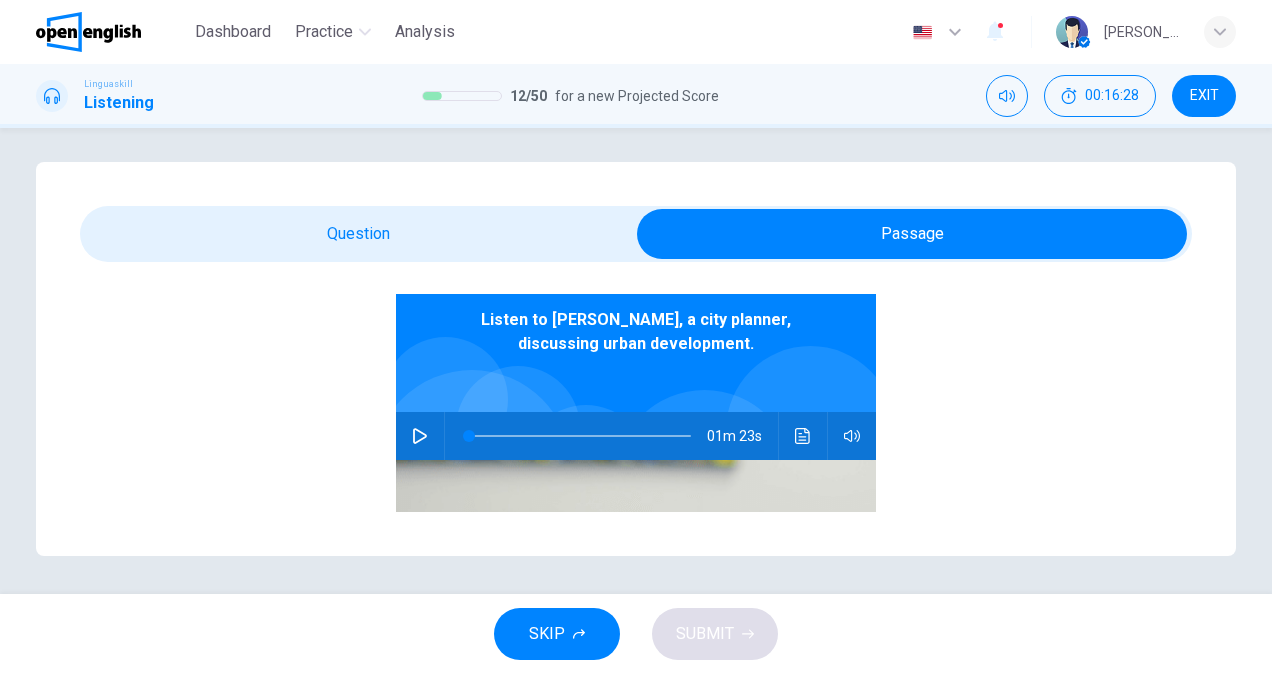 scroll, scrollTop: 8, scrollLeft: 0, axis: vertical 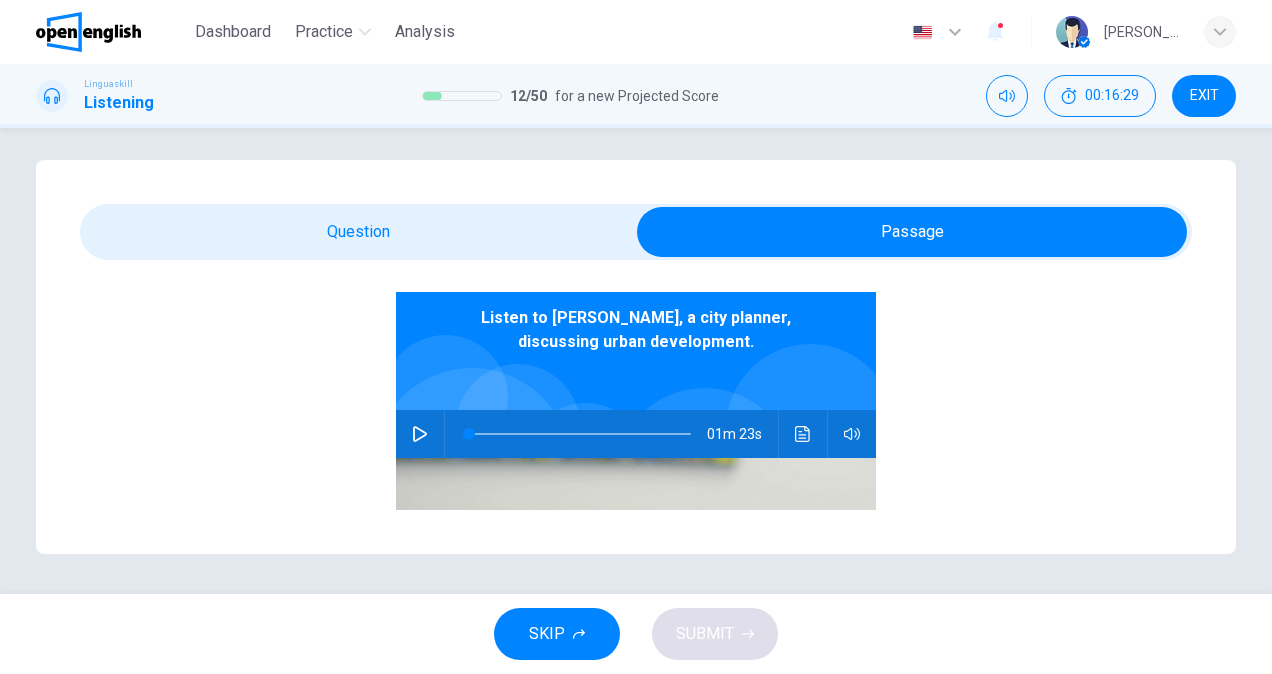 click on "Question Passage Question 13 - 17 For these questions, choose the correct answer. On a real test, you will have 45 seconds to read the questions, and you will hear the recording twice. Question  13 What is the main focus of Maria's talk? A Advantages of urbanization B How urbanization can impact city life C History of city planning Question  14 How does Maria describe green spaces in cities? A Primarily for beautification B Essential for environmental sustainability C Useful for recreation and mental health Question  15 What city does Maria mention as bike-friendly? A Los Angeles B Copenhagen C New York Question  16 According to Maria, what is a major problem in Los Angeles? A Overcrowding B Lack of green spaces C Pollution and traffic due to cars Question  17 What is the primary goal of city planners as per Maria? A To balance development and sustainability B To ensure cities look aesthetically pleasing C To promote public transportation Listen to Maria, a city planner, discussing urban development. 01m 23s" at bounding box center (636, 357) 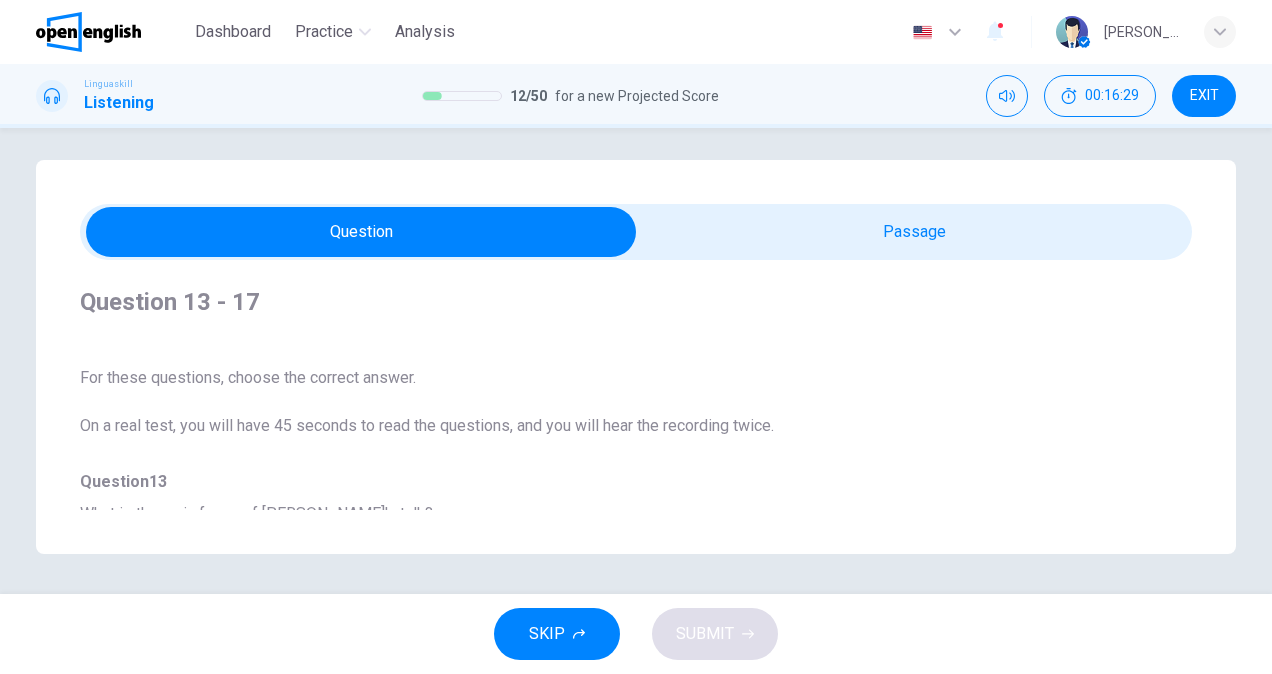scroll, scrollTop: 6, scrollLeft: 0, axis: vertical 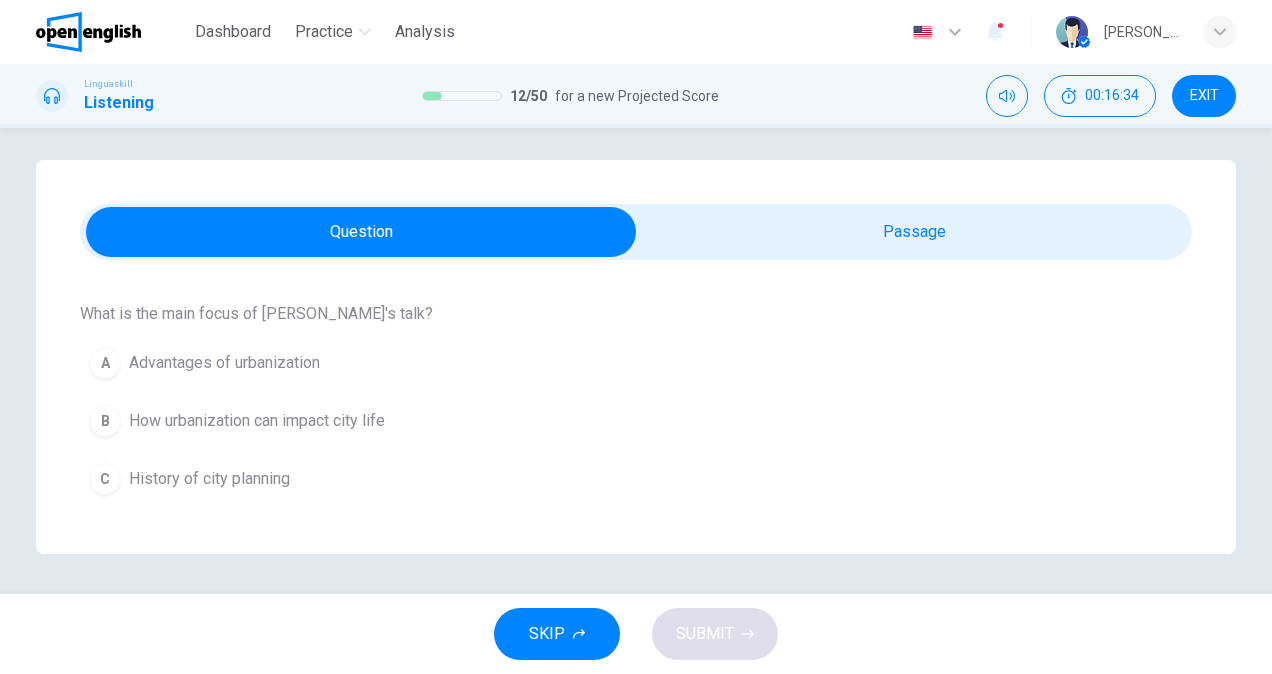 click on "B How urbanization can impact city life" at bounding box center (600, 421) 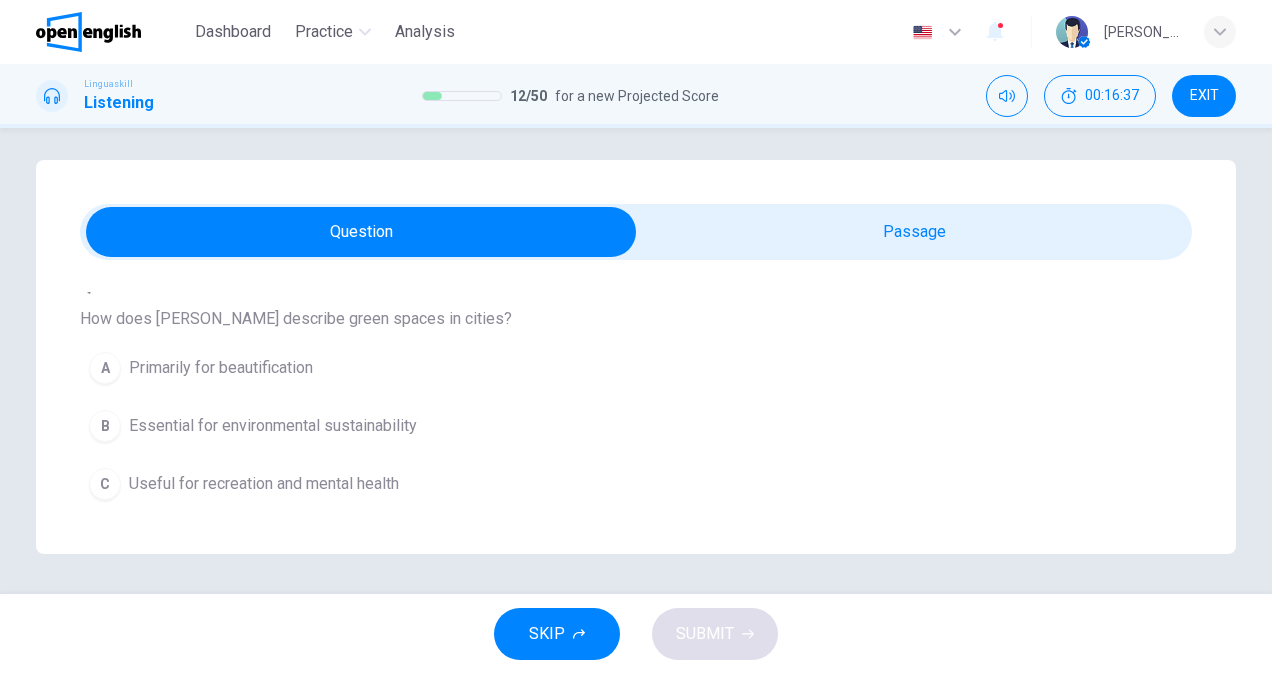 scroll, scrollTop: 500, scrollLeft: 0, axis: vertical 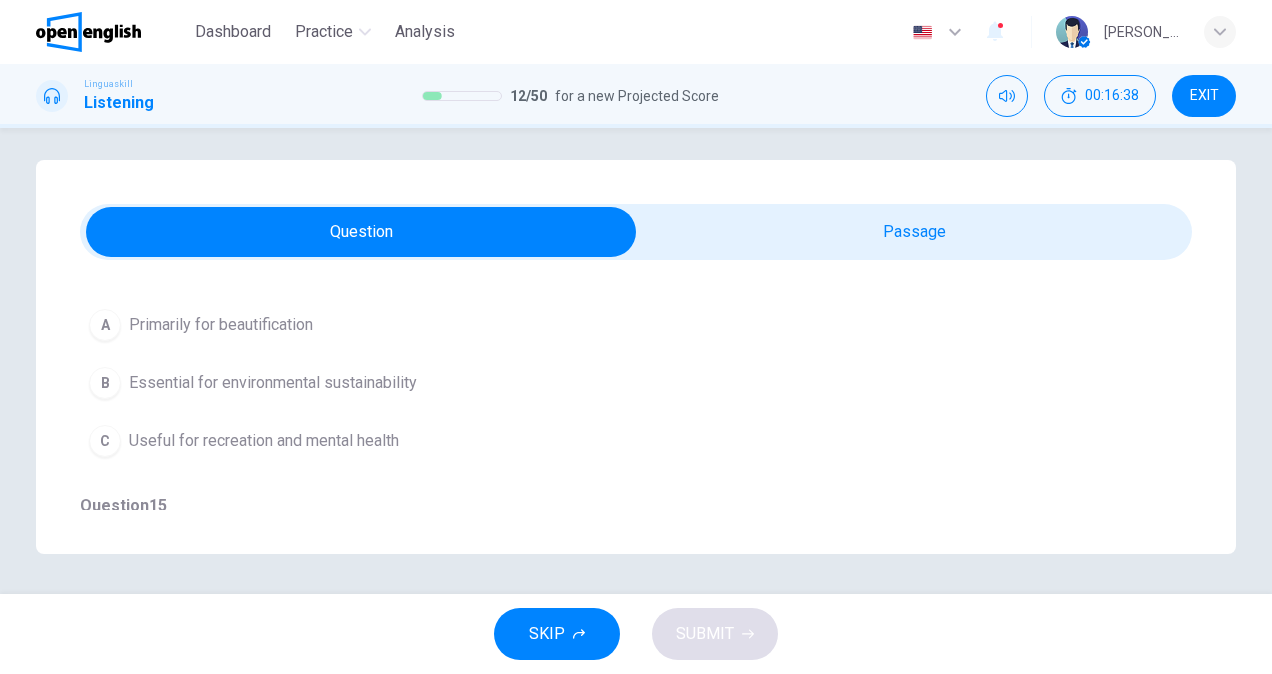click on "B Essential for environmental sustainability" at bounding box center [600, 383] 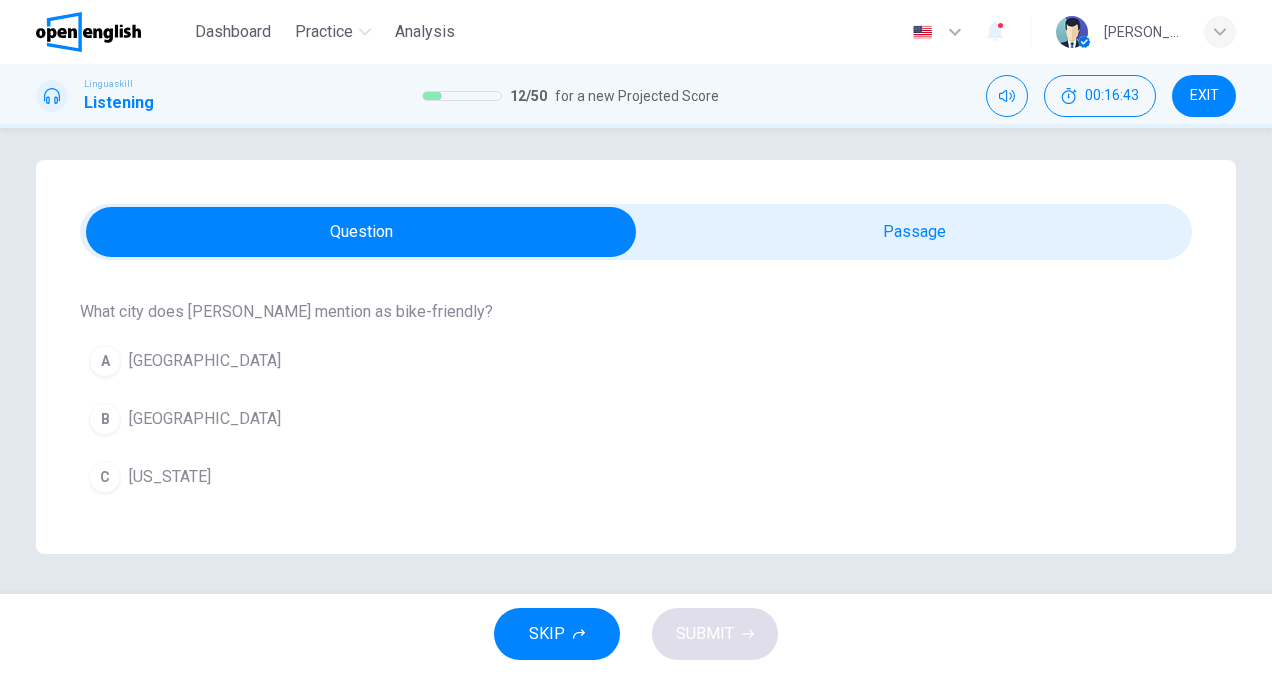 scroll, scrollTop: 700, scrollLeft: 0, axis: vertical 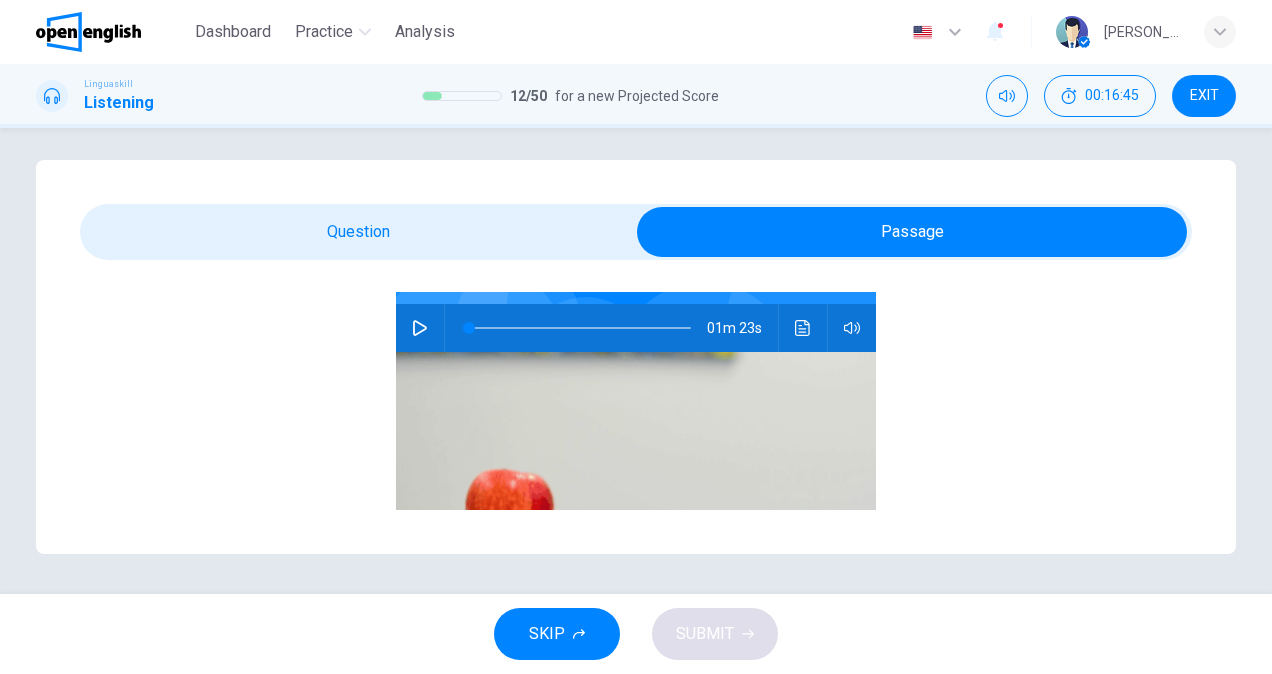 click at bounding box center [803, 328] 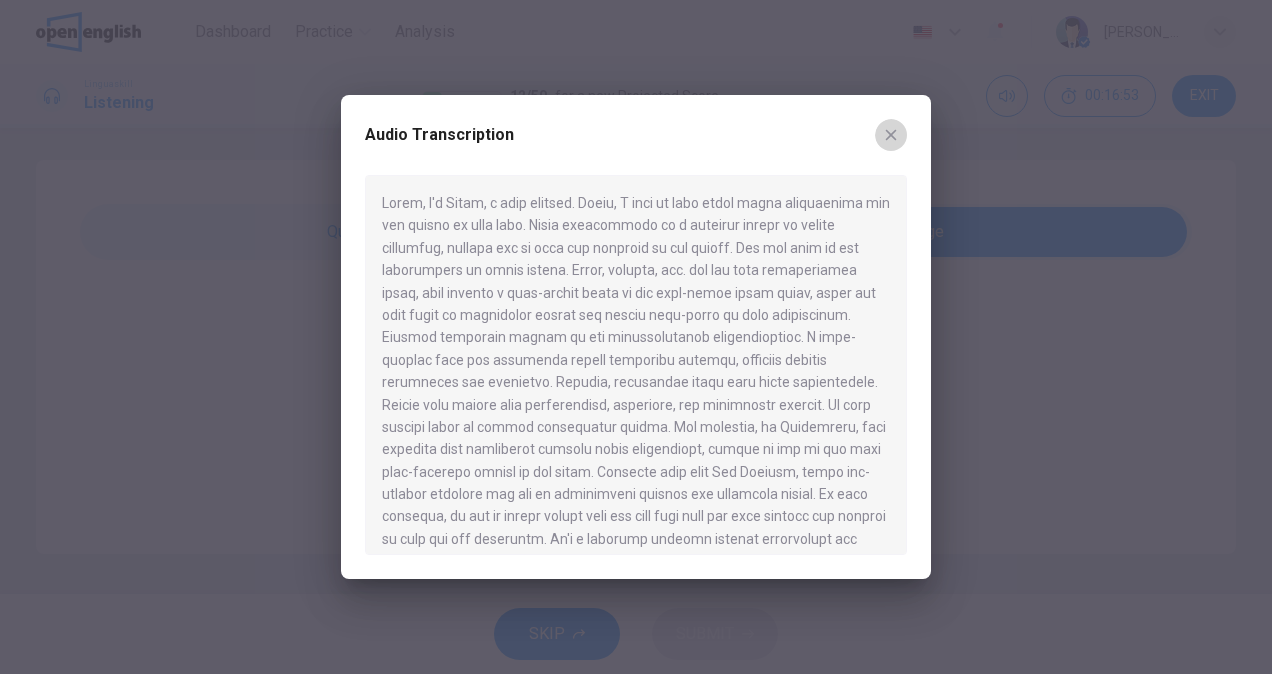 click 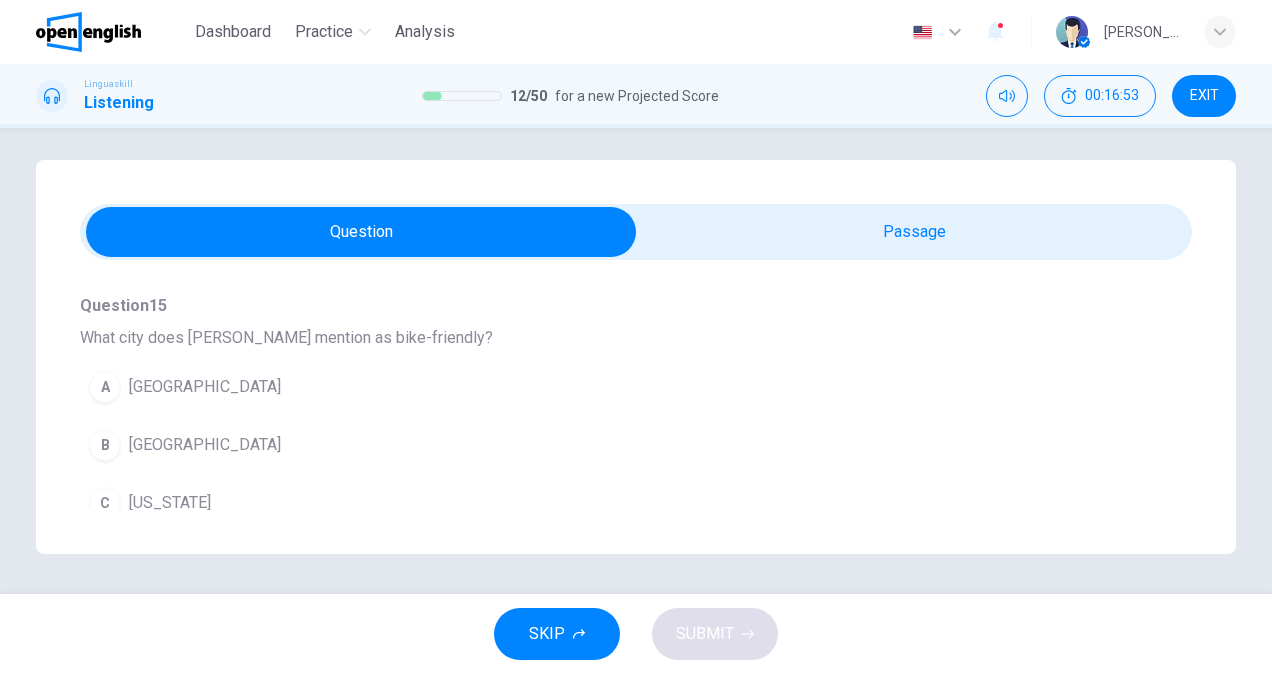 scroll, scrollTop: 6, scrollLeft: 0, axis: vertical 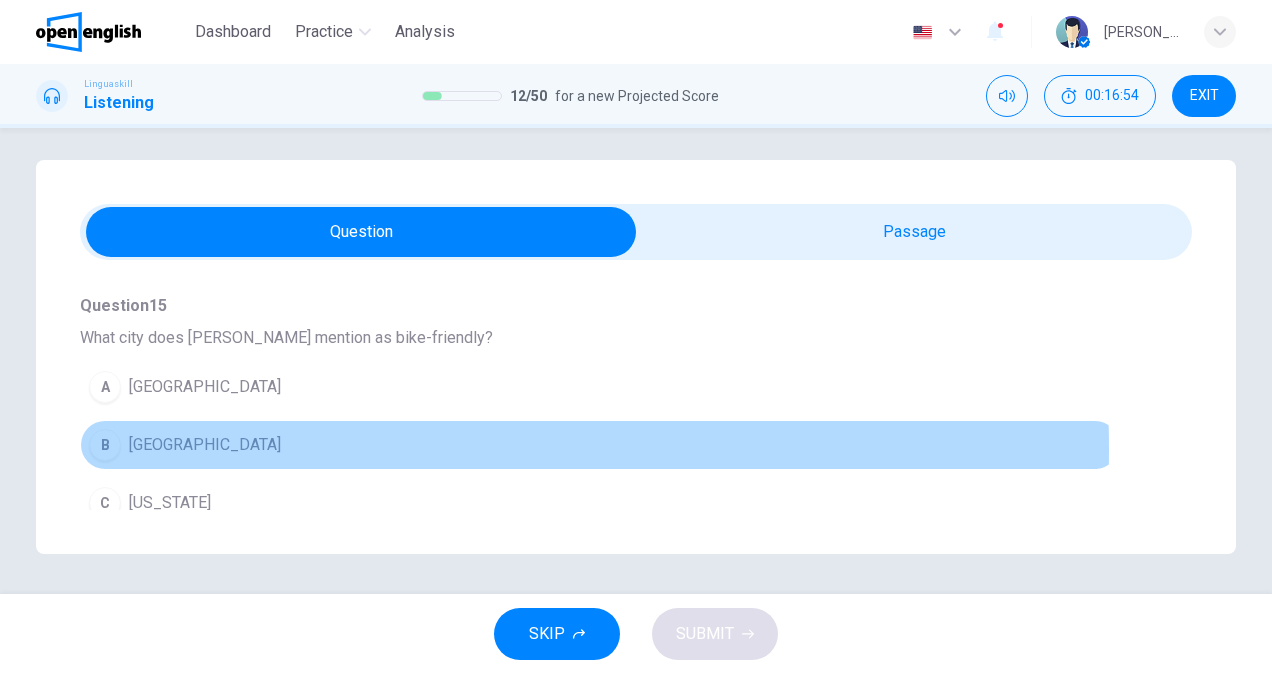 click on "Copenhagen" at bounding box center [205, 445] 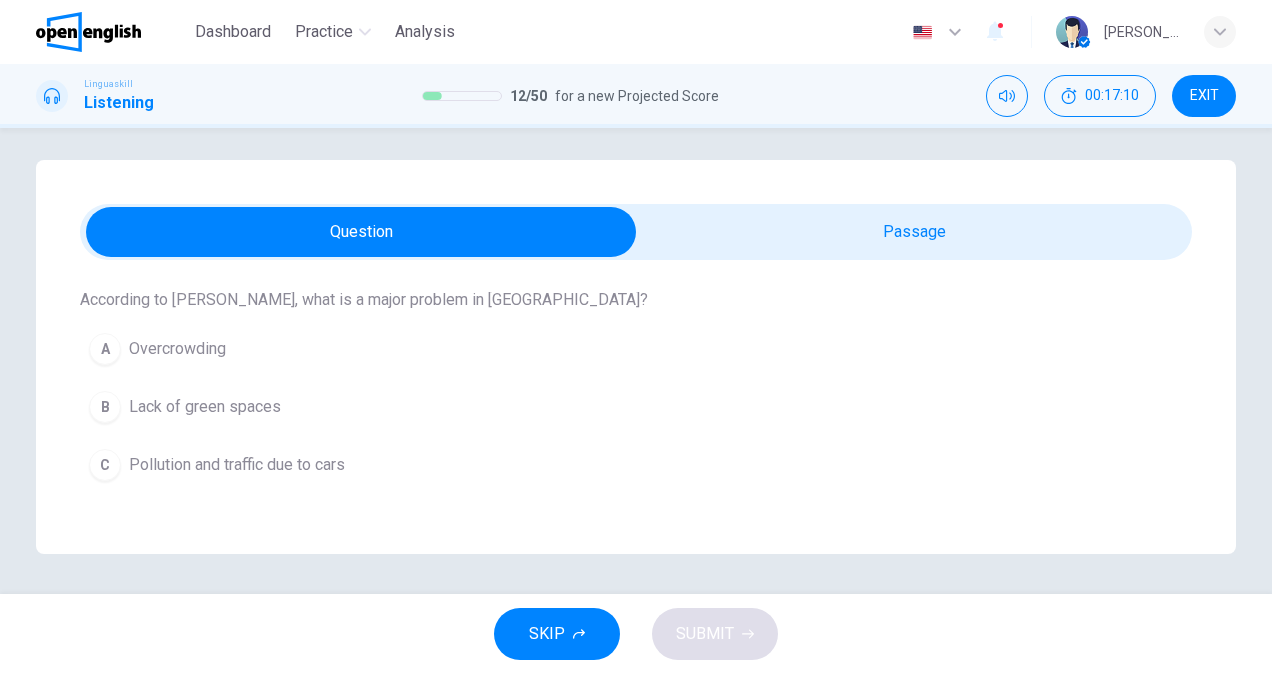 scroll, scrollTop: 1100, scrollLeft: 0, axis: vertical 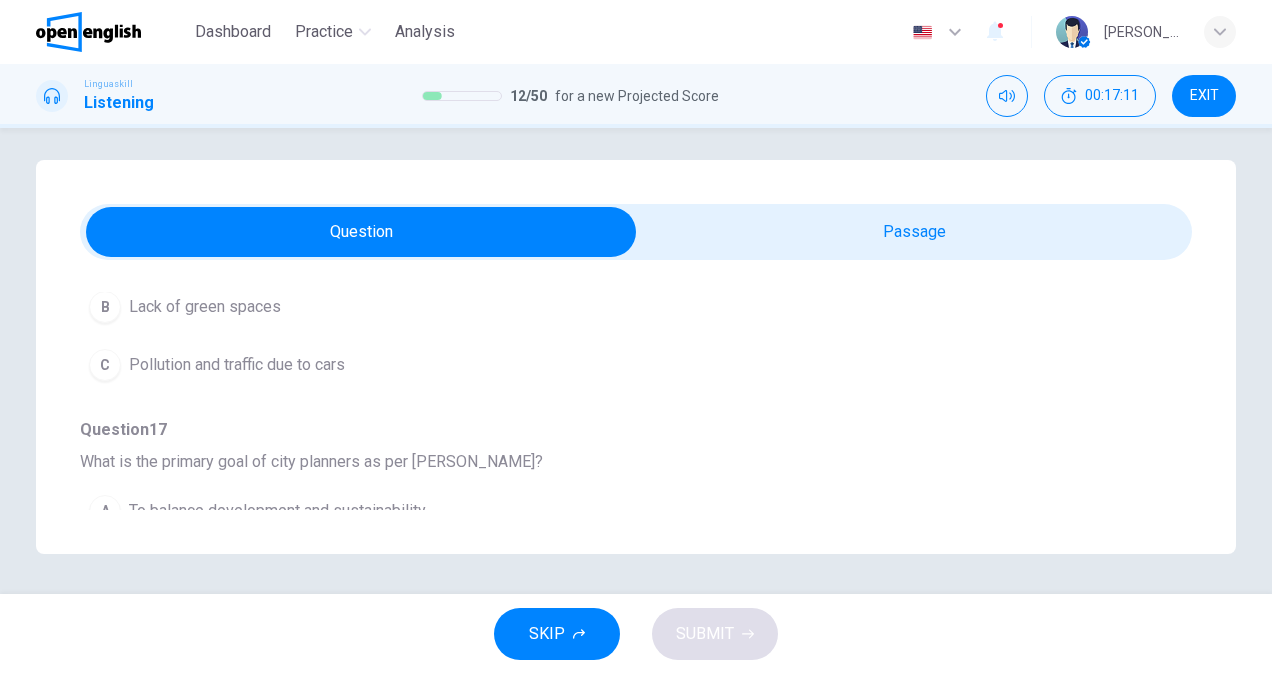 click on "Question  13 What is the main focus of Maria's talk? A Advantages of urbanization B How urbanization can impact city life C History of city planning Question  14 How does Maria describe green spaces in cities? A Primarily for beautification B Essential for environmental sustainability C Useful for recreation and mental health Question  15 What city does Maria mention as bike-friendly? A Los Angeles B Copenhagen C New York Question  16 According to Maria, what is a major problem in Los Angeles? A Overcrowding B Lack of green spaces C Pollution and traffic due to cars Question  17 What is the primary goal of city planners as per Maria? A To balance development and sustainability B To ensure cities look aesthetically pleasing C To promote public transportation" at bounding box center (636, 13) 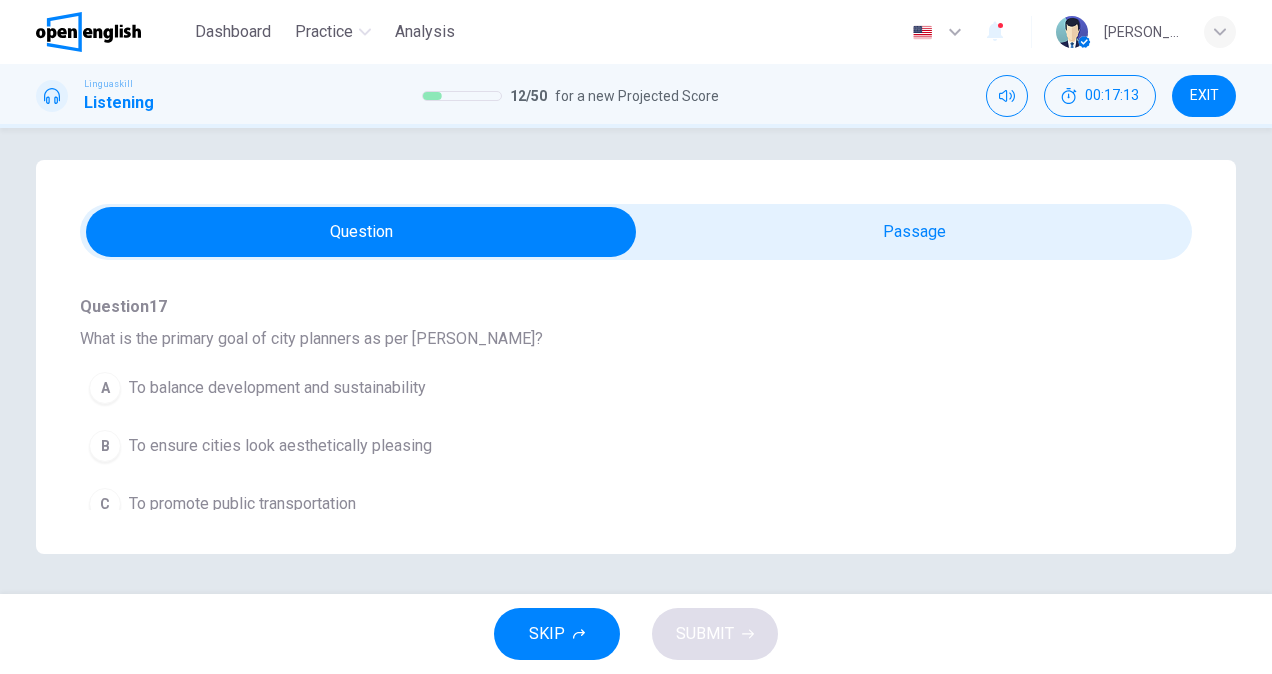 scroll, scrollTop: 1236, scrollLeft: 0, axis: vertical 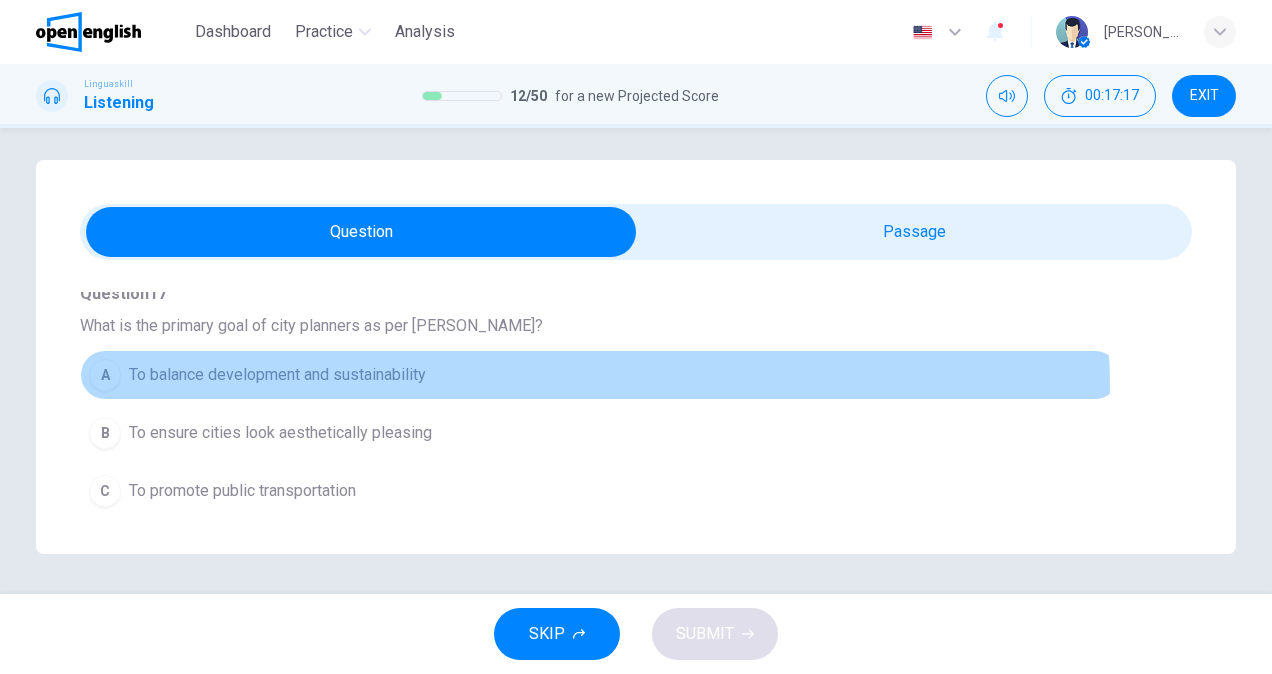 click on "A To balance development and sustainability" at bounding box center [600, 375] 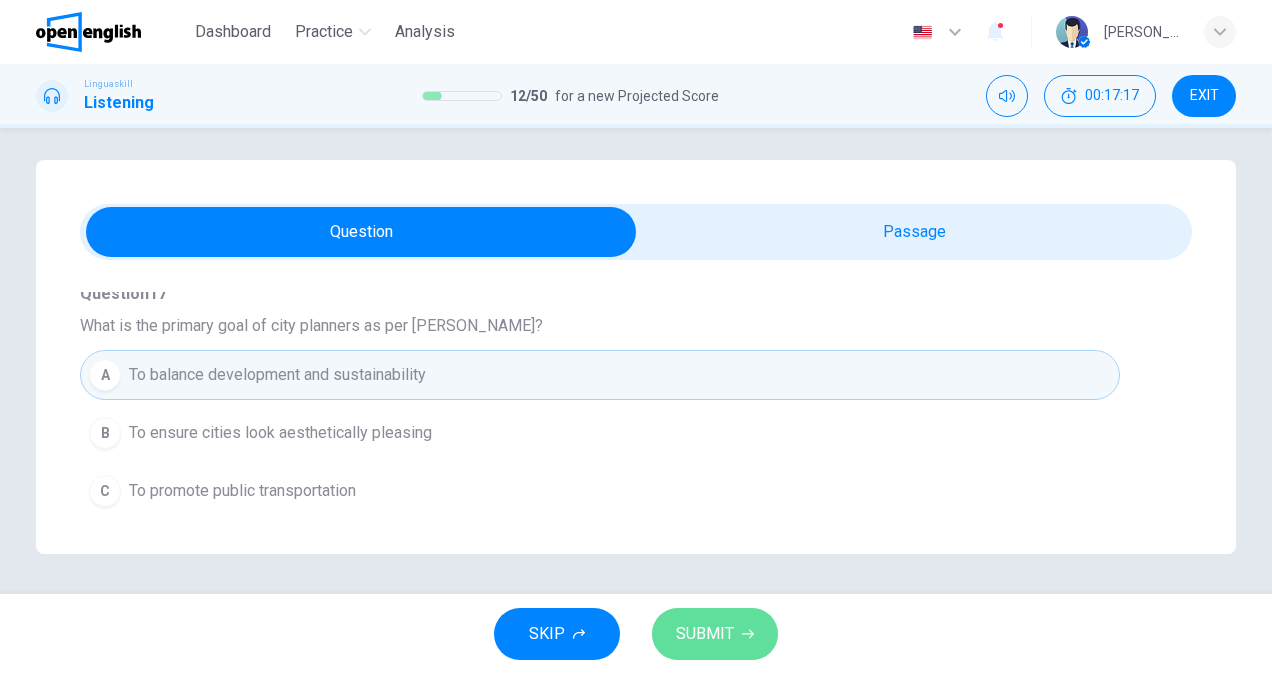 click on "SUBMIT" at bounding box center (705, 634) 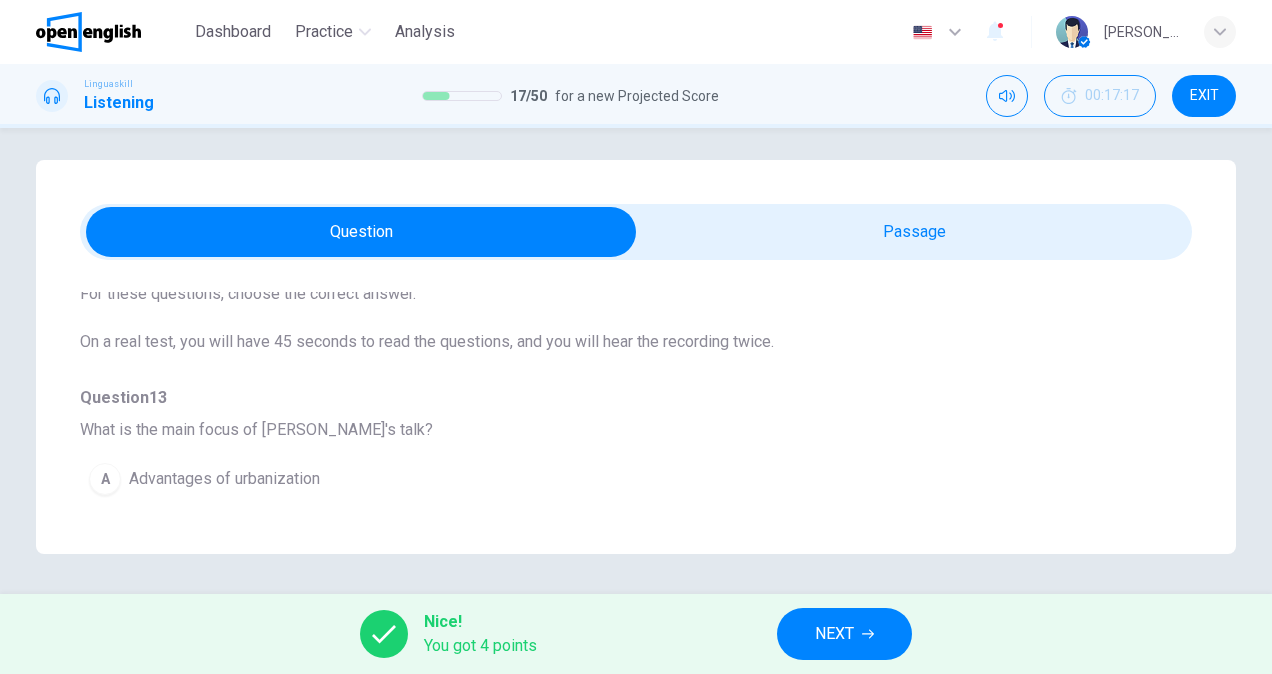 scroll, scrollTop: 200, scrollLeft: 0, axis: vertical 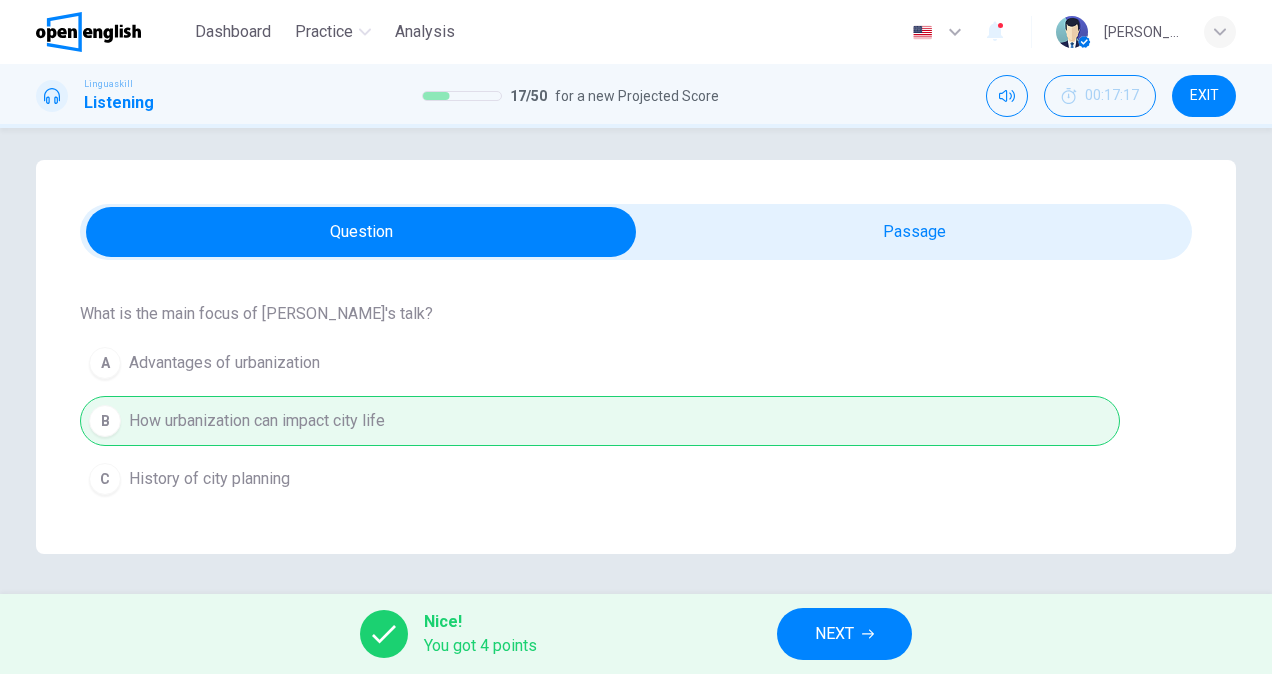 click on "NEXT" at bounding box center [834, 634] 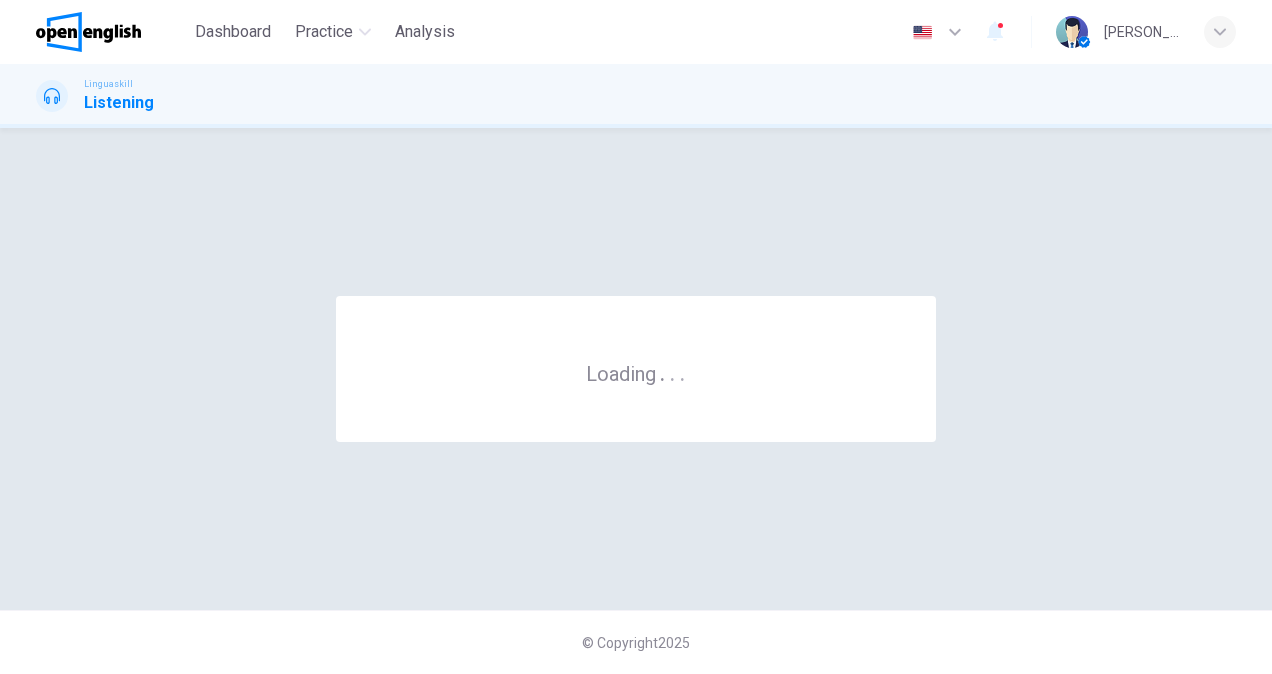 scroll, scrollTop: 0, scrollLeft: 0, axis: both 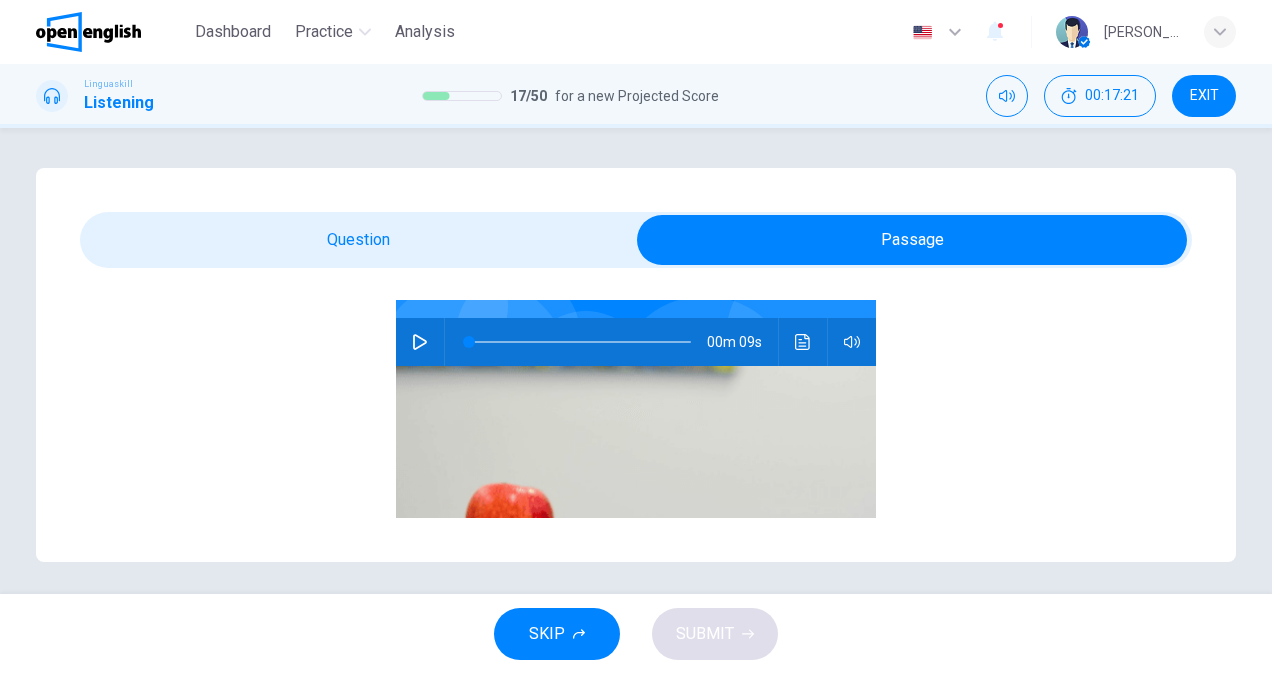 click 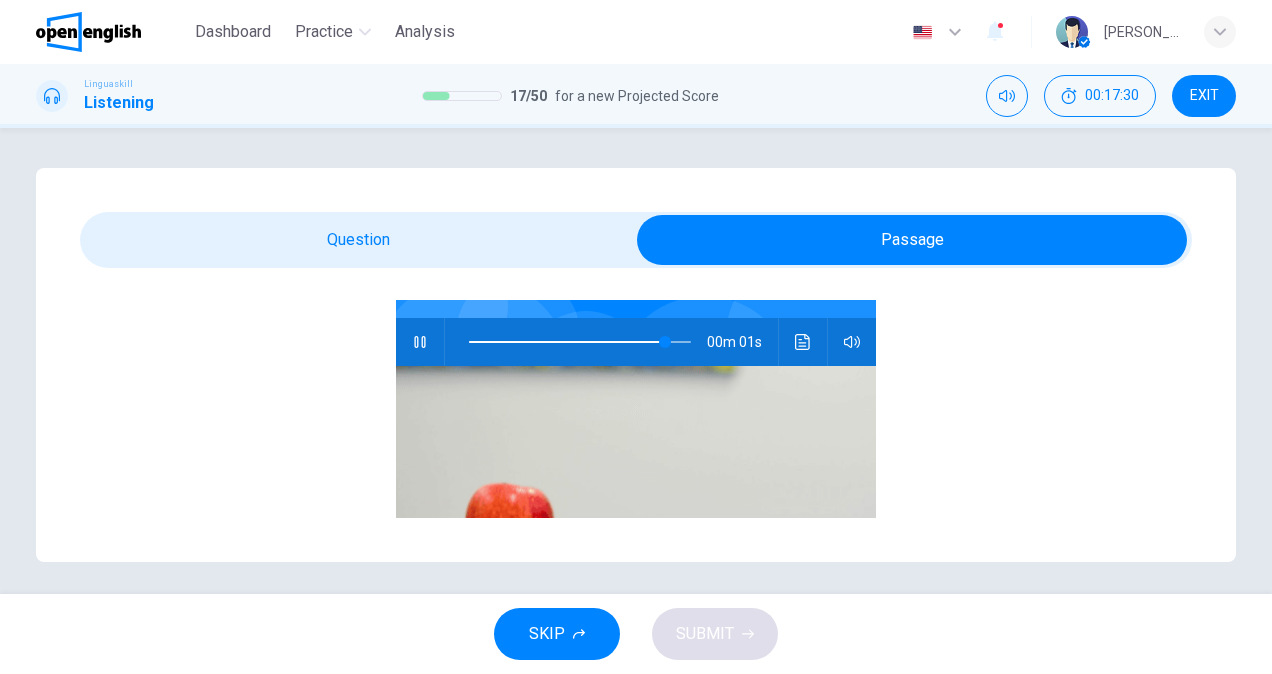 type on "*" 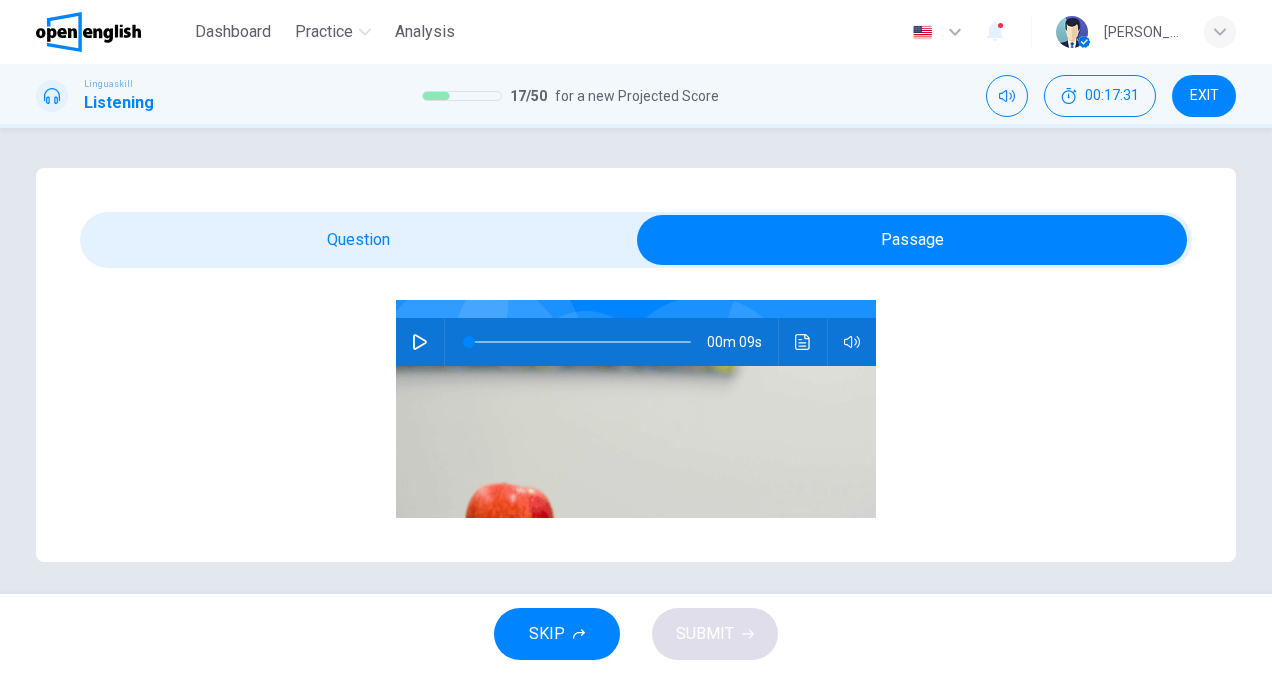 scroll, scrollTop: 6, scrollLeft: 0, axis: vertical 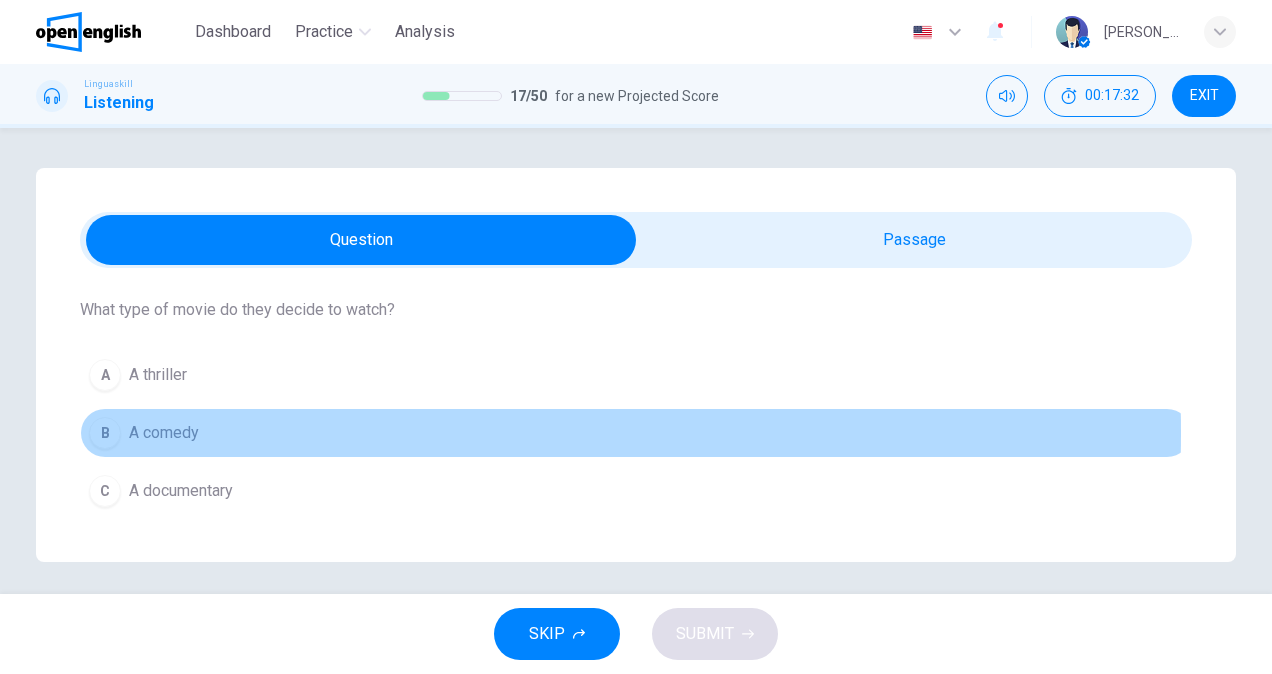 click on "A comedy" at bounding box center [164, 433] 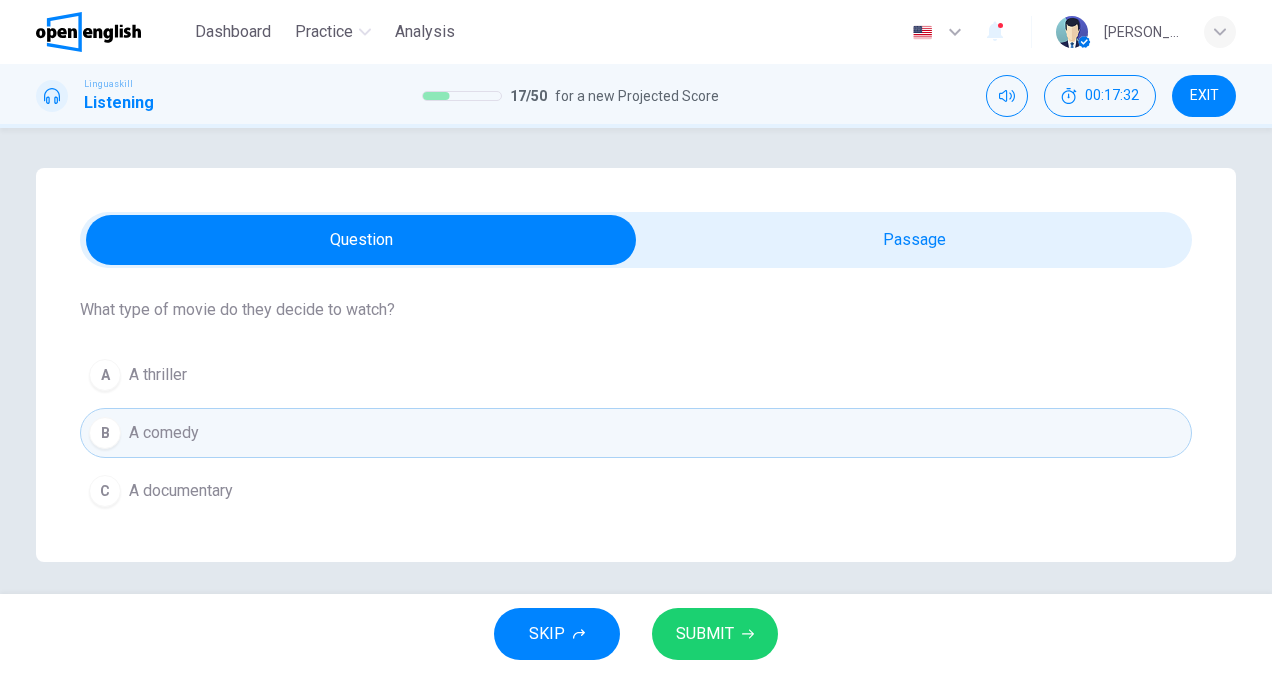 click on "SUBMIT" at bounding box center (705, 634) 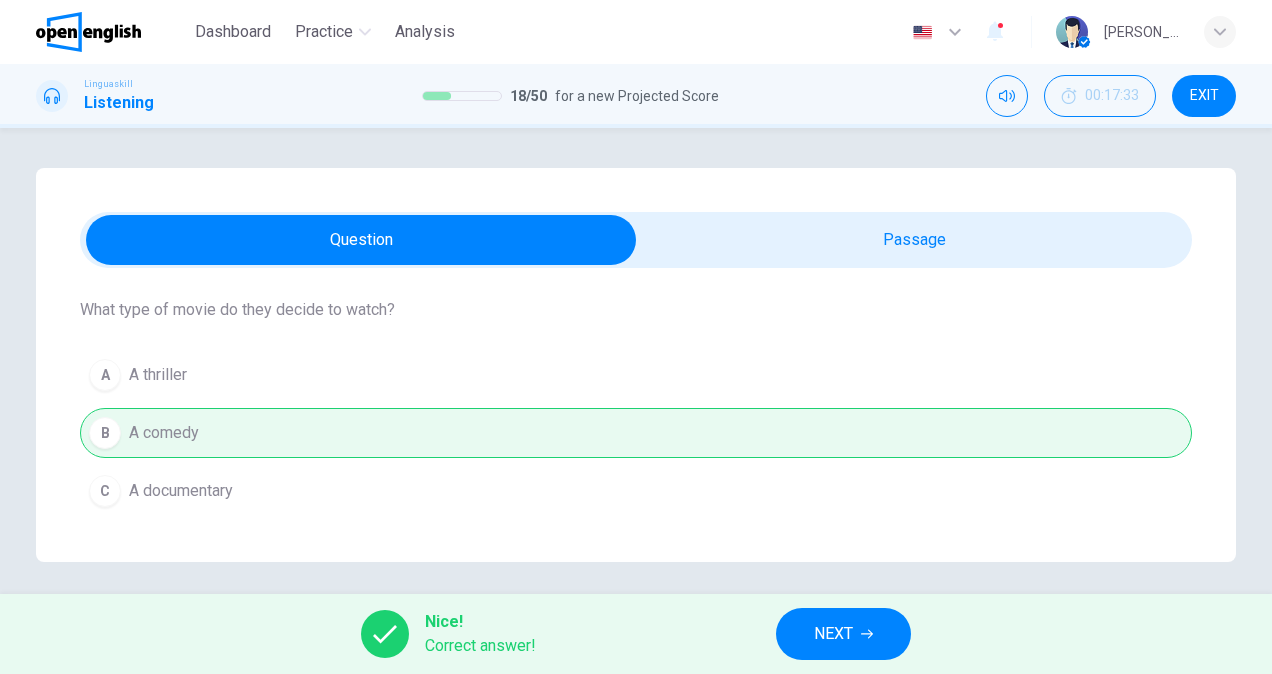 click on "NEXT" at bounding box center (833, 634) 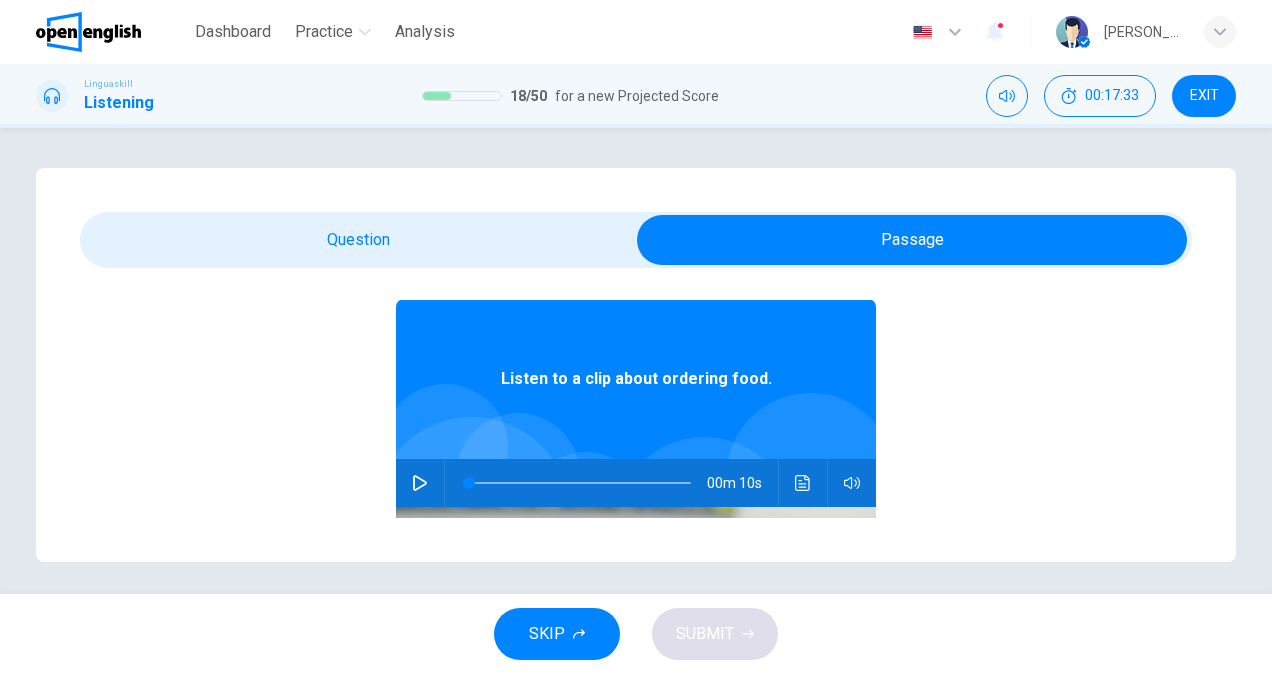scroll, scrollTop: 100, scrollLeft: 0, axis: vertical 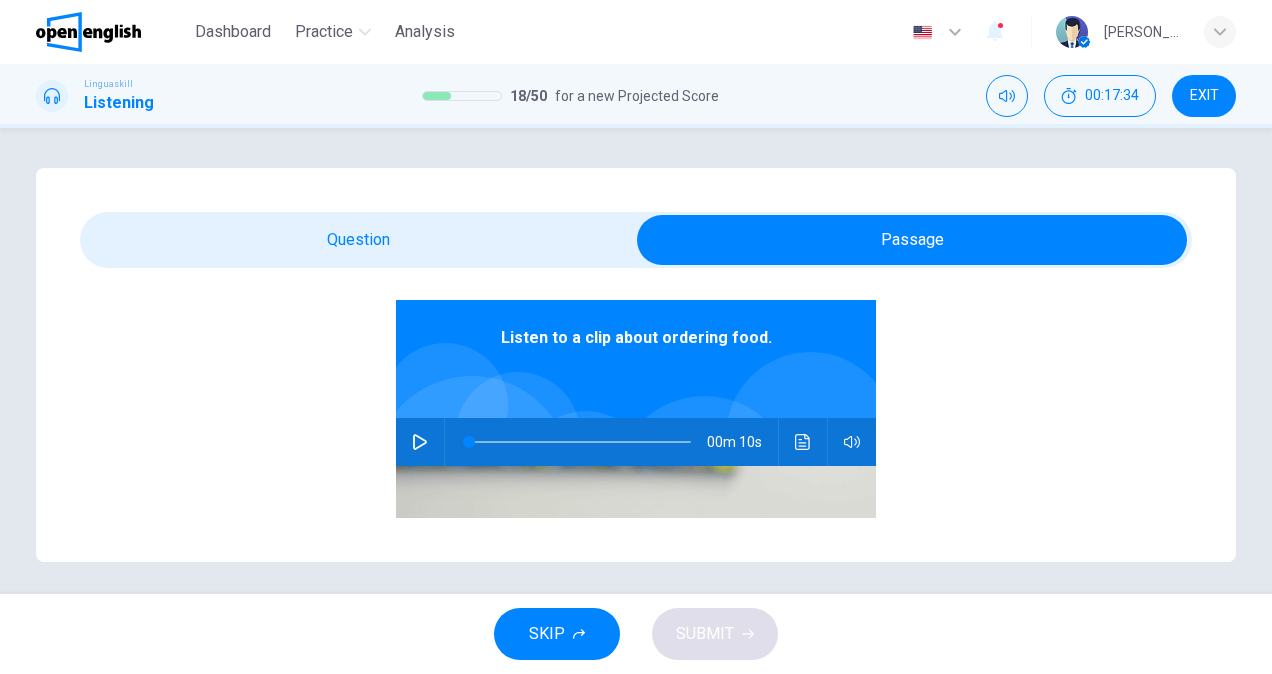 click at bounding box center (420, 442) 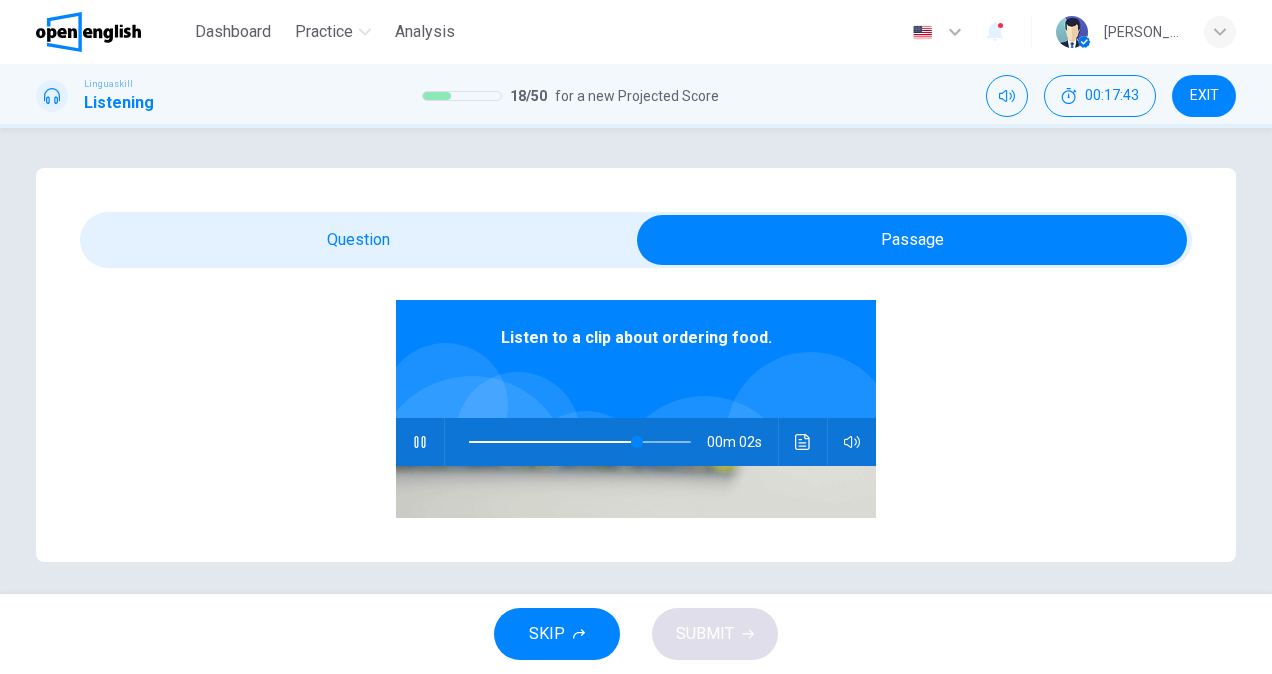 type on "**" 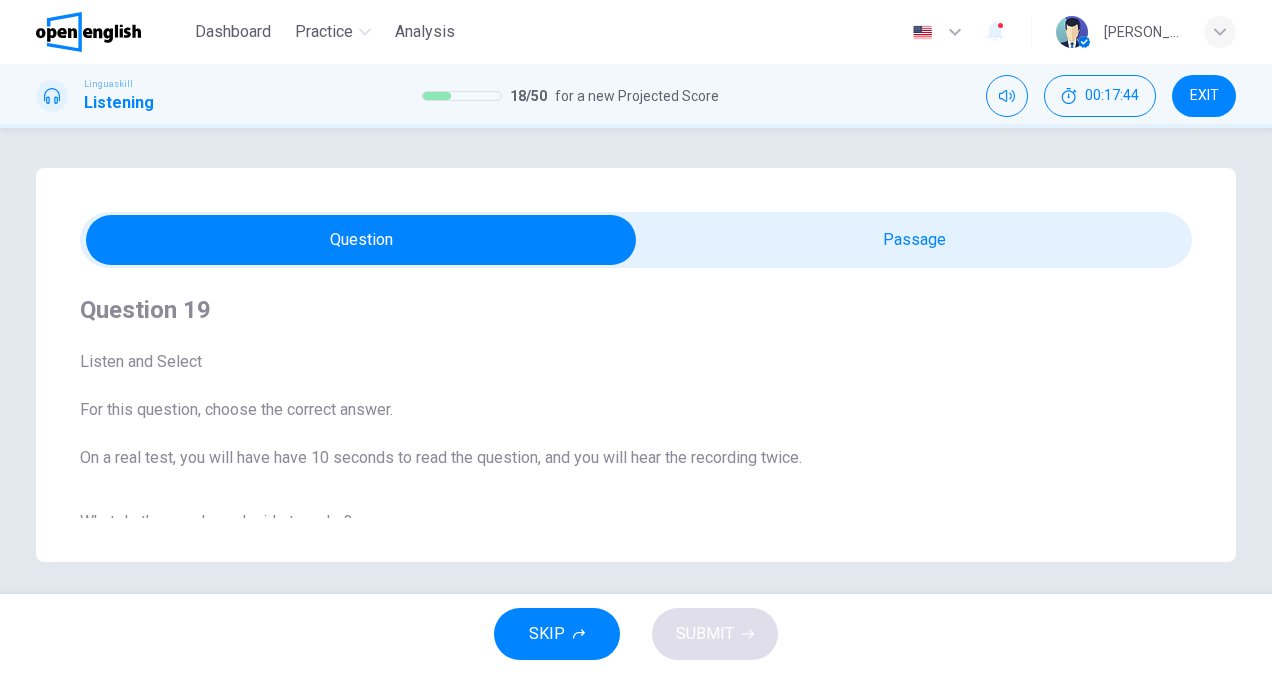scroll, scrollTop: 6, scrollLeft: 0, axis: vertical 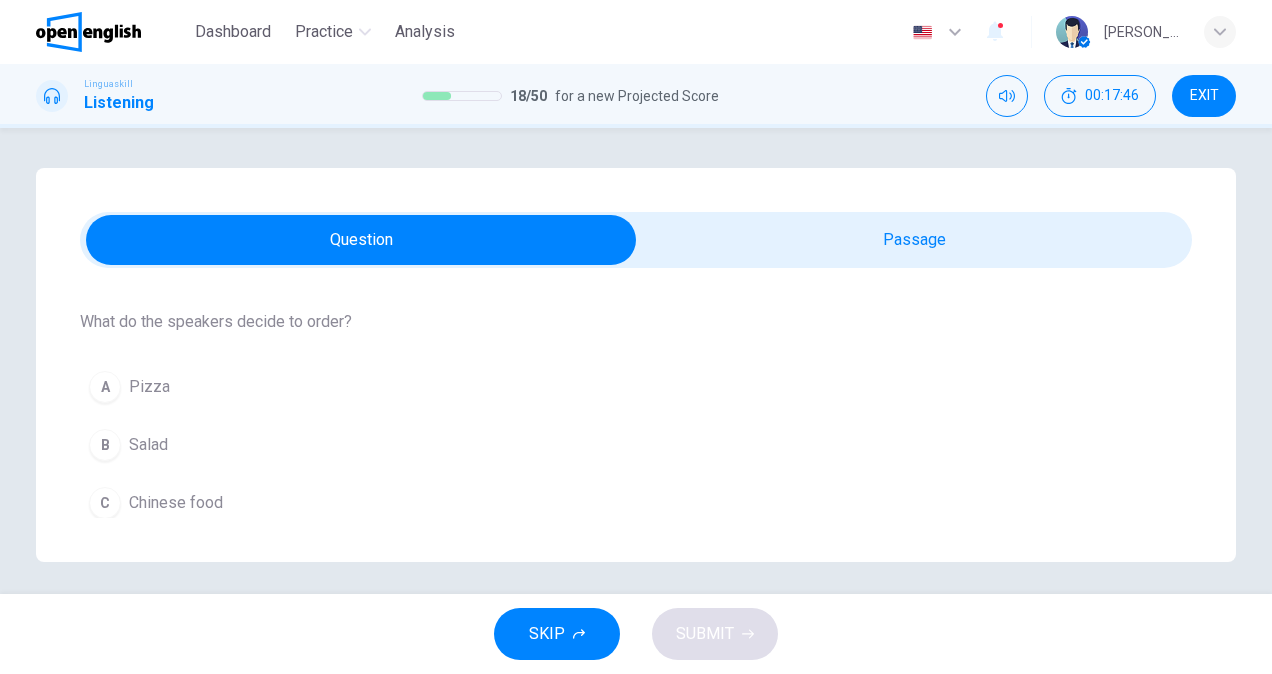 click on "B Salad" at bounding box center (636, 445) 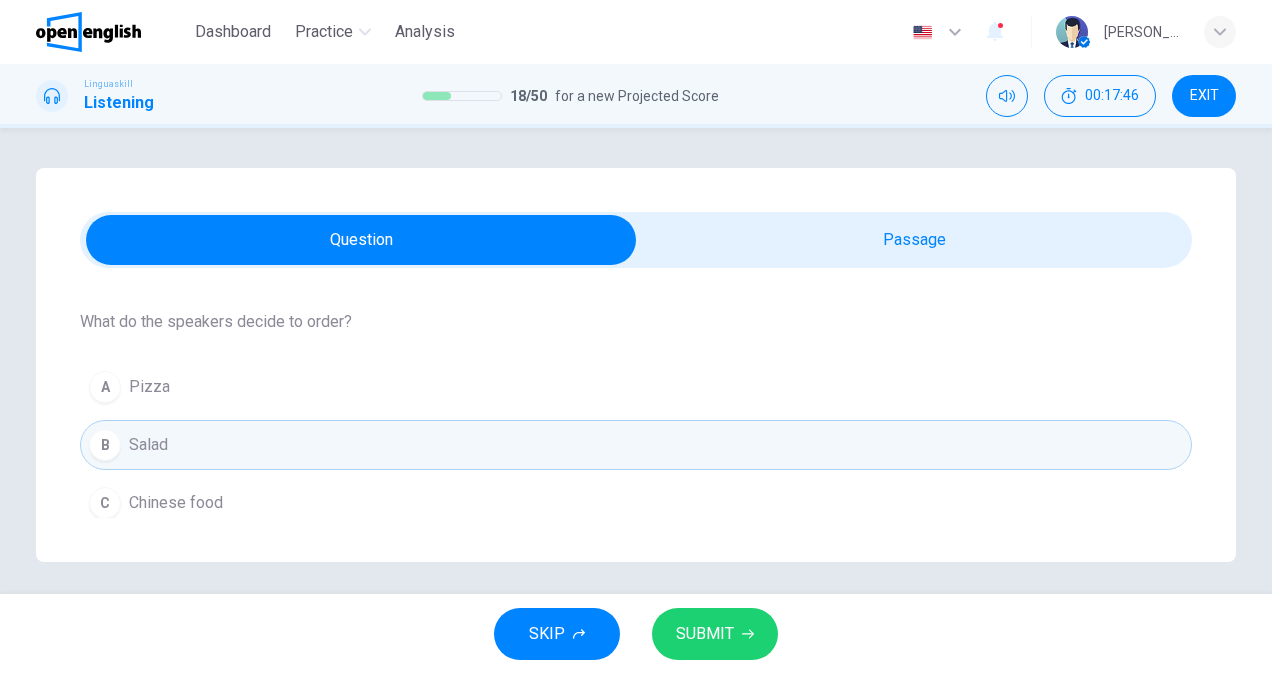 click on "SUBMIT" at bounding box center [715, 634] 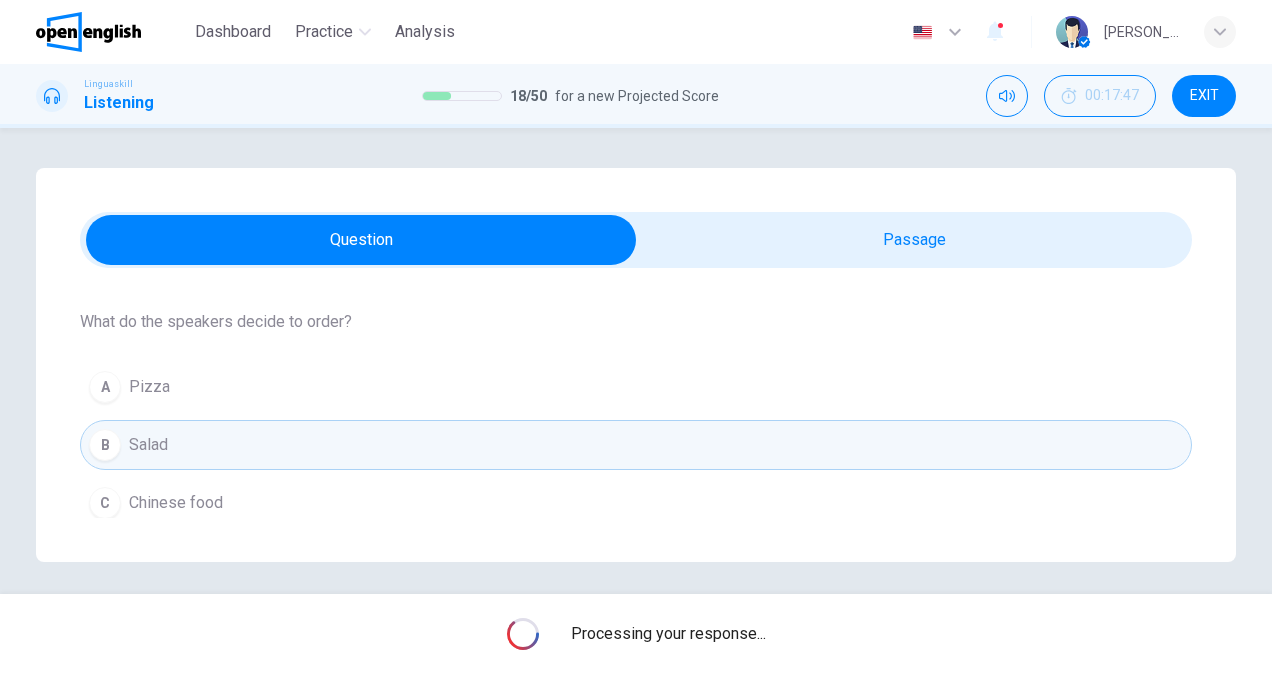click on "Processing your response..." at bounding box center (668, 634) 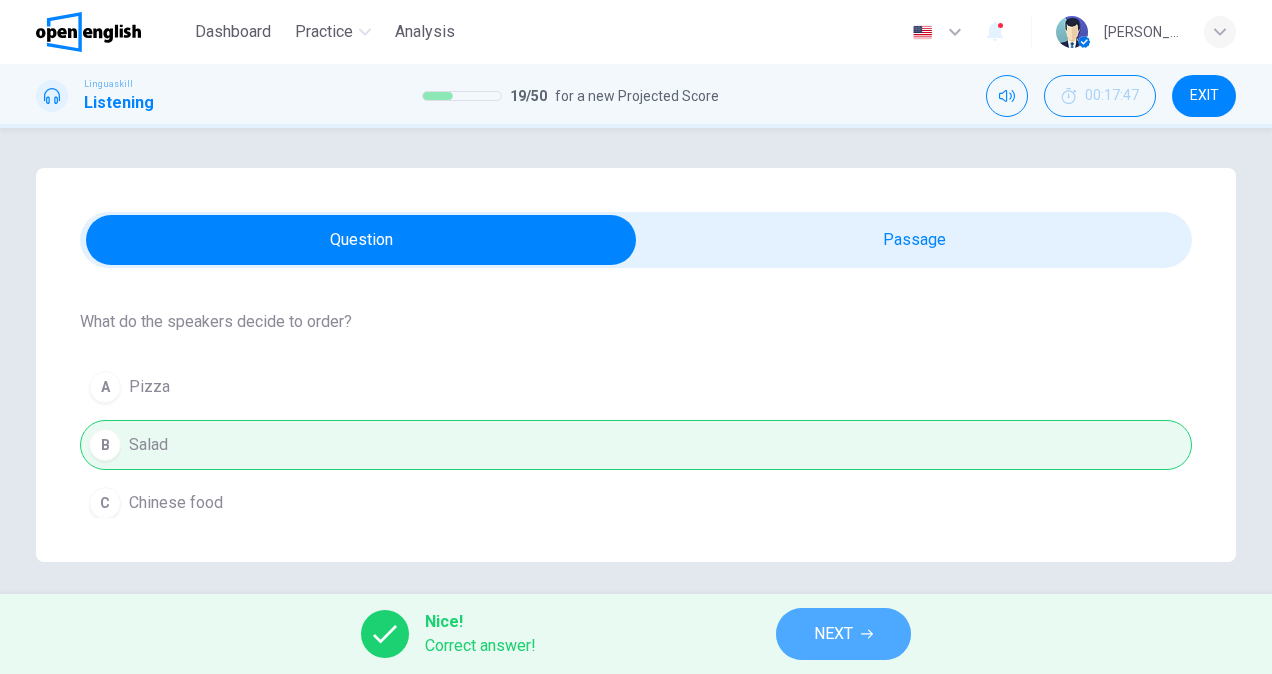 click on "NEXT" at bounding box center [833, 634] 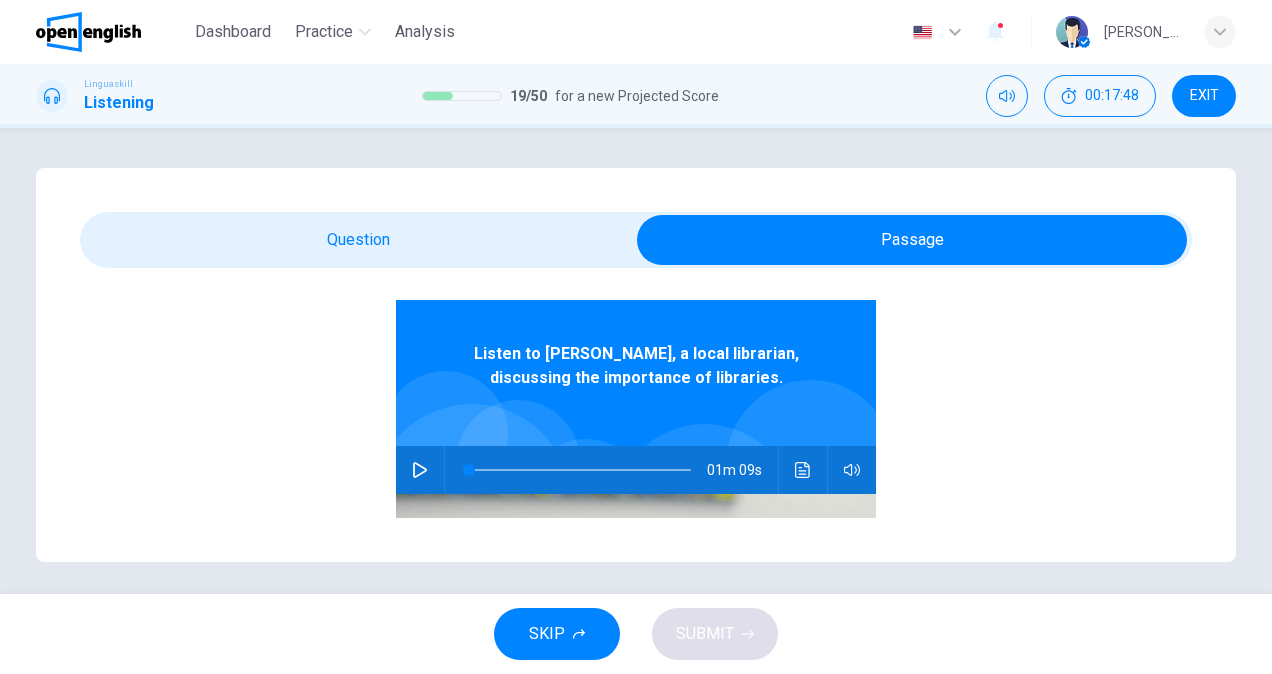 scroll, scrollTop: 100, scrollLeft: 0, axis: vertical 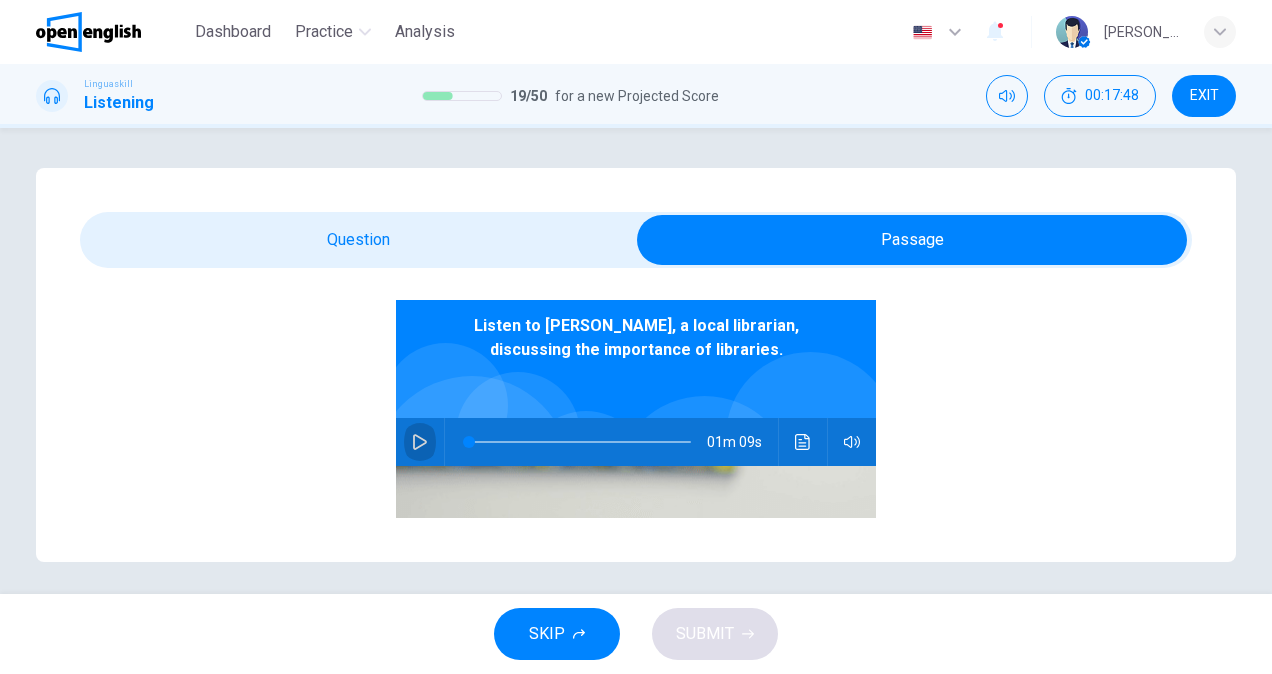 click at bounding box center [420, 442] 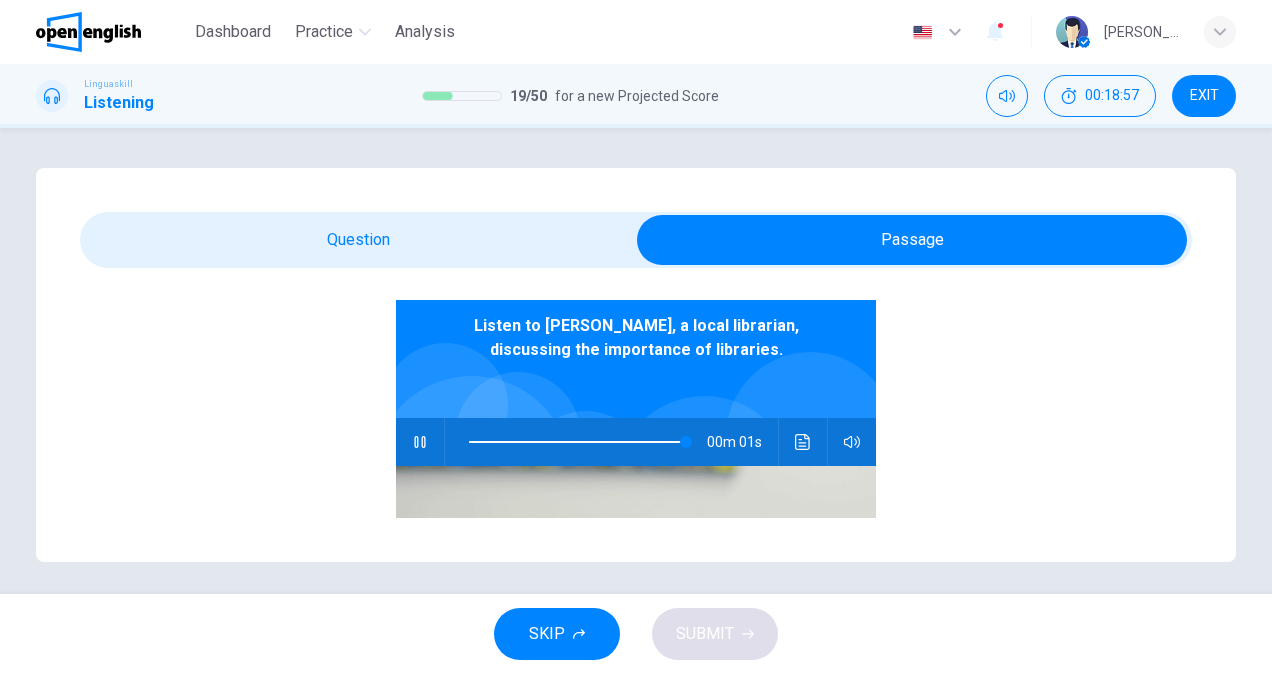 type on "**" 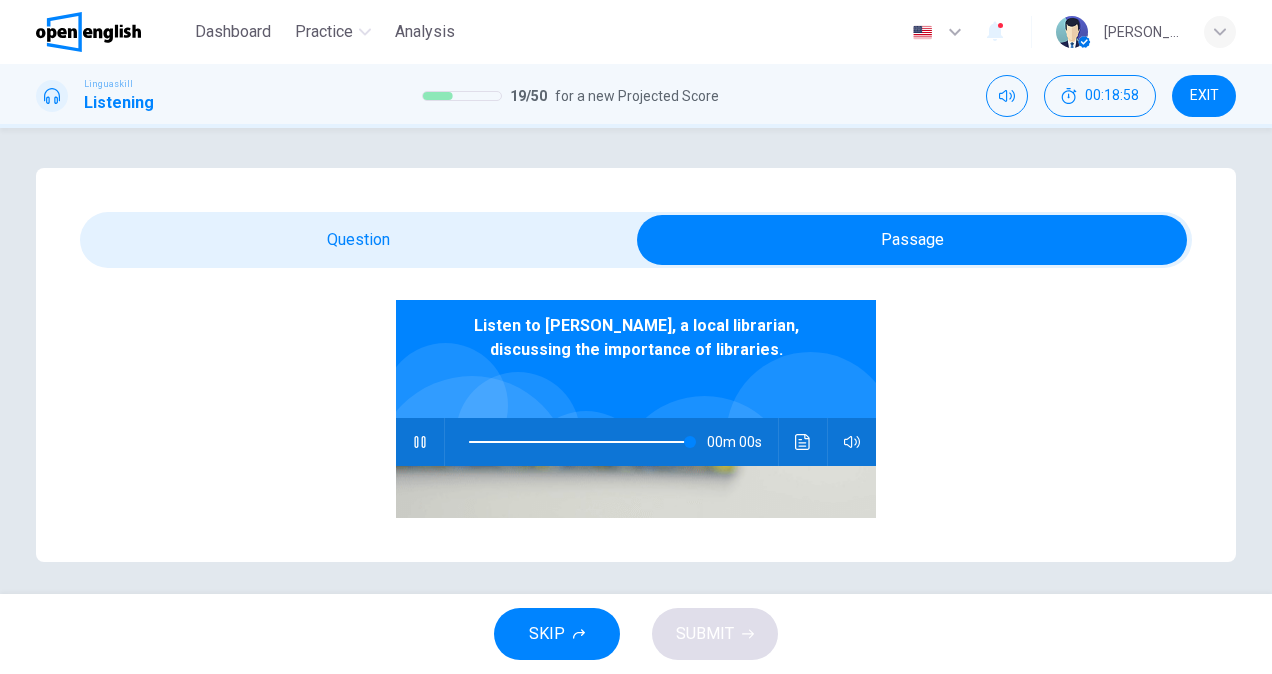 scroll, scrollTop: 6, scrollLeft: 0, axis: vertical 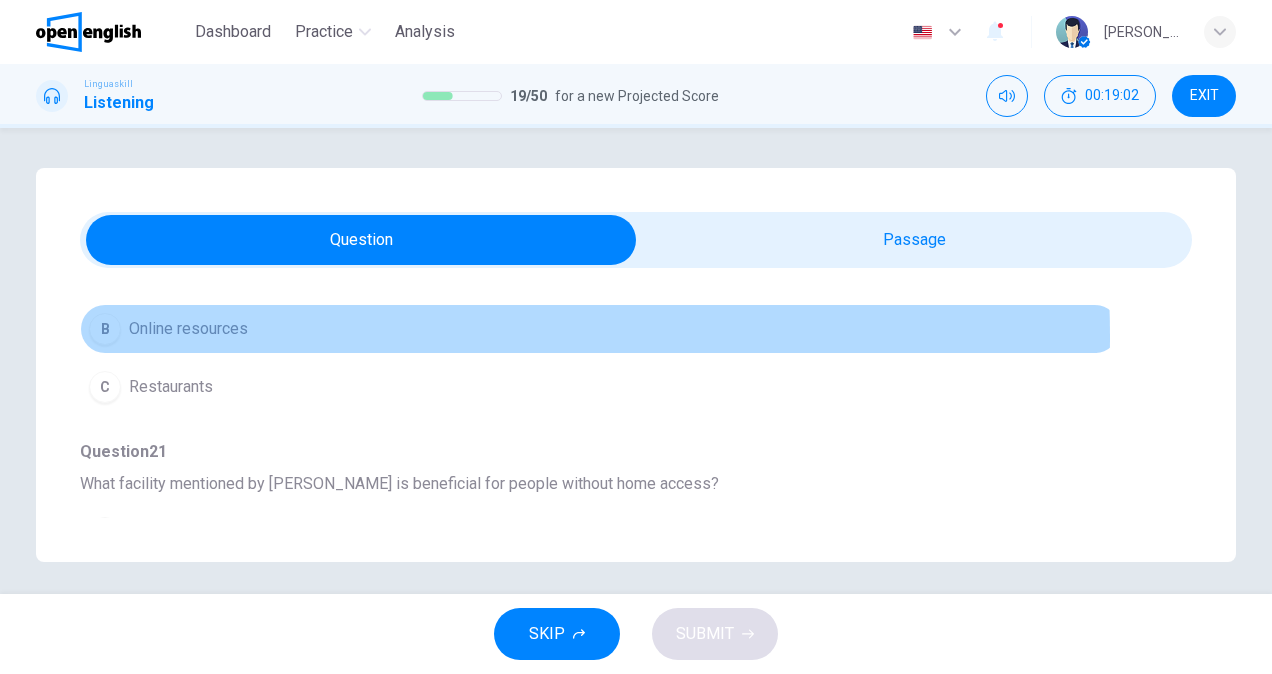 click on "Online resources" at bounding box center [188, 329] 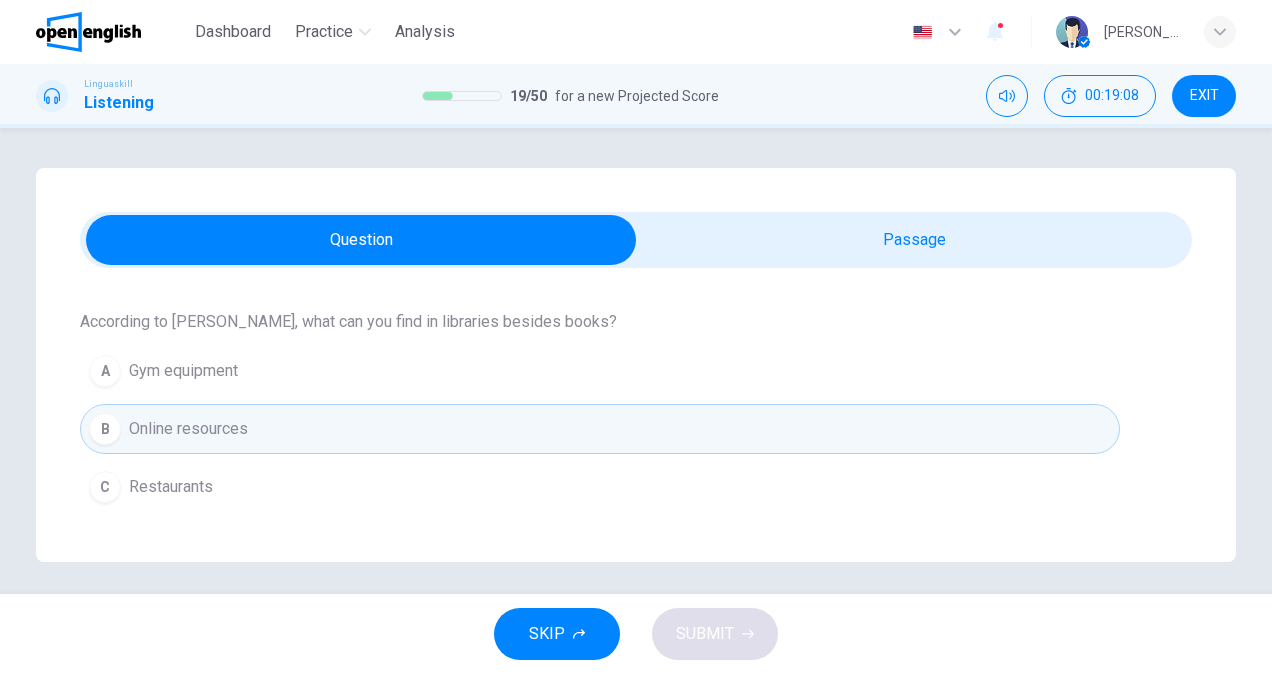 scroll, scrollTop: 300, scrollLeft: 0, axis: vertical 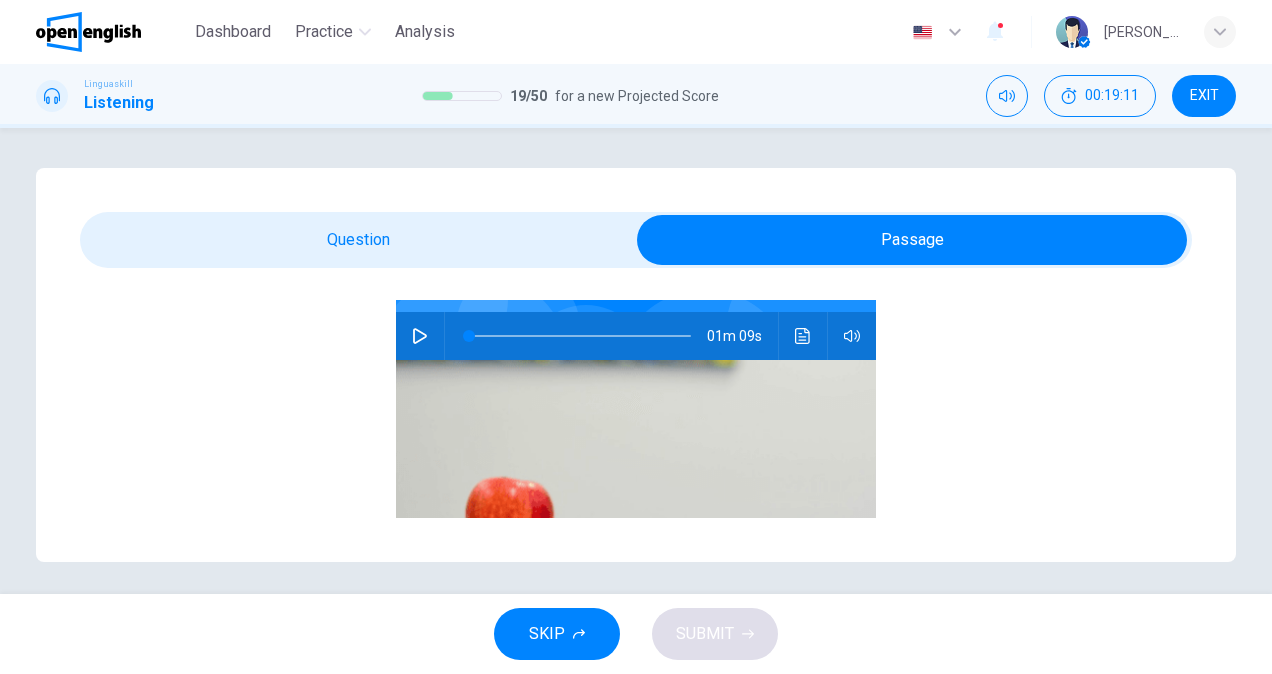 click at bounding box center (803, 336) 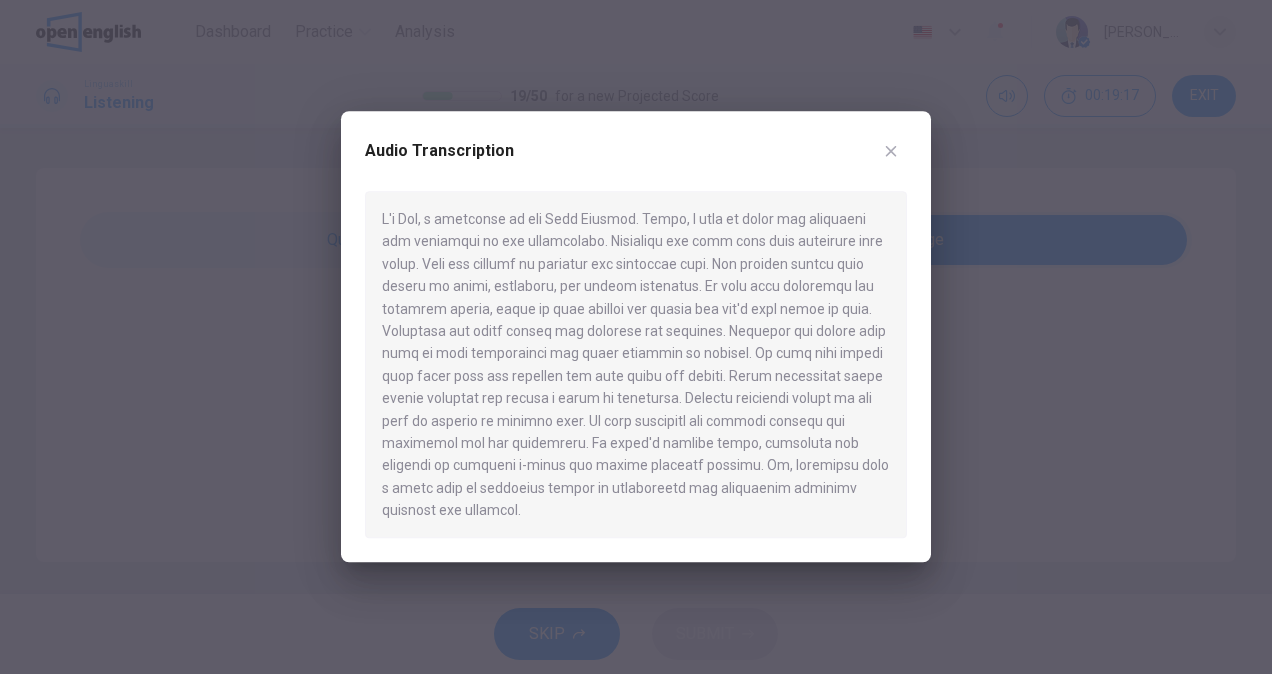 click 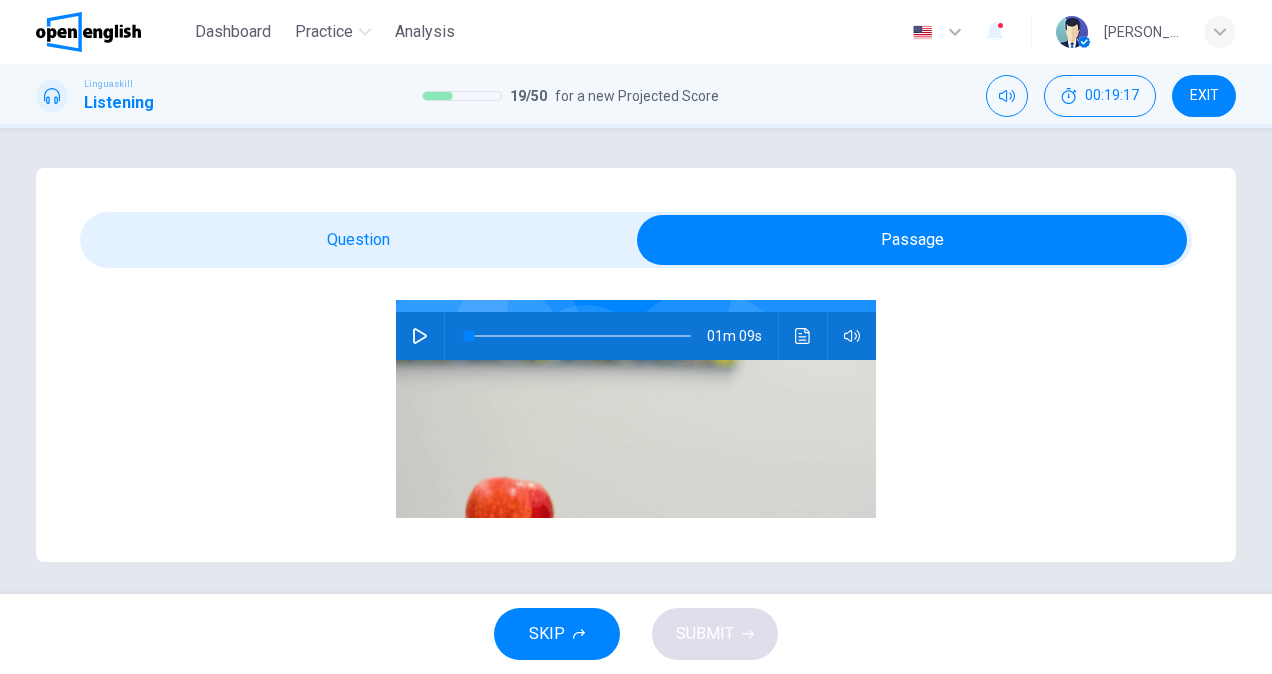 scroll, scrollTop: 6, scrollLeft: 0, axis: vertical 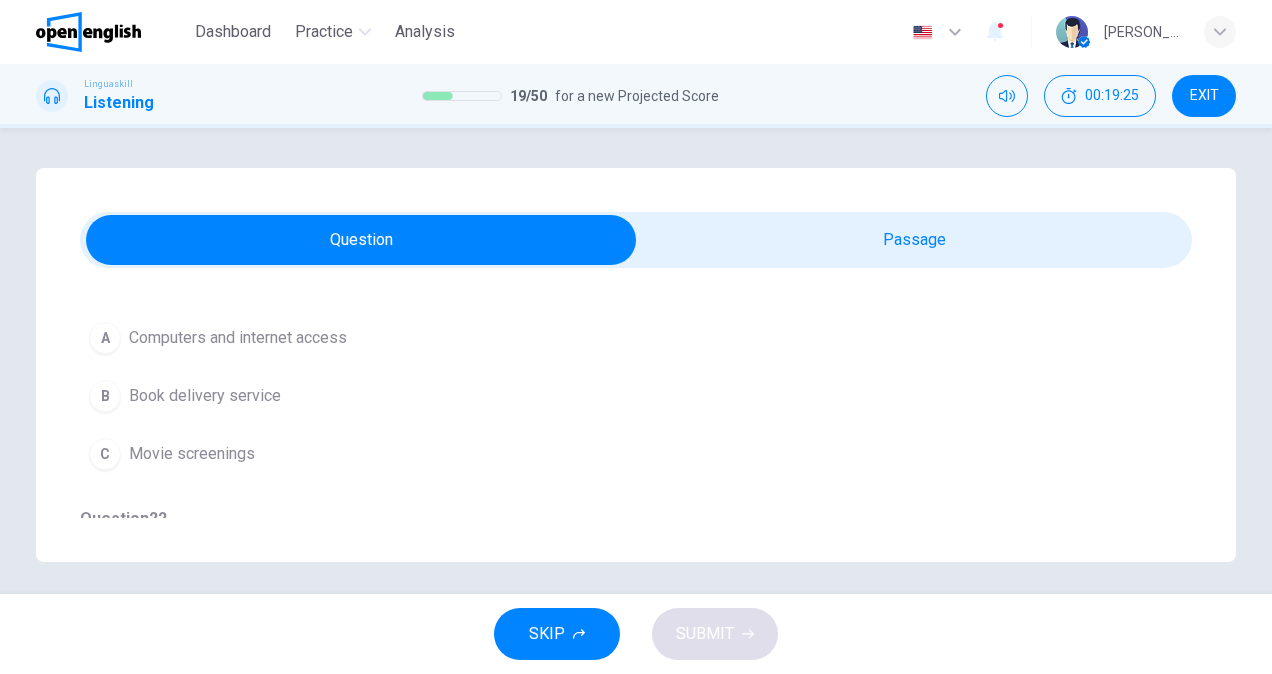 click on "Book delivery service" at bounding box center (205, 396) 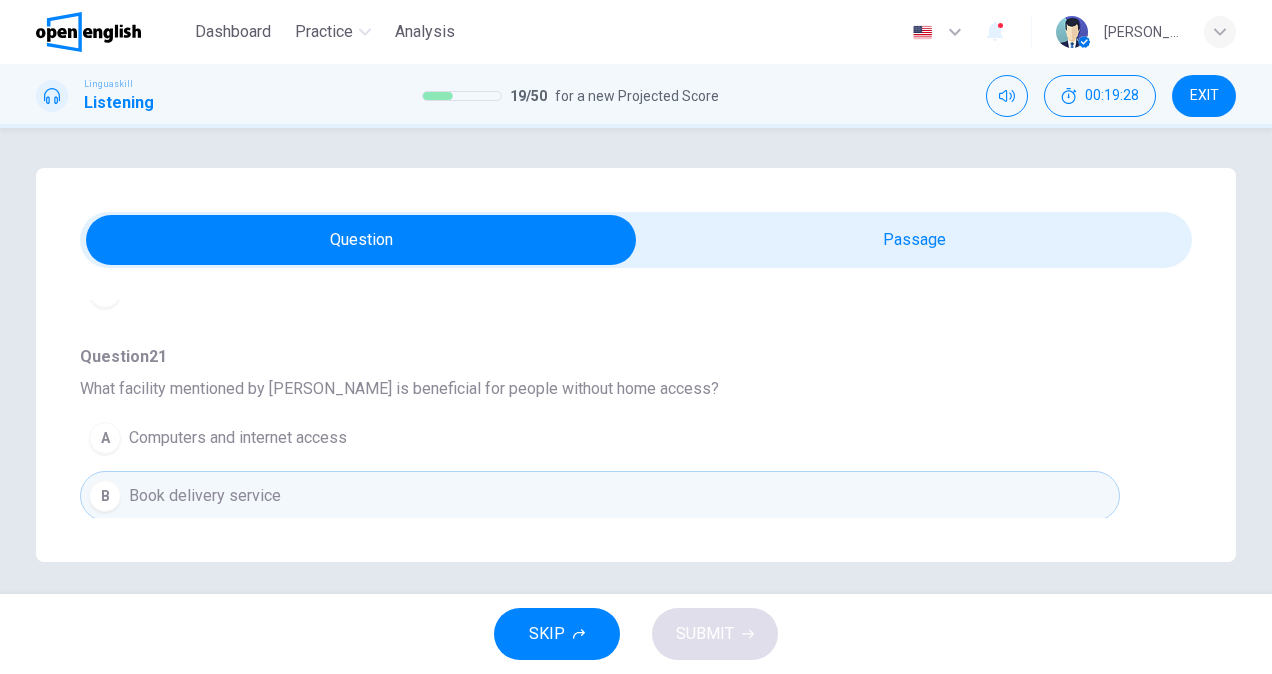 scroll, scrollTop: 495, scrollLeft: 0, axis: vertical 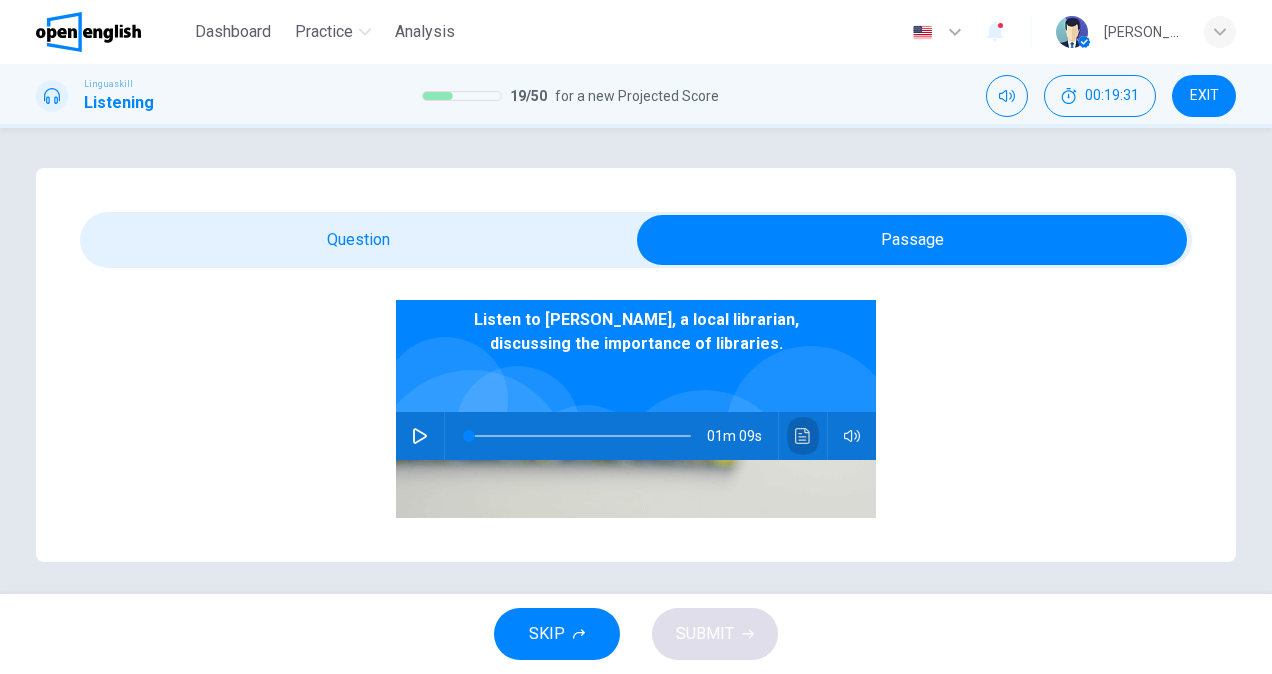 click 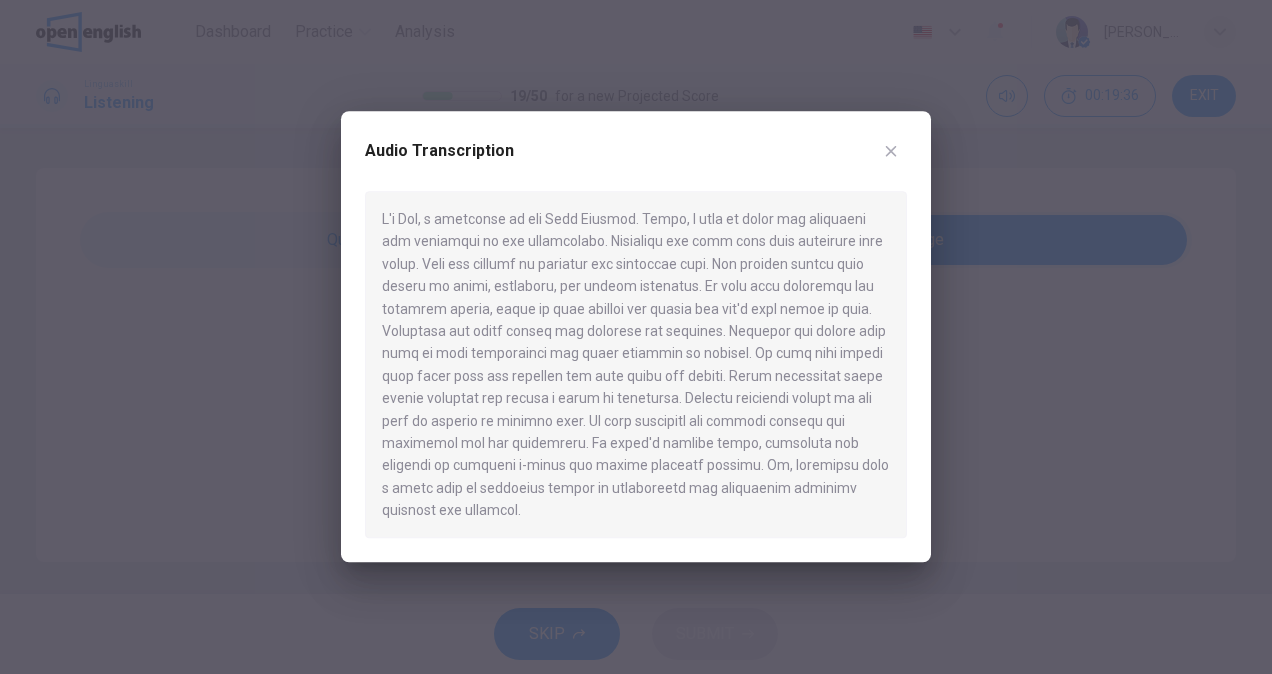 click at bounding box center (636, 337) 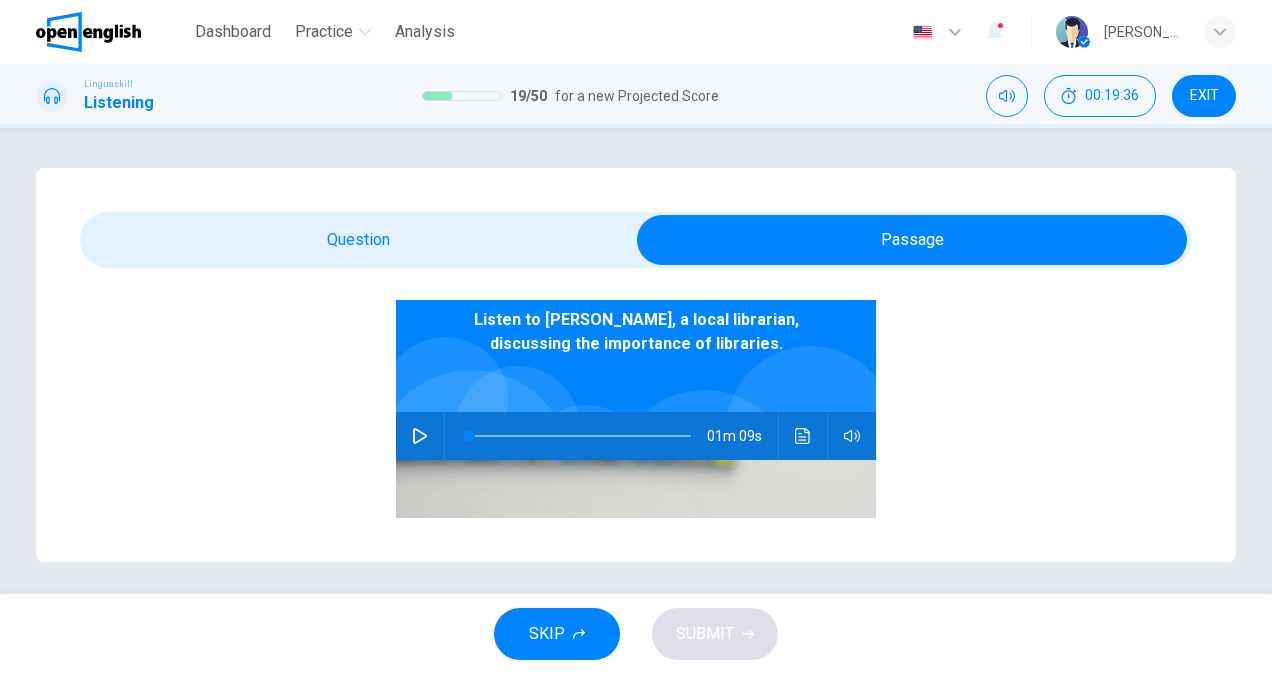 scroll, scrollTop: 6, scrollLeft: 0, axis: vertical 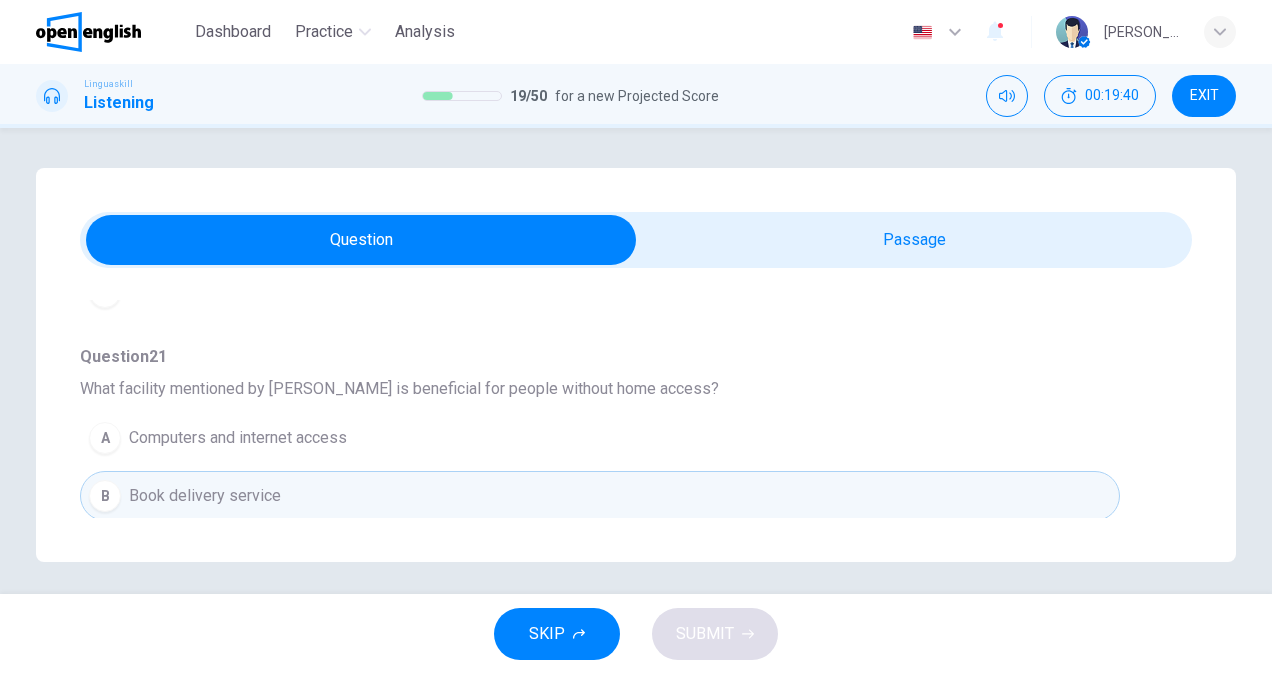click on "A Computers and internet access" at bounding box center (600, 438) 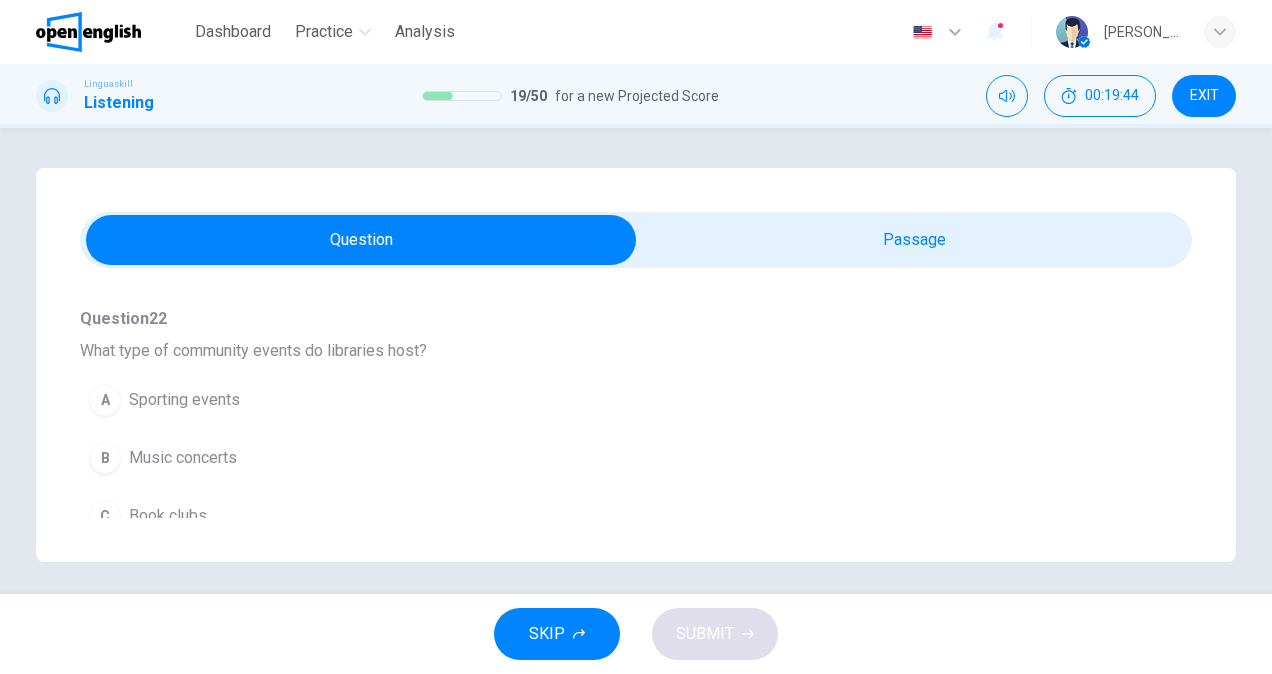 scroll, scrollTop: 795, scrollLeft: 0, axis: vertical 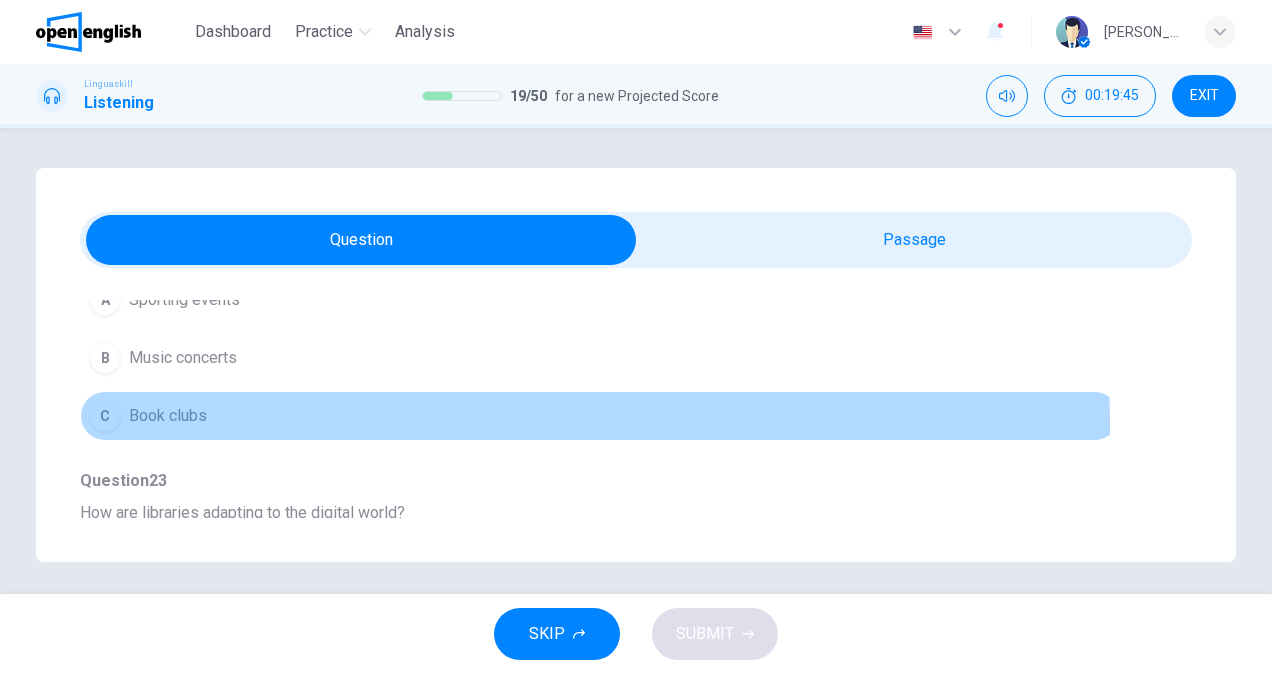 click on "Book clubs" at bounding box center (168, 416) 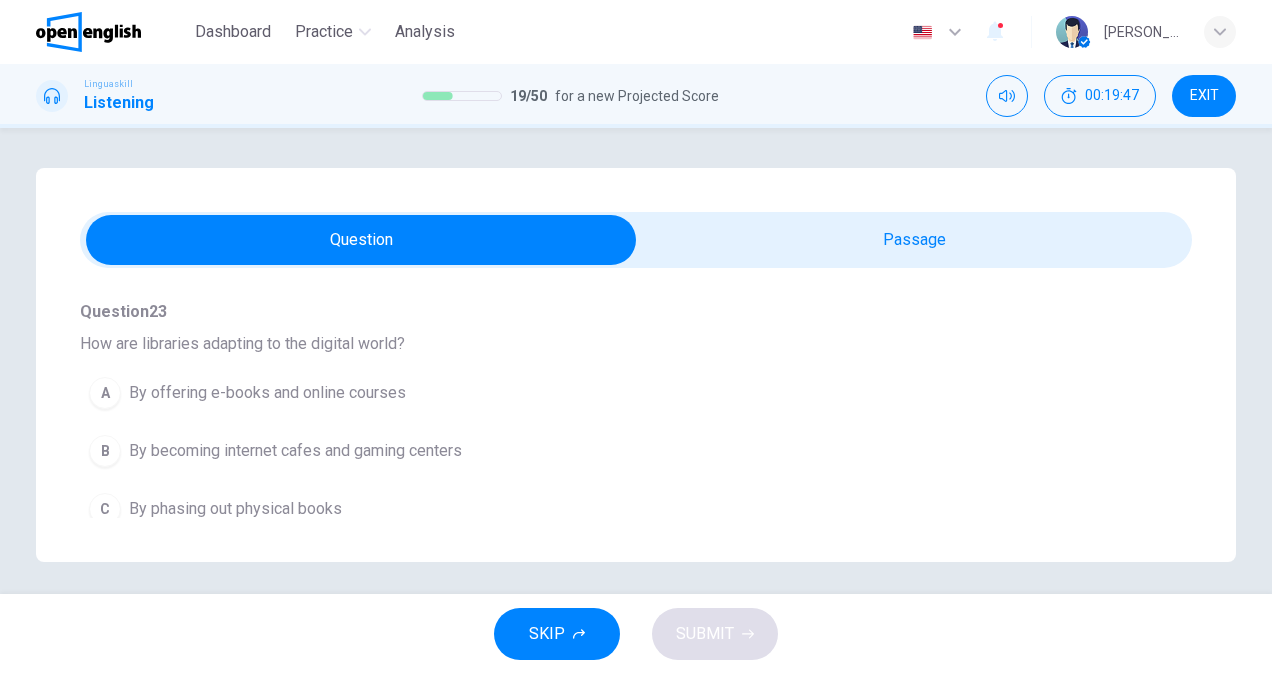 scroll, scrollTop: 995, scrollLeft: 0, axis: vertical 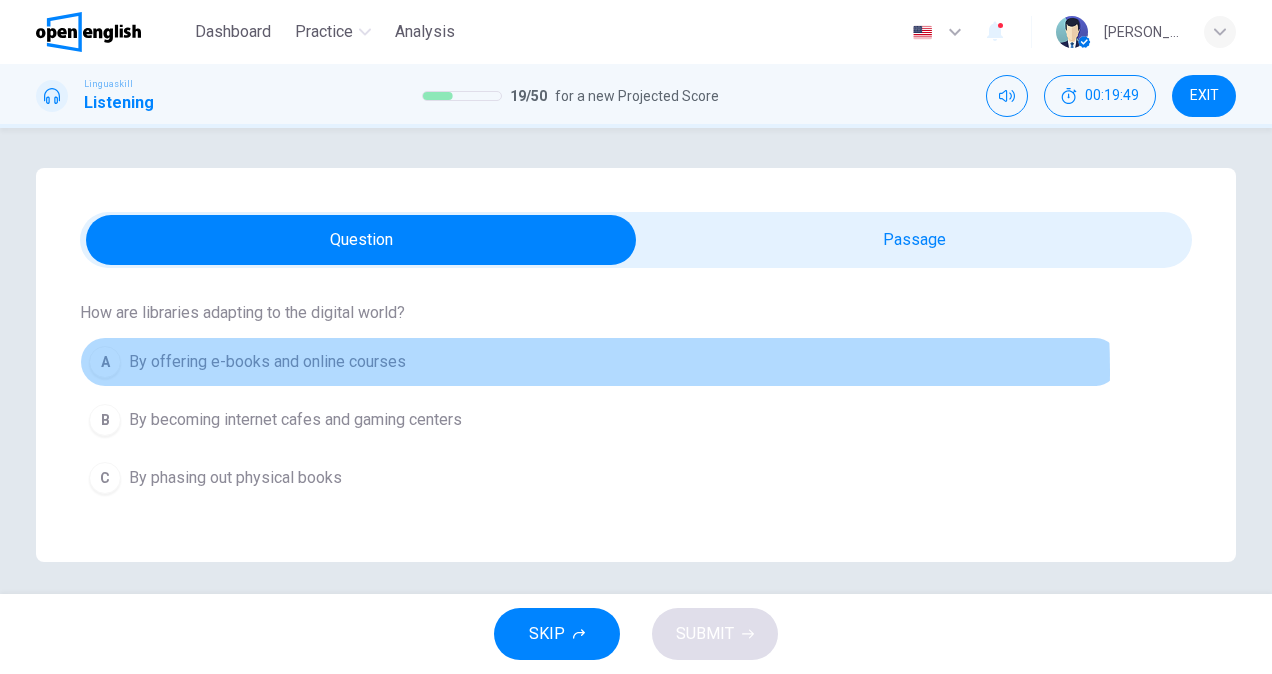 click on "By offering e-books and online courses" at bounding box center [267, 362] 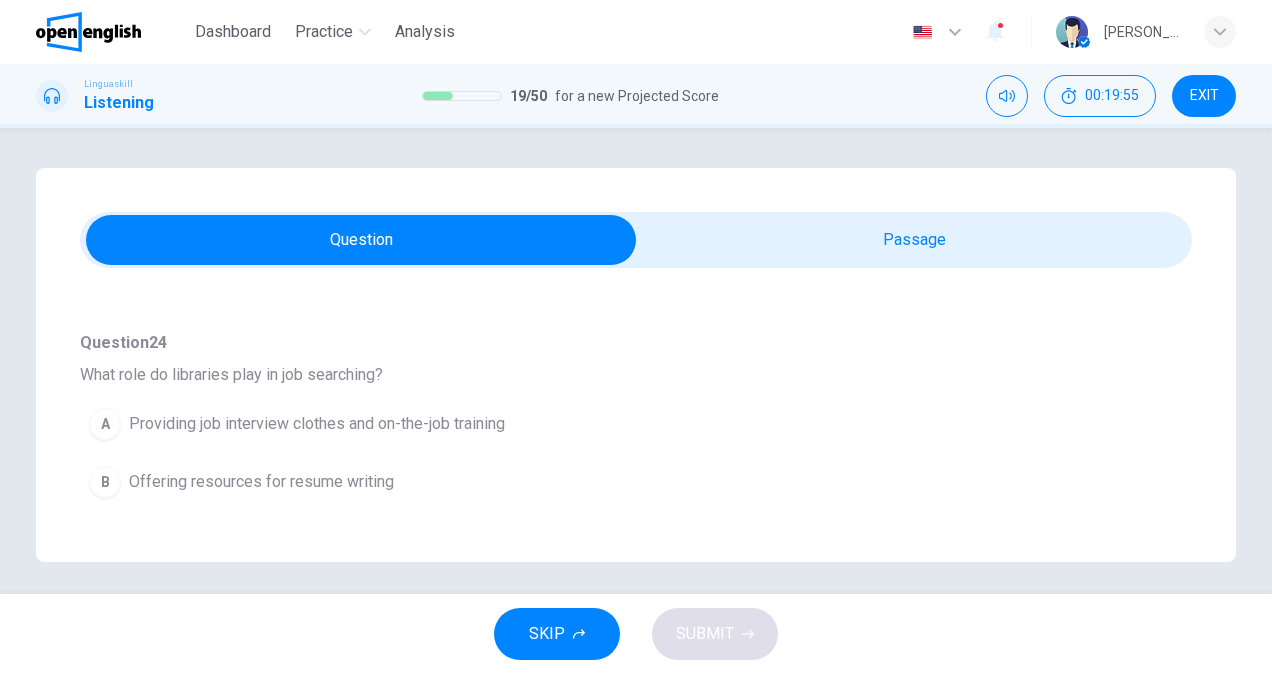 scroll, scrollTop: 1236, scrollLeft: 0, axis: vertical 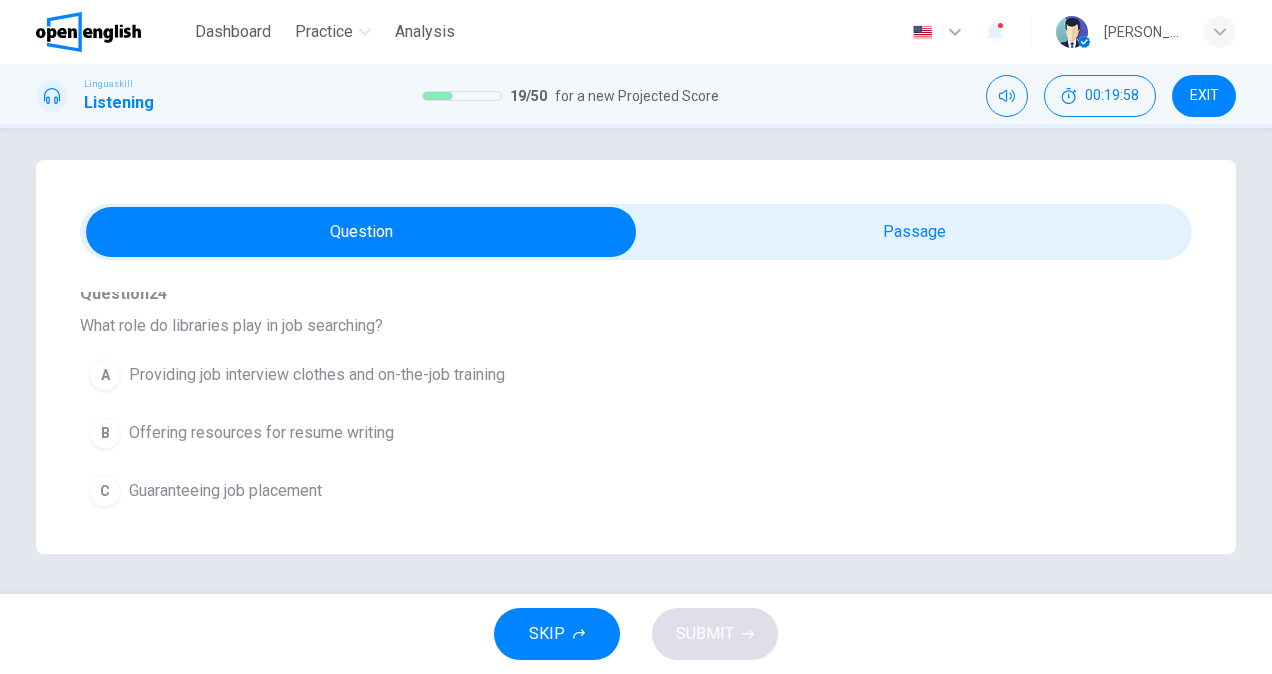 click on "Offering resources for resume writing" at bounding box center [261, 433] 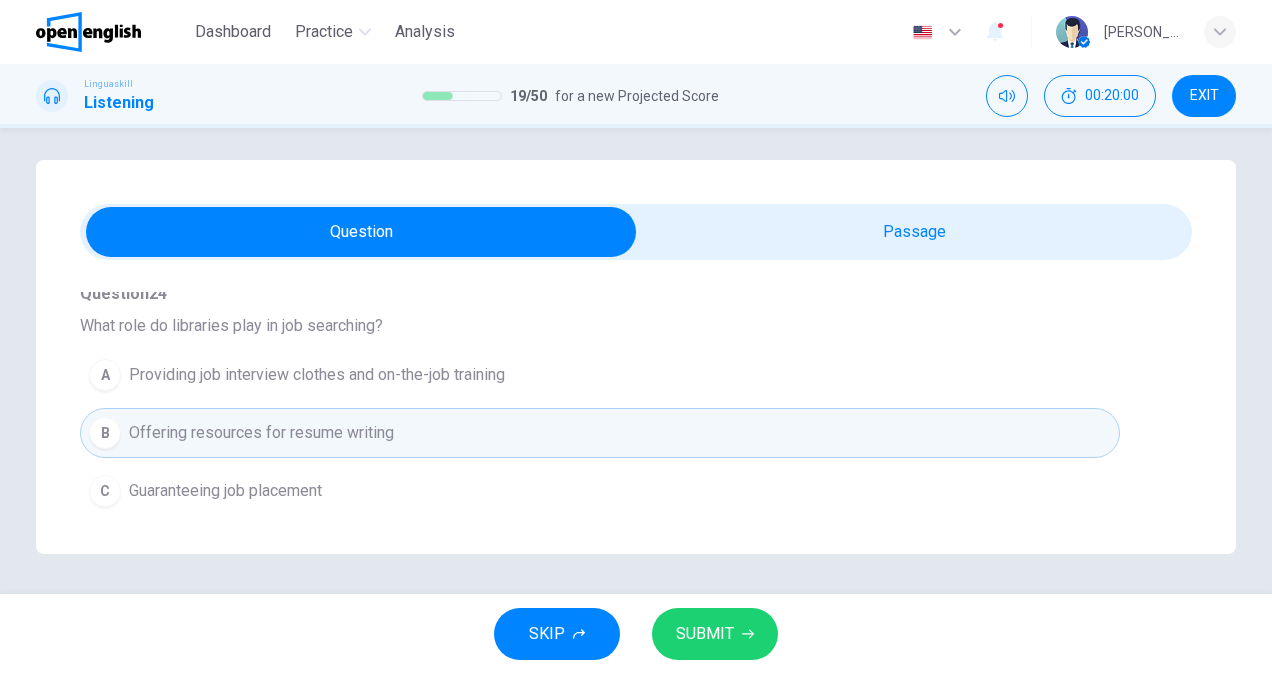 click on "SUBMIT" at bounding box center [705, 634] 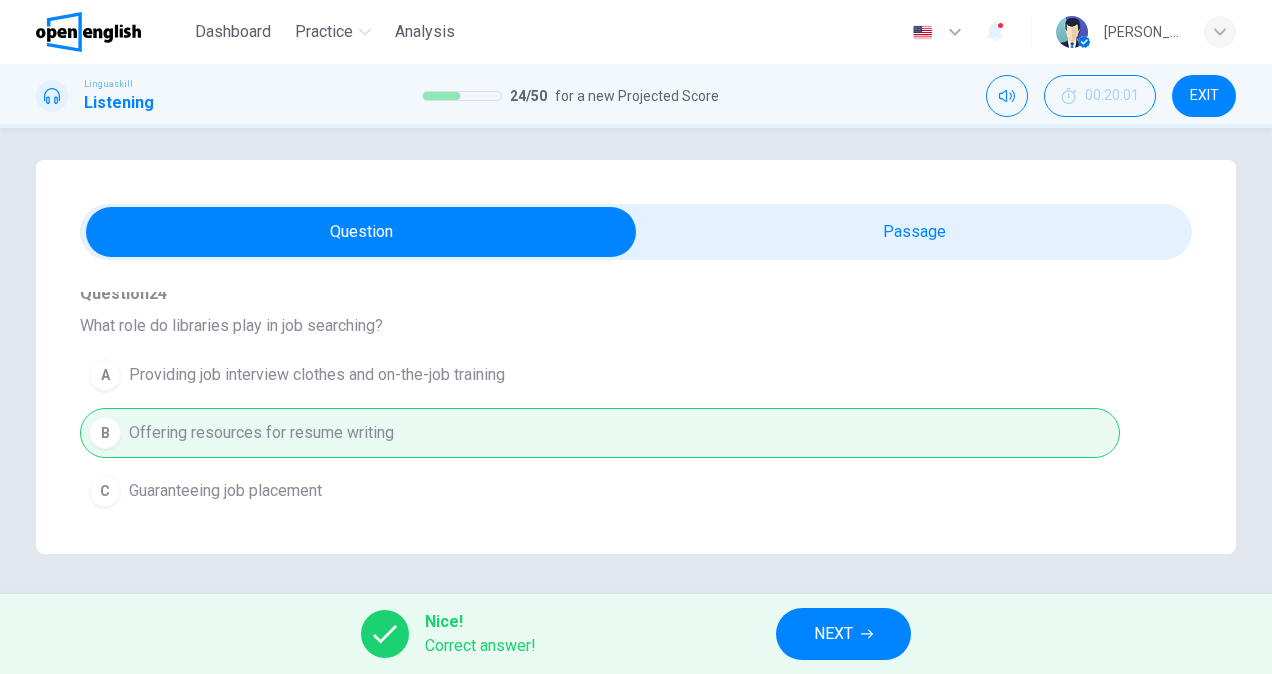 click on "NEXT" at bounding box center (833, 634) 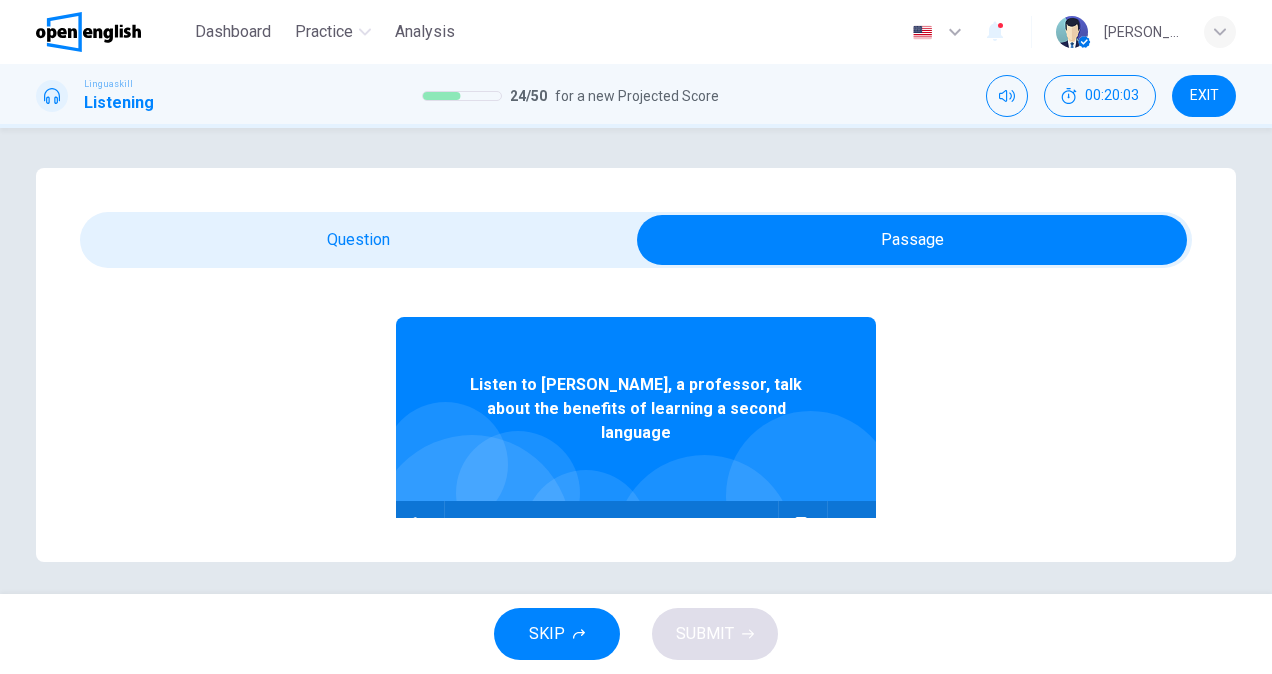 scroll, scrollTop: 100, scrollLeft: 0, axis: vertical 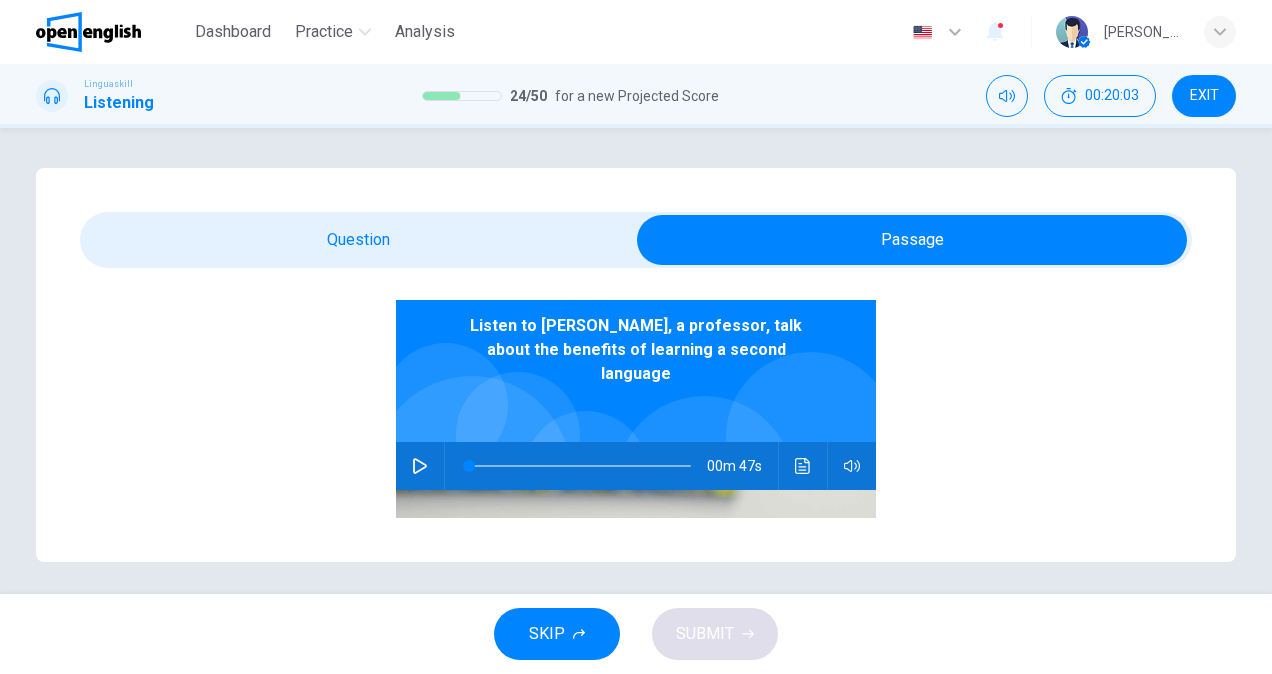 click 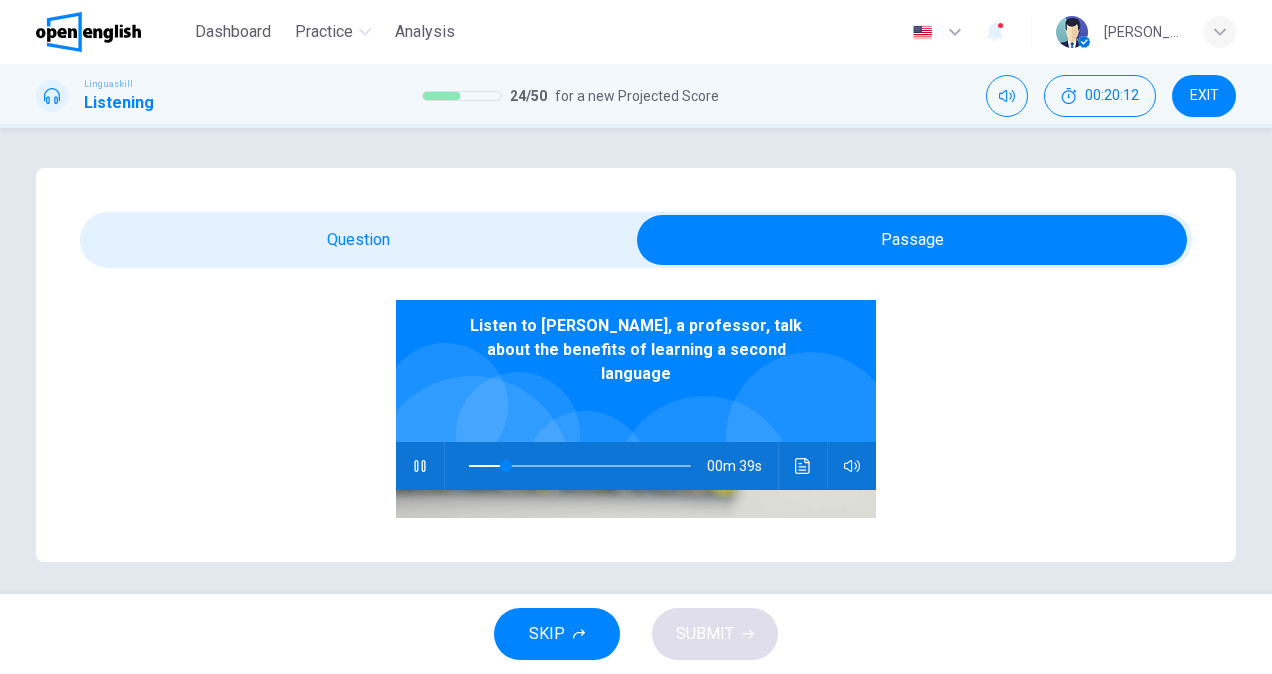 type on "**" 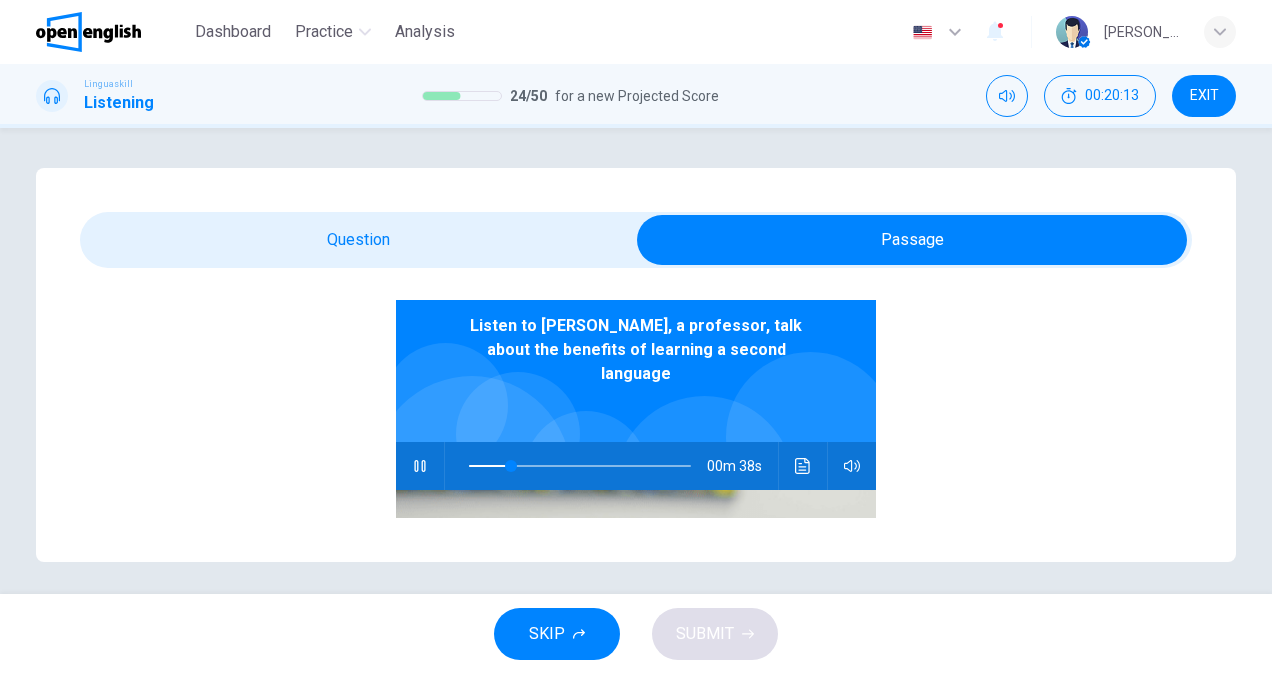type 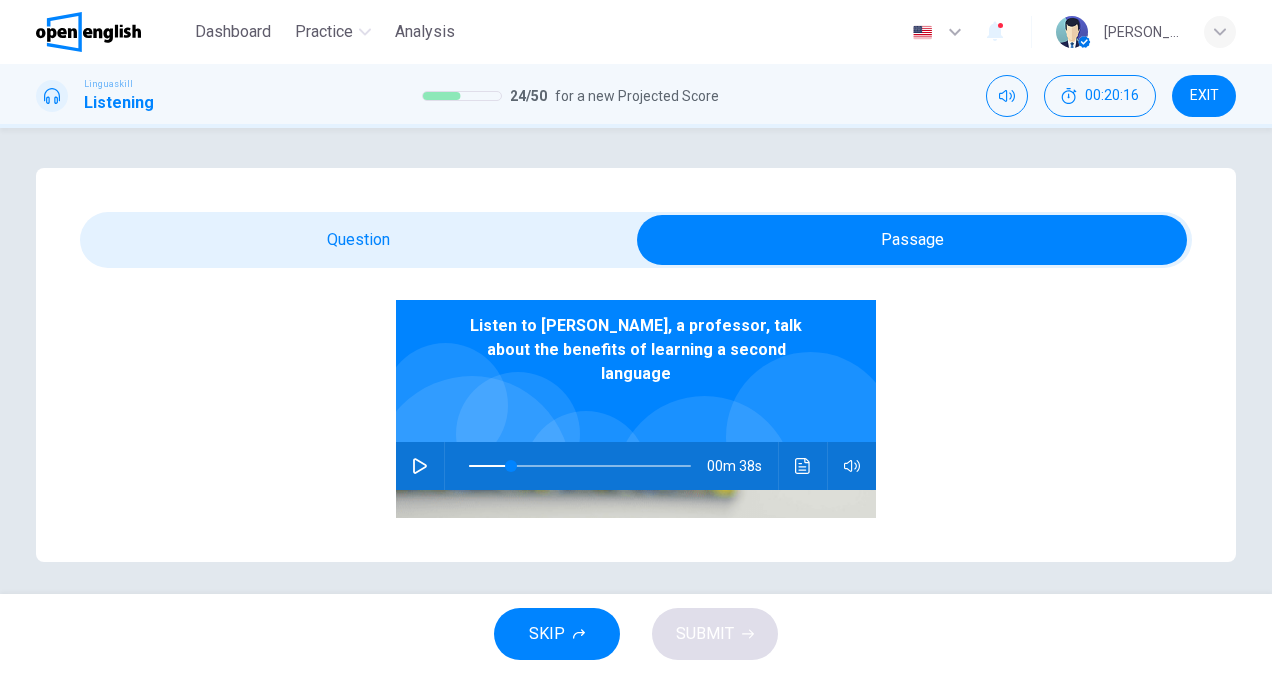 click 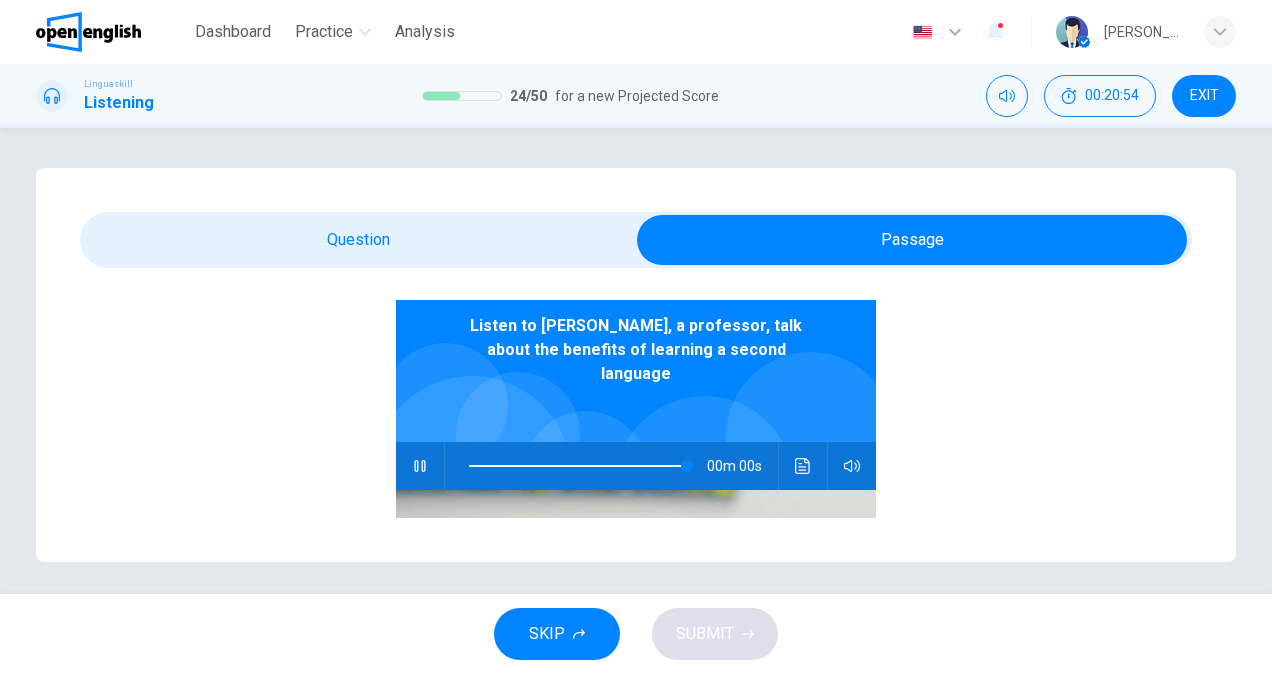 type on "*" 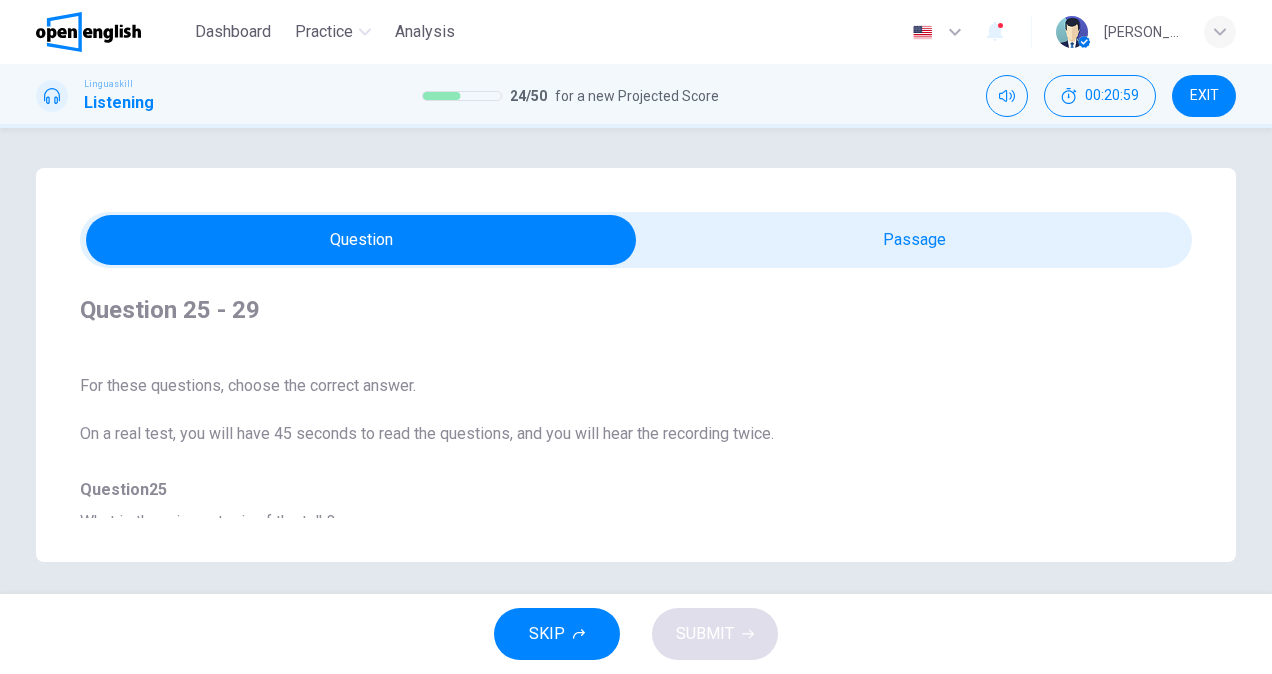 scroll, scrollTop: 6, scrollLeft: 0, axis: vertical 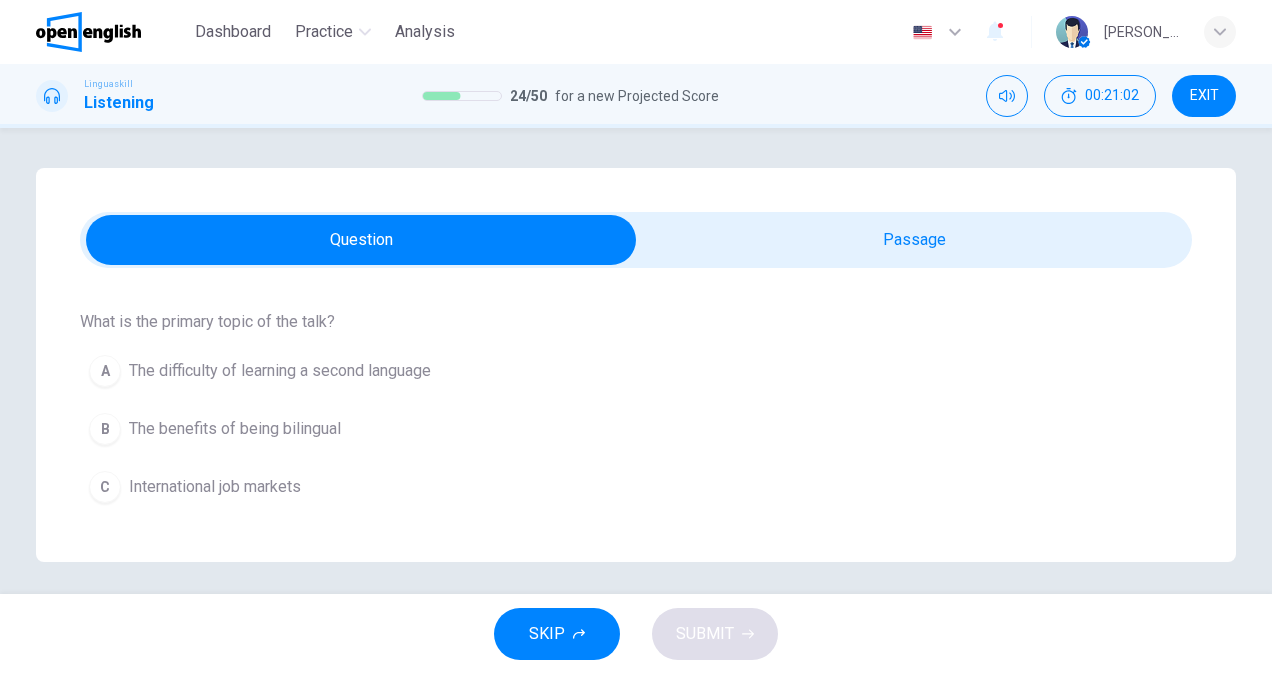 click on "The benefits of being bilingual" at bounding box center [235, 429] 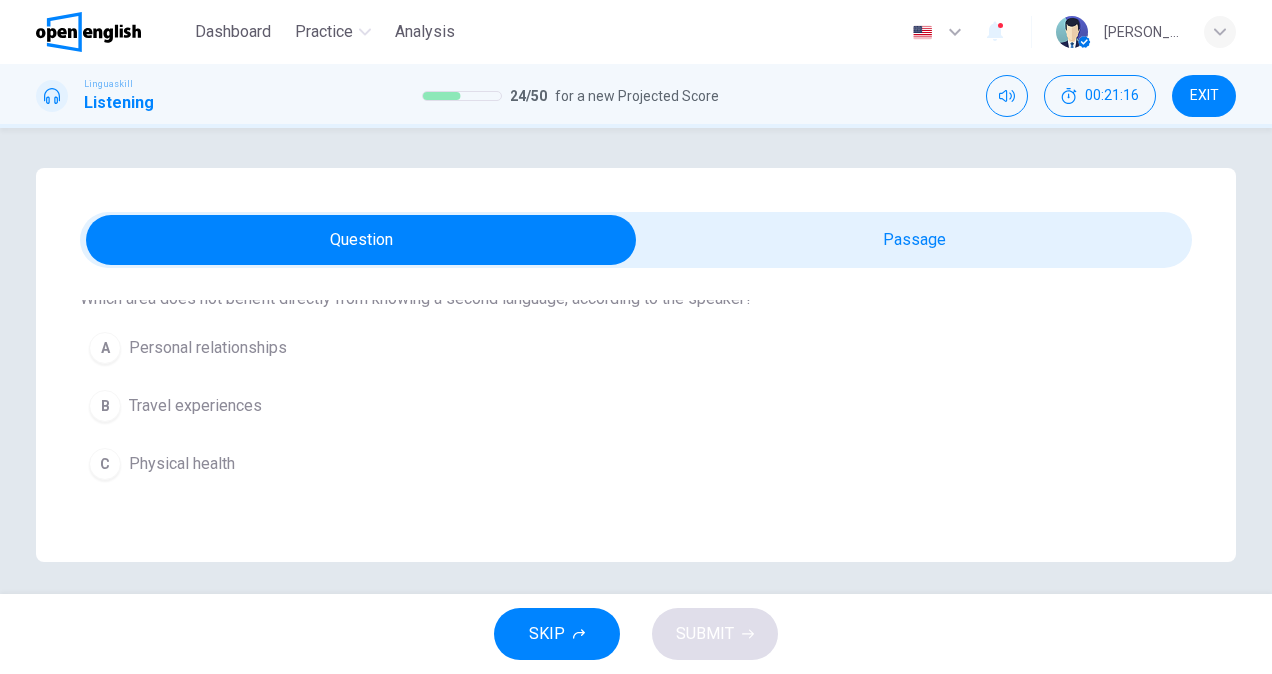 scroll, scrollTop: 500, scrollLeft: 0, axis: vertical 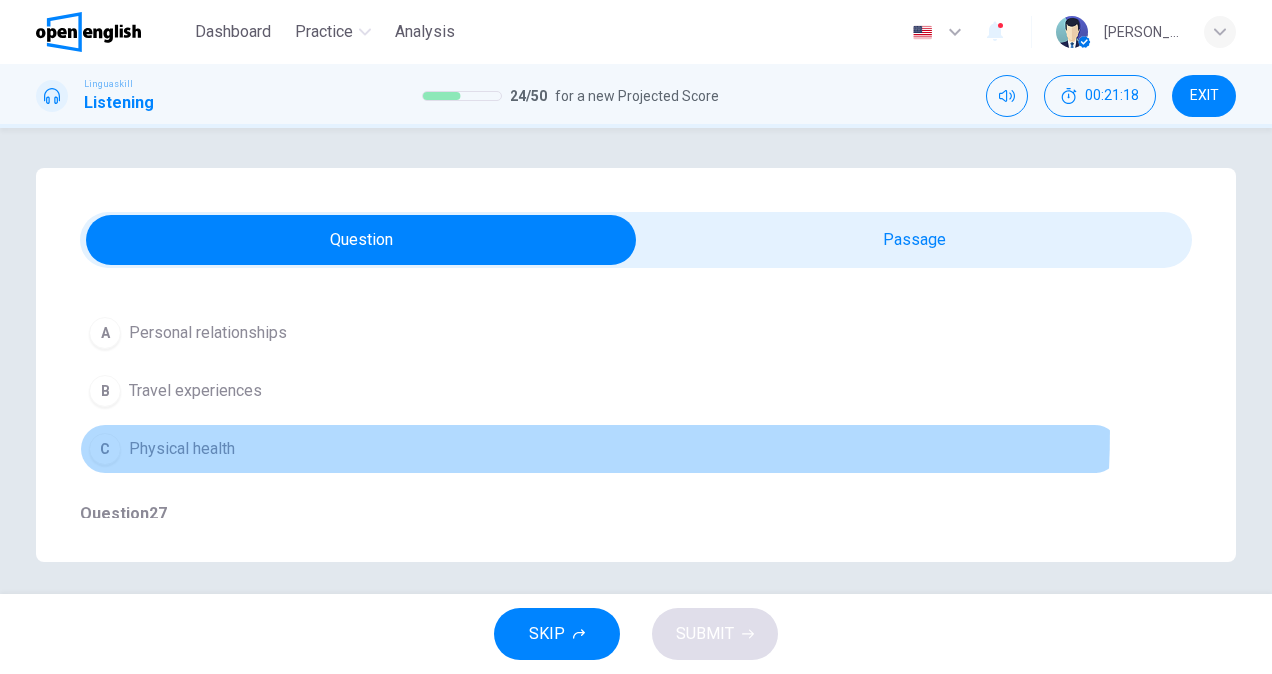 click on "C Physical health" at bounding box center (600, 449) 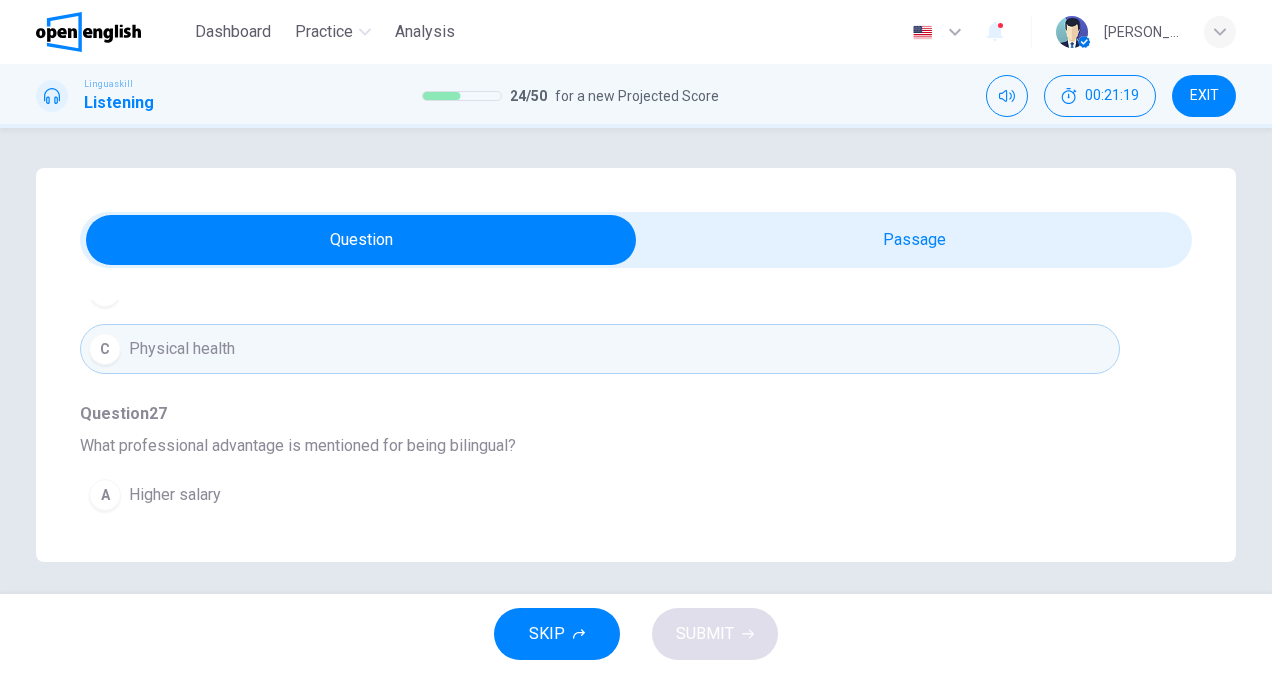 scroll, scrollTop: 700, scrollLeft: 0, axis: vertical 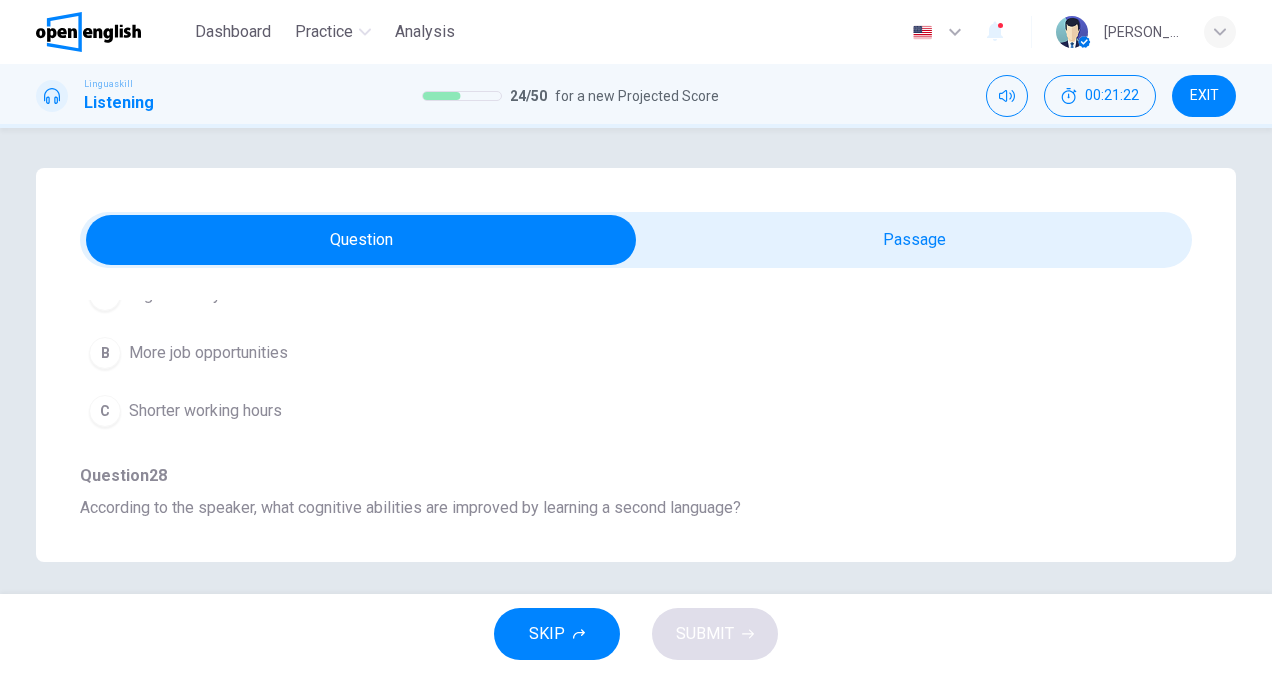 click on "More job opportunities" at bounding box center (208, 353) 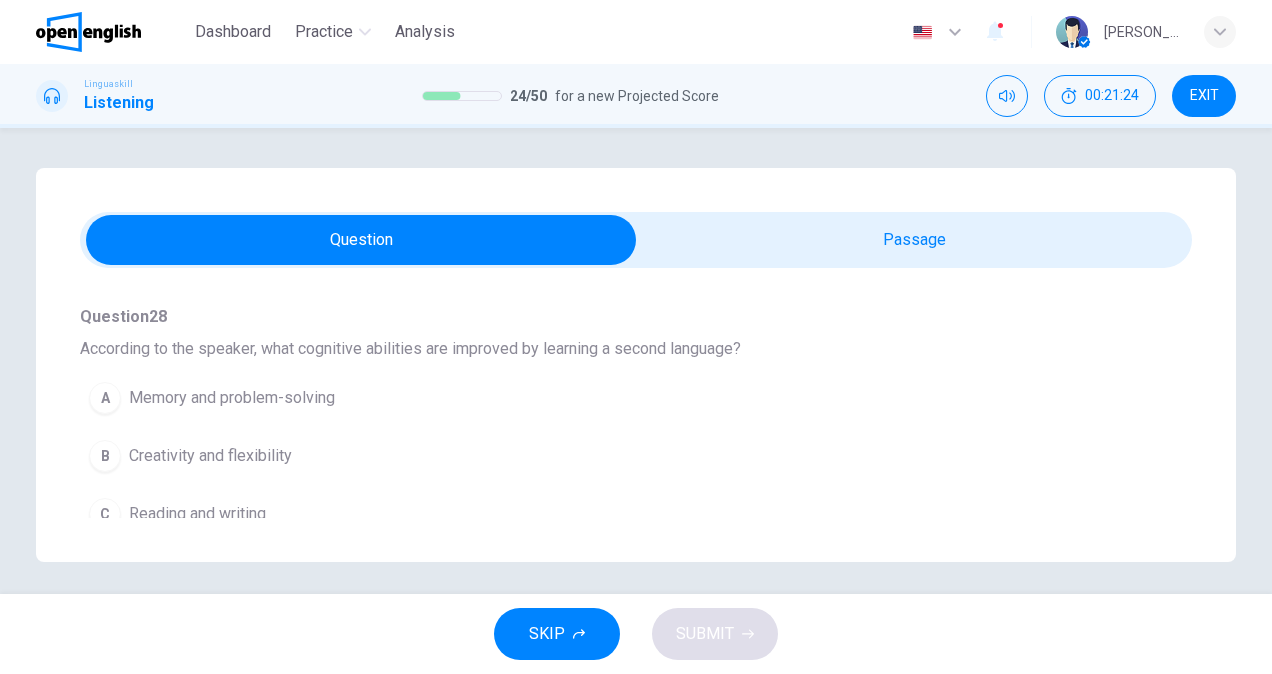 scroll, scrollTop: 1000, scrollLeft: 0, axis: vertical 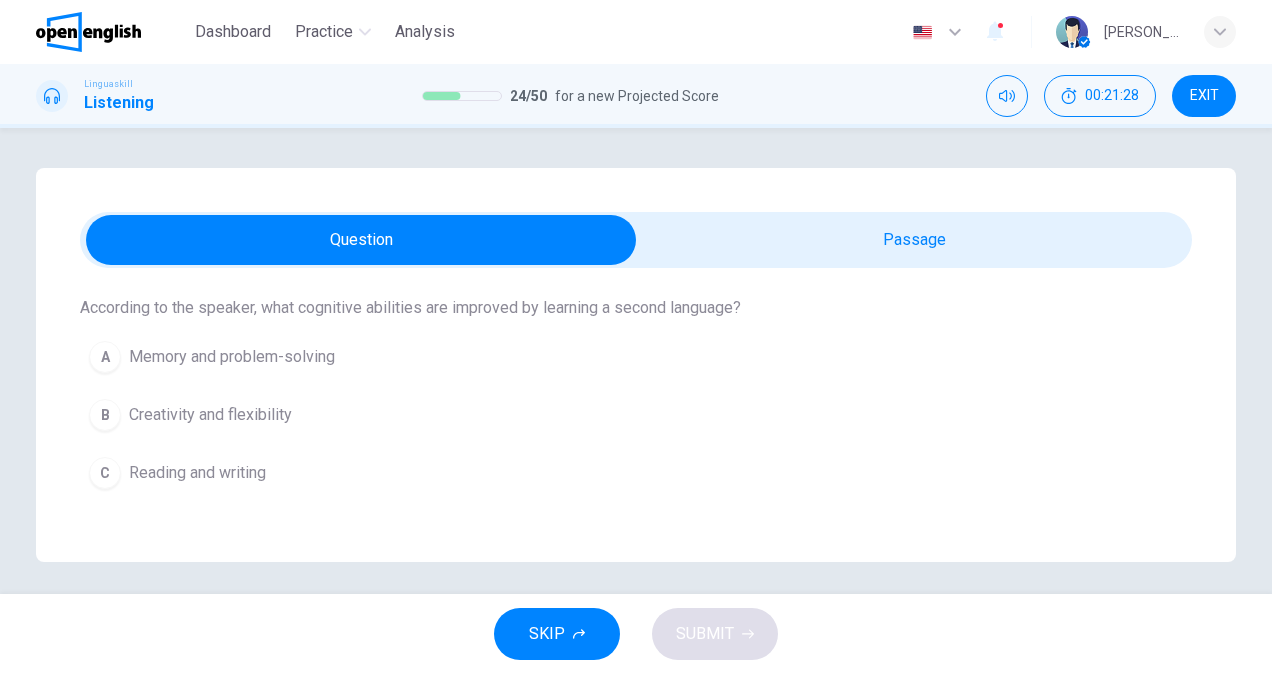 click on "A Memory and problem-solving" at bounding box center [600, 357] 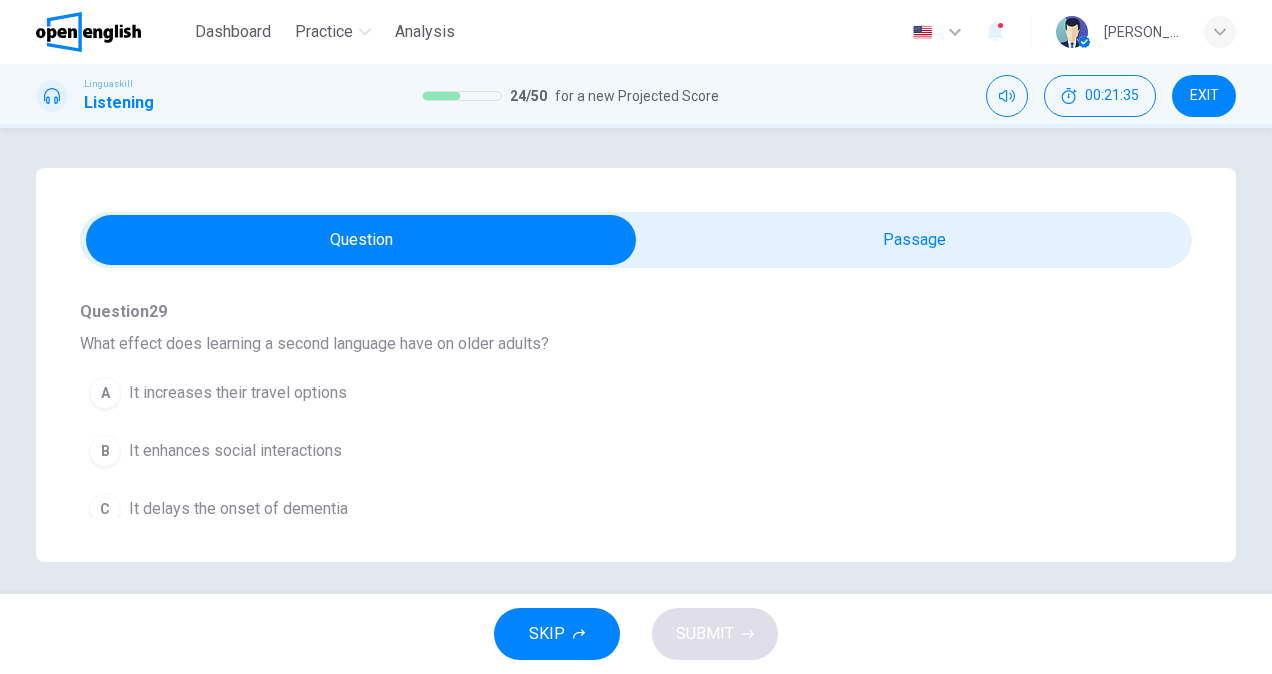 scroll, scrollTop: 1236, scrollLeft: 0, axis: vertical 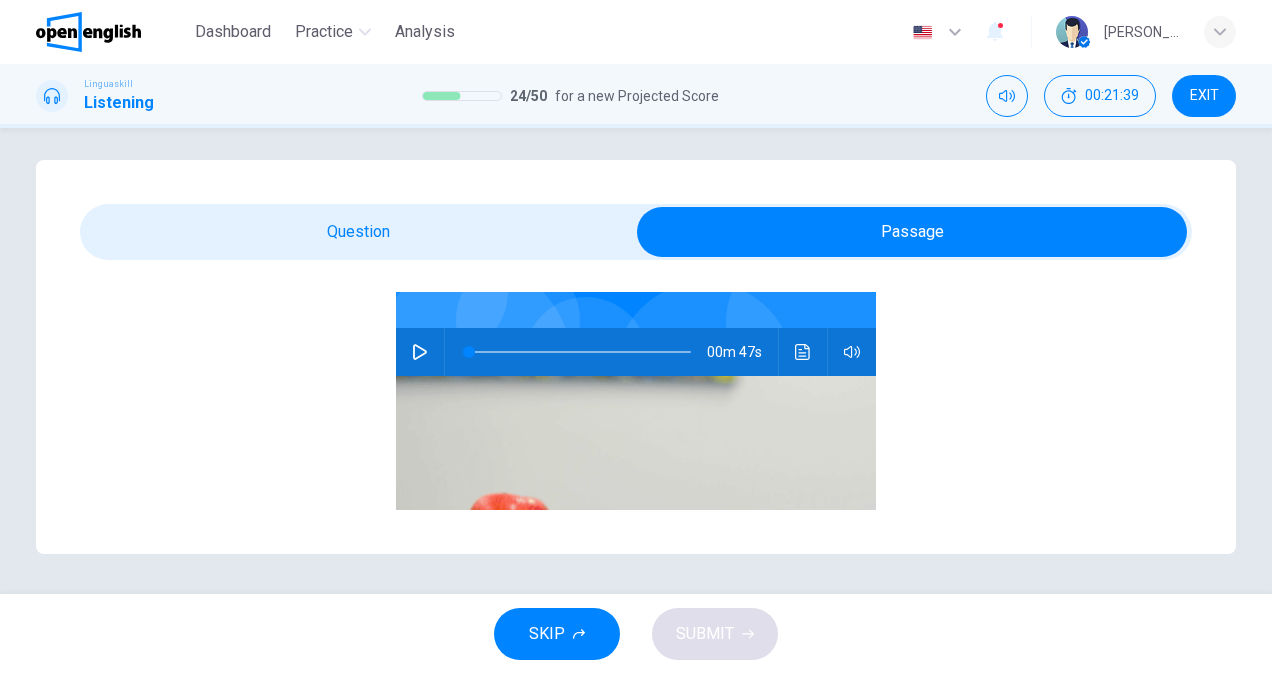 click at bounding box center [803, 352] 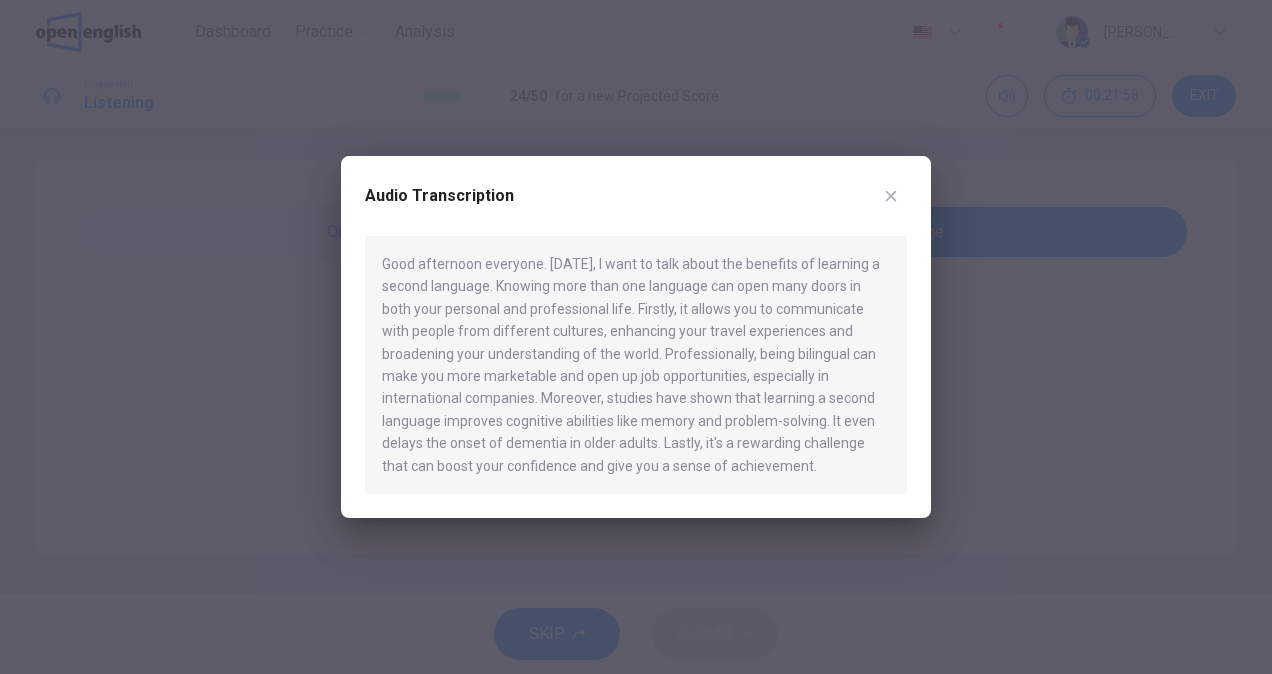 click 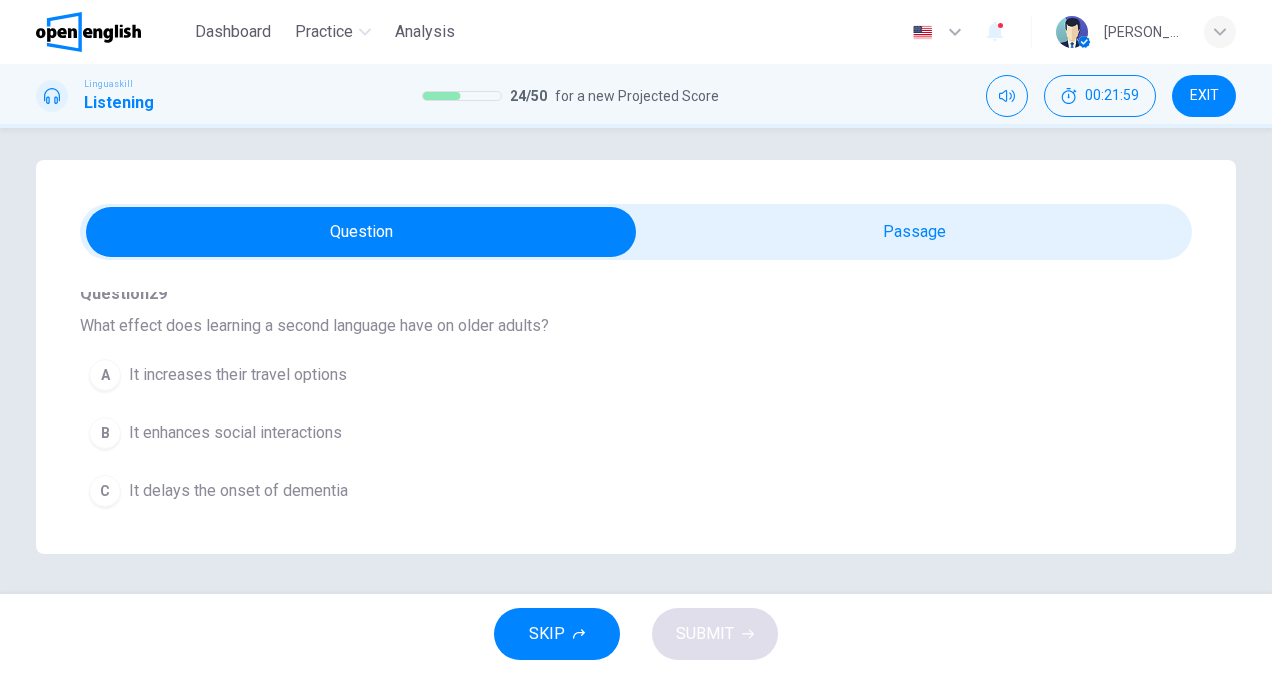 scroll, scrollTop: 6, scrollLeft: 0, axis: vertical 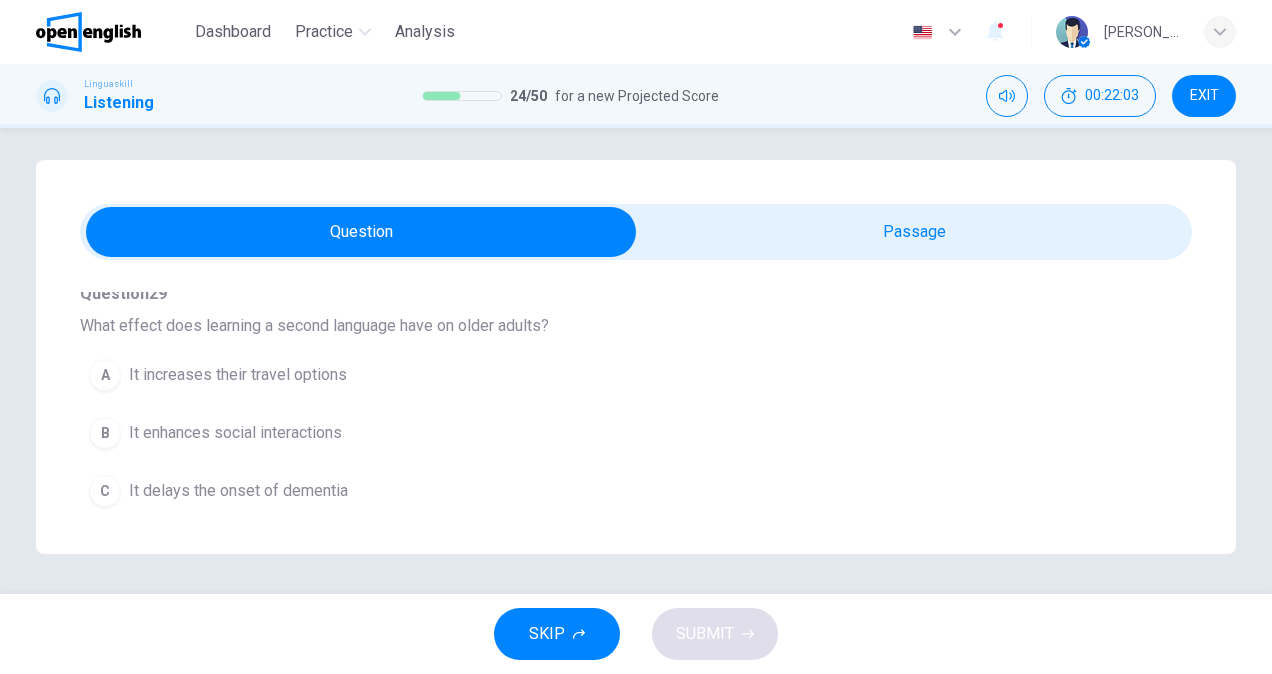 click on "It delays the onset of dementia" at bounding box center (238, 491) 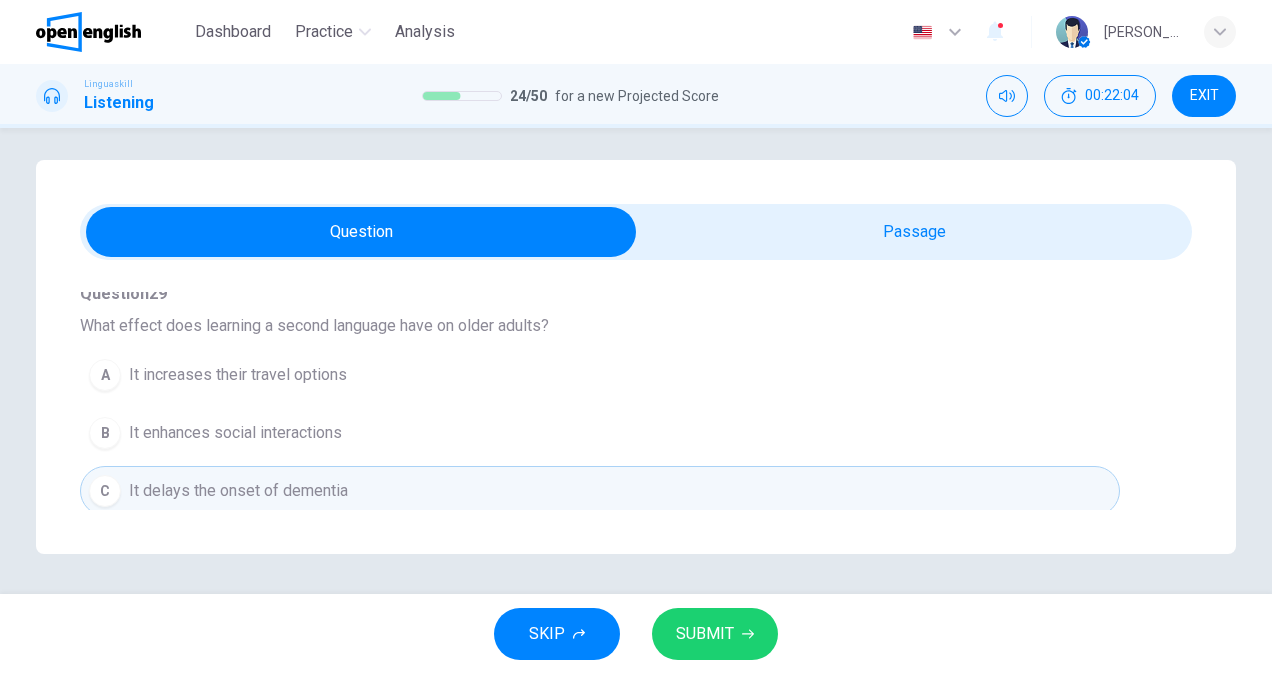 click on "SUBMIT" at bounding box center [705, 634] 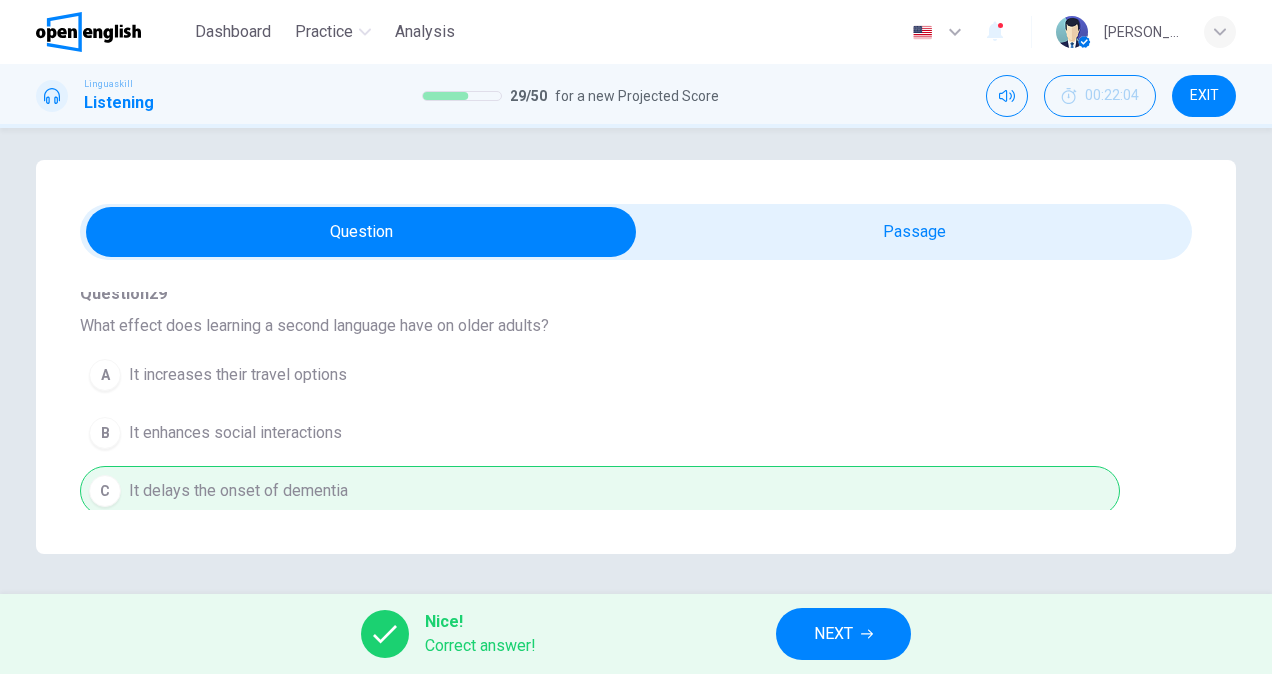 click on "NEXT" at bounding box center [843, 634] 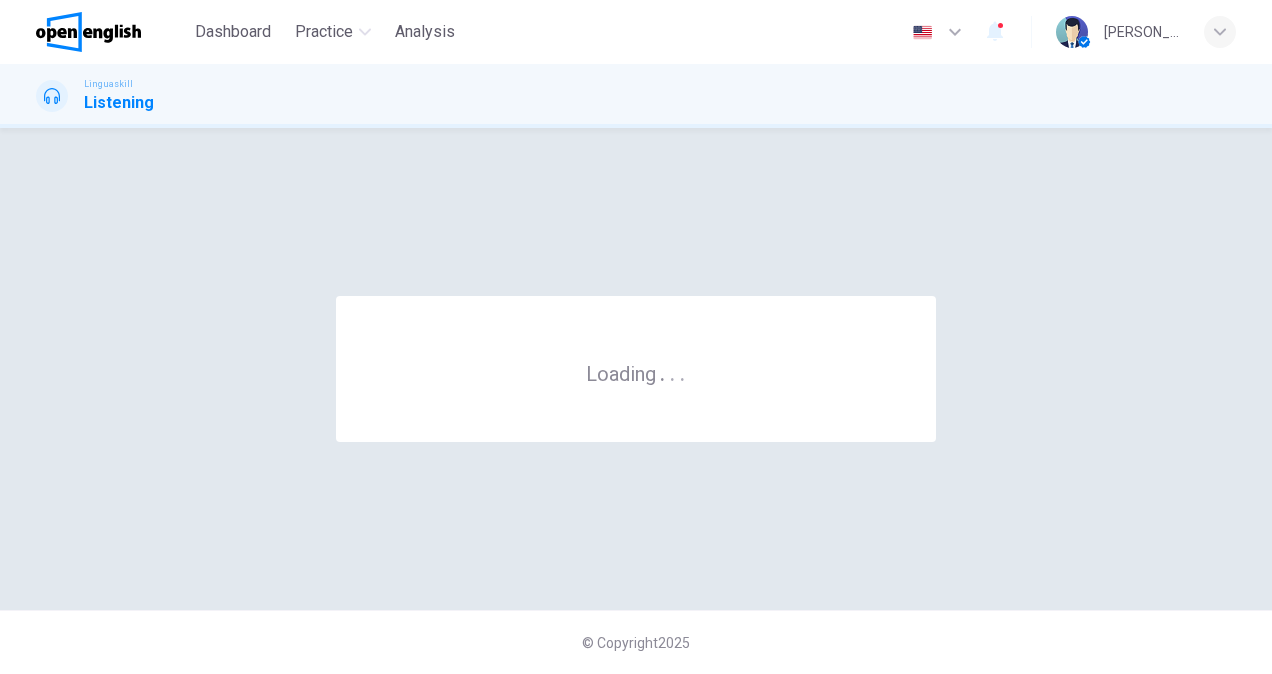 scroll, scrollTop: 0, scrollLeft: 0, axis: both 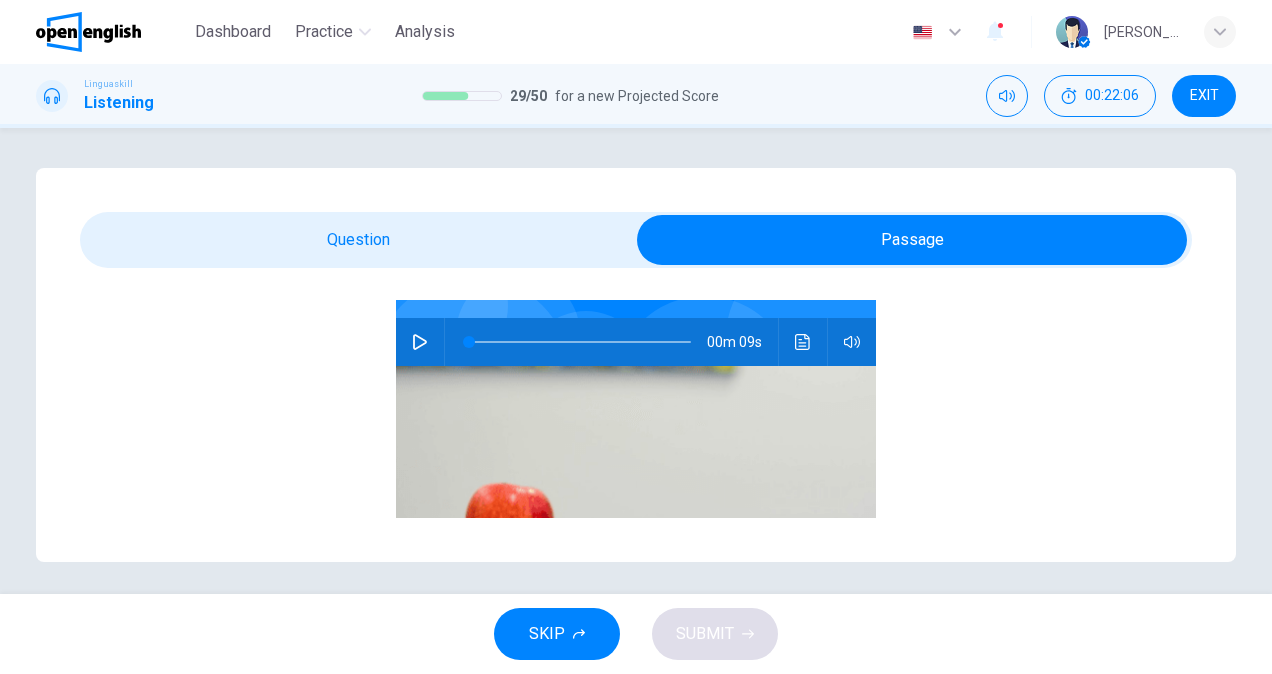 click at bounding box center (420, 342) 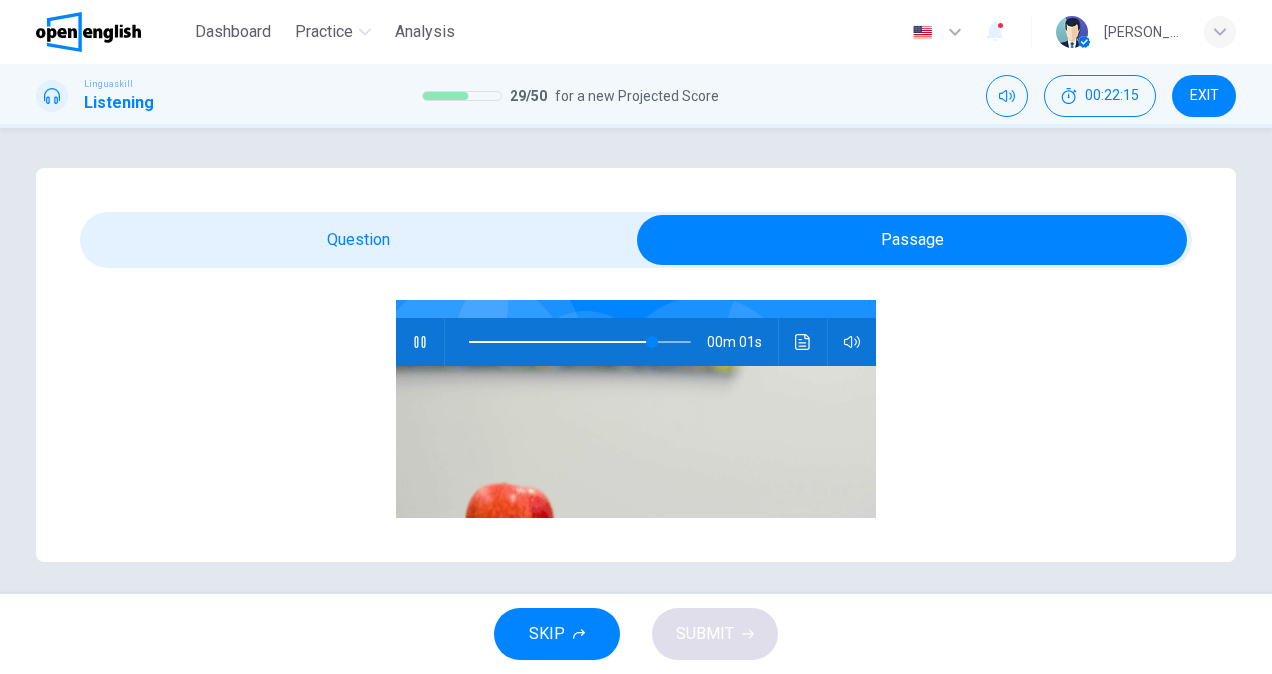 type on "**" 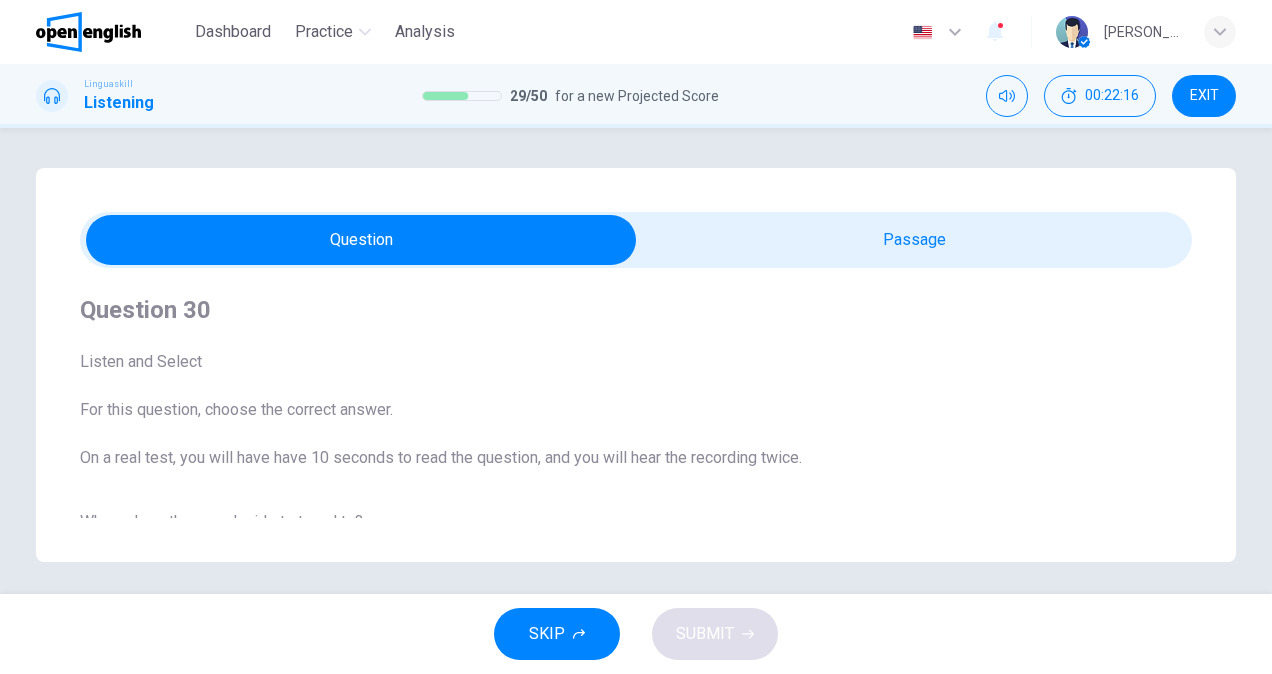 scroll, scrollTop: 6, scrollLeft: 0, axis: vertical 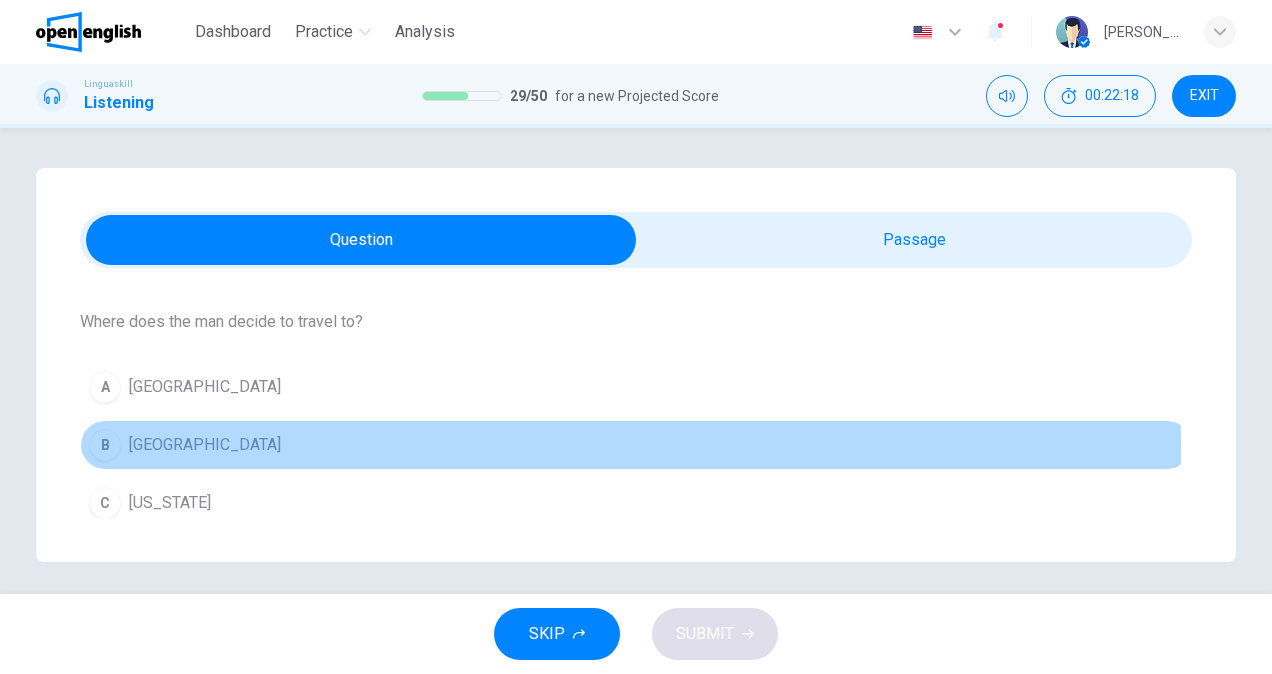 click on "Rome" at bounding box center (205, 445) 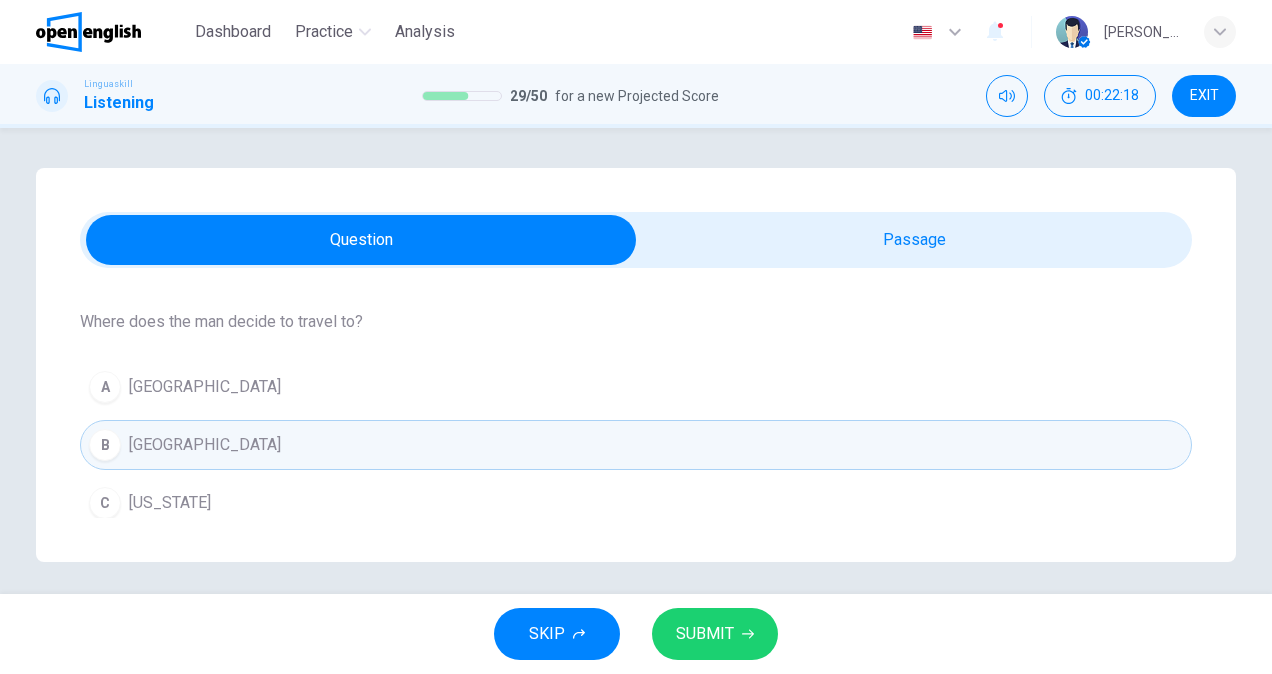 click on "SUBMIT" at bounding box center (705, 634) 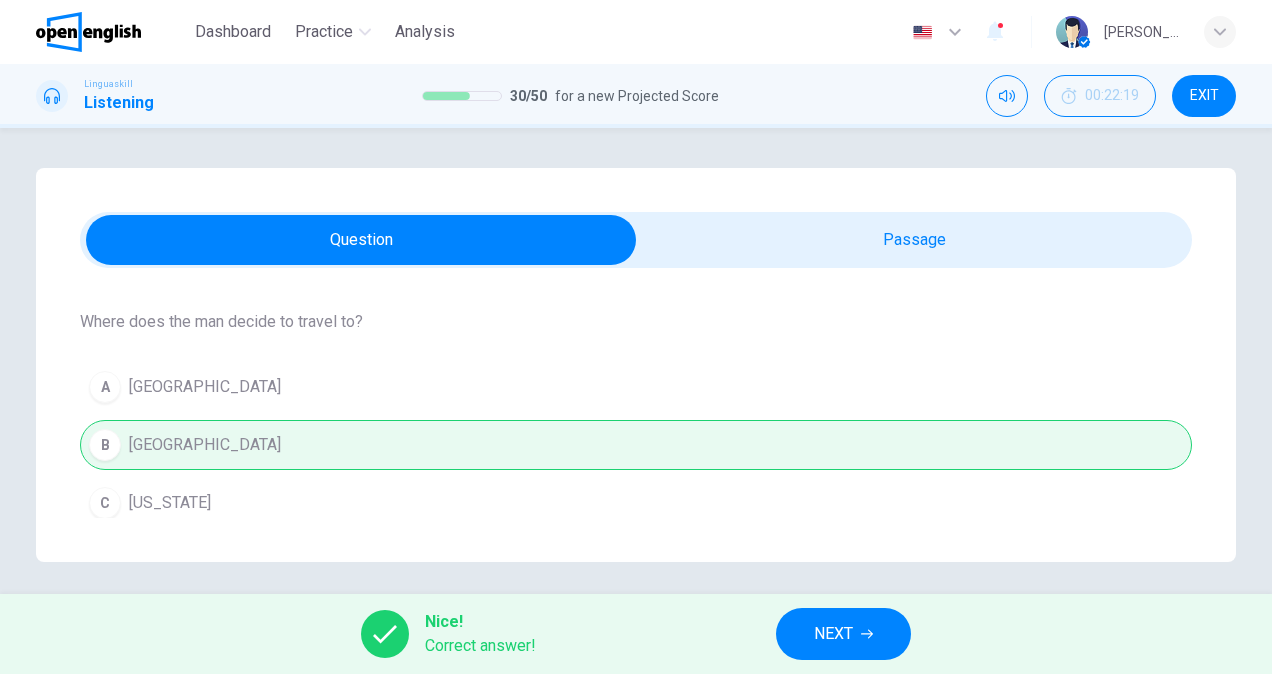 click on "NEXT" at bounding box center [843, 634] 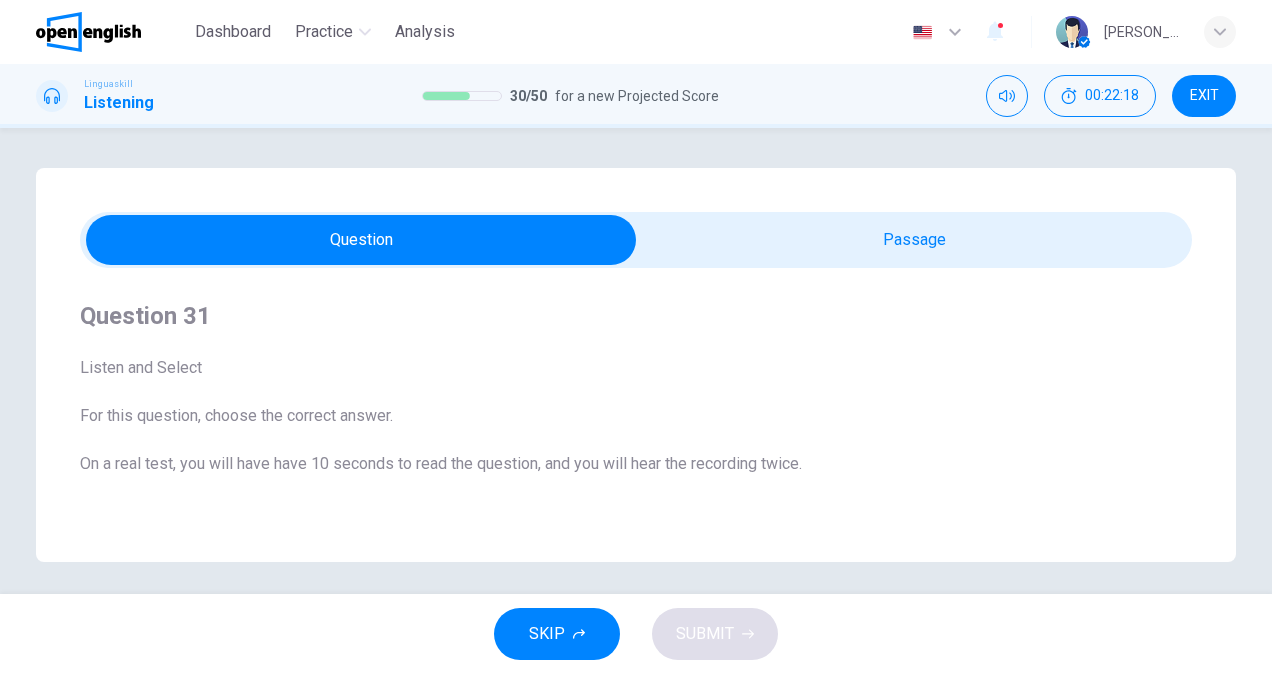 click on "Question Passage Question 31 Listen and Select For this question, choose the correct answer.  On a real test, you will have have 10 seconds to read the question, and you will hear the recording twice. Where was the woman's phone? A In her car B On her desk C In her bag Listen to this clip about a lost item. 00m 12s" at bounding box center (636, 365) 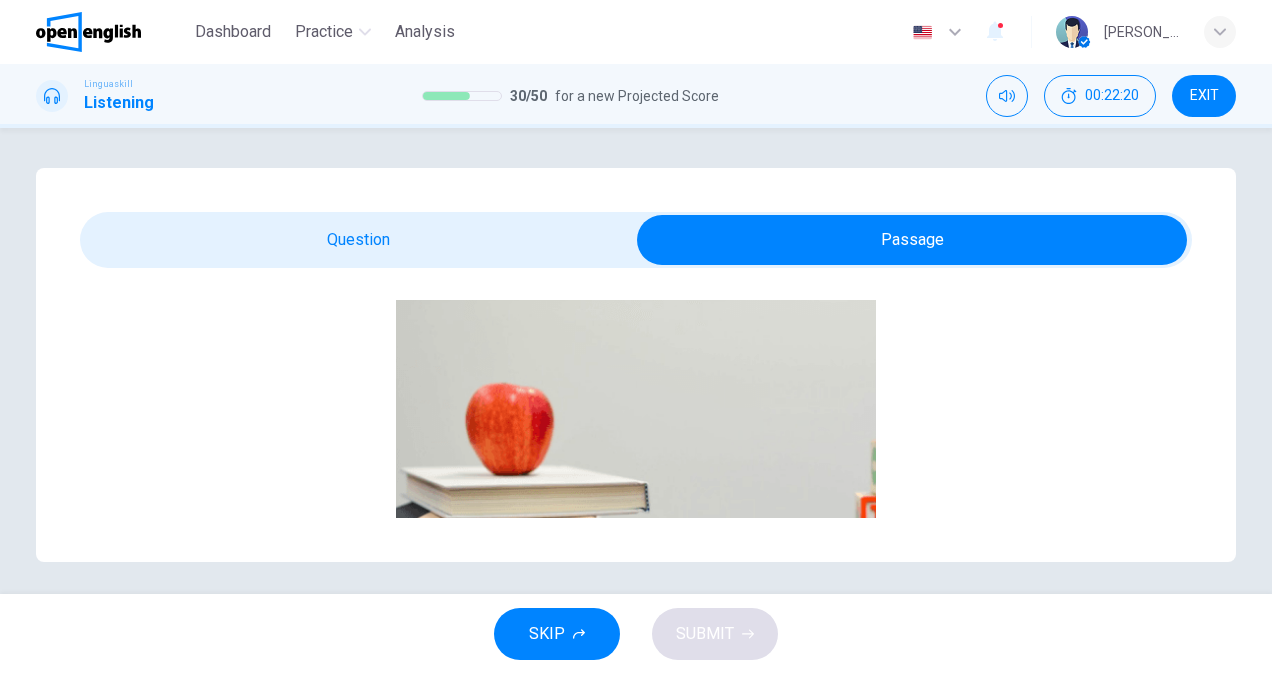scroll, scrollTop: 100, scrollLeft: 0, axis: vertical 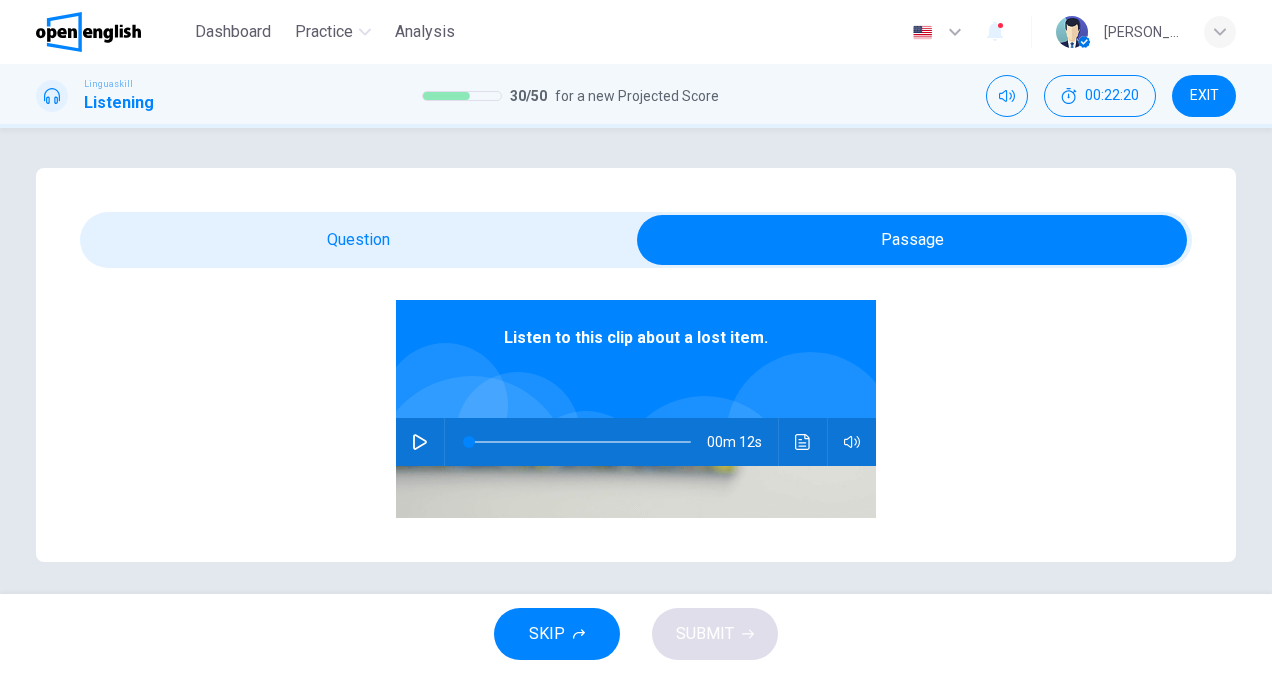 click at bounding box center [420, 442] 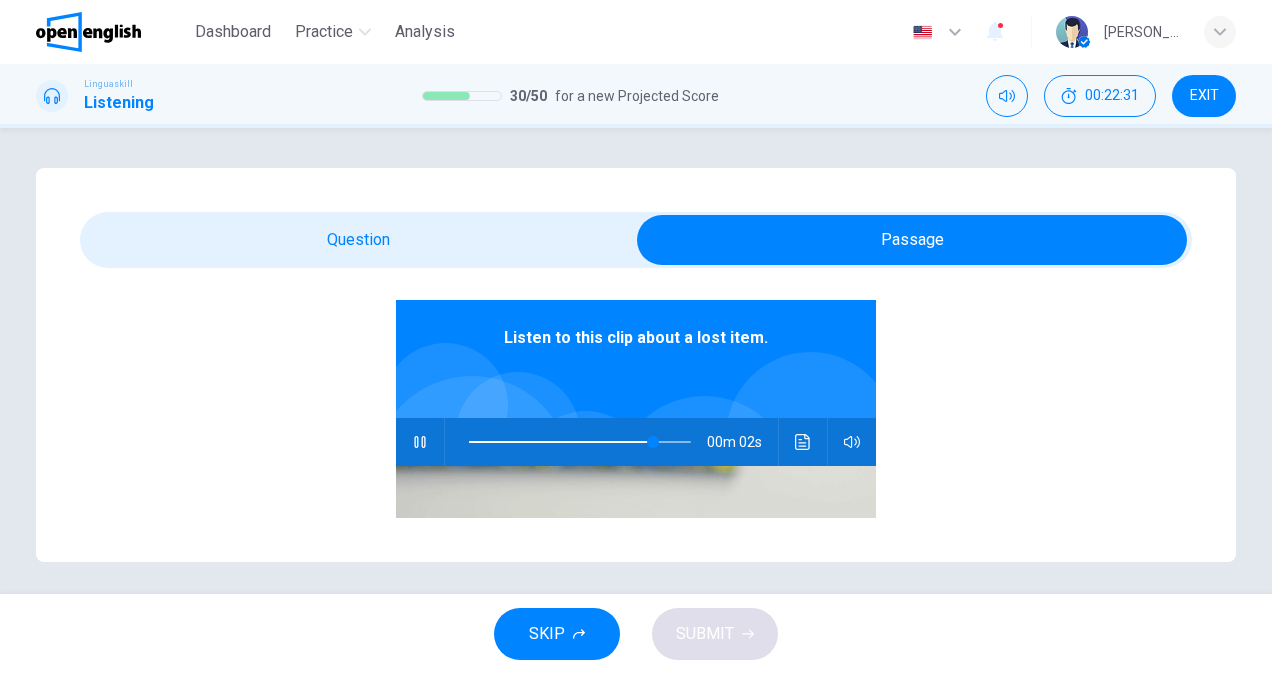 type on "**" 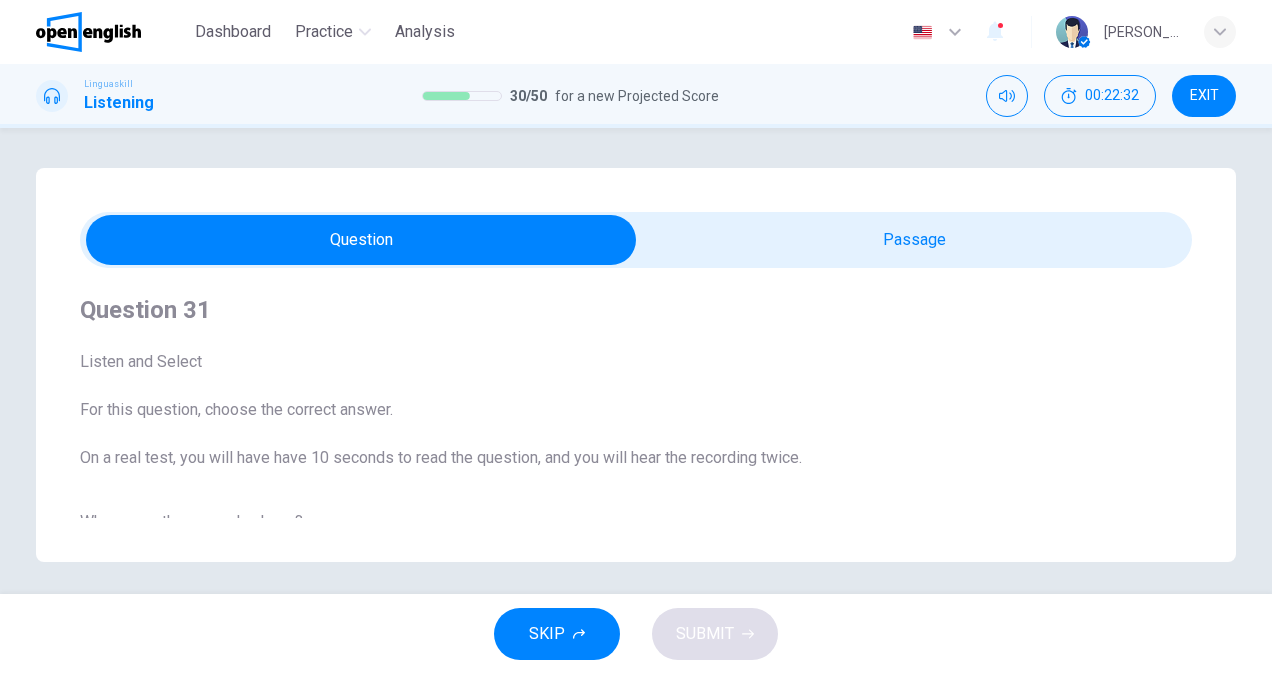 scroll, scrollTop: 6, scrollLeft: 0, axis: vertical 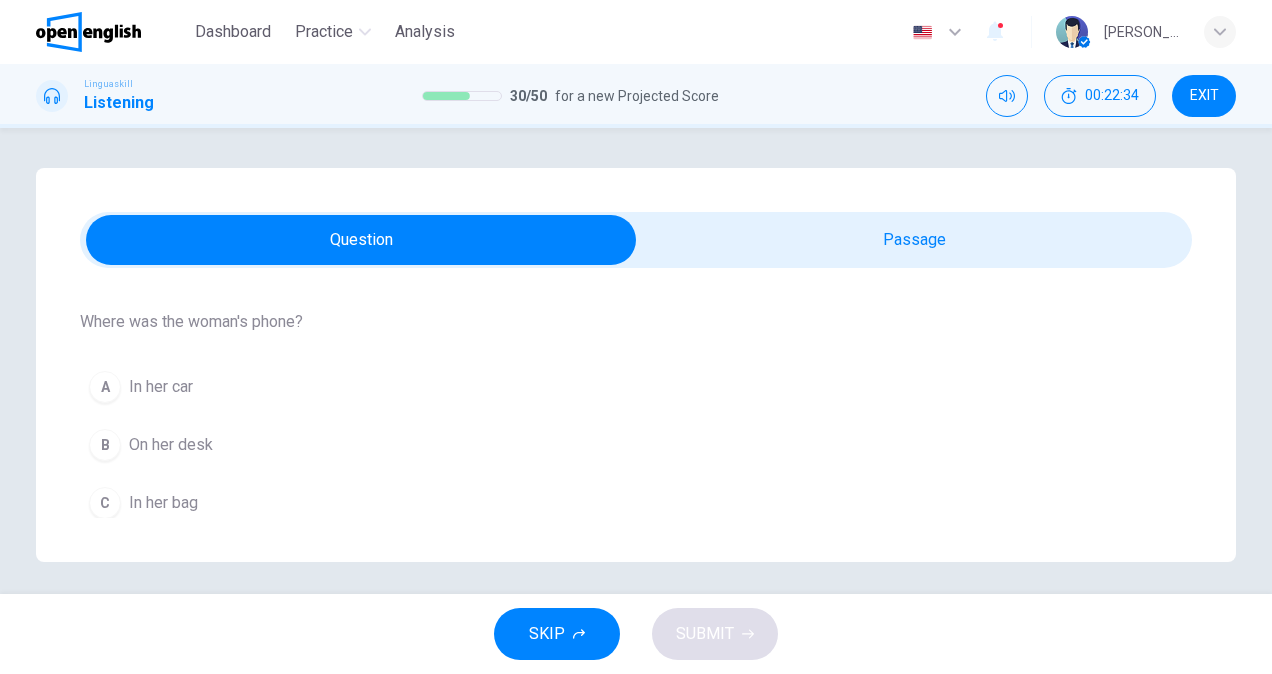 click on "In her bag" at bounding box center [163, 503] 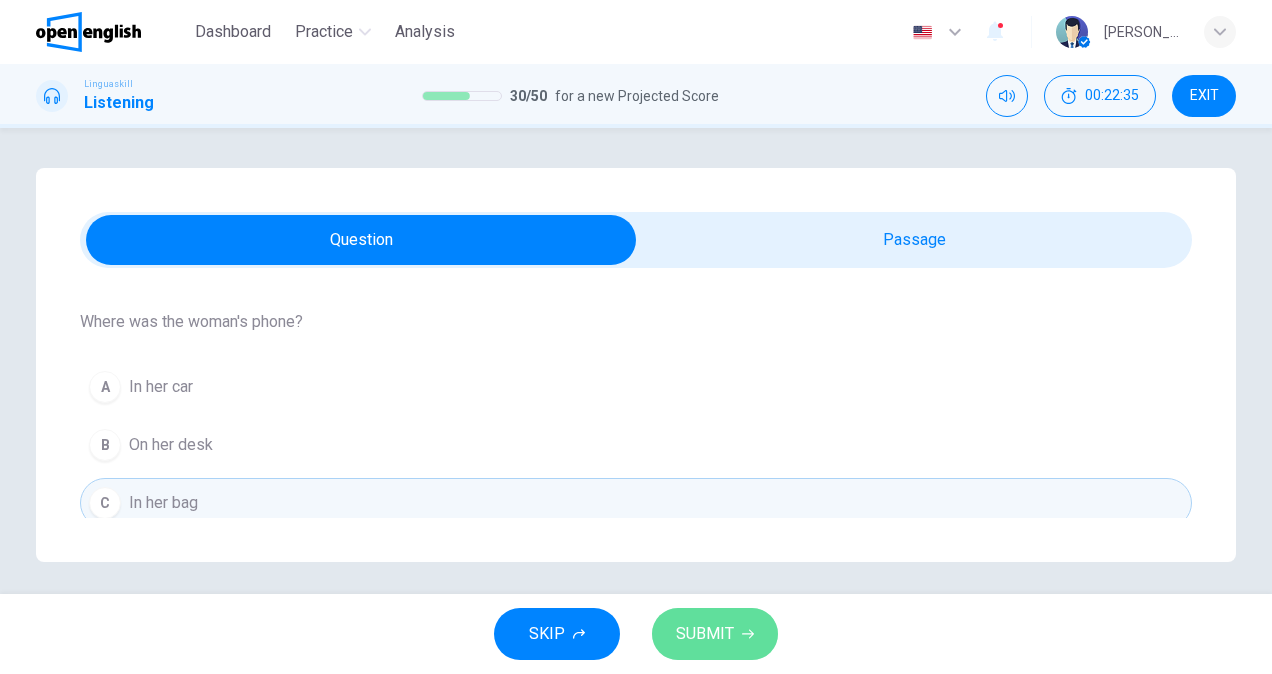 click on "SUBMIT" at bounding box center [715, 634] 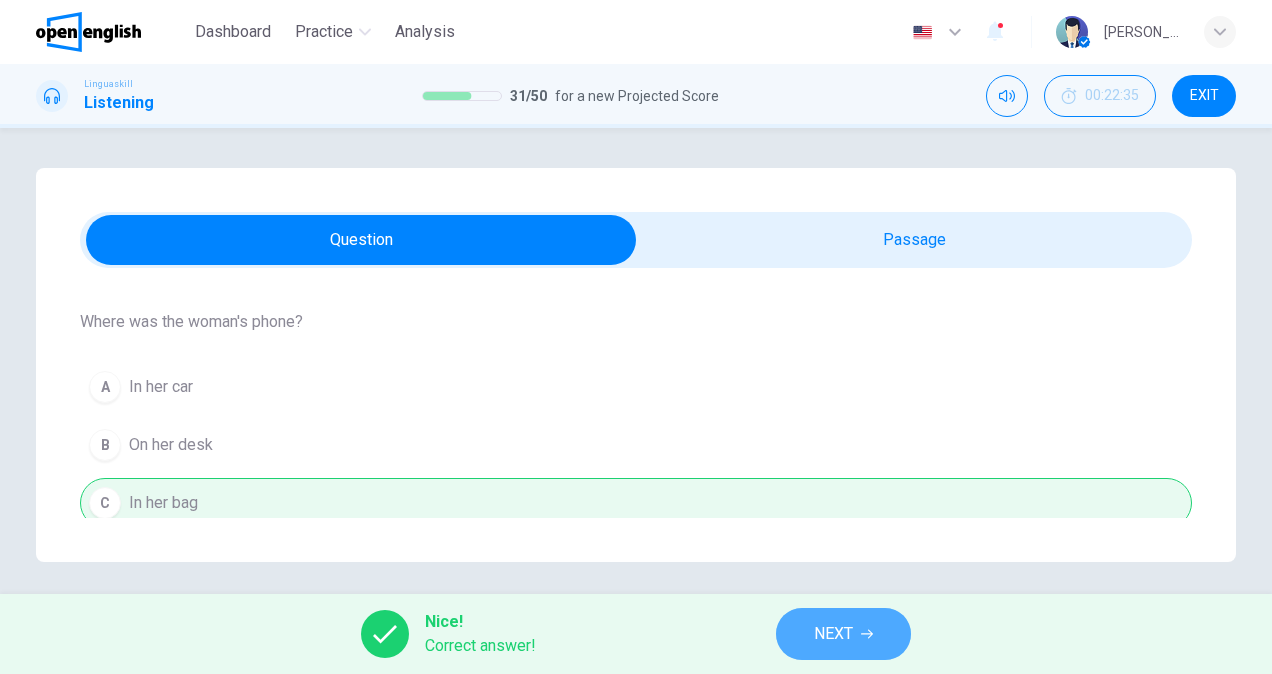 click on "NEXT" at bounding box center [843, 634] 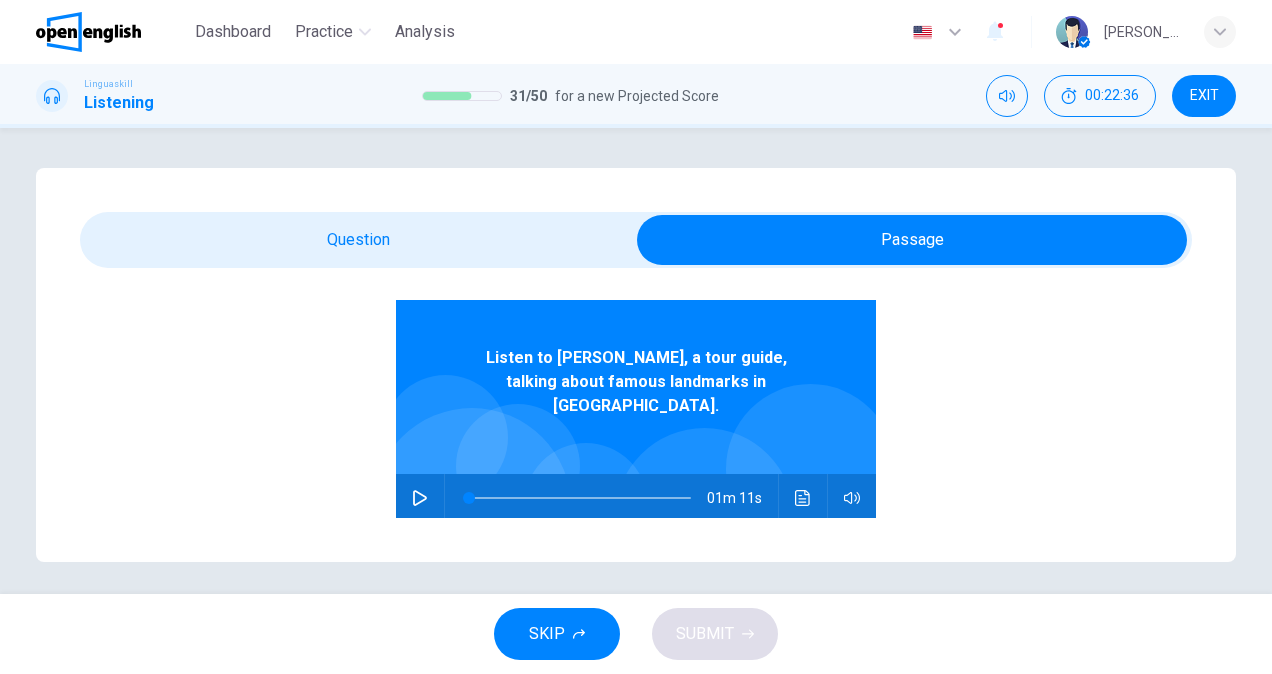 scroll, scrollTop: 100, scrollLeft: 0, axis: vertical 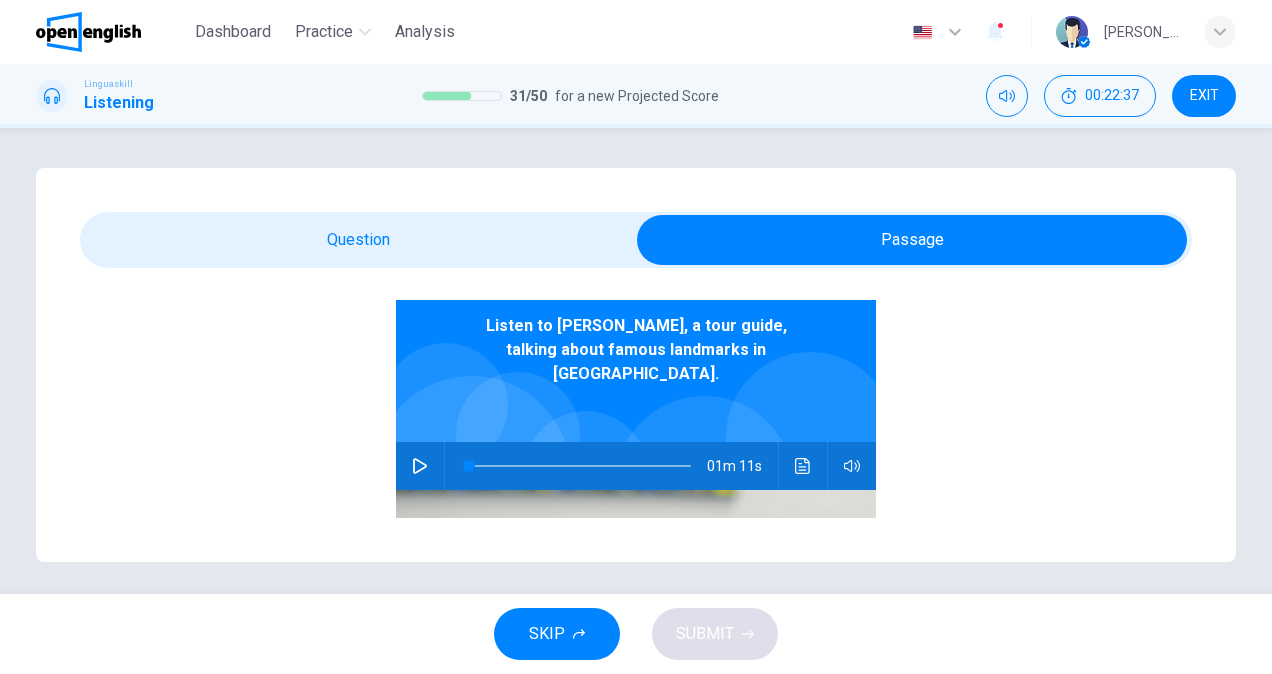 click 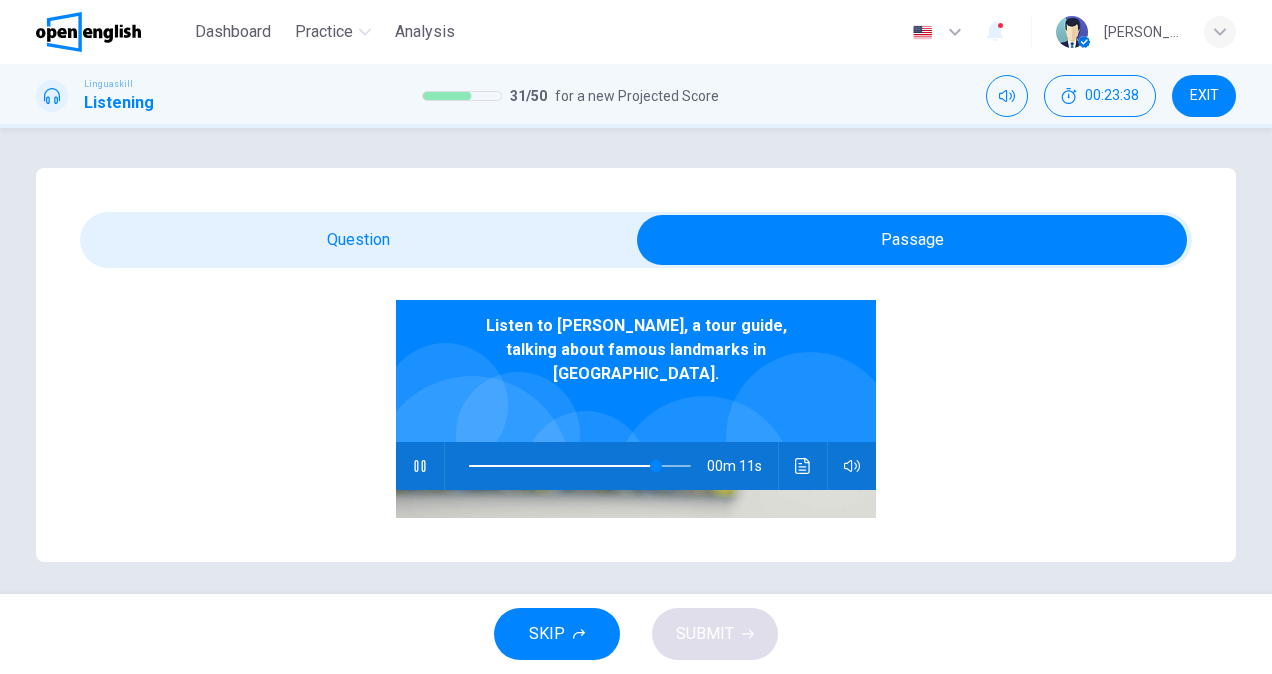 click 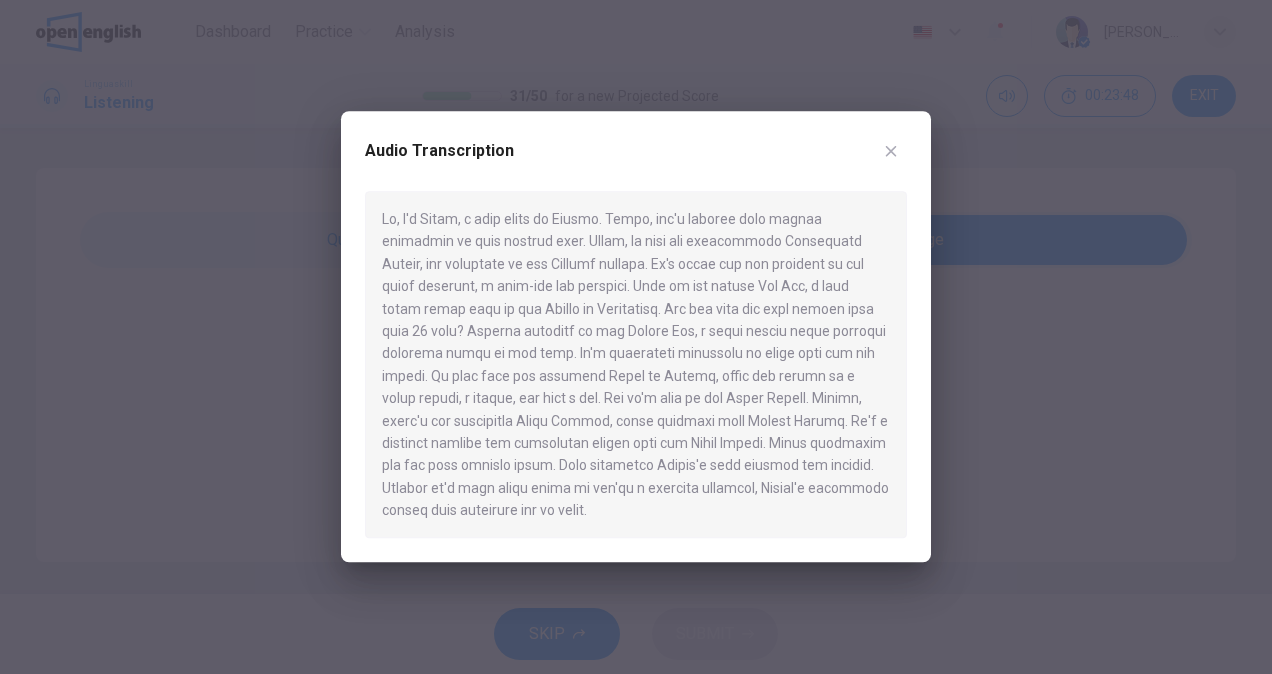 type on "*" 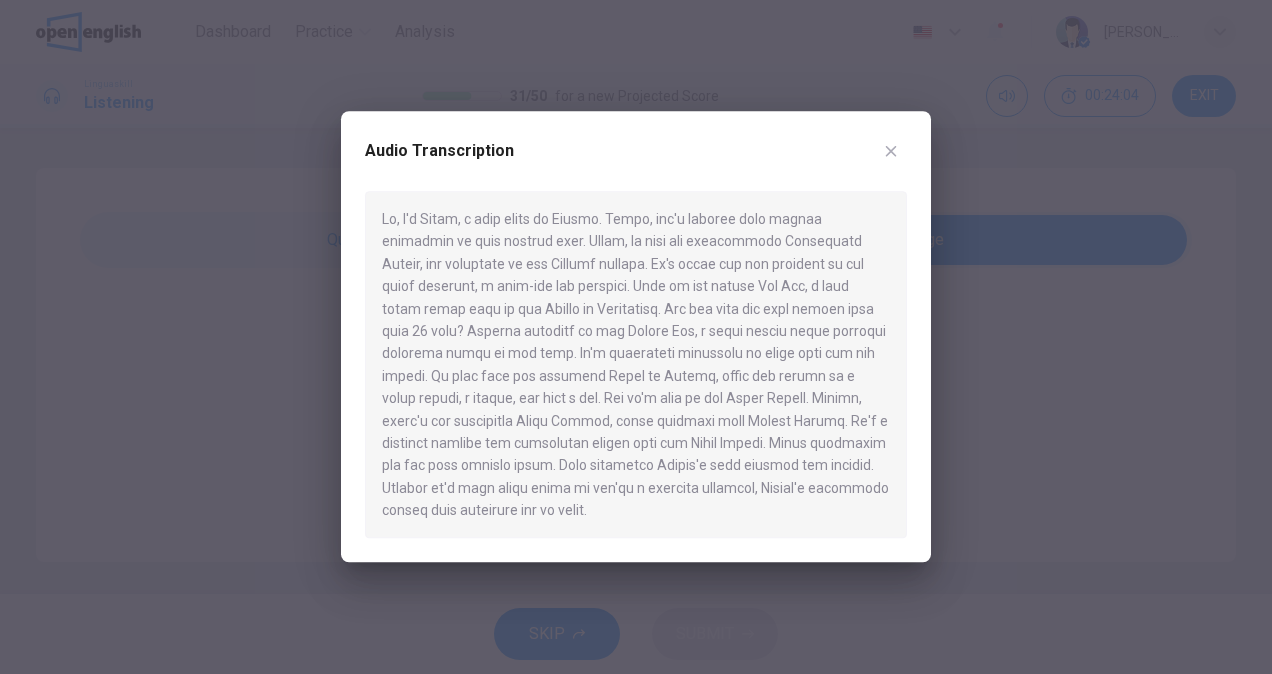 click 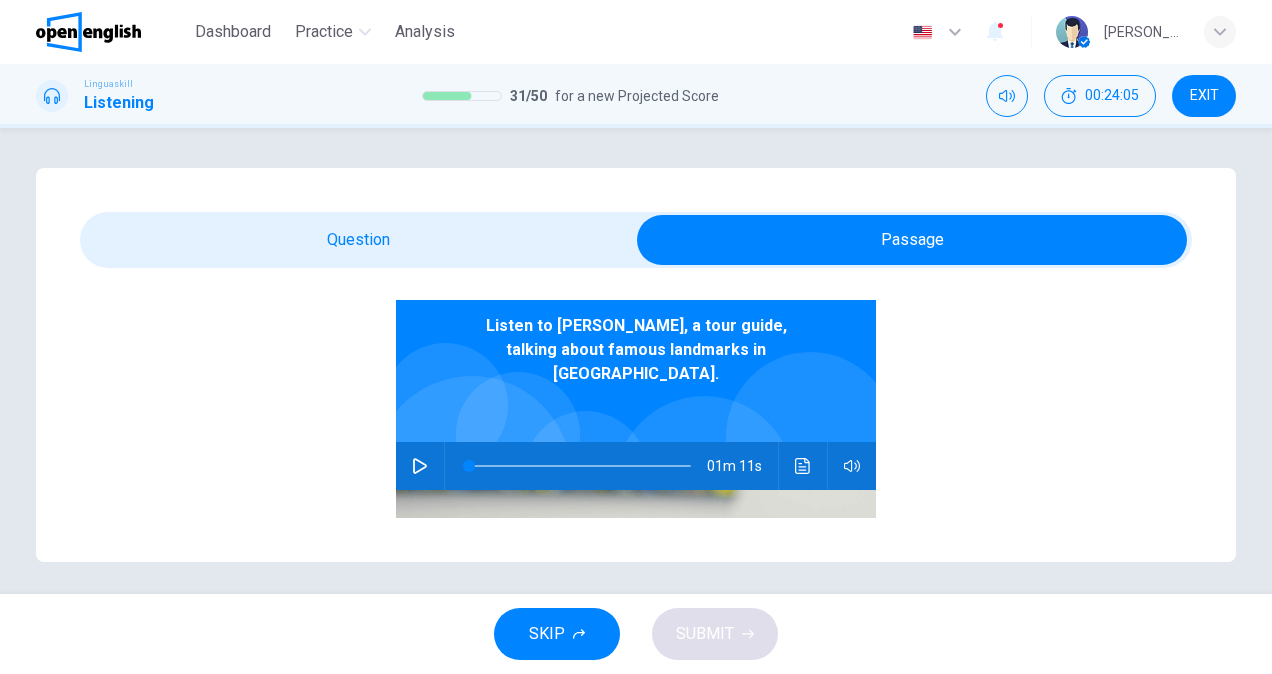 scroll, scrollTop: 6, scrollLeft: 0, axis: vertical 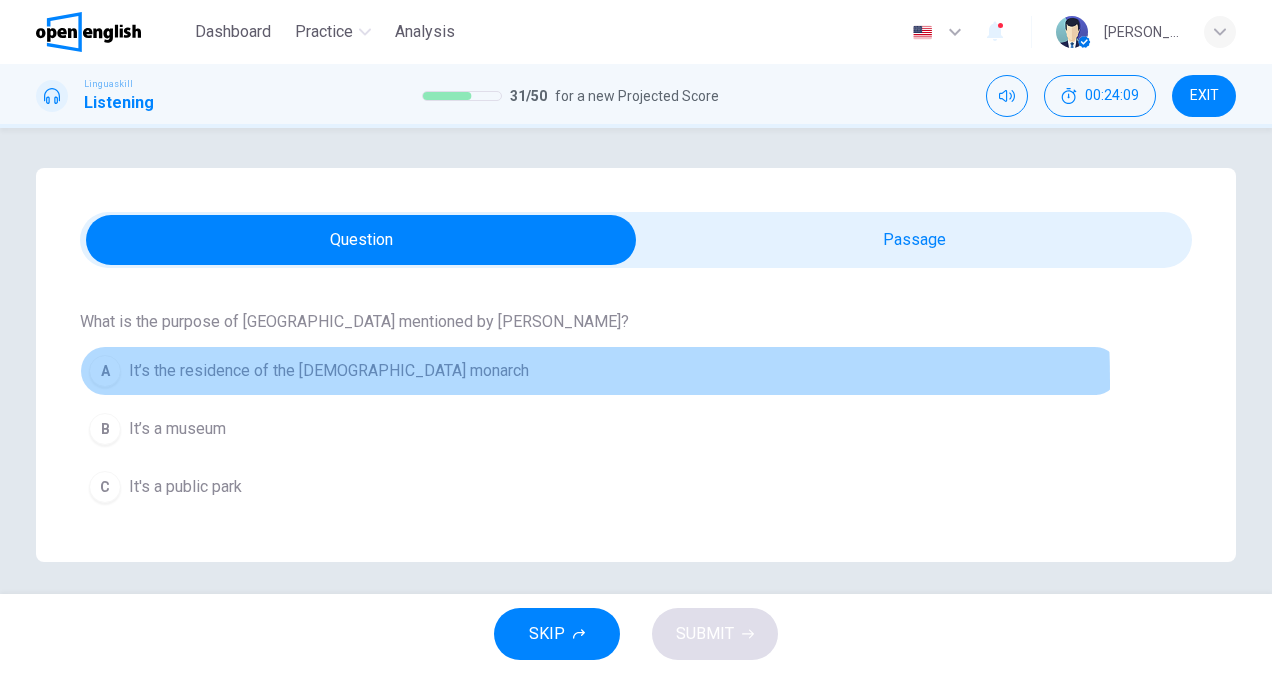 click on "It’s the residence of the British monarch" at bounding box center (329, 371) 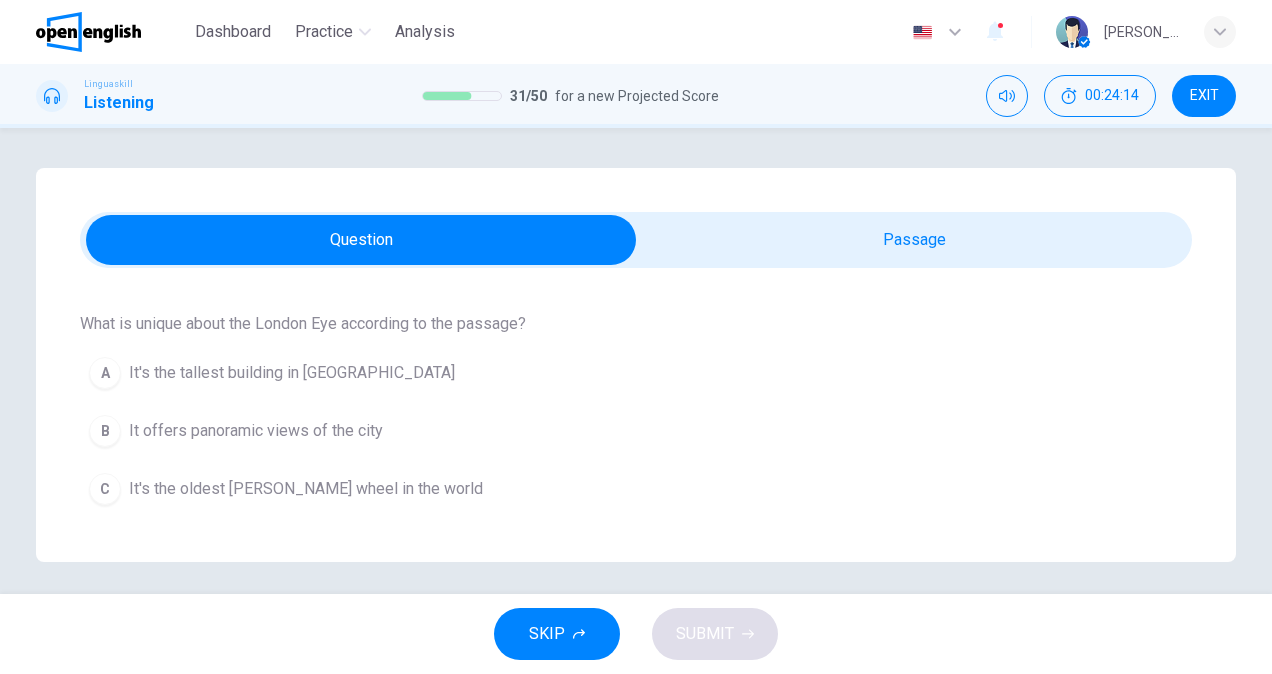 scroll, scrollTop: 500, scrollLeft: 0, axis: vertical 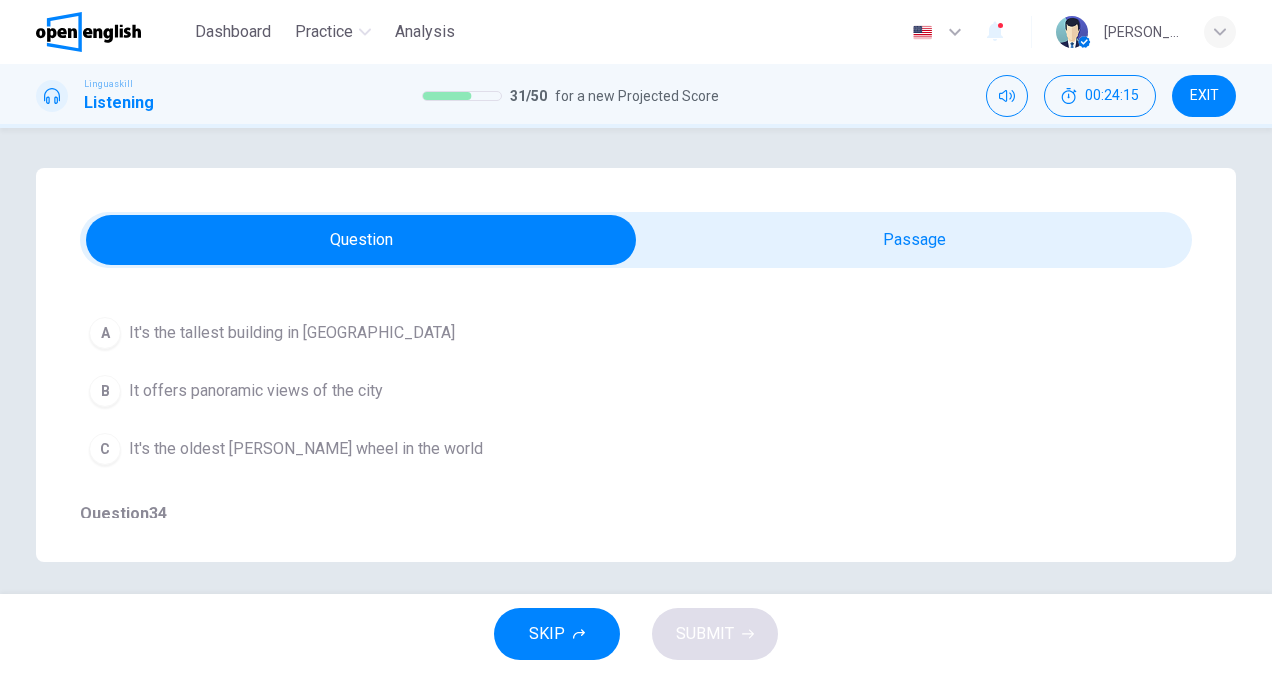 click on "It offers panoramic views of the city" at bounding box center [256, 391] 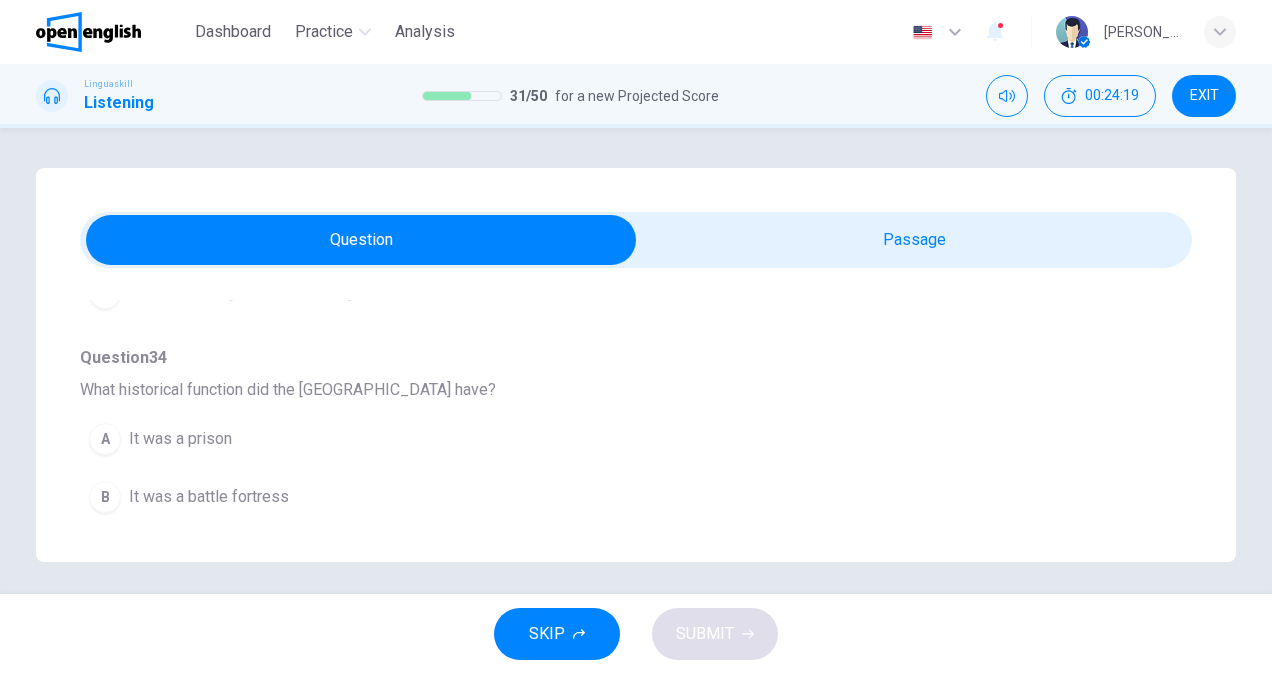 scroll, scrollTop: 700, scrollLeft: 0, axis: vertical 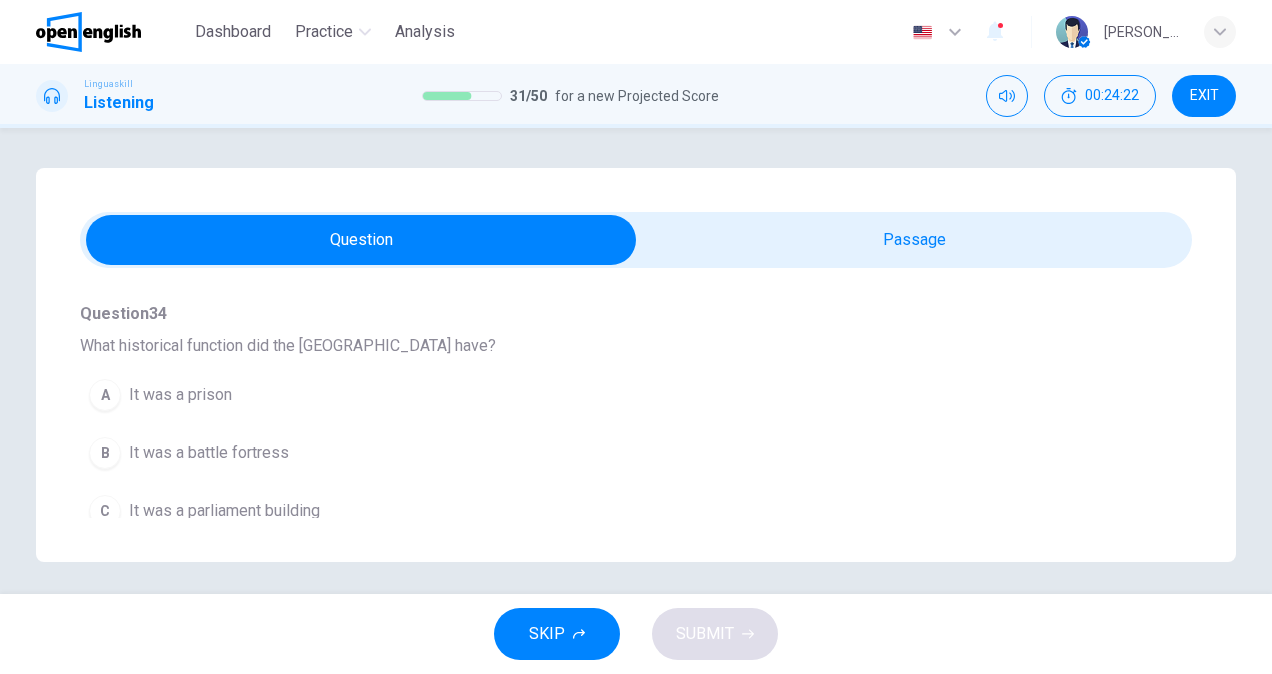 click on "A It was a prison" at bounding box center (600, 395) 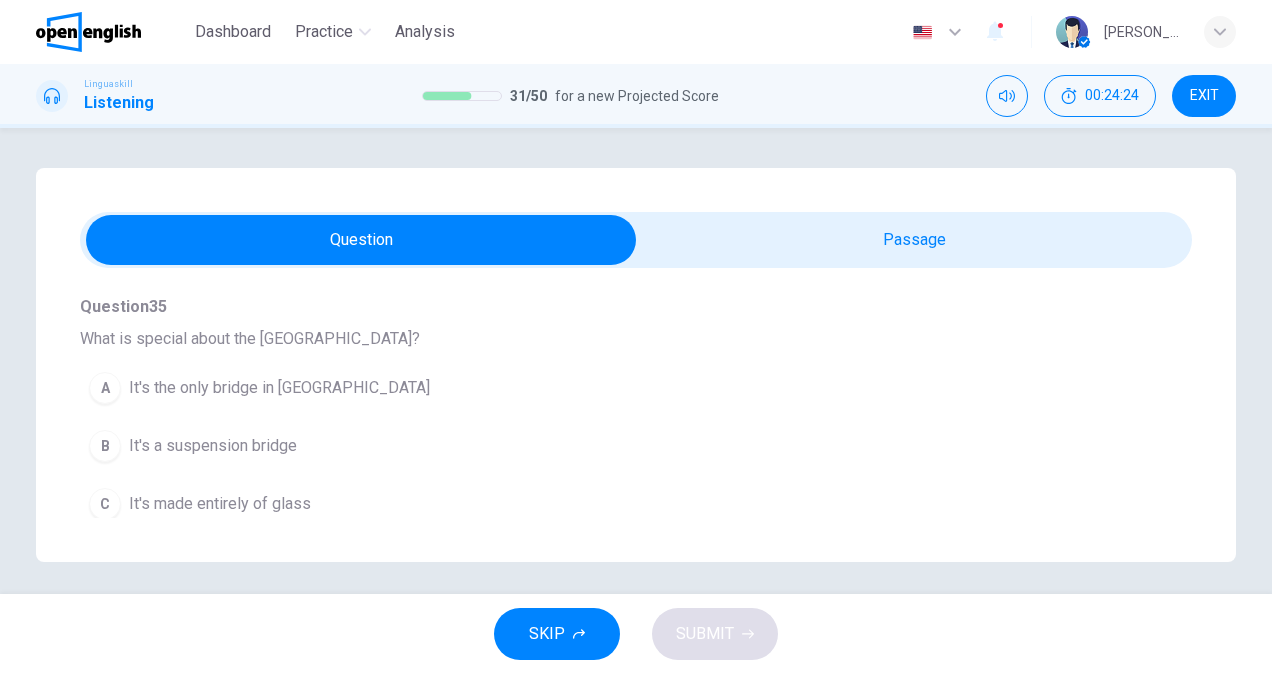 scroll, scrollTop: 1000, scrollLeft: 0, axis: vertical 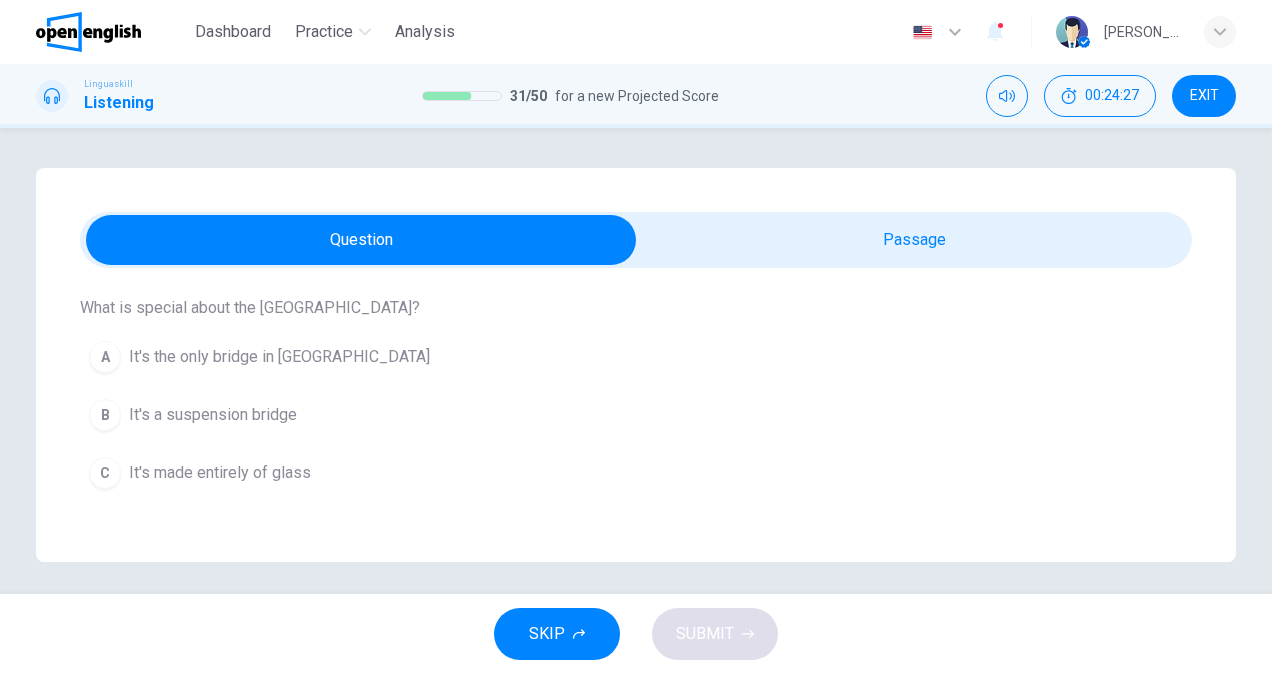 click on "B It's a suspension bridge" at bounding box center (600, 415) 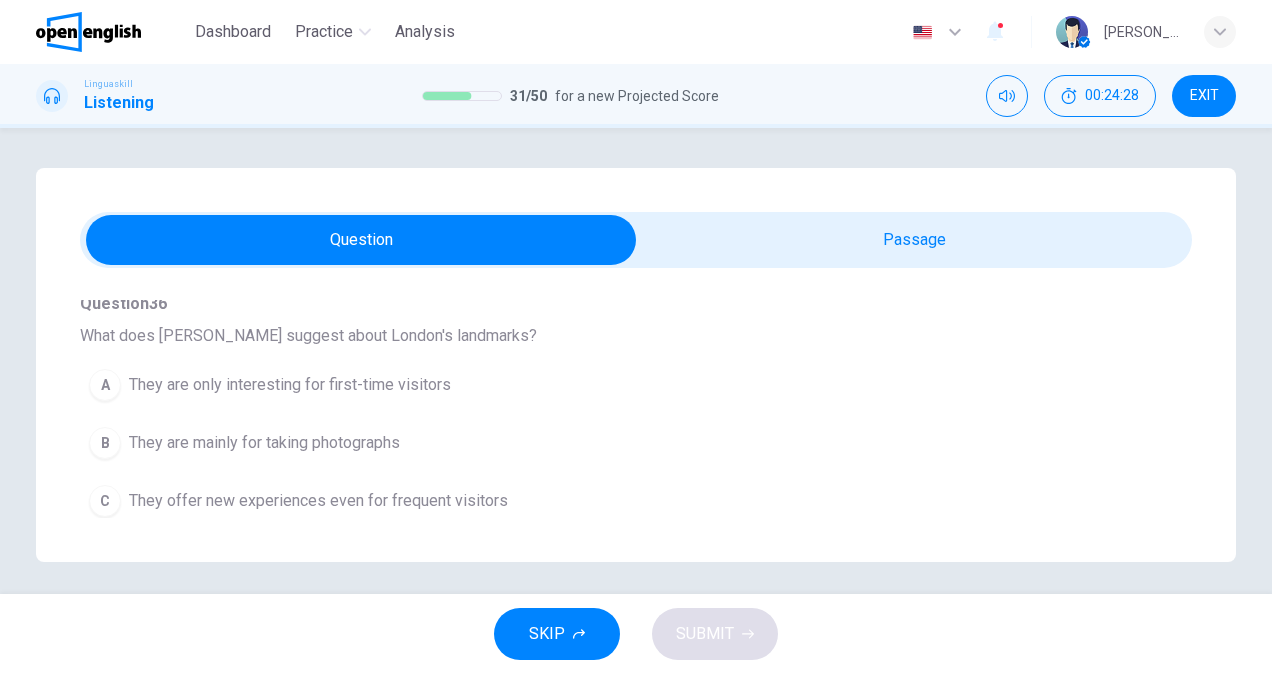scroll, scrollTop: 1236, scrollLeft: 0, axis: vertical 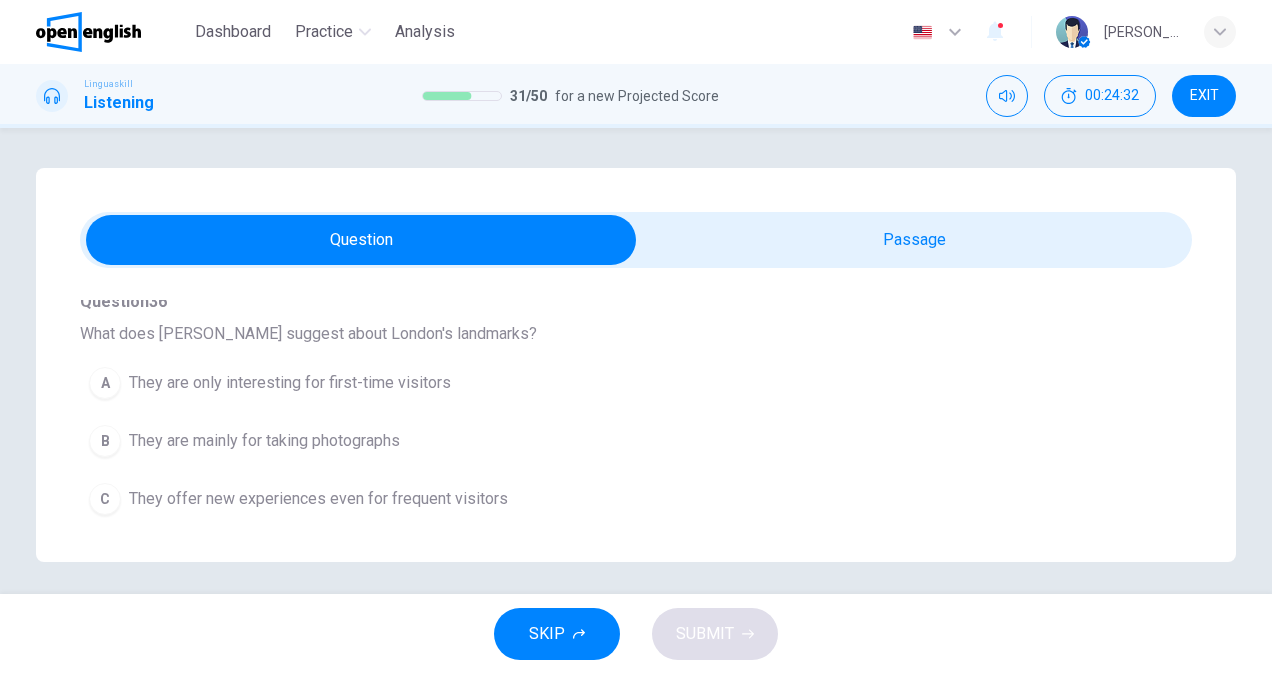 click on "They offer new experiences even for frequent visitors" at bounding box center [318, 499] 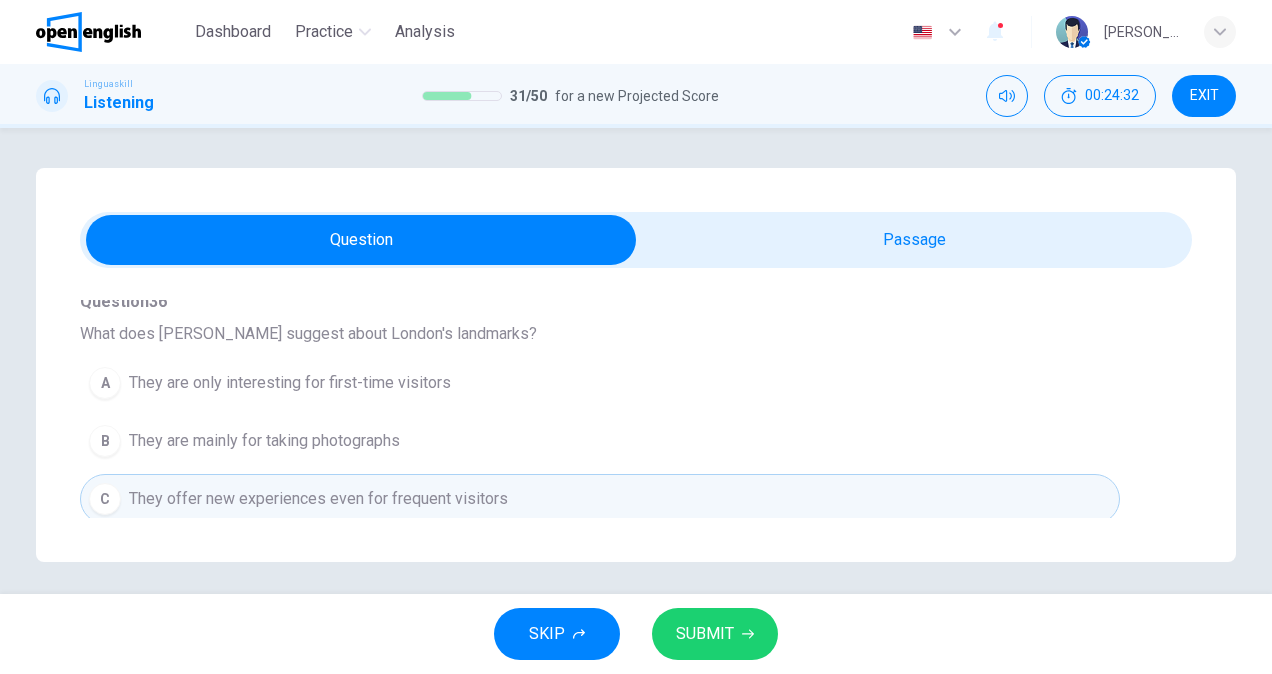 scroll, scrollTop: 8, scrollLeft: 0, axis: vertical 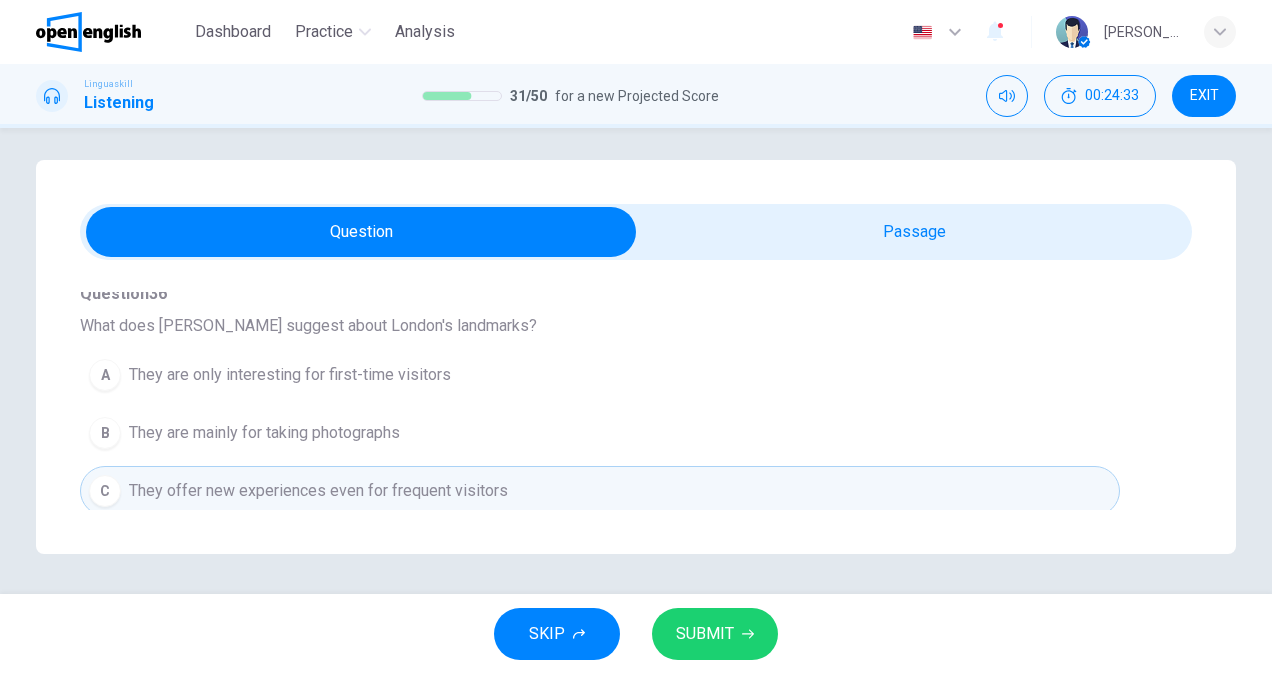 click on "SUBMIT" at bounding box center [705, 634] 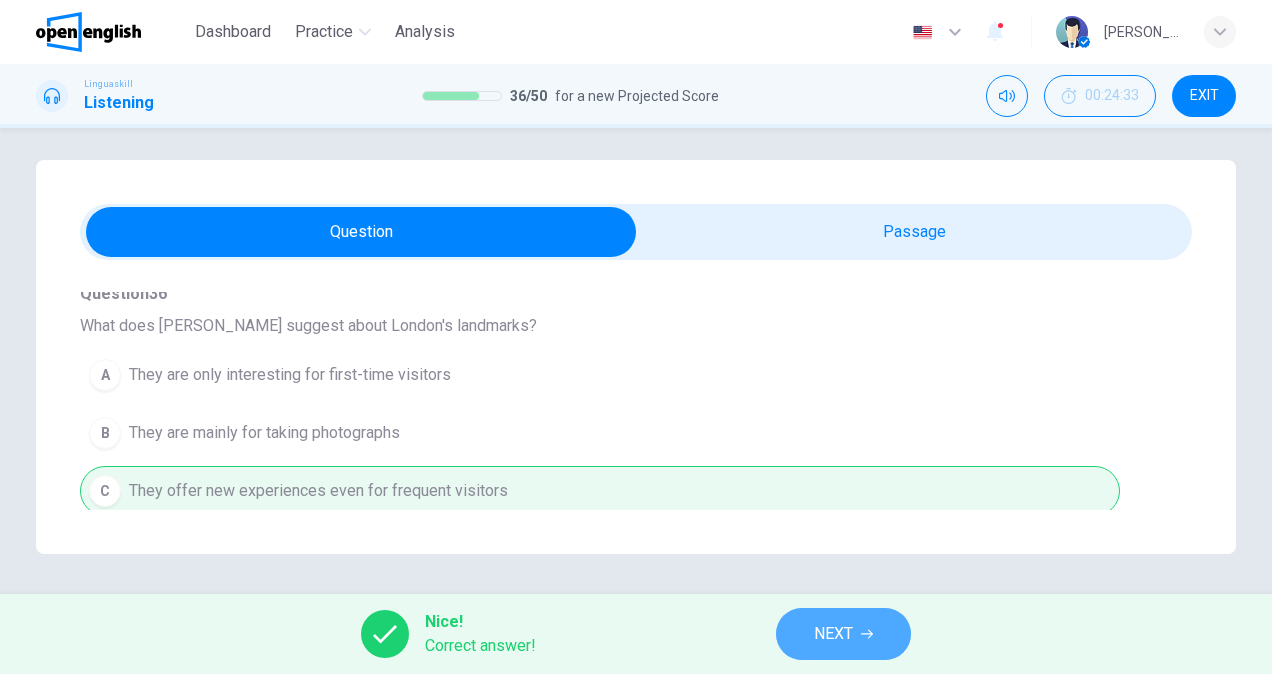 click 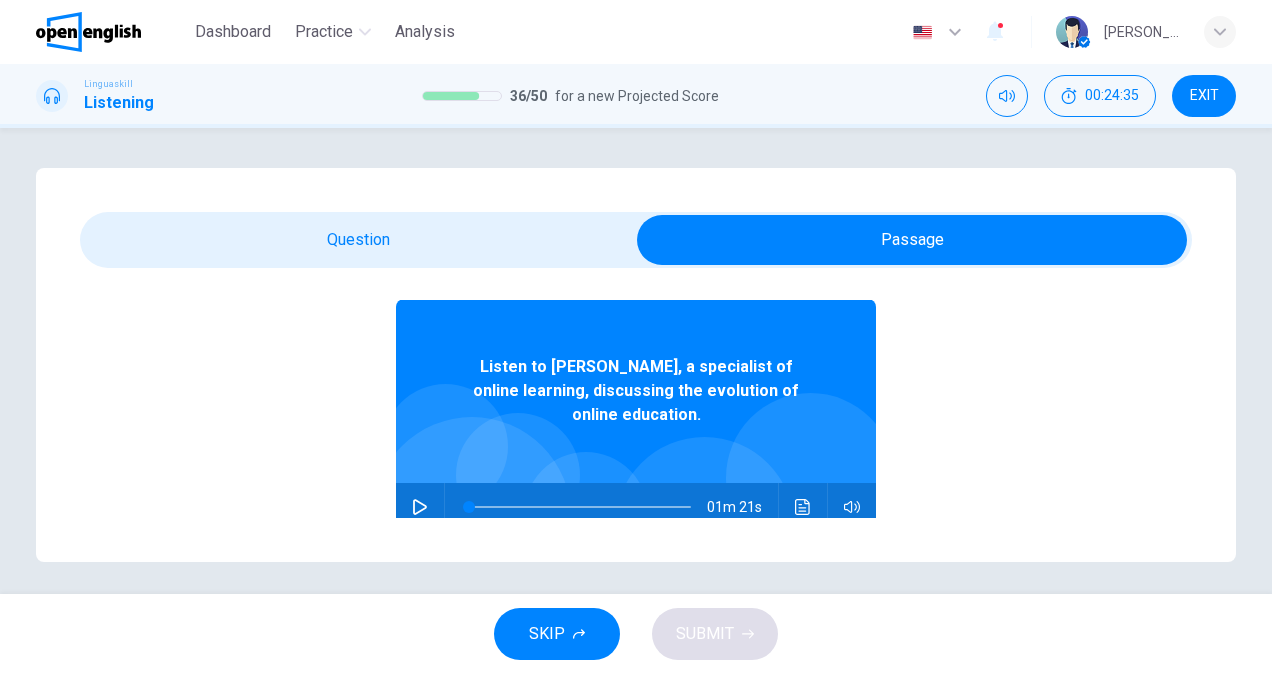 scroll, scrollTop: 100, scrollLeft: 0, axis: vertical 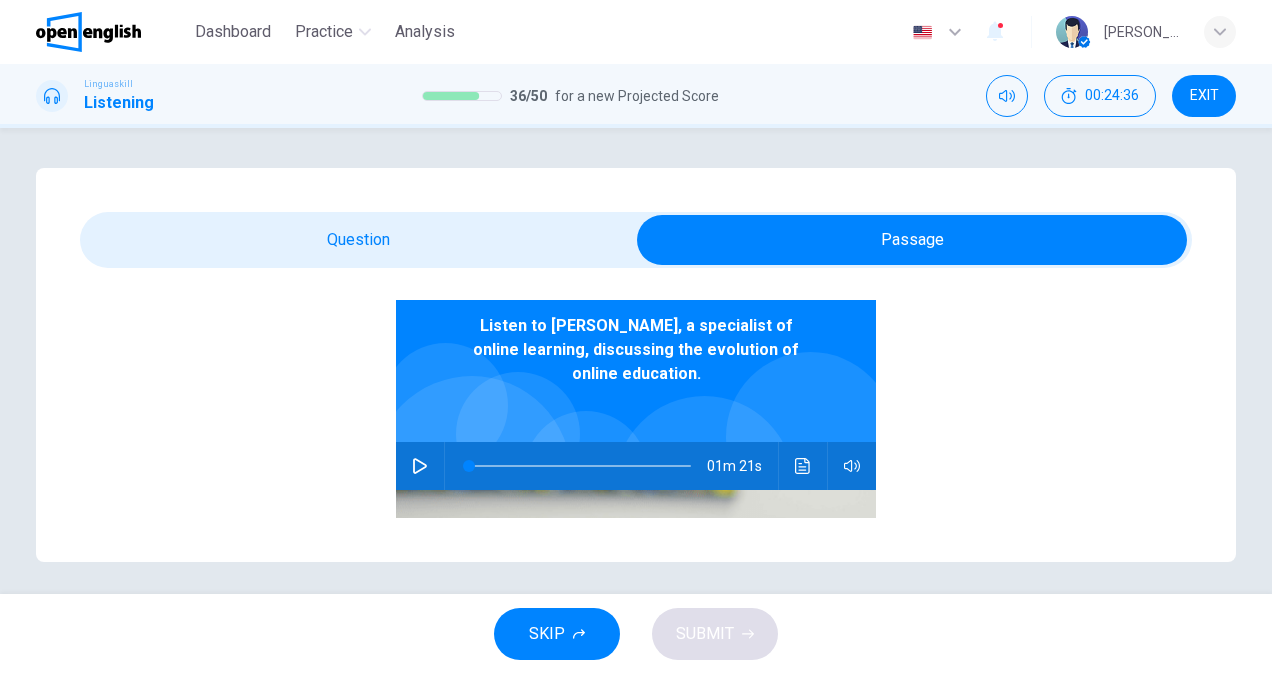 click 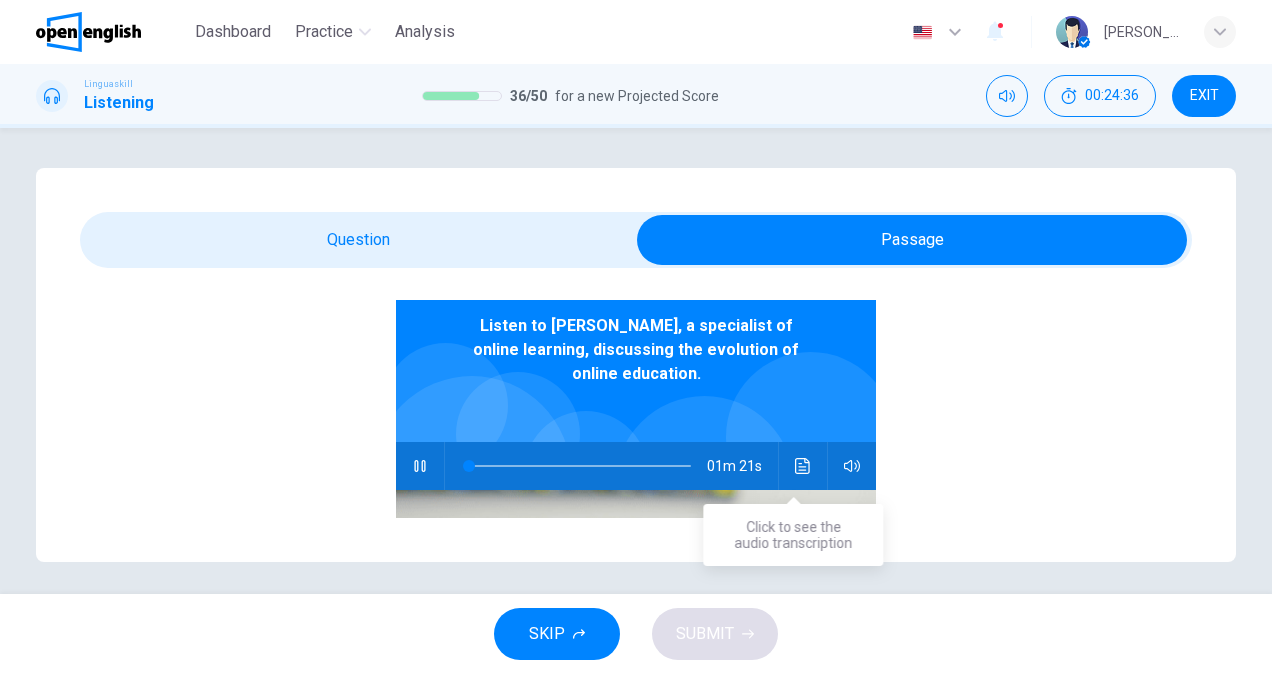 click 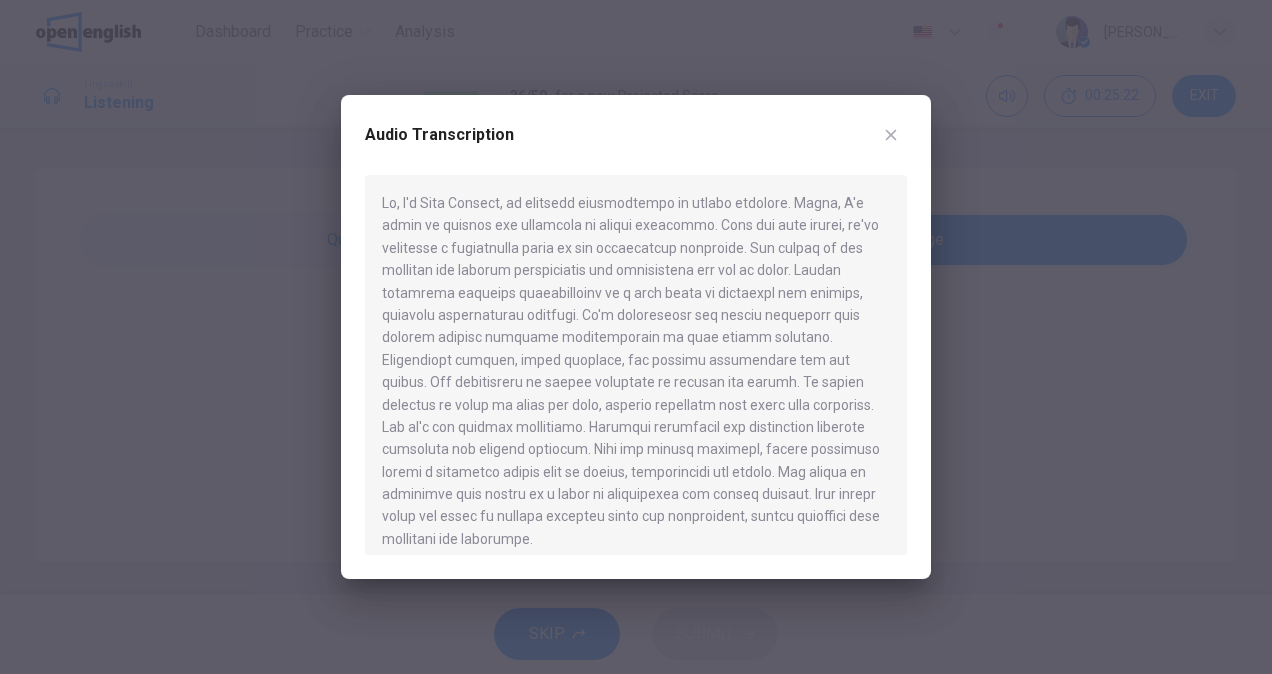 drag, startPoint x: 585, startPoint y: 384, endPoint x: 661, endPoint y: 470, distance: 114.76933 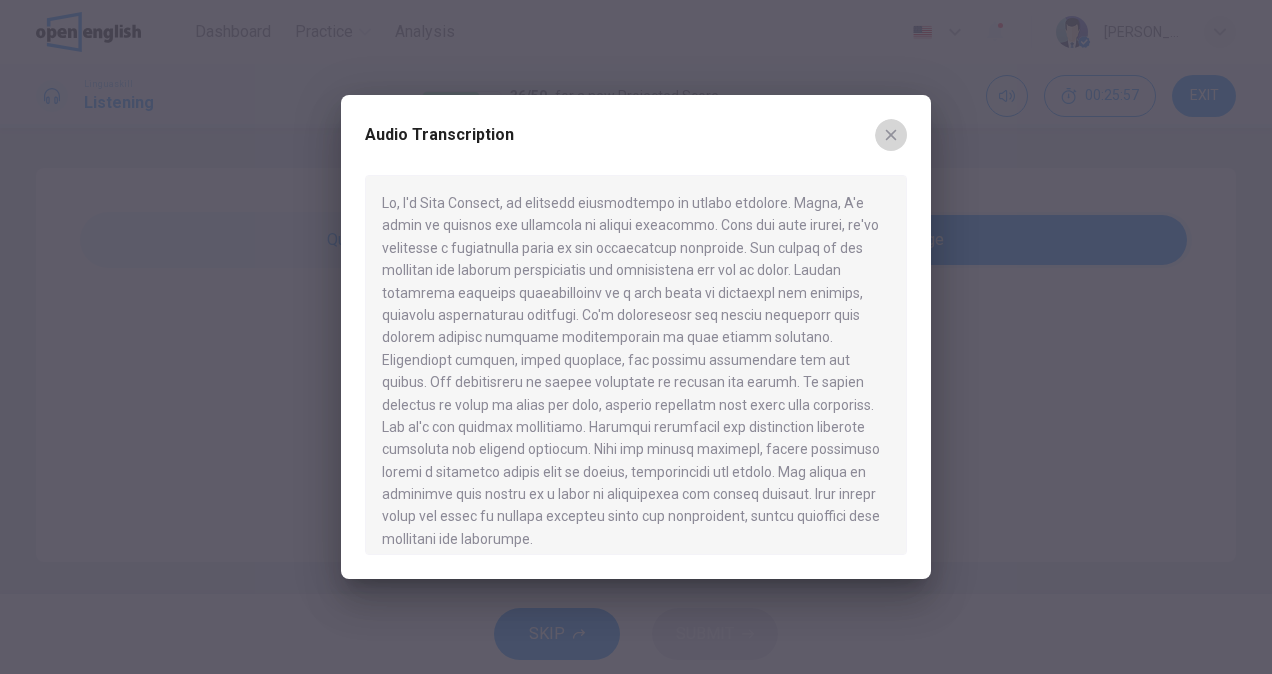 type on "*" 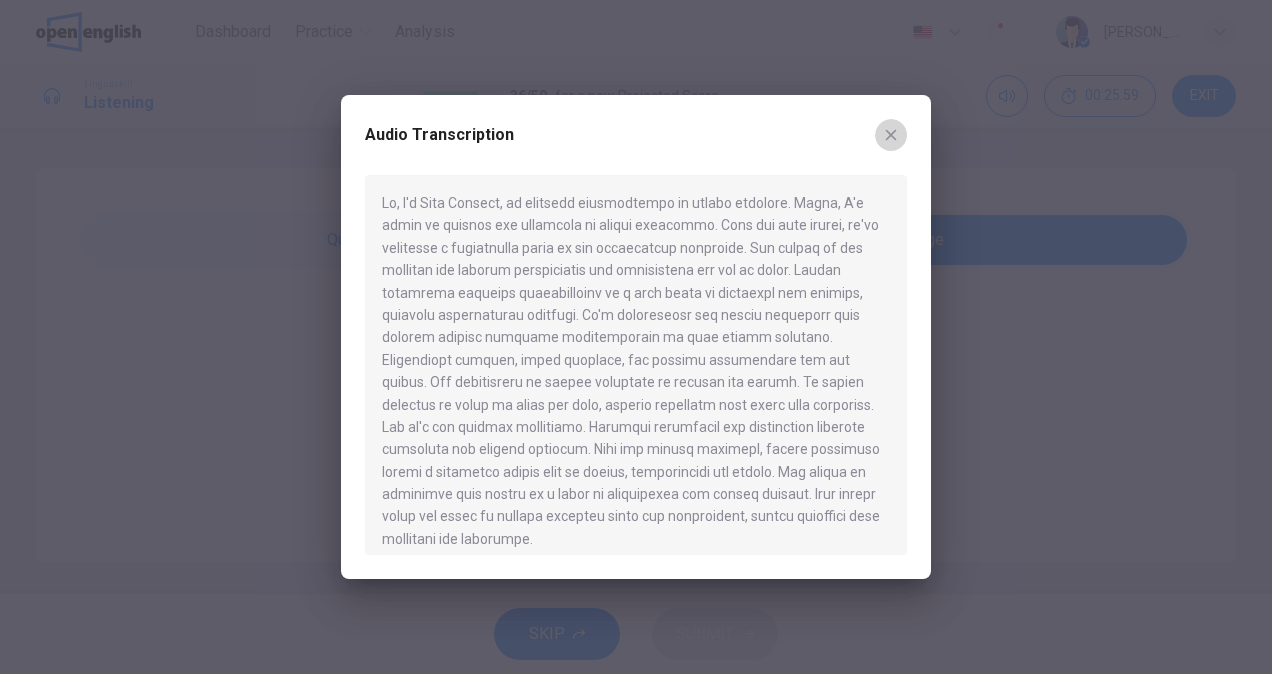 click 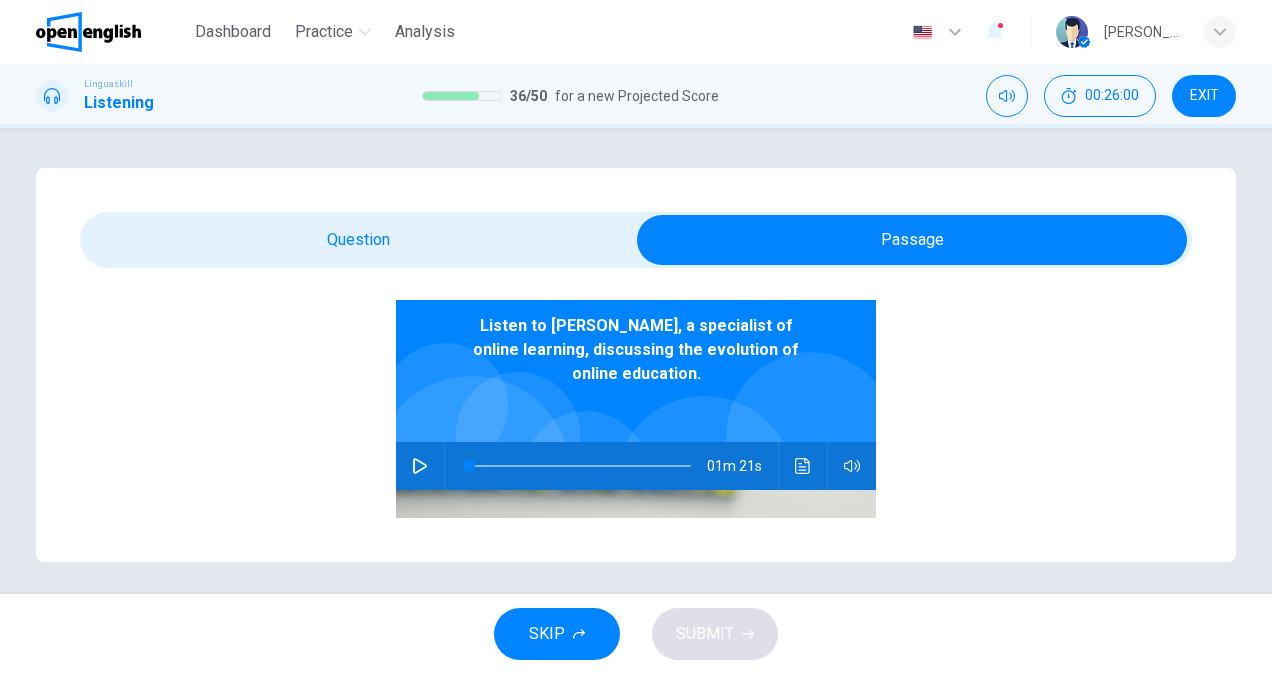 scroll, scrollTop: 6, scrollLeft: 0, axis: vertical 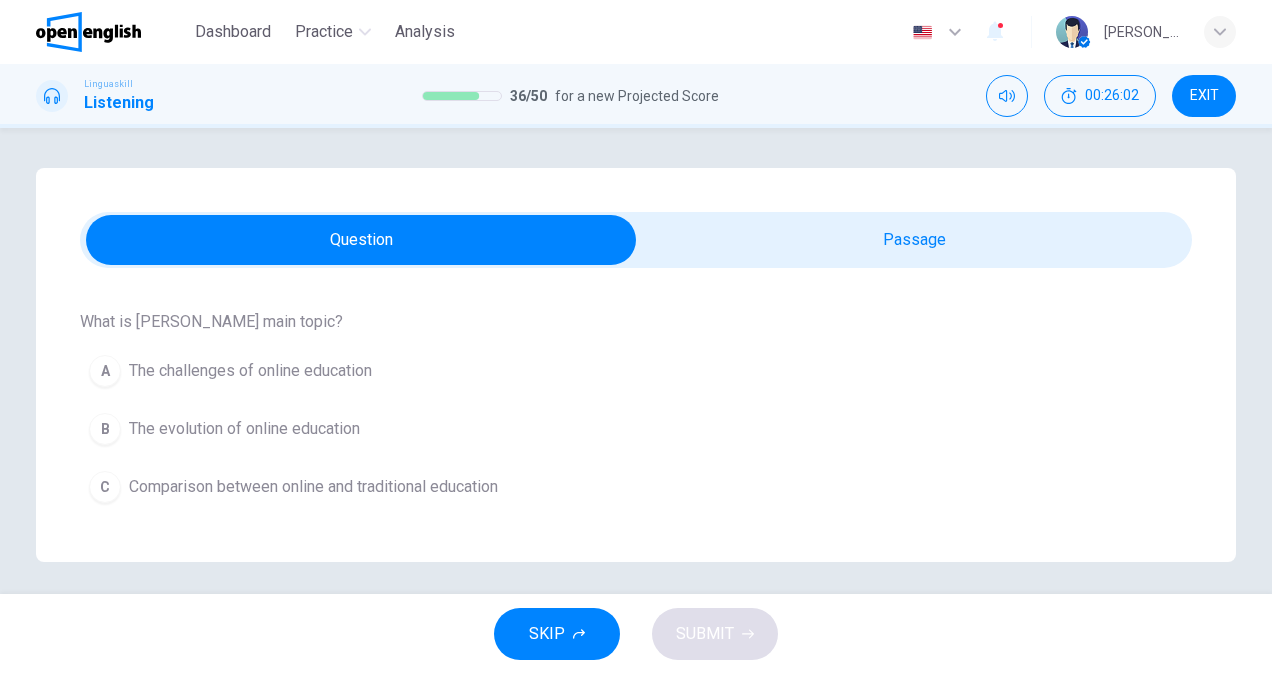 click on "A The challenges of online education" at bounding box center [600, 371] 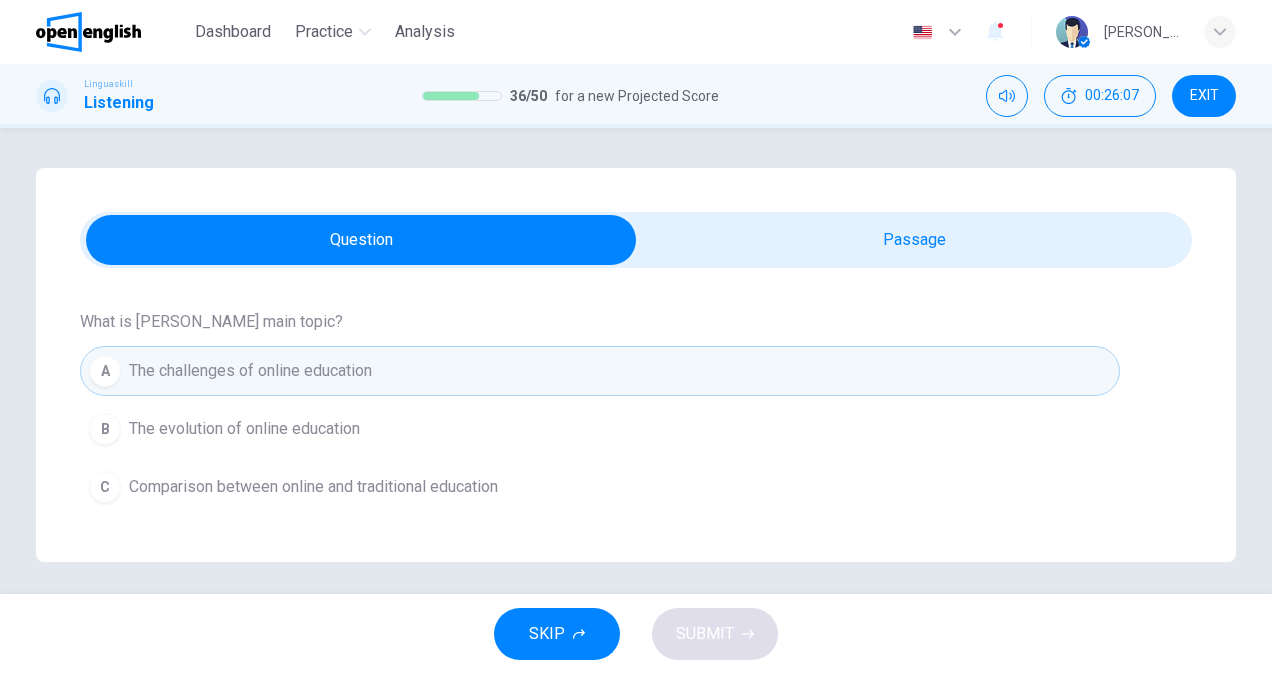 scroll, scrollTop: 6, scrollLeft: 0, axis: vertical 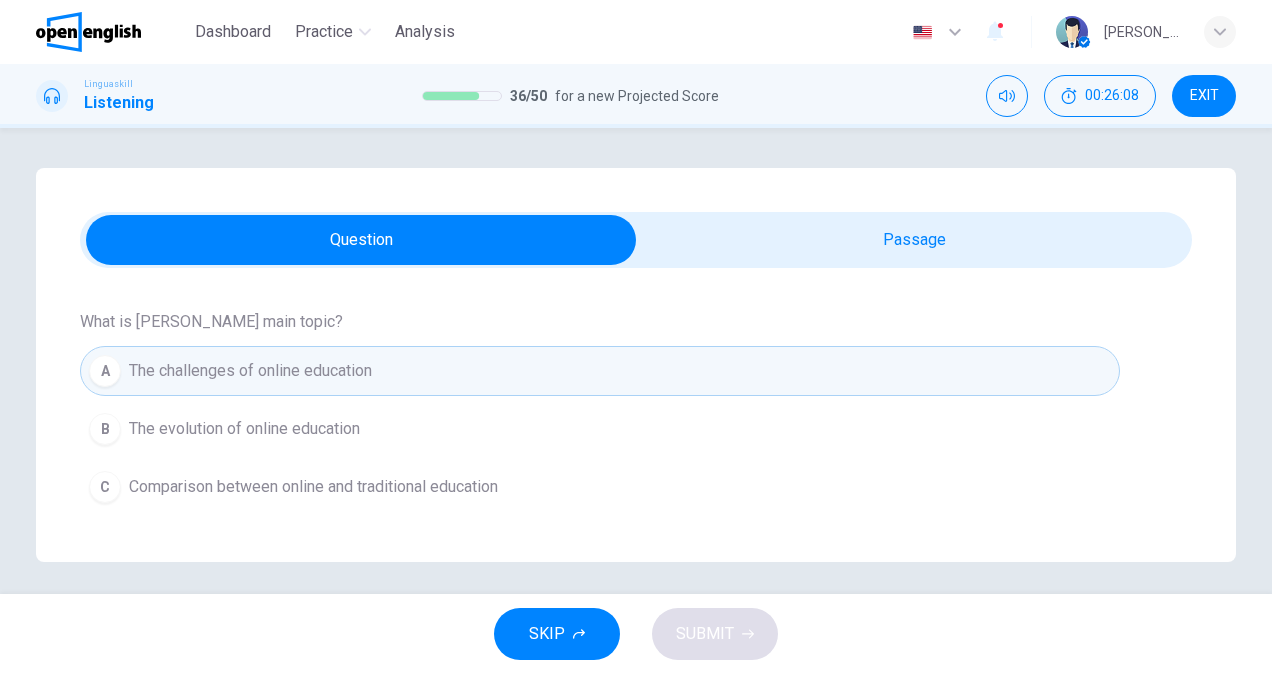 click on "The evolution of online education" at bounding box center [244, 429] 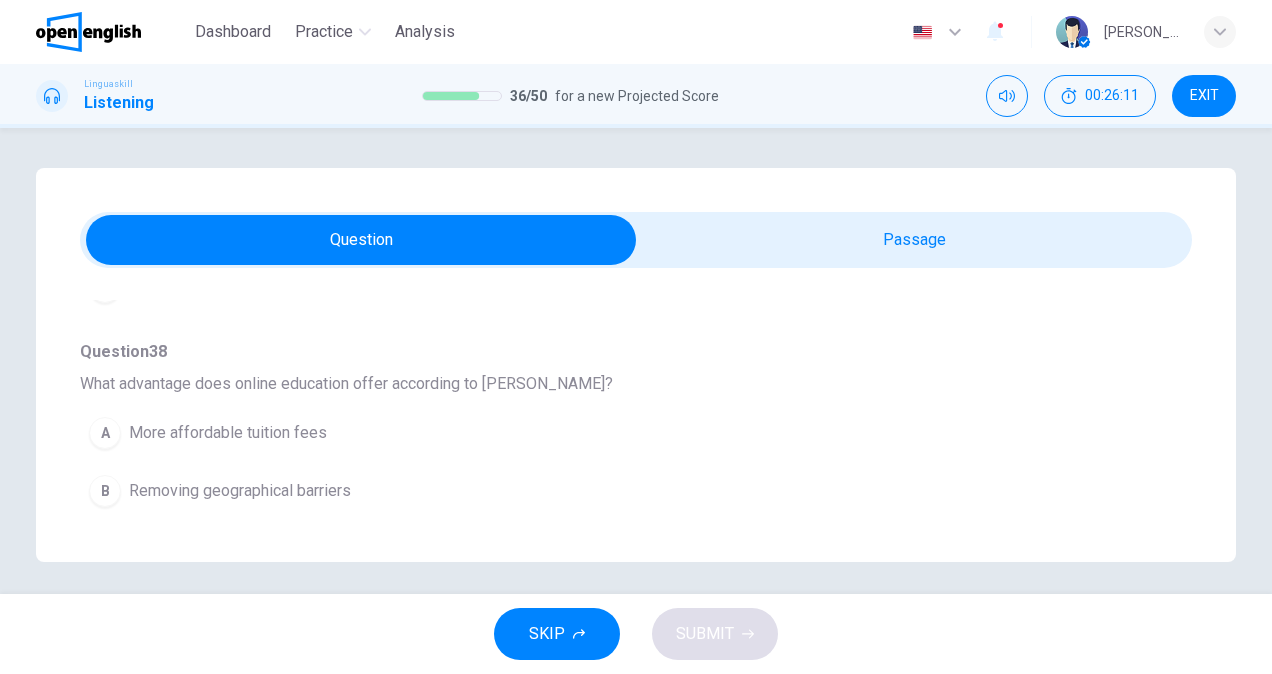 scroll, scrollTop: 500, scrollLeft: 0, axis: vertical 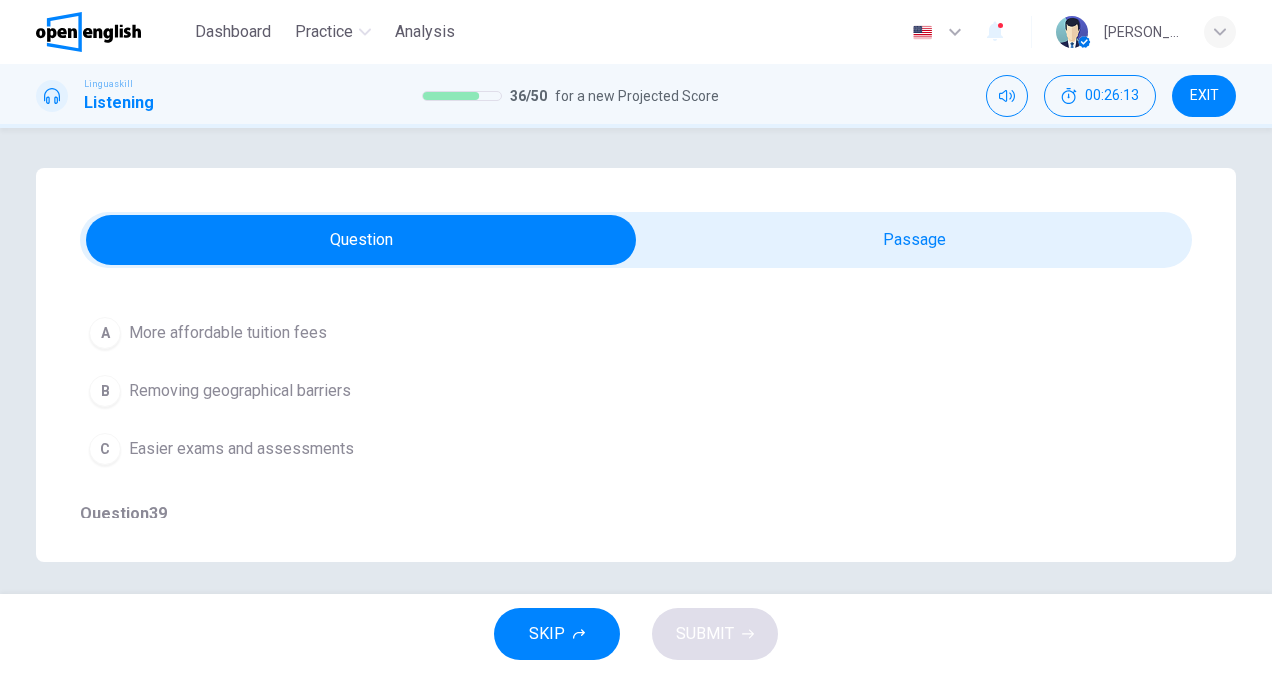 click on "Removing geographical barriers" at bounding box center [240, 391] 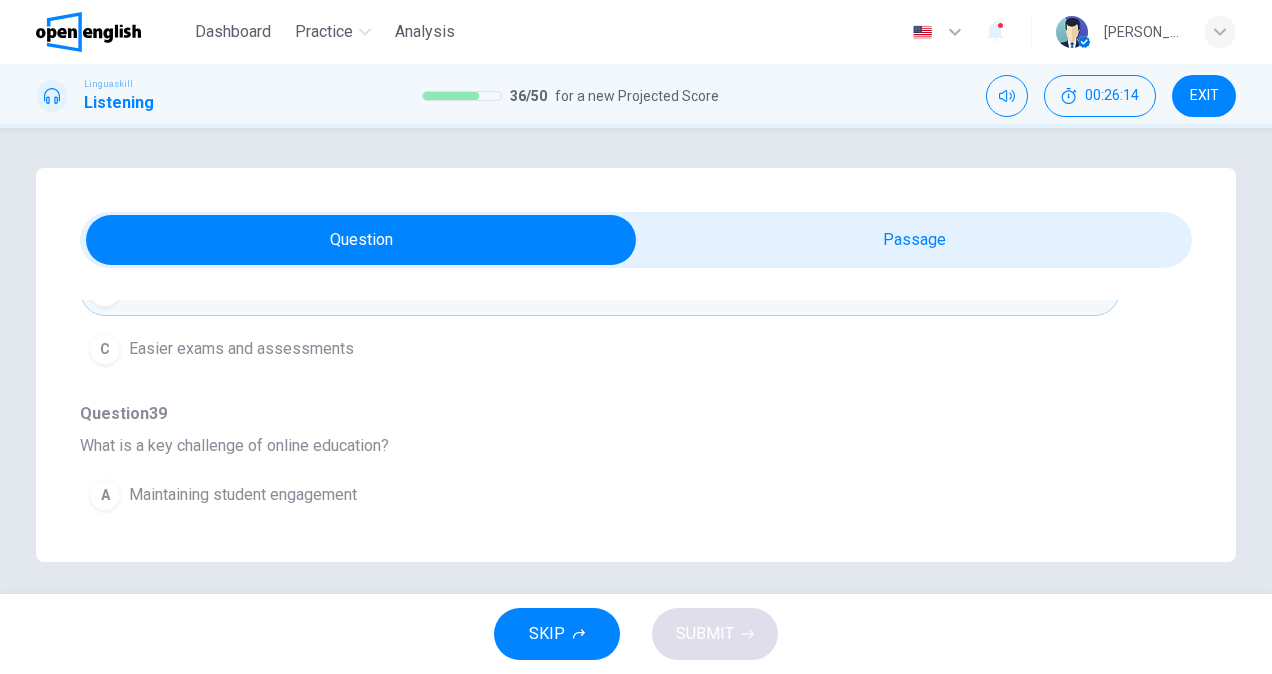 scroll, scrollTop: 700, scrollLeft: 0, axis: vertical 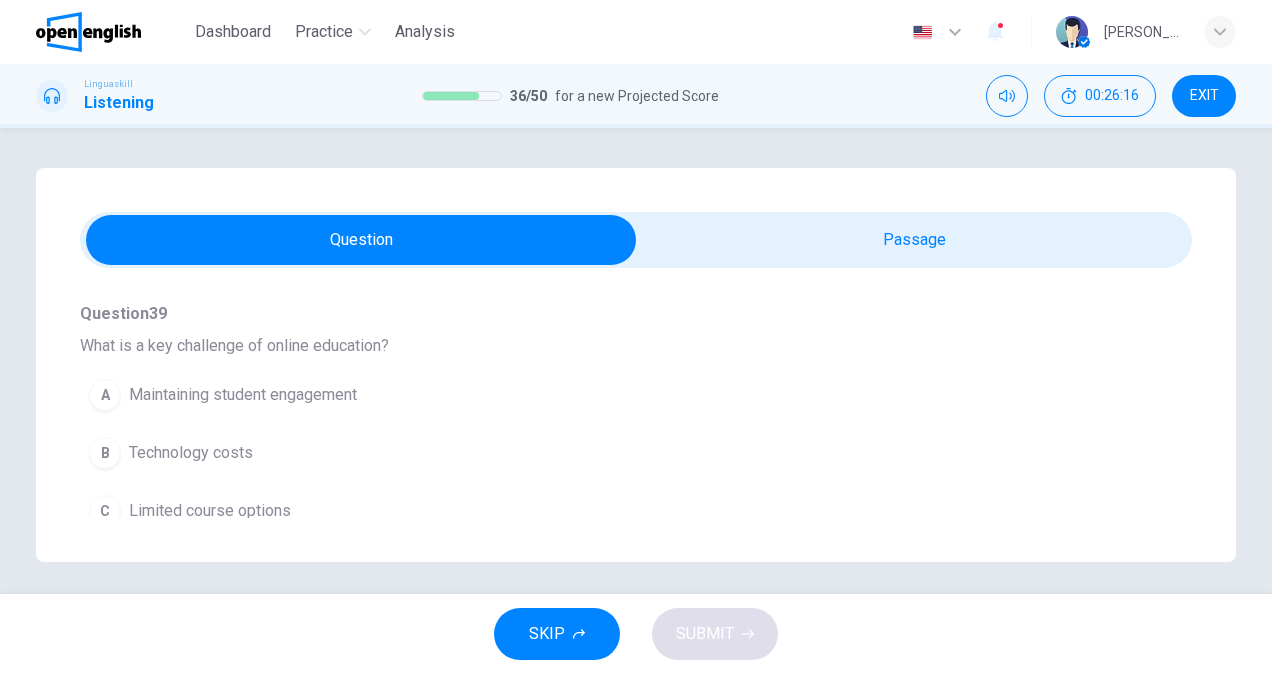click on "A Maintaining student engagement B Technology costs C Limited course options" at bounding box center (636, 453) 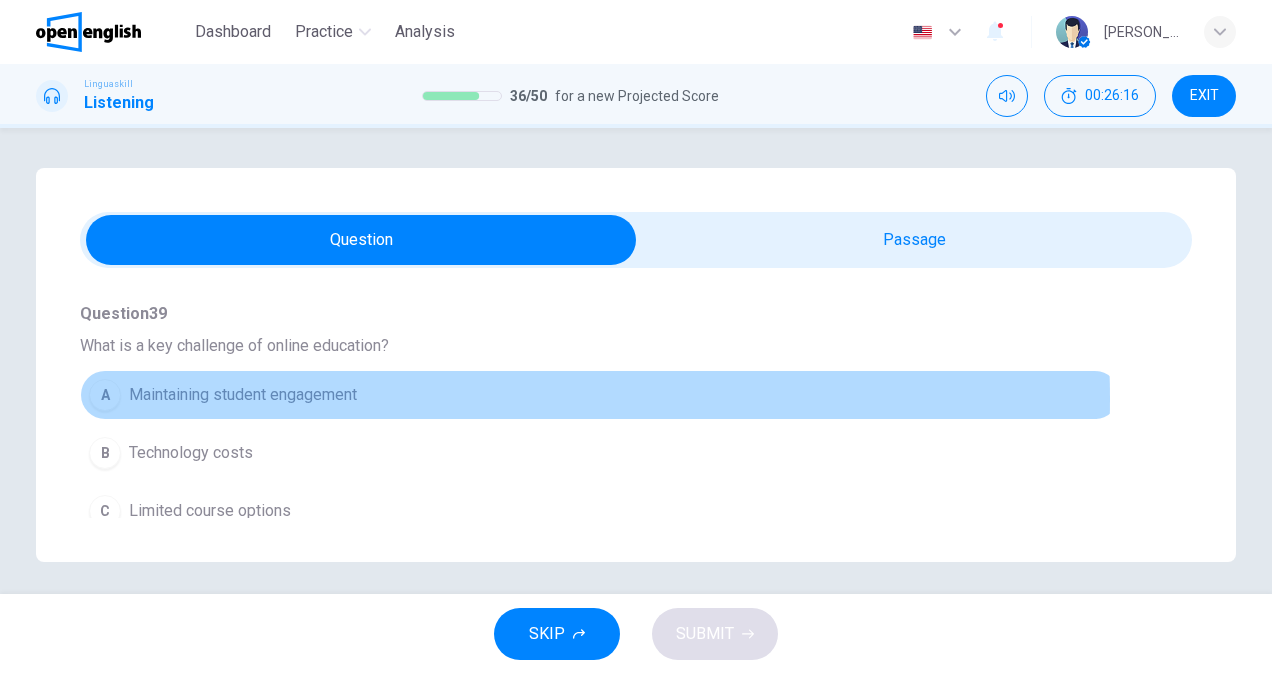click on "Maintaining student engagement" at bounding box center [243, 395] 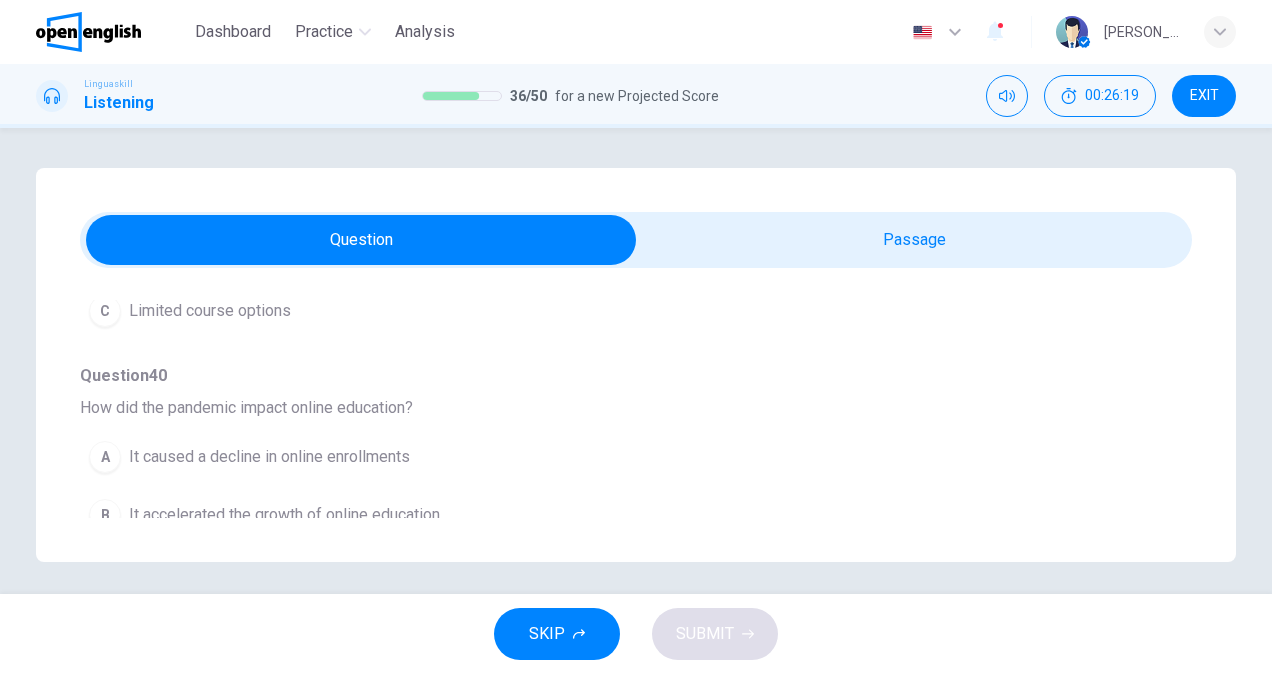 scroll, scrollTop: 1000, scrollLeft: 0, axis: vertical 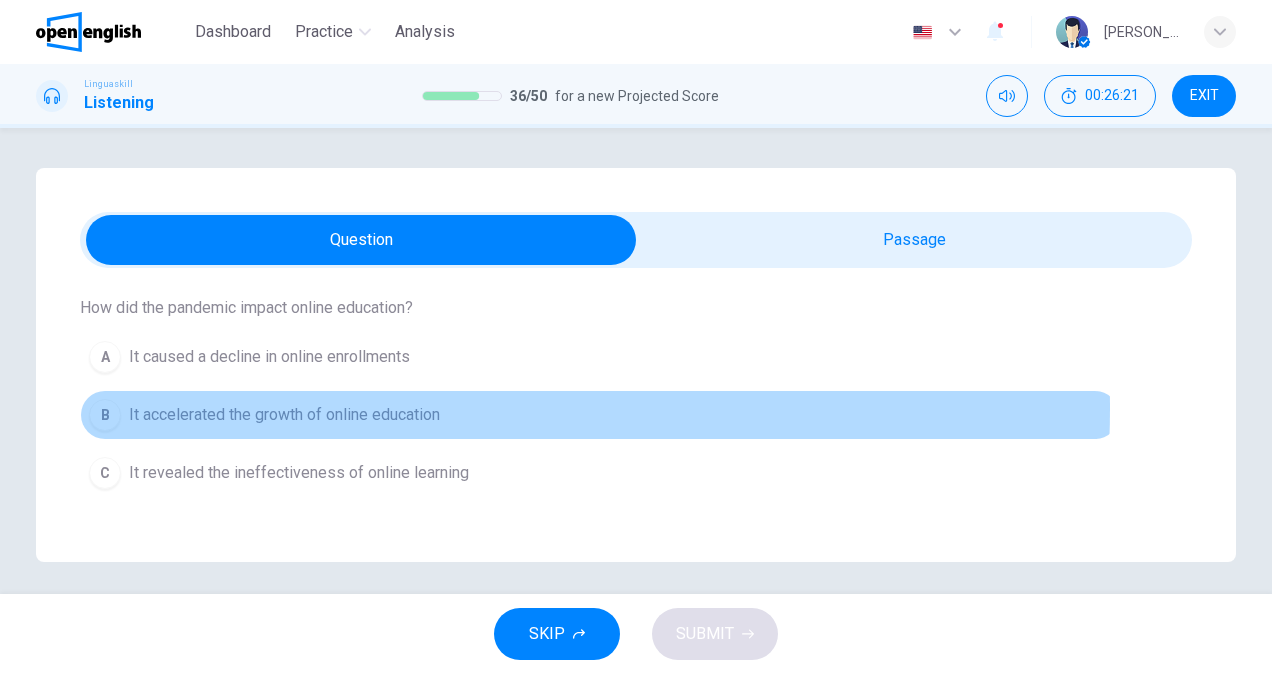 click on "It accelerated the growth of online education" at bounding box center [284, 415] 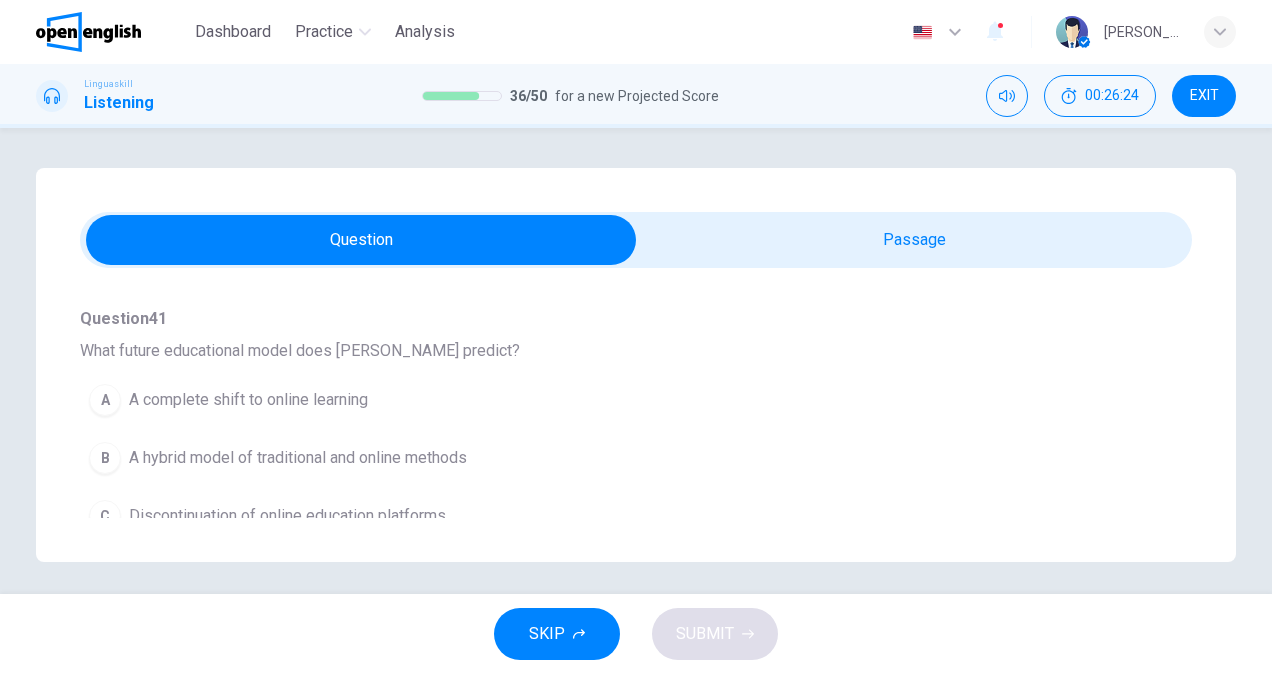 scroll, scrollTop: 1236, scrollLeft: 0, axis: vertical 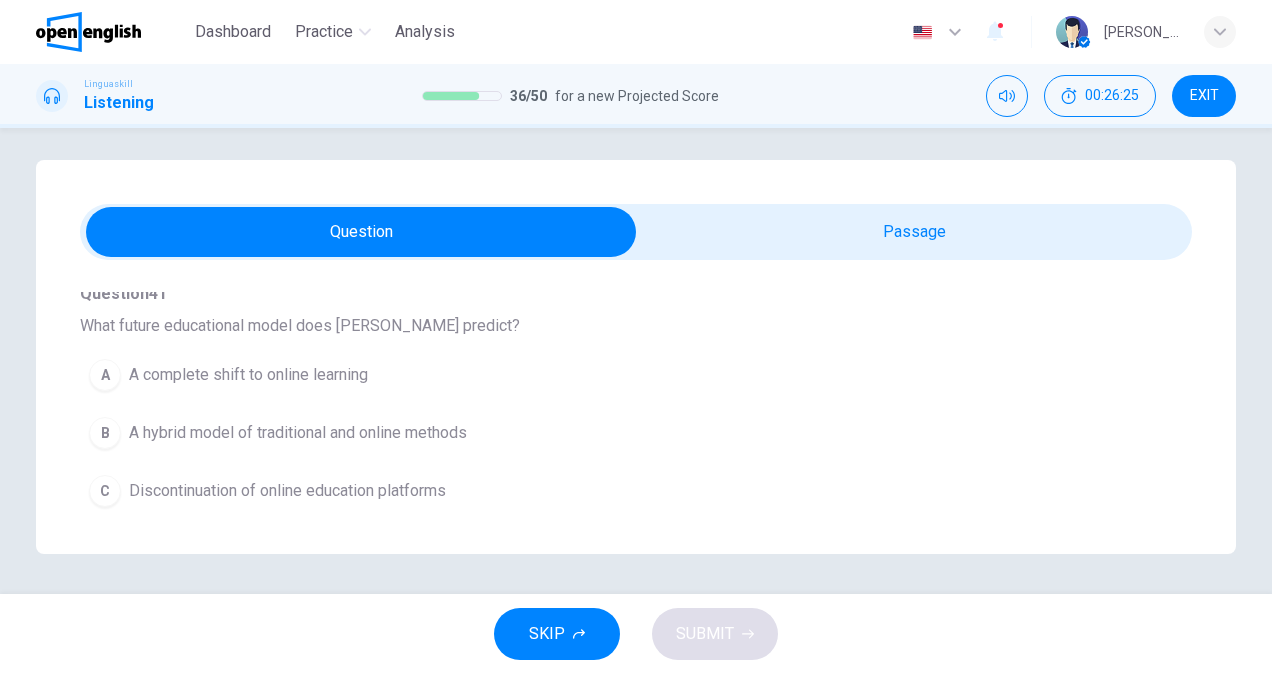 click on "A hybrid model of traditional and online methods" at bounding box center [298, 433] 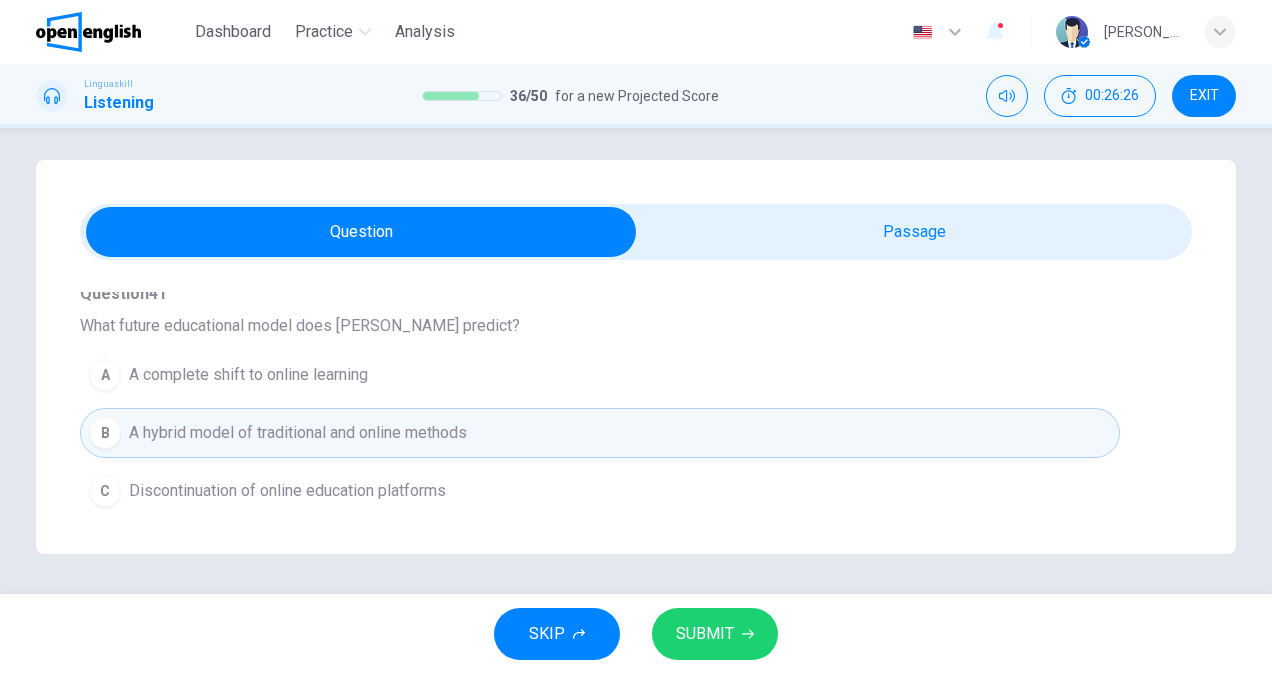 click on "SUBMIT" at bounding box center (705, 634) 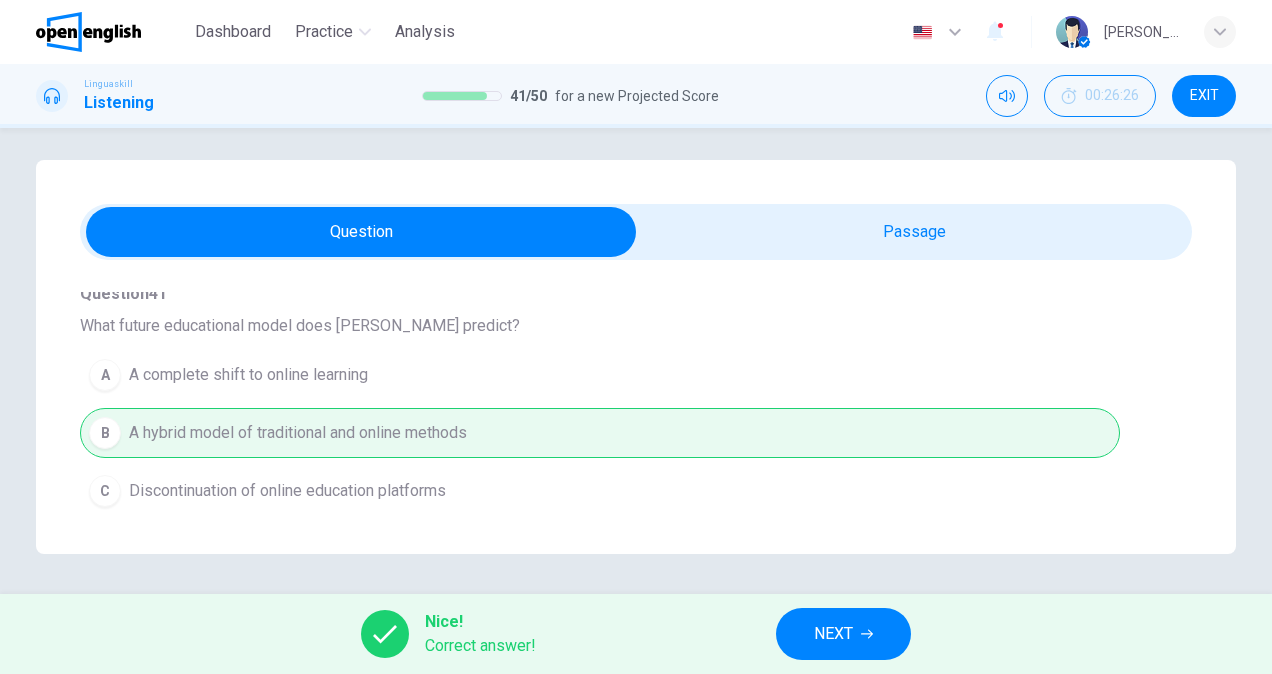 click 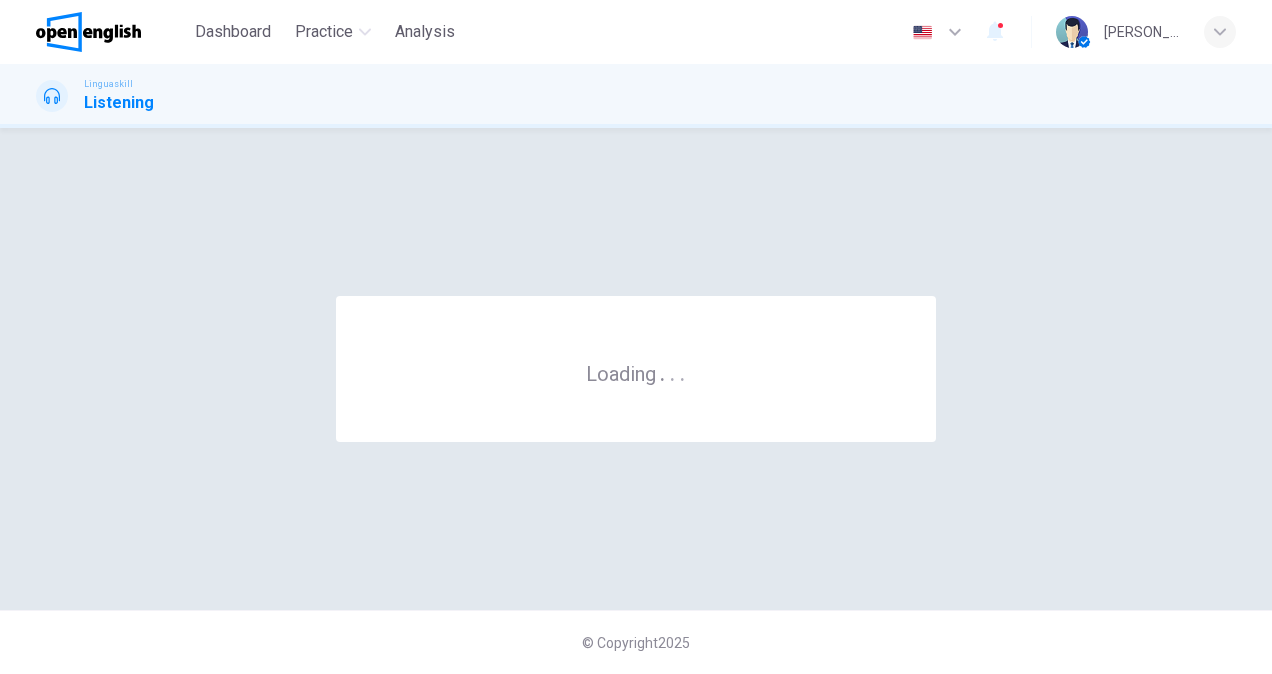 scroll, scrollTop: 0, scrollLeft: 0, axis: both 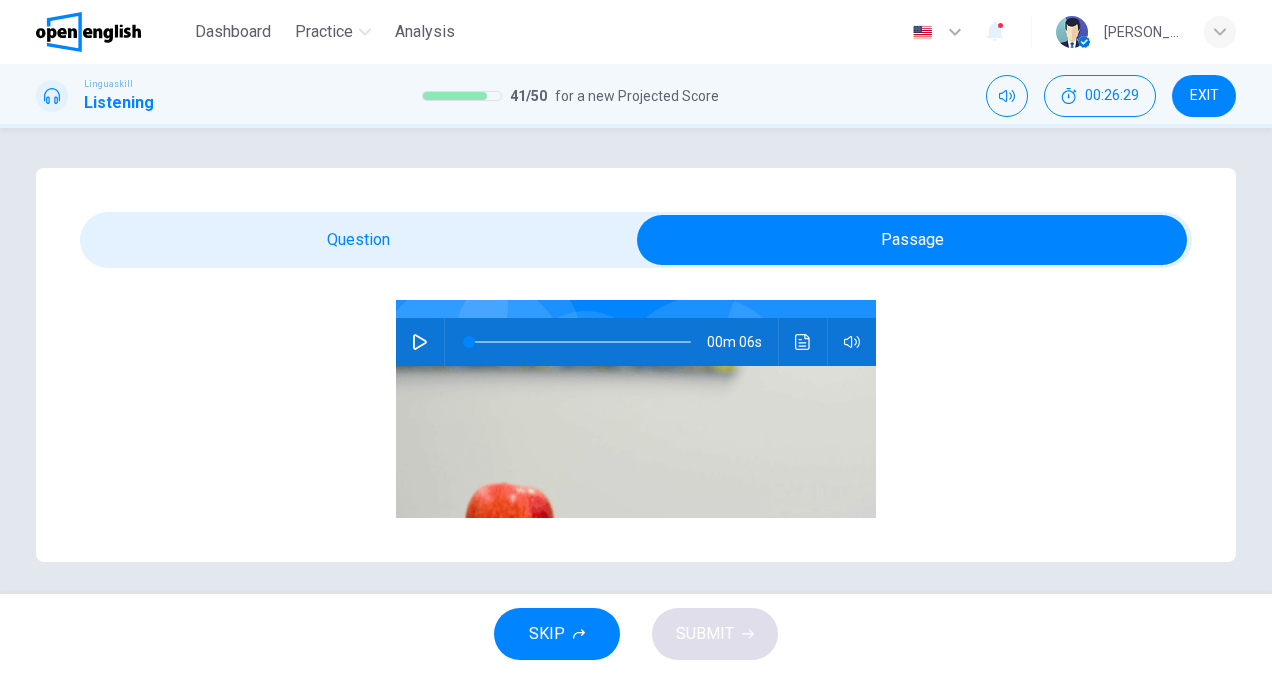 click at bounding box center [420, 342] 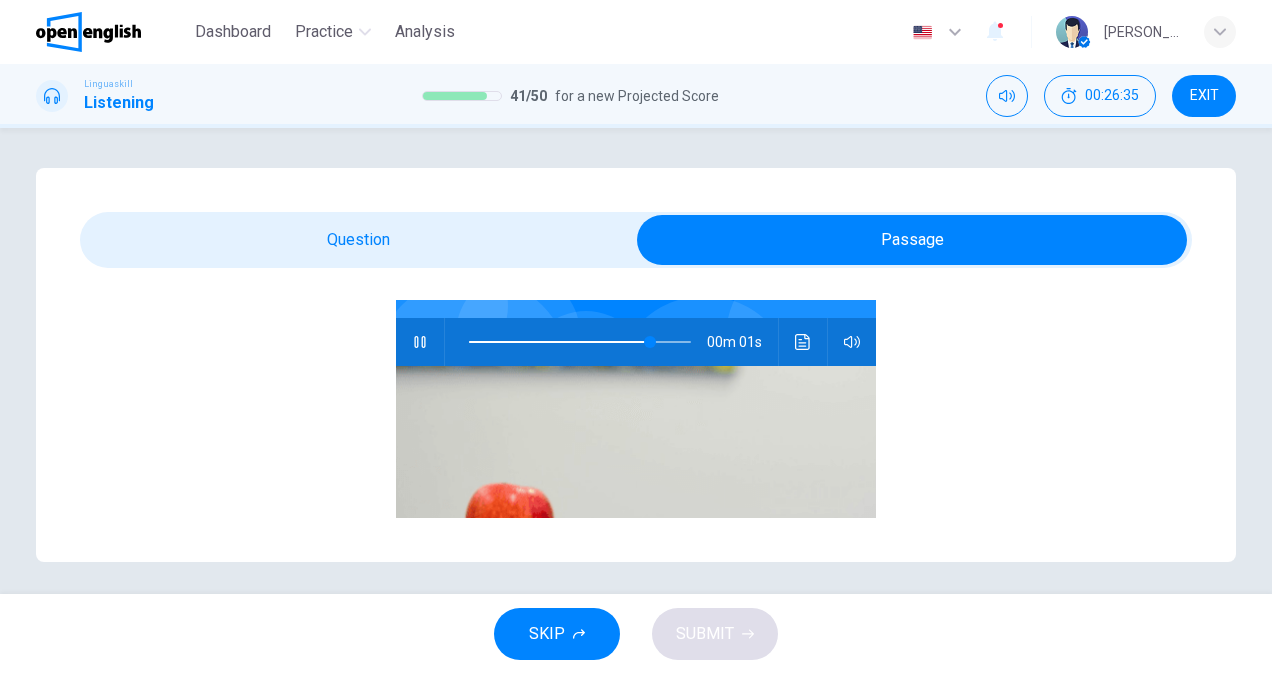 type on "*" 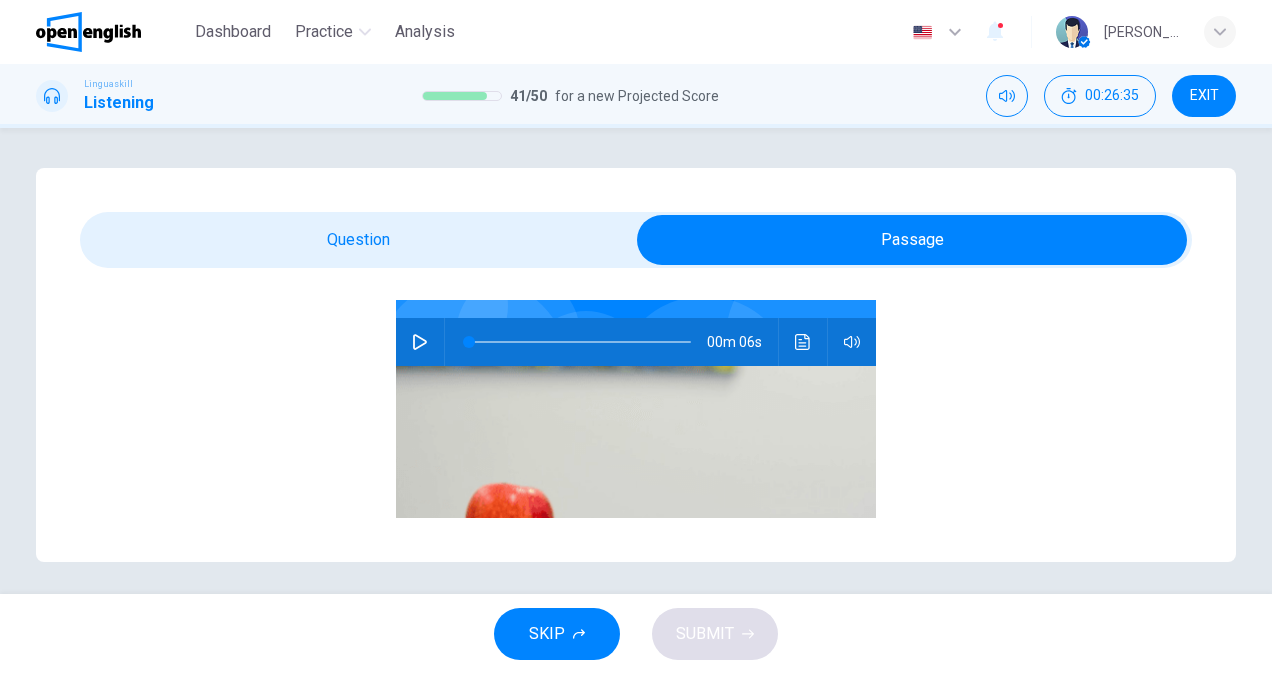 scroll, scrollTop: 6, scrollLeft: 0, axis: vertical 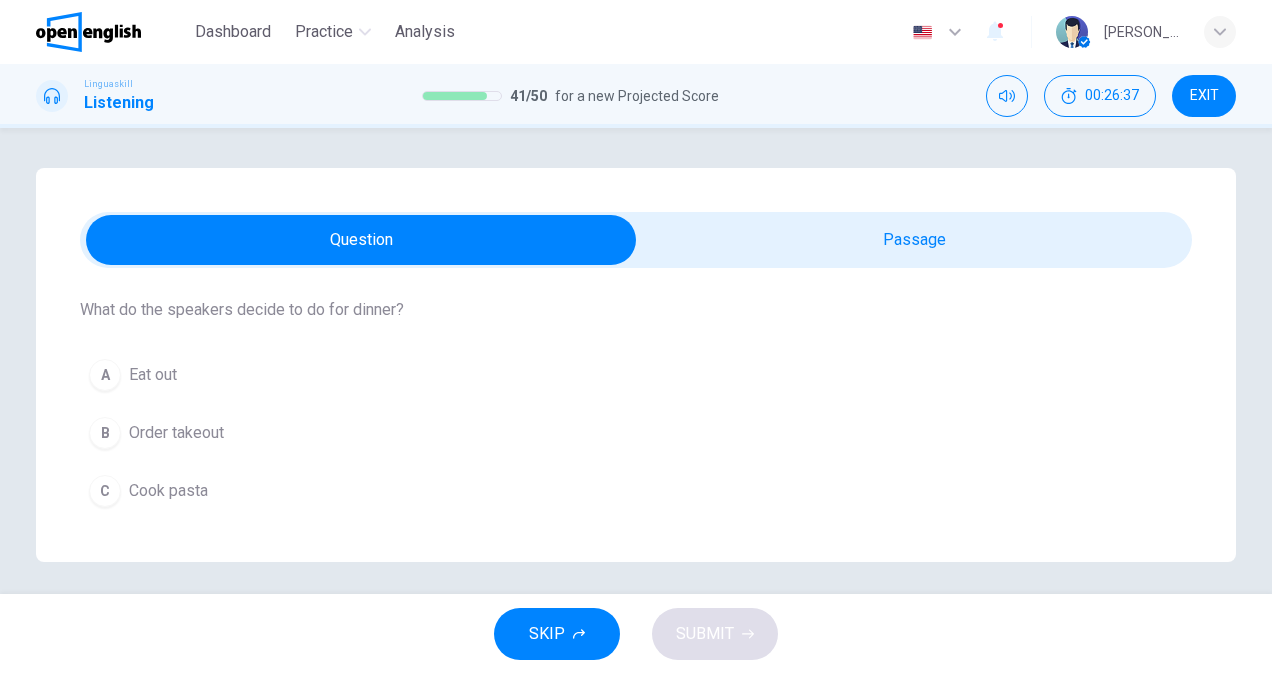 click on "C Cook pasta" at bounding box center (636, 491) 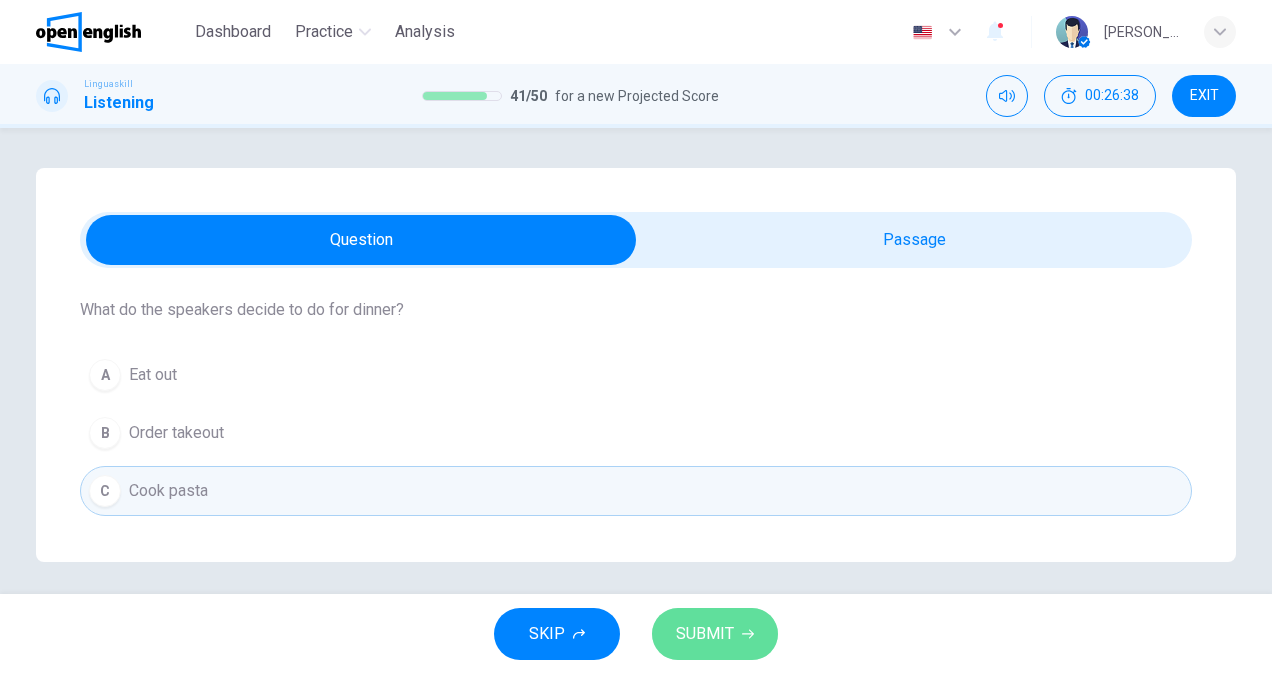 click on "SUBMIT" at bounding box center (715, 634) 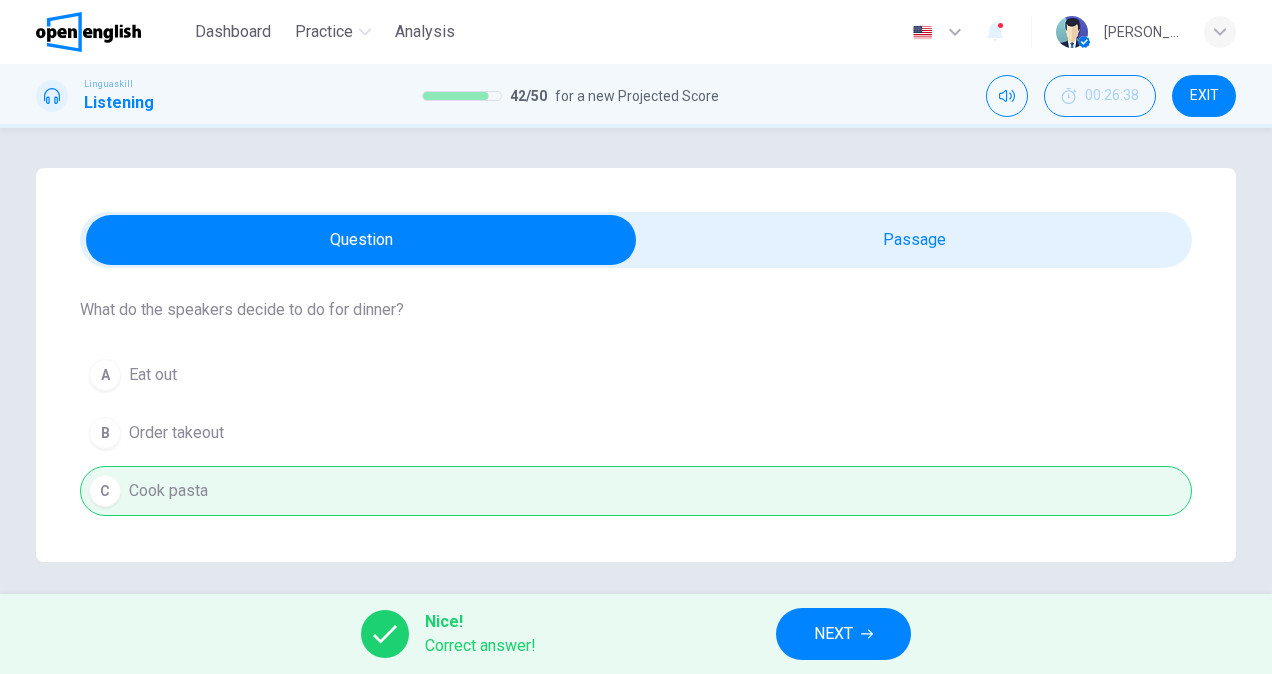 click on "Nice! Correct answer! NEXT" at bounding box center [636, 634] 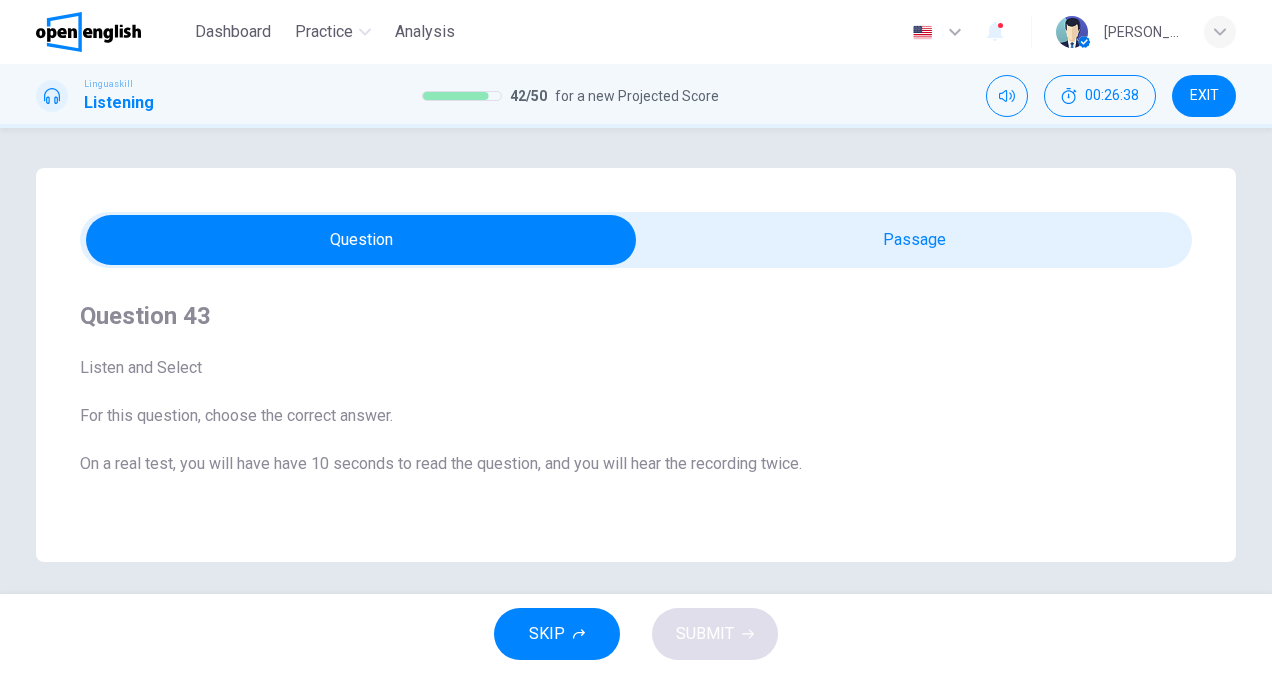 click on "Question Passage Question 43 Listen and Select For this question, choose the correct answer.  On a real test, you will have have 10 seconds to read the question, and you will hear the recording twice. What do the speakers plan to do? A Go to the cinema	 B Go hiking C Stay at home Listen to a clip about weekend activities. 00m 10s" at bounding box center [636, 365] 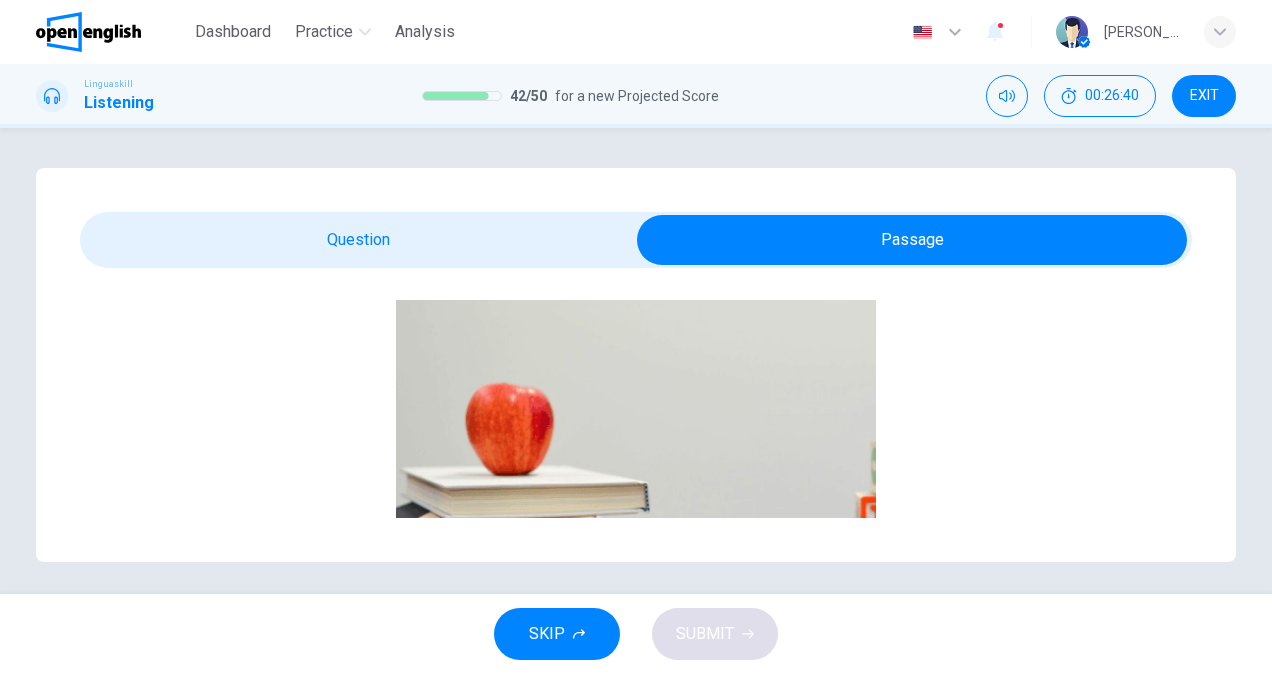scroll, scrollTop: 100, scrollLeft: 0, axis: vertical 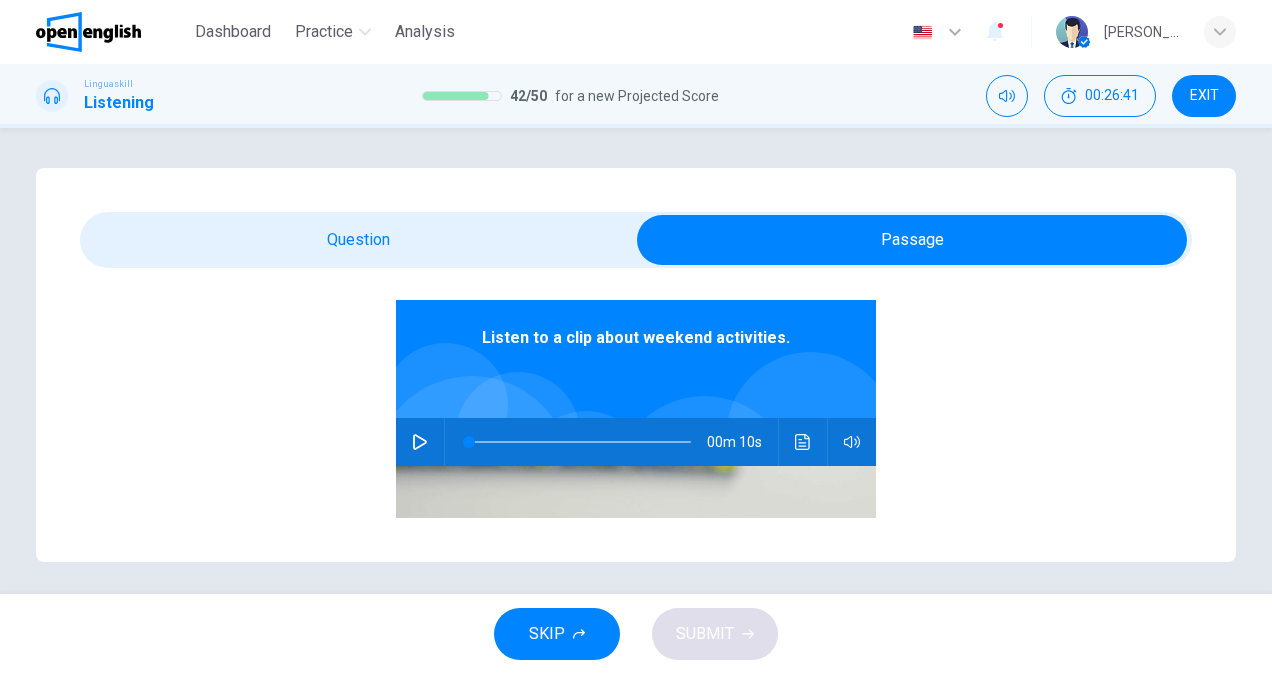 click 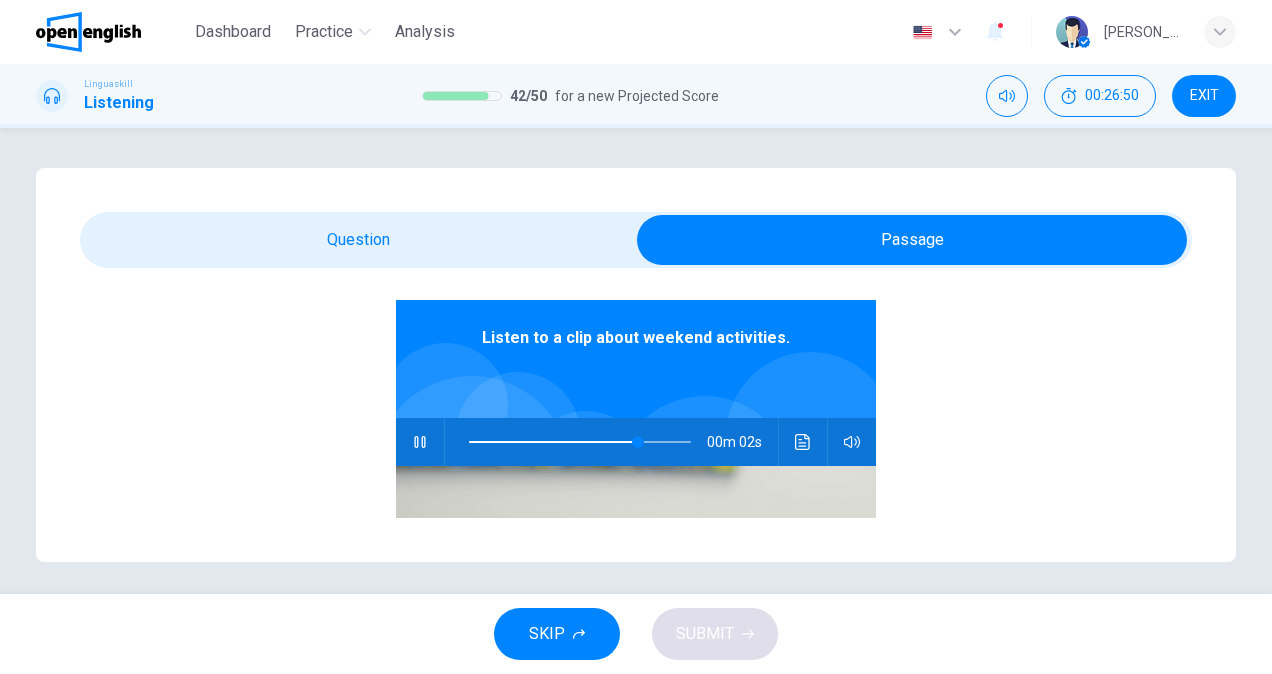 type on "**" 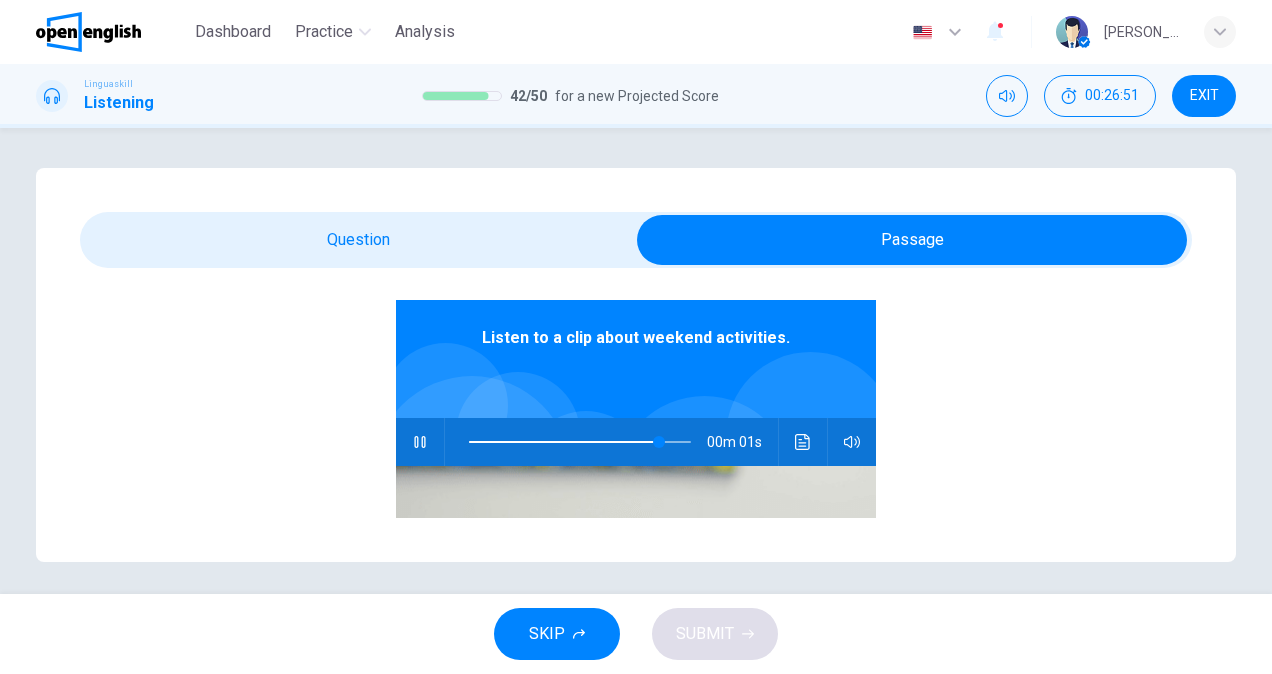 scroll, scrollTop: 6, scrollLeft: 0, axis: vertical 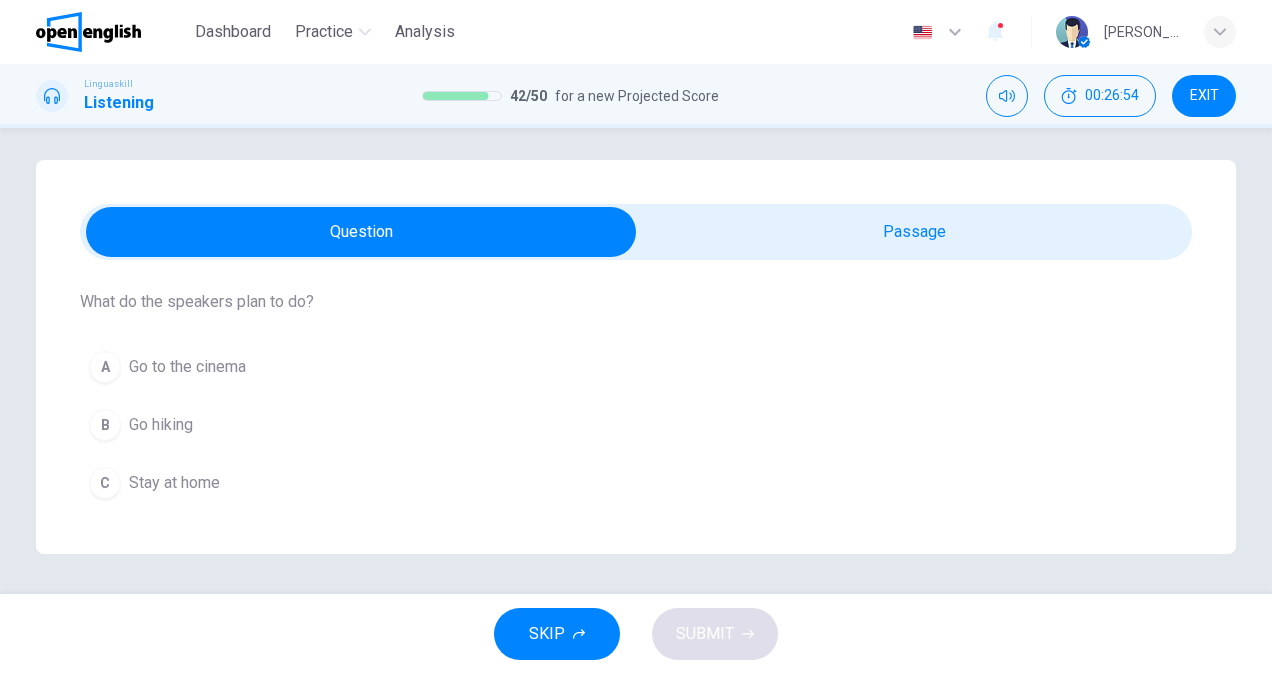 click on "Go hiking" at bounding box center [161, 425] 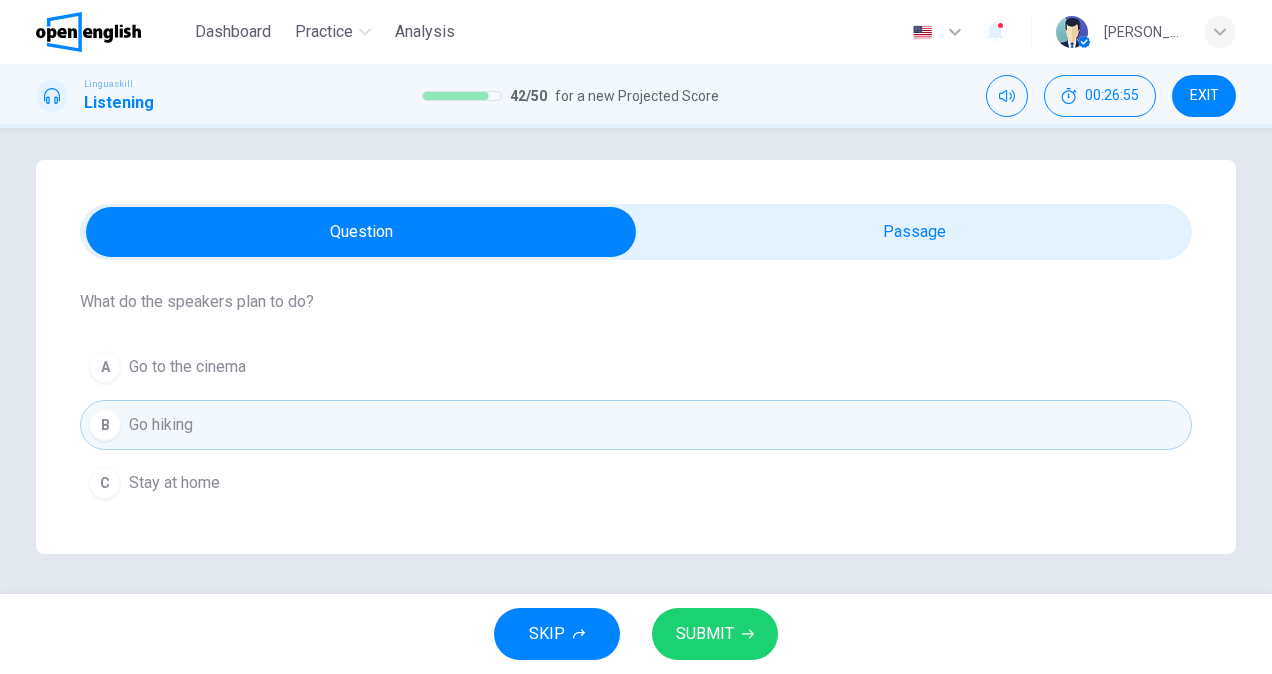click on "SKIP SUBMIT" at bounding box center [636, 634] 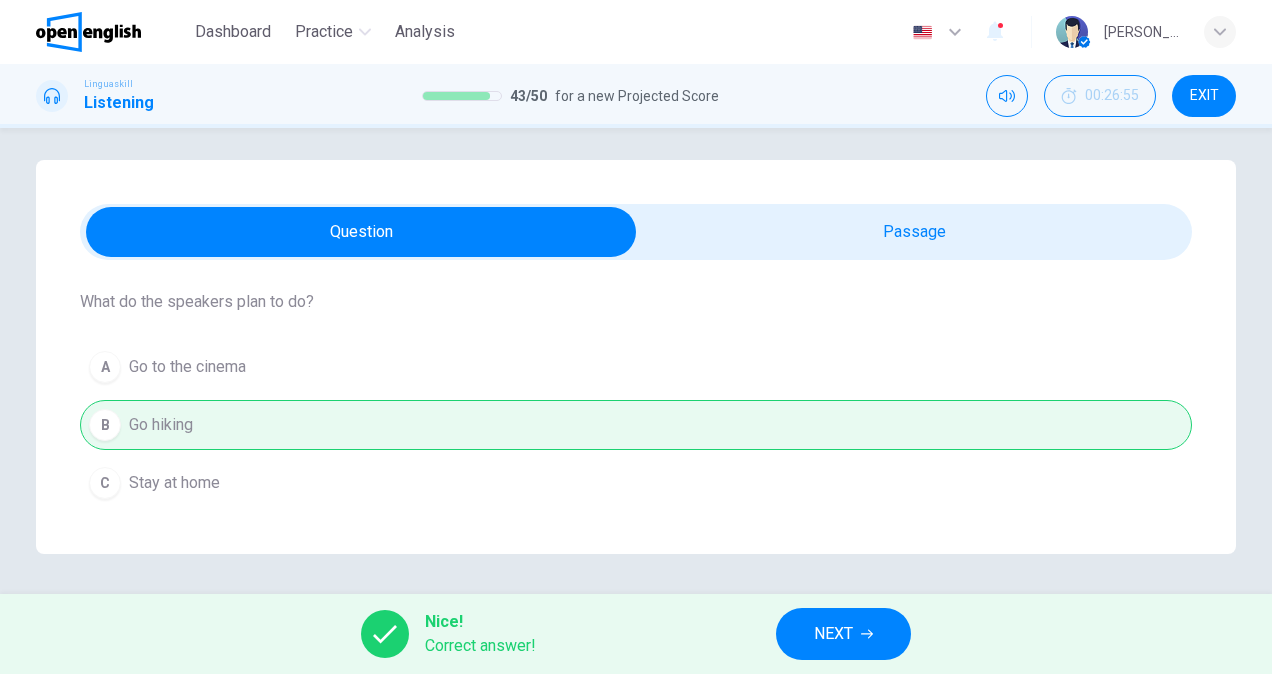 click on "NEXT" at bounding box center (843, 634) 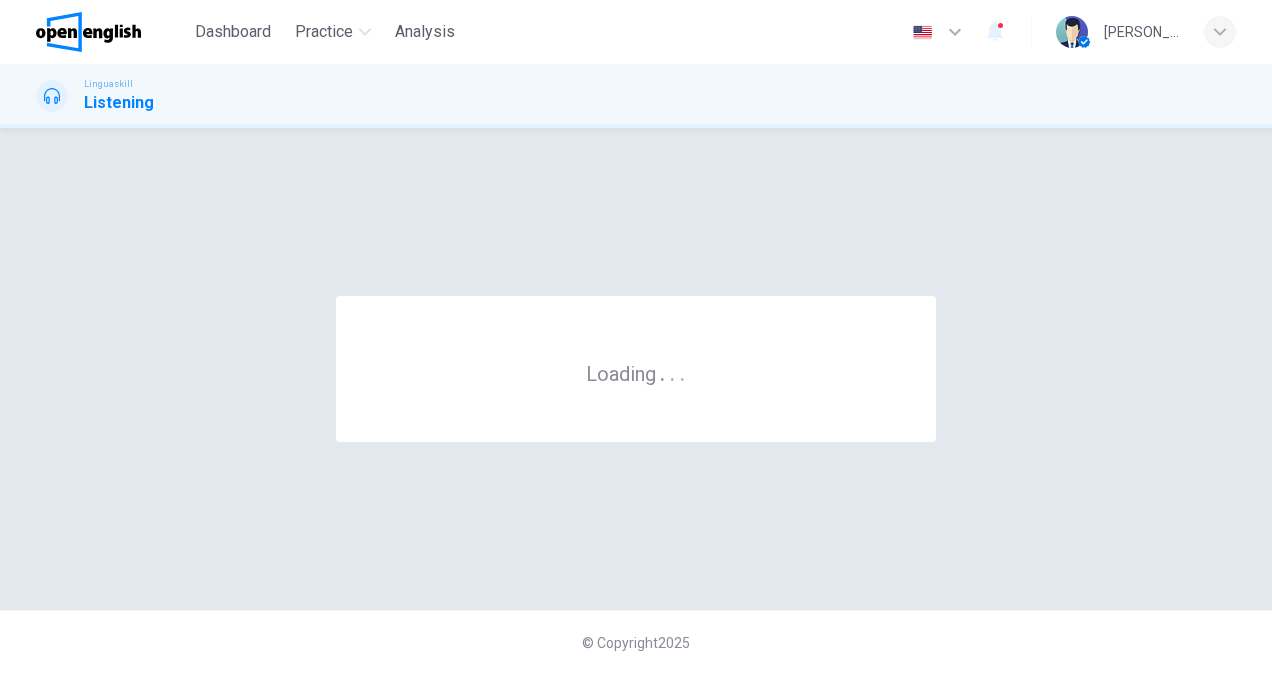 scroll, scrollTop: 0, scrollLeft: 0, axis: both 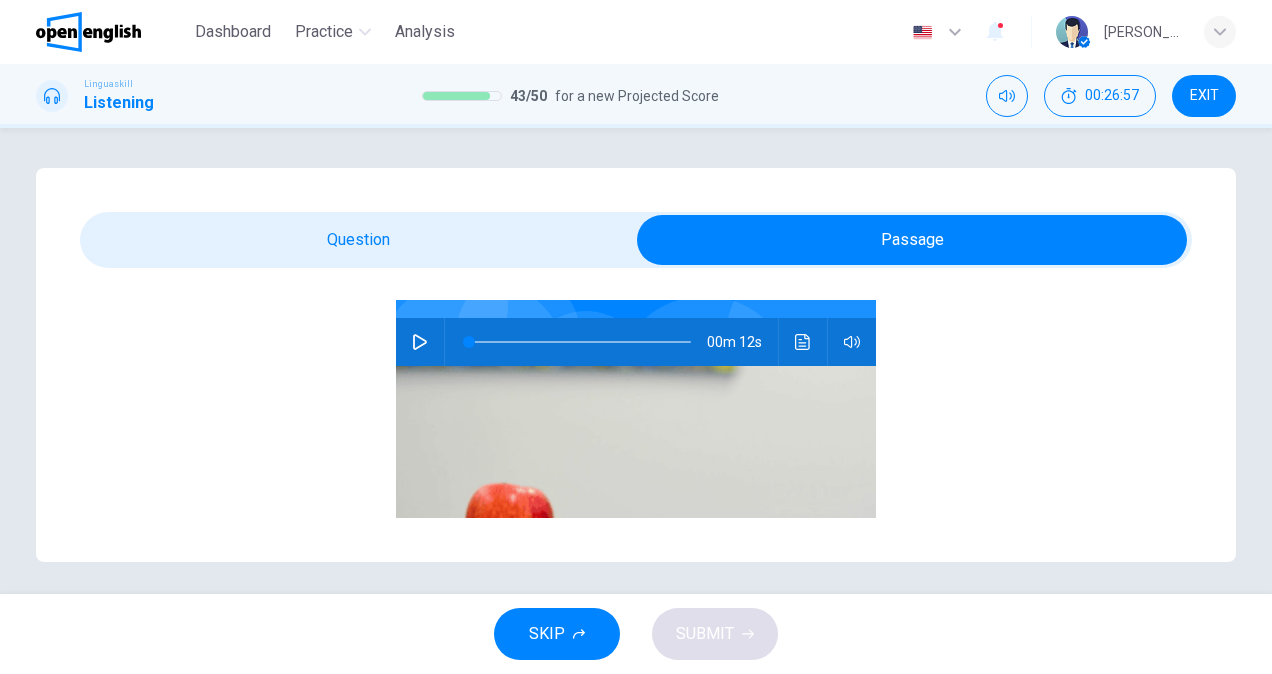drag, startPoint x: 396, startPoint y: 342, endPoint x: 414, endPoint y: 352, distance: 20.59126 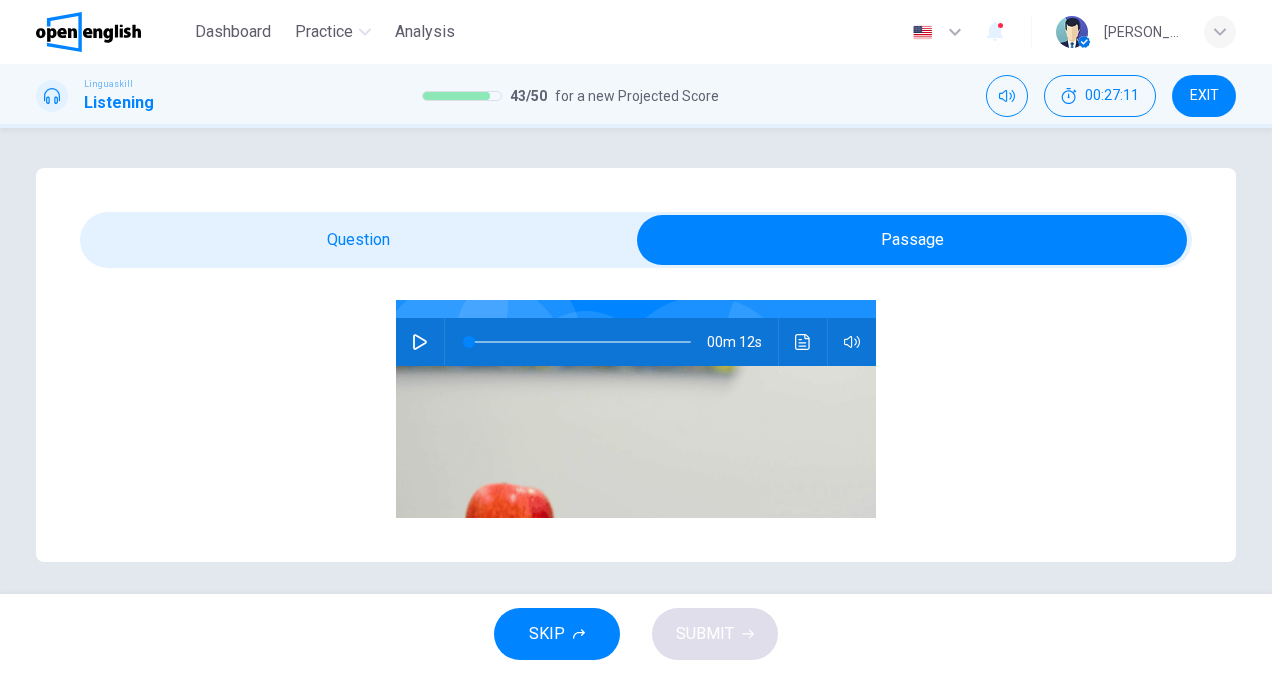 click at bounding box center [420, 342] 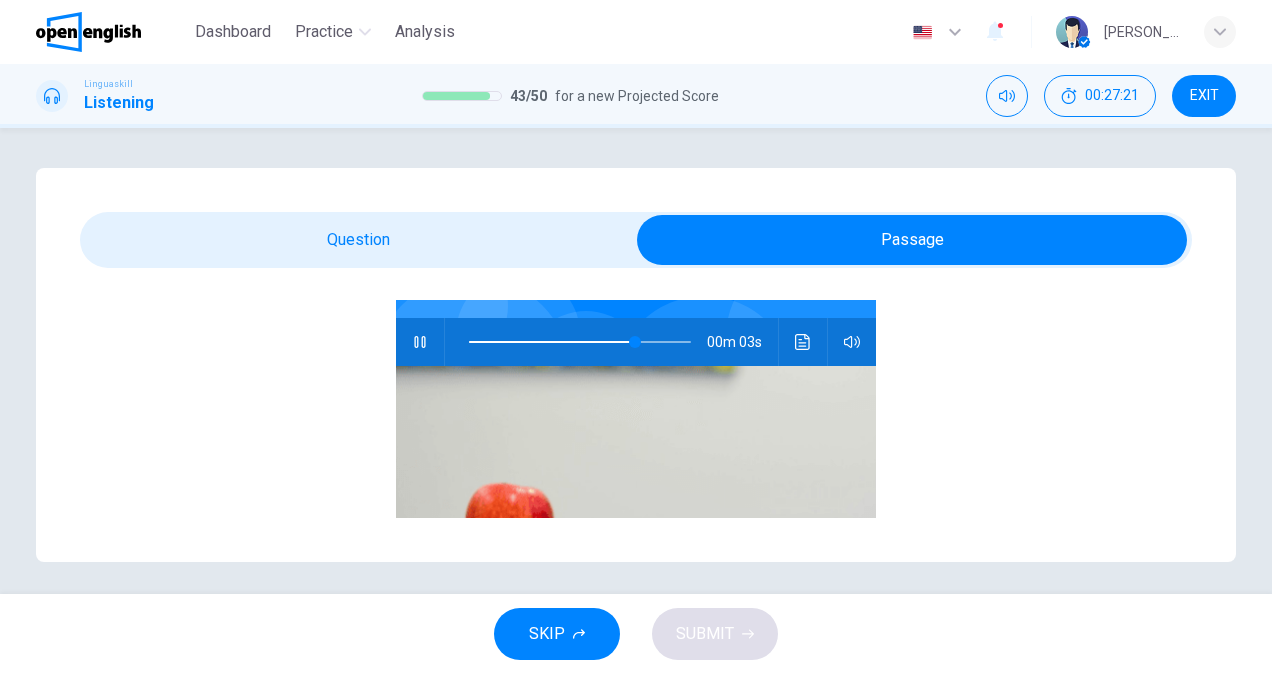type on "**" 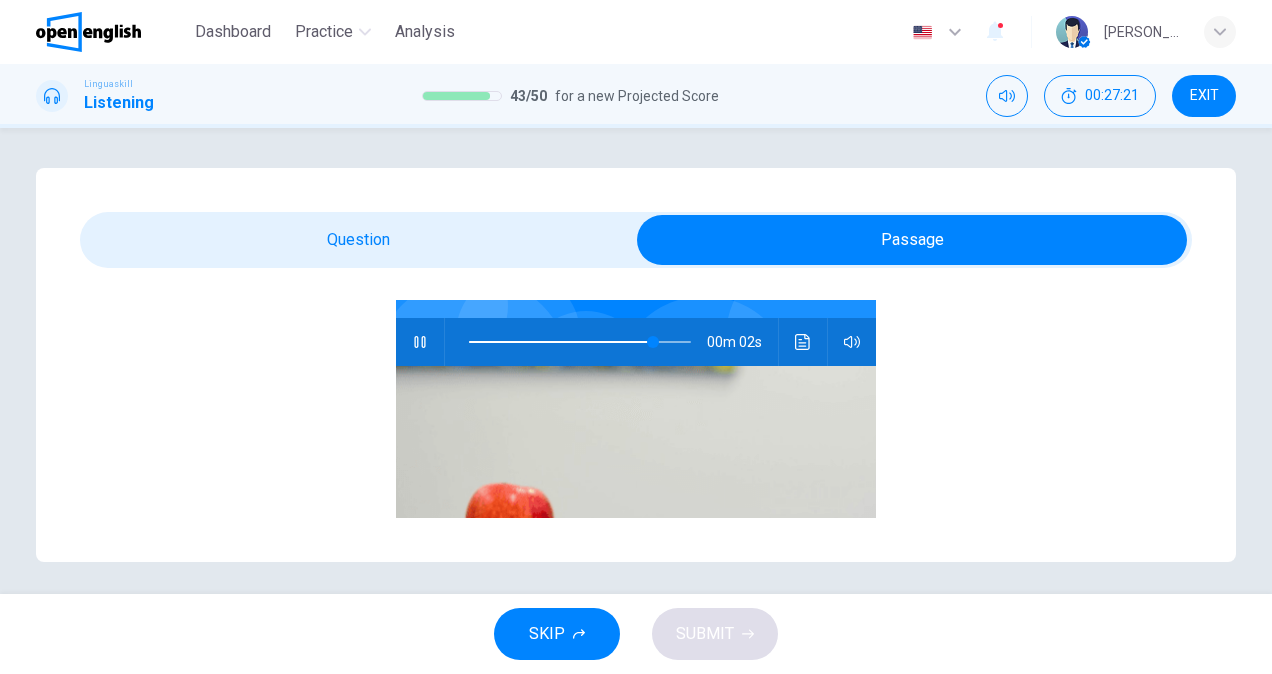 scroll, scrollTop: 6, scrollLeft: 0, axis: vertical 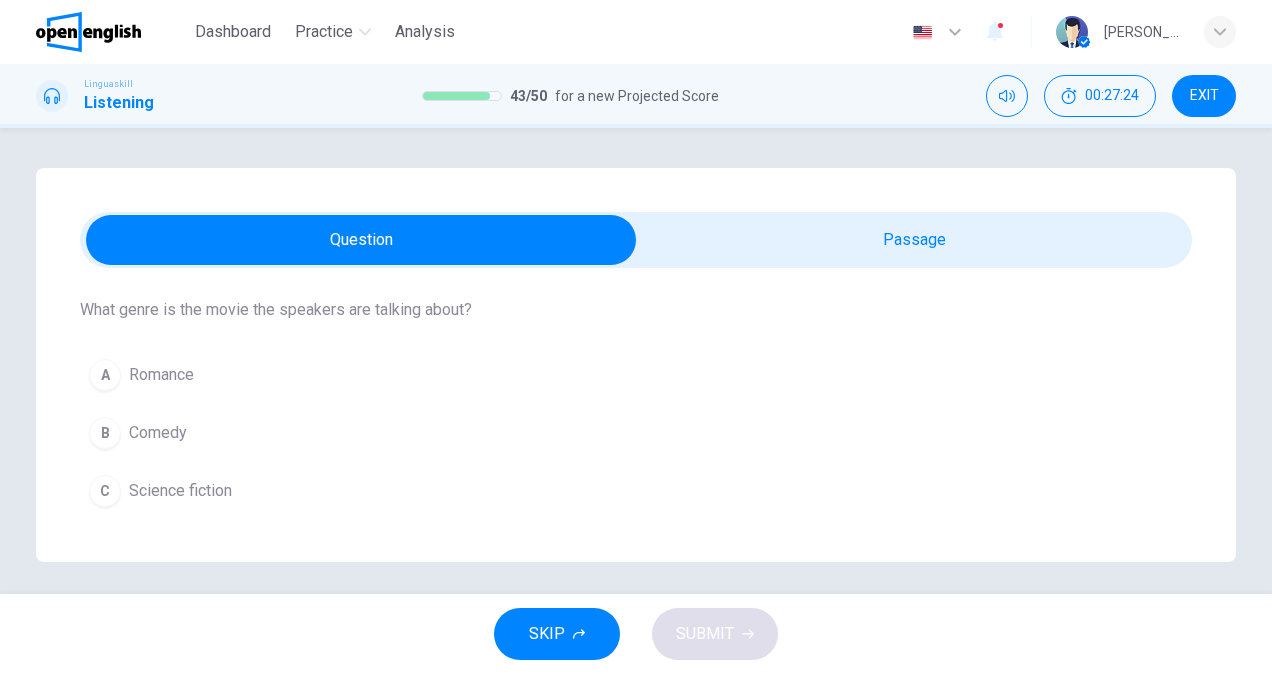 click on "Science fiction" at bounding box center [180, 491] 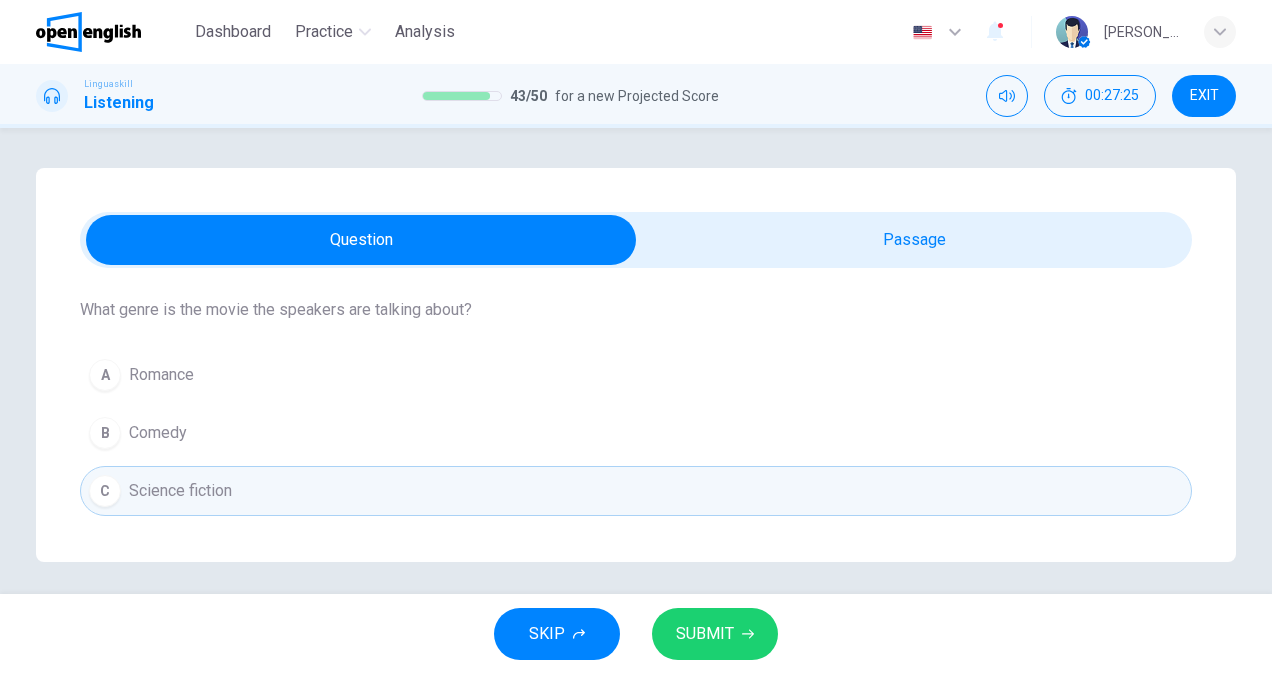 click on "SUBMIT" at bounding box center (715, 634) 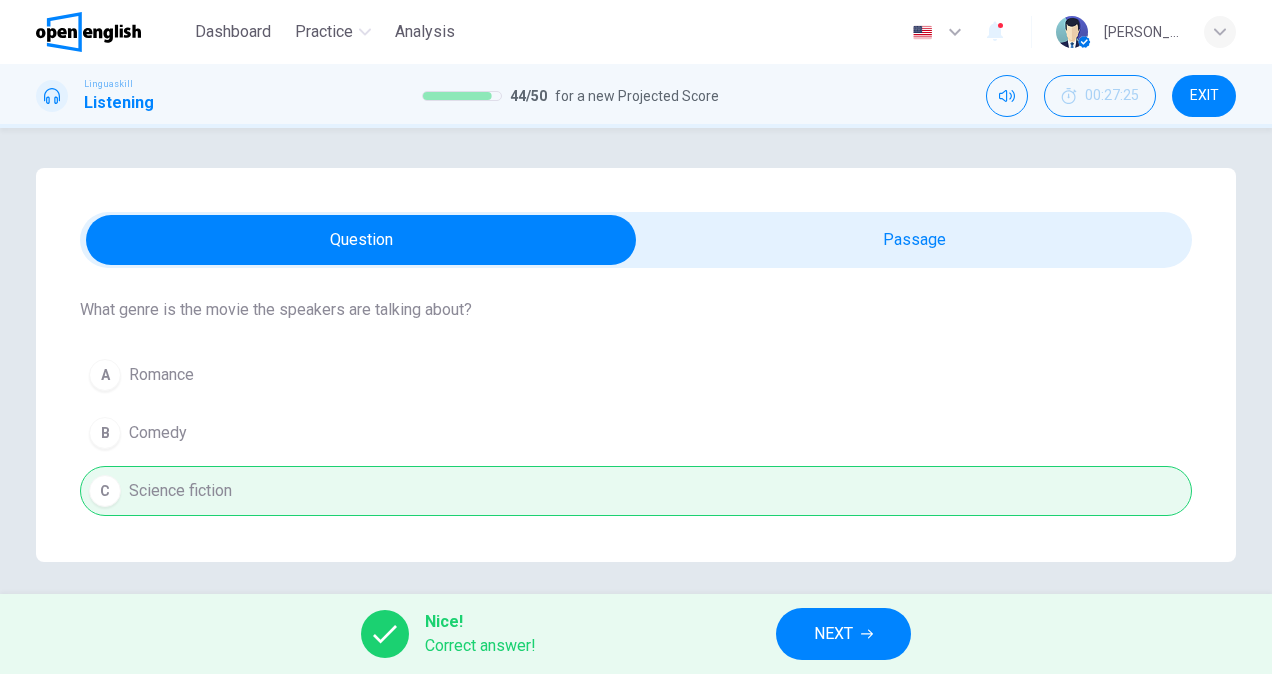 click on "NEXT" at bounding box center [843, 634] 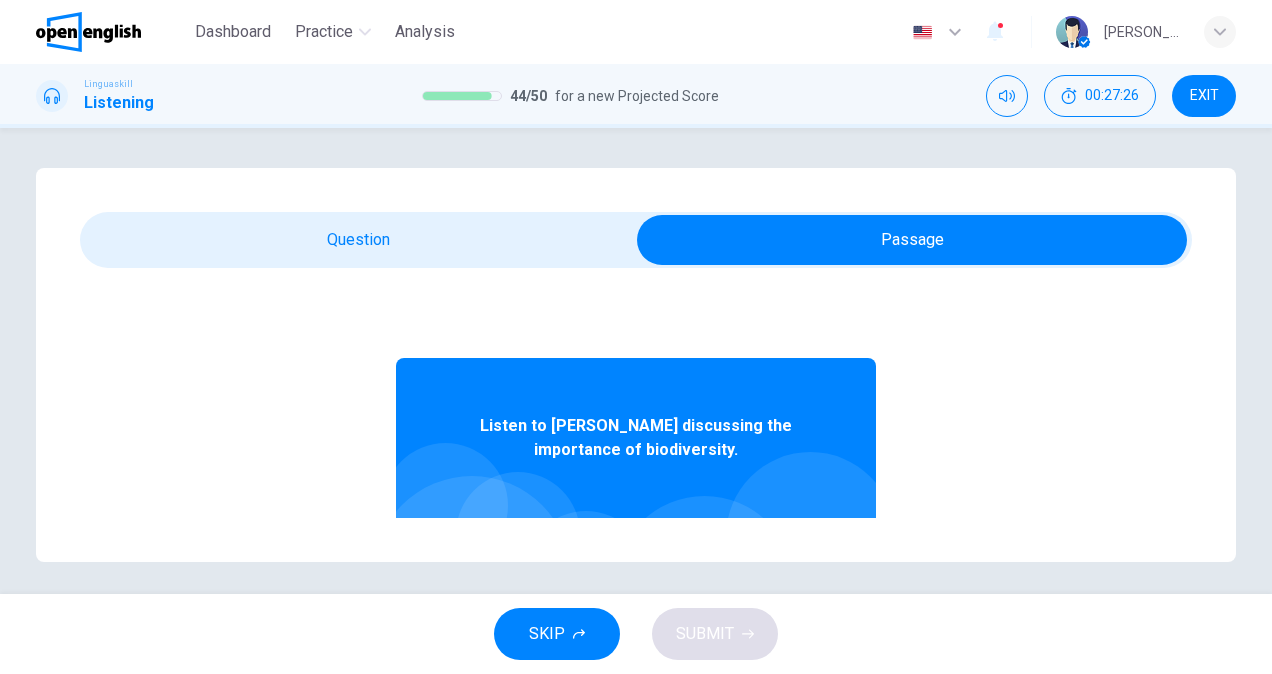 scroll, scrollTop: 100, scrollLeft: 0, axis: vertical 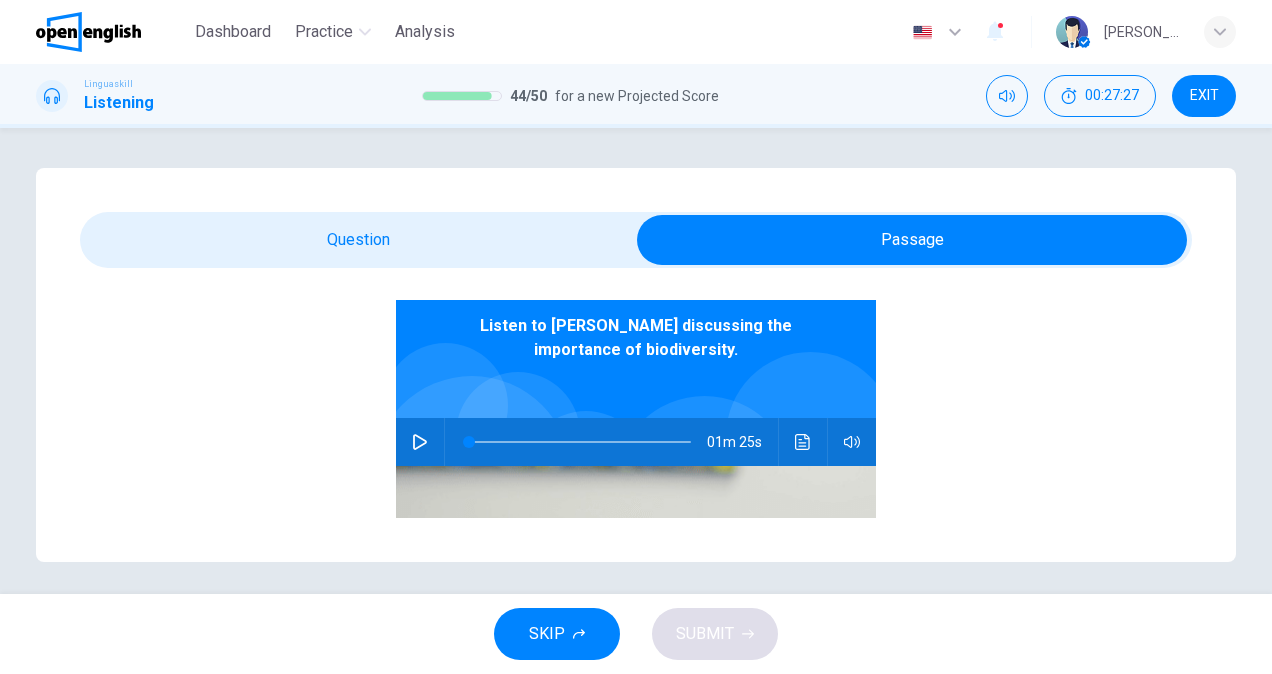 click at bounding box center (420, 442) 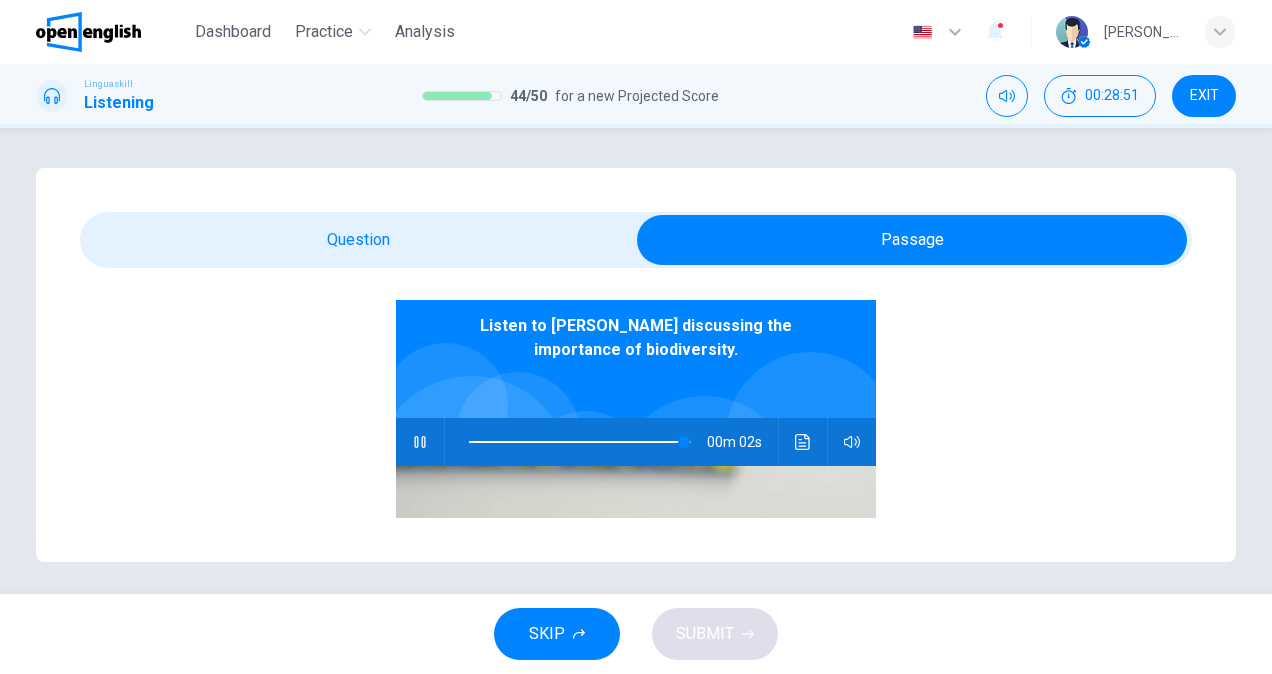 type on "**" 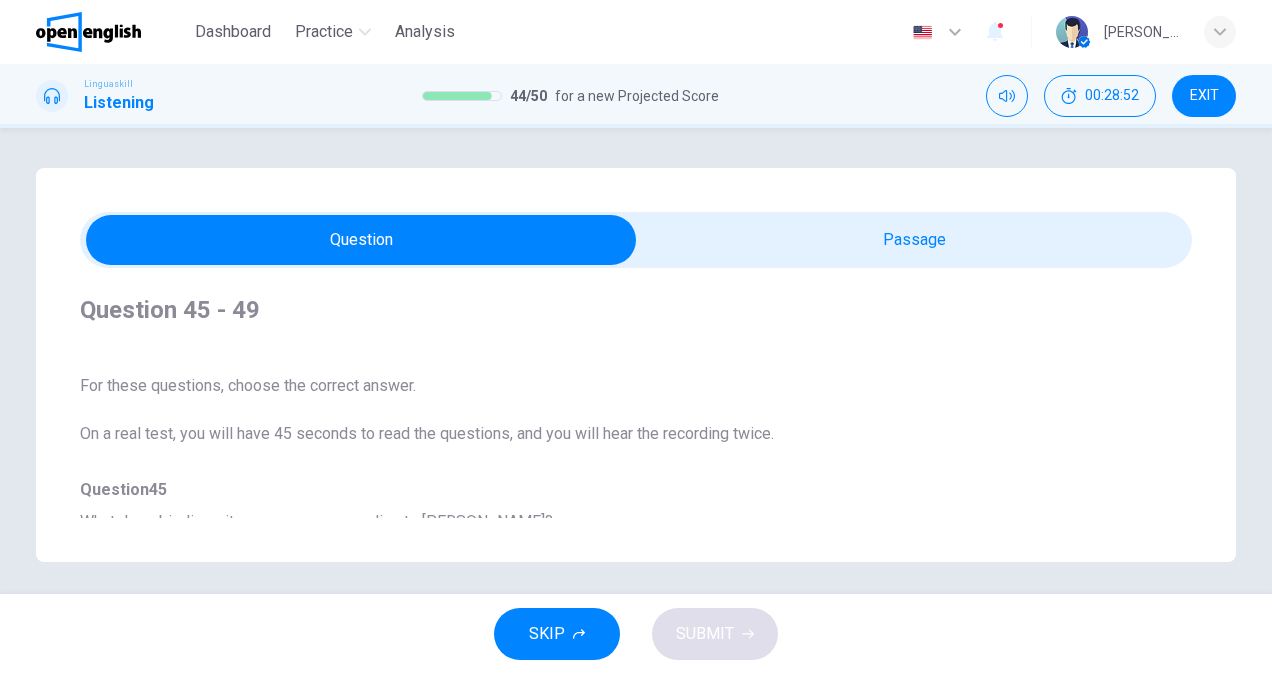 scroll, scrollTop: 6, scrollLeft: 0, axis: vertical 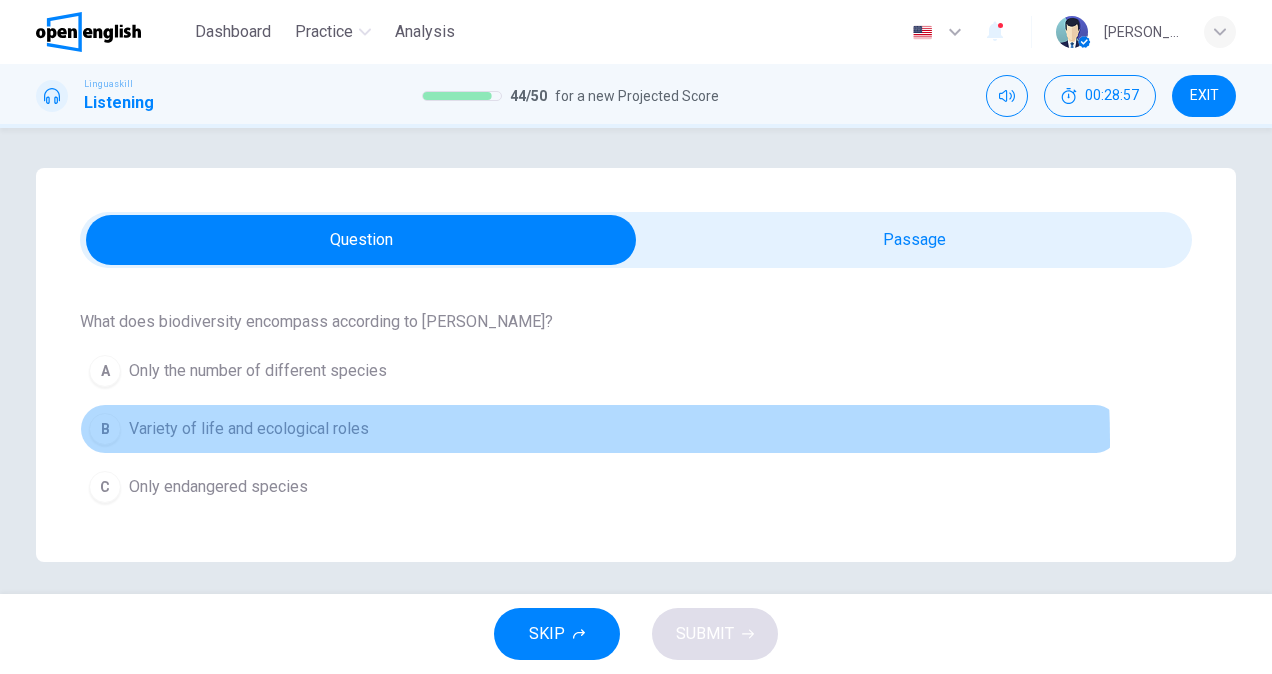 click on "B Variety of life and ecological roles" at bounding box center (600, 429) 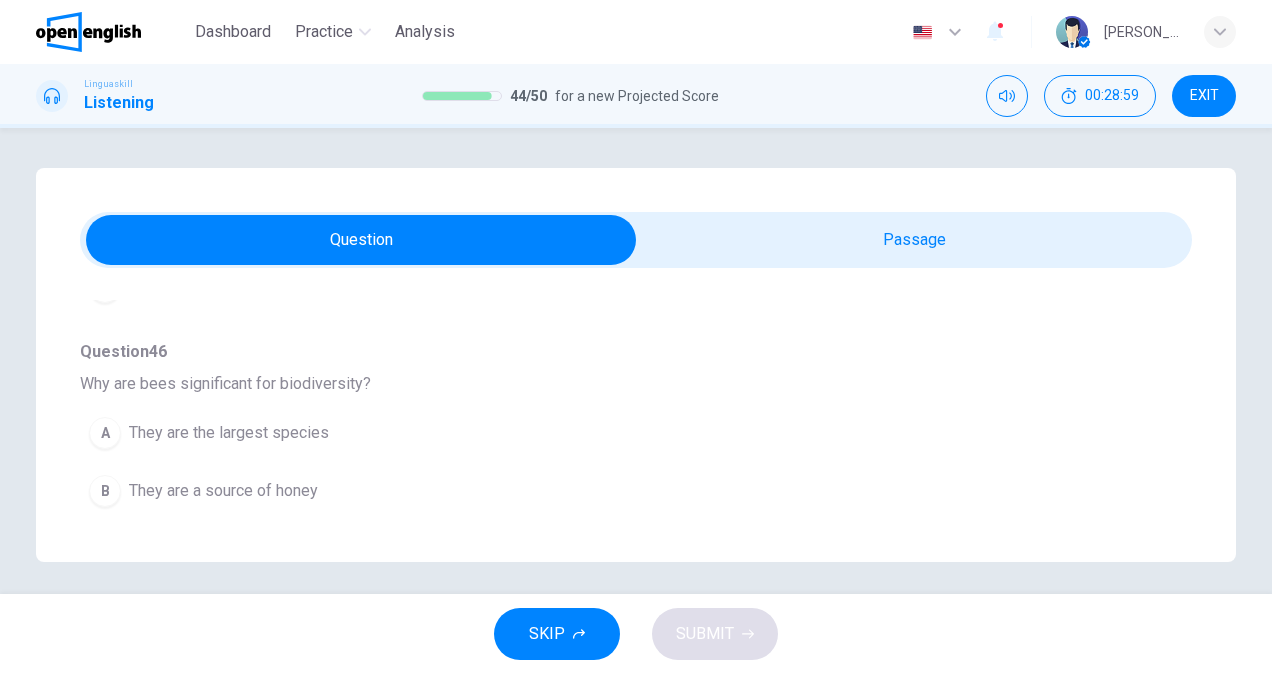 scroll, scrollTop: 500, scrollLeft: 0, axis: vertical 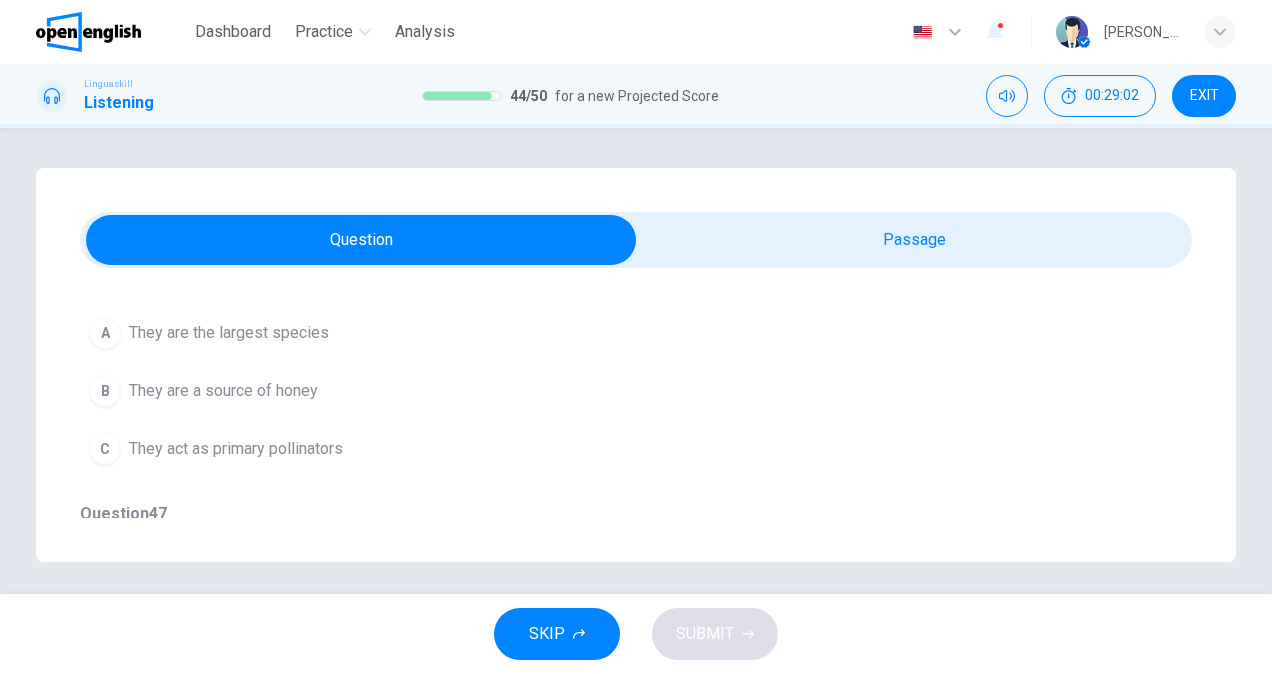 click on "They act as primary pollinators" at bounding box center (236, 449) 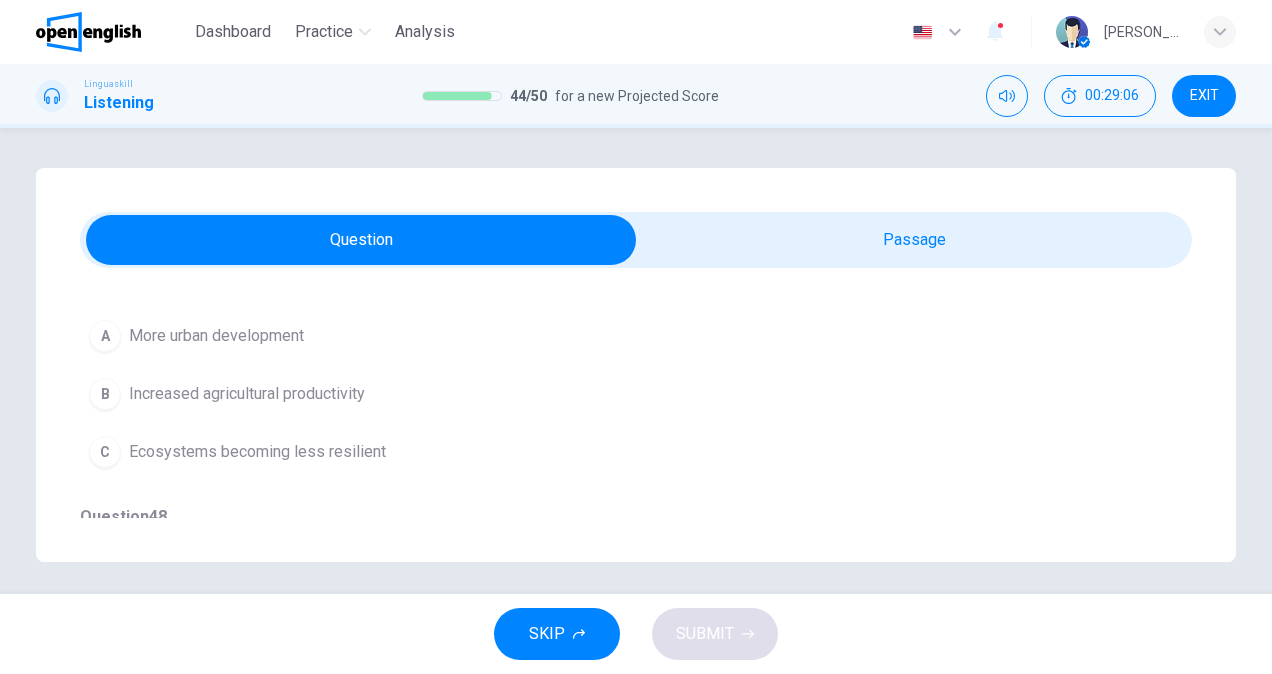 scroll, scrollTop: 800, scrollLeft: 0, axis: vertical 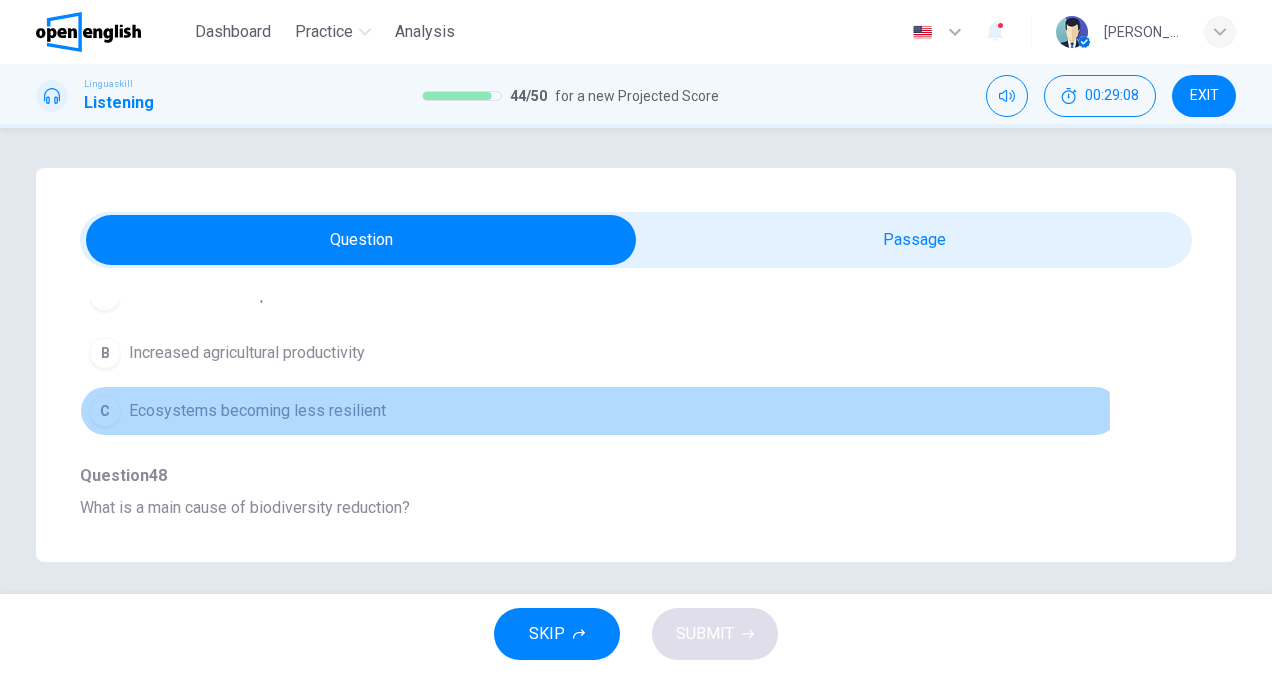 click on "Ecosystems becoming less resilient" at bounding box center [257, 411] 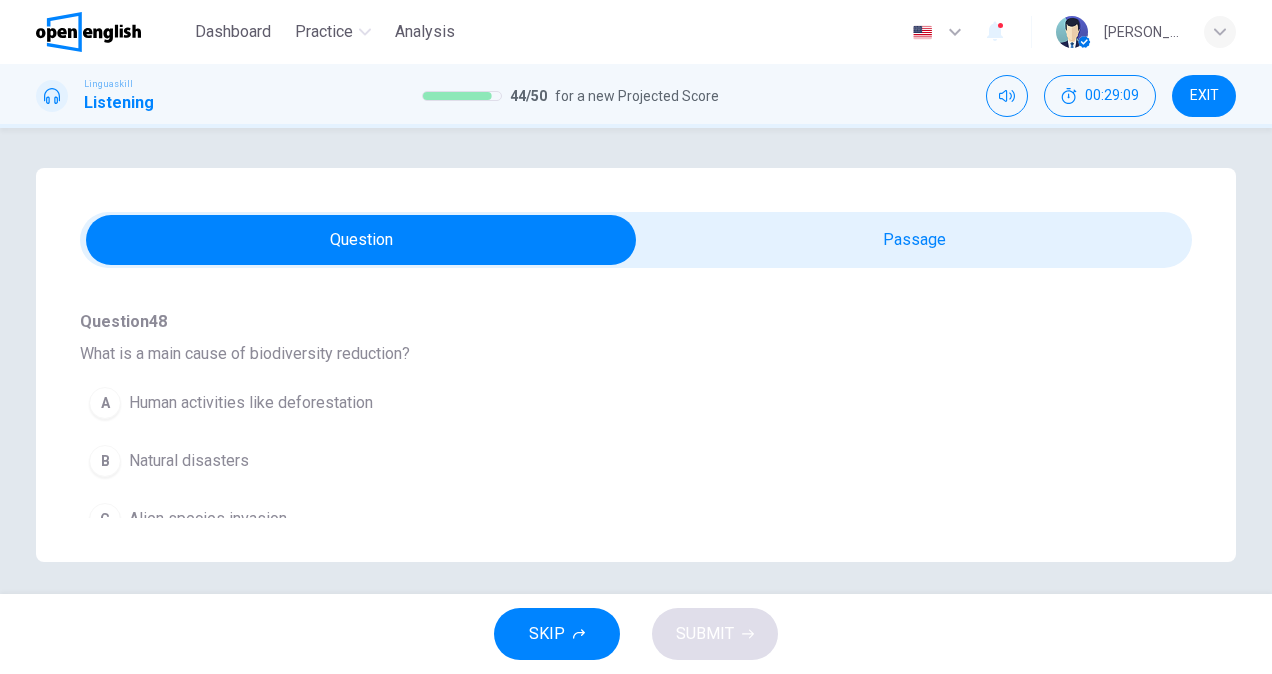 scroll, scrollTop: 1000, scrollLeft: 0, axis: vertical 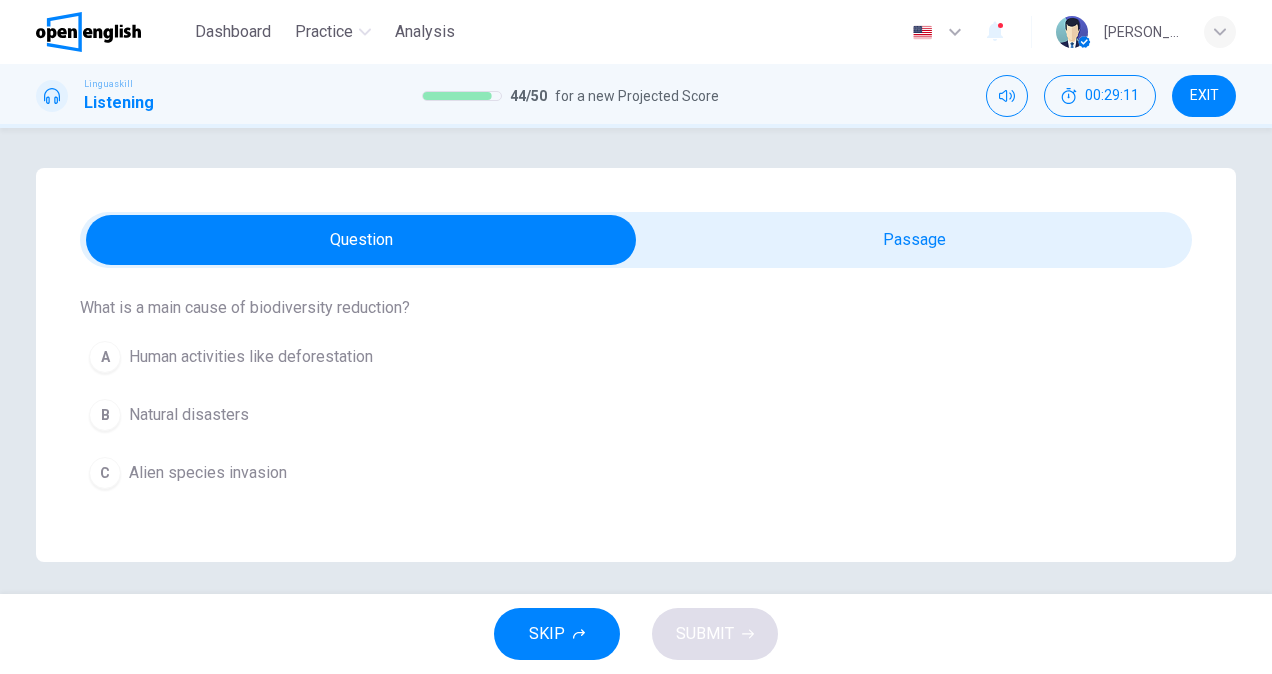 click on "A Human activities like deforestation" at bounding box center [600, 357] 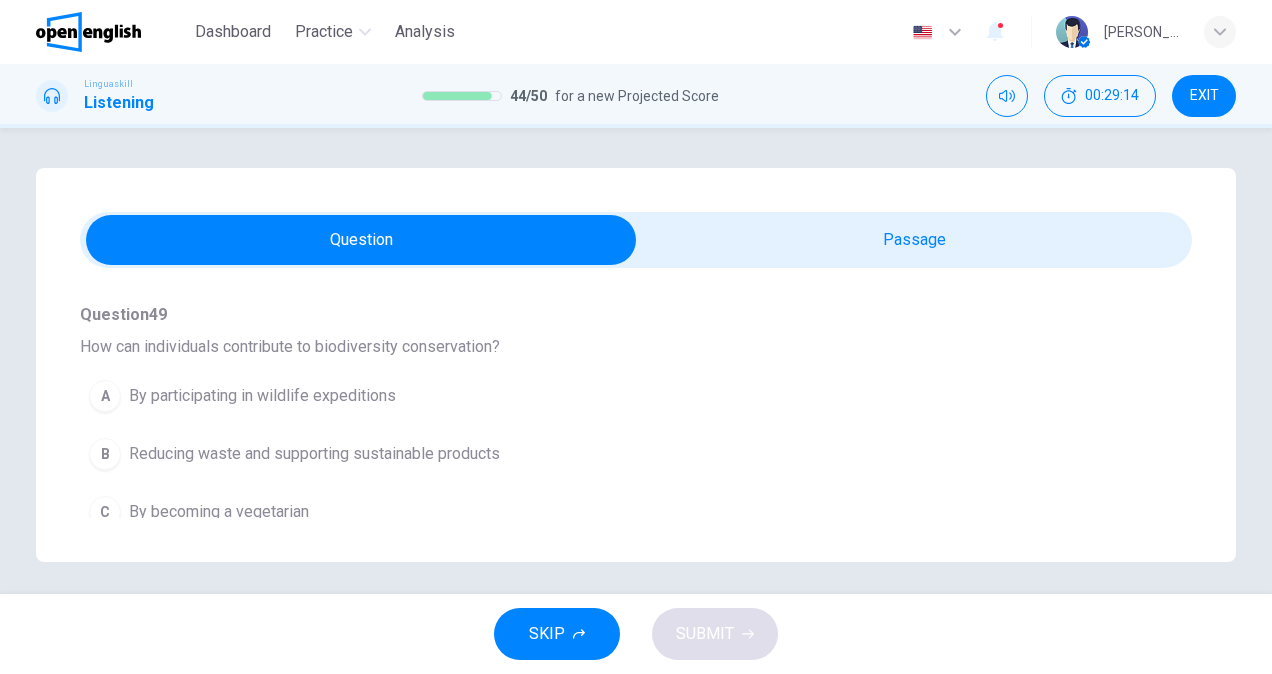 scroll, scrollTop: 1236, scrollLeft: 0, axis: vertical 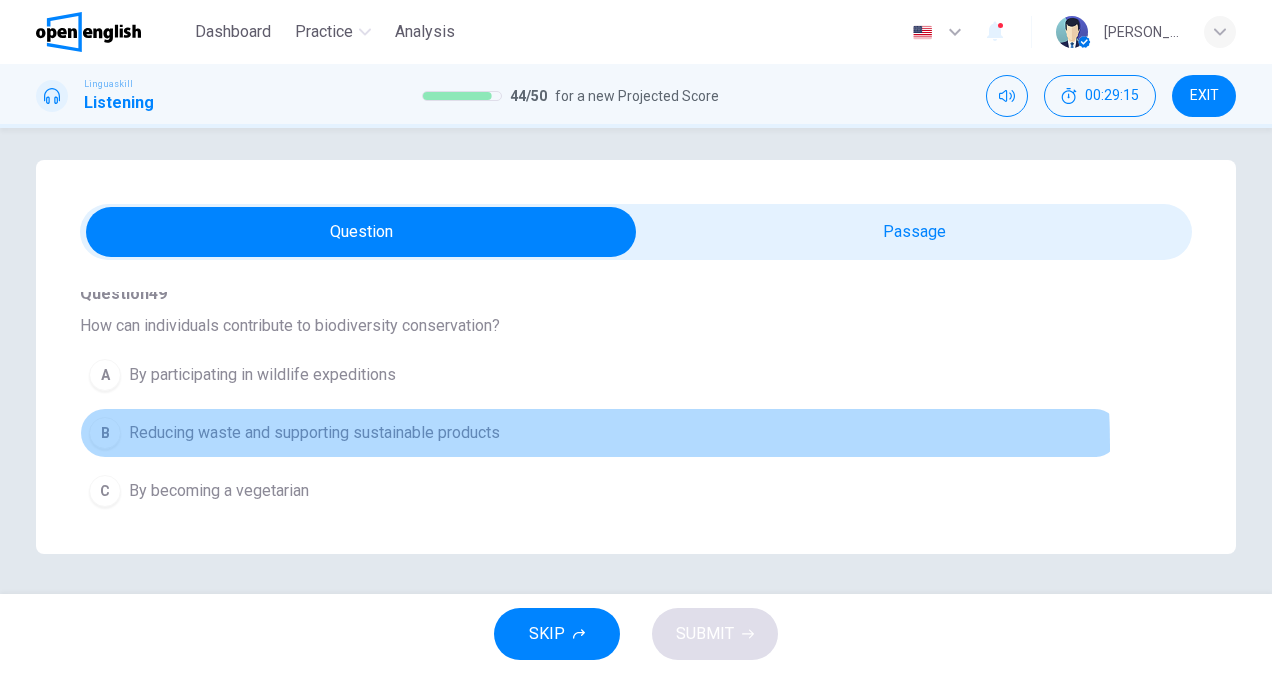 click on "B Reducing waste and supporting sustainable products" at bounding box center (600, 433) 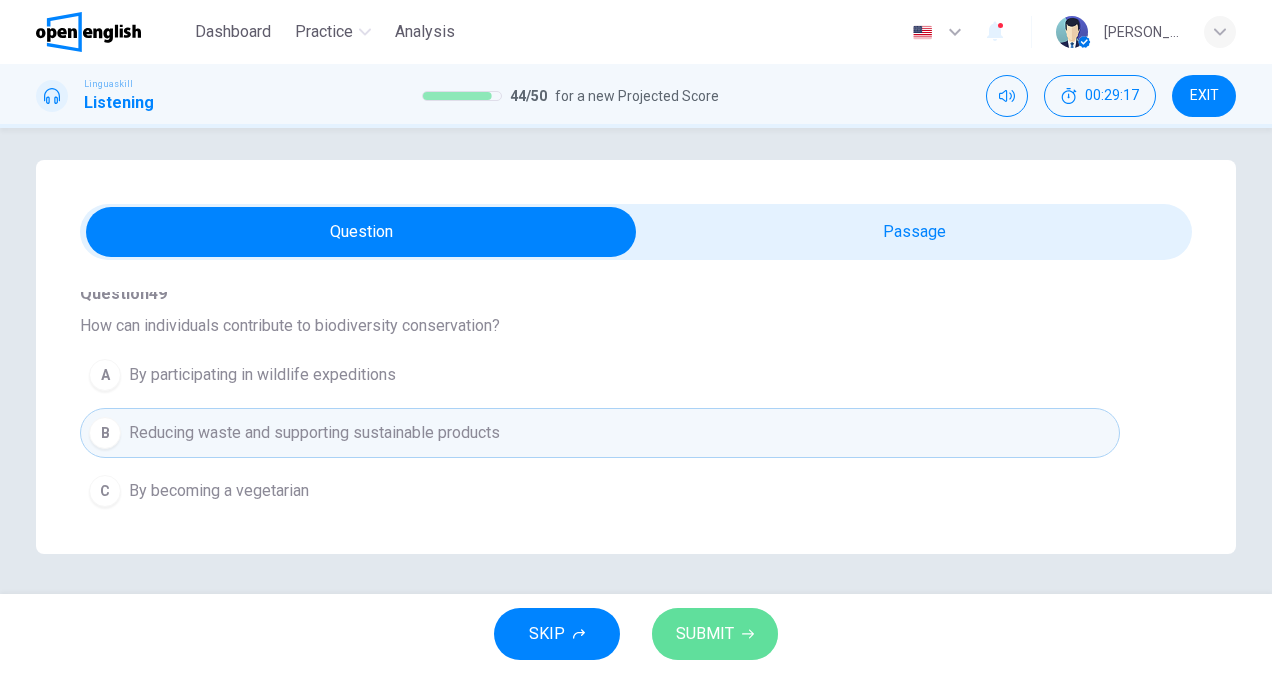 click on "SUBMIT" at bounding box center (715, 634) 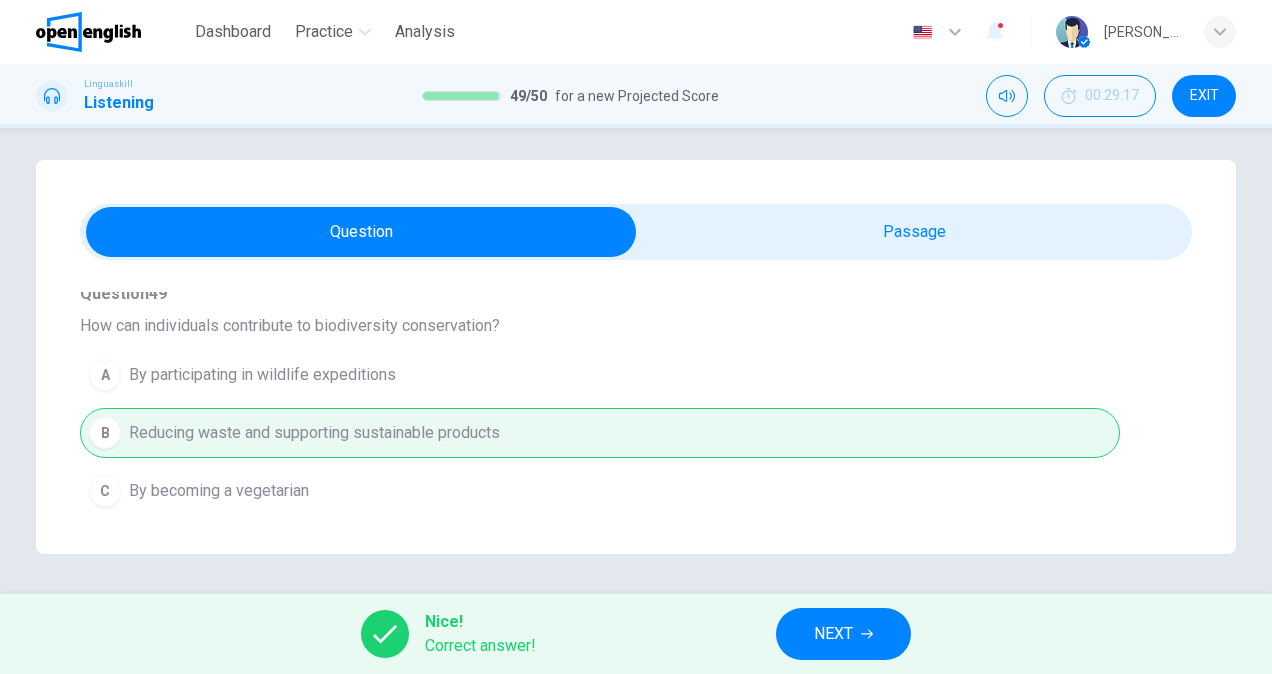 click on "NEXT" at bounding box center [833, 634] 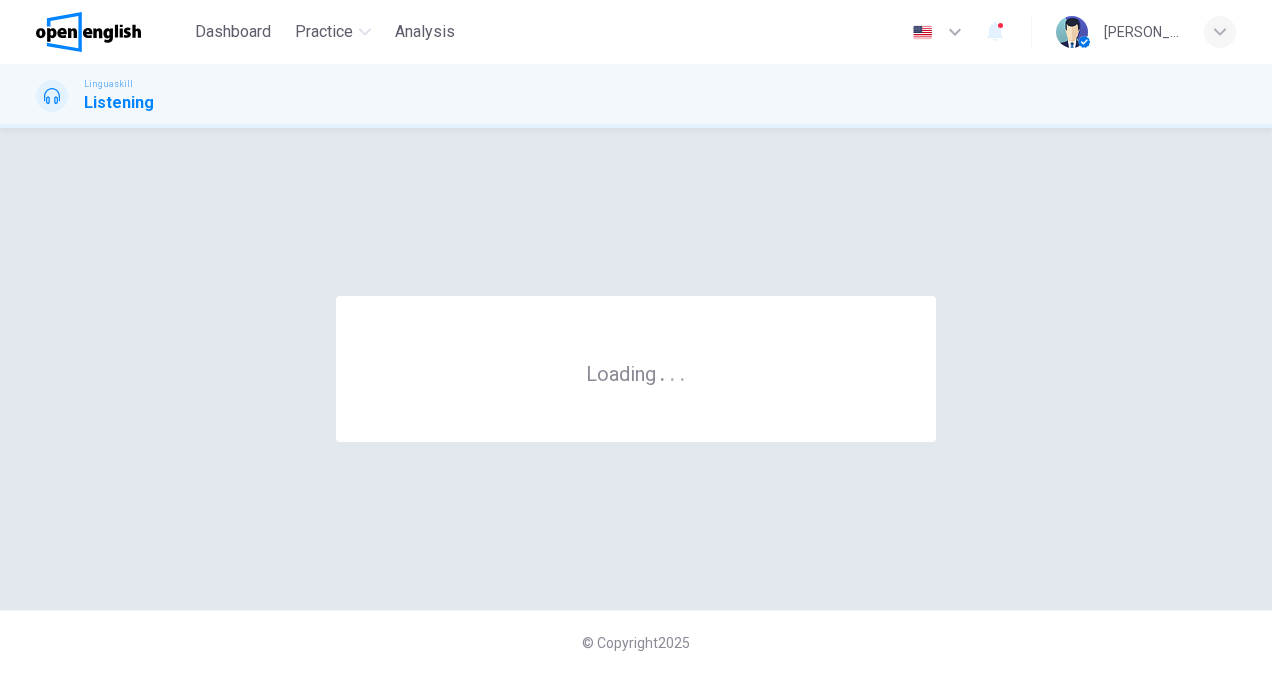 scroll, scrollTop: 0, scrollLeft: 0, axis: both 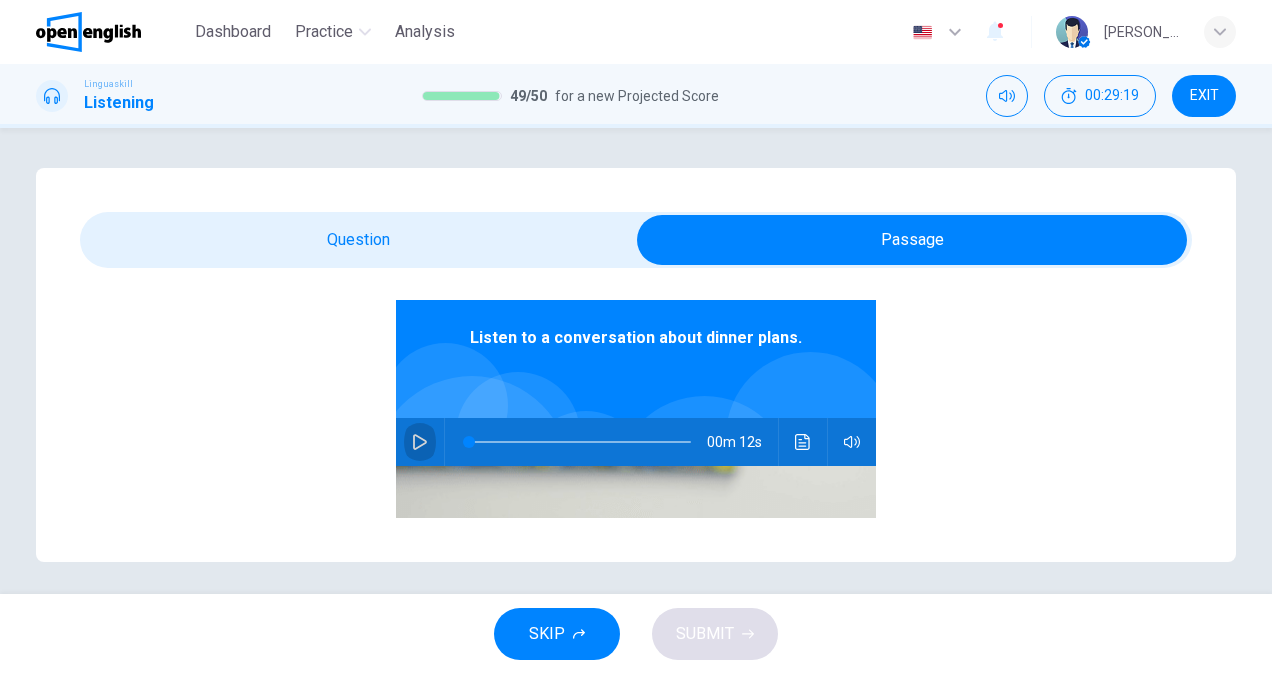 click 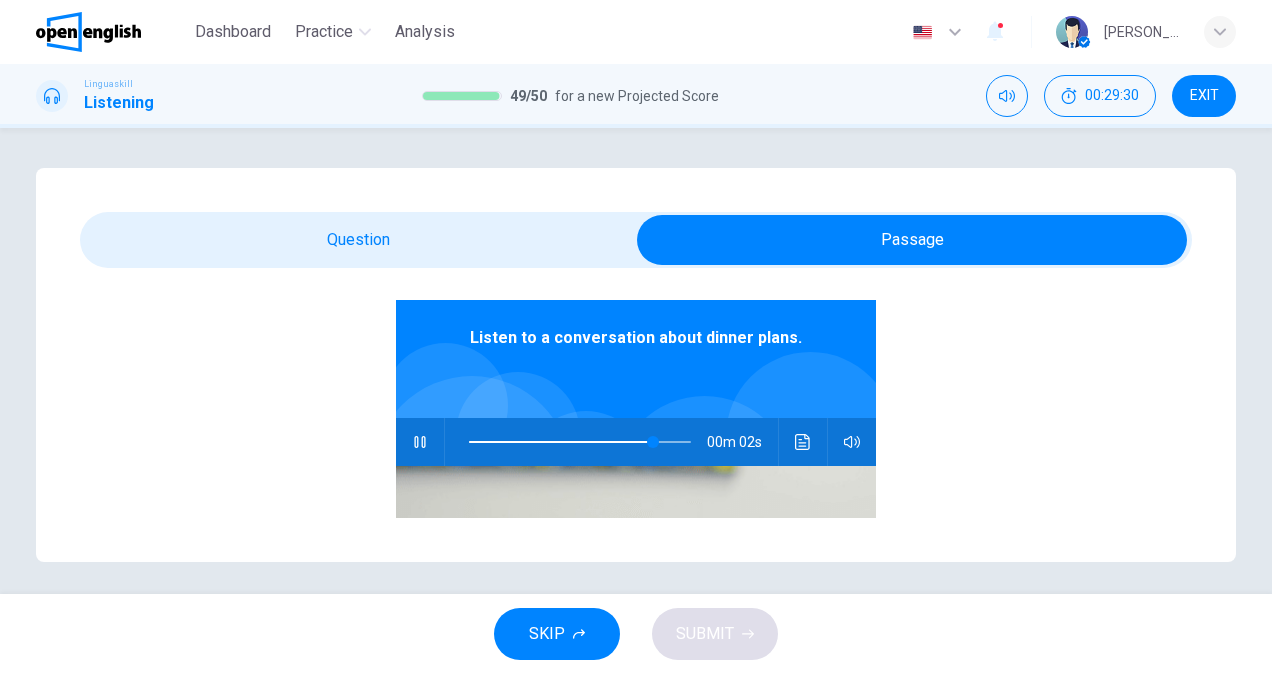 type on "**" 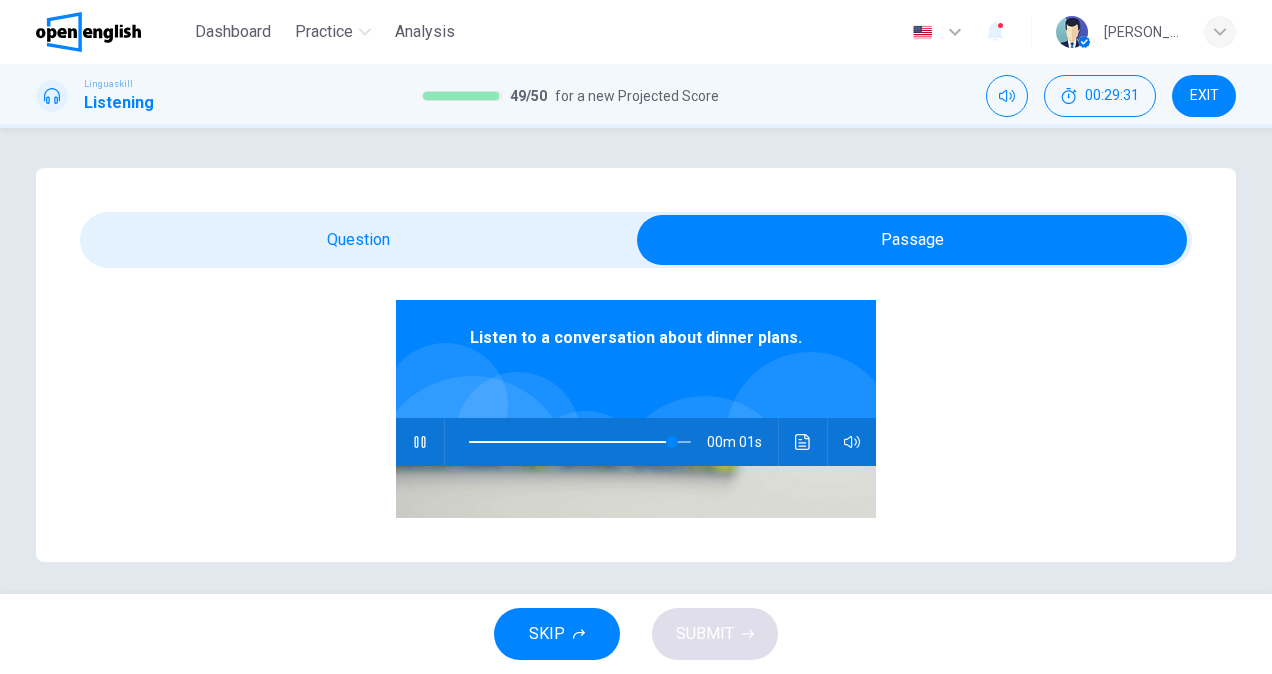 scroll, scrollTop: 6, scrollLeft: 0, axis: vertical 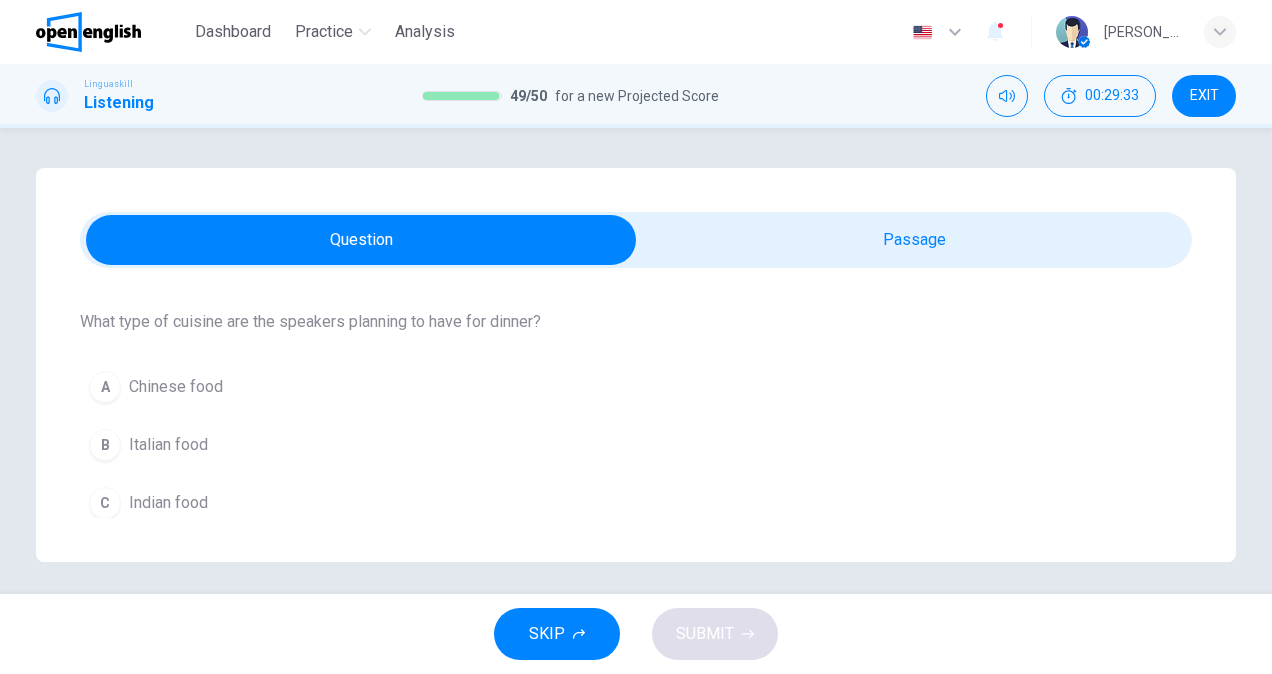 click on "Italian food" at bounding box center [168, 445] 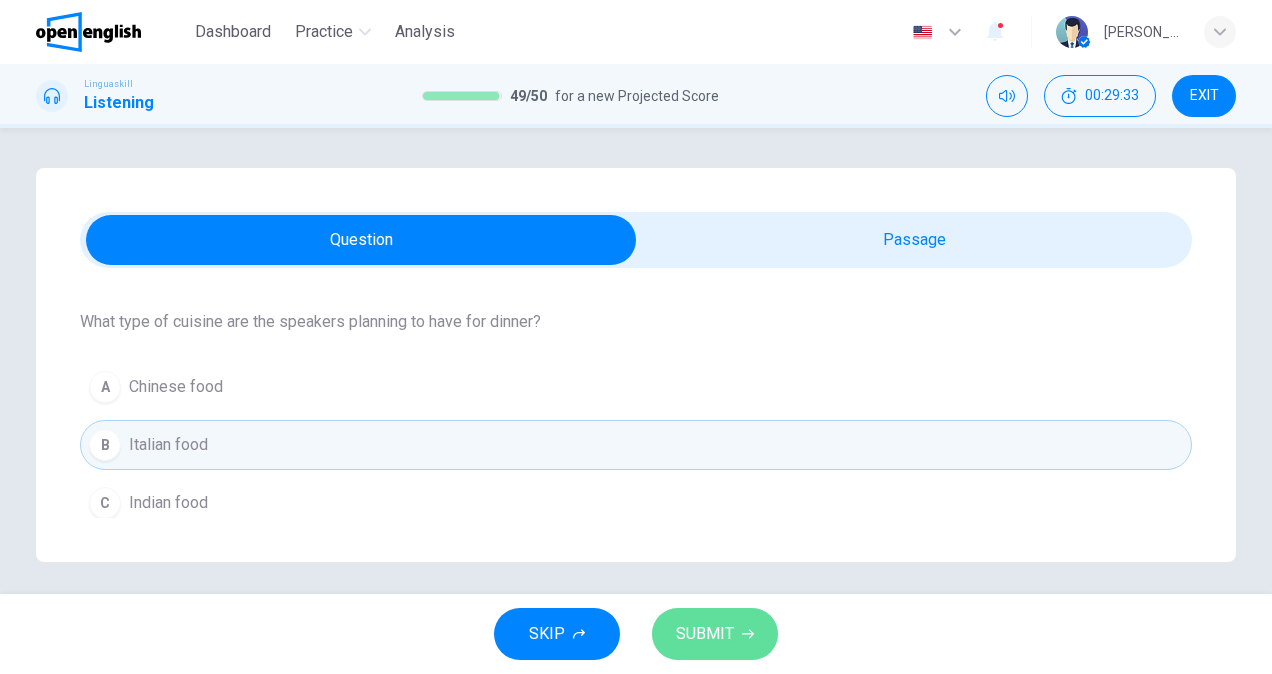 click on "SUBMIT" at bounding box center (715, 634) 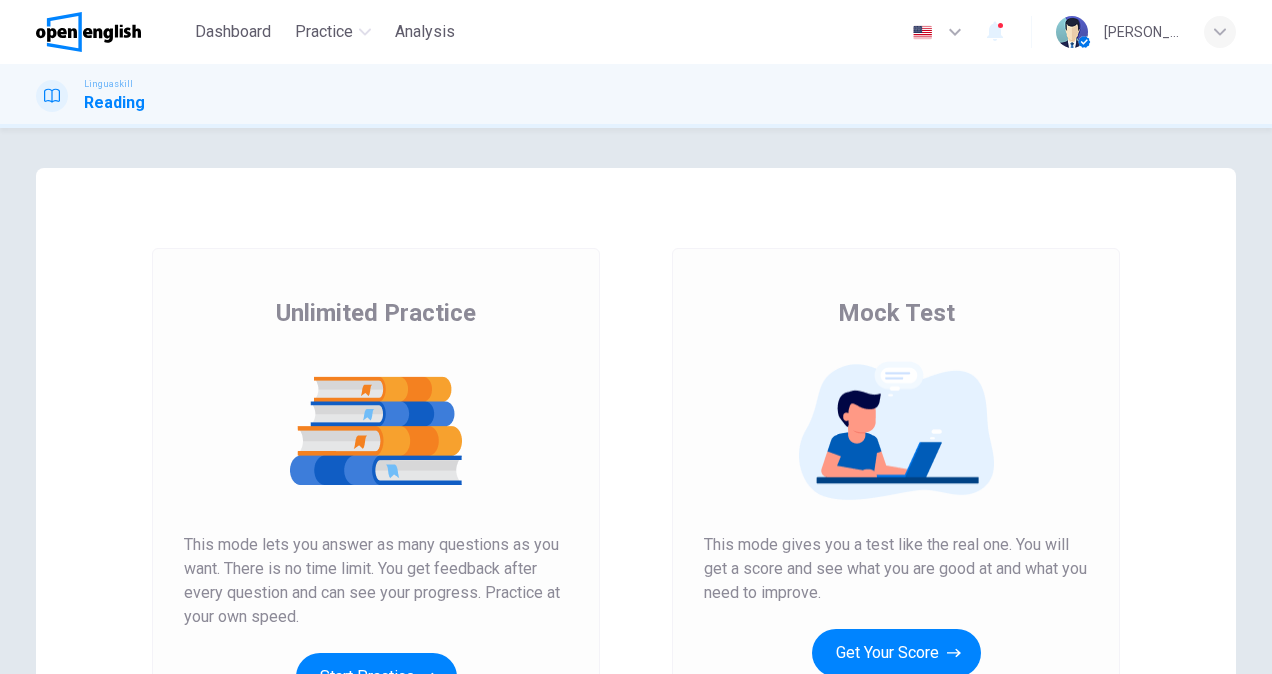 scroll, scrollTop: 0, scrollLeft: 0, axis: both 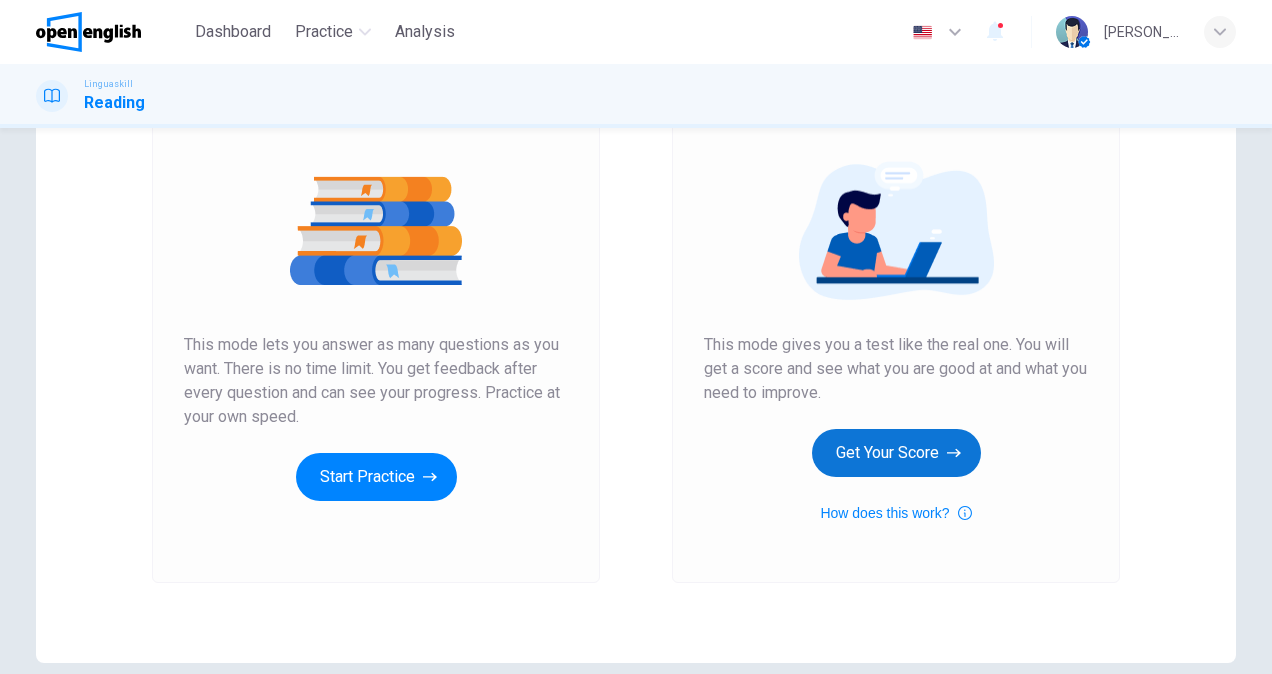 click on "Get Your Score" at bounding box center [896, 453] 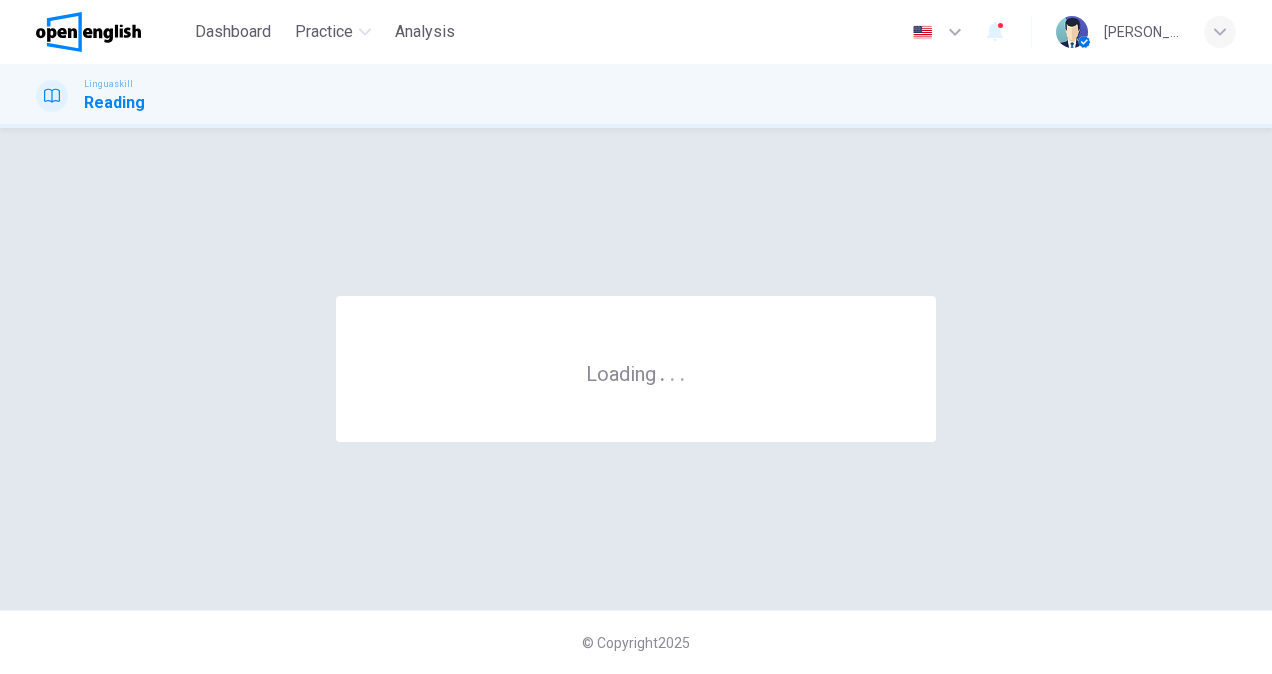 scroll, scrollTop: 0, scrollLeft: 0, axis: both 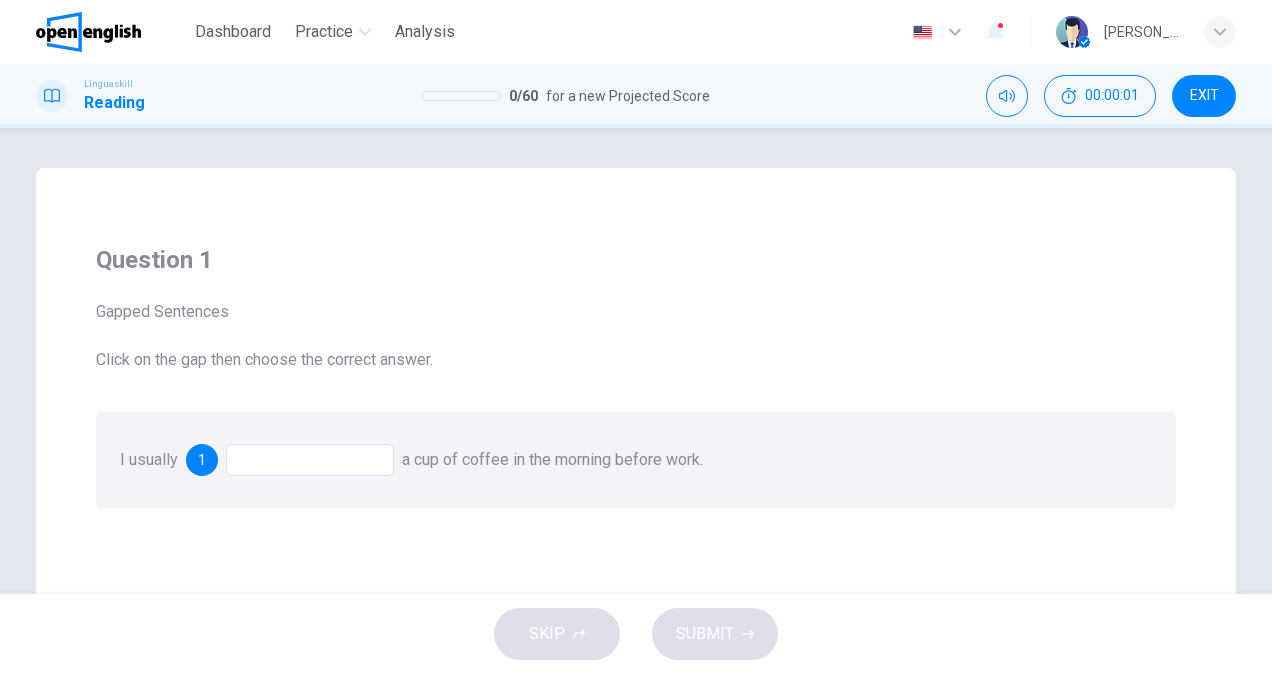 click at bounding box center (310, 460) 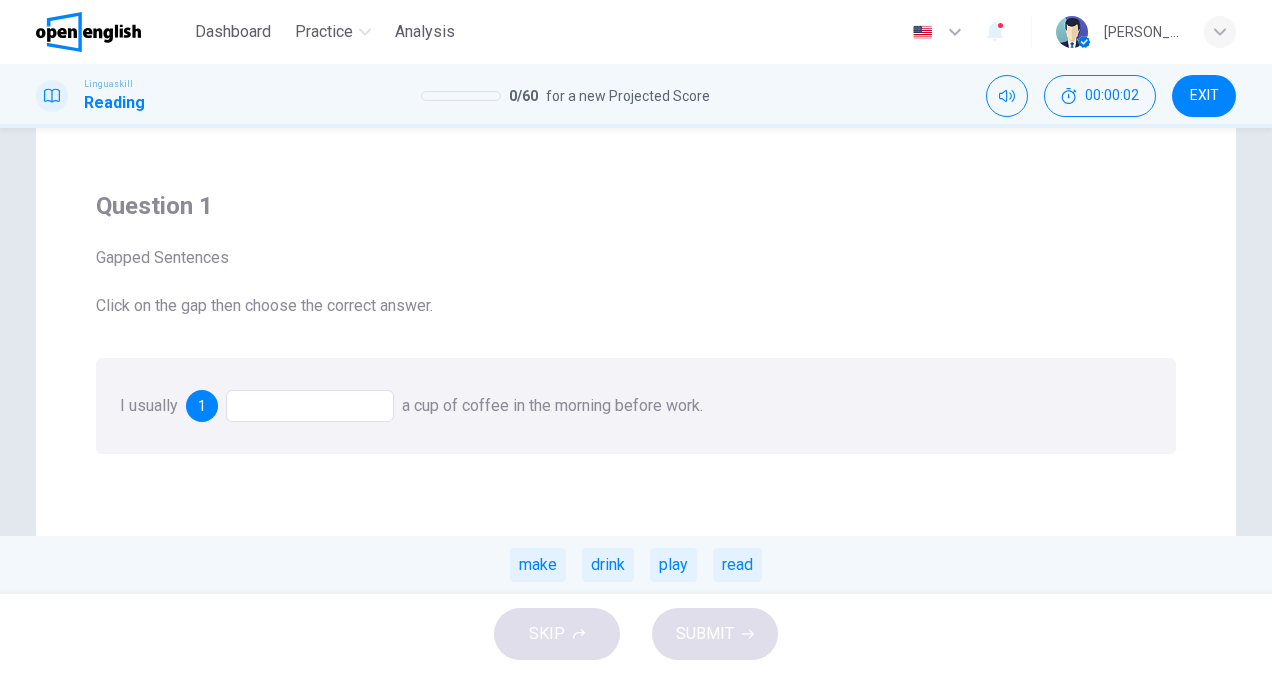 scroll, scrollTop: 100, scrollLeft: 0, axis: vertical 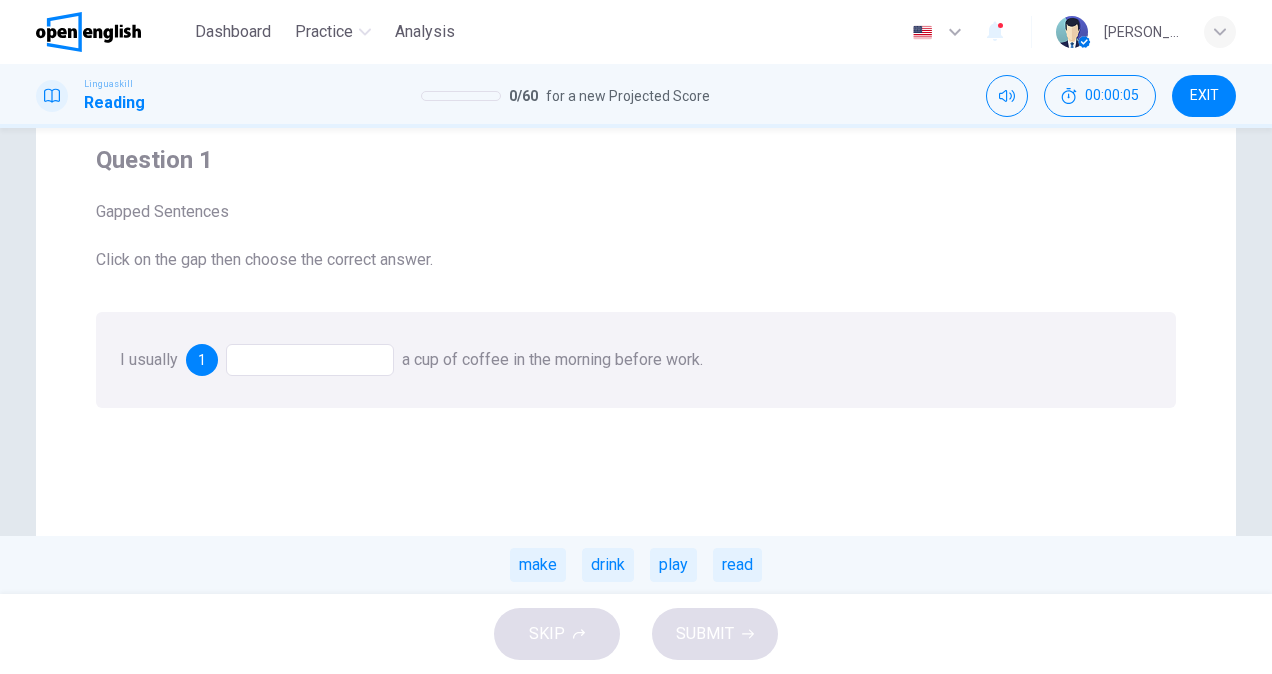 drag, startPoint x: 627, startPoint y: 564, endPoint x: 321, endPoint y: 370, distance: 362.3148 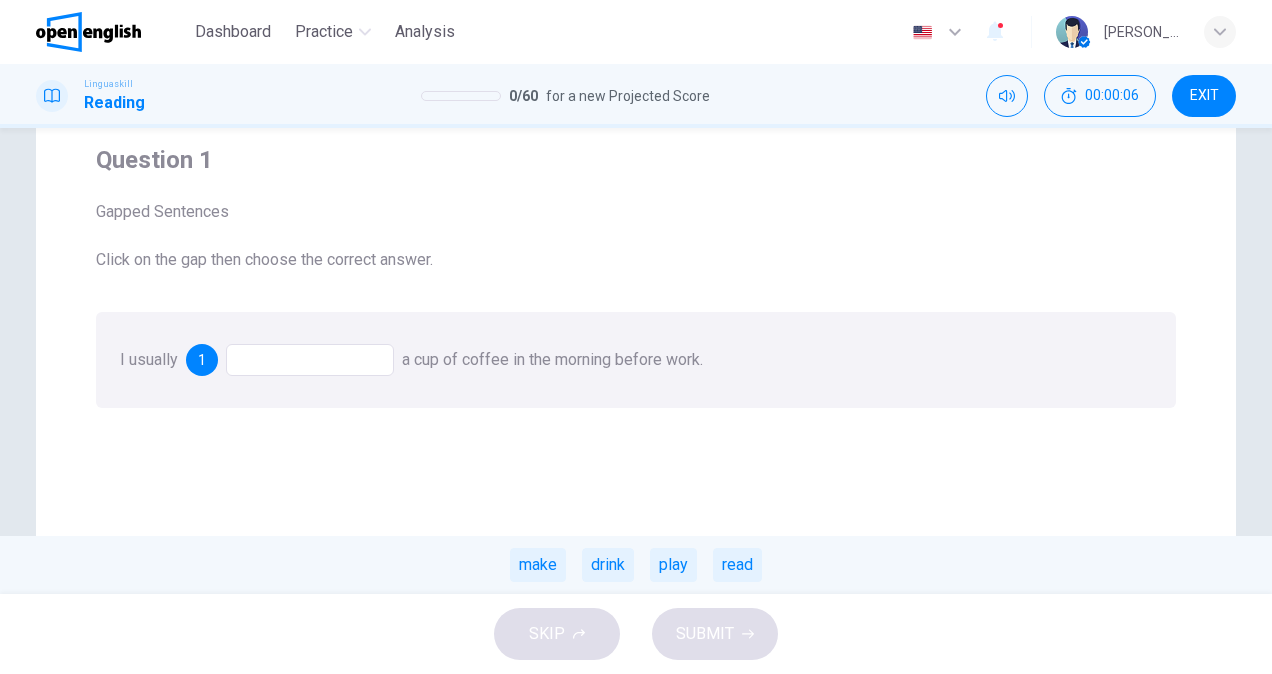 click on "drink" at bounding box center [608, 565] 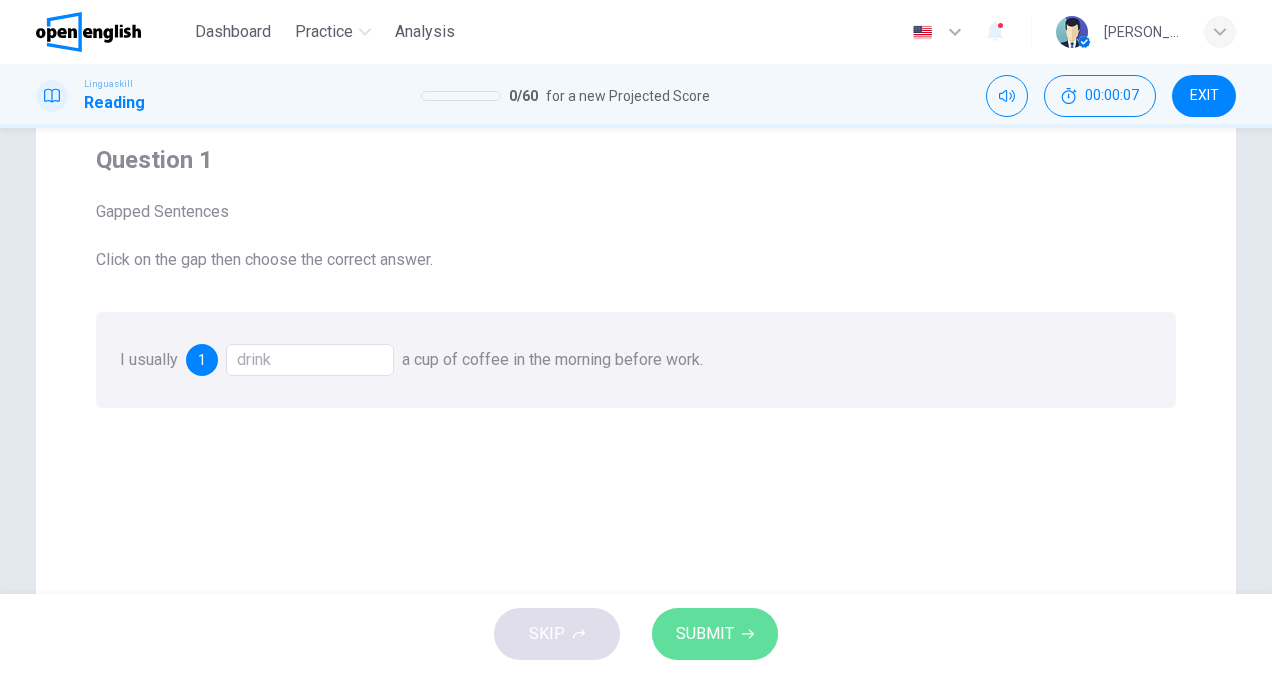 click on "SUBMIT" at bounding box center [715, 634] 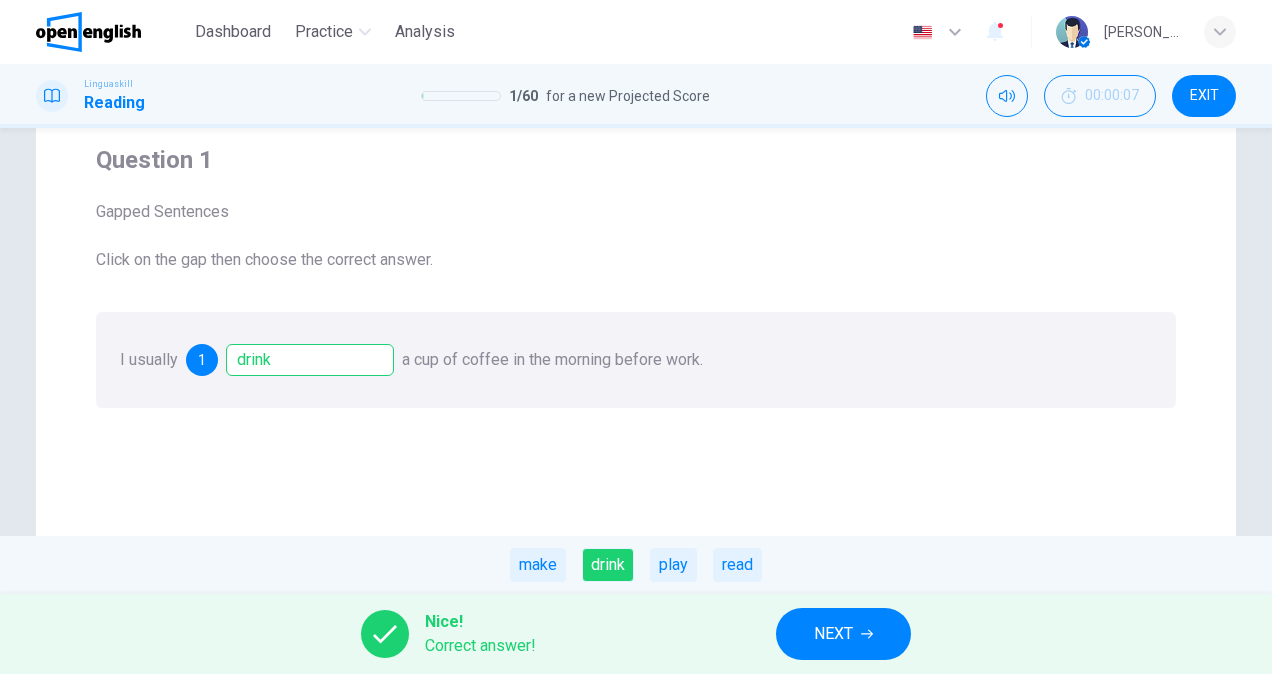 click on "NEXT" at bounding box center [833, 634] 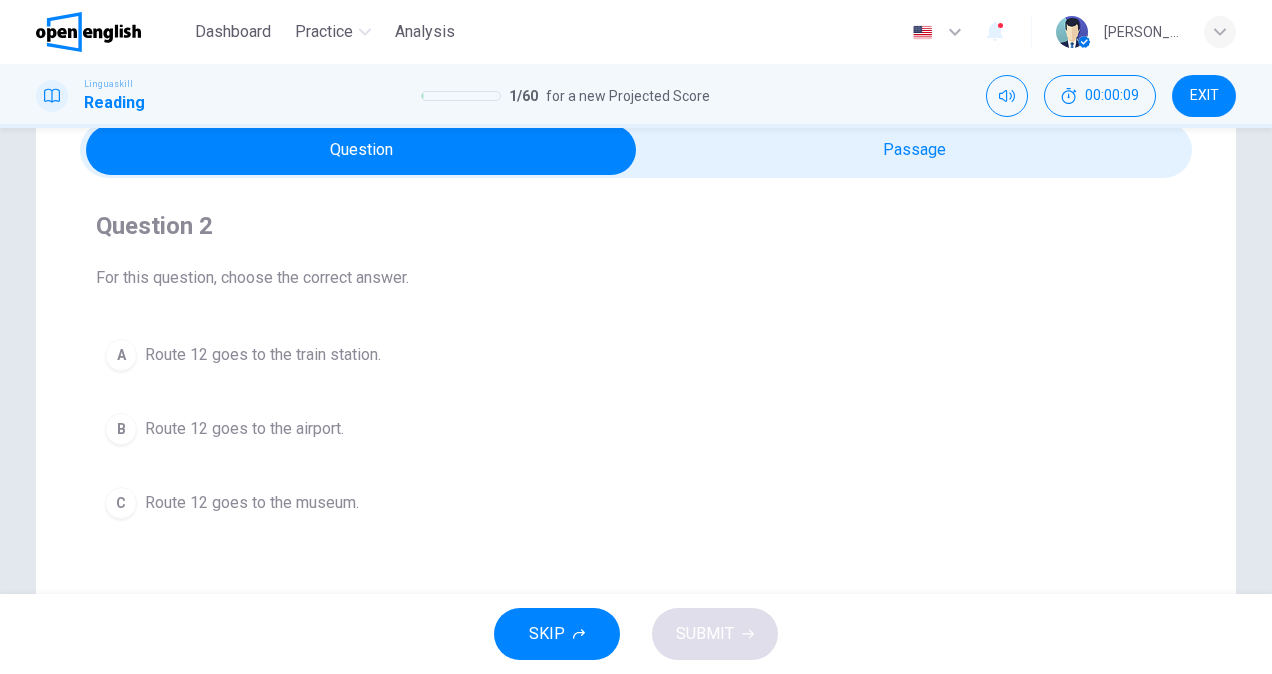 scroll, scrollTop: 0, scrollLeft: 0, axis: both 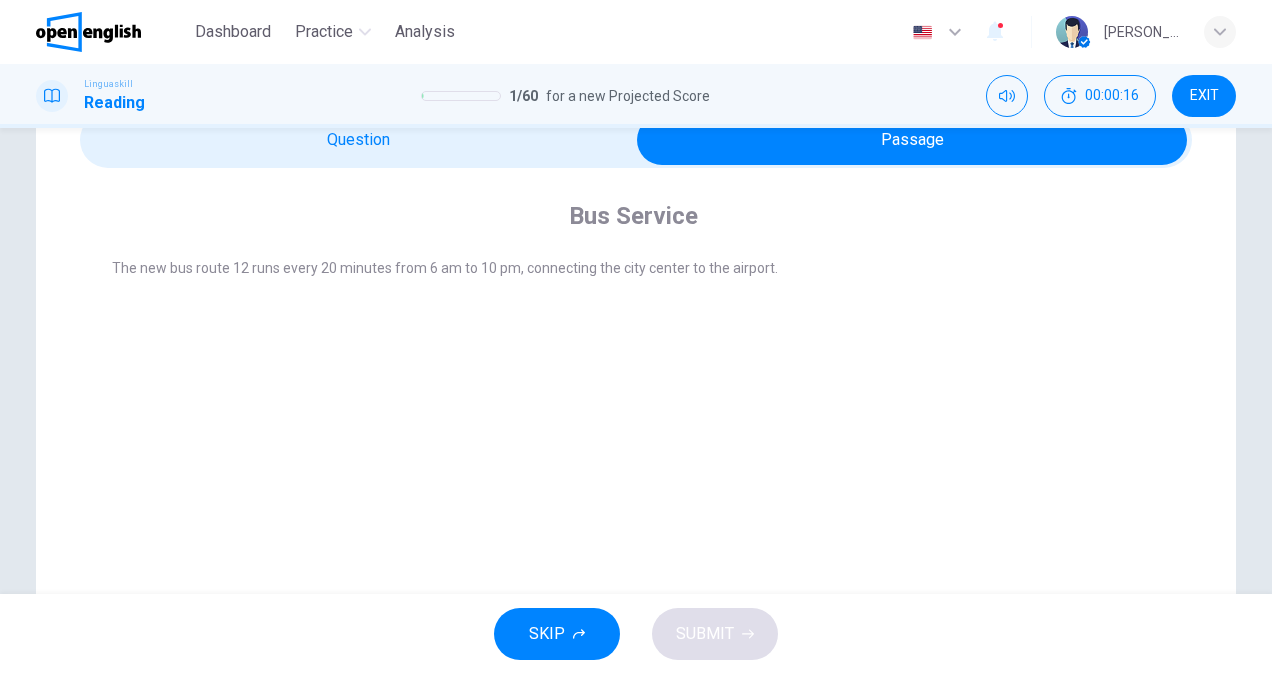 drag, startPoint x: 760, startPoint y: 273, endPoint x: 279, endPoint y: 260, distance: 481.17563 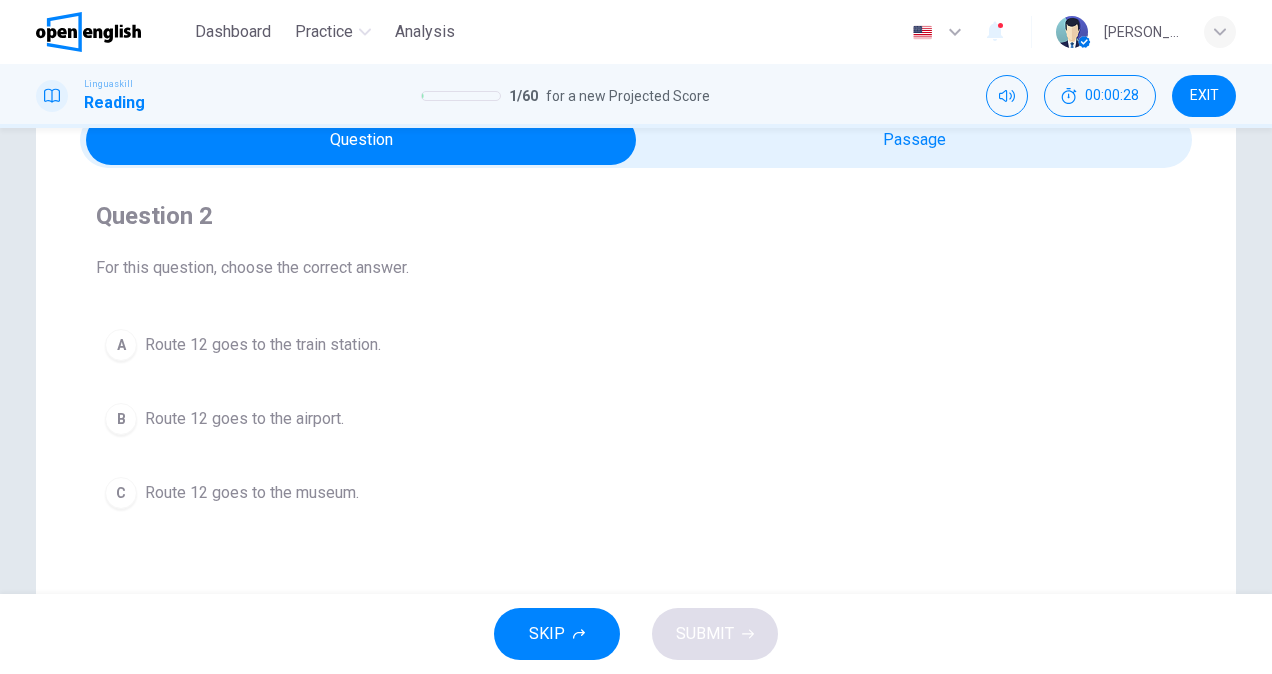 click on "Route 12 goes to the airport." at bounding box center (244, 419) 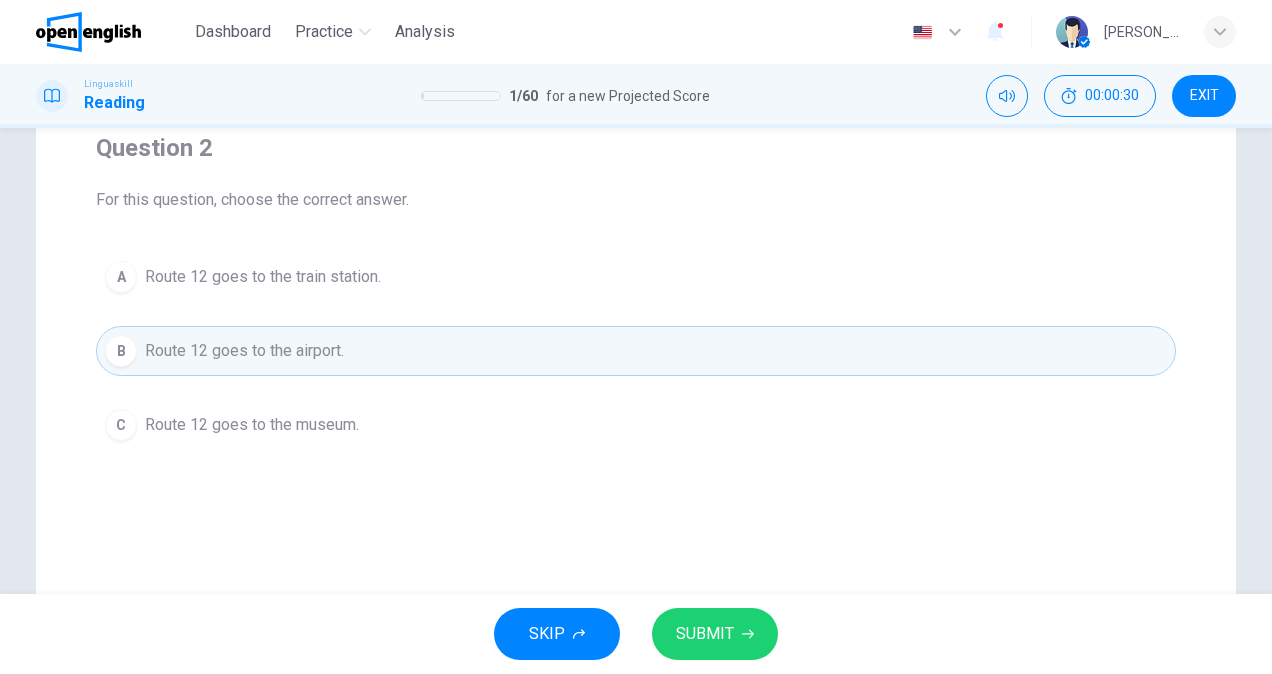 scroll, scrollTop: 200, scrollLeft: 0, axis: vertical 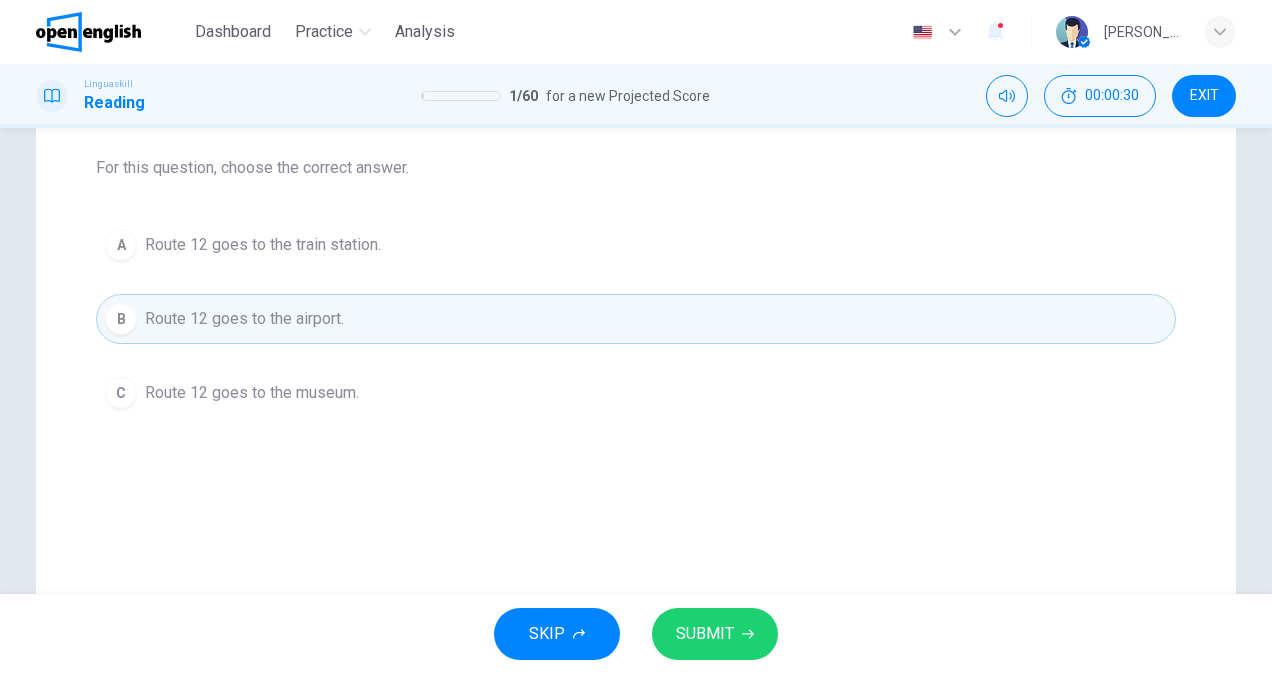 click on "SUBMIT" at bounding box center [705, 634] 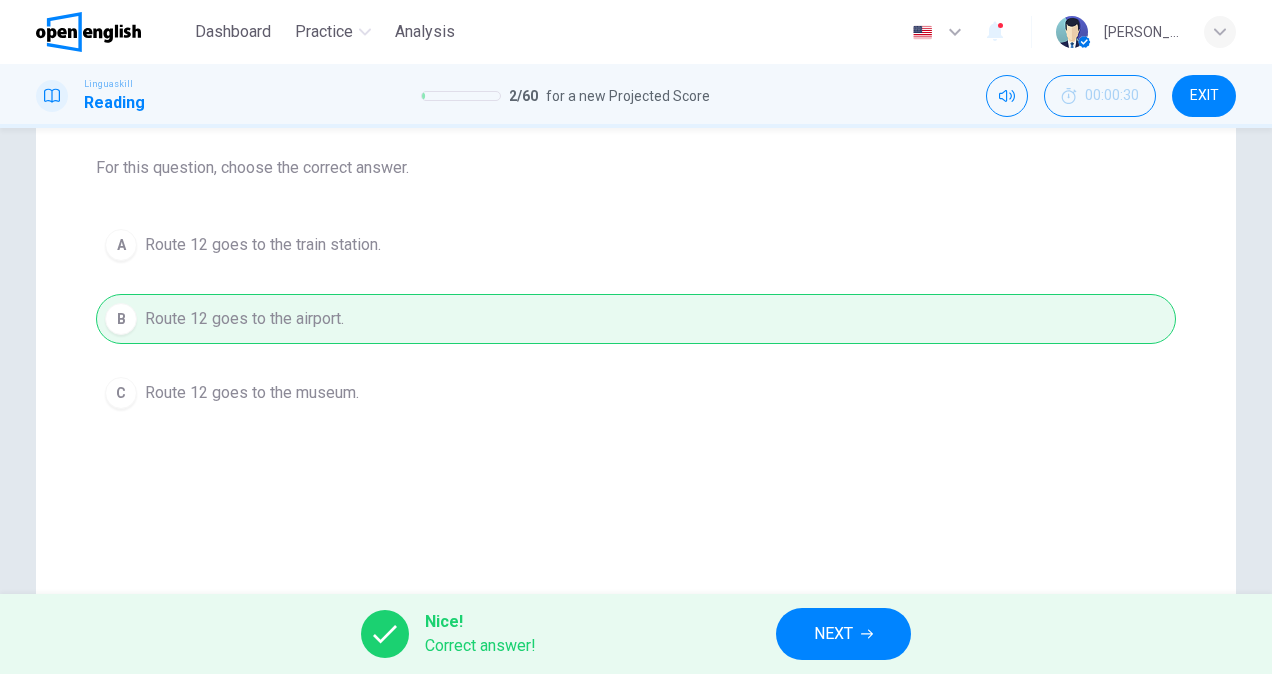 click on "NEXT" at bounding box center [833, 634] 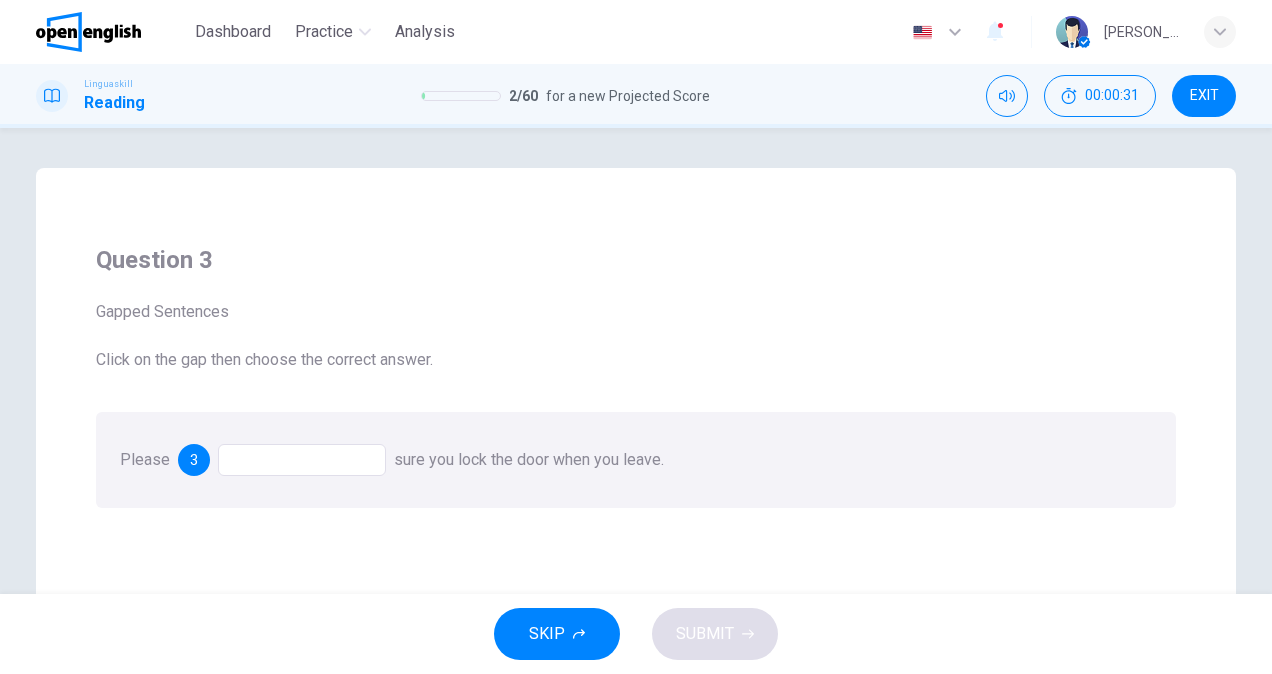 scroll, scrollTop: 200, scrollLeft: 0, axis: vertical 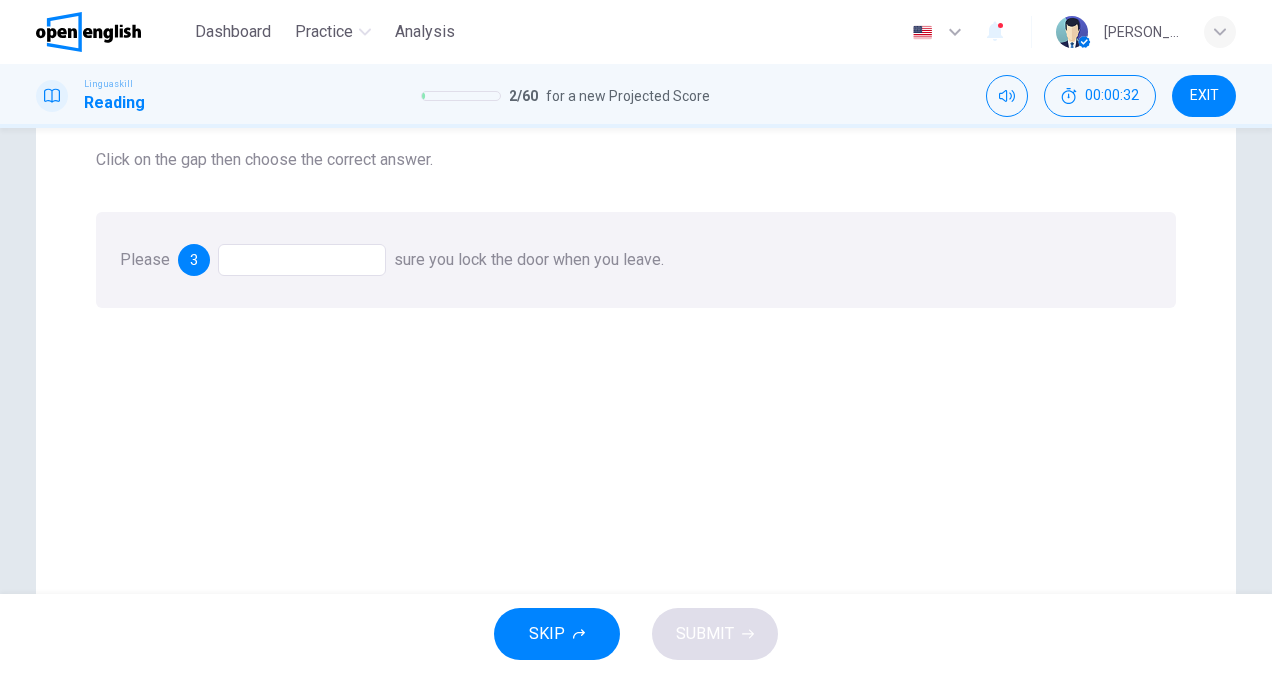 click at bounding box center (302, 260) 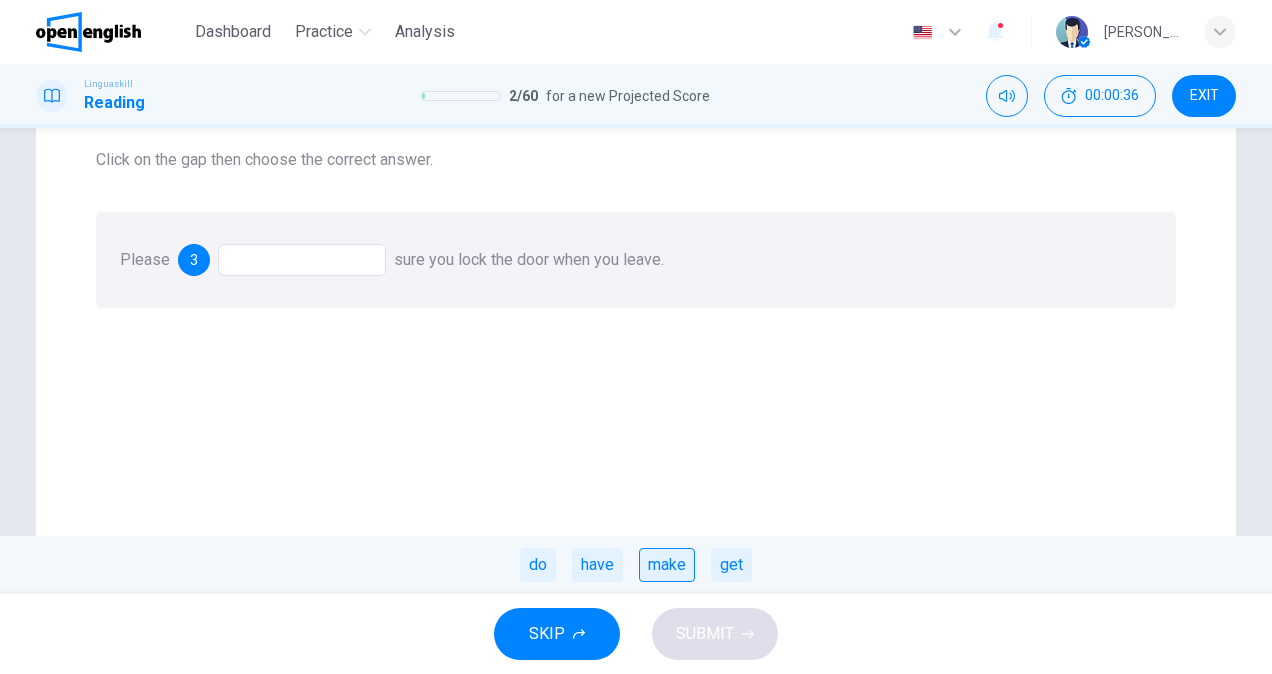 click on "make" at bounding box center (667, 565) 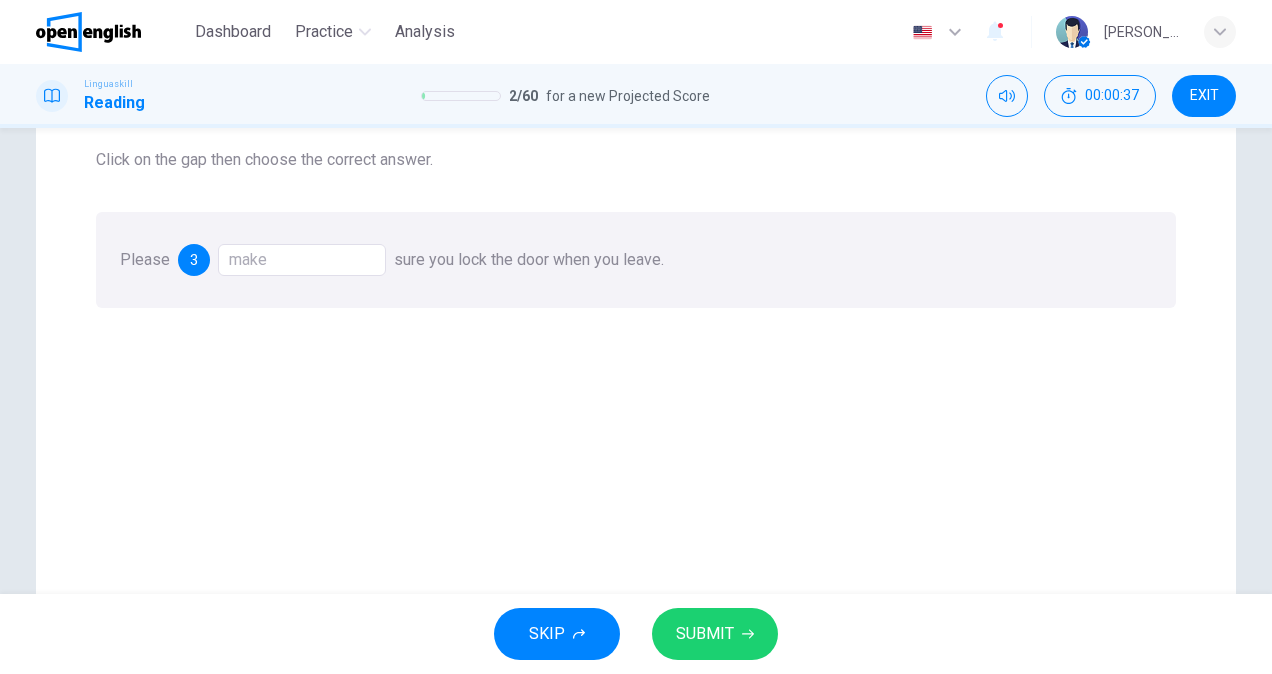 click on "SUBMIT" at bounding box center [705, 634] 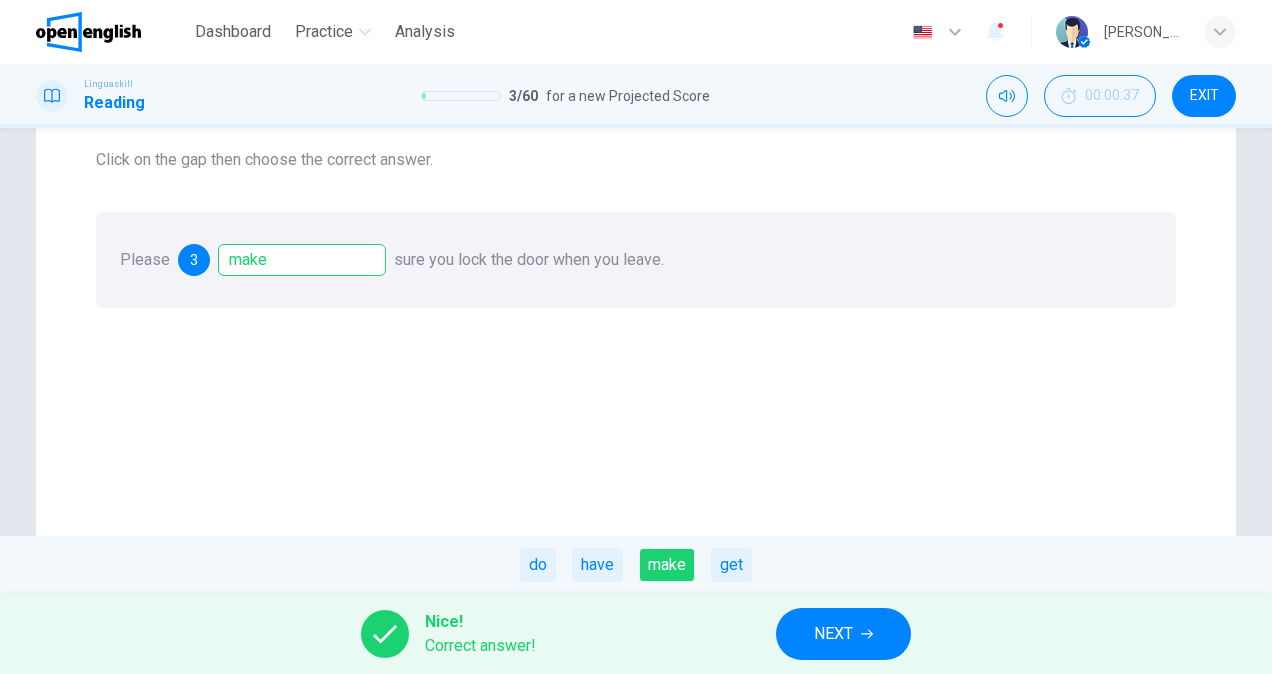 click on "NEXT" at bounding box center [833, 634] 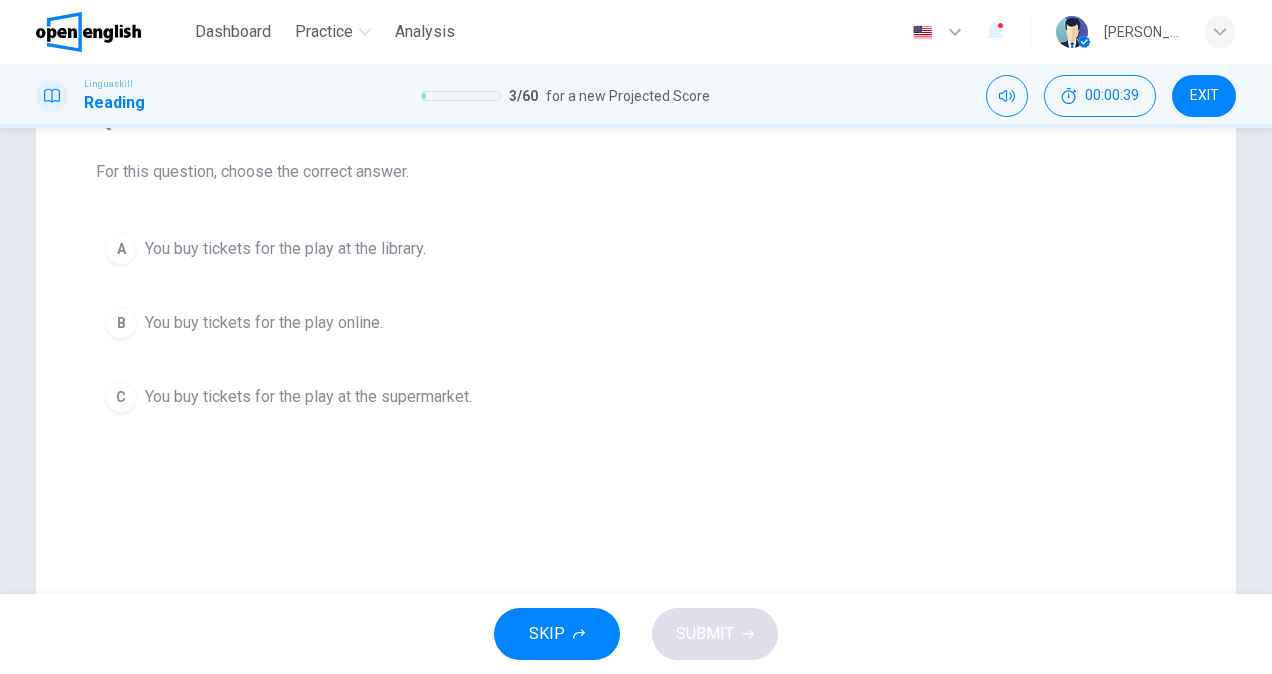 scroll, scrollTop: 100, scrollLeft: 0, axis: vertical 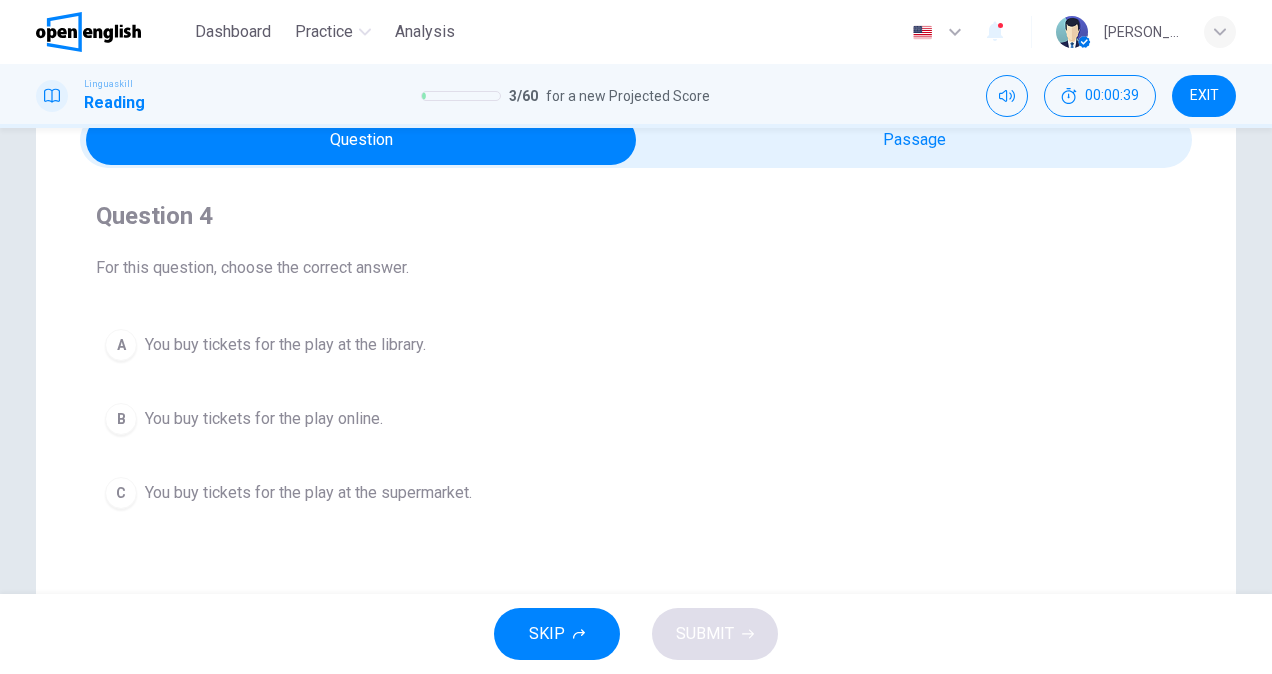 click at bounding box center [636, 140] 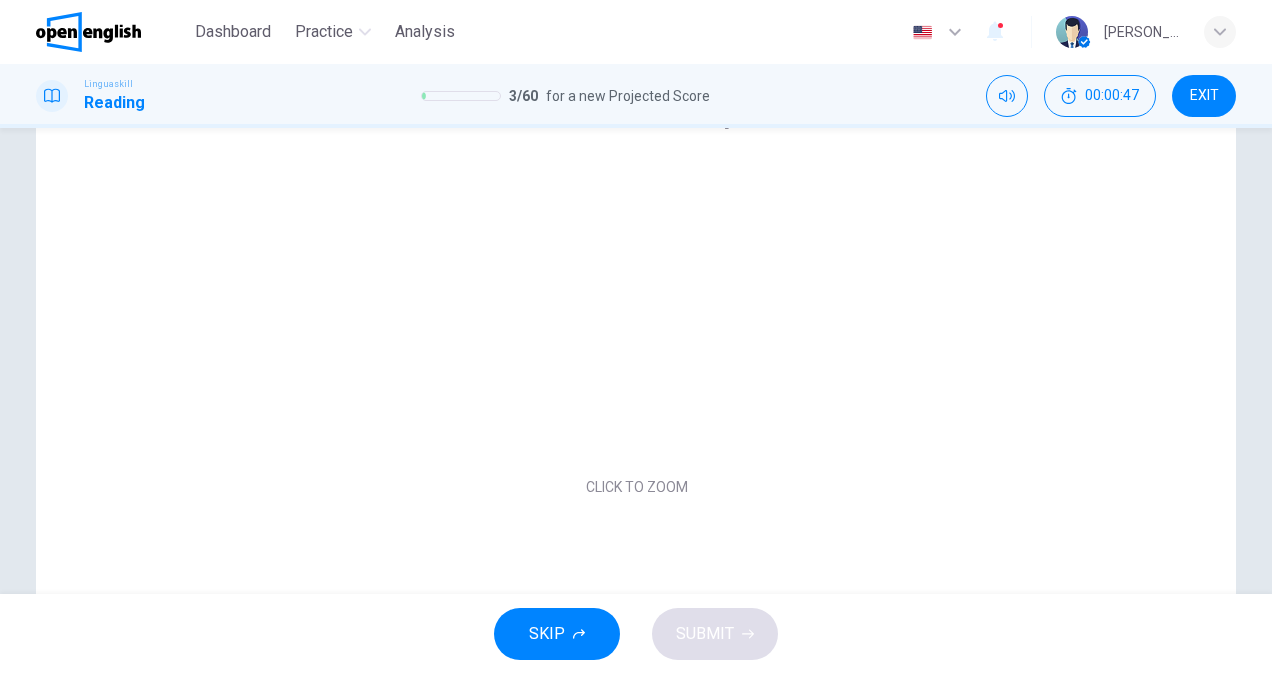 scroll, scrollTop: 100, scrollLeft: 0, axis: vertical 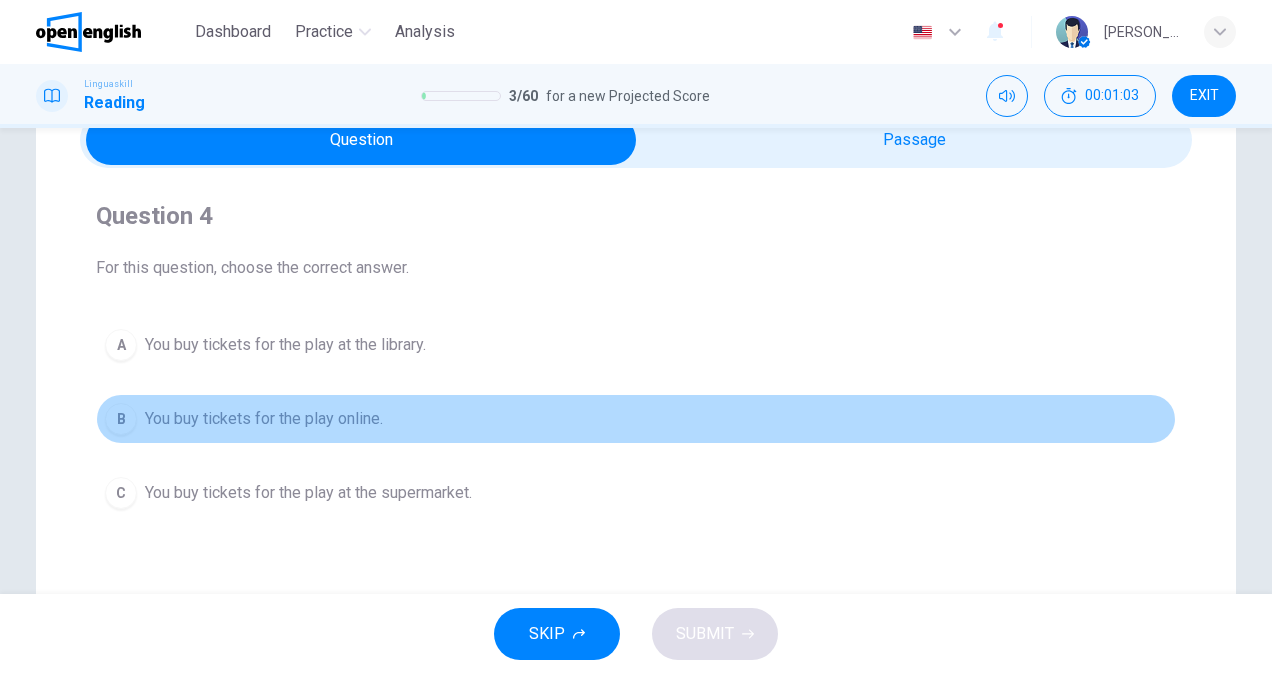 click on "You buy tickets for the play online." at bounding box center [264, 419] 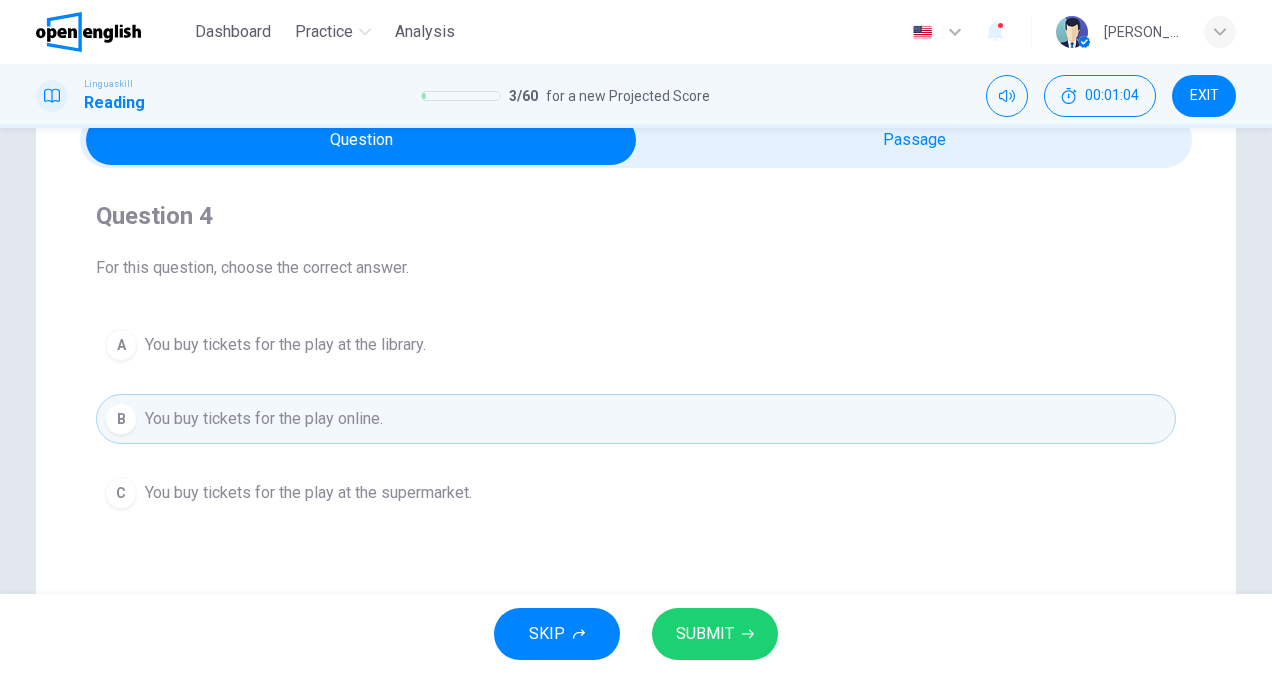 click on "SUBMIT" at bounding box center [705, 634] 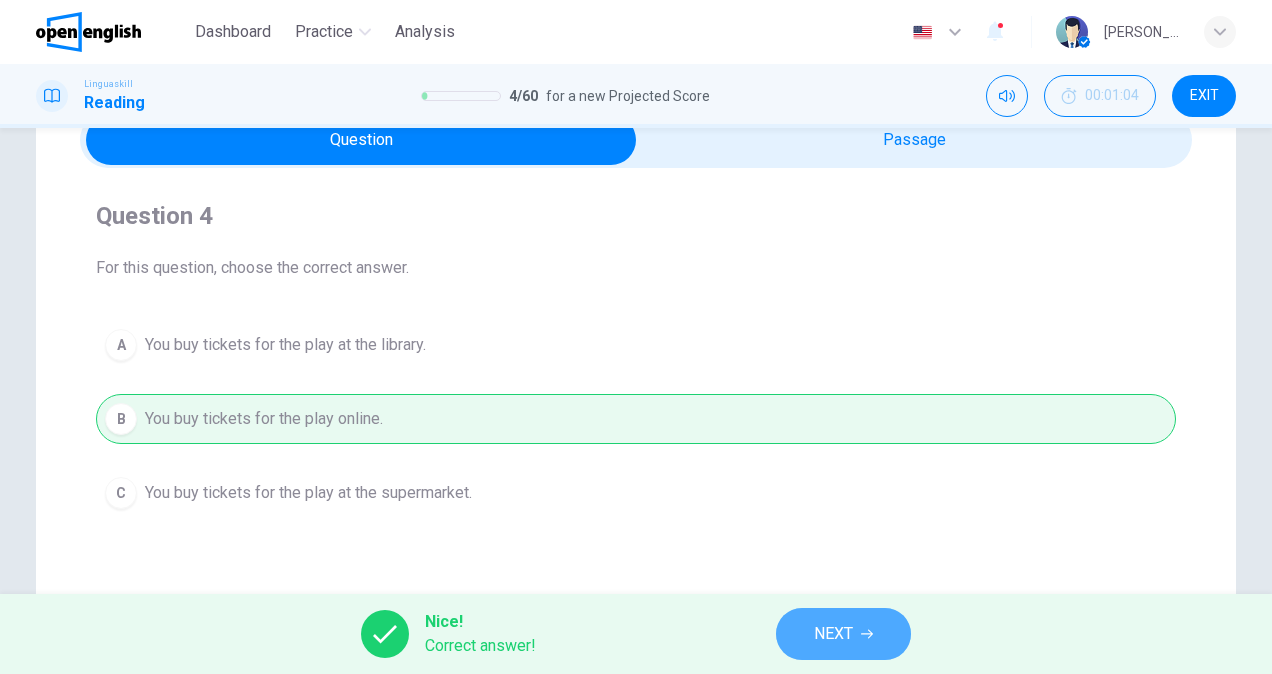 click on "NEXT" at bounding box center [843, 634] 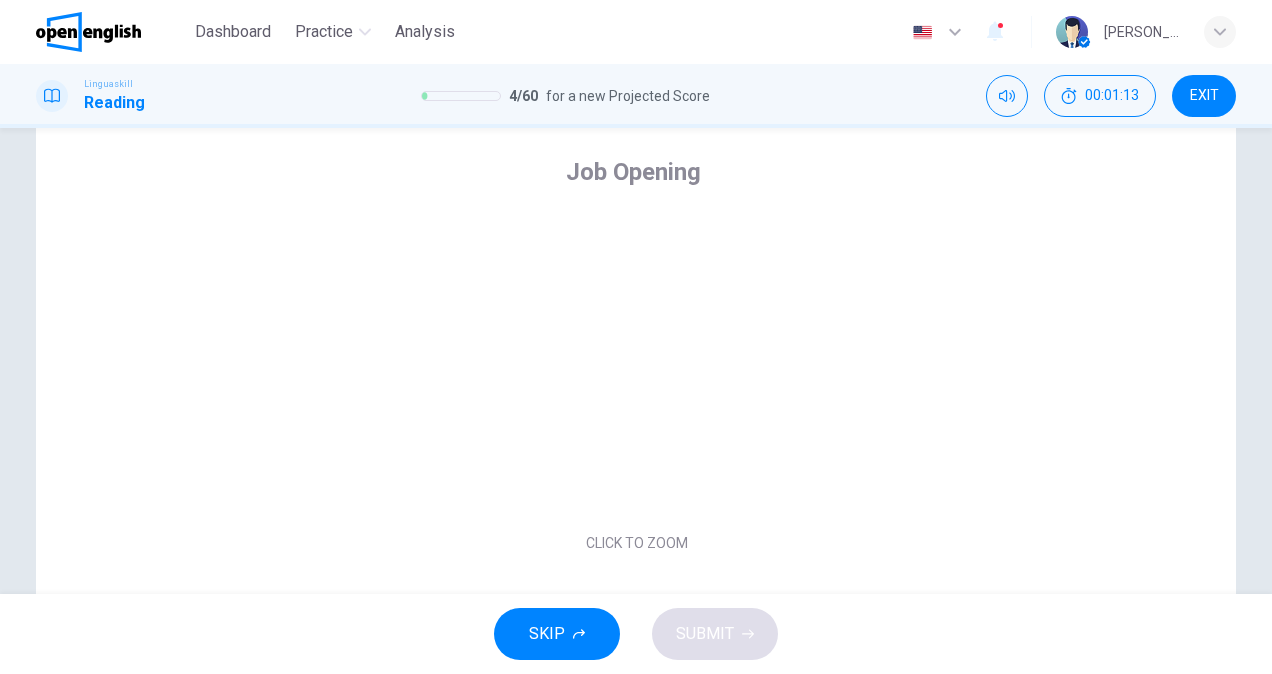 scroll, scrollTop: 100, scrollLeft: 0, axis: vertical 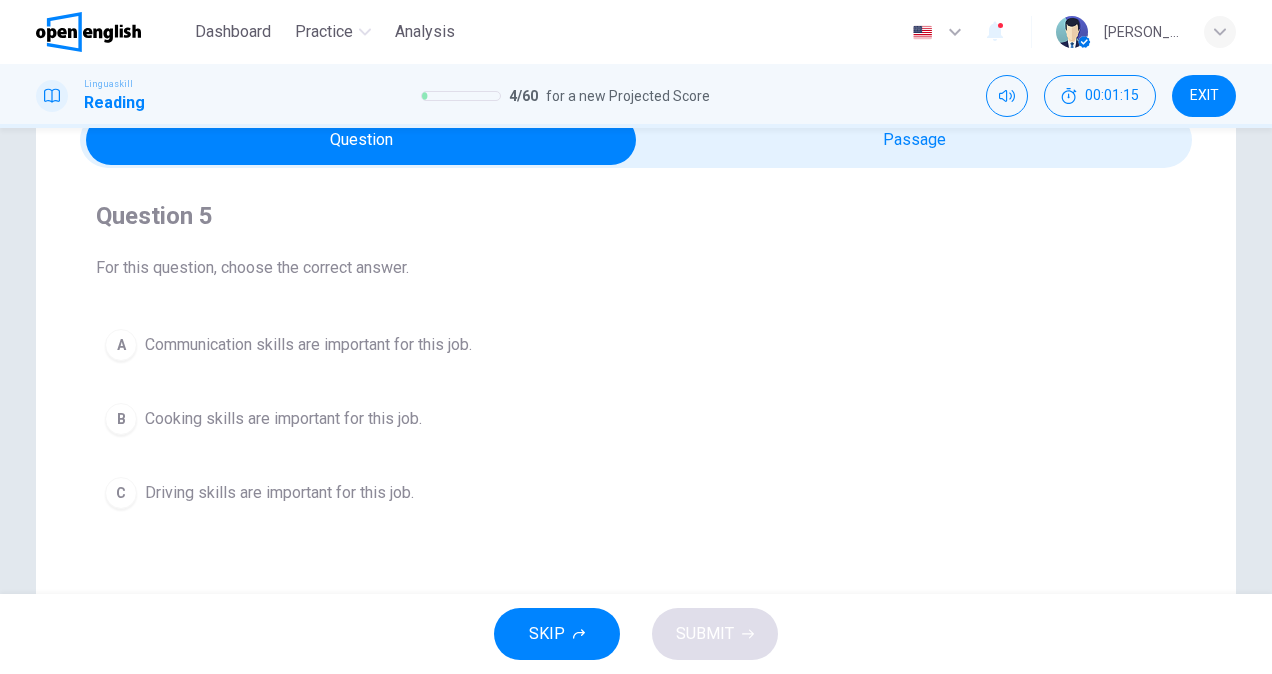 click on "Communication skills are important for this job." at bounding box center [308, 345] 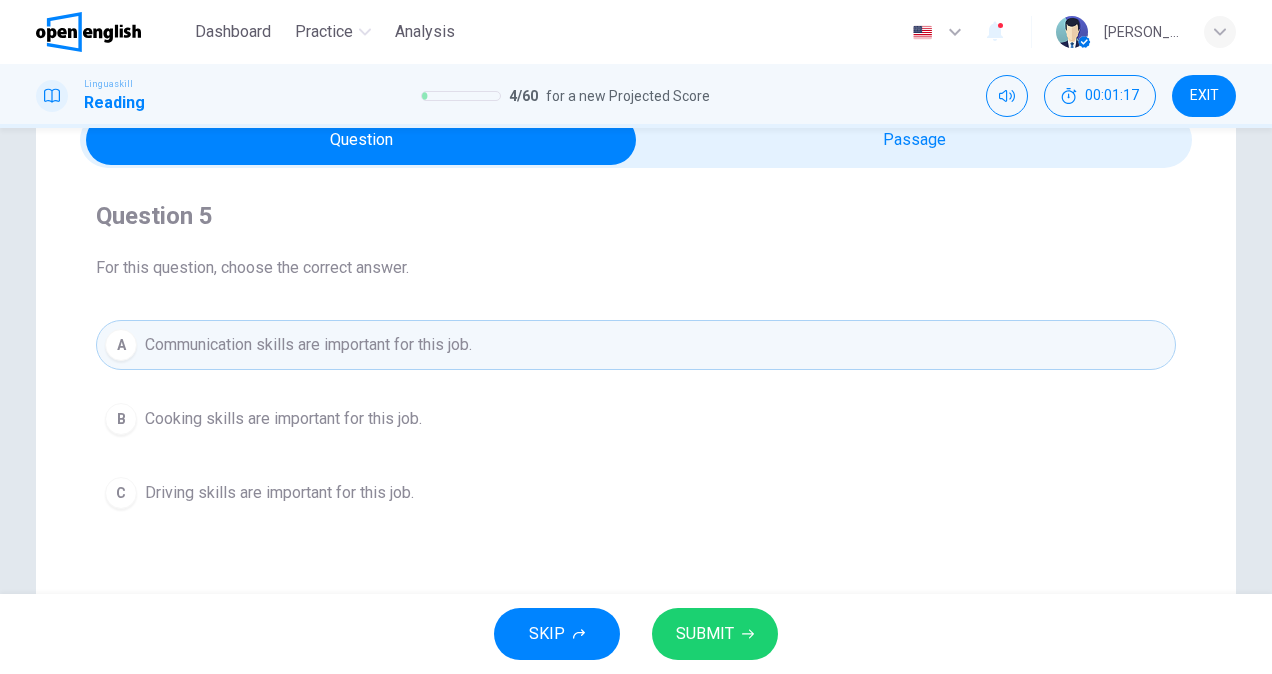 click on "SUBMIT" at bounding box center [715, 634] 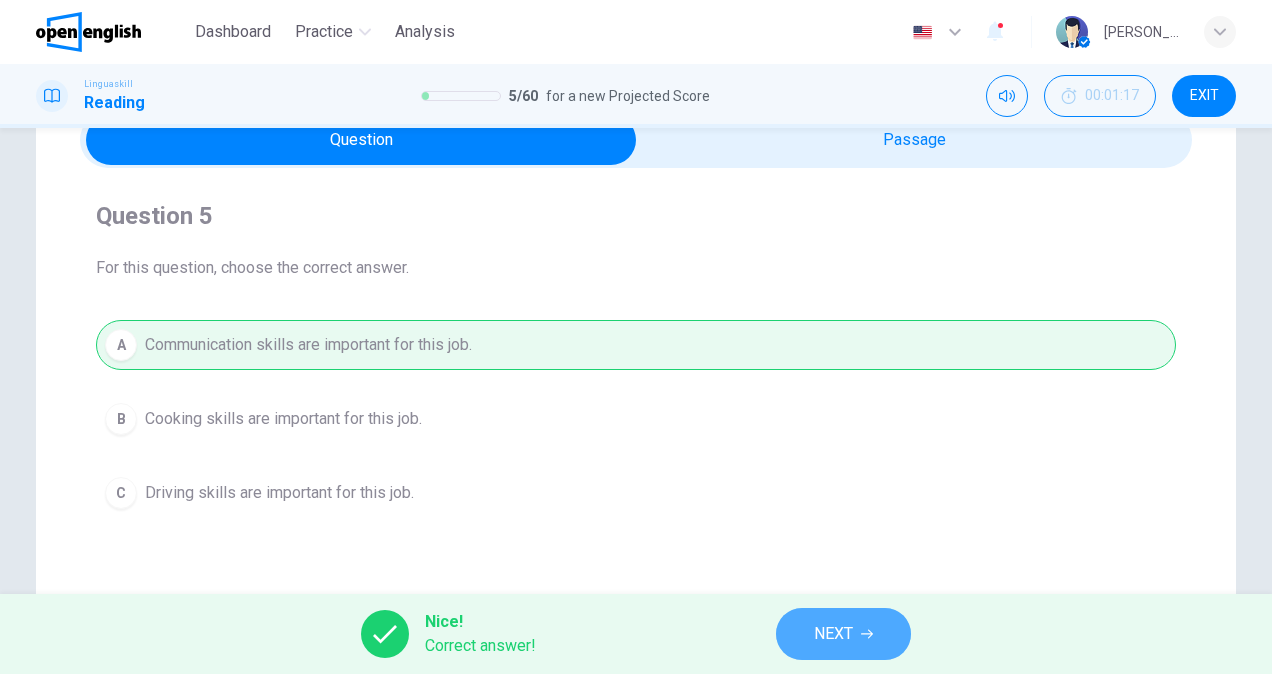 click on "NEXT" at bounding box center [843, 634] 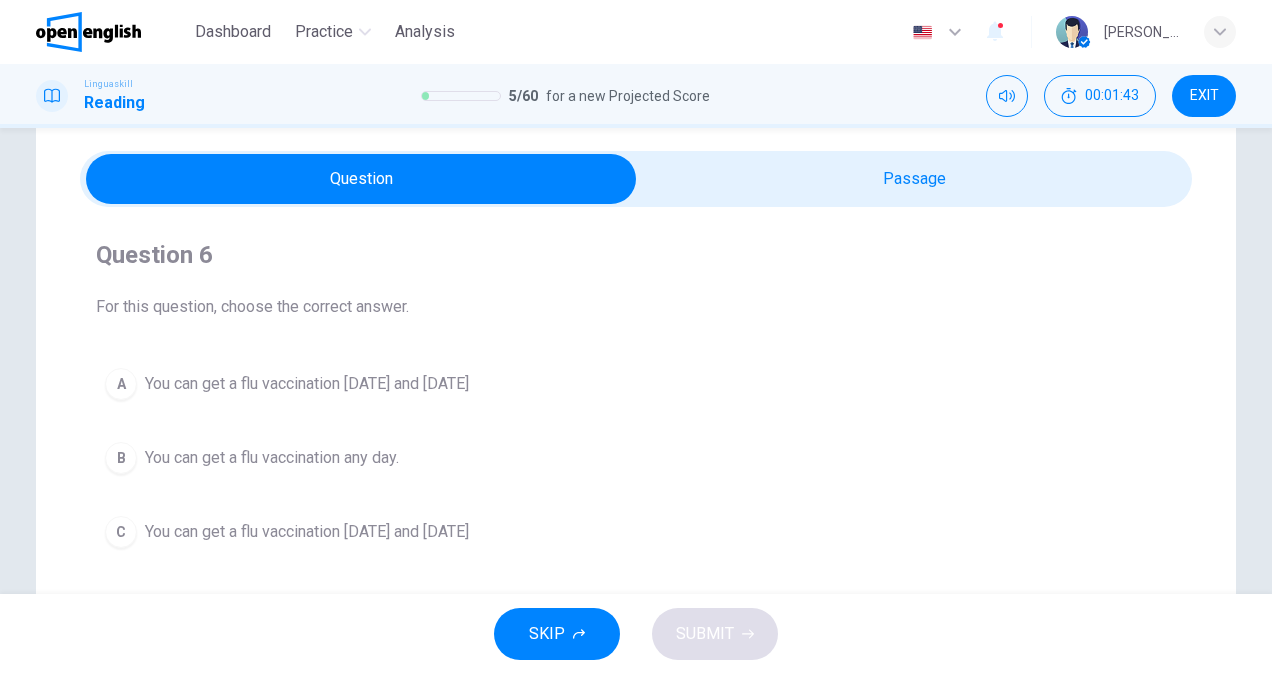 scroll, scrollTop: 100, scrollLeft: 0, axis: vertical 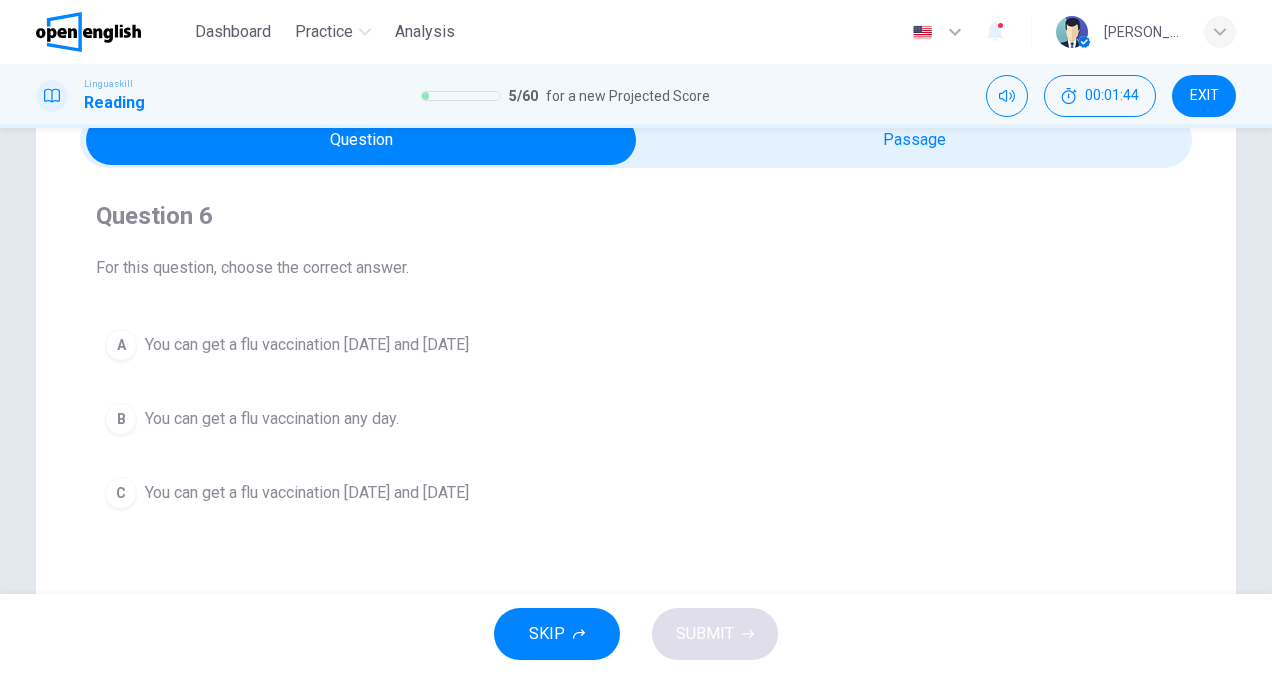 click on "You can get a flu vaccination on Monday and Thursday" at bounding box center [307, 345] 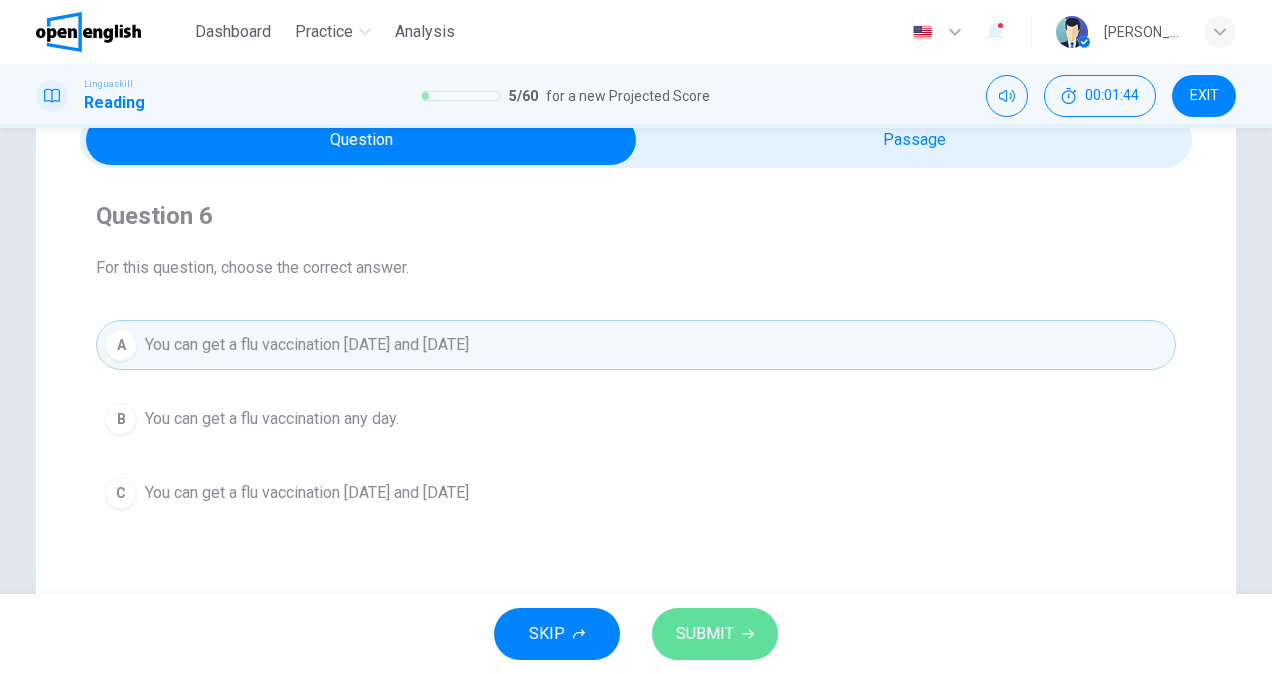 click on "SUBMIT" at bounding box center [705, 634] 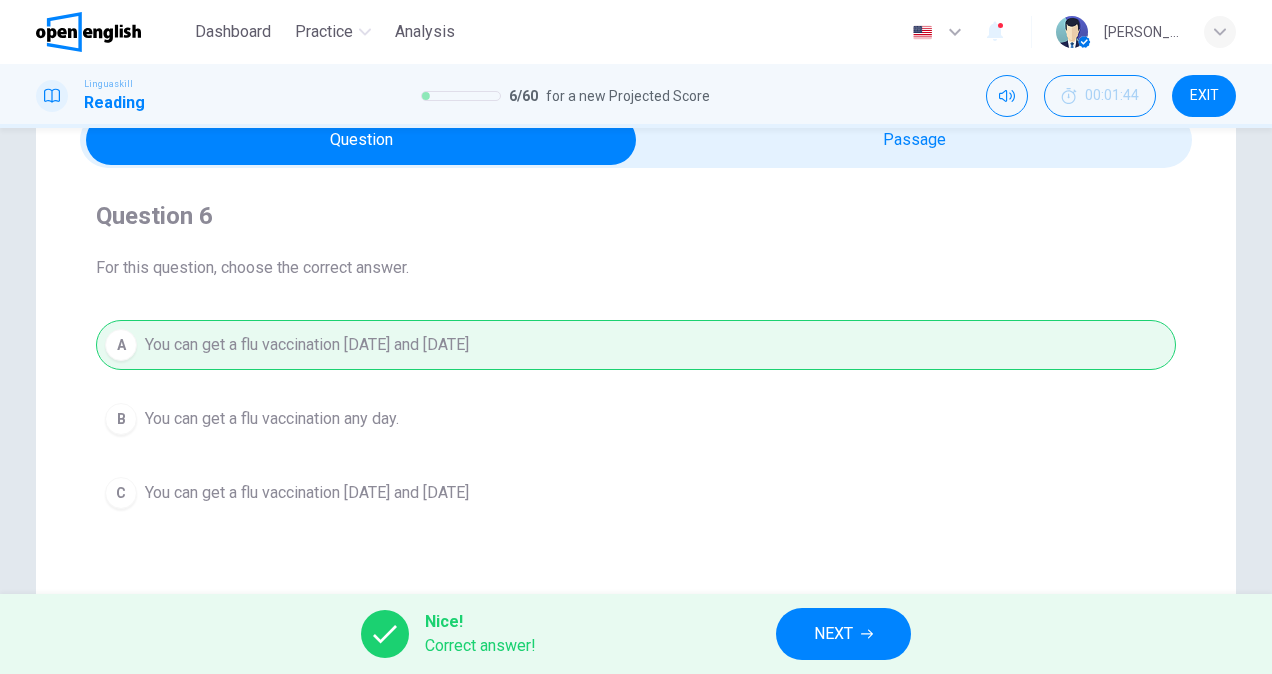 click on "NEXT" at bounding box center [833, 634] 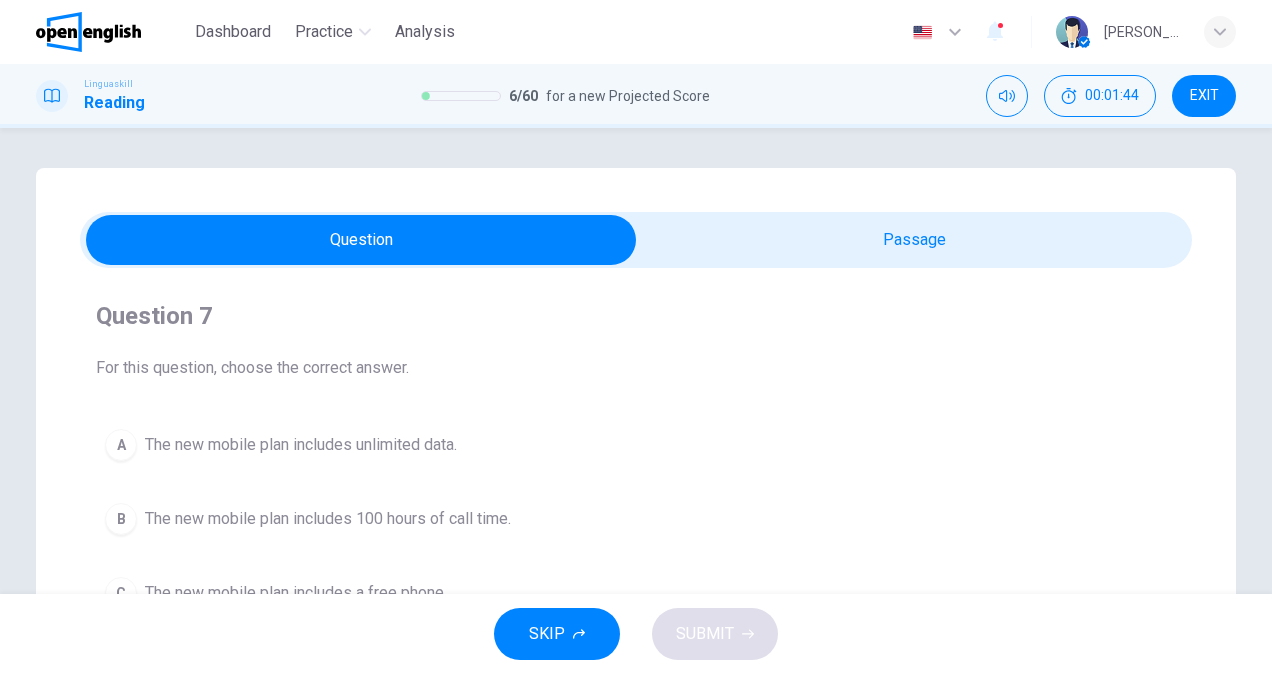 click on "Question 7 For this question, choose the correct answer. A The new mobile plan includes unlimited data. B The new mobile plan includes 100 hours of call time.  C The new mobile plan includes a free phone." at bounding box center [636, 459] 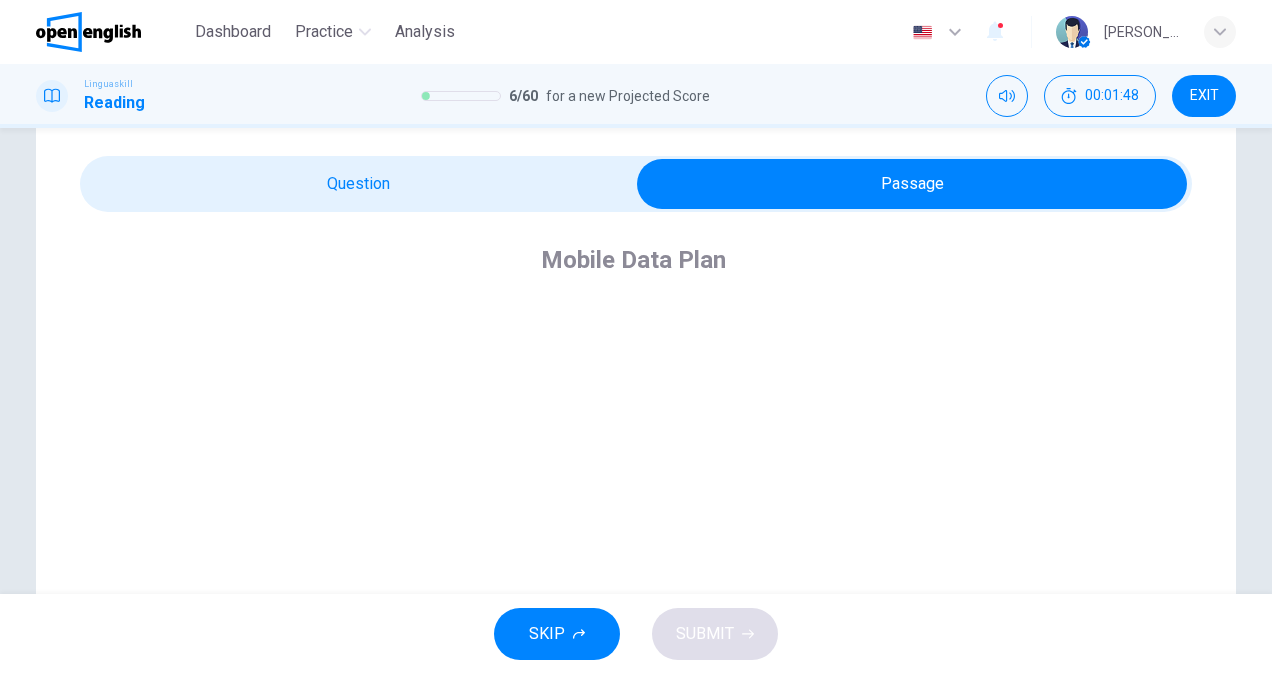 scroll, scrollTop: 100, scrollLeft: 0, axis: vertical 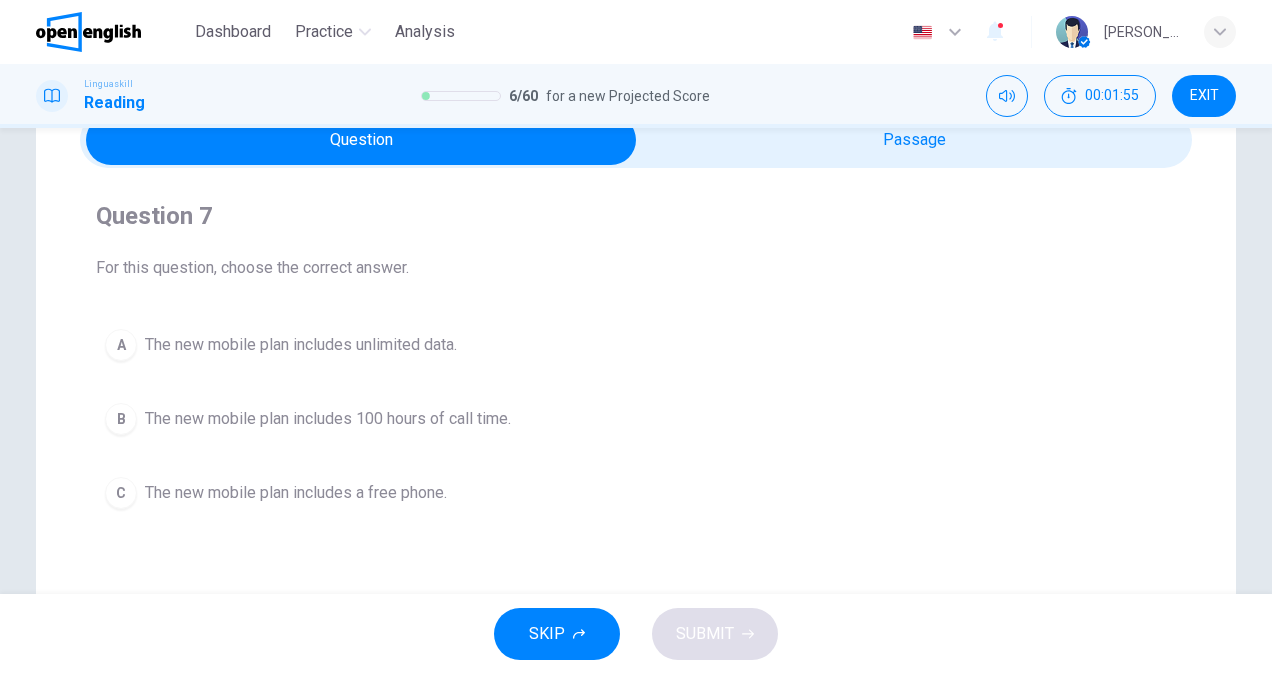 click on "A The new mobile plan includes unlimited data." at bounding box center (636, 345) 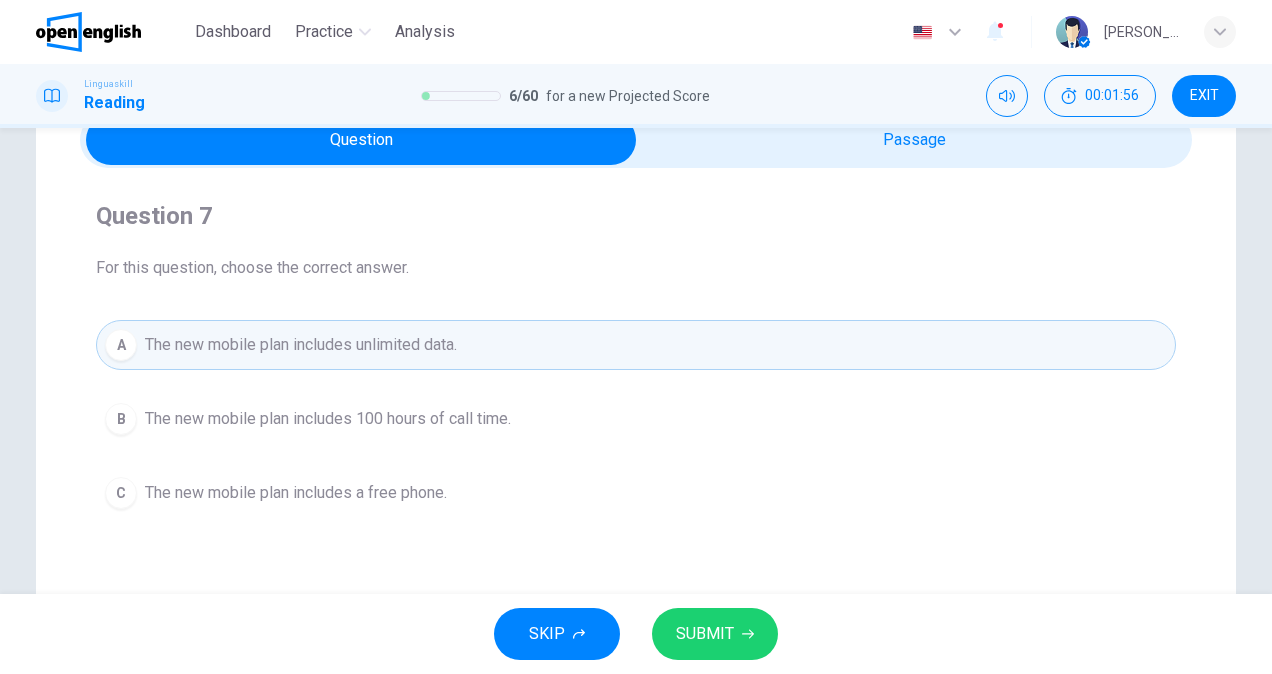 click on "SUBMIT" at bounding box center (715, 634) 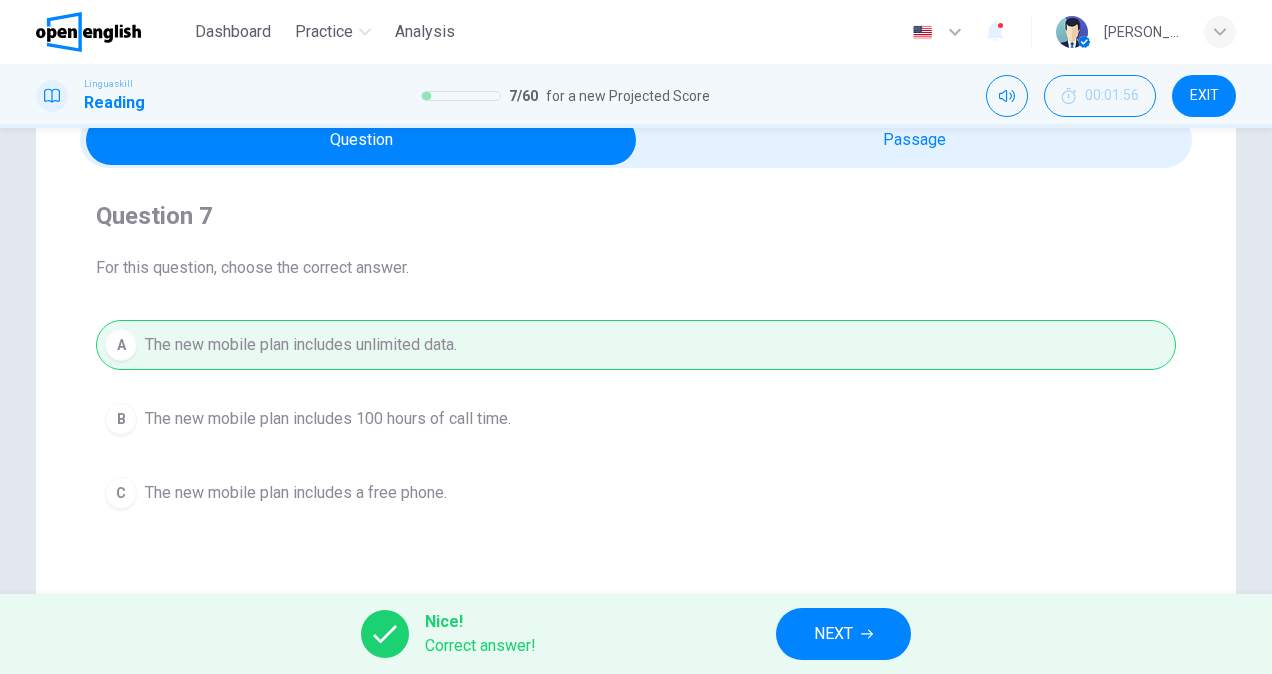 click on "NEXT" at bounding box center [843, 634] 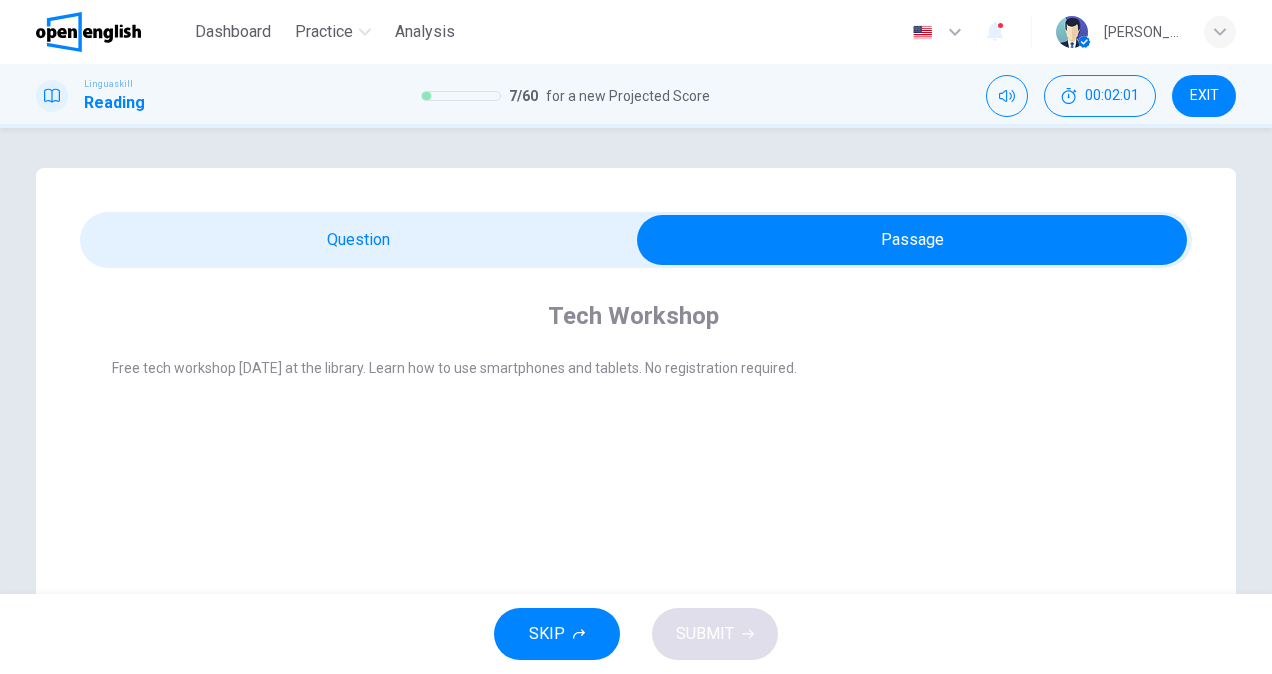 drag, startPoint x: 596, startPoint y: 369, endPoint x: 797, endPoint y: 380, distance: 201.30077 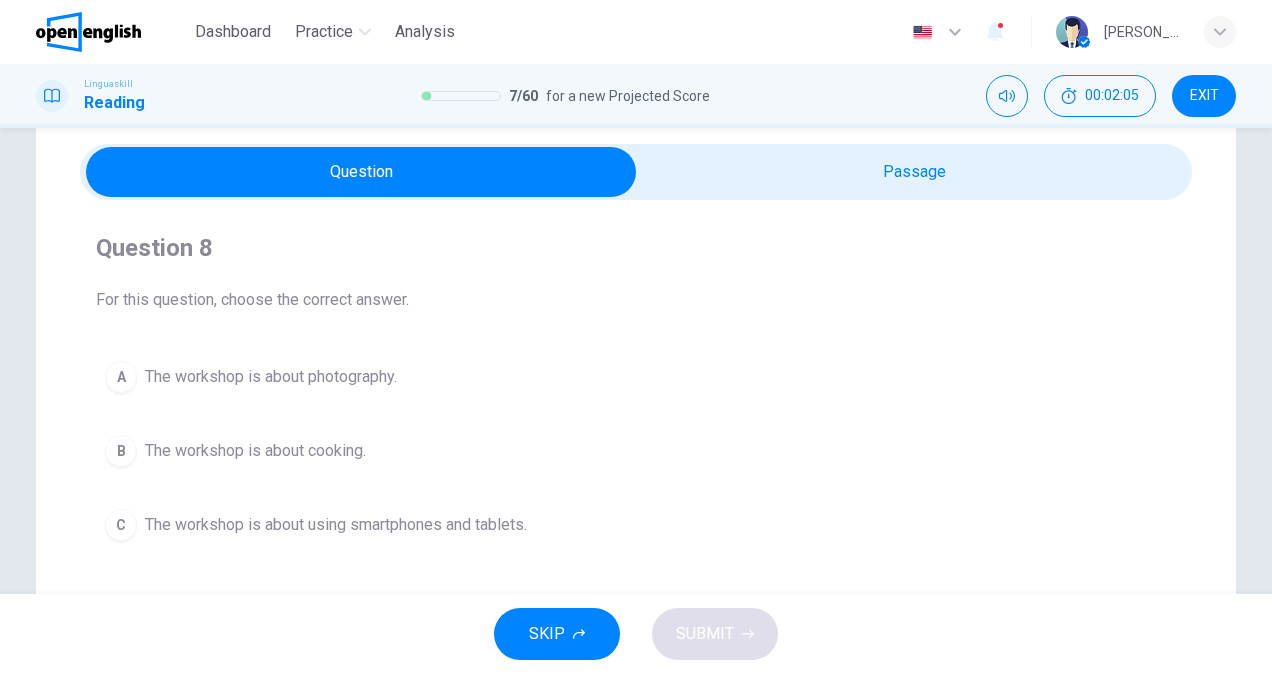 scroll, scrollTop: 100, scrollLeft: 0, axis: vertical 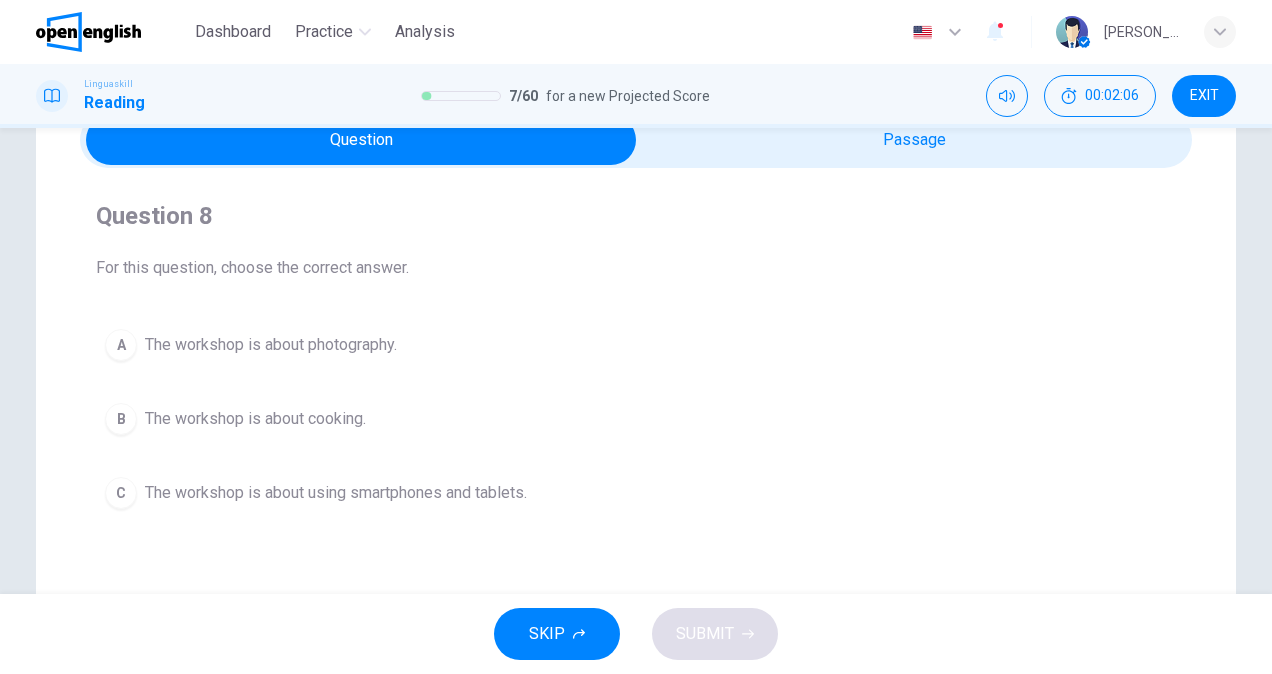 click on "The workshop is about using smartphones and tablets." at bounding box center (336, 493) 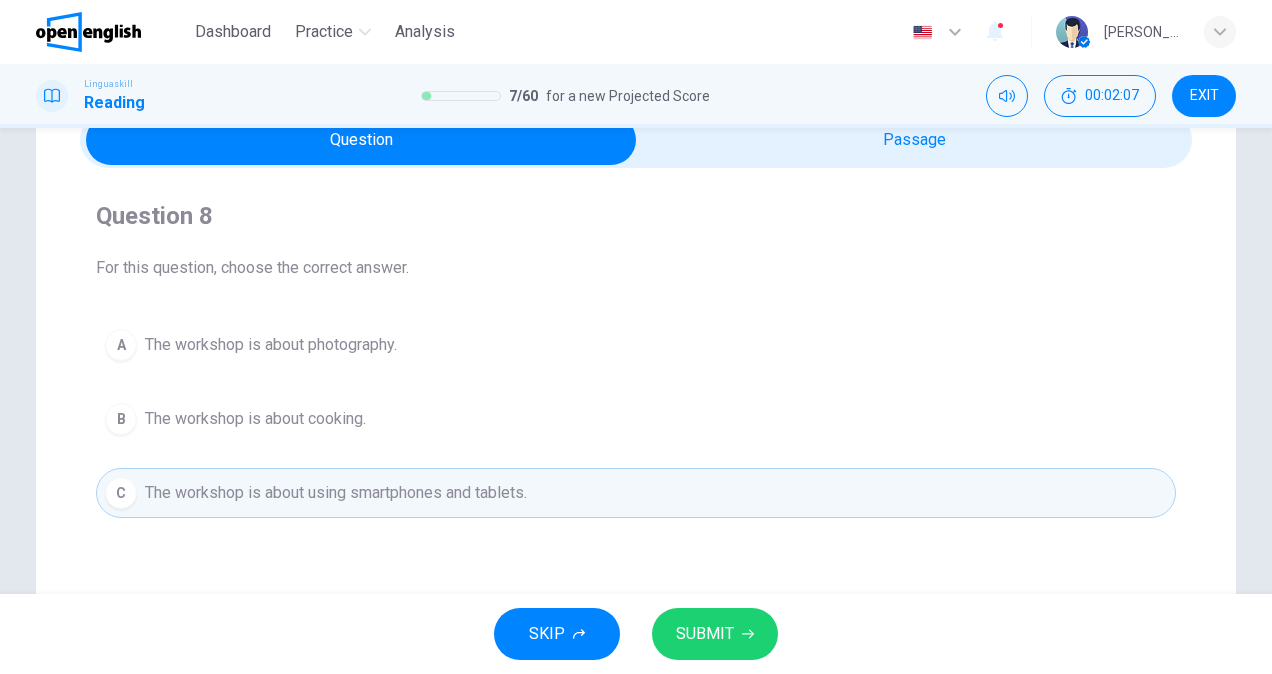 click on "SUBMIT" at bounding box center (705, 634) 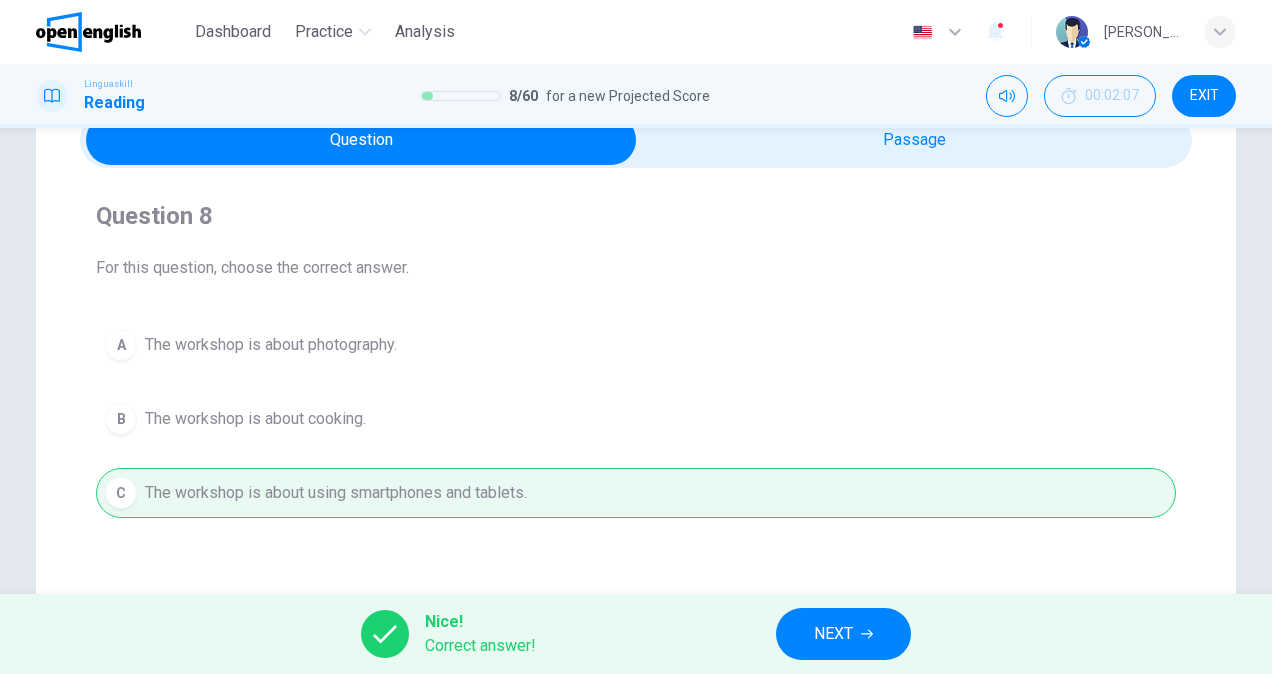 click on "NEXT" at bounding box center (833, 634) 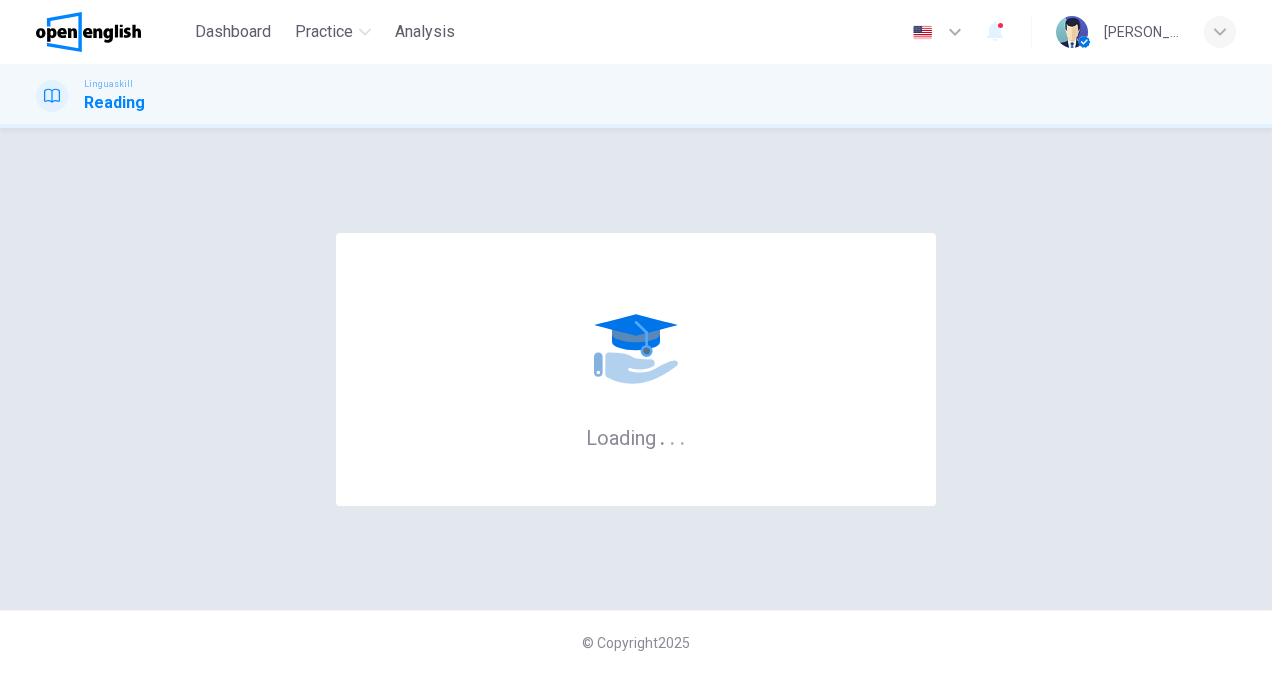 scroll, scrollTop: 0, scrollLeft: 0, axis: both 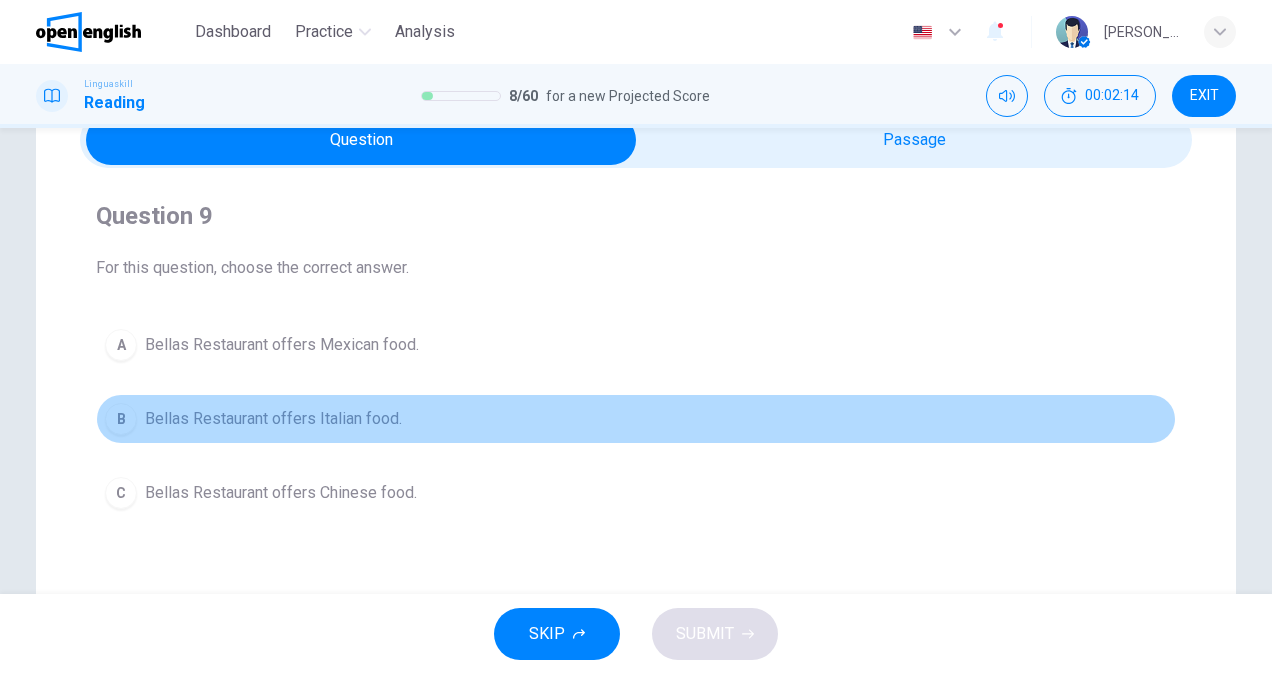 click on "Bellas Restaurant offers Italian food." at bounding box center [273, 419] 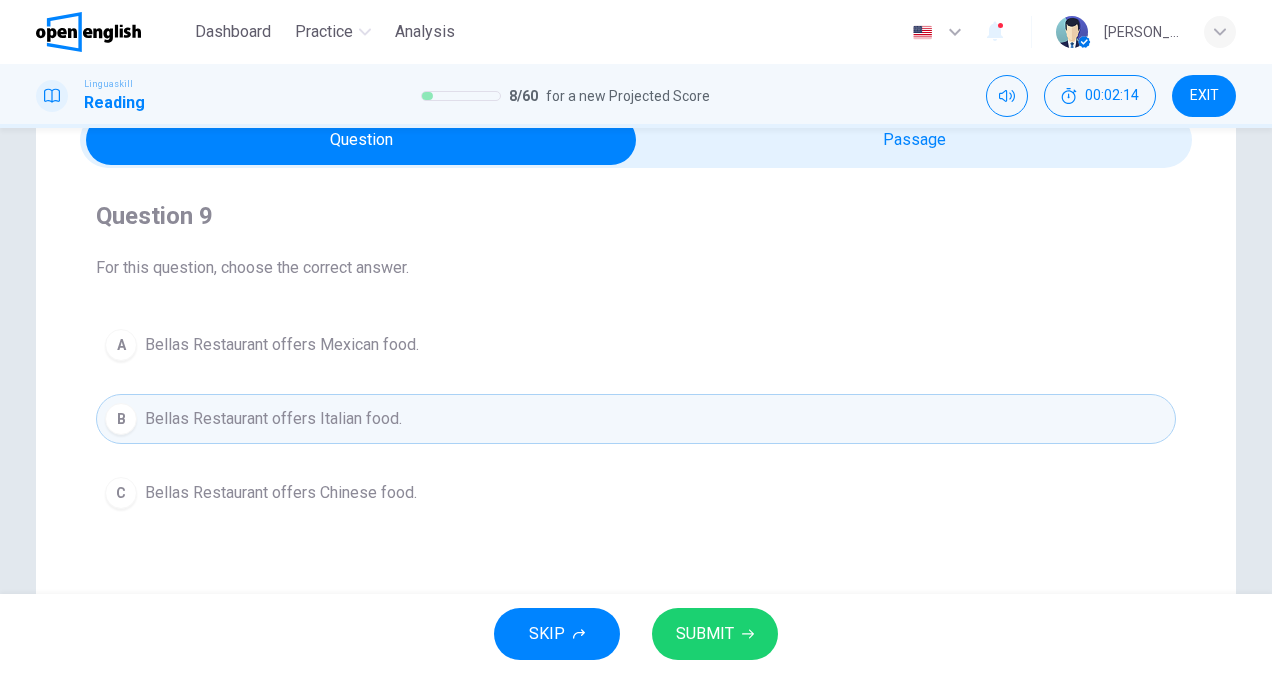 click on "SUBMIT" at bounding box center (705, 634) 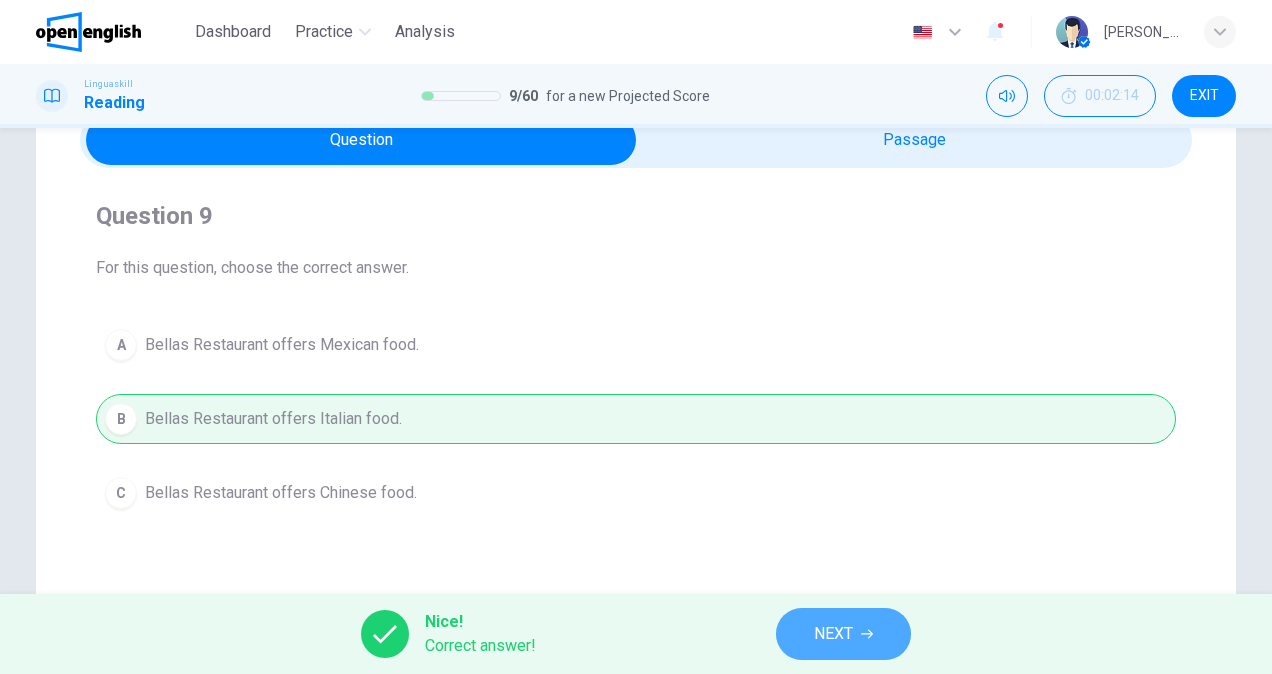 click on "NEXT" at bounding box center (843, 634) 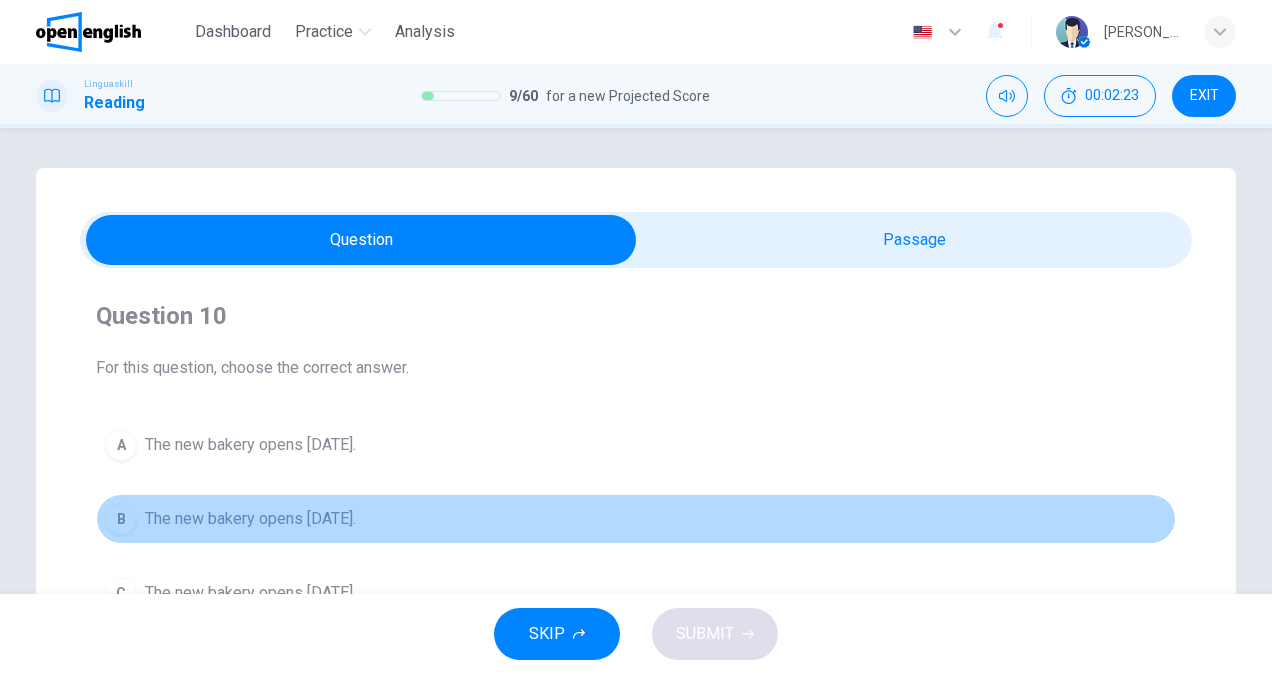 click on "The new bakery opens next Monday." at bounding box center (250, 519) 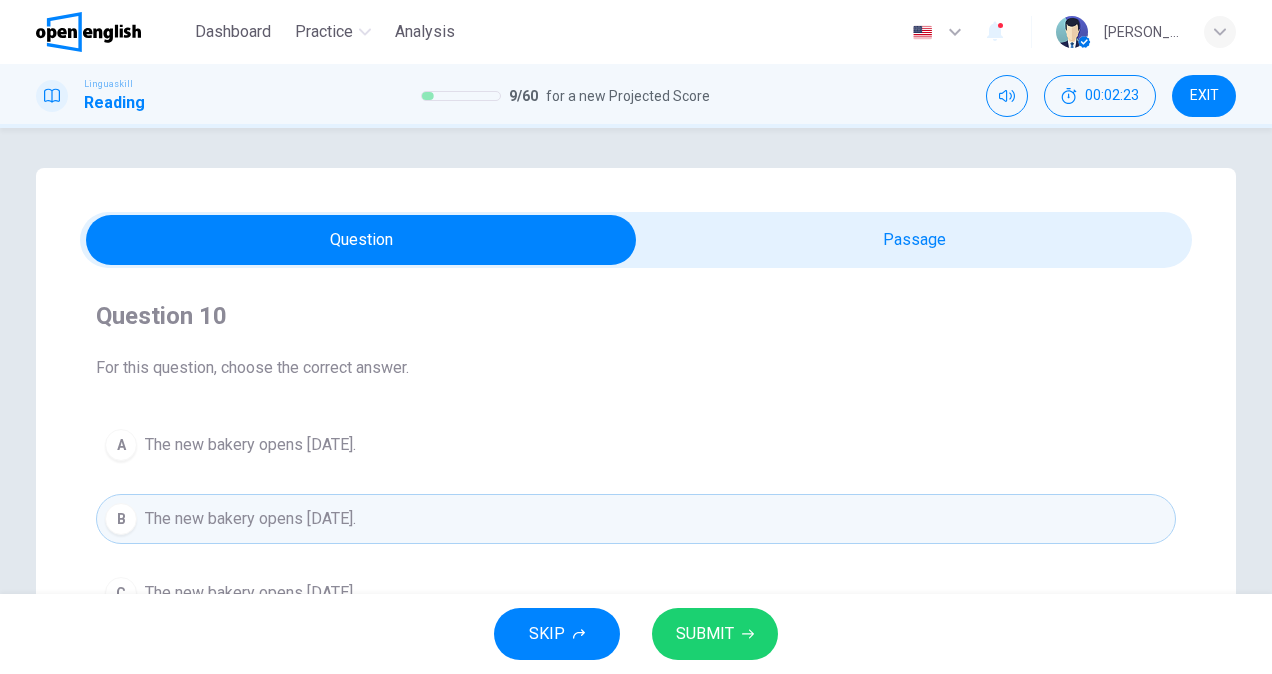 click on "SUBMIT" at bounding box center [705, 634] 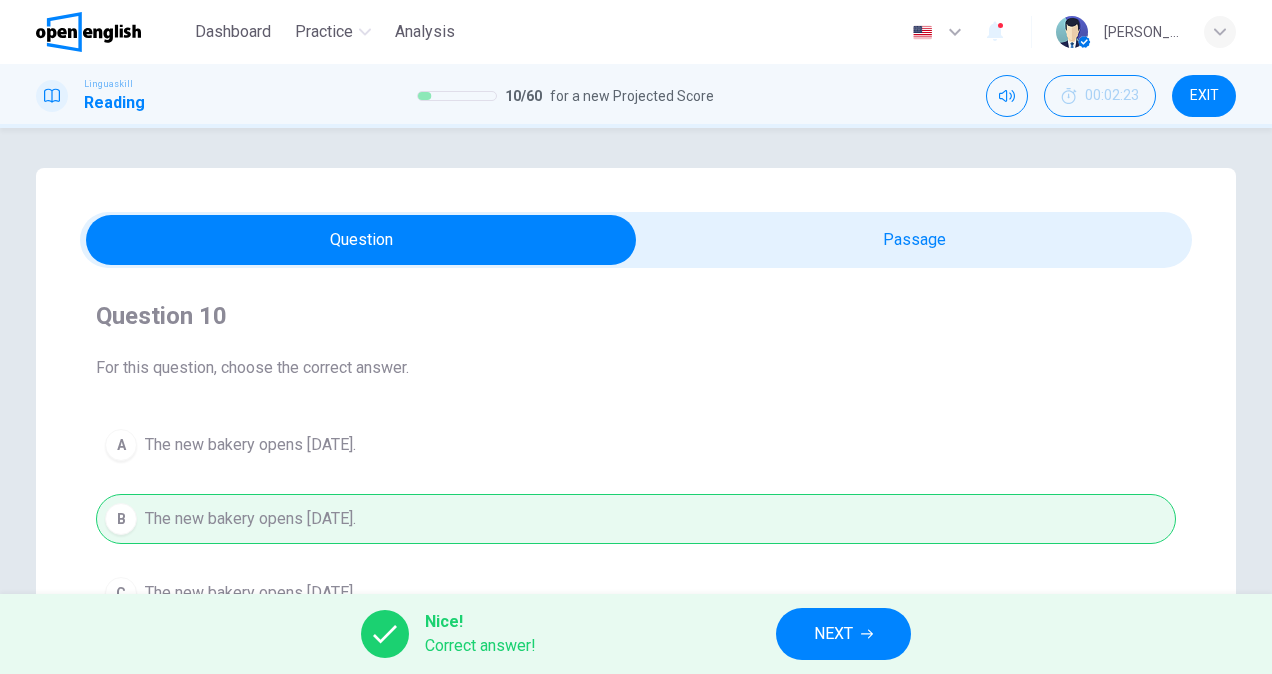 click on "NEXT" at bounding box center [833, 634] 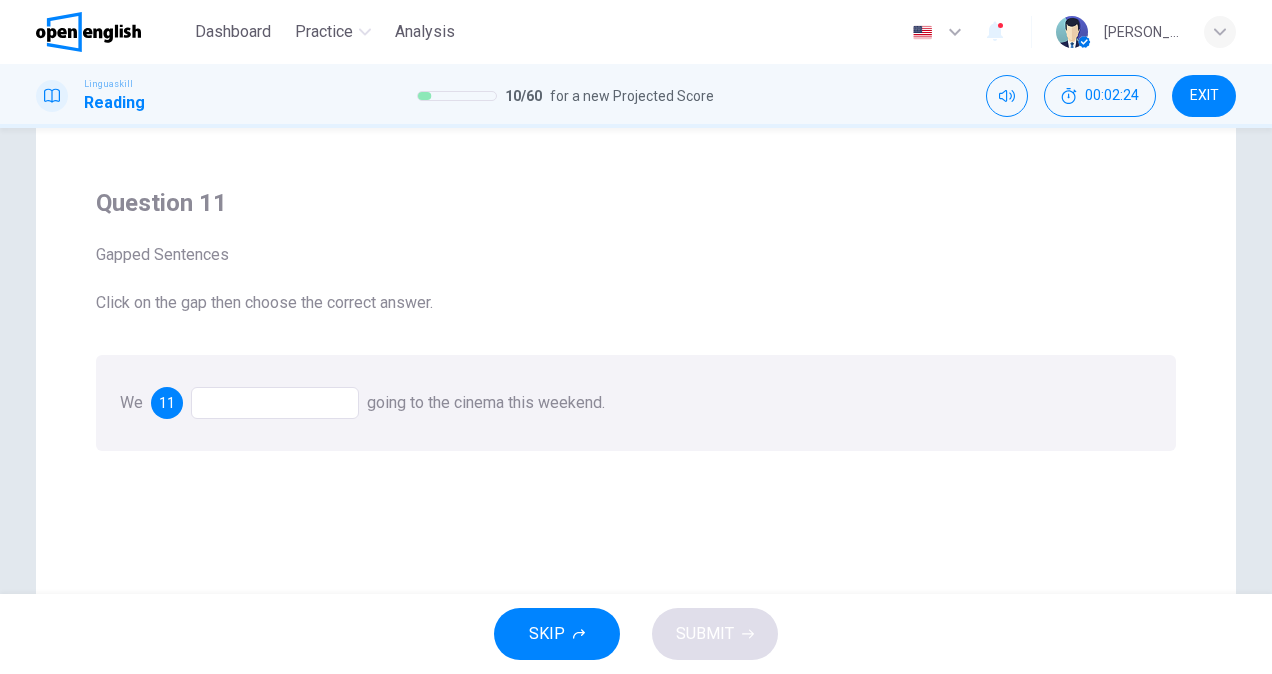 scroll, scrollTop: 100, scrollLeft: 0, axis: vertical 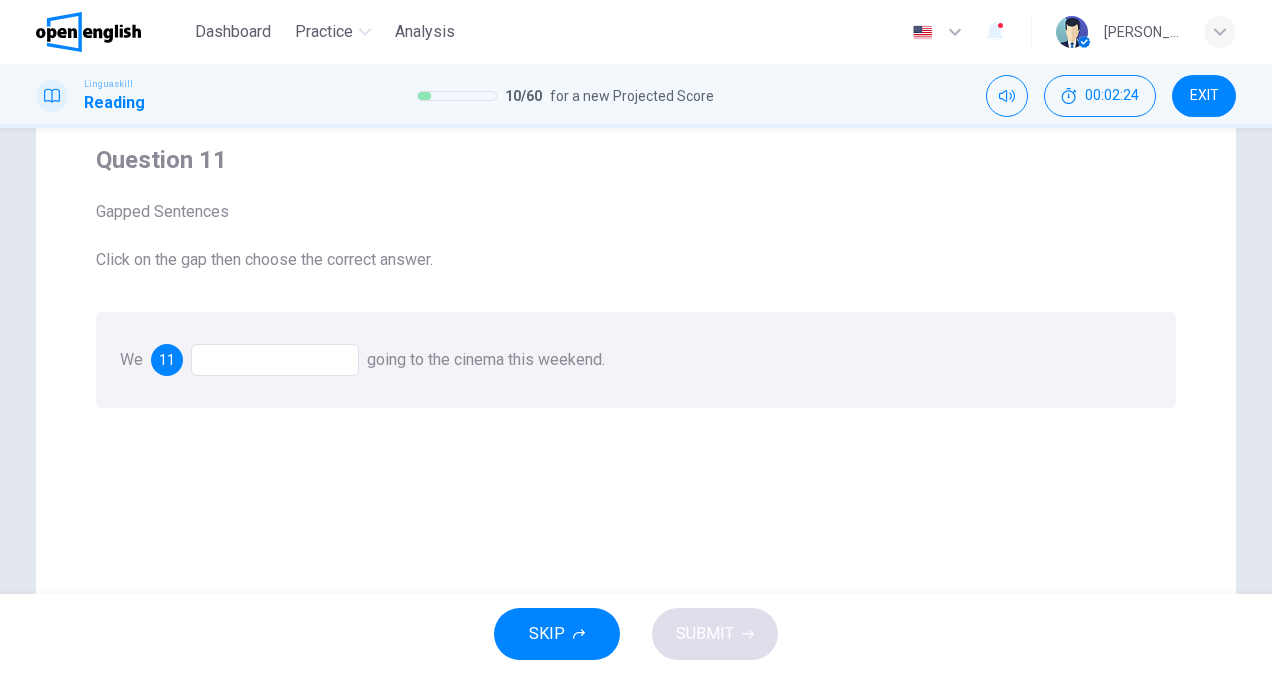 click at bounding box center [275, 360] 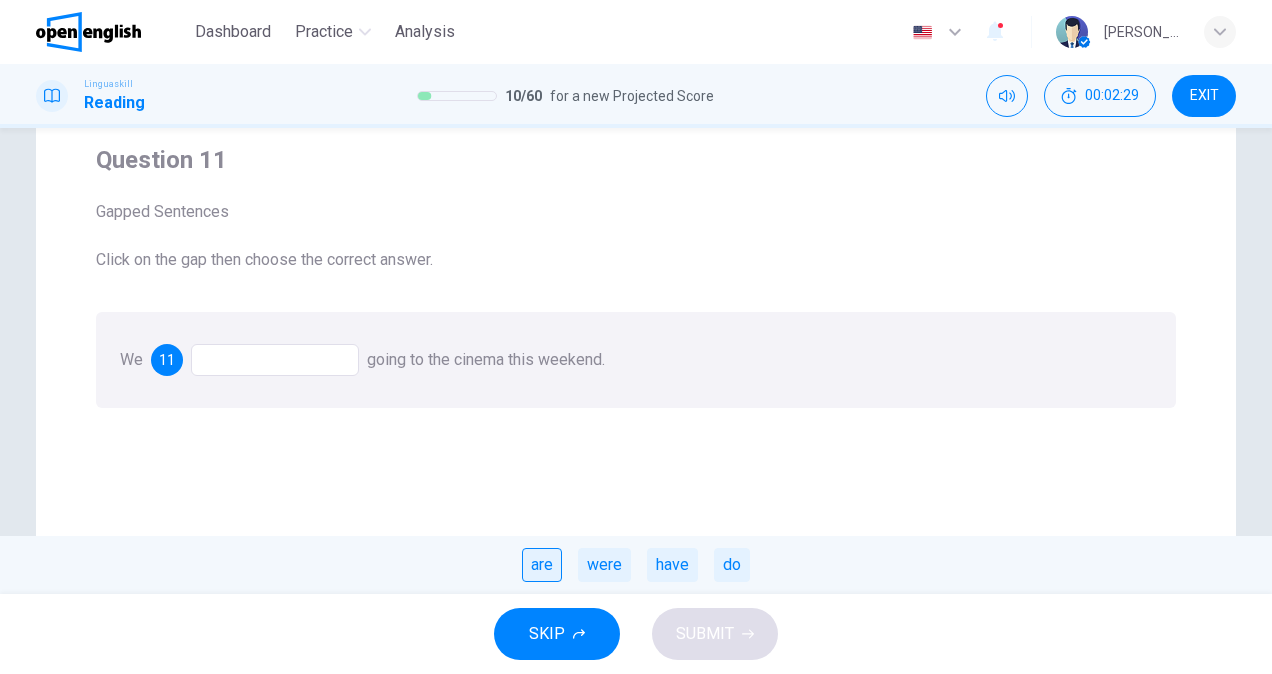 click on "are" at bounding box center (542, 565) 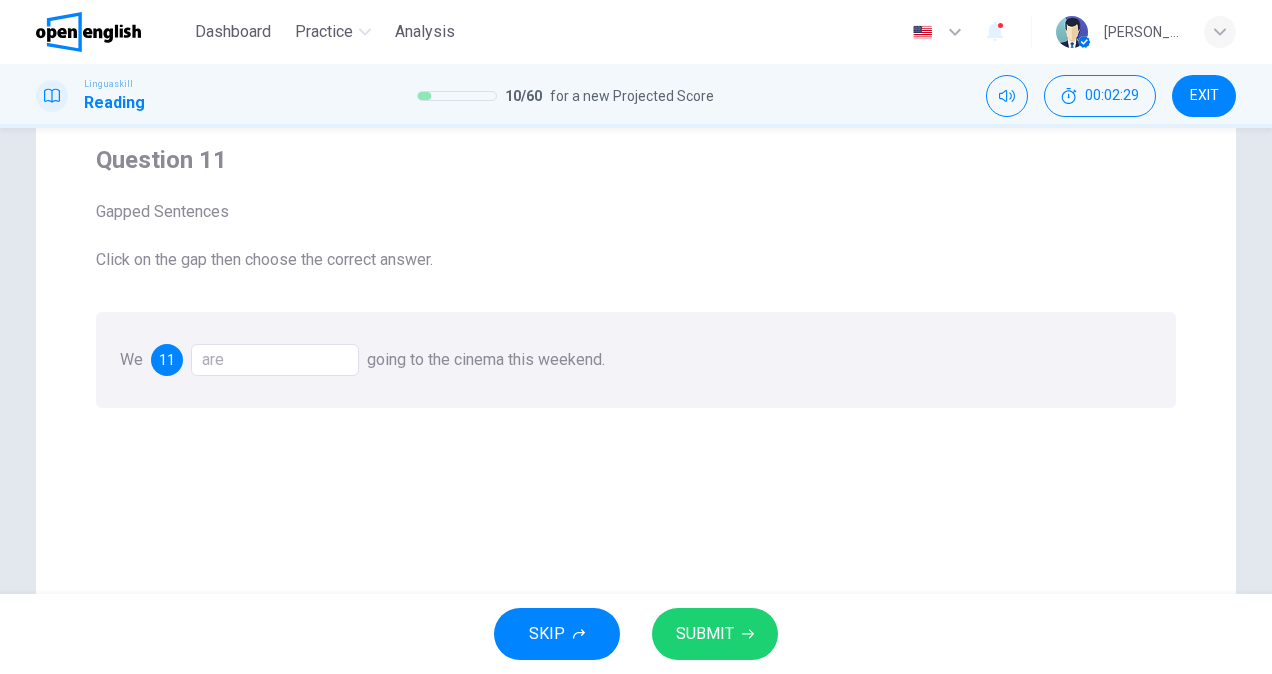 click on "SUBMIT" at bounding box center [705, 634] 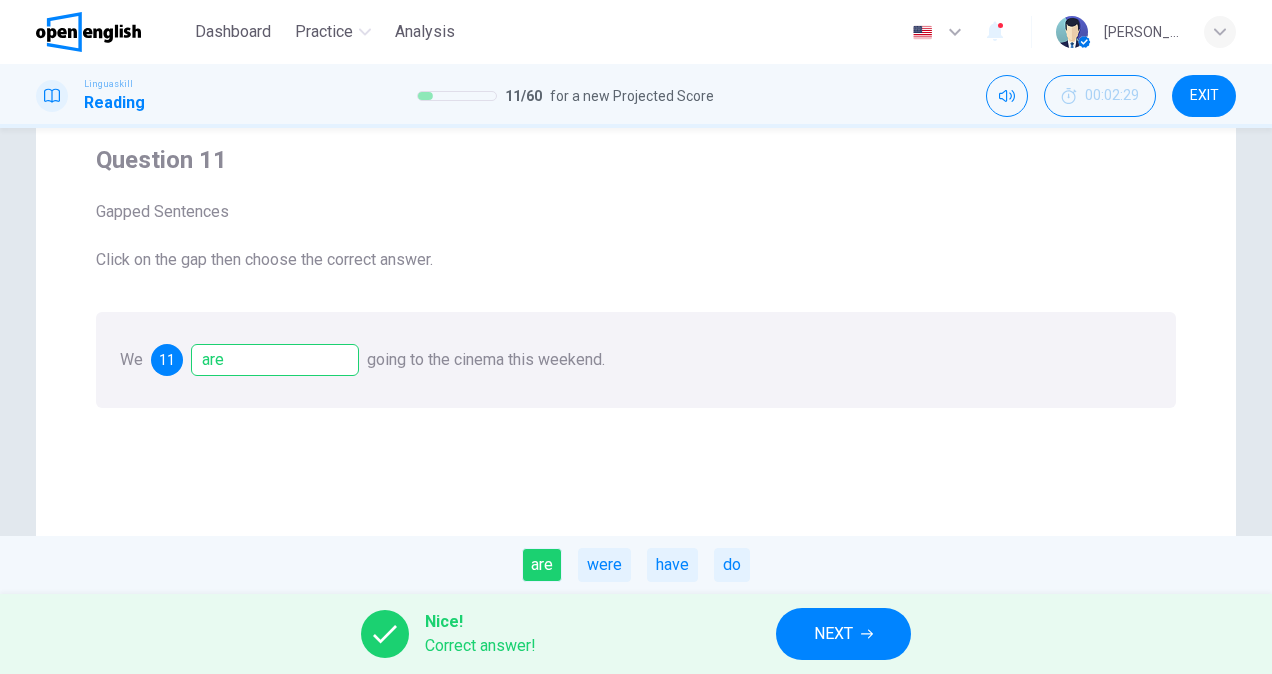 click on "NEXT" at bounding box center [843, 634] 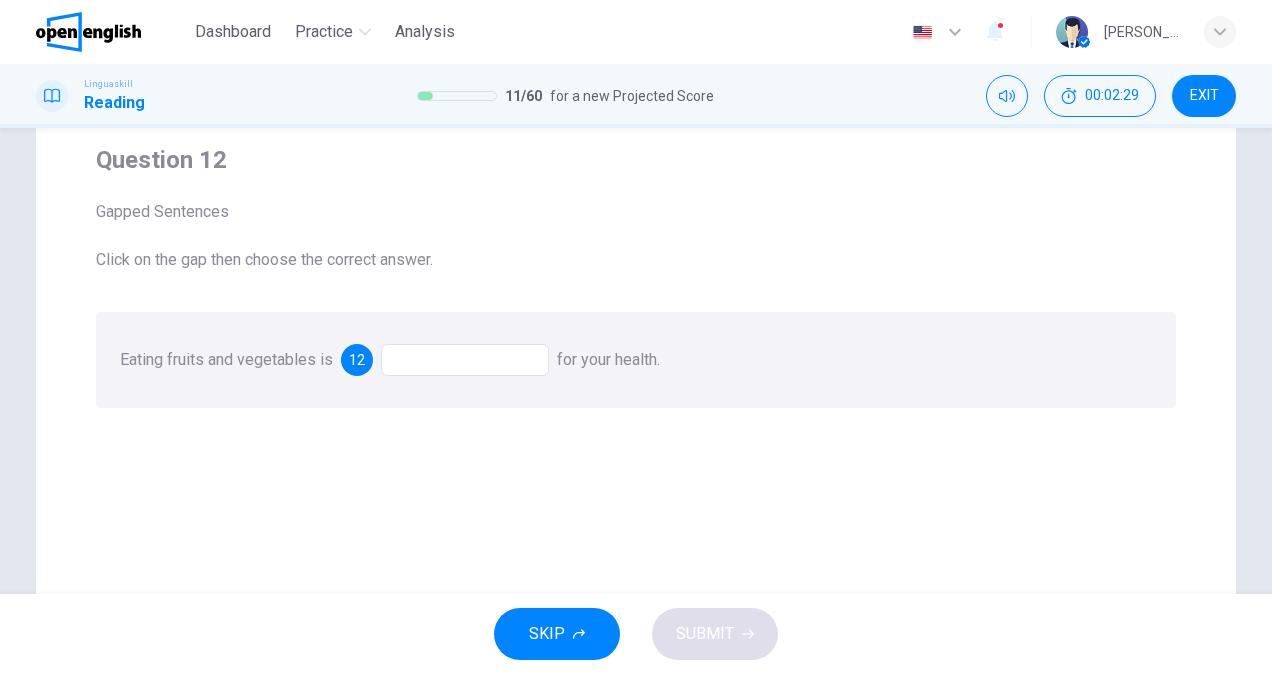 click at bounding box center [465, 360] 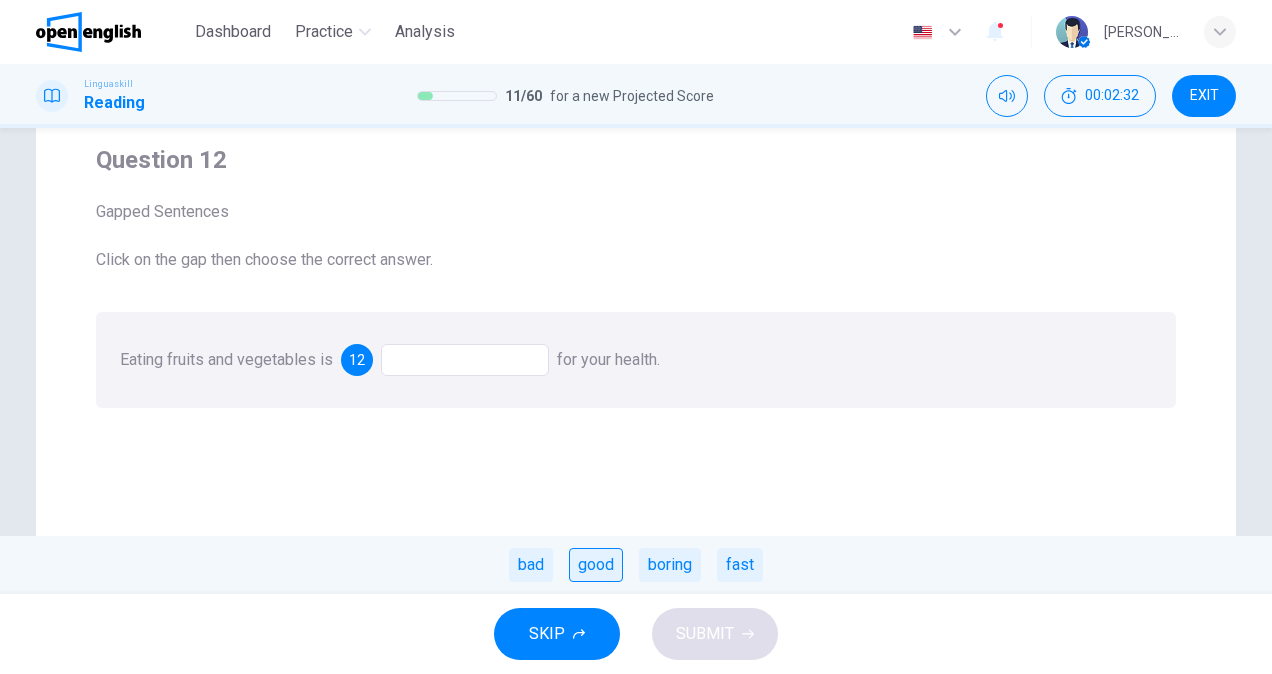 click on "good" at bounding box center (596, 565) 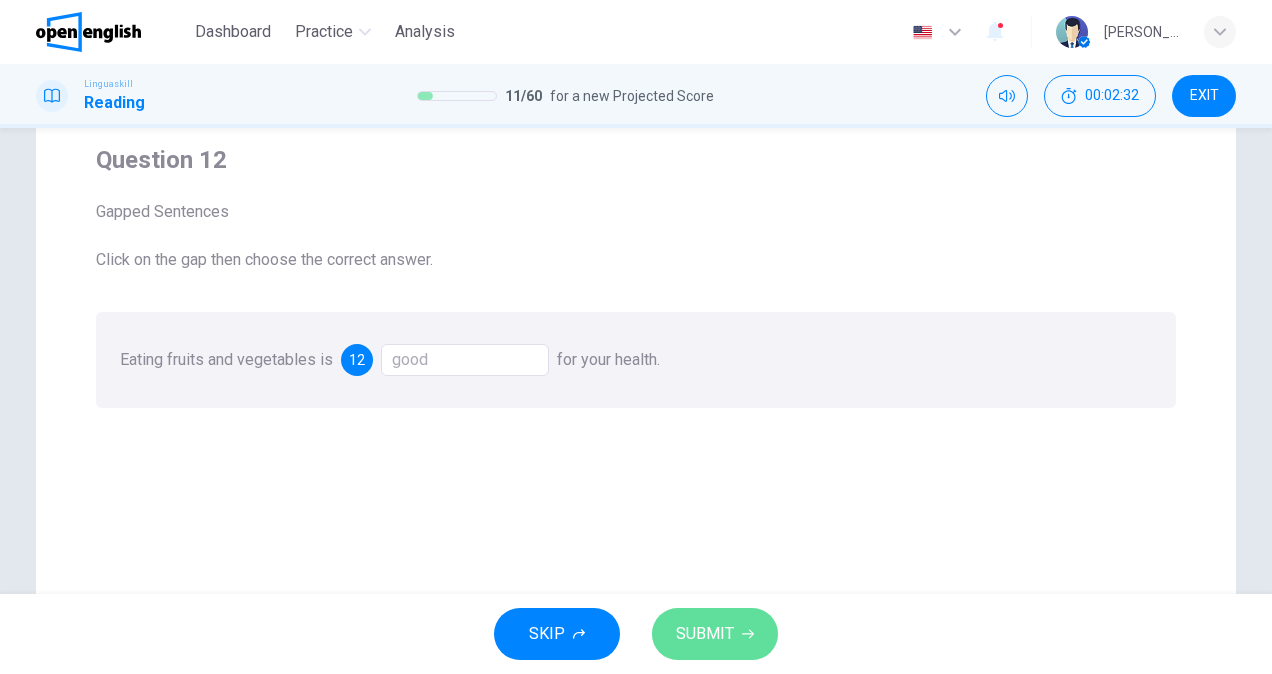 click on "SUBMIT" at bounding box center [705, 634] 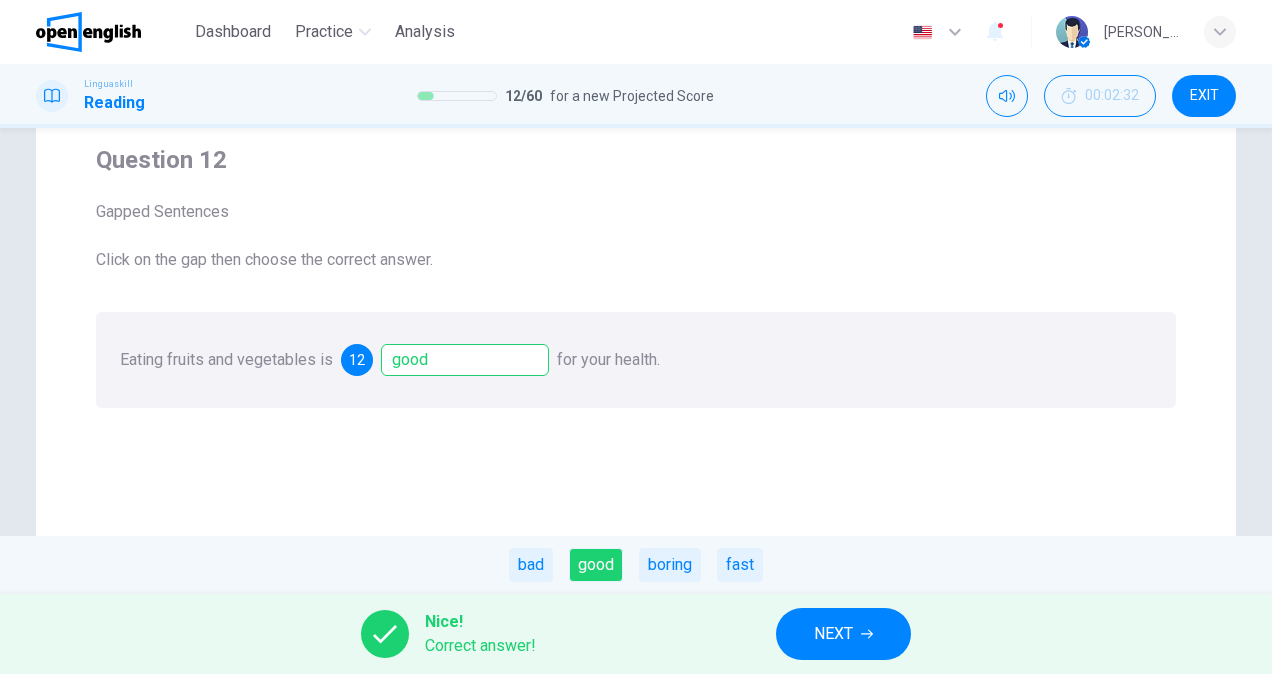 click on "NEXT" at bounding box center [833, 634] 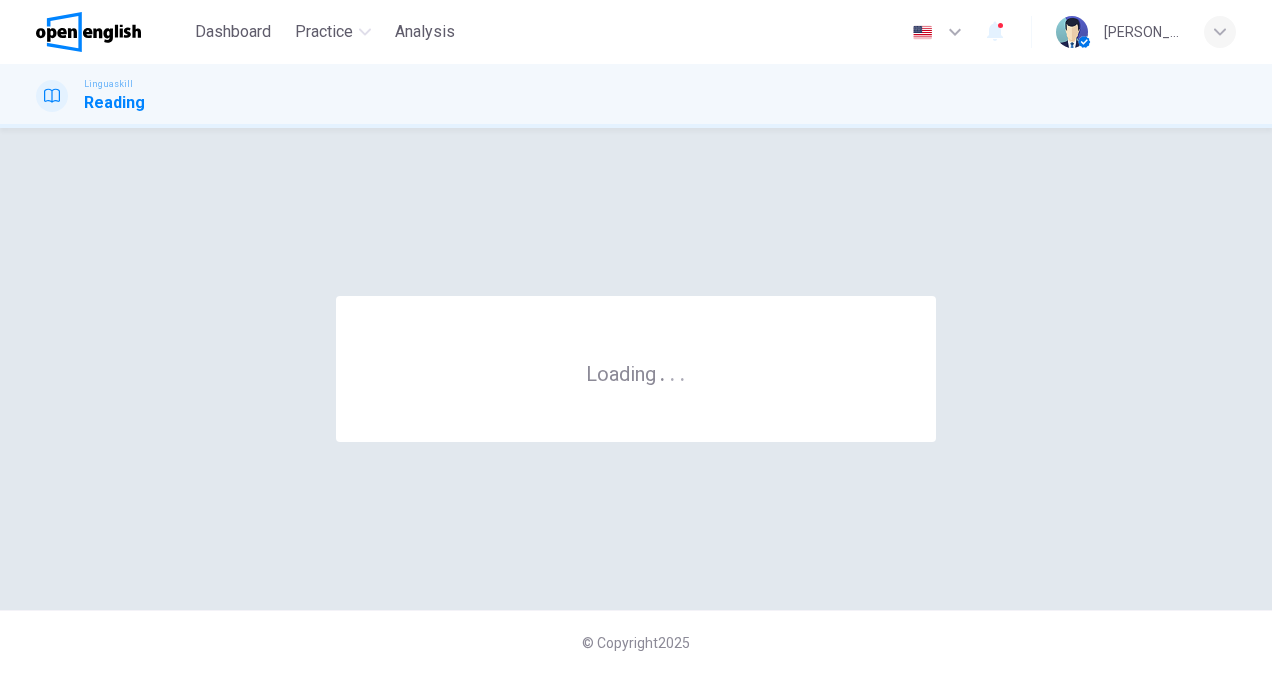 scroll, scrollTop: 0, scrollLeft: 0, axis: both 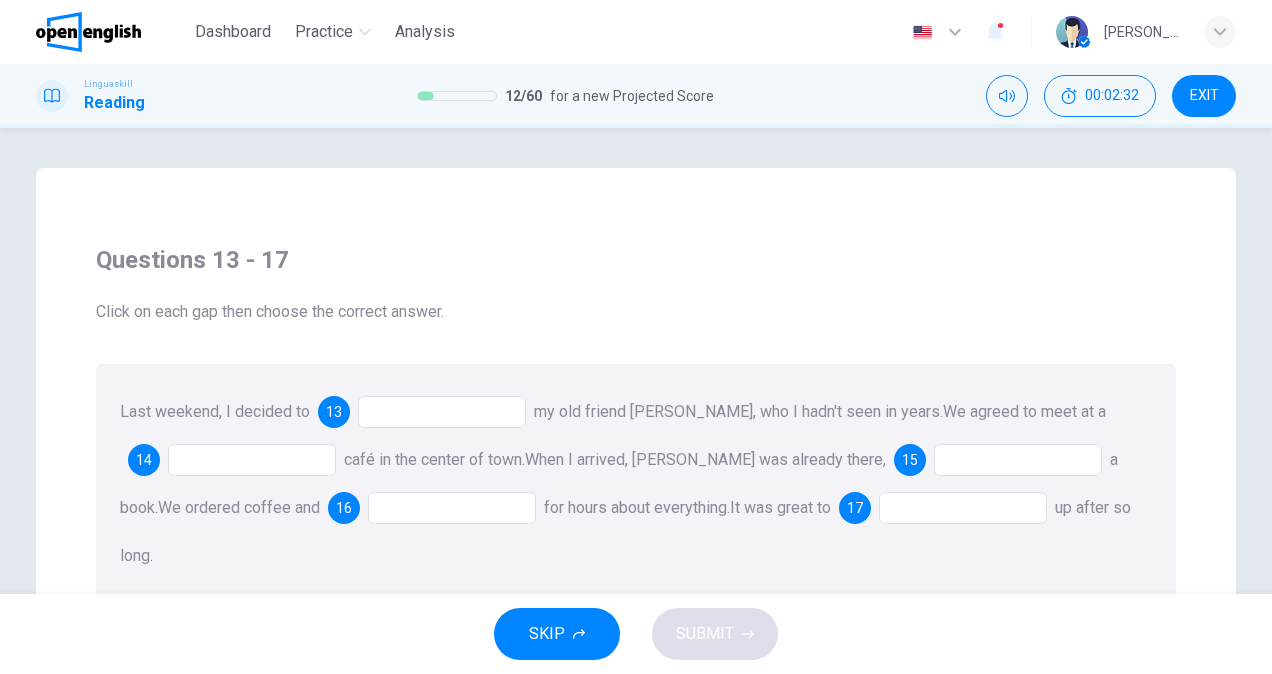 click on "Last weekend, I decided to  13  my old friend Anna, who I hadn't seen in years. We agreed to meet at a  14  café in the center of town. When I arrived, Anna was already there,  15  a book. We ordered coffee and  16  for hours about everything. It was great to  17  up after so long." at bounding box center (636, 484) 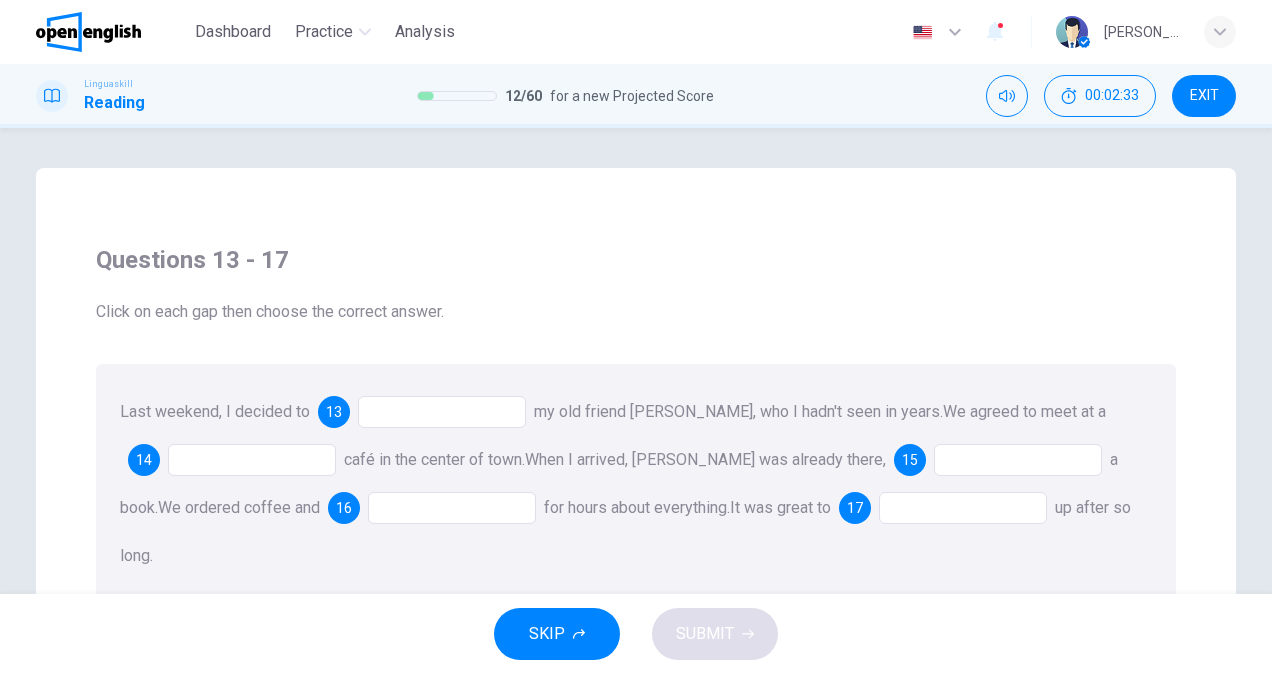 click at bounding box center [442, 412] 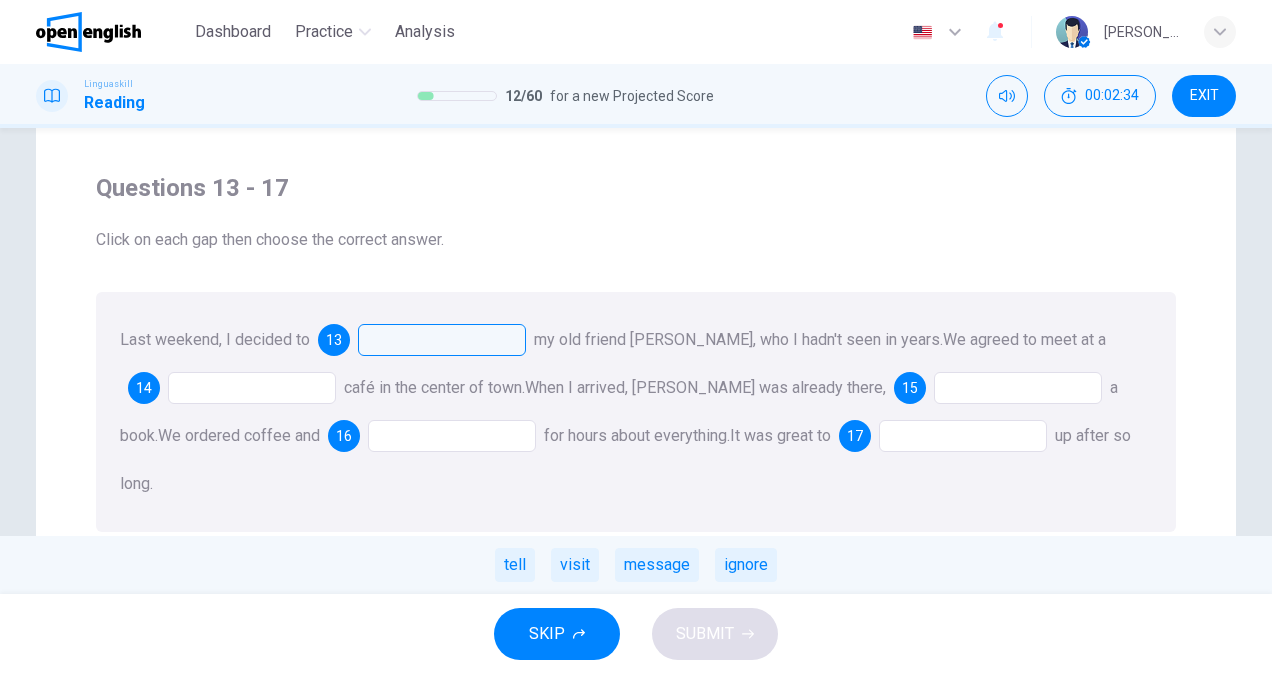 scroll, scrollTop: 100, scrollLeft: 0, axis: vertical 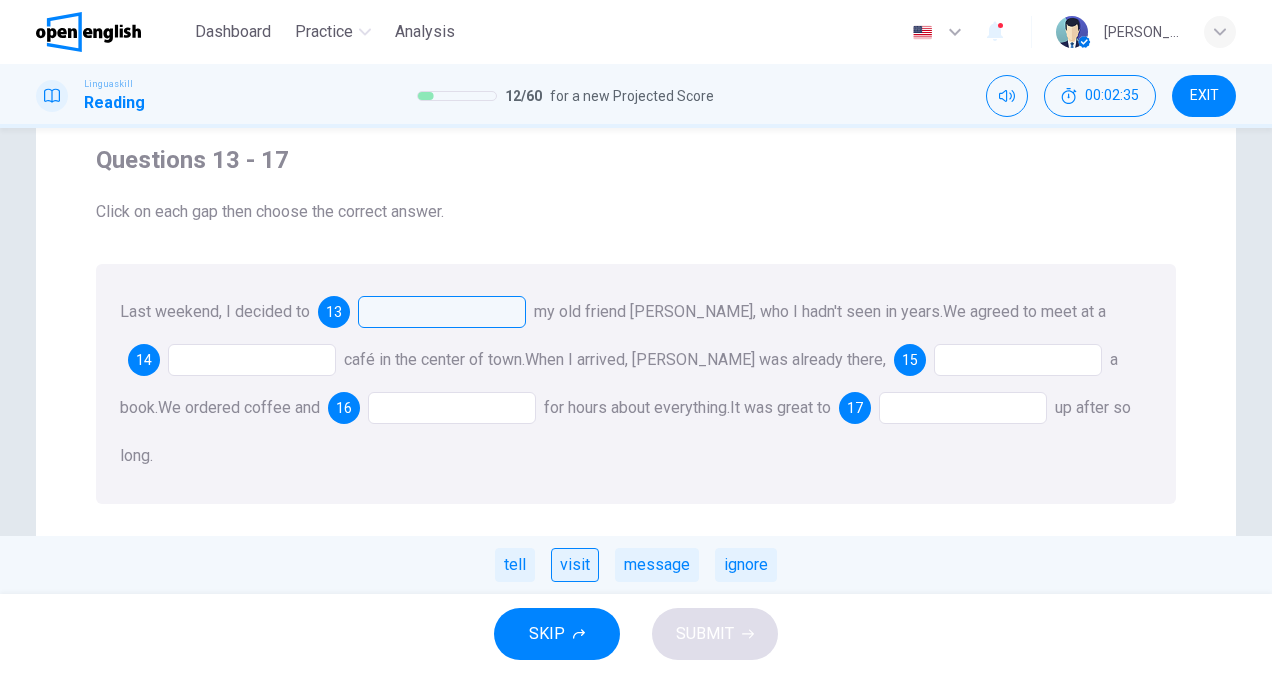 click on "visit" at bounding box center (575, 565) 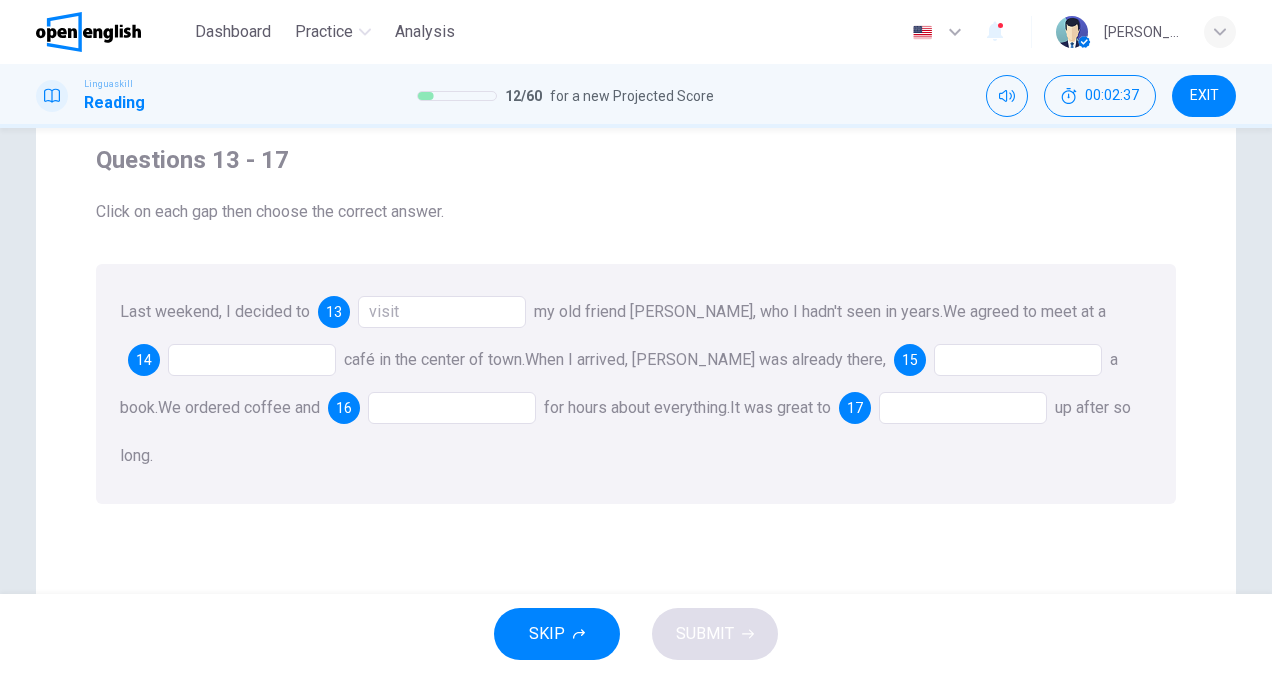 click at bounding box center [252, 360] 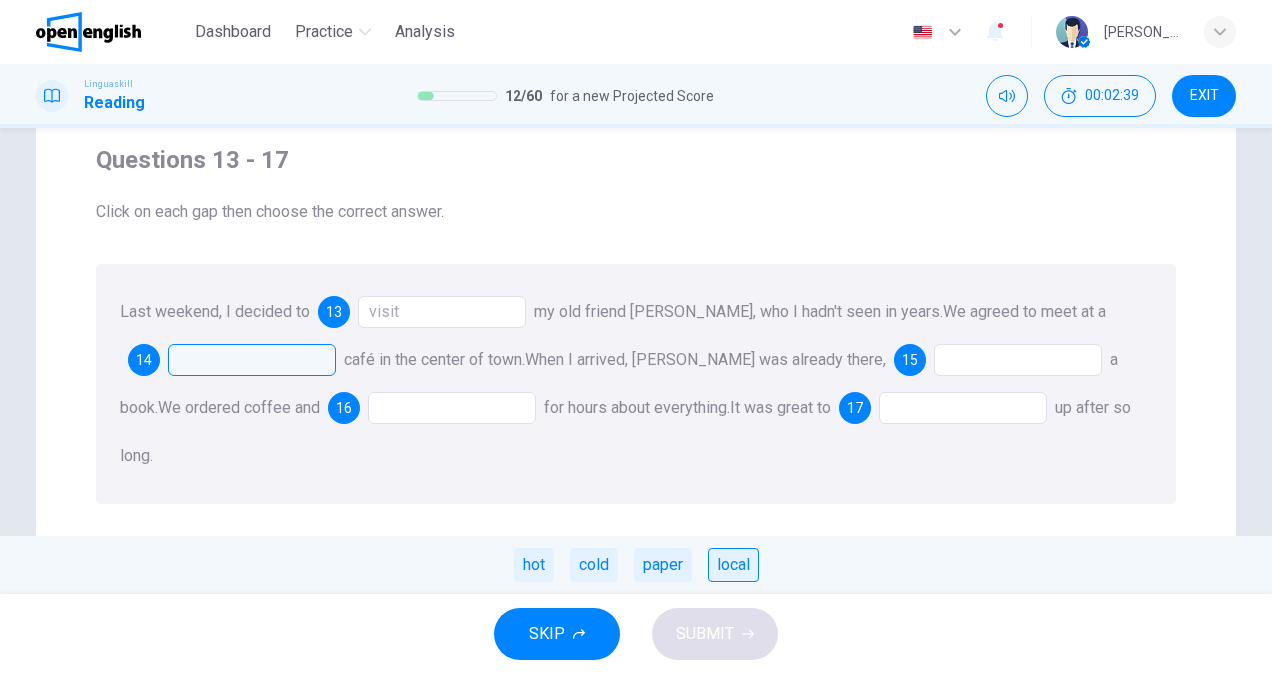 click on "local" at bounding box center (733, 565) 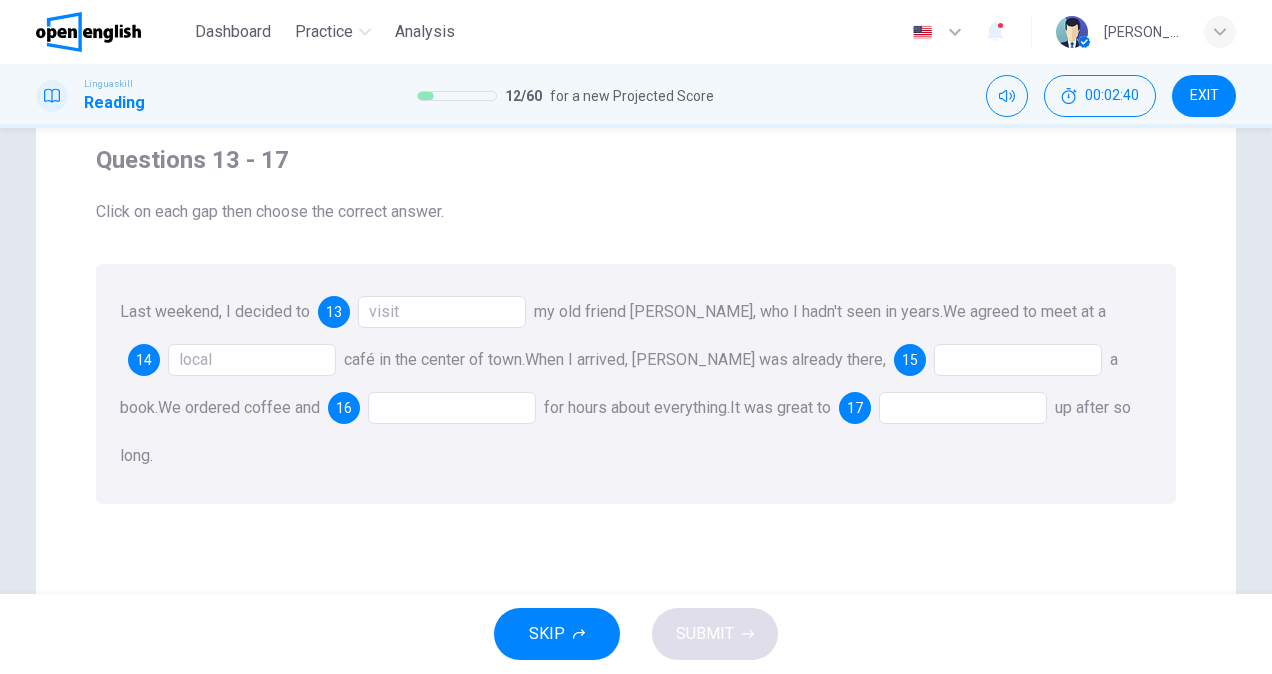 click at bounding box center [1018, 360] 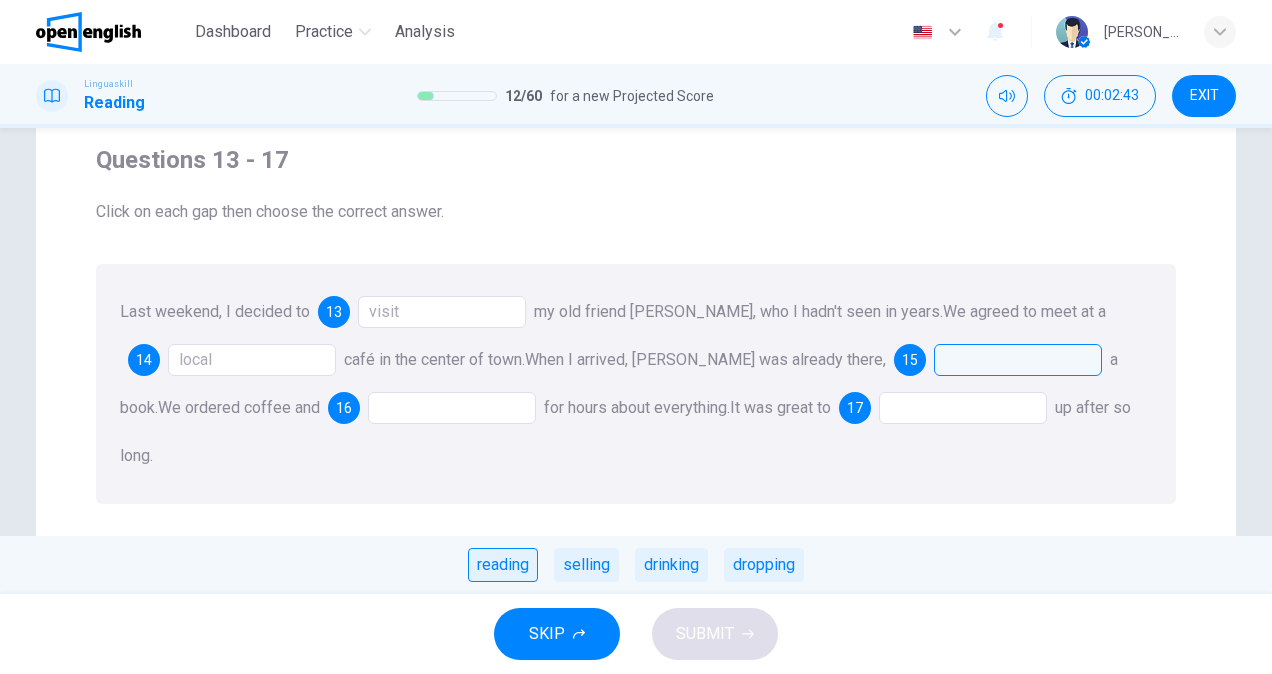 click on "reading" at bounding box center (503, 565) 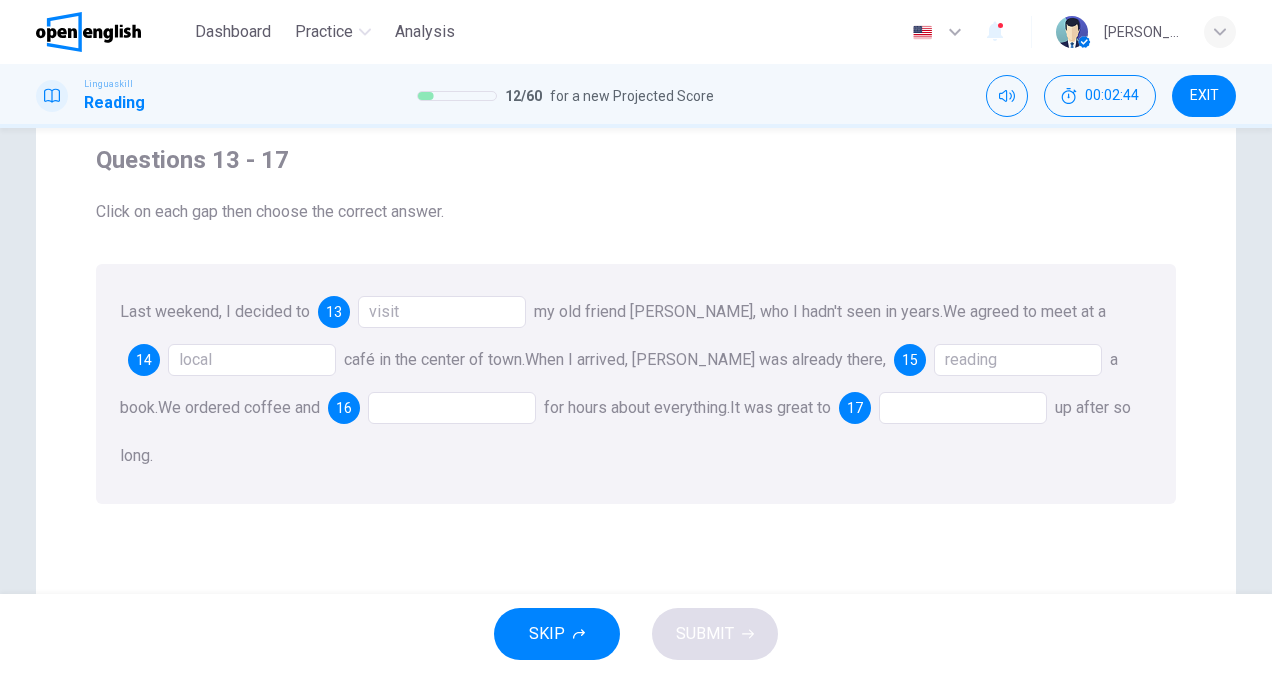 click at bounding box center [452, 408] 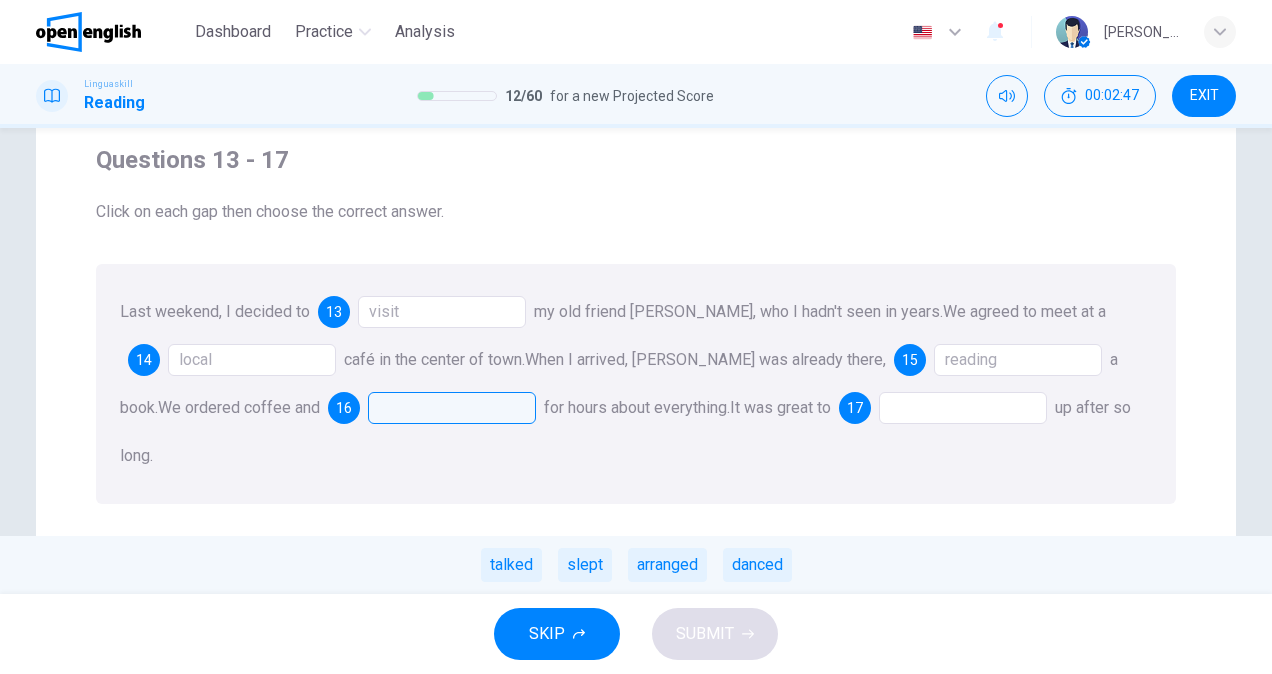 click on "talked" at bounding box center (511, 565) 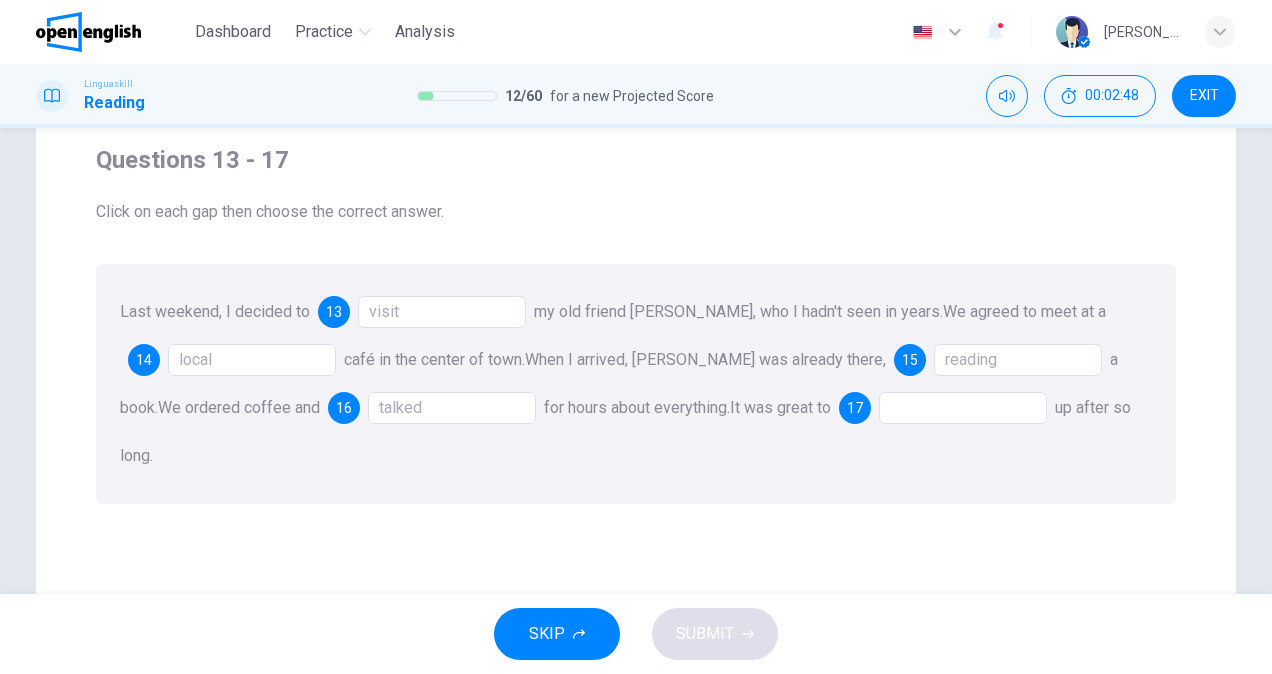 click at bounding box center (963, 408) 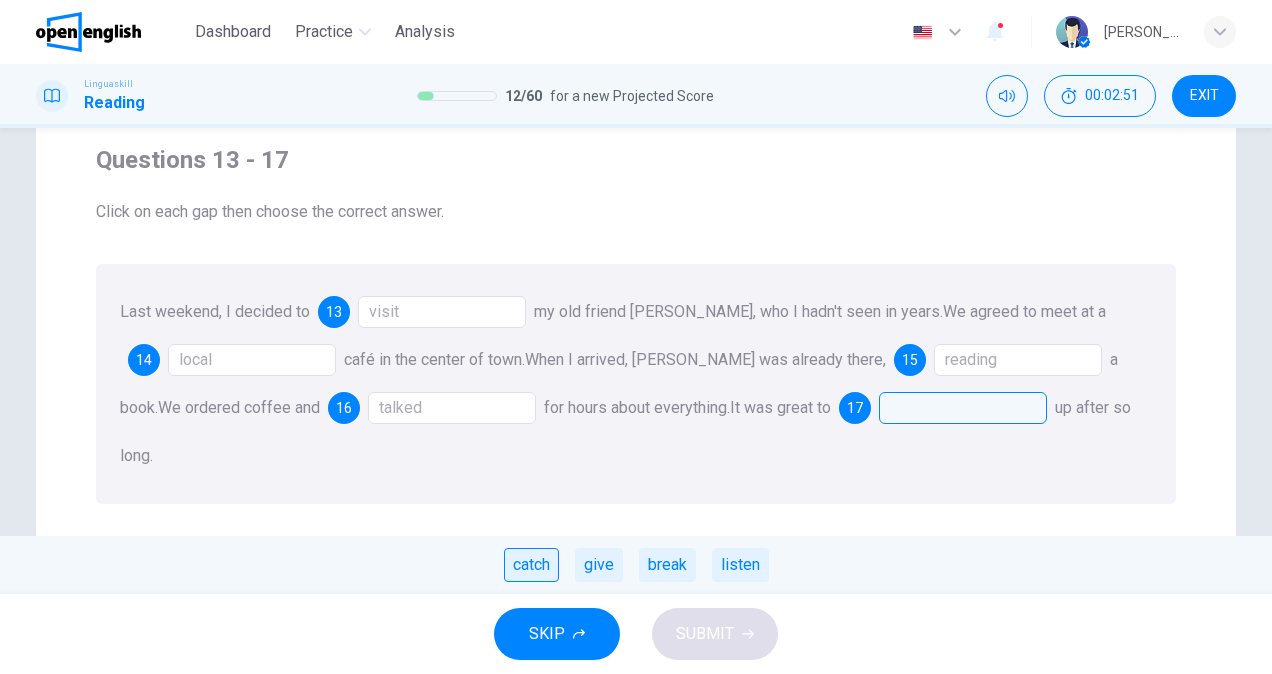 click on "catch" at bounding box center [531, 565] 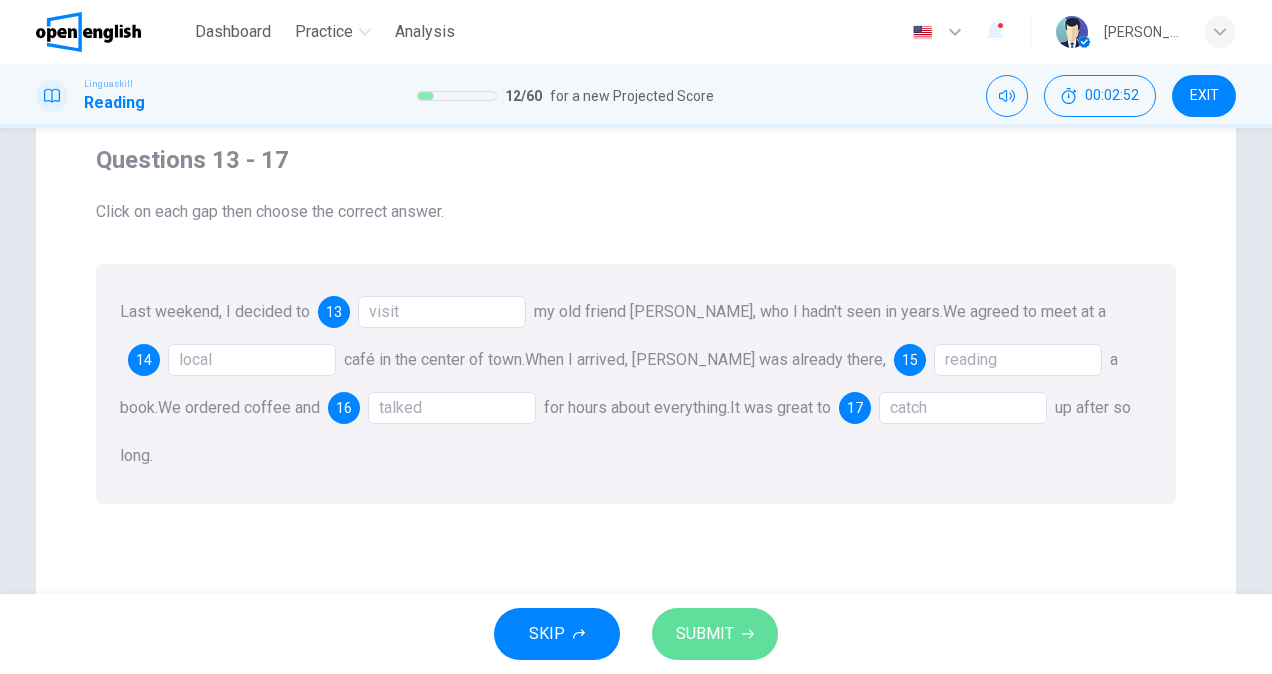 click on "SUBMIT" at bounding box center (705, 634) 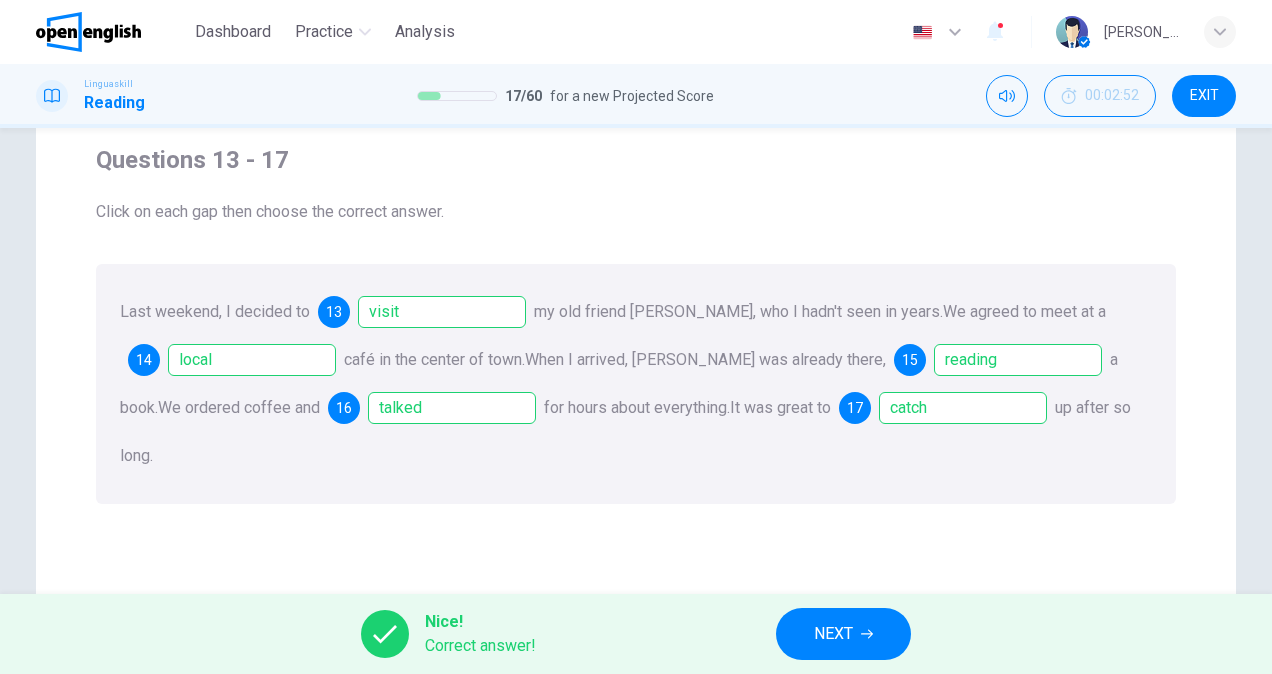 click on "NEXT" at bounding box center (843, 634) 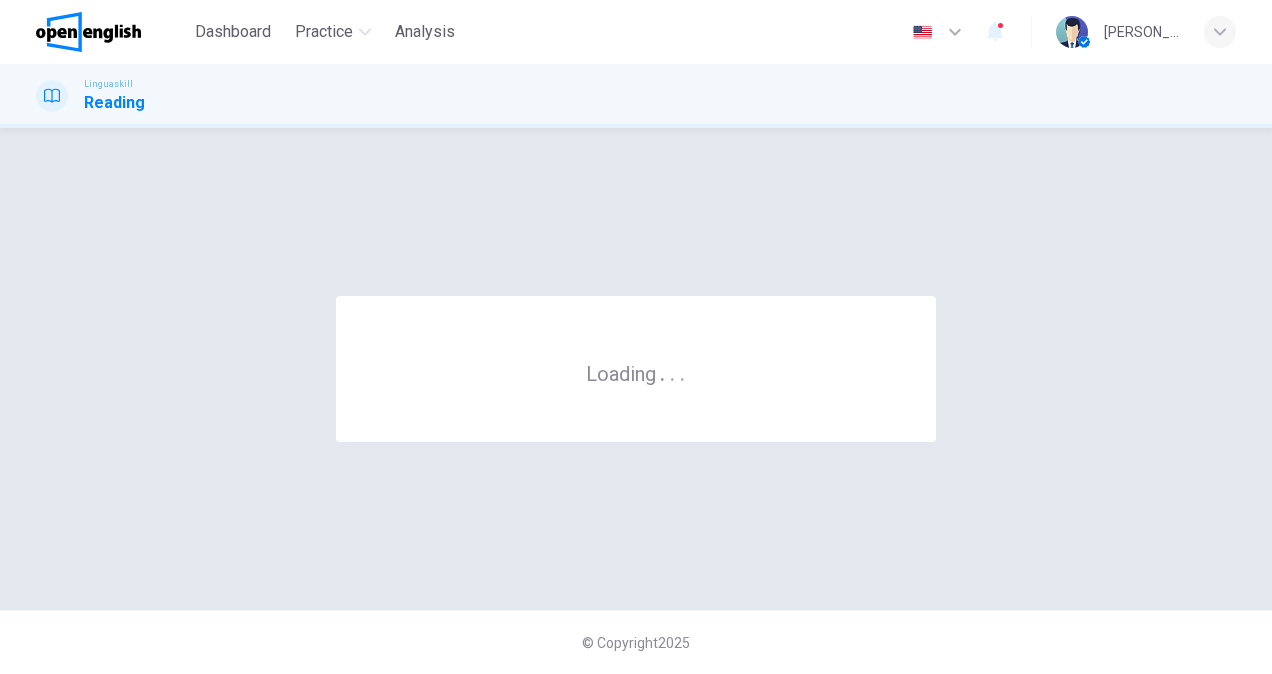 scroll, scrollTop: 0, scrollLeft: 0, axis: both 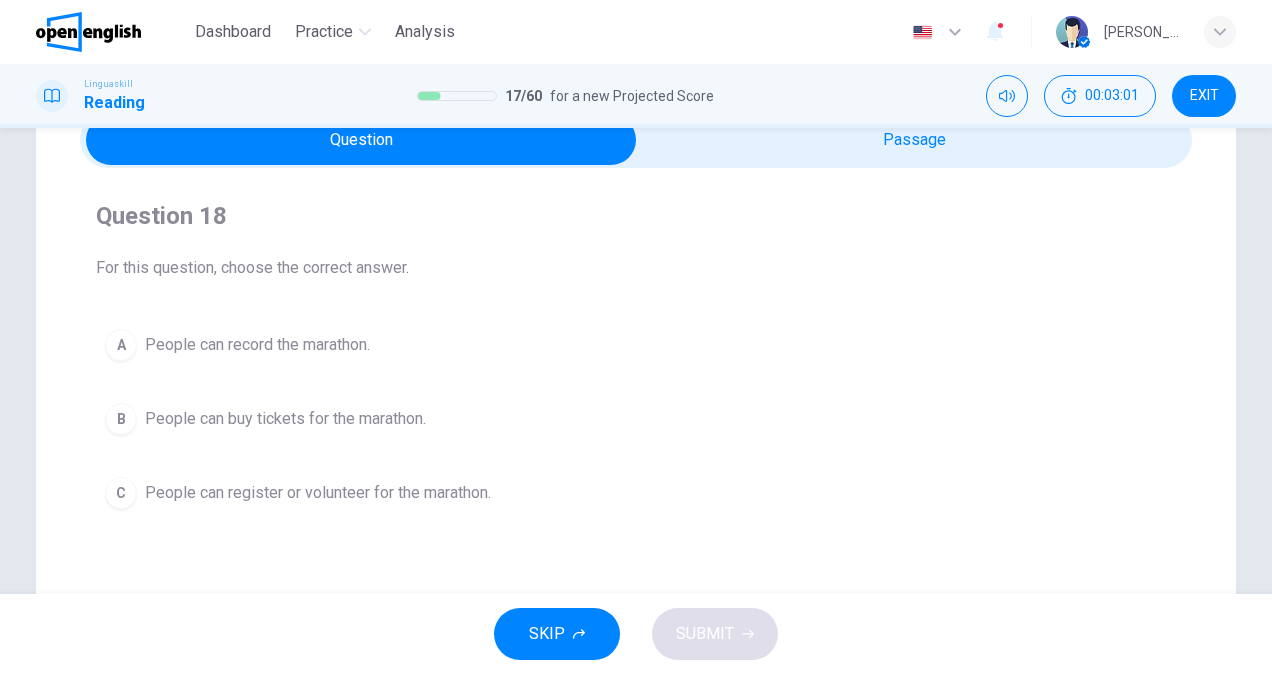 click on "People can register or volunteer for the marathon." at bounding box center (318, 493) 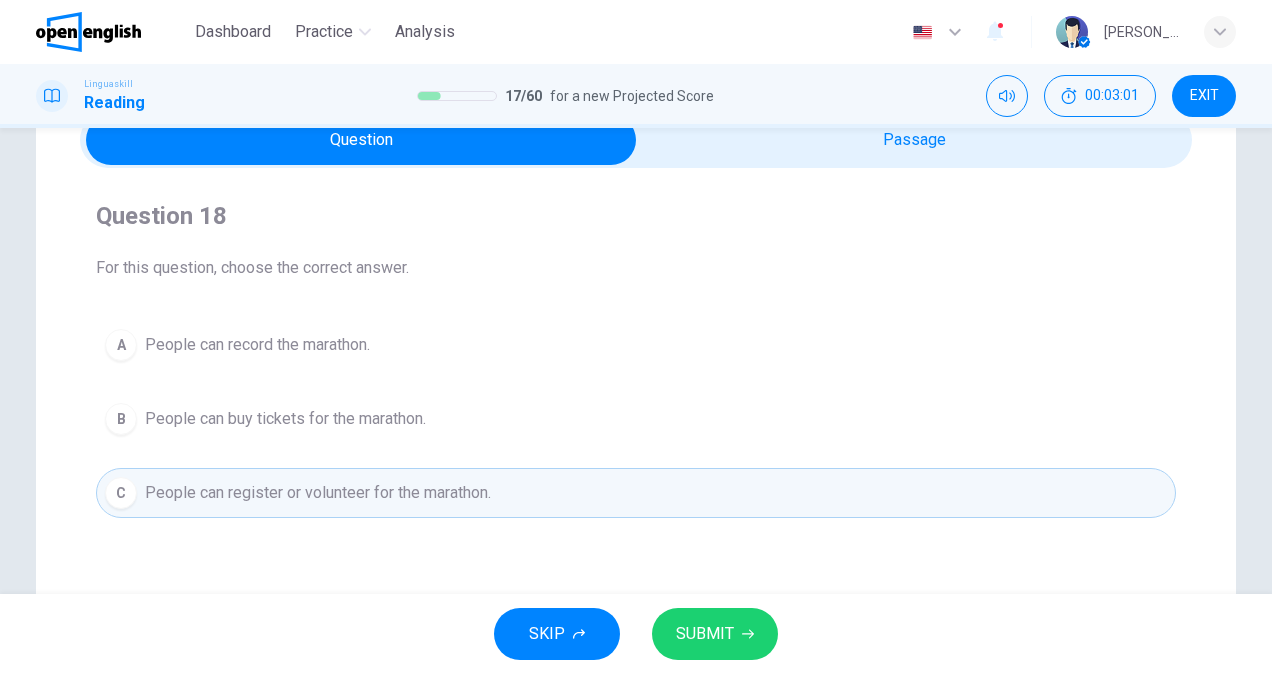 click on "SUBMIT" at bounding box center (715, 634) 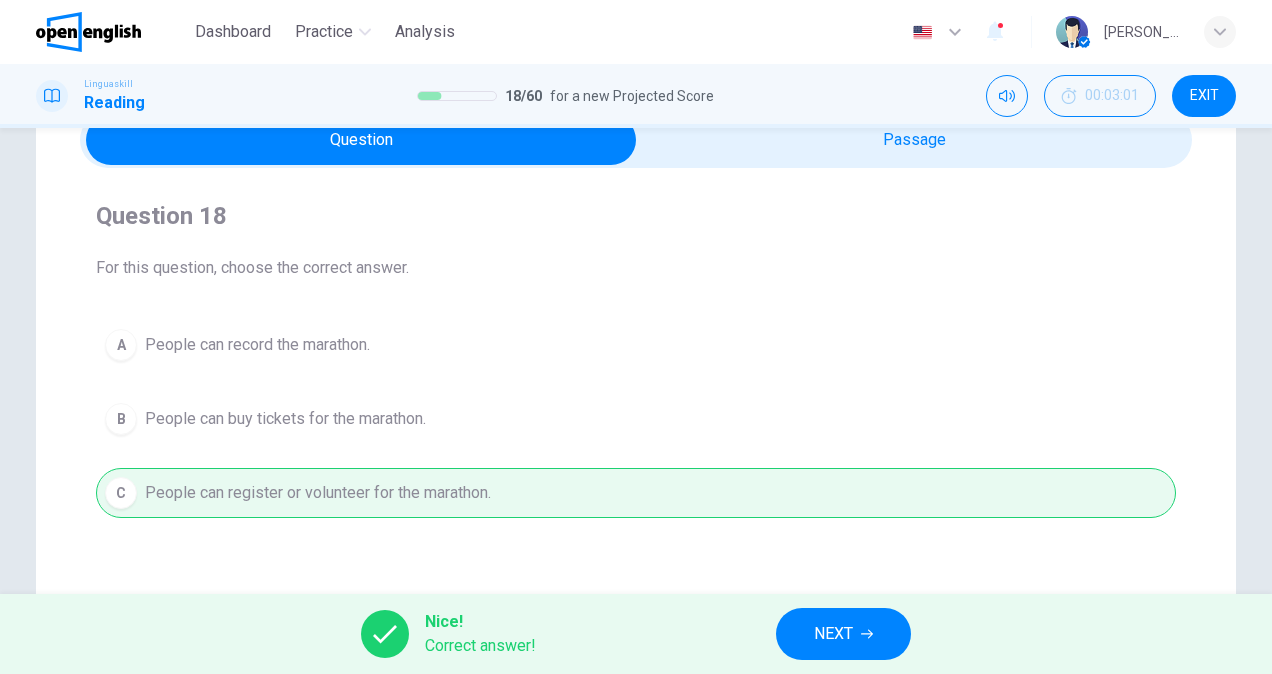 click on "NEXT" at bounding box center (833, 634) 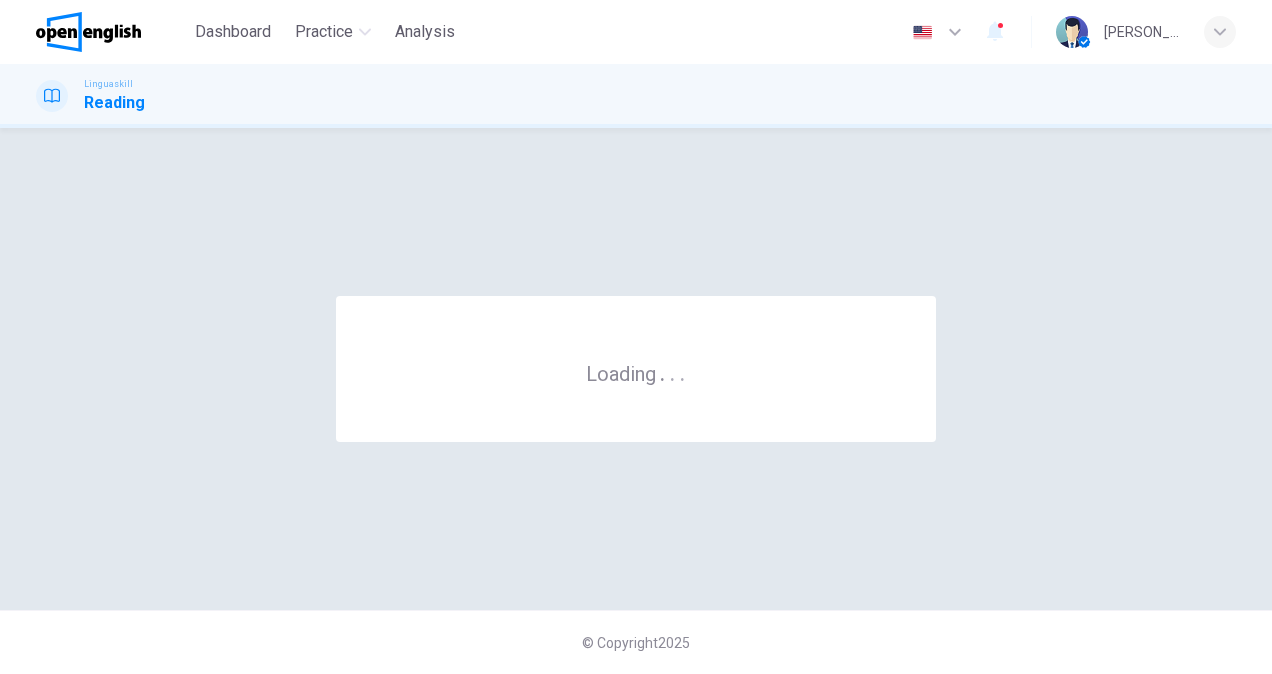 scroll, scrollTop: 0, scrollLeft: 0, axis: both 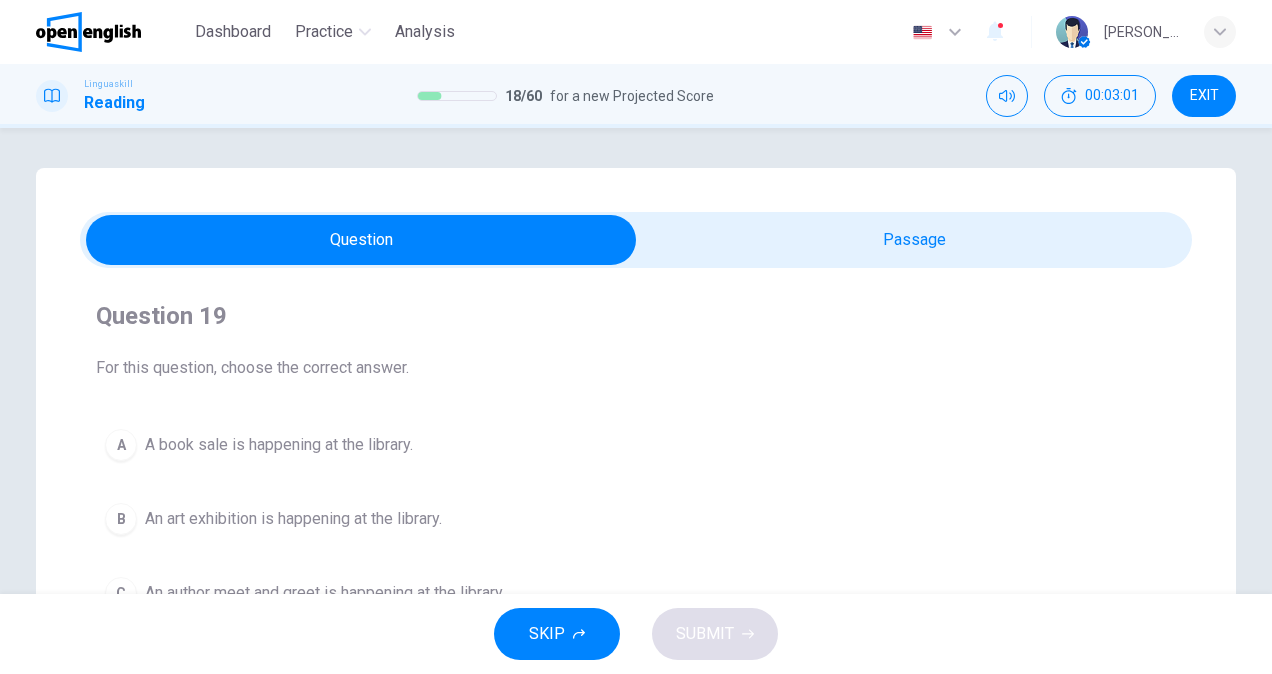 click on "Question 19 For this question, choose the correct answer. A A book sale is happening at the library.  B An art exhibition is happening at the library. C An author meet and greet is happening at the library." at bounding box center [636, 459] 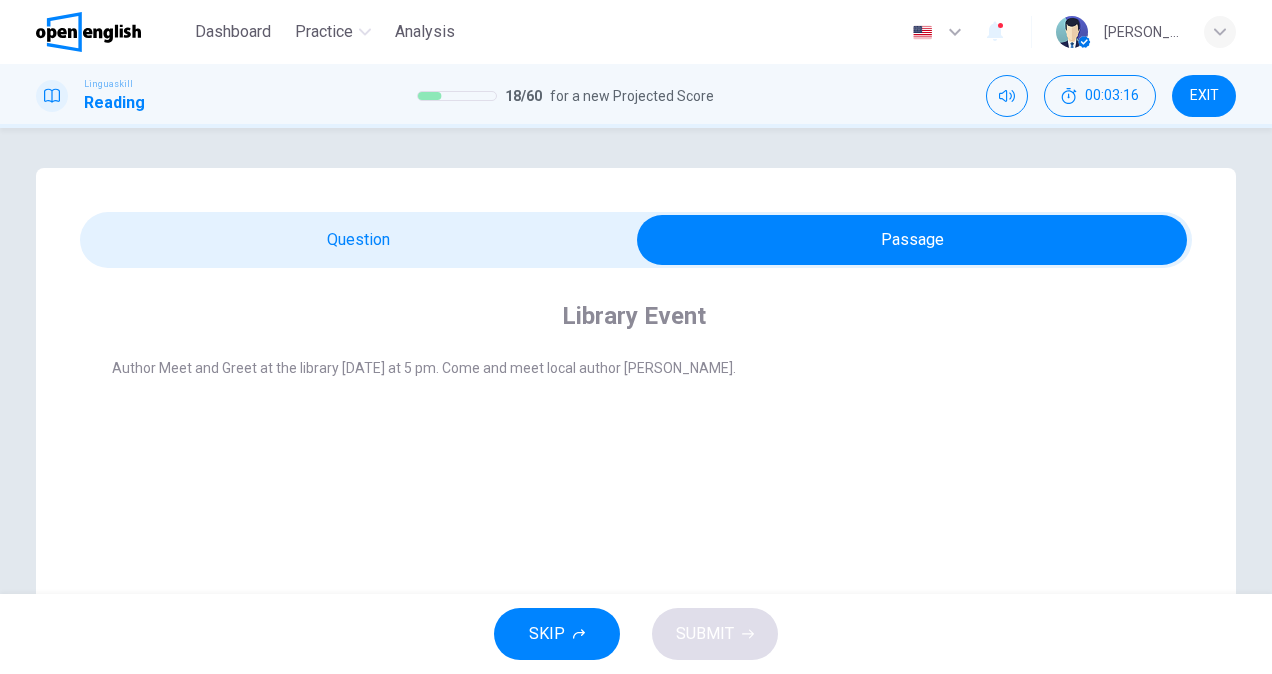 drag, startPoint x: 372, startPoint y: 372, endPoint x: 528, endPoint y: 371, distance: 156.0032 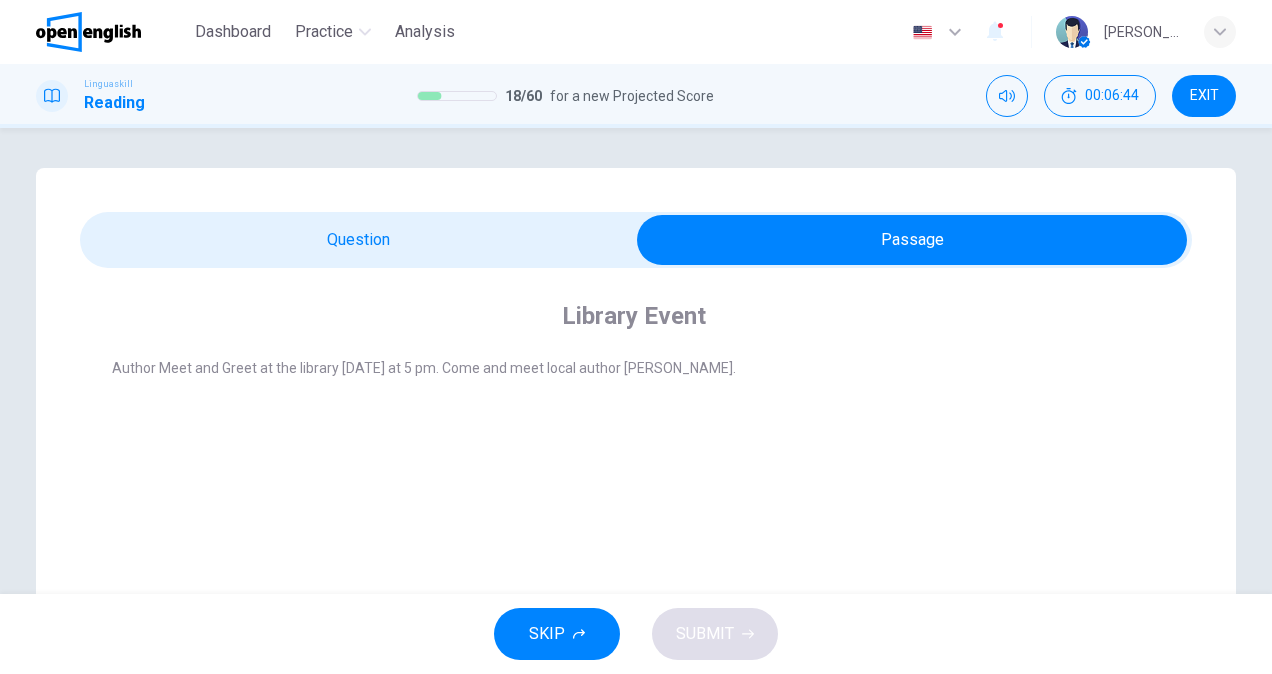 click on "Author Meet and Greet at the library this Tuesday at 5 pm. Come and meet local author Sarah Johnson." at bounding box center (424, 368) 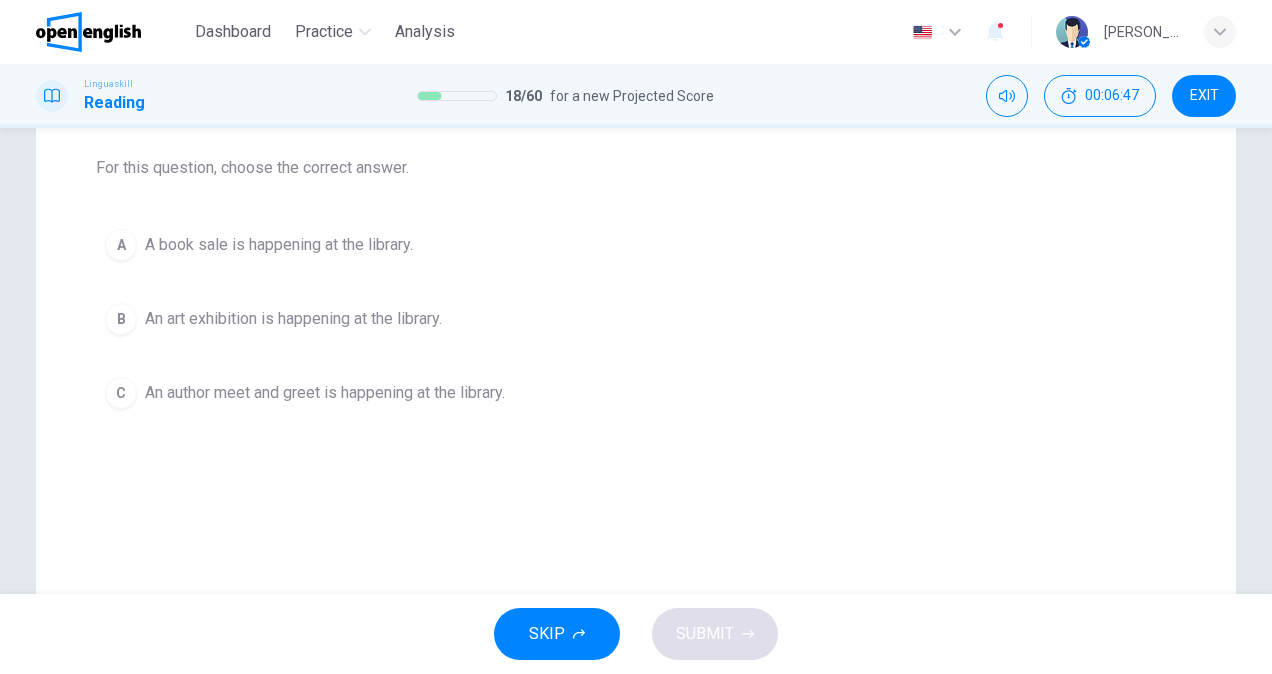 scroll, scrollTop: 100, scrollLeft: 0, axis: vertical 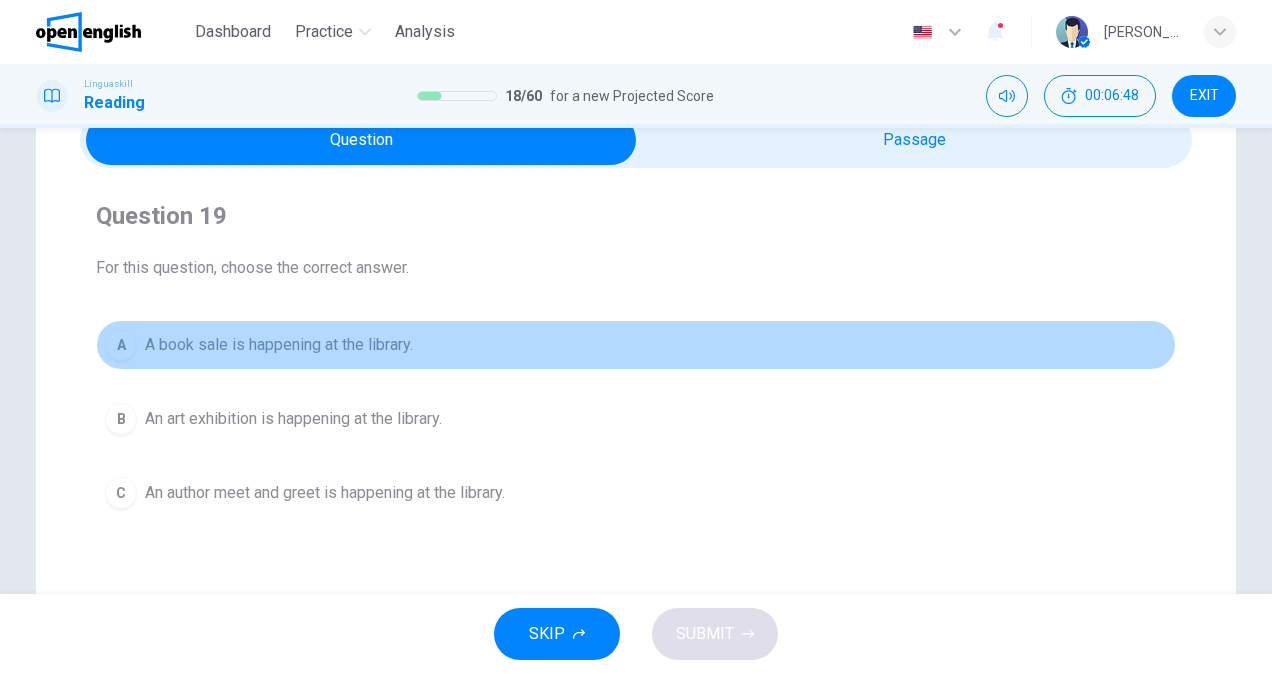 click on "A book sale is happening at the library." at bounding box center (279, 345) 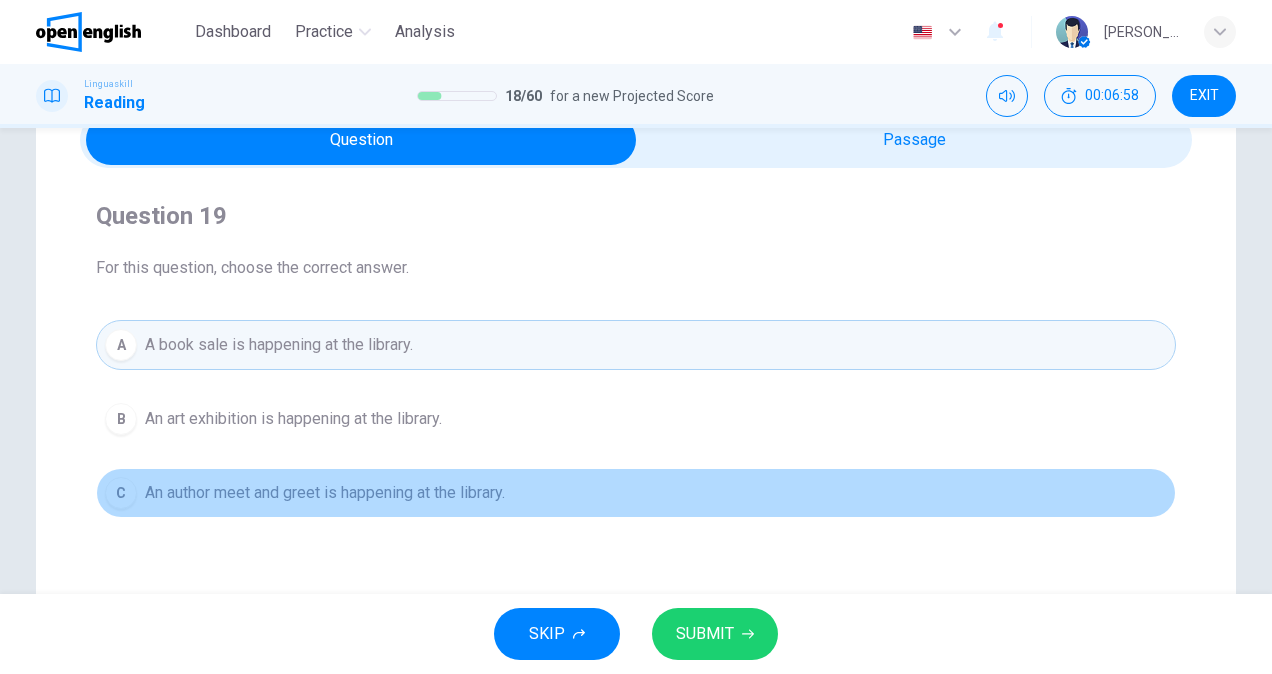drag, startPoint x: 353, startPoint y: 480, endPoint x: 366, endPoint y: 485, distance: 13.928389 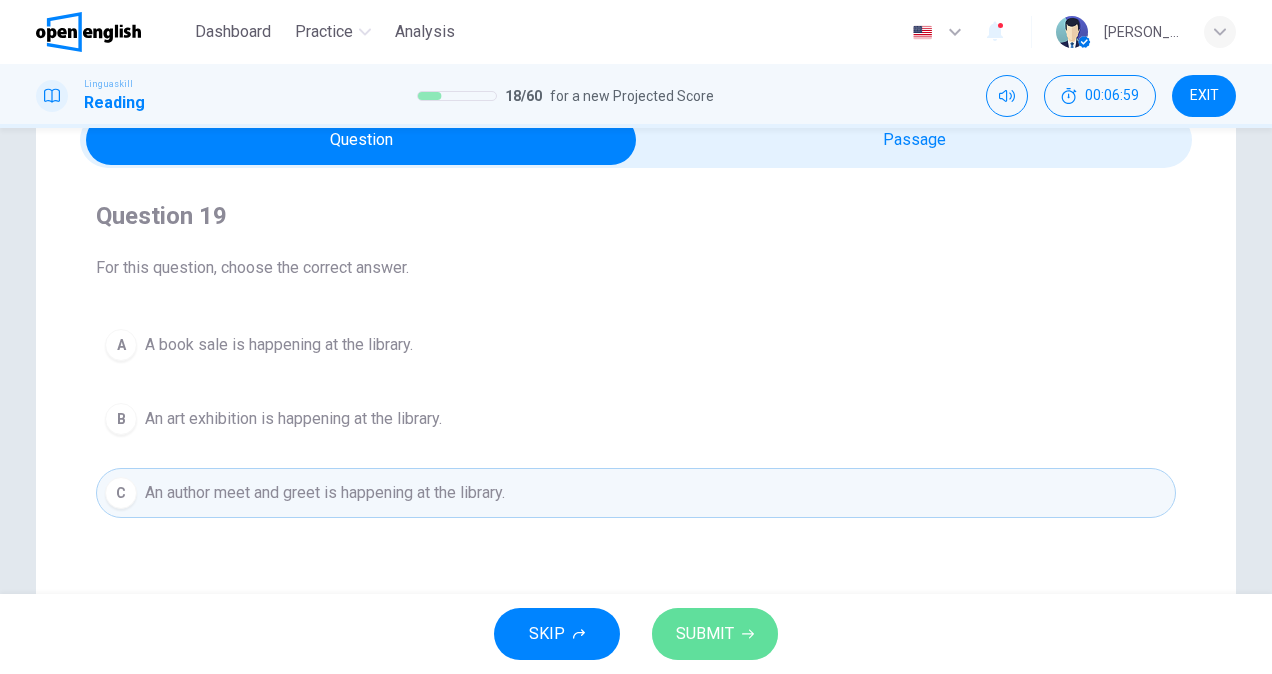 click on "SUBMIT" at bounding box center [705, 634] 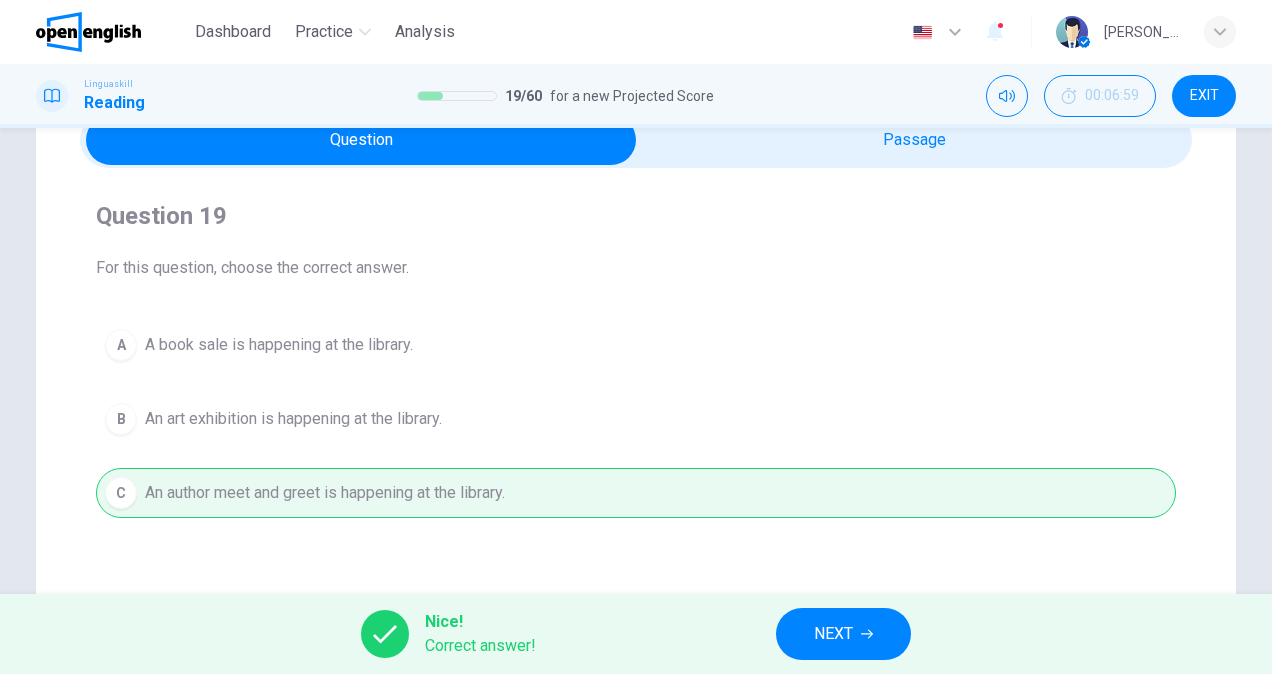 click on "NEXT" at bounding box center [843, 634] 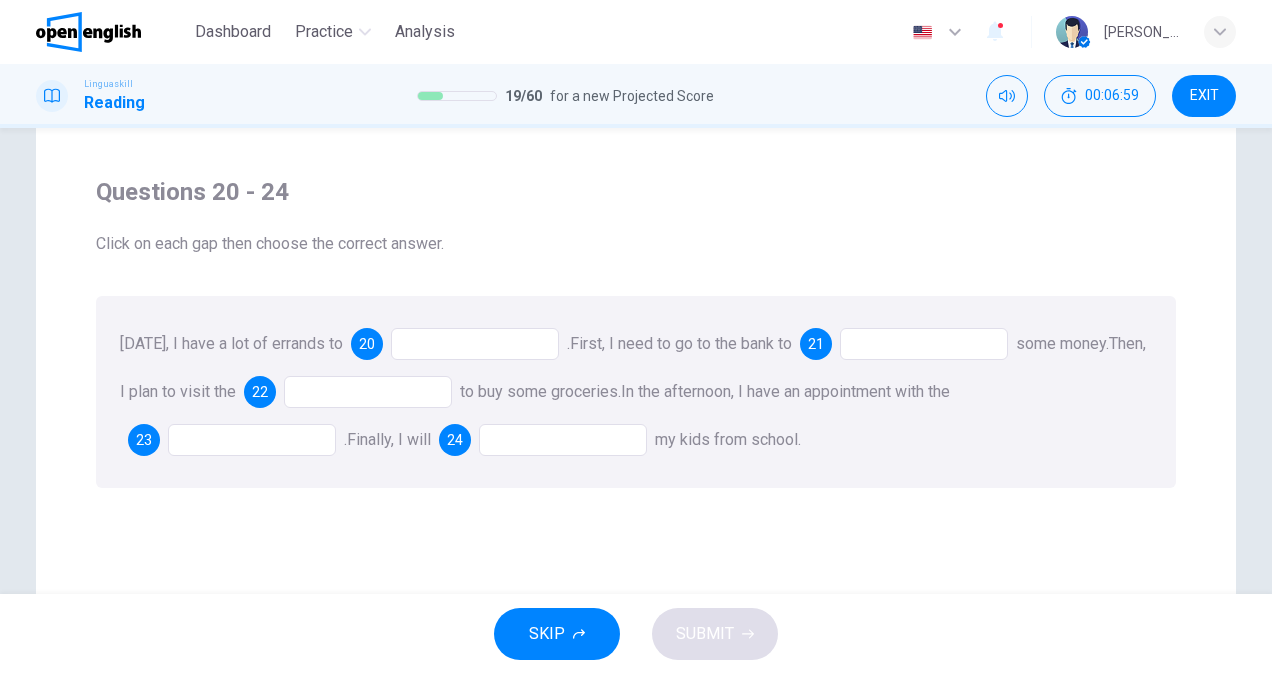 scroll, scrollTop: 100, scrollLeft: 0, axis: vertical 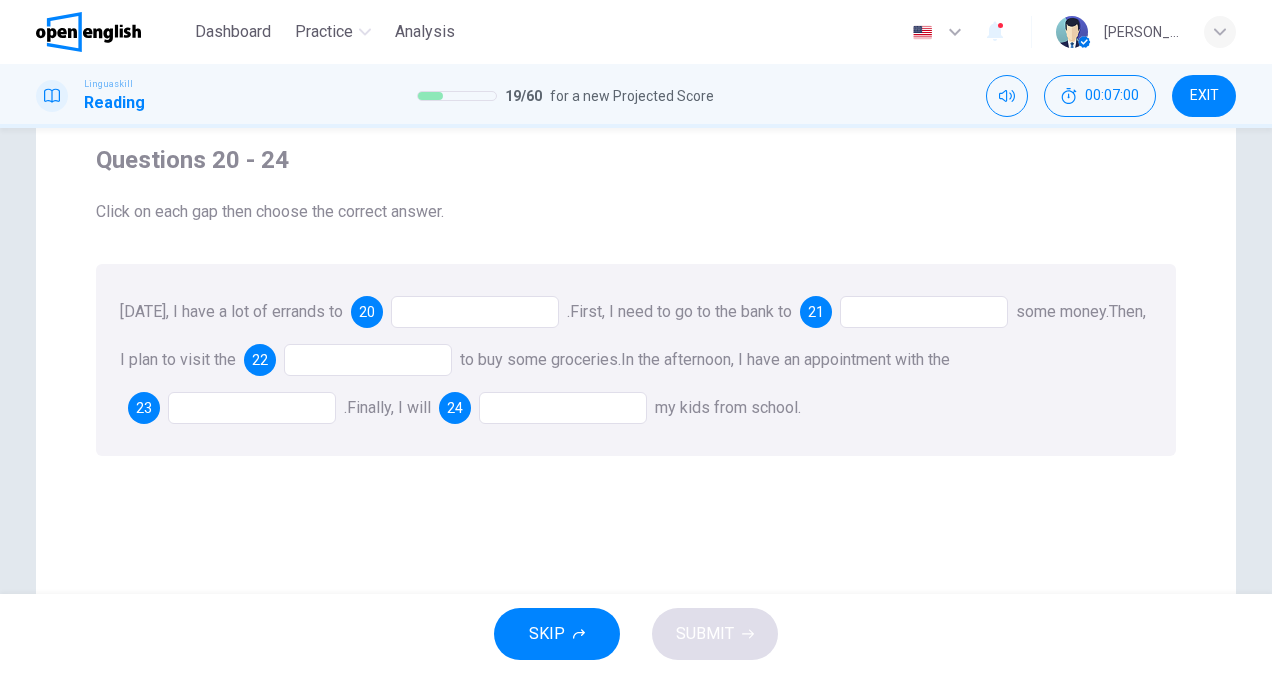 click at bounding box center (475, 312) 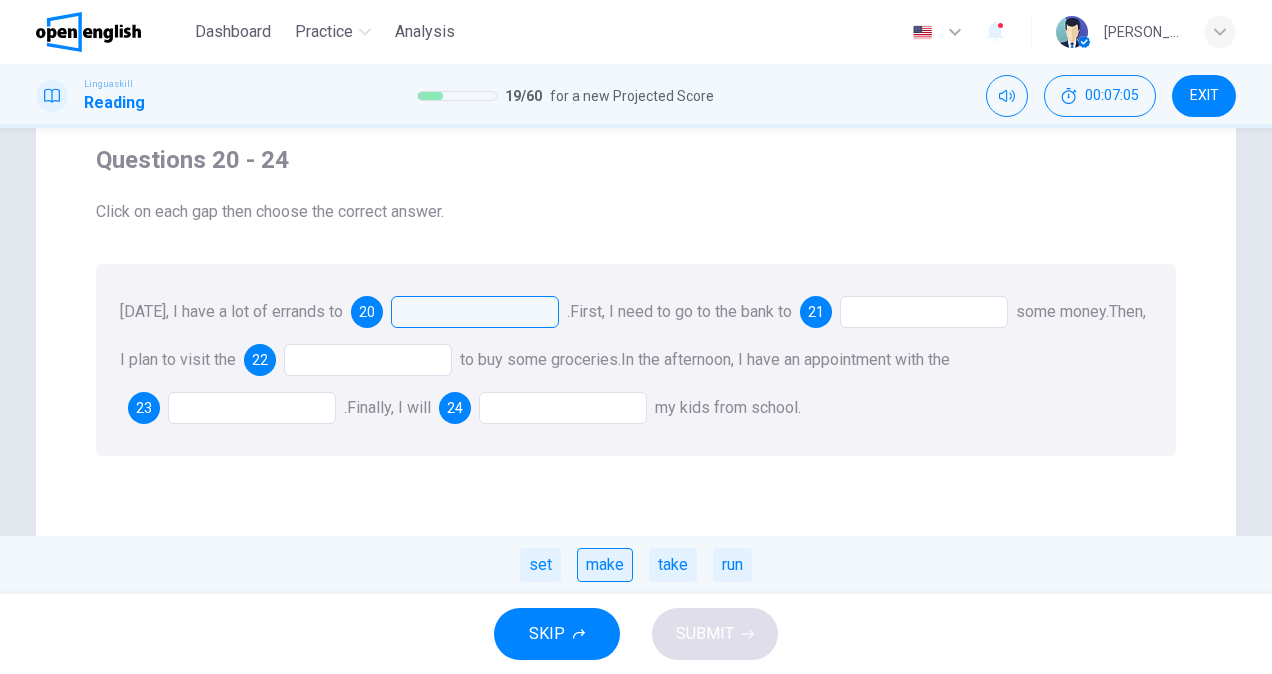 click on "make" at bounding box center (605, 565) 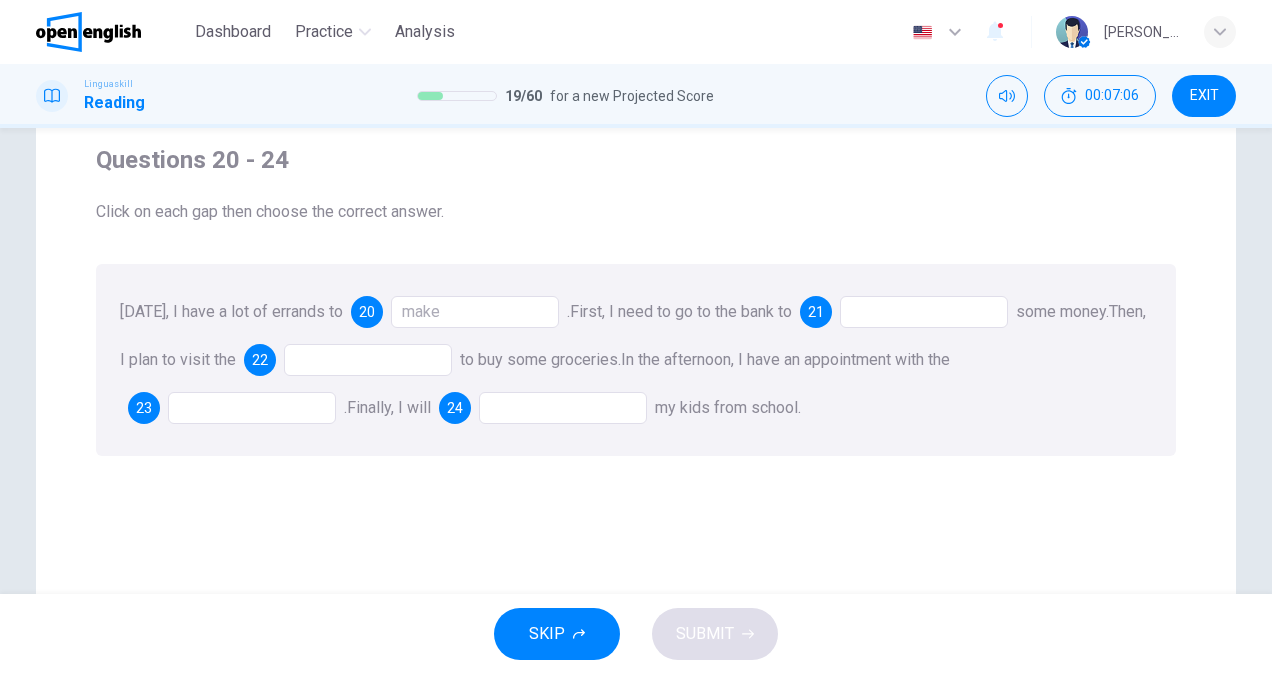click at bounding box center (924, 312) 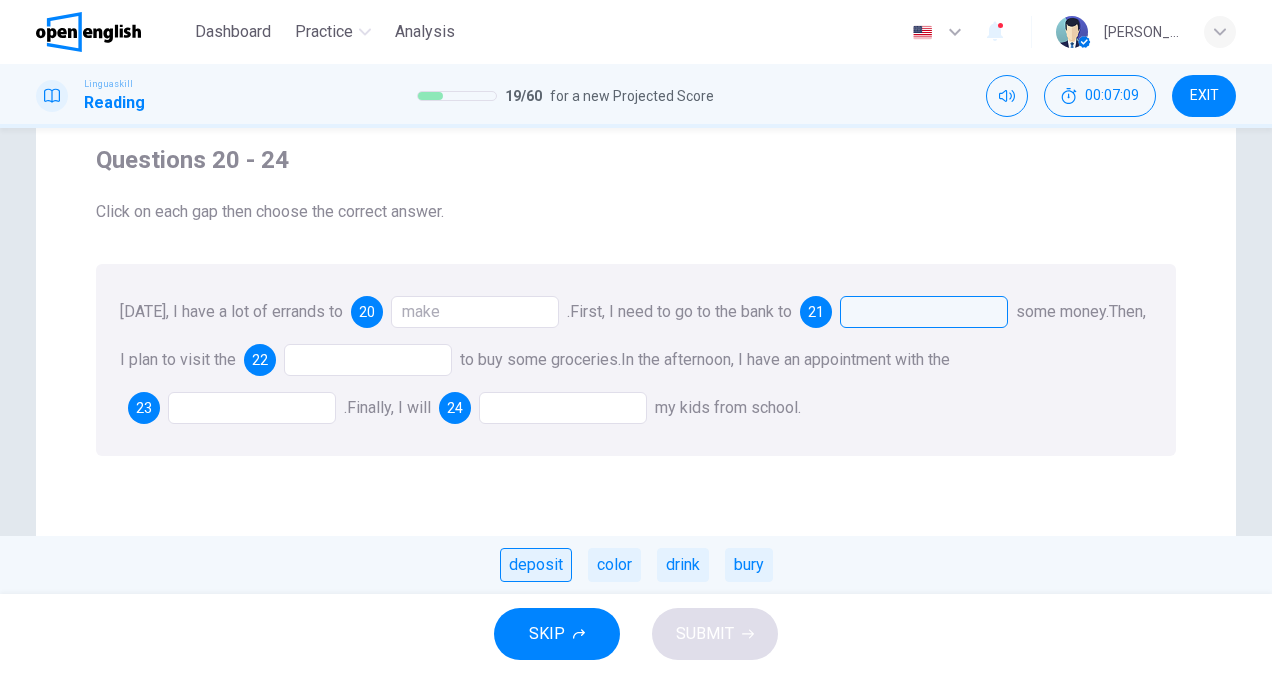 click on "deposit" at bounding box center (536, 565) 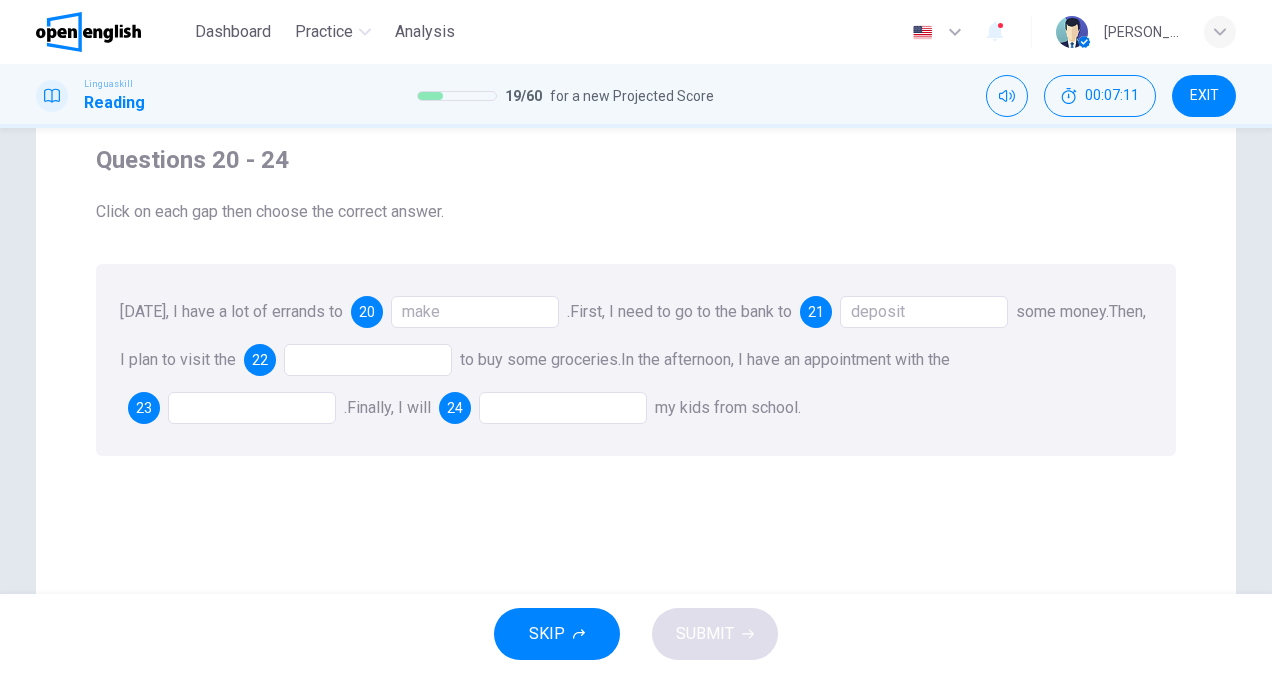 click at bounding box center (368, 360) 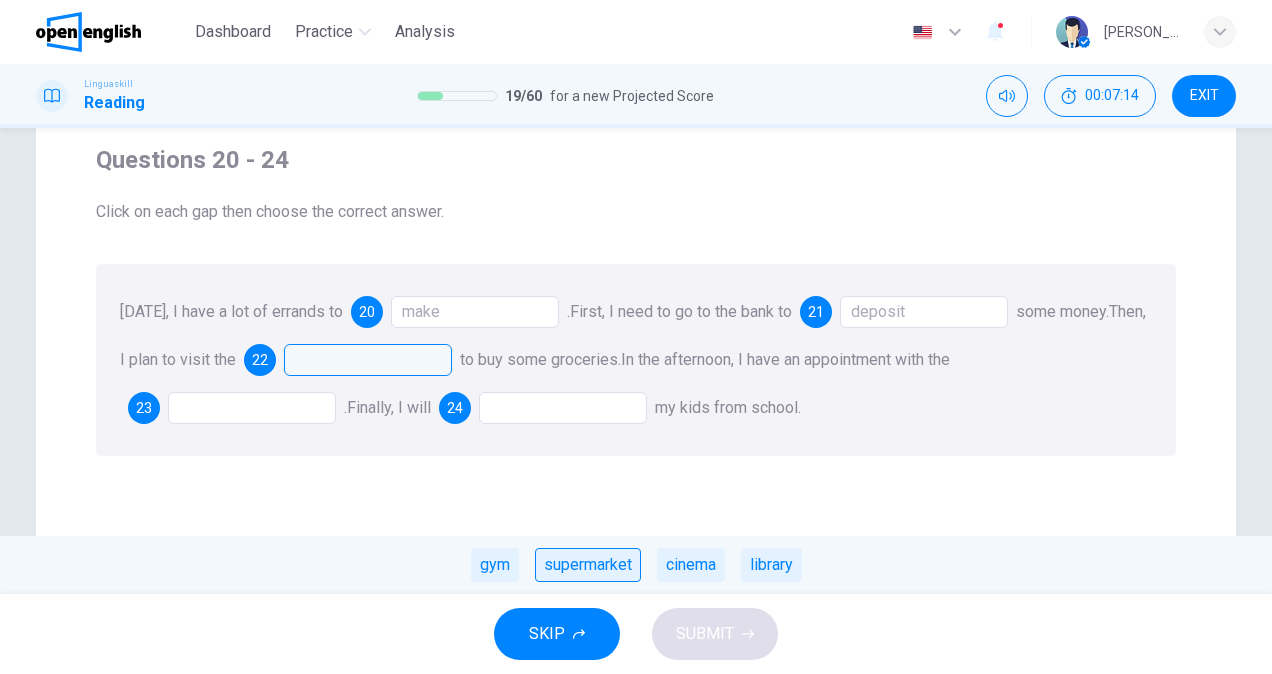 click on "supermarket" at bounding box center [588, 565] 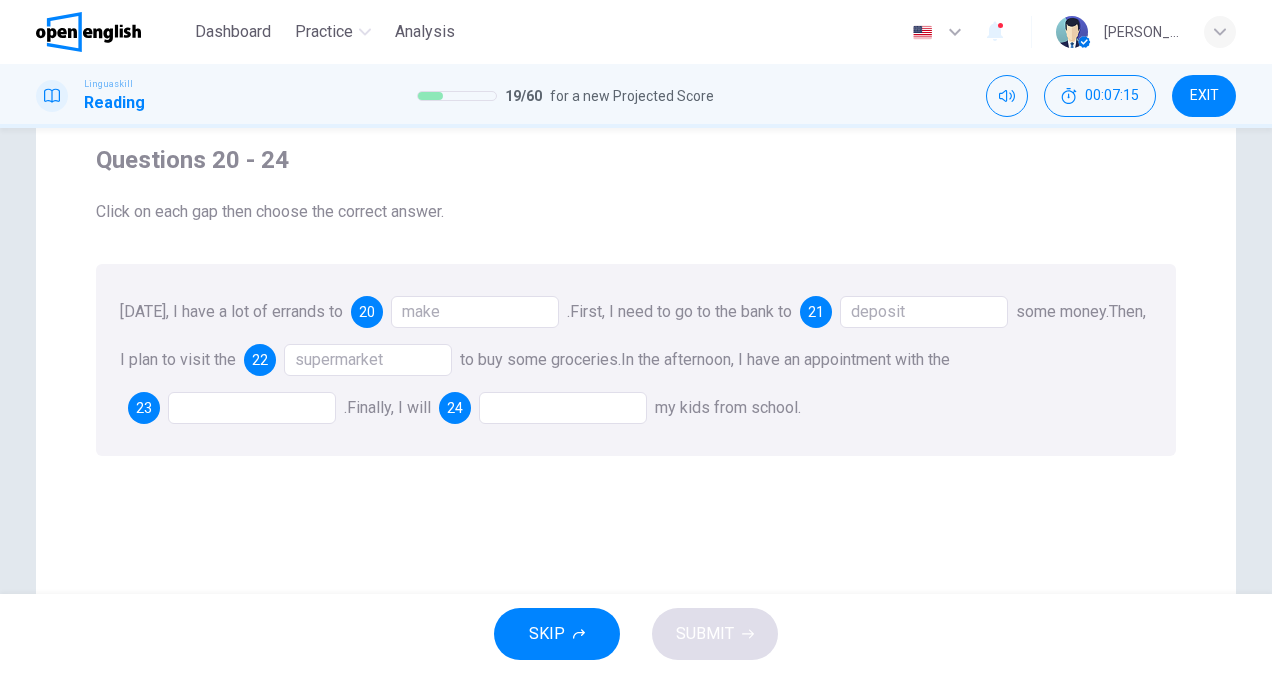 click at bounding box center [252, 408] 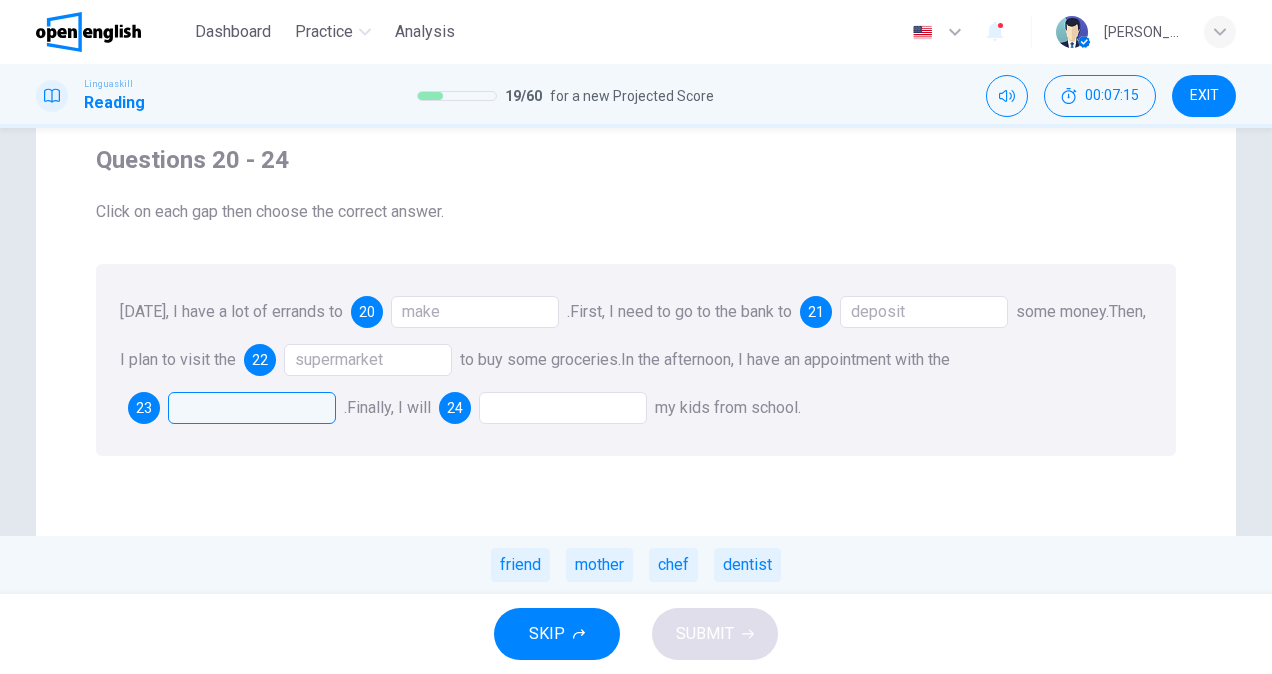 click at bounding box center (252, 408) 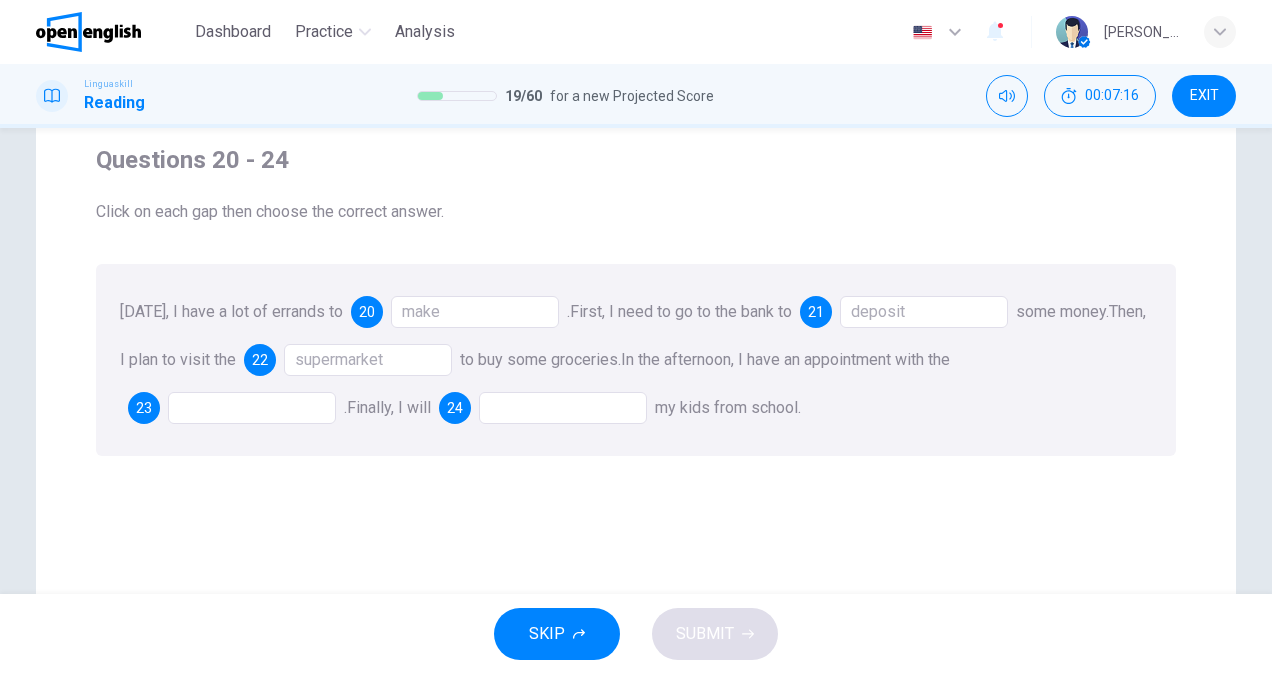 click at bounding box center (252, 408) 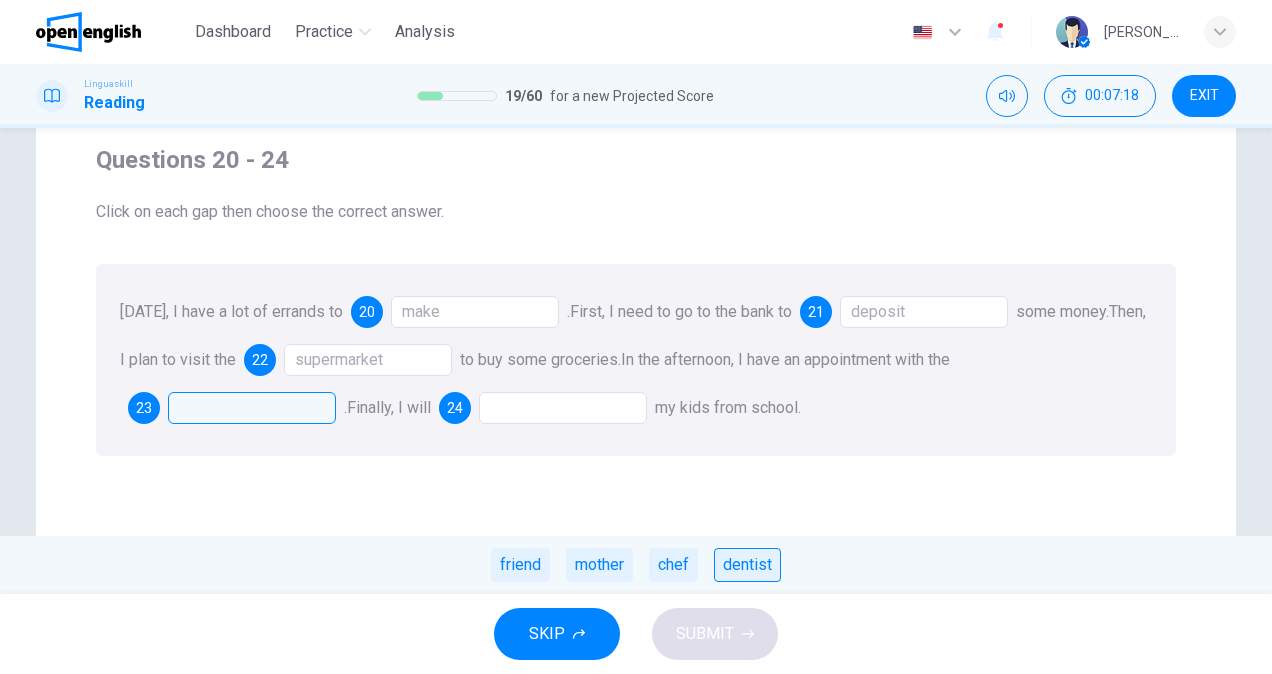 click on "dentist" at bounding box center (747, 565) 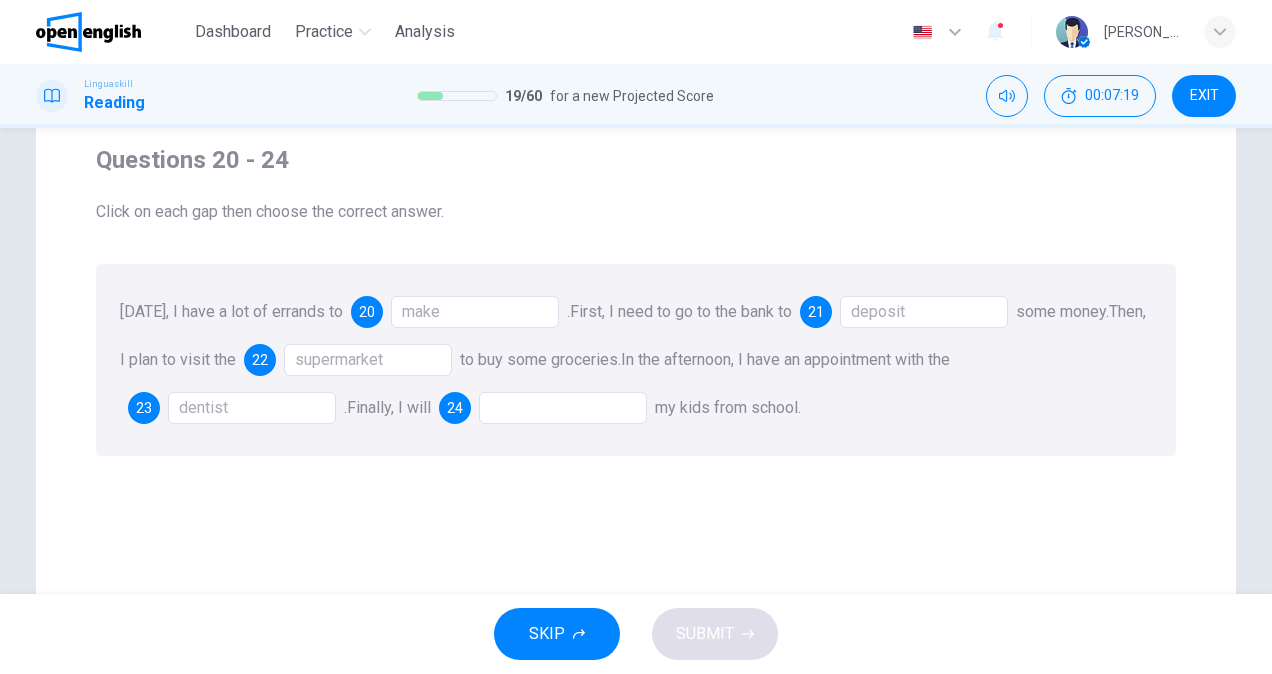click at bounding box center (563, 408) 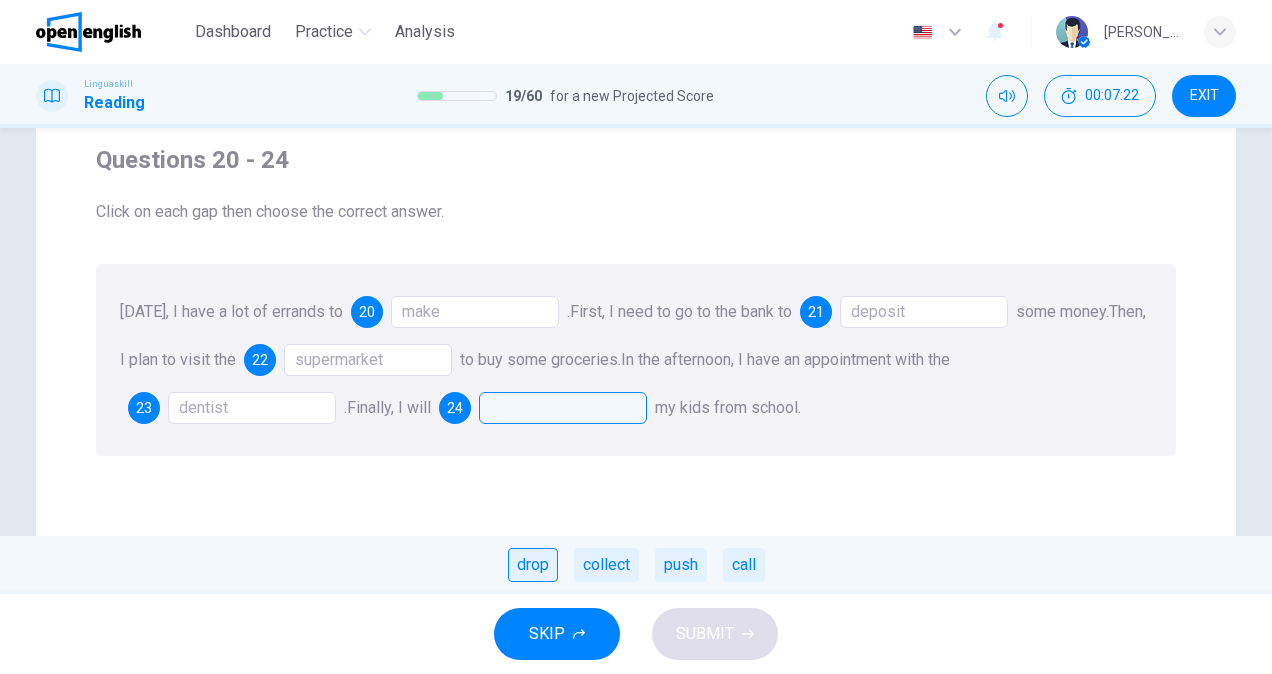 click on "drop" at bounding box center (533, 565) 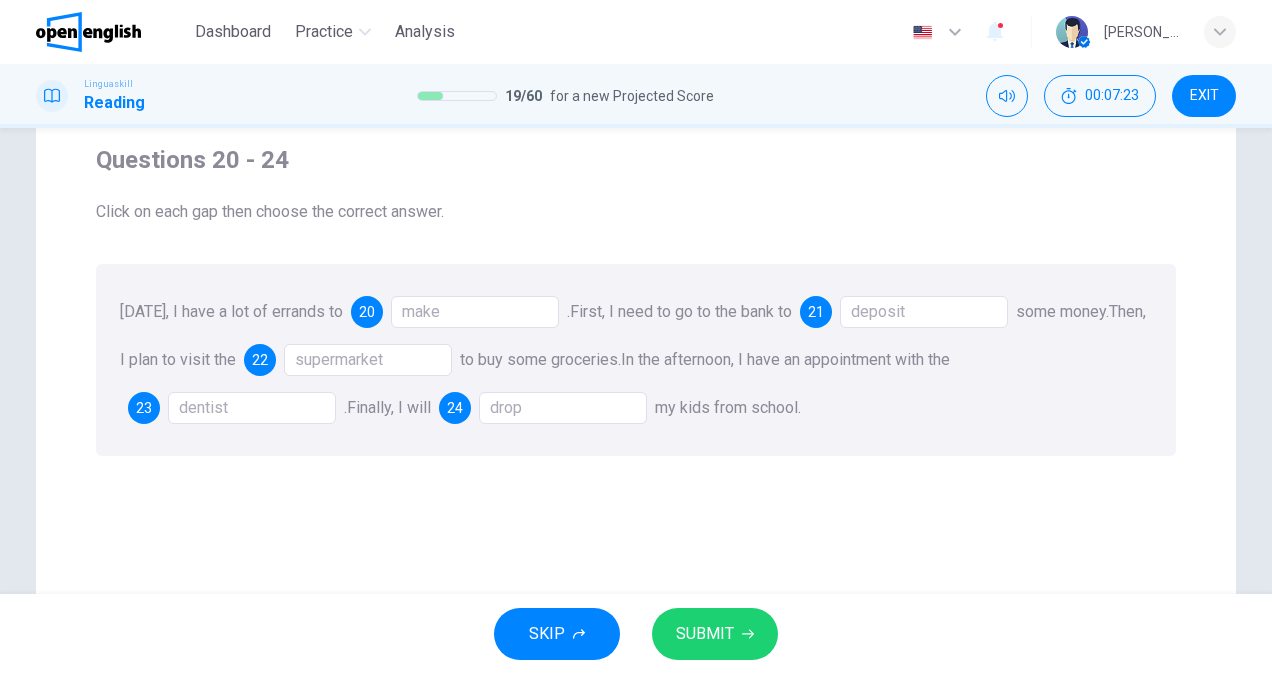 click on "SUBMIT" at bounding box center (705, 634) 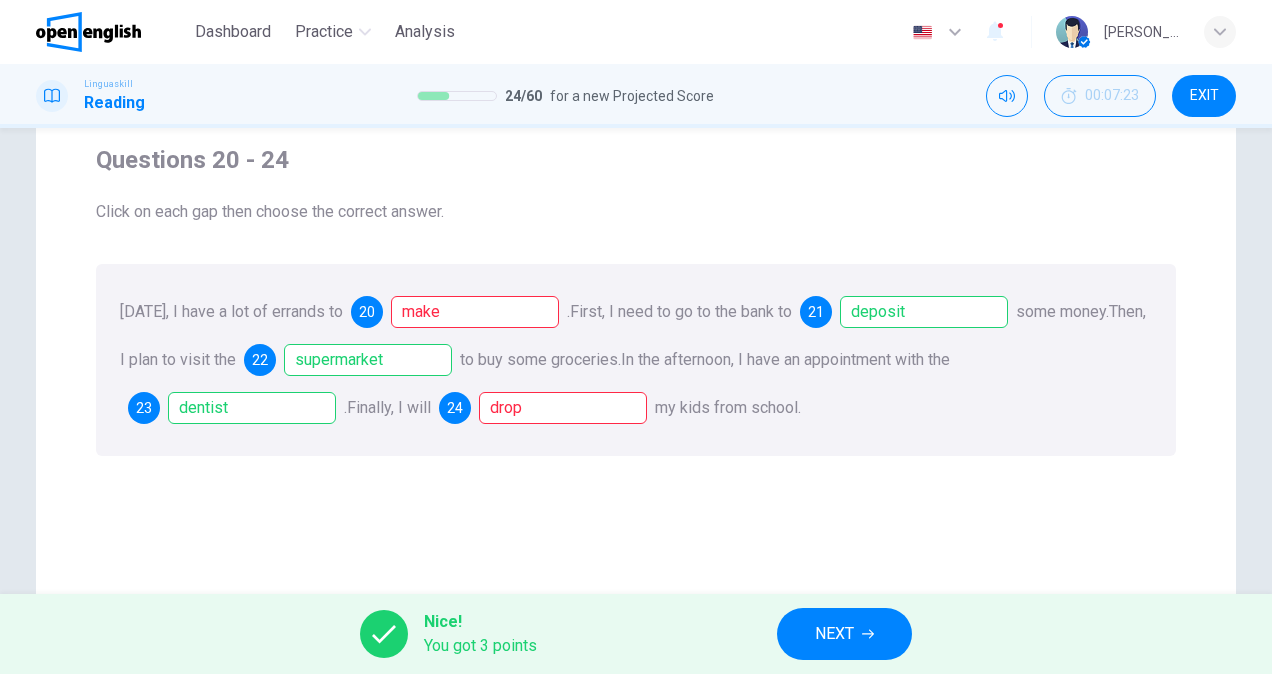click on "drop" at bounding box center (563, 408) 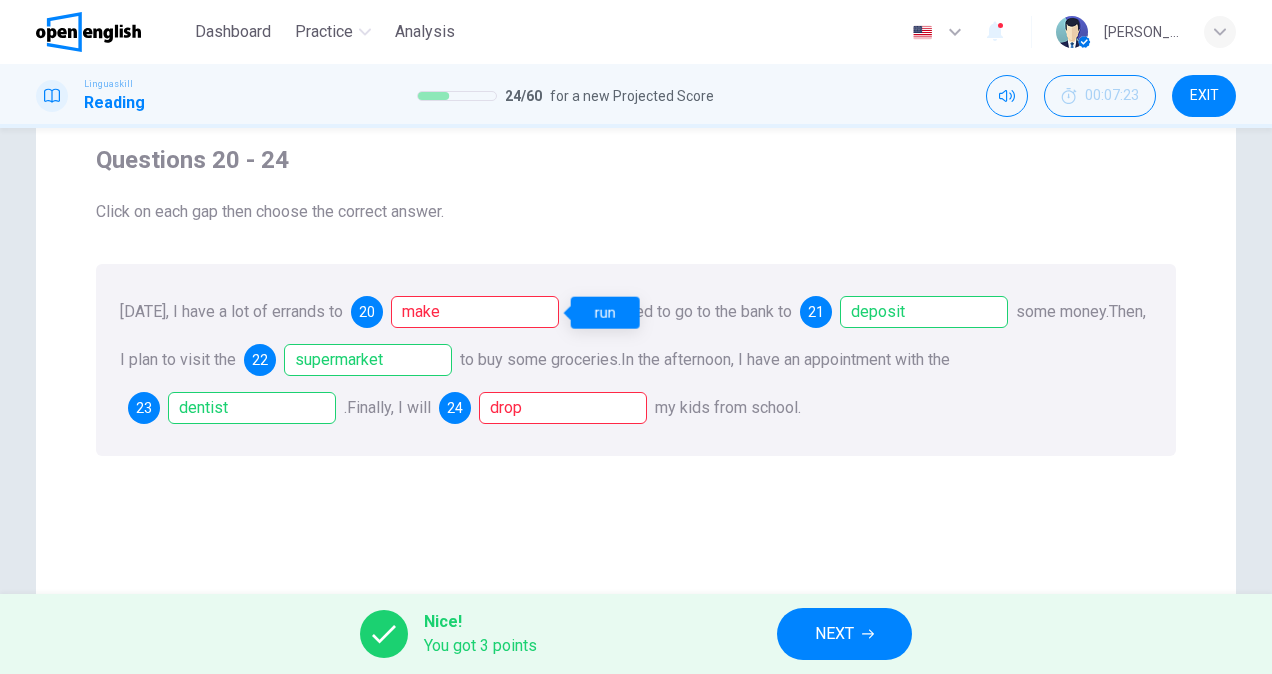 click on "make" at bounding box center [475, 312] 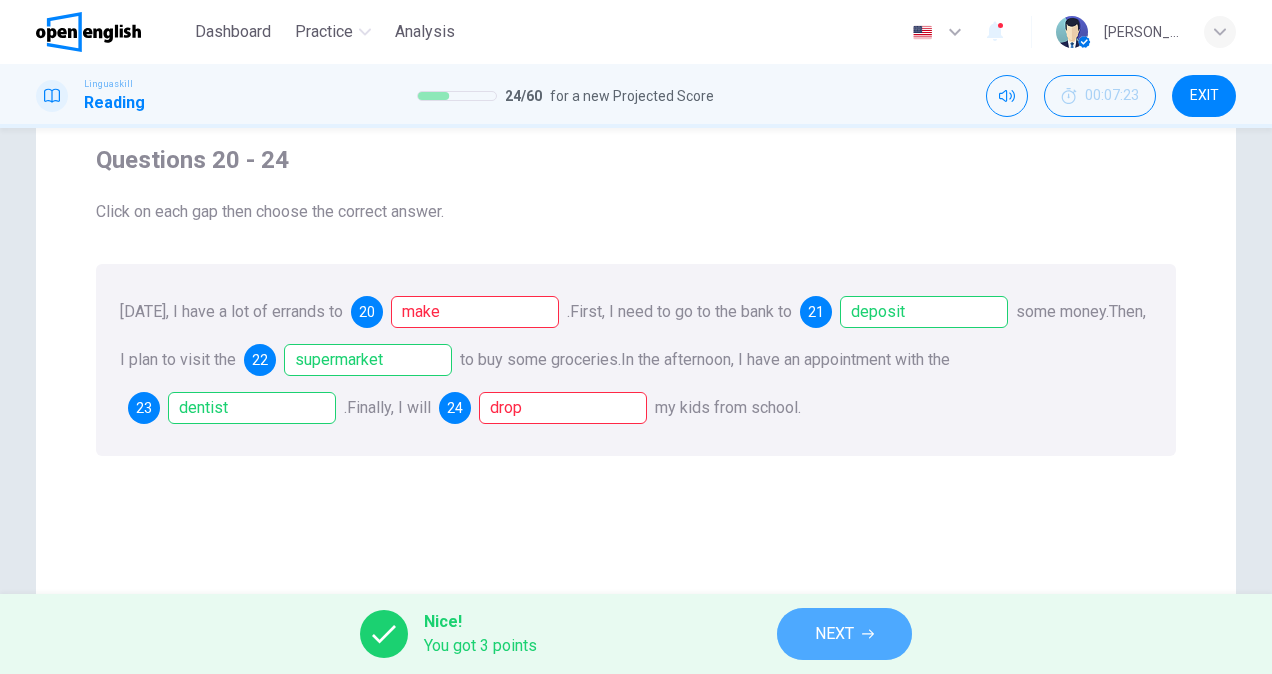 click on "NEXT" at bounding box center (834, 634) 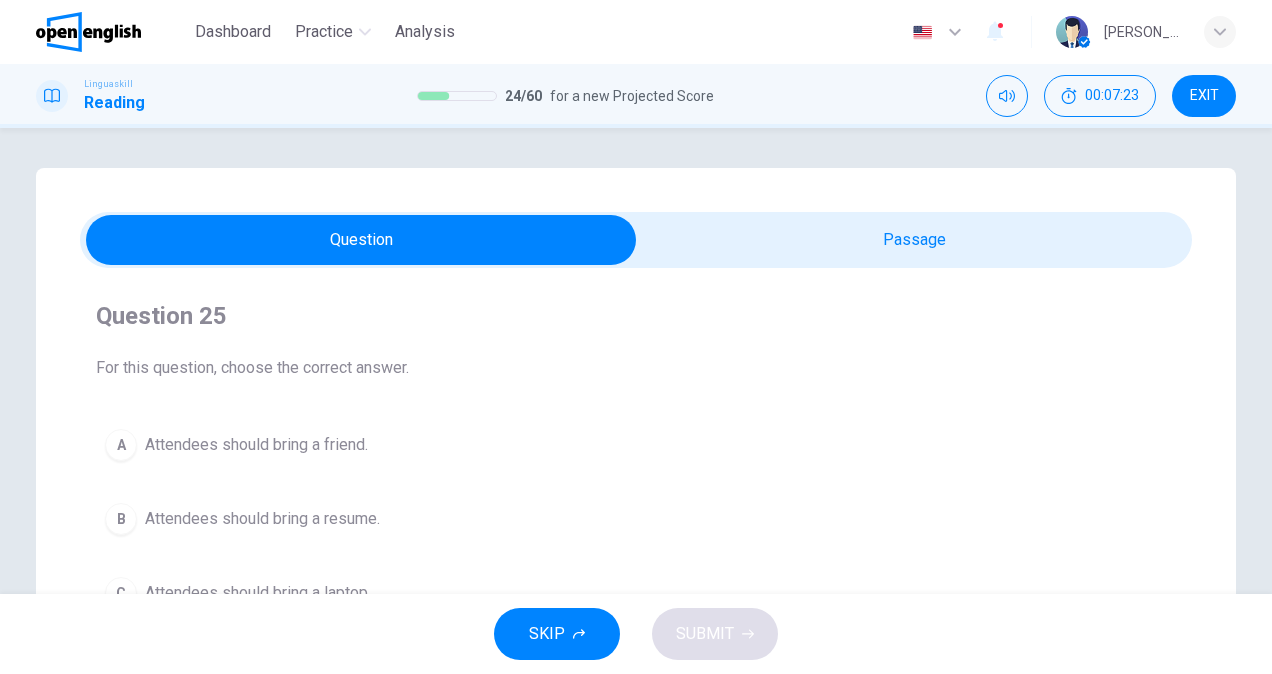 click on "Question Passage Job Fair Event Attend our annual job fair to meet employers from various industries. Bring your resume and dress in business attire. The event is on Wednesday. Question 25 For this question, choose the correct answer. A Attendees should bring a friend. B Attendees should bring a resume. C Attendees should bring a laptop." at bounding box center (636, 570) 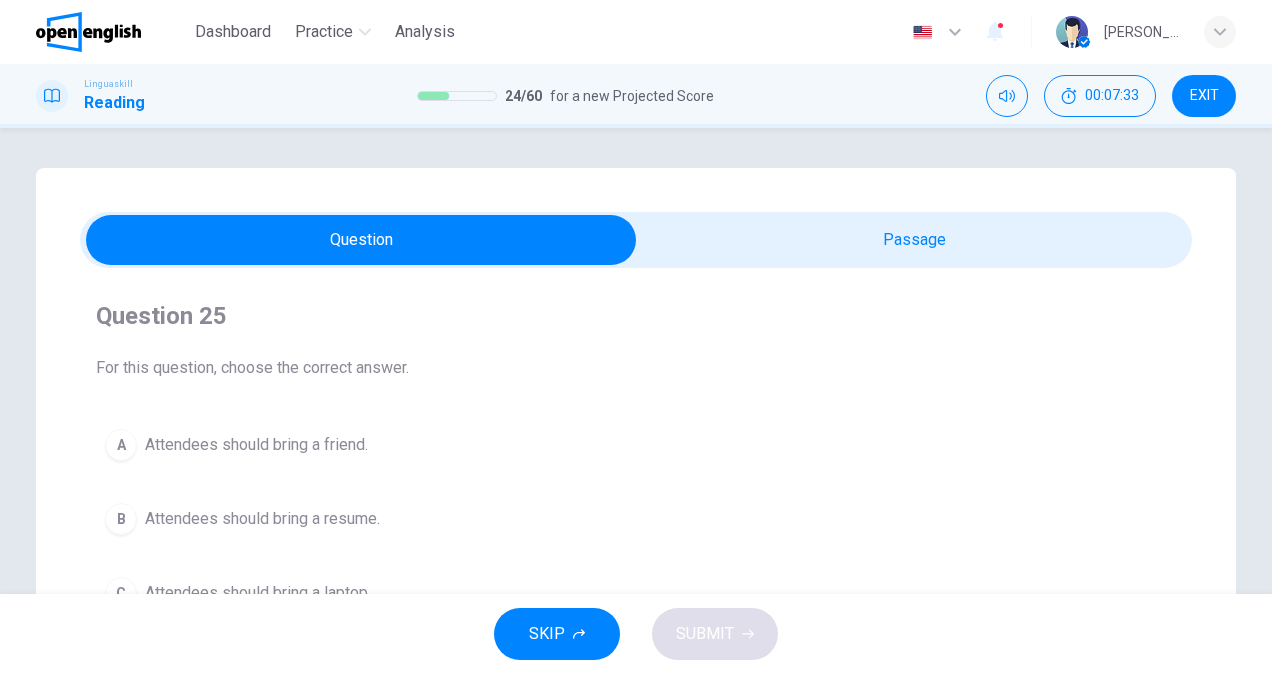scroll, scrollTop: 100, scrollLeft: 0, axis: vertical 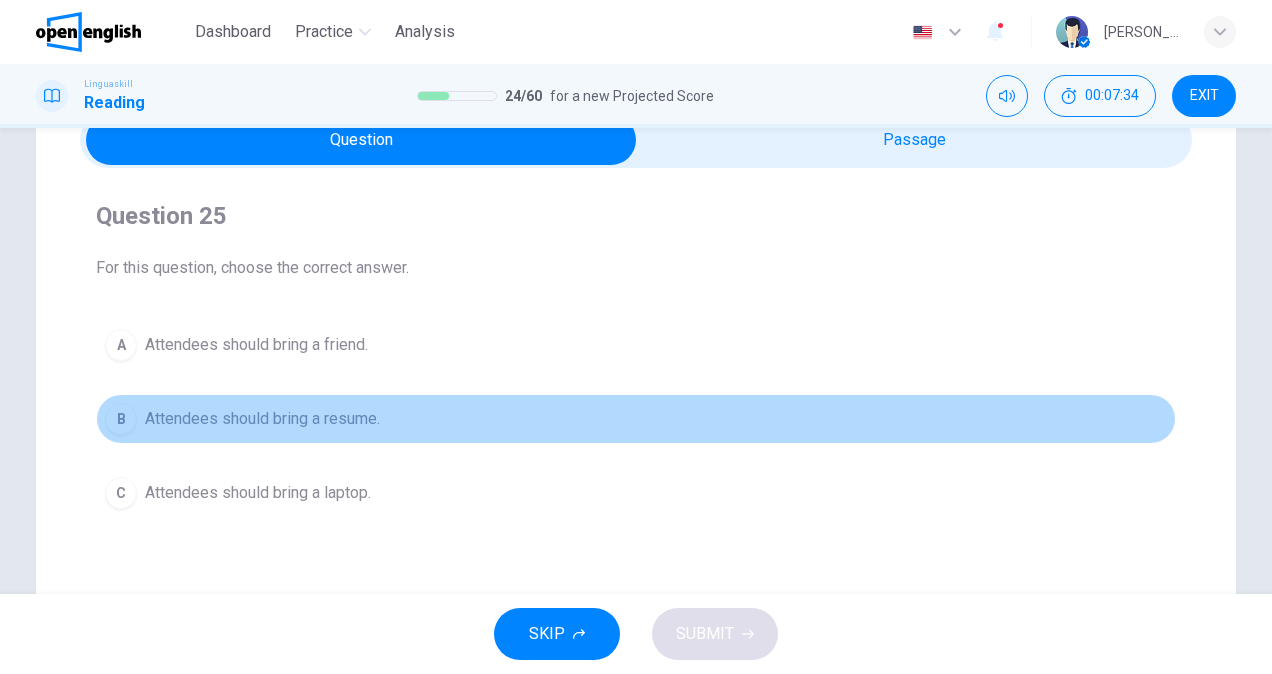 click on "Attendees should bring a resume." at bounding box center [262, 419] 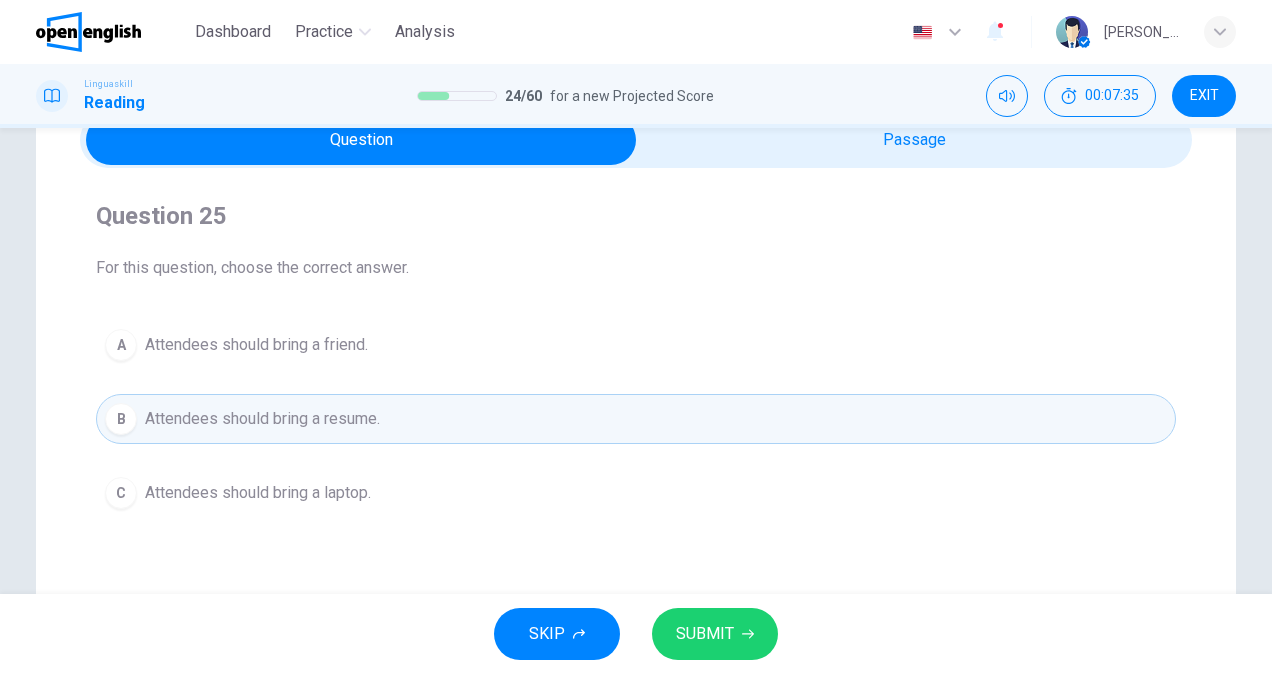 click on "SUBMIT" at bounding box center [705, 634] 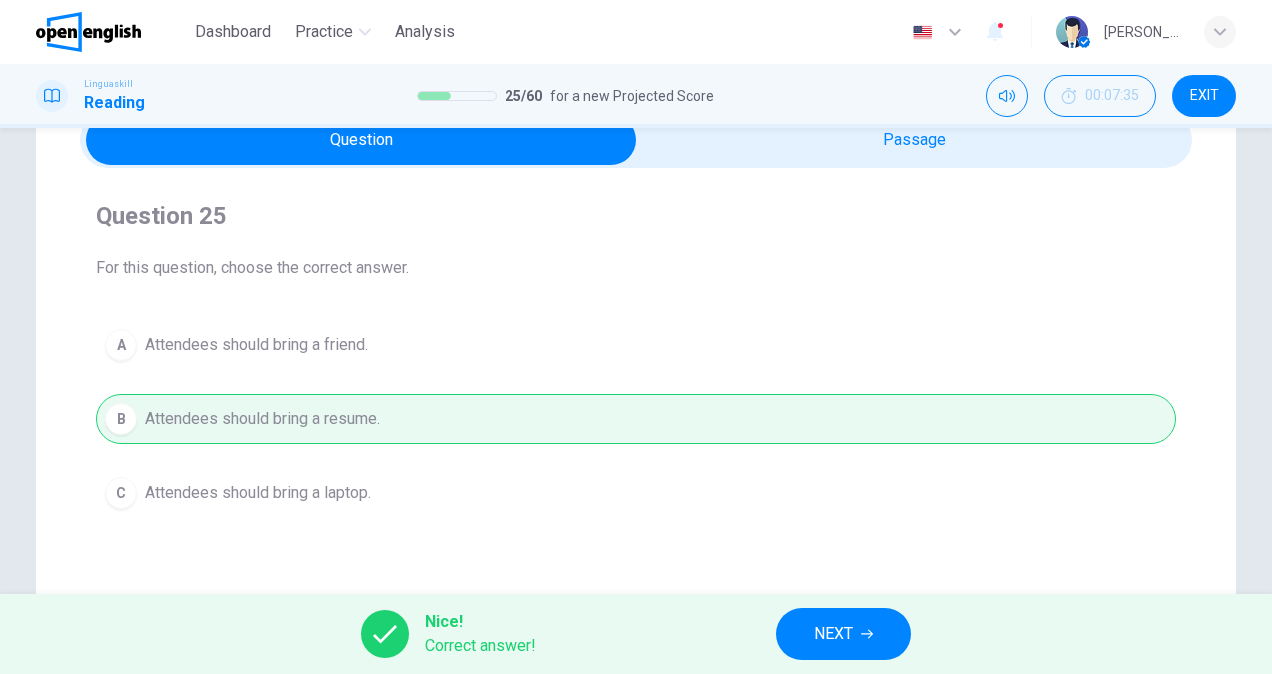 click on "NEXT" at bounding box center (843, 634) 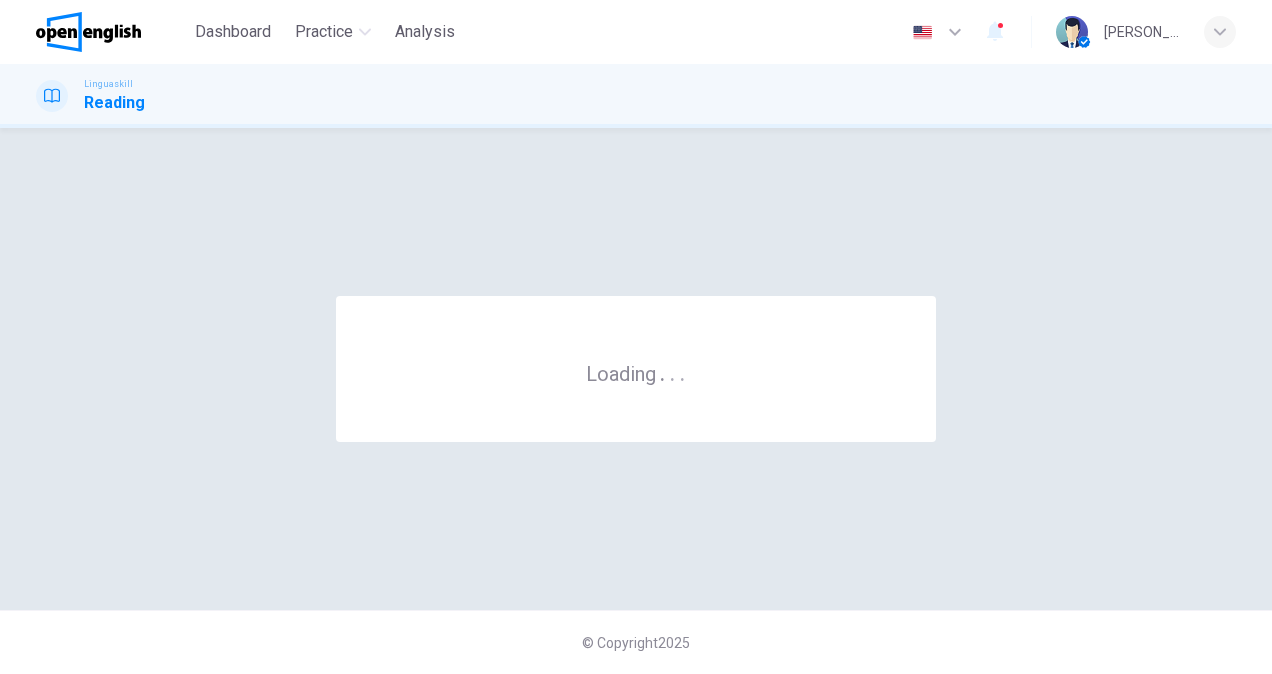scroll, scrollTop: 0, scrollLeft: 0, axis: both 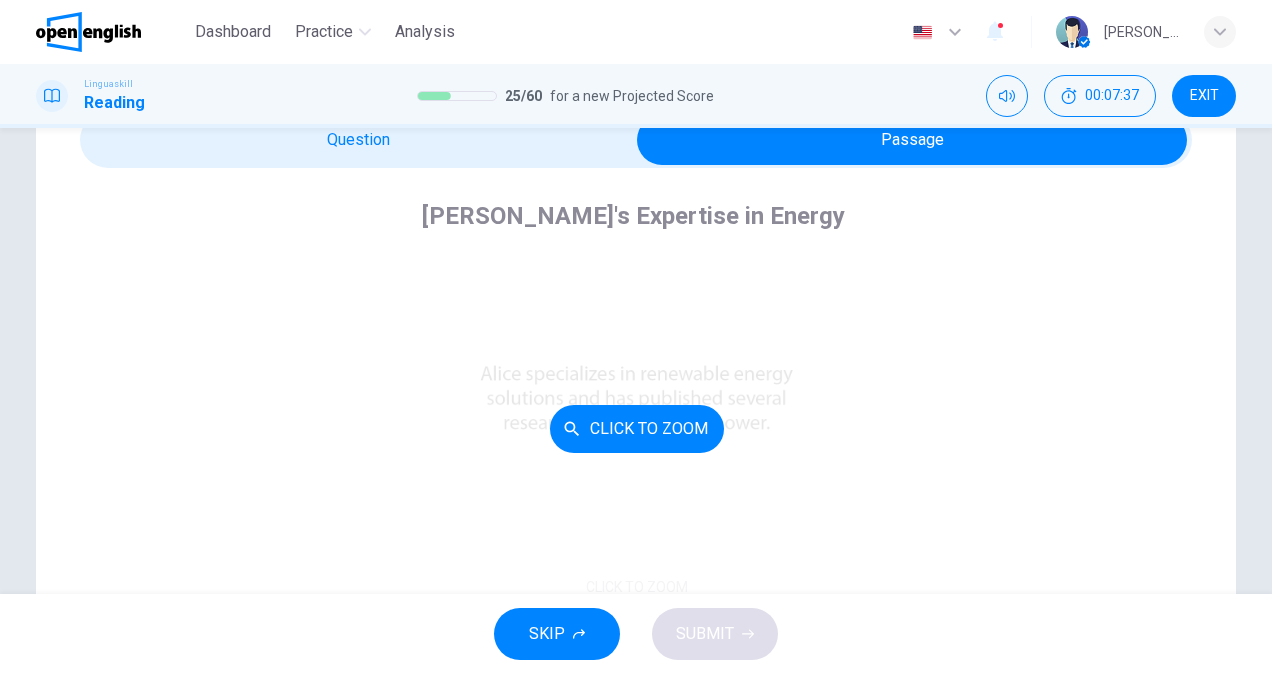 click on "Click to Zoom" at bounding box center (637, 429) 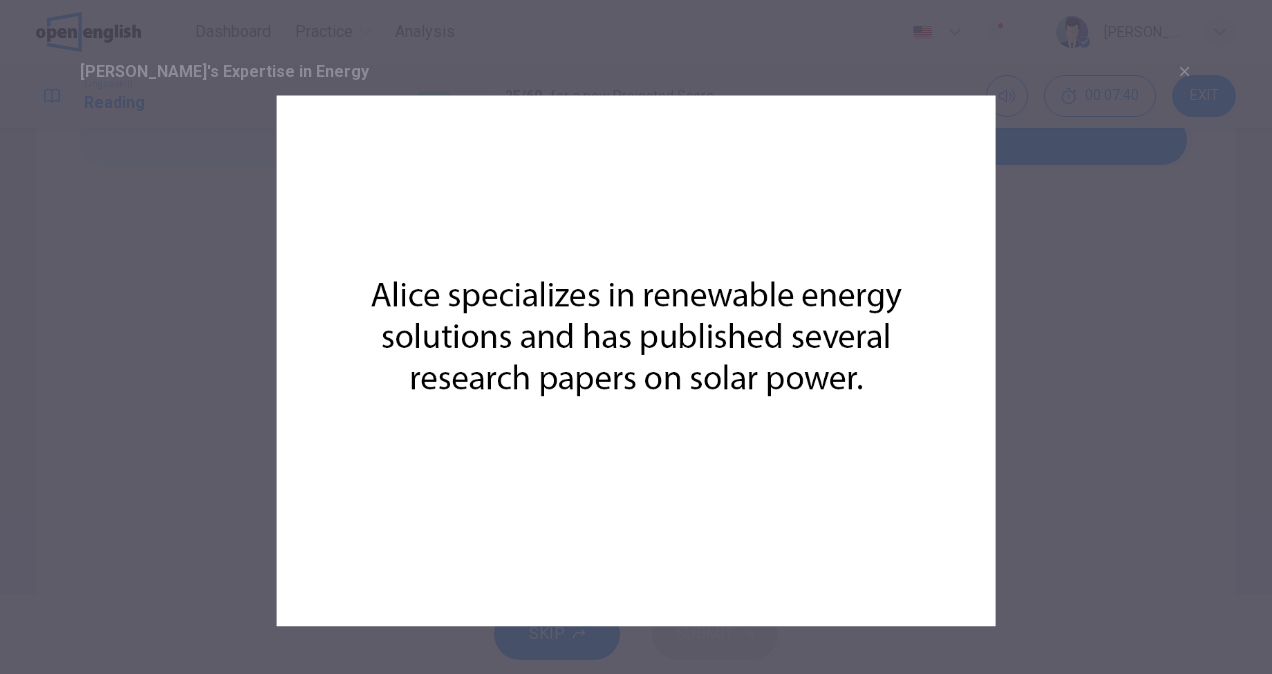 click at bounding box center [636, 361] 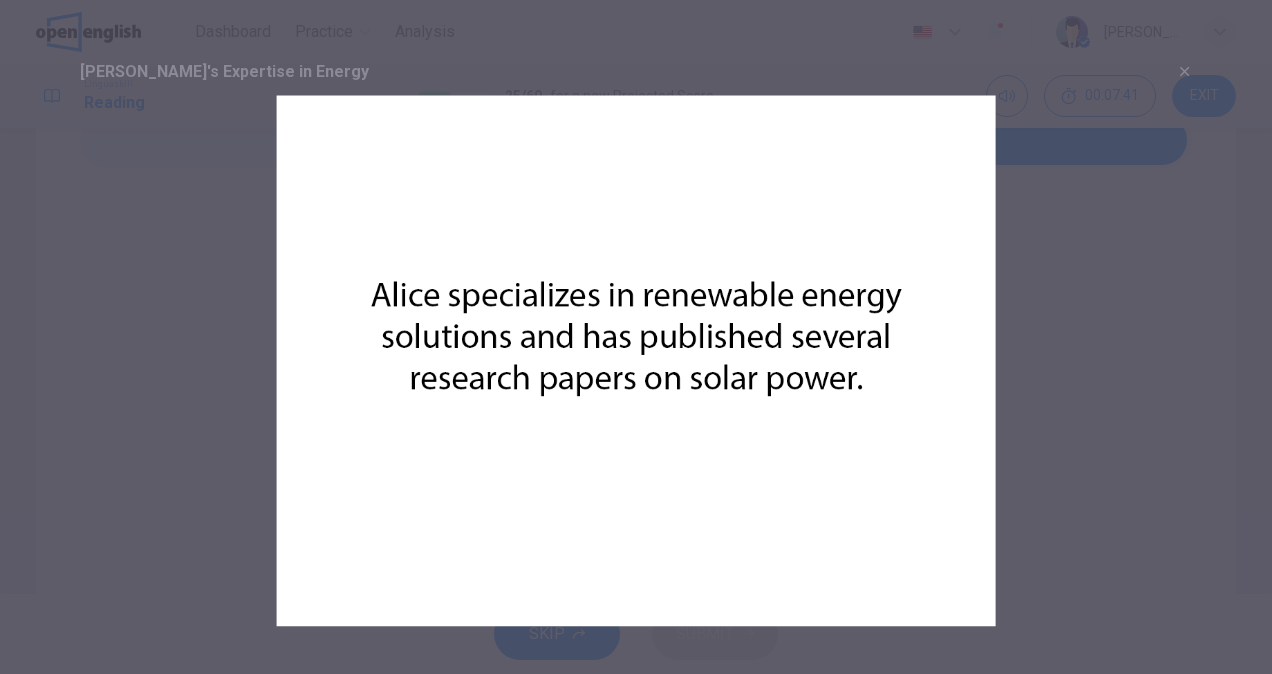 click 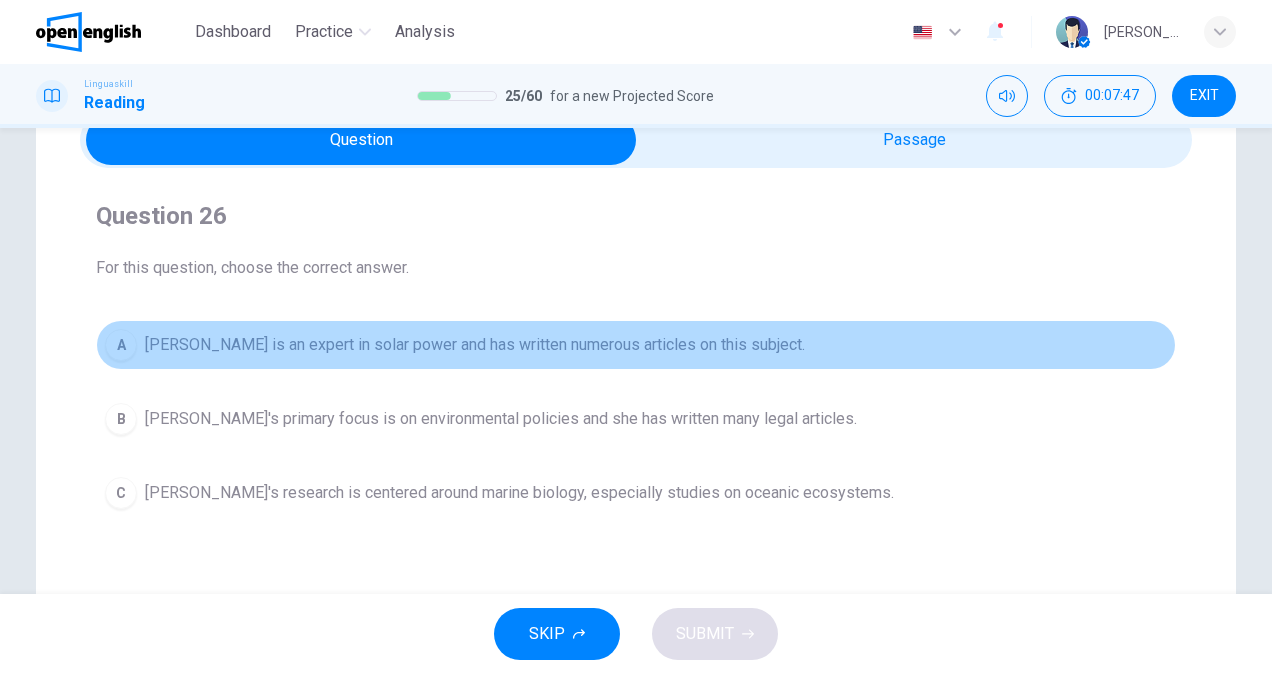 click on "Alice is an expert in solar power and has written numerous articles on this subject." at bounding box center (475, 345) 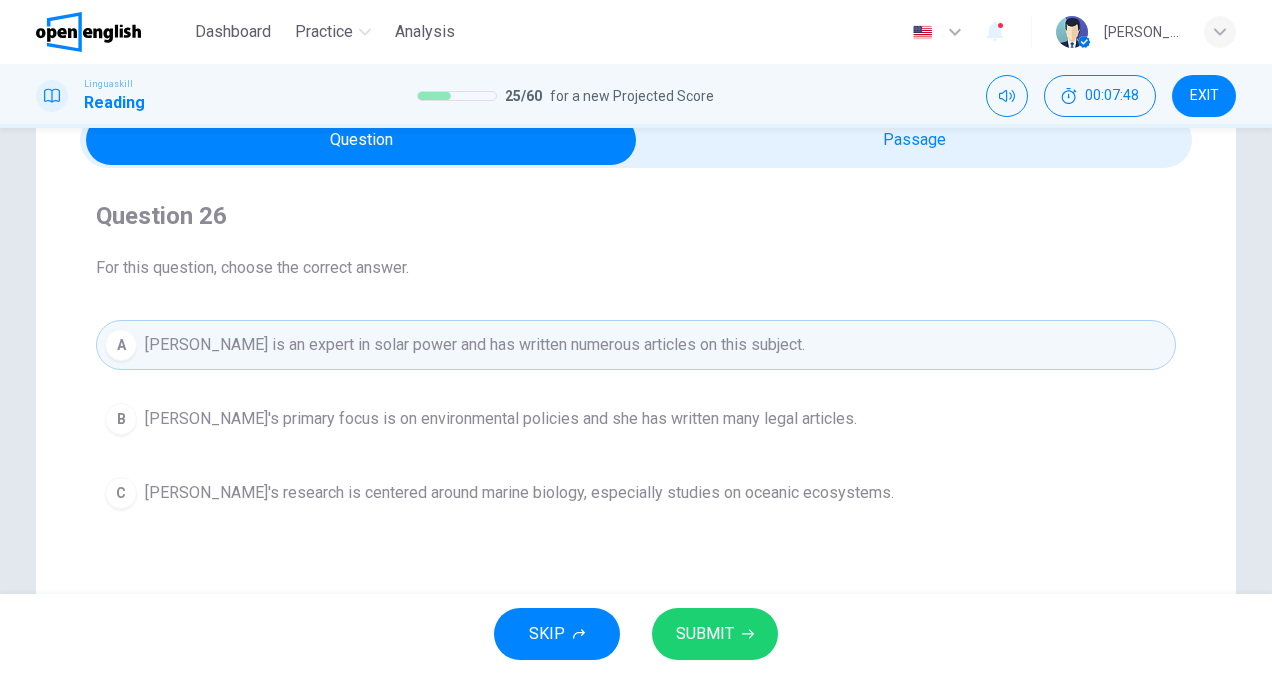 drag, startPoint x: 691, startPoint y: 168, endPoint x: 663, endPoint y: 167, distance: 28.01785 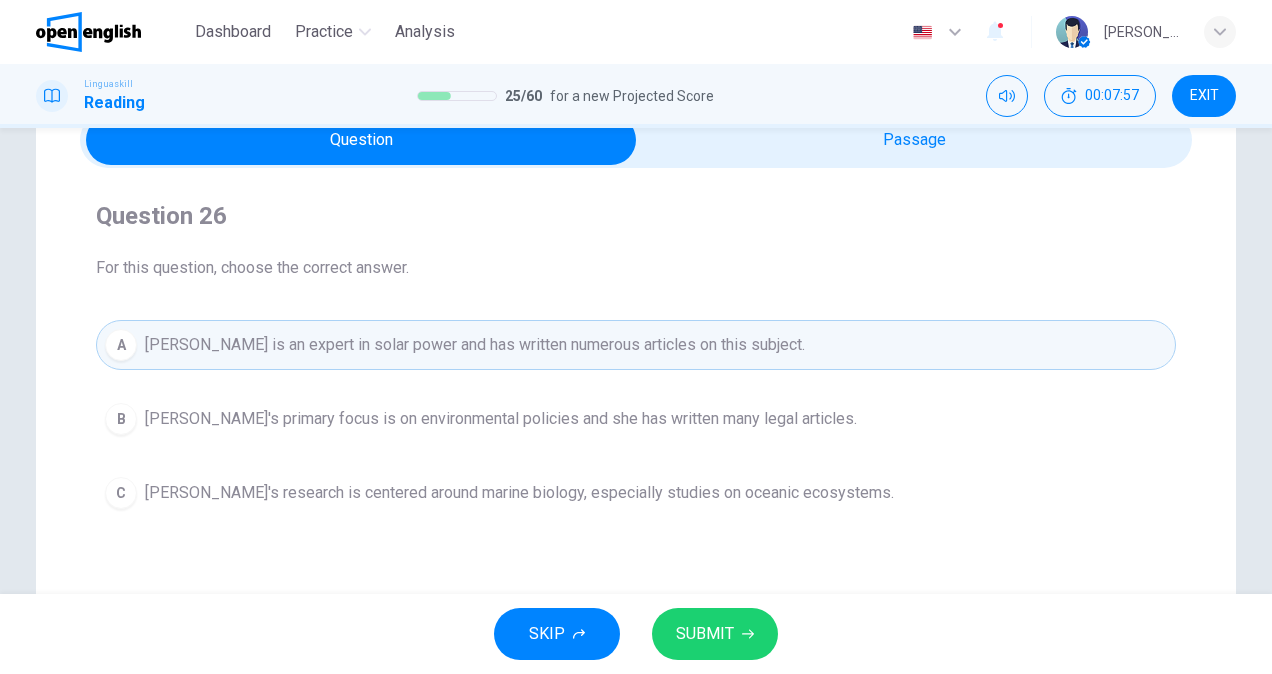 click on "SUBMIT" at bounding box center [705, 634] 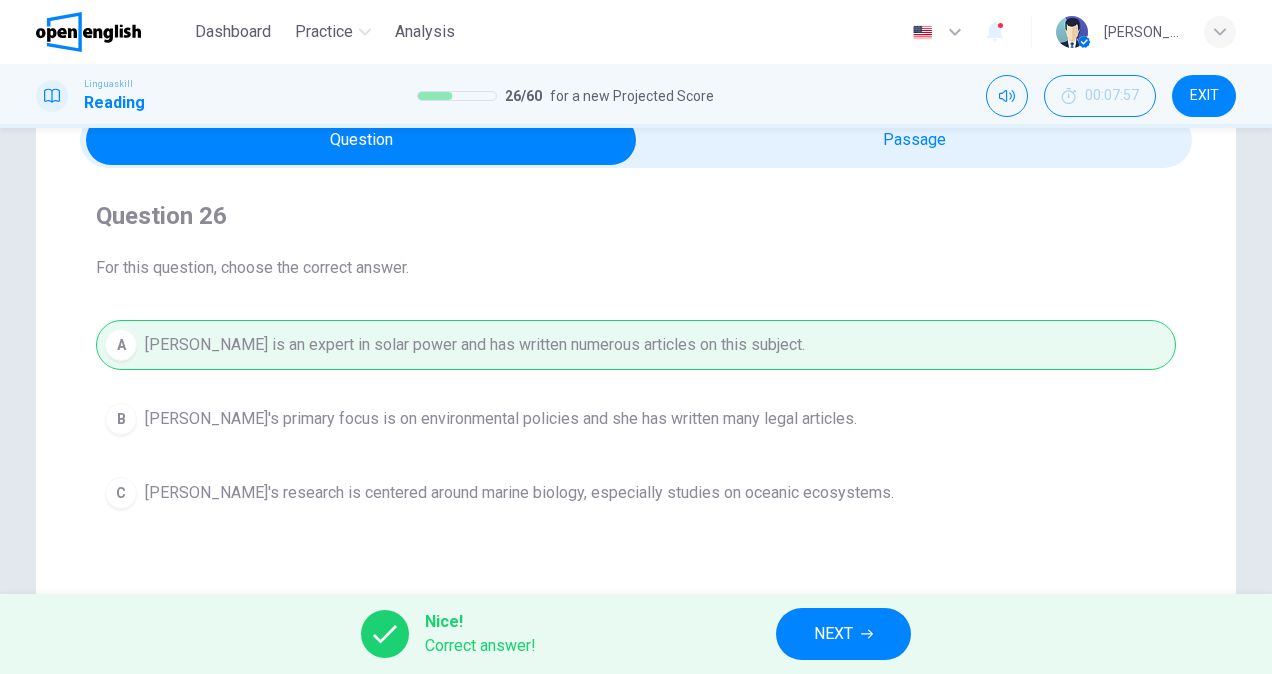 click on "NEXT" at bounding box center (833, 634) 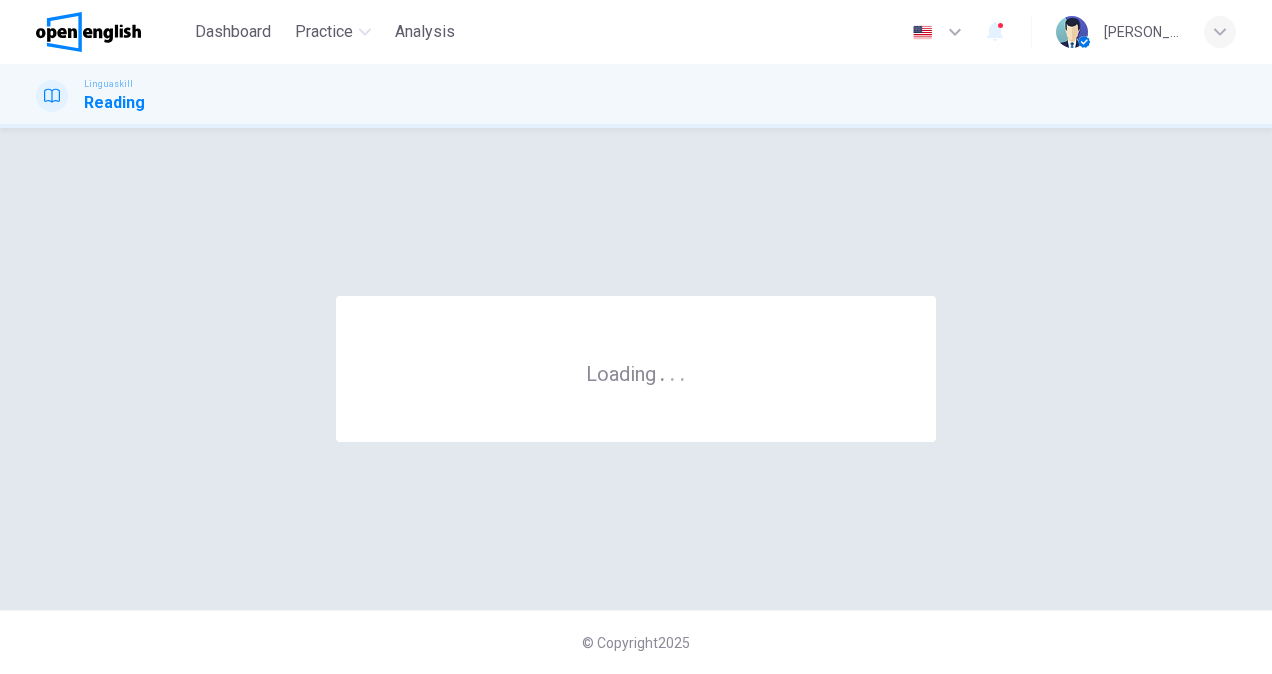 scroll, scrollTop: 0, scrollLeft: 0, axis: both 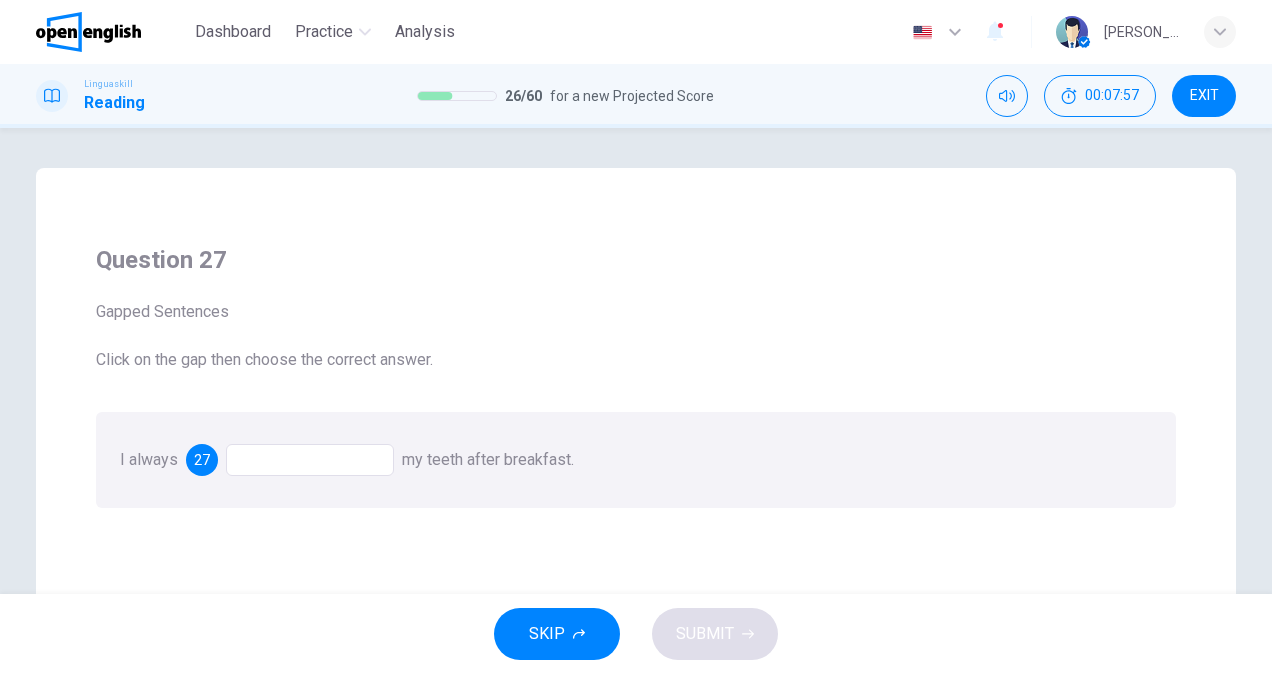click at bounding box center [310, 460] 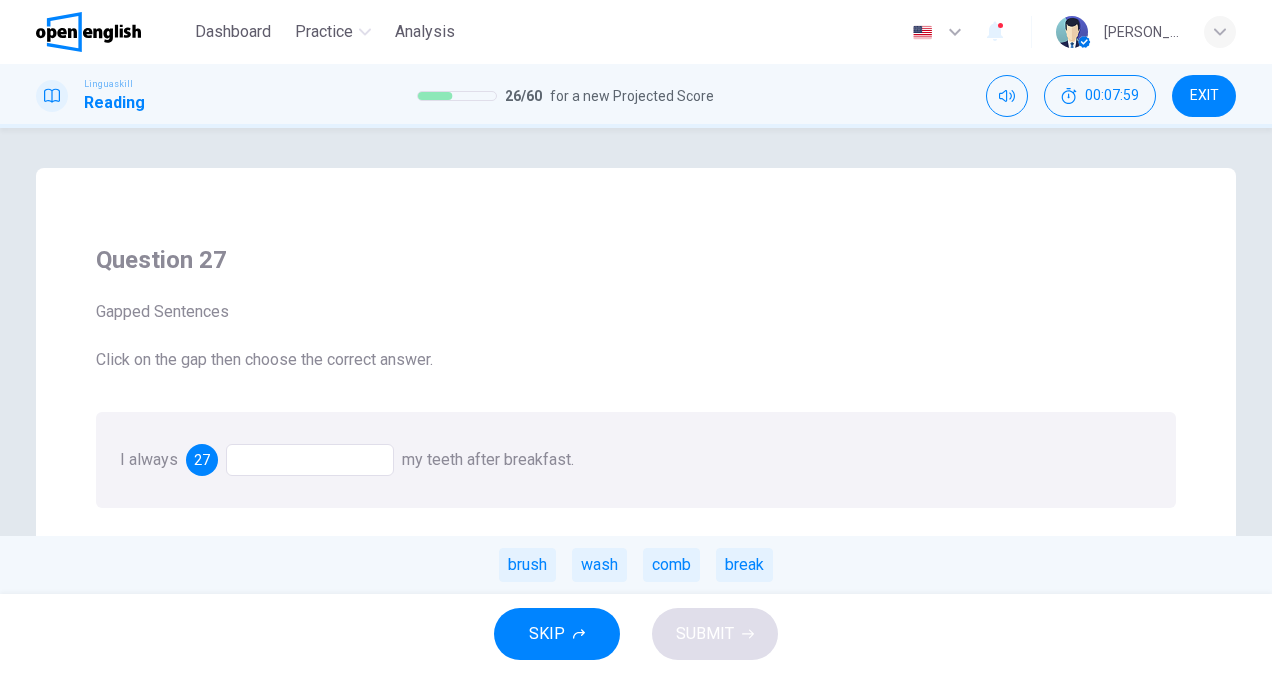 scroll, scrollTop: 100, scrollLeft: 0, axis: vertical 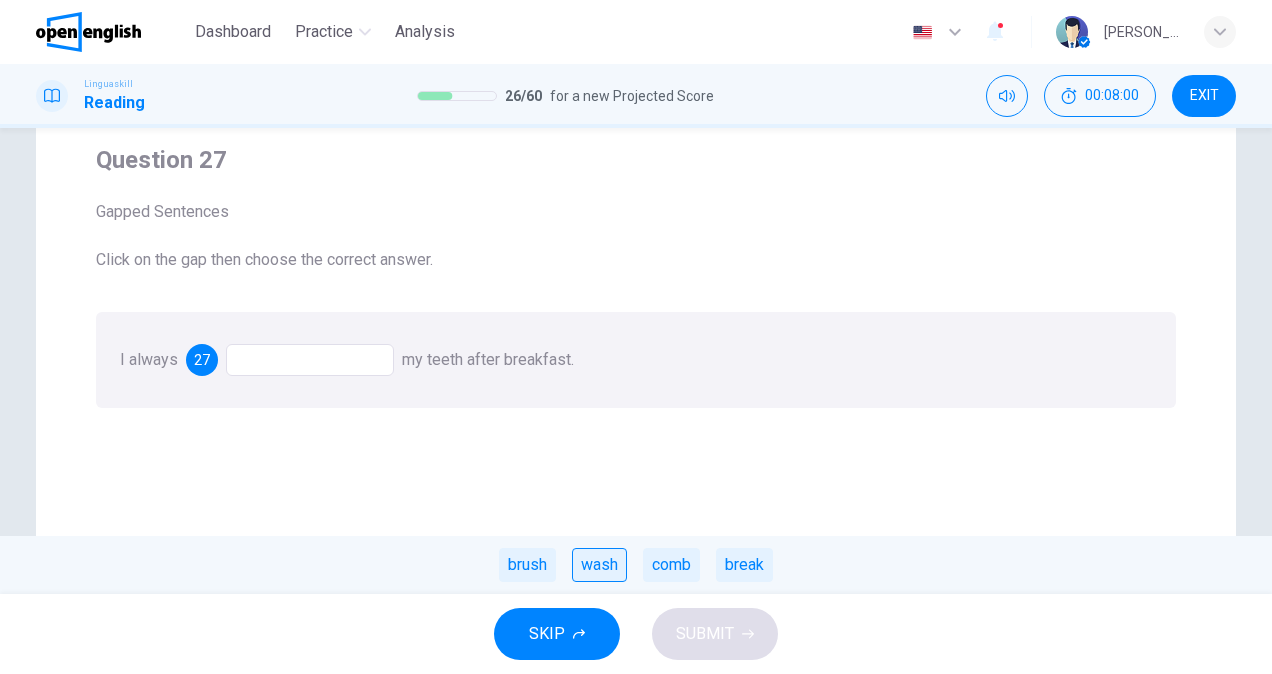 click on "wash" at bounding box center (599, 565) 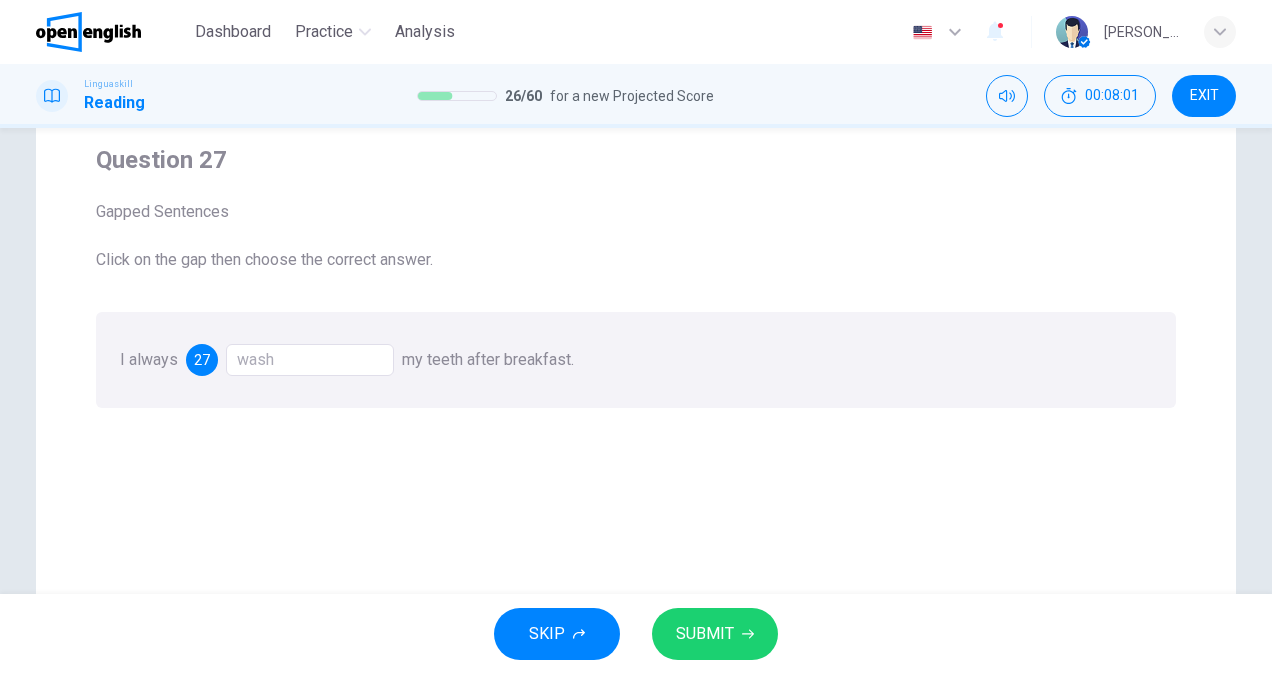 click on "SUBMIT" at bounding box center [705, 634] 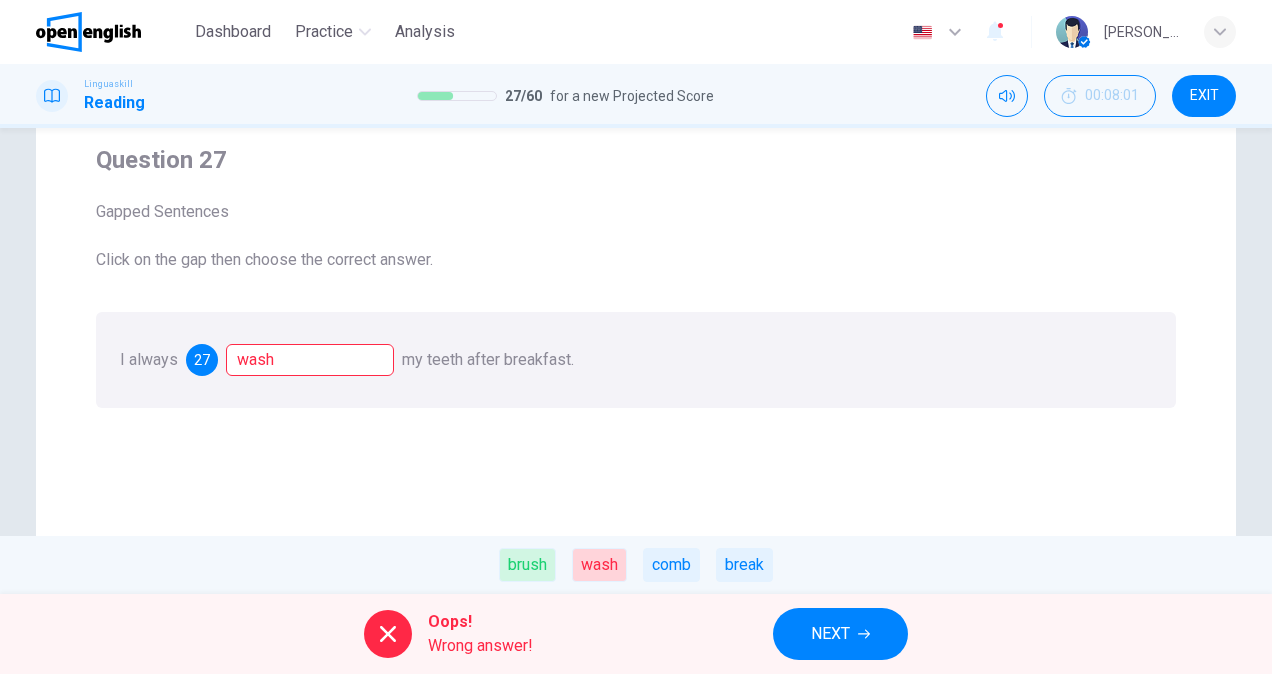click on "NEXT" at bounding box center [830, 634] 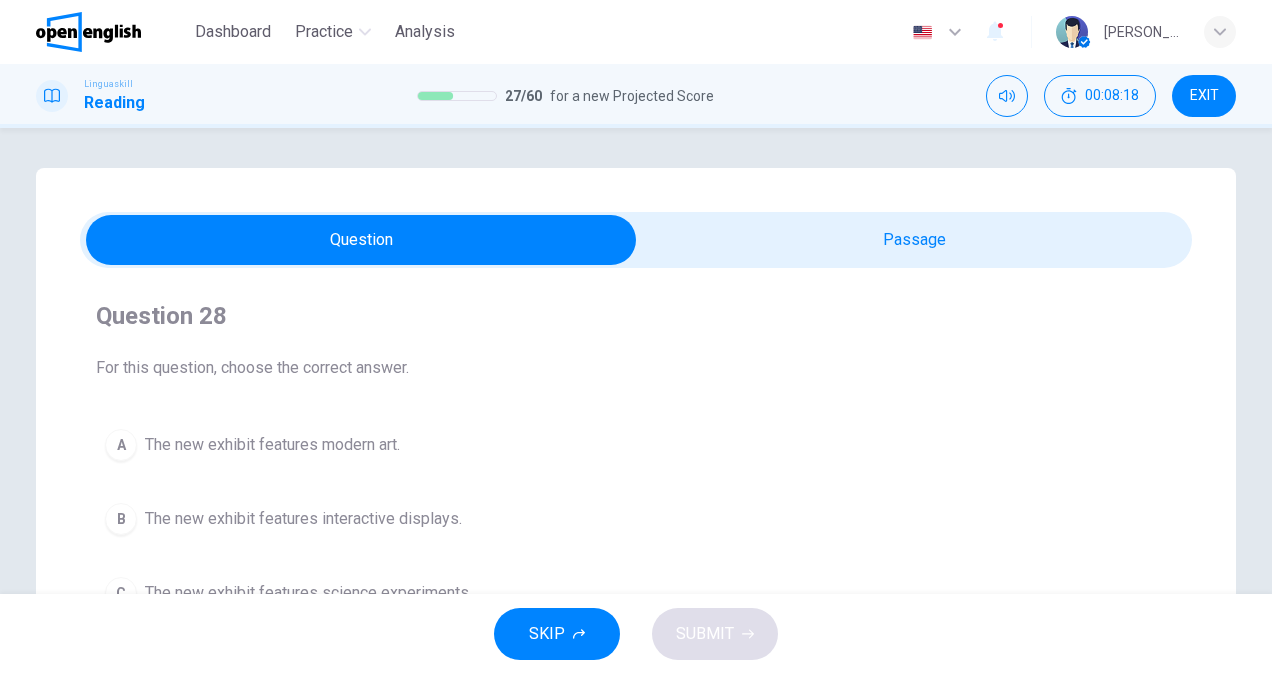 scroll, scrollTop: 100, scrollLeft: 0, axis: vertical 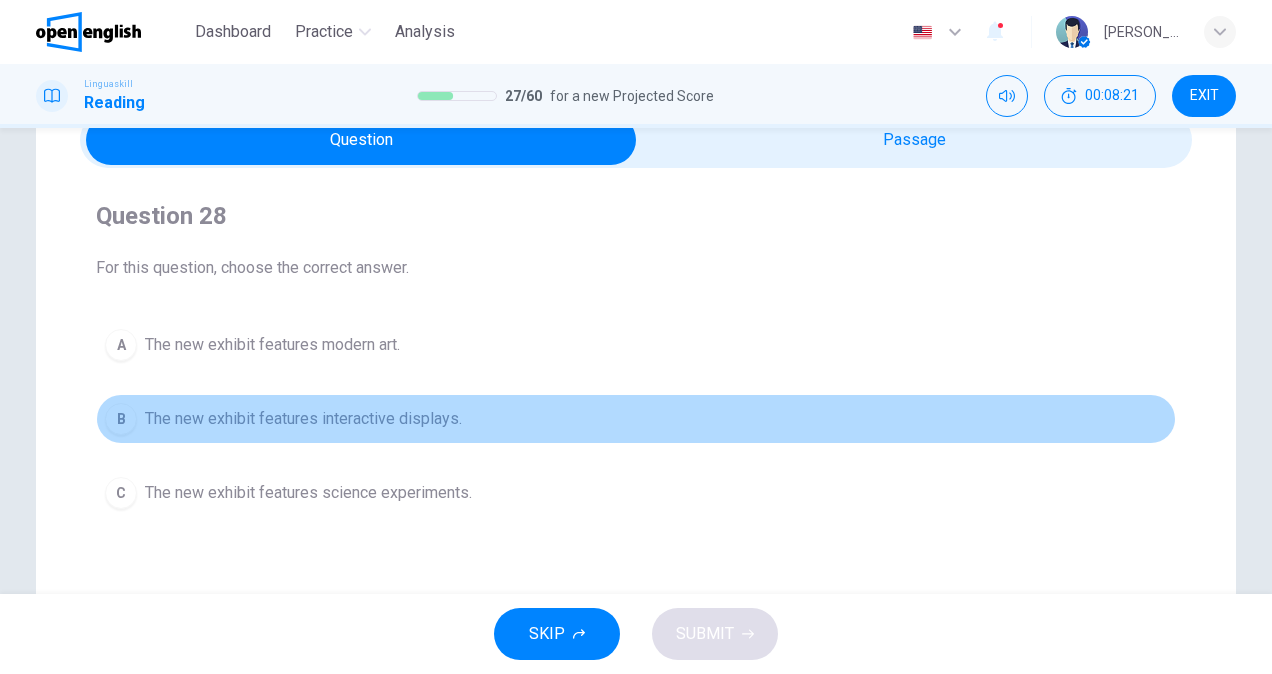 click on "The new exhibit features interactive displays." at bounding box center (303, 419) 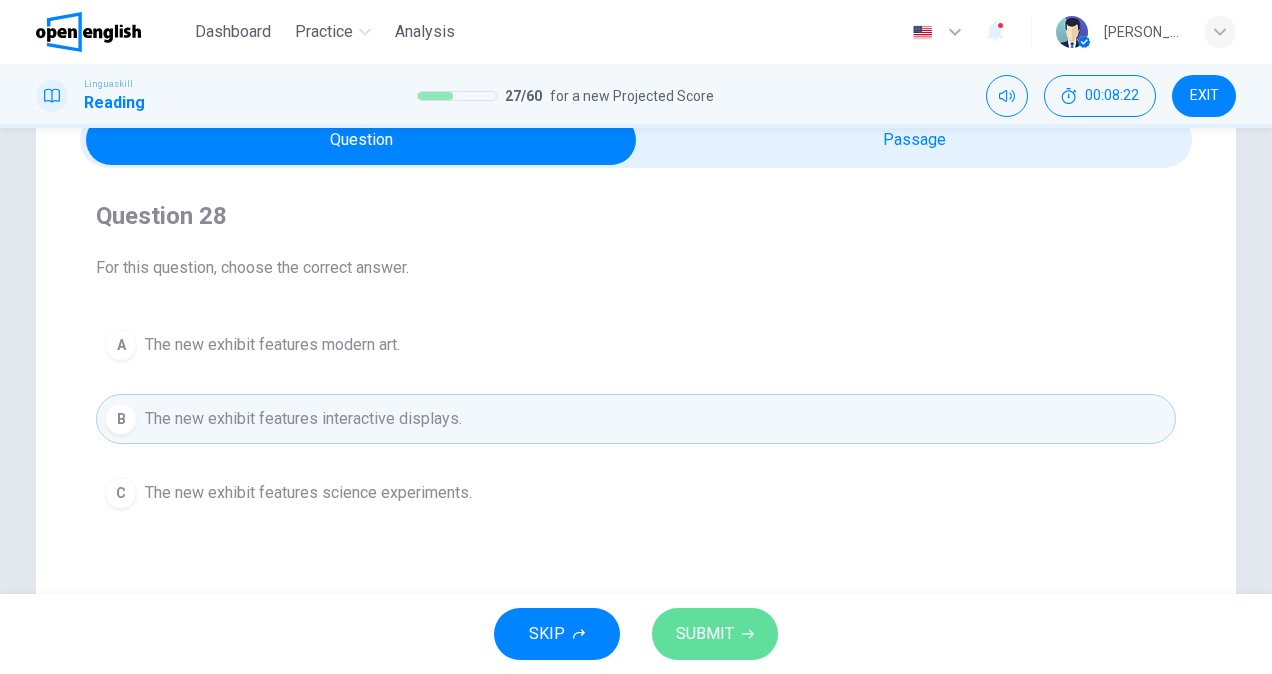 click on "SUBMIT" at bounding box center [705, 634] 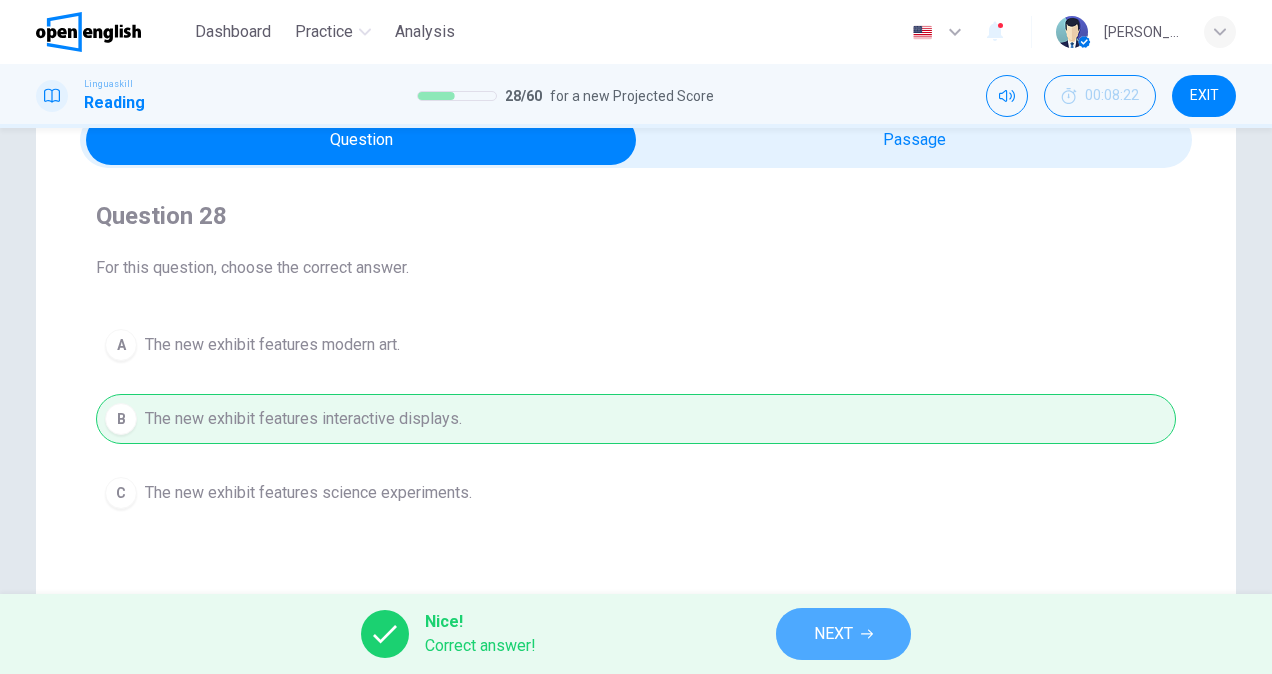 click on "NEXT" at bounding box center [843, 634] 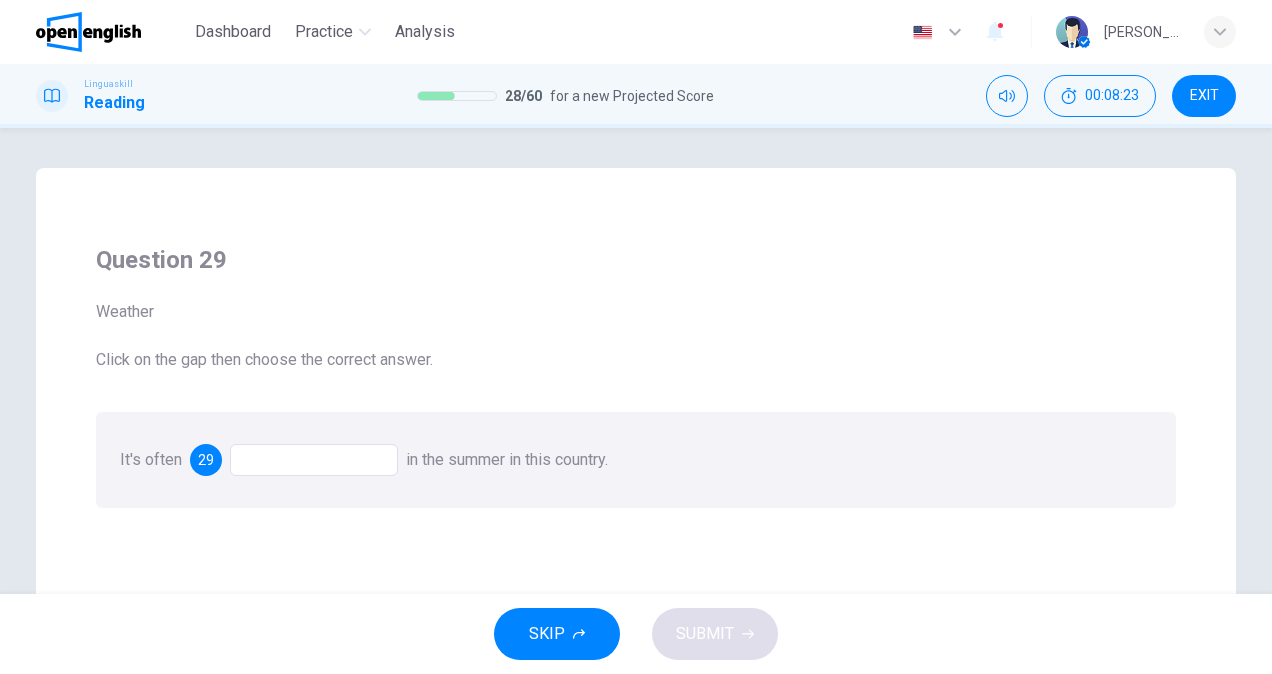 click on "It's often  29  in the summer in this country." at bounding box center [636, 460] 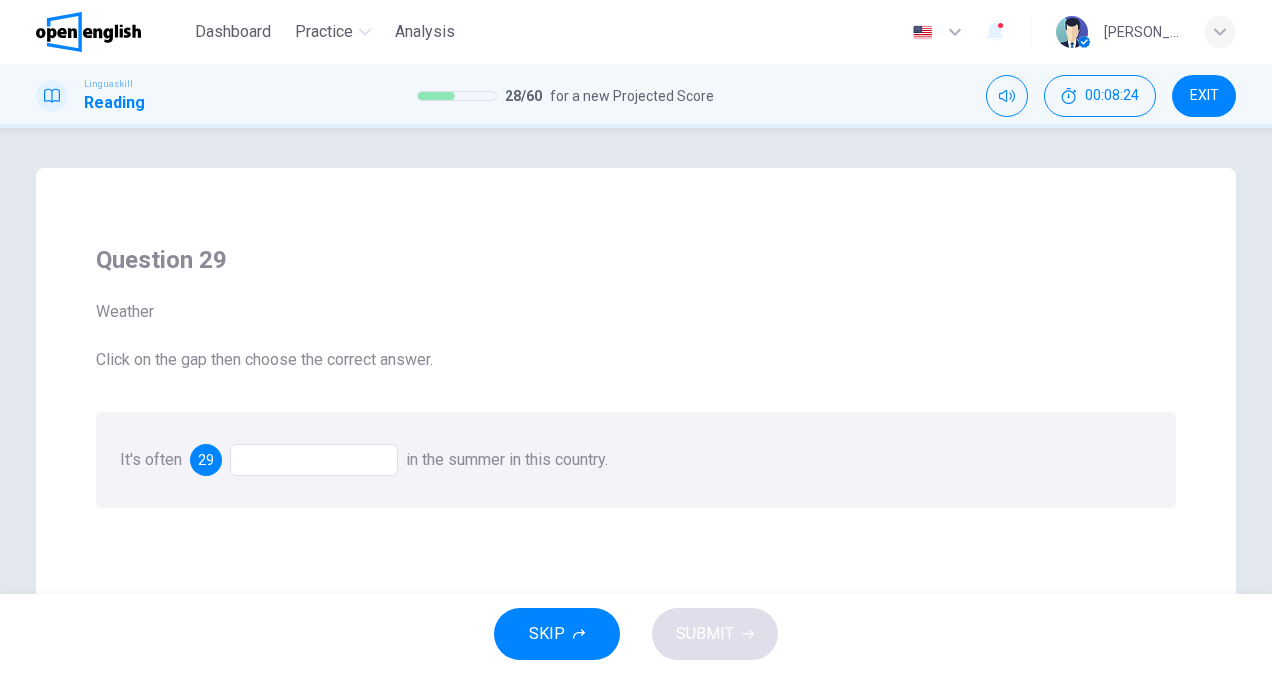 click at bounding box center [314, 460] 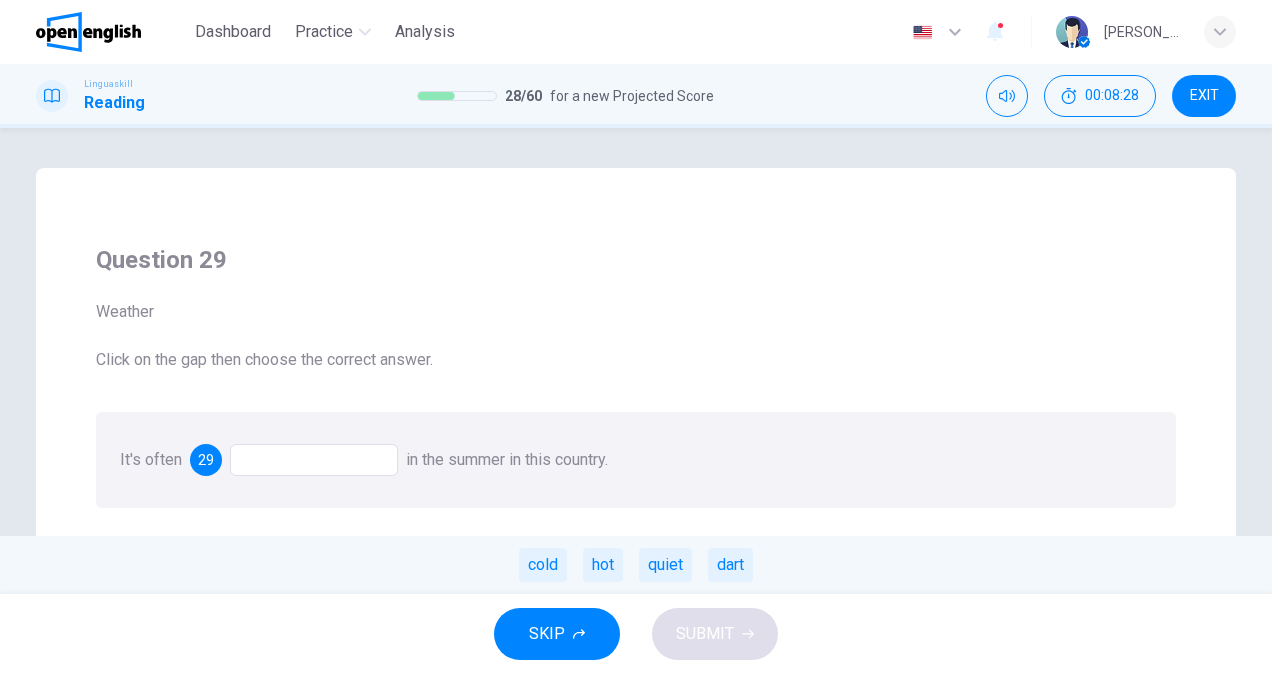 click on "hot" at bounding box center [603, 565] 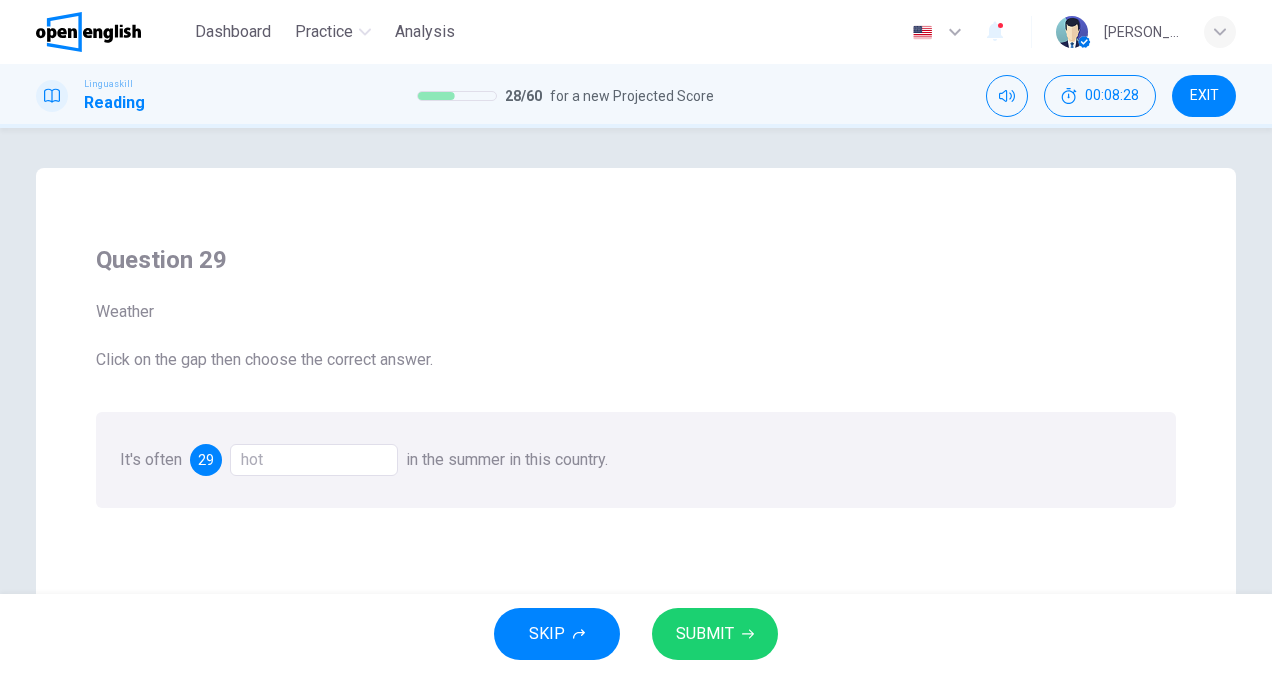 click on "SUBMIT" at bounding box center (705, 634) 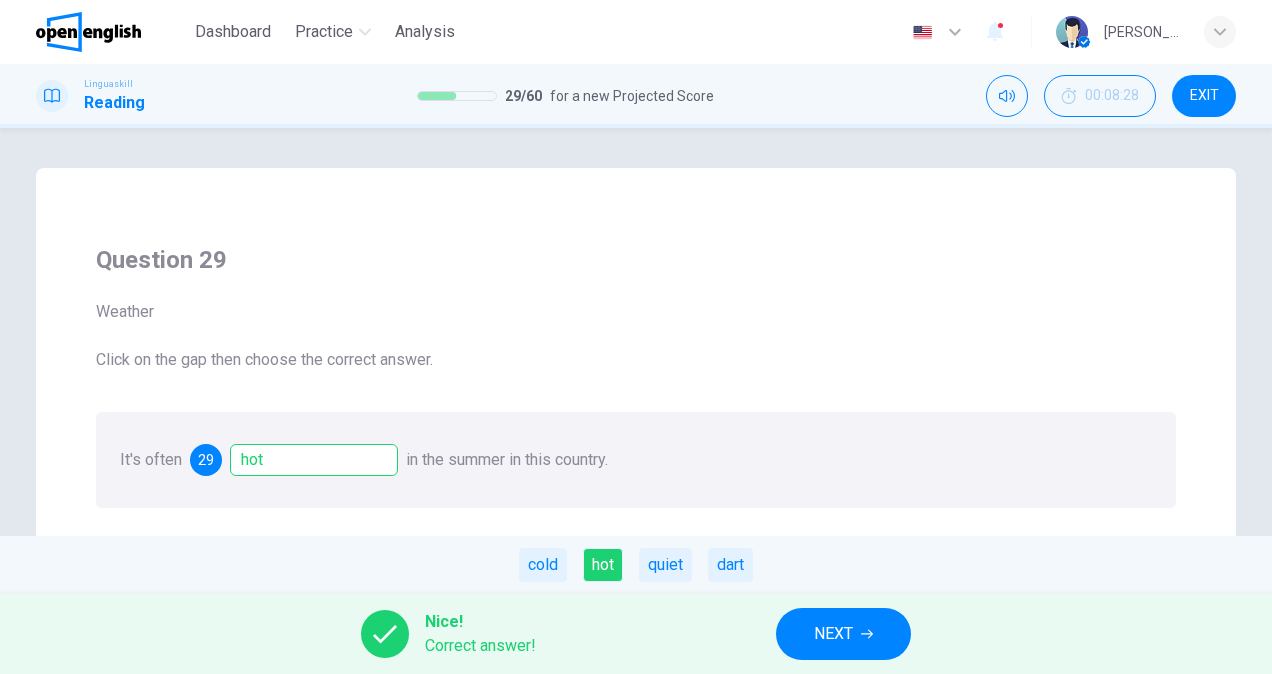 click on "NEXT" at bounding box center [833, 634] 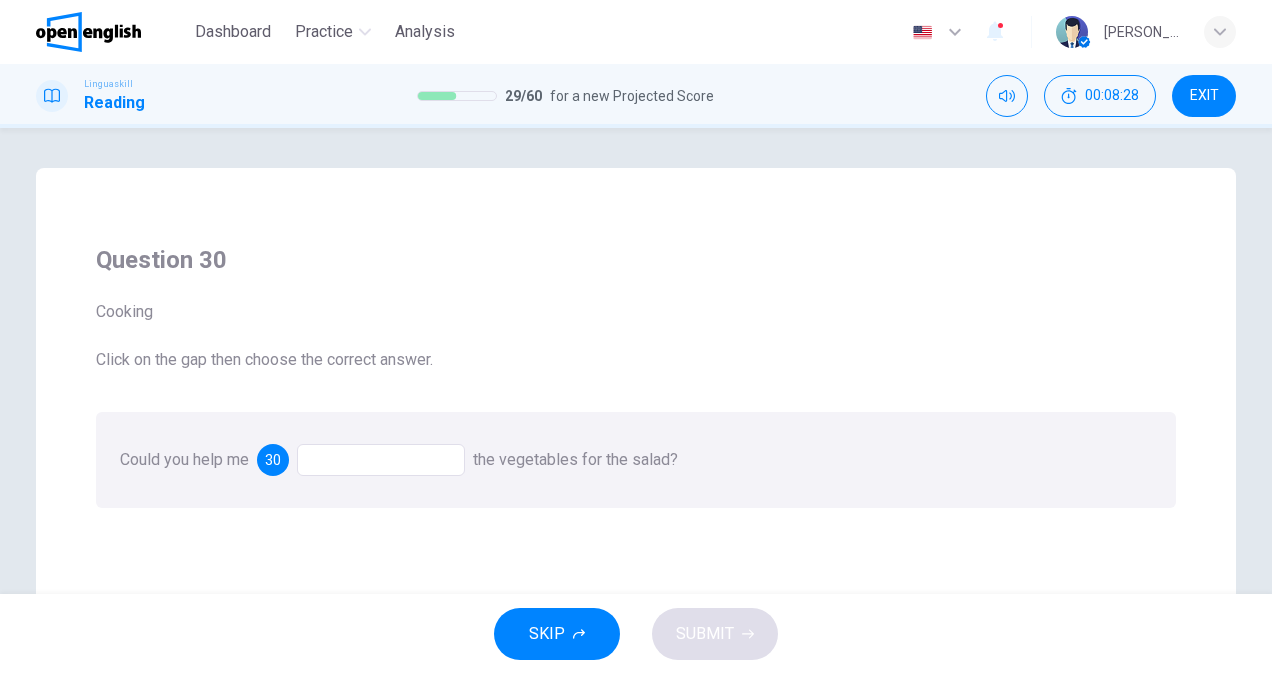 click at bounding box center [381, 460] 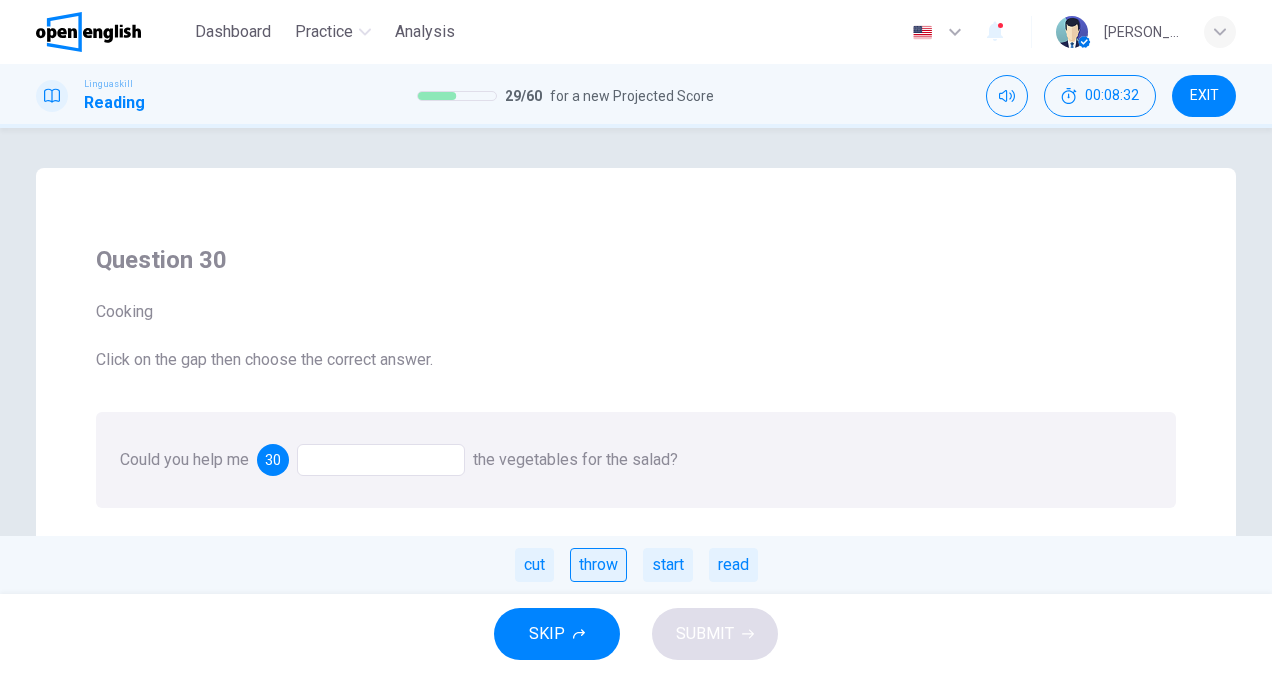 click on "throw" at bounding box center (598, 565) 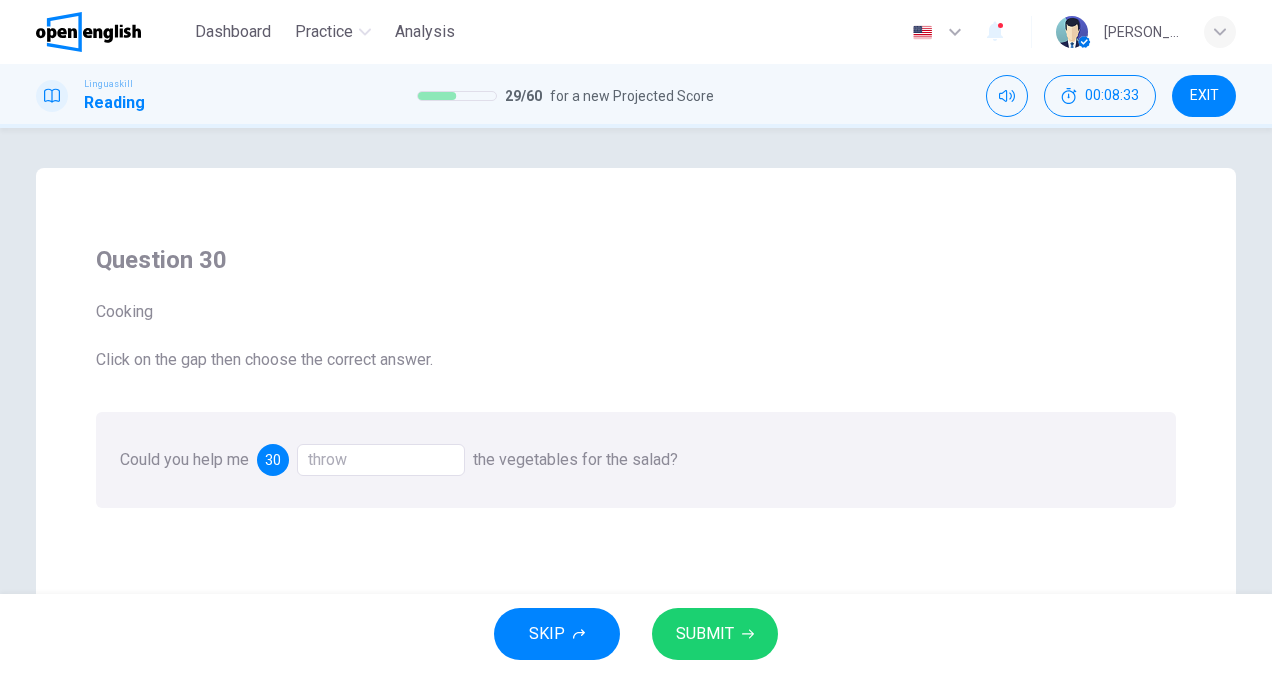 click on "throw" at bounding box center (381, 460) 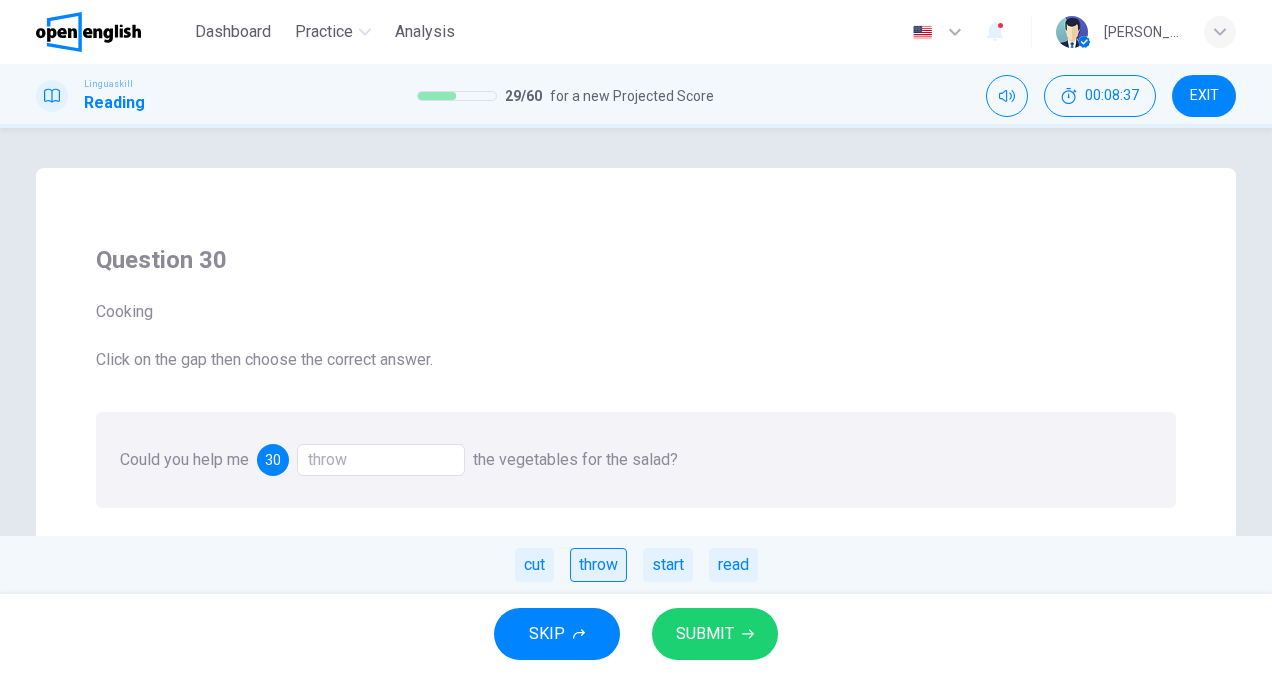 click on "throw" at bounding box center (598, 565) 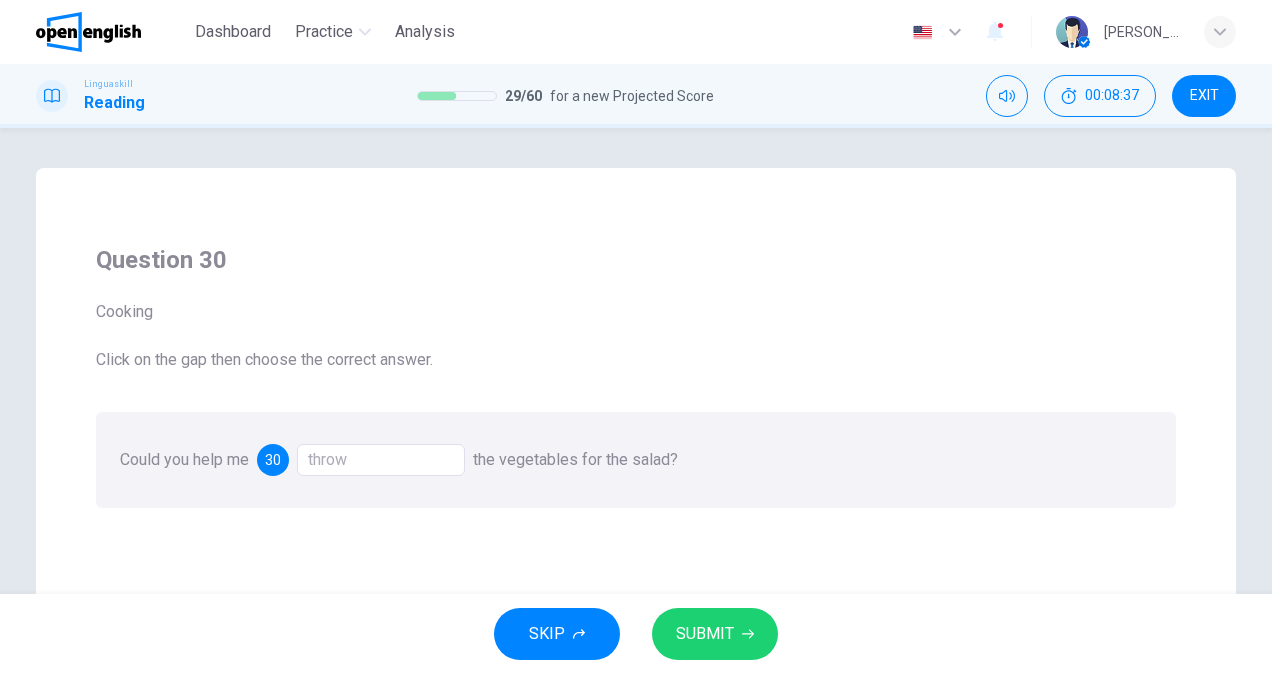 click on "SUBMIT" at bounding box center (705, 634) 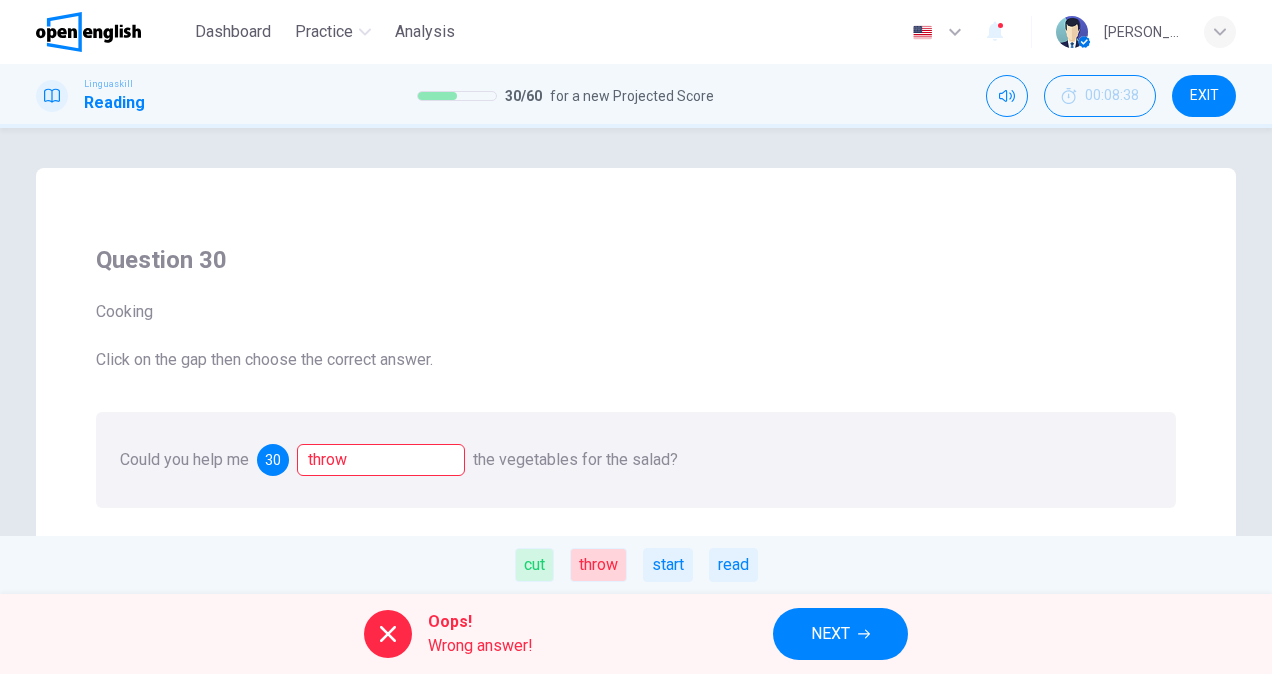 click on "NEXT" at bounding box center [830, 634] 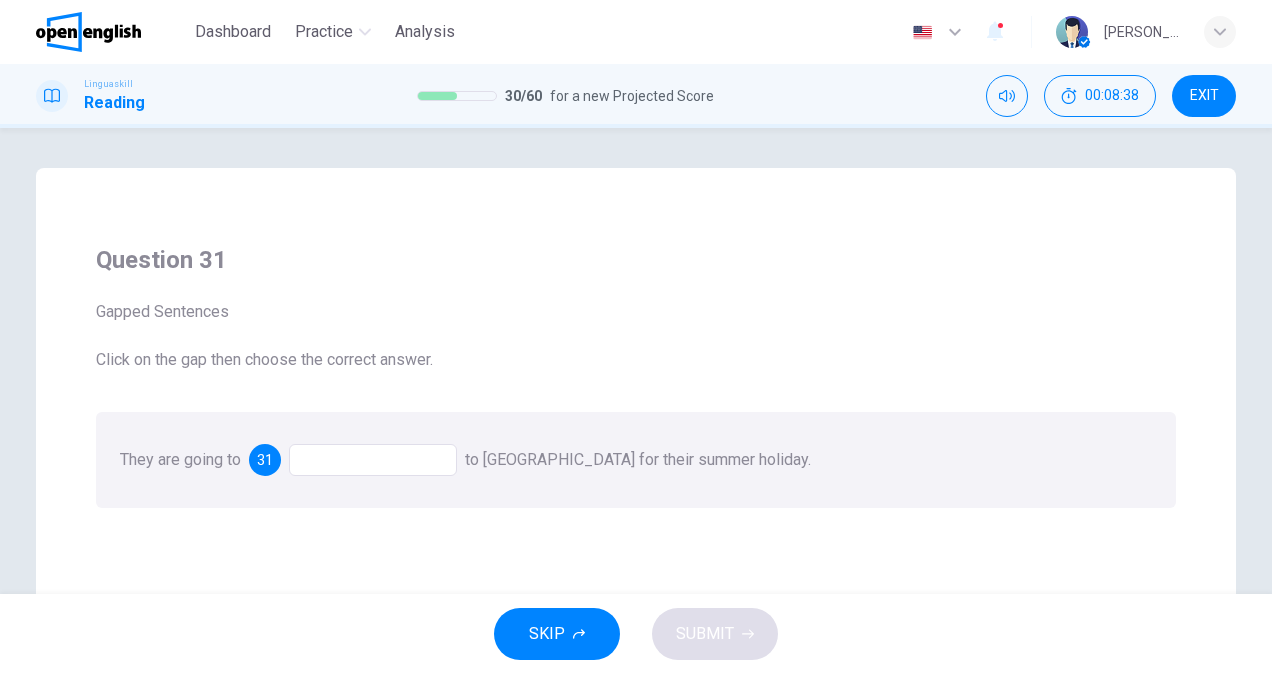 click at bounding box center [373, 460] 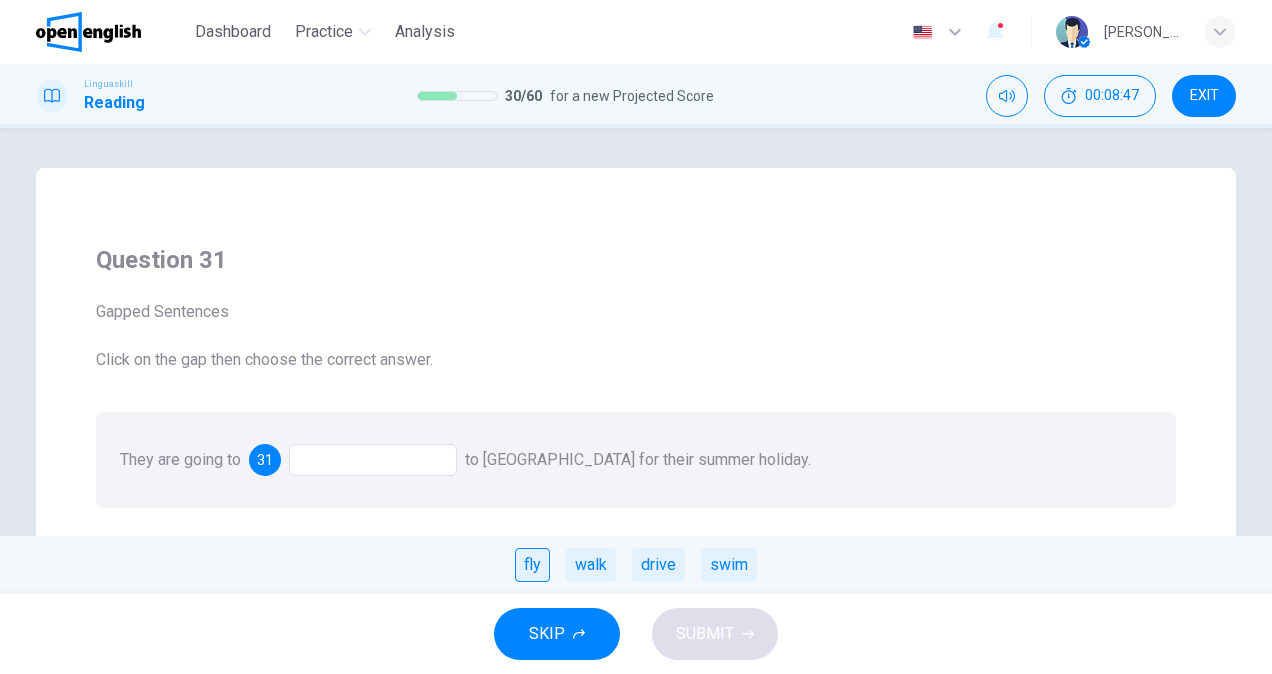 click on "fly" at bounding box center [532, 565] 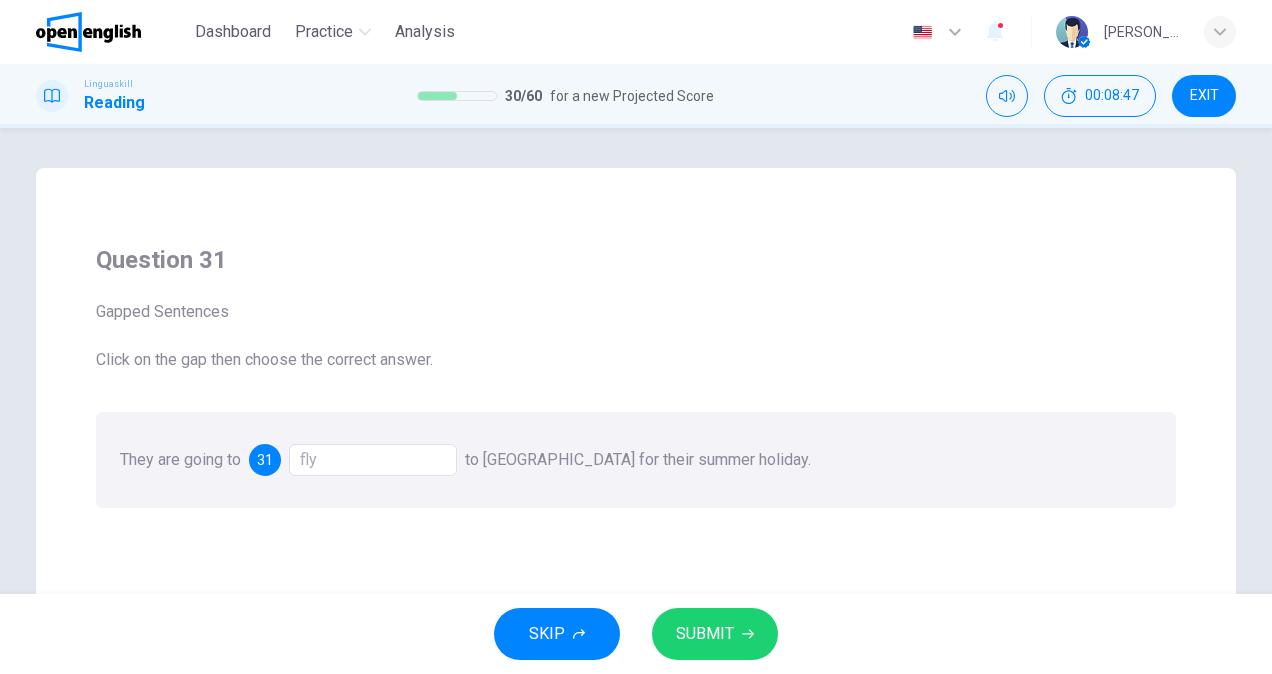 click on "SUBMIT" at bounding box center (705, 634) 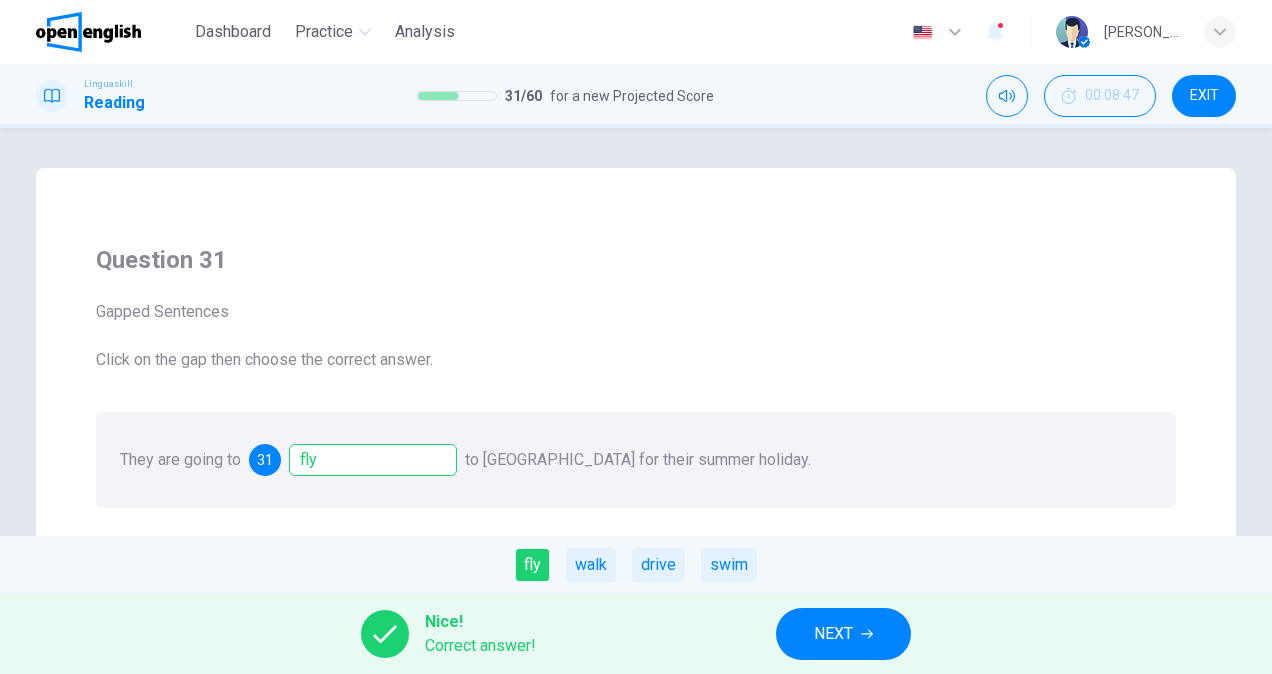 click on "NEXT" at bounding box center [833, 634] 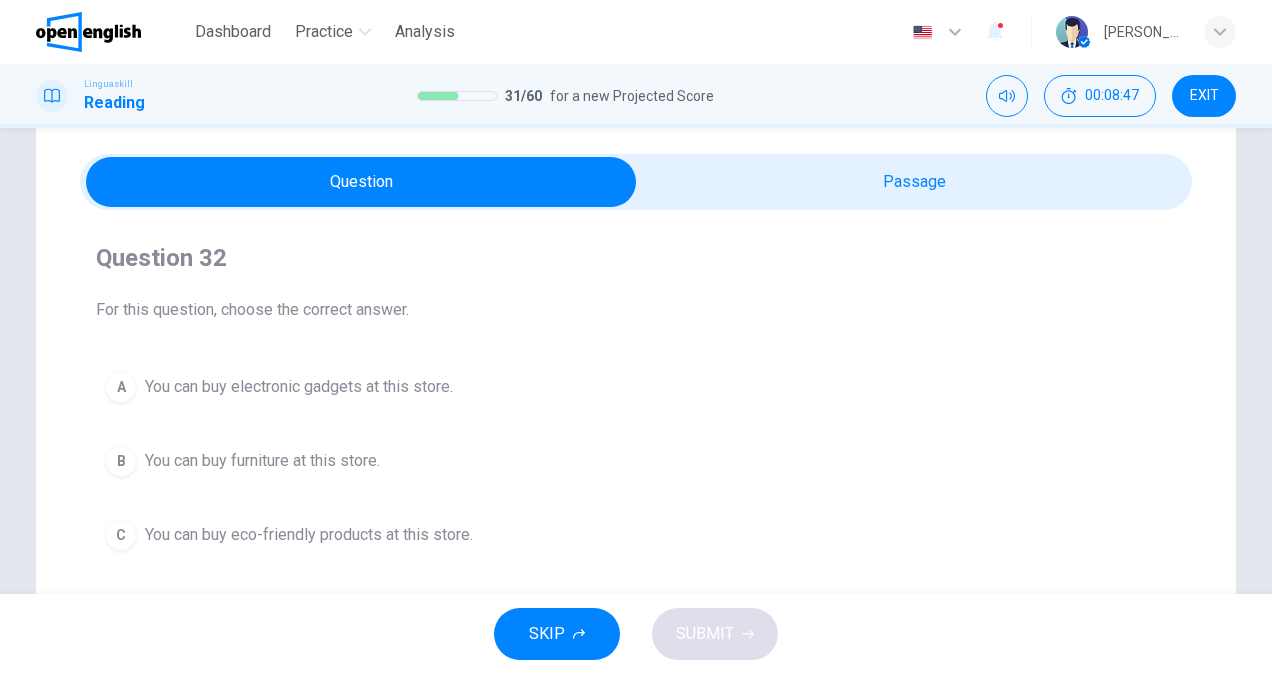 scroll, scrollTop: 100, scrollLeft: 0, axis: vertical 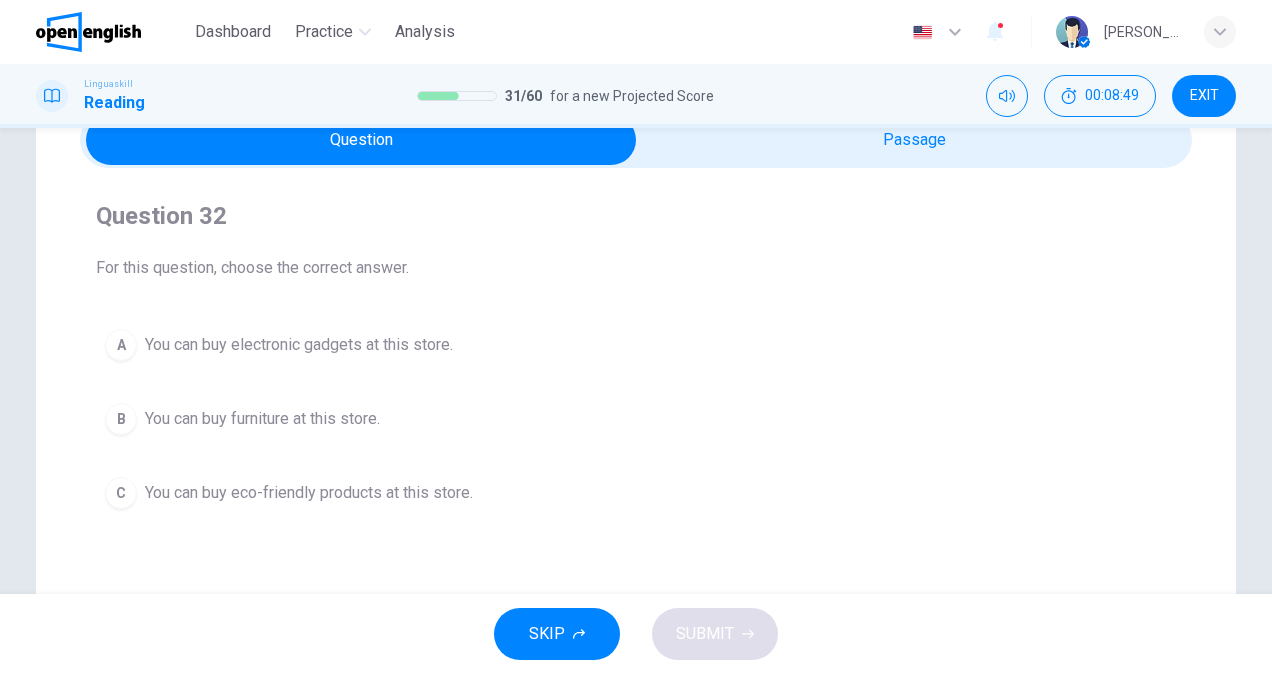 click on "Question 32 For this question, choose the correct answer. A You can buy electronic gadgets at this store.  B You can buy furniture at this store.  C You can buy eco-friendly products at this store." at bounding box center [636, 359] 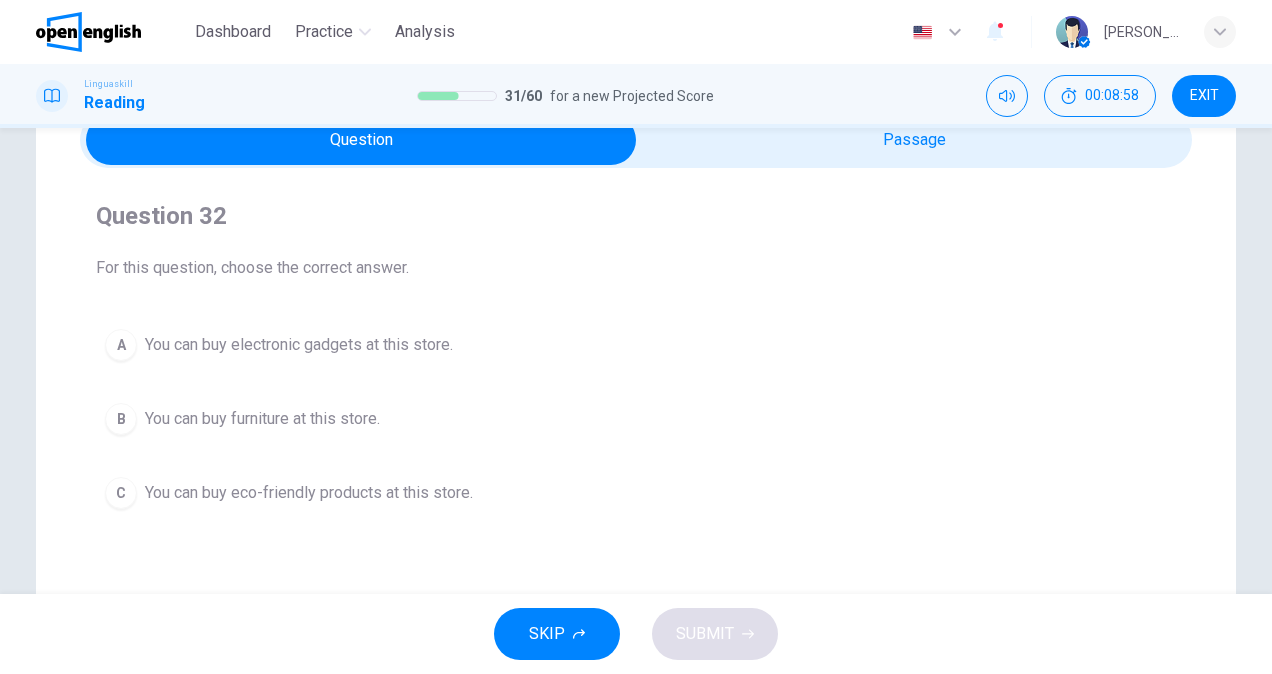 click on "You can buy eco-friendly products at this store." at bounding box center (309, 493) 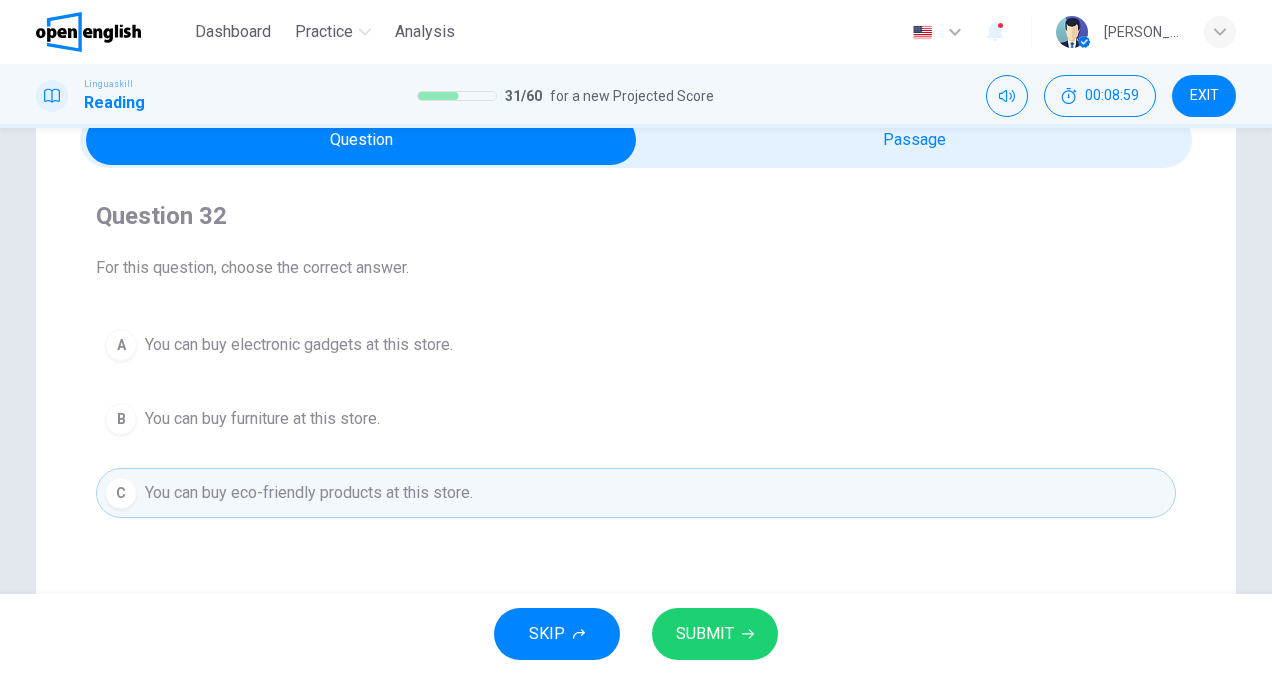 click on "SUBMIT" at bounding box center [705, 634] 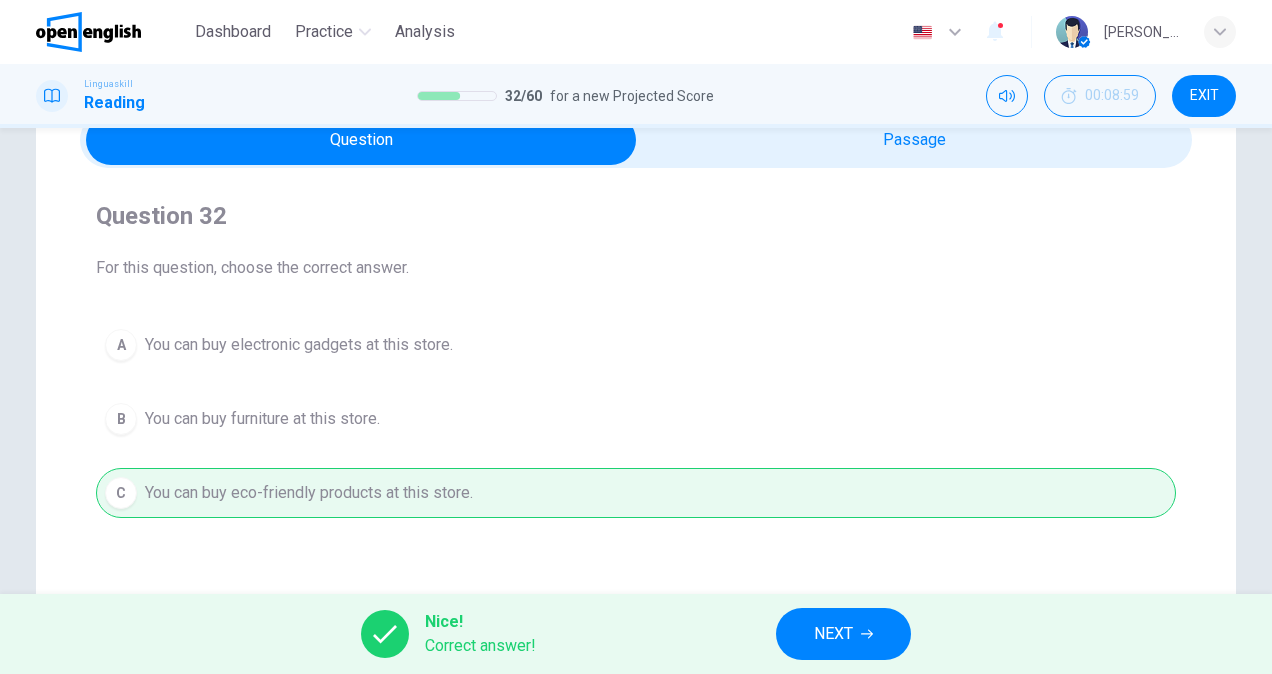 click on "NEXT" at bounding box center [833, 634] 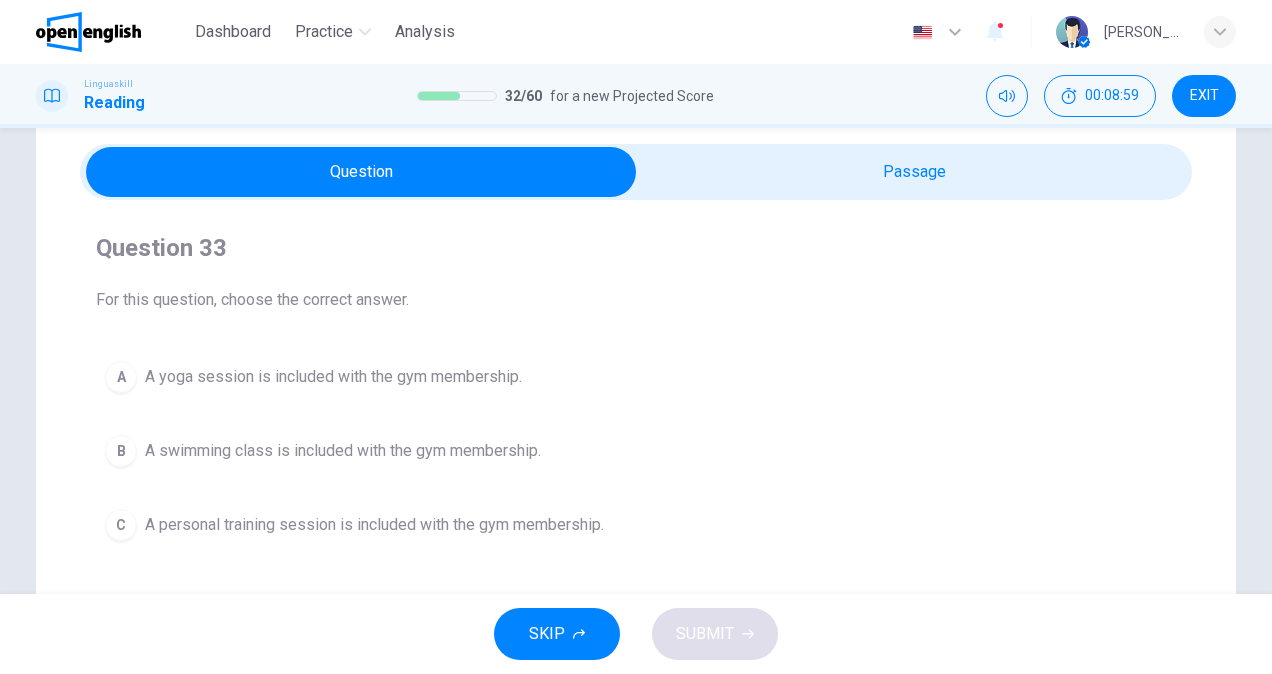 scroll, scrollTop: 100, scrollLeft: 0, axis: vertical 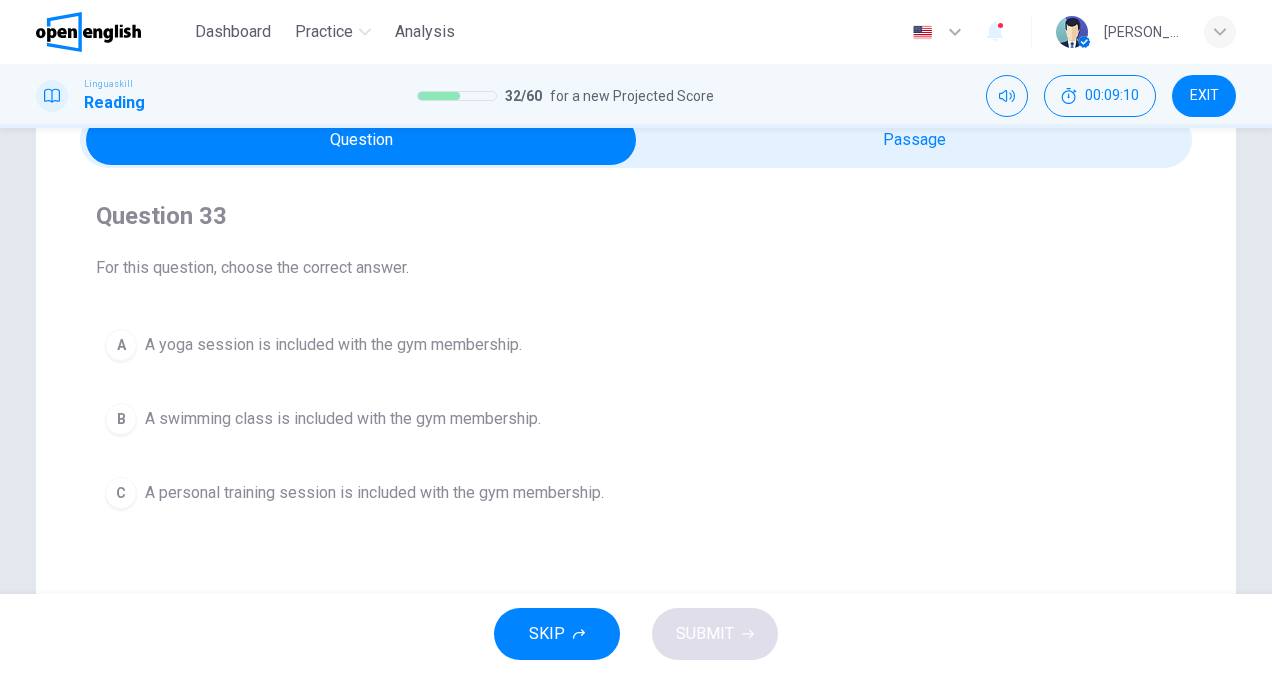 click on "A A yoga session is included with the gym membership. B A swimming class is included with the gym membership. C A personal training session is included with the gym membership." at bounding box center [636, 419] 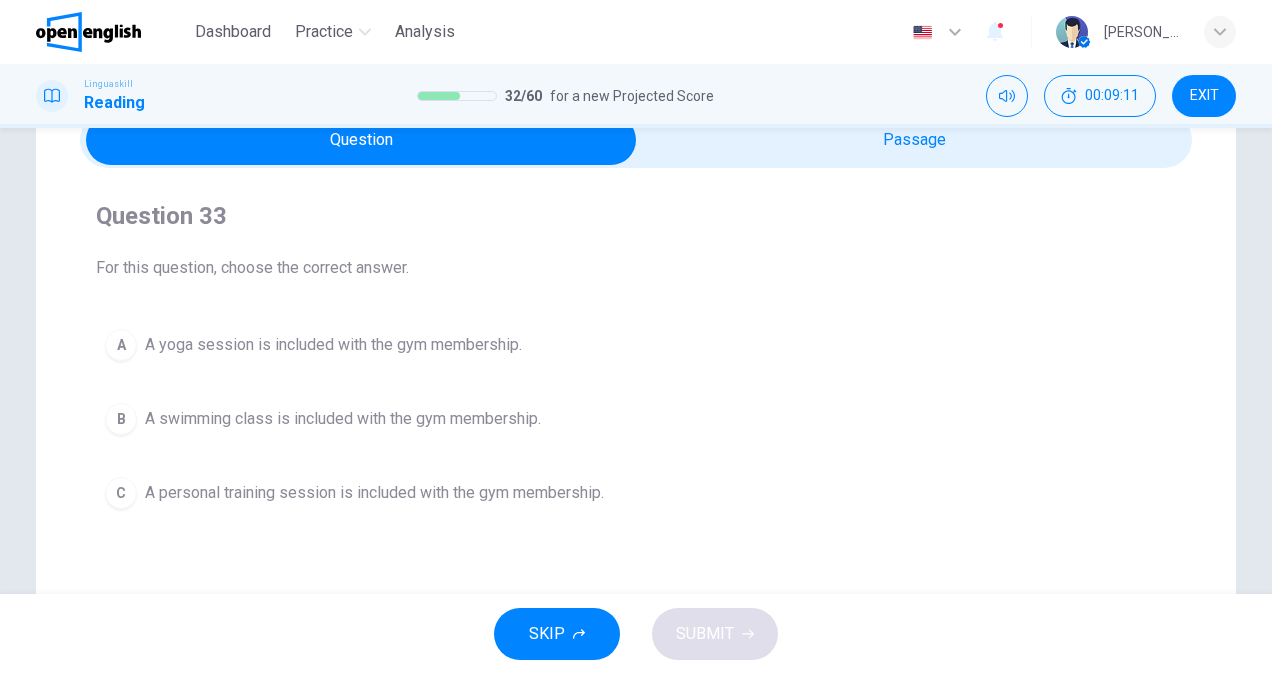 drag, startPoint x: 484, startPoint y: 504, endPoint x: 626, endPoint y: 528, distance: 144.01389 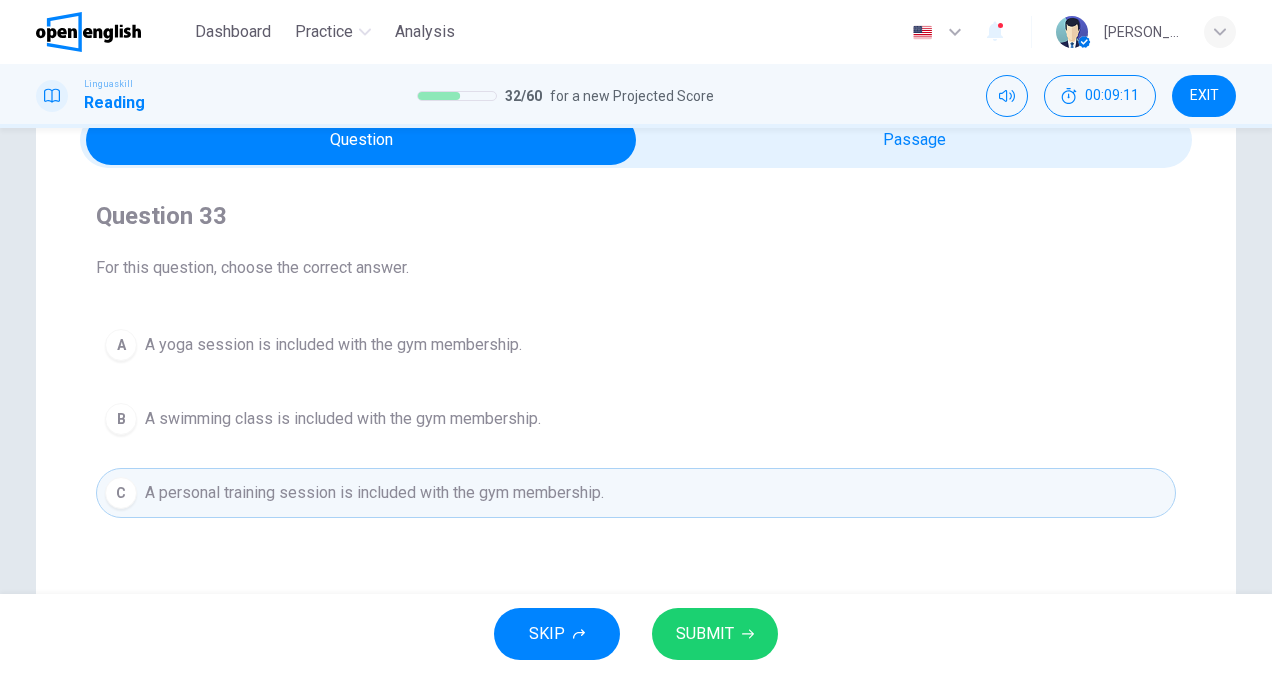 click on "SUBMIT" at bounding box center (705, 634) 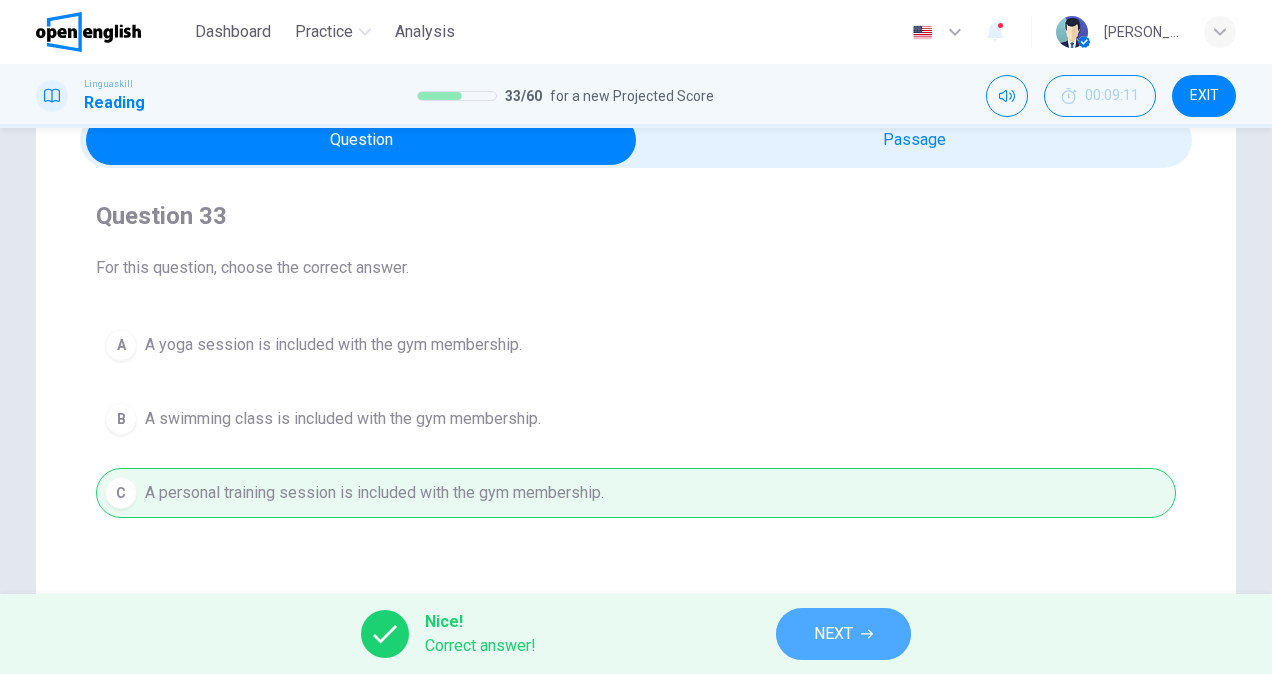 click on "NEXT" at bounding box center (843, 634) 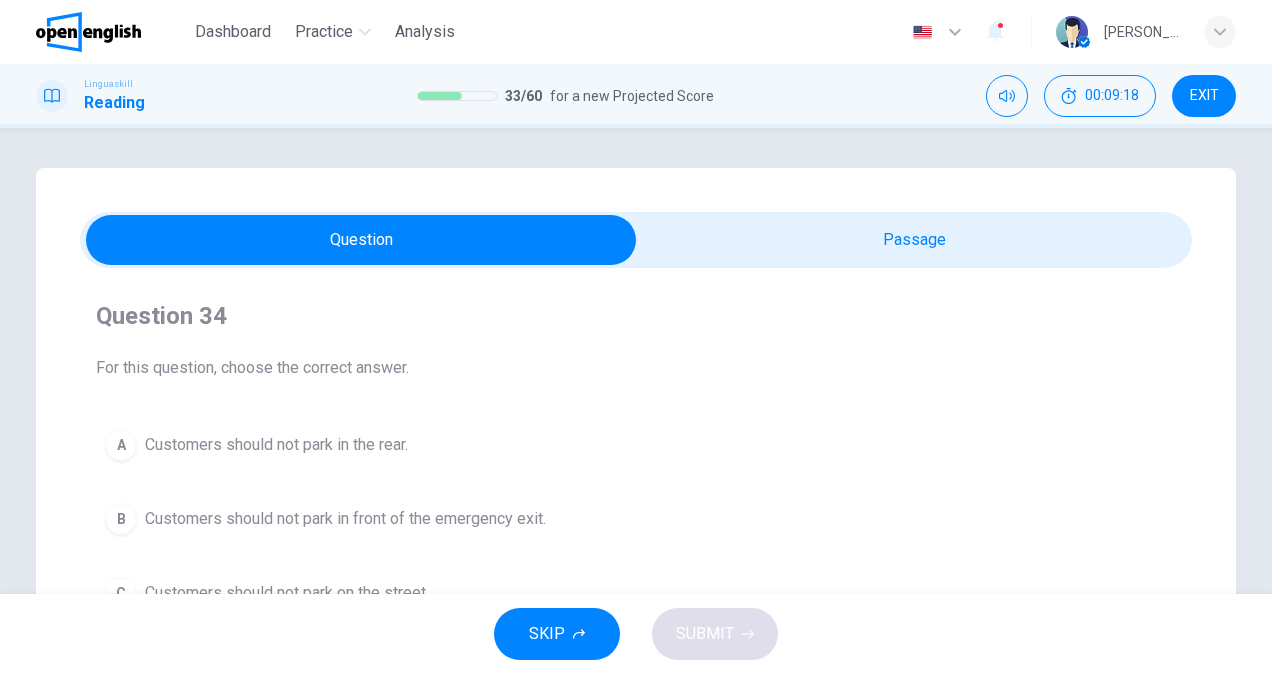 scroll, scrollTop: 100, scrollLeft: 0, axis: vertical 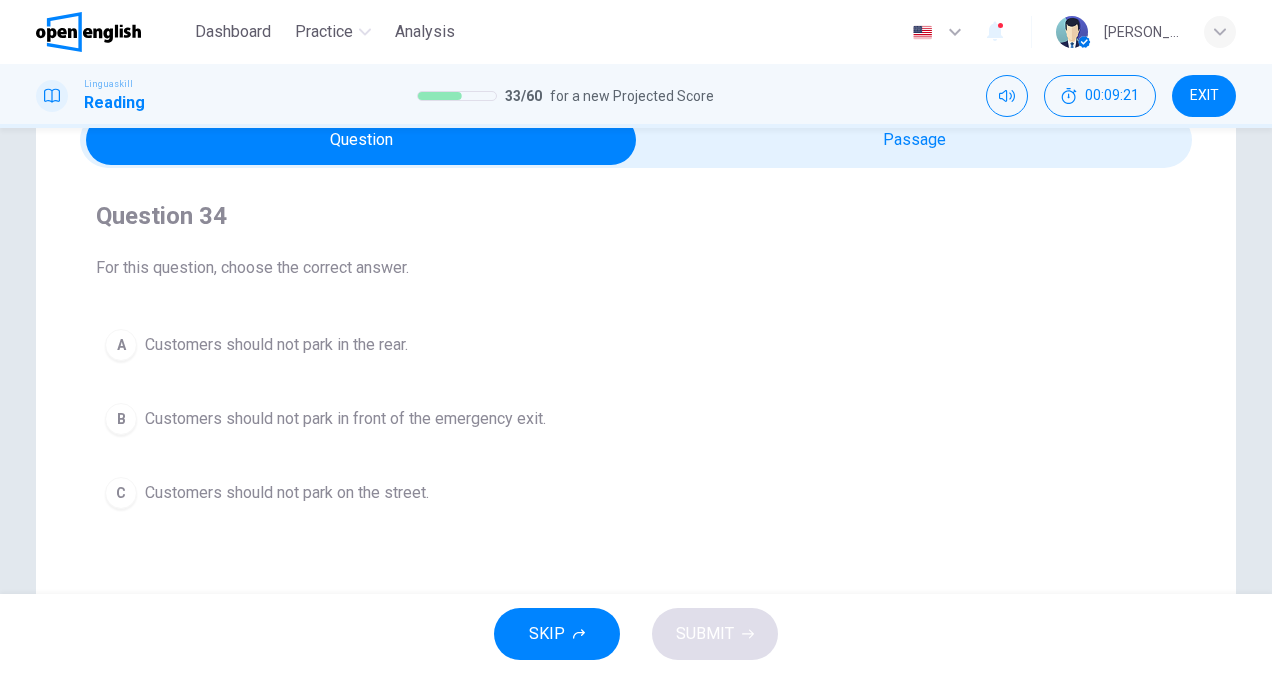click on "Customers should not park in front of the emergency exit." at bounding box center [345, 419] 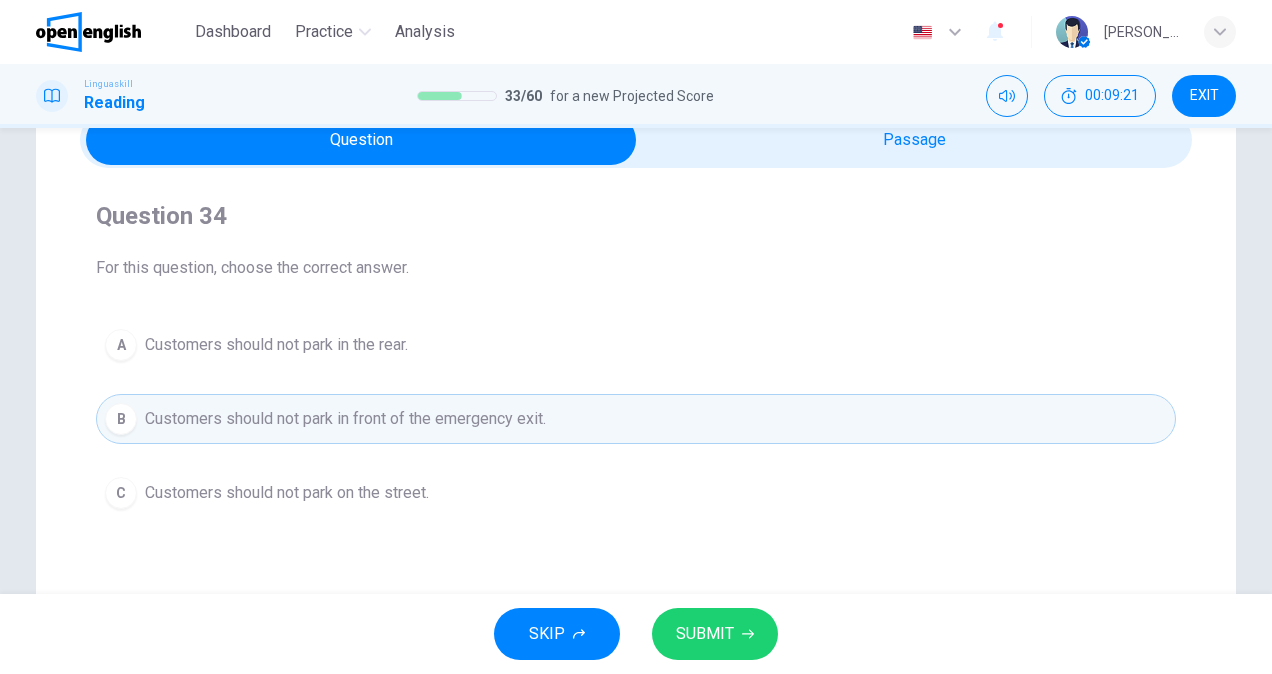 click on "SUBMIT" at bounding box center (705, 634) 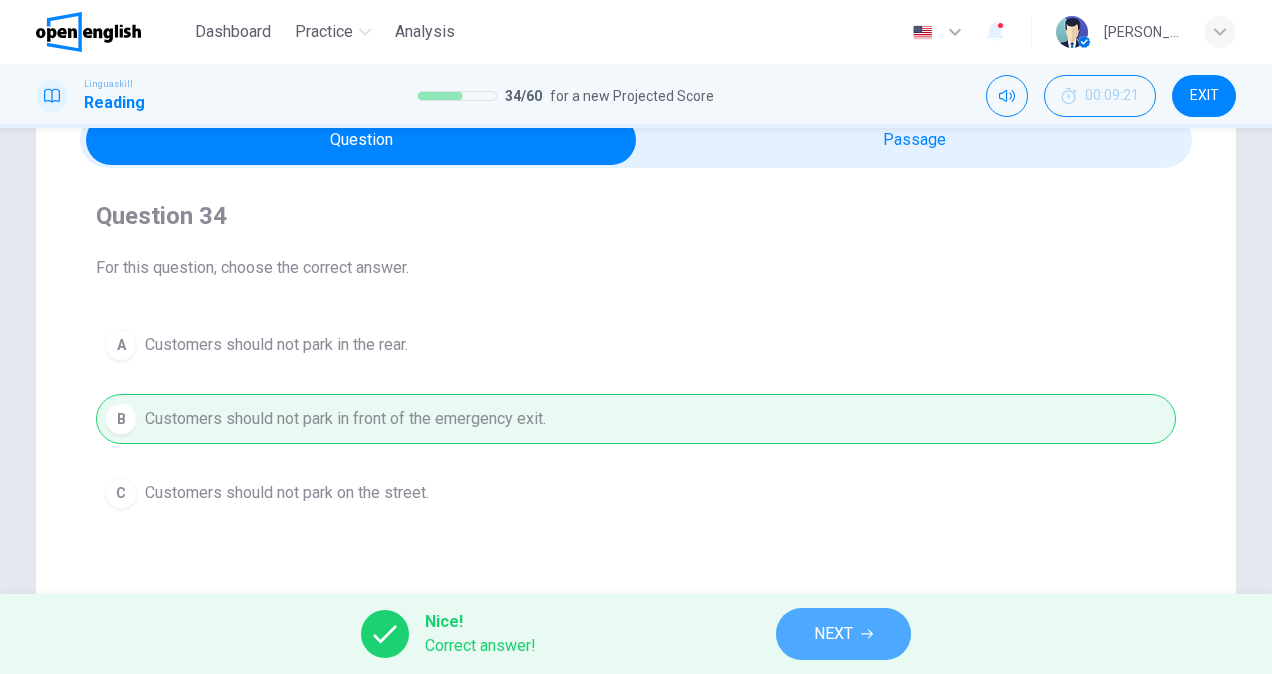 click on "NEXT" at bounding box center (843, 634) 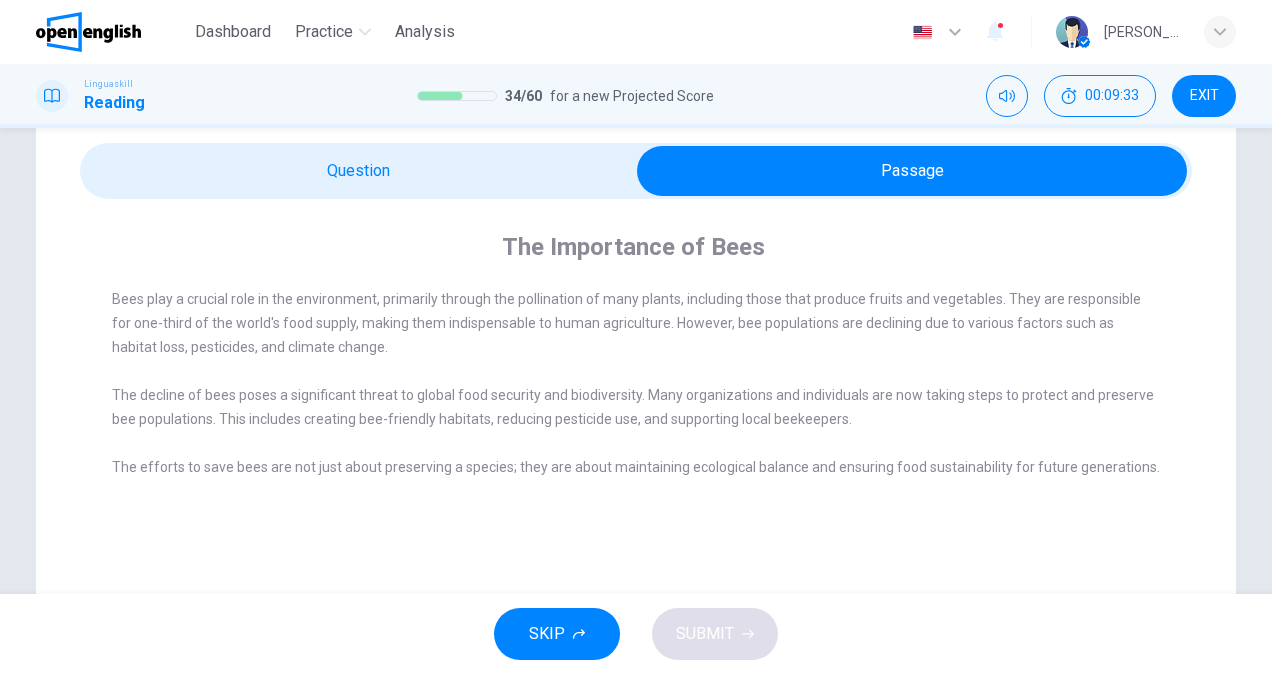 scroll, scrollTop: 100, scrollLeft: 0, axis: vertical 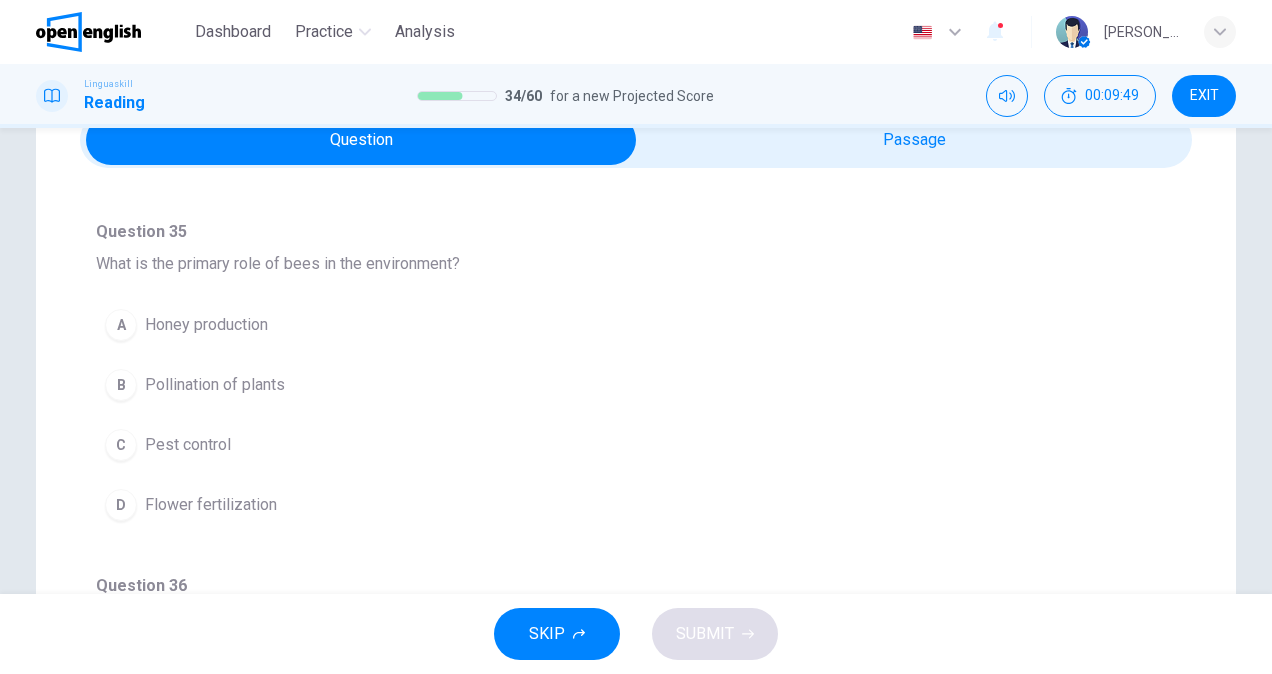click on "Pollination of plants" at bounding box center [215, 385] 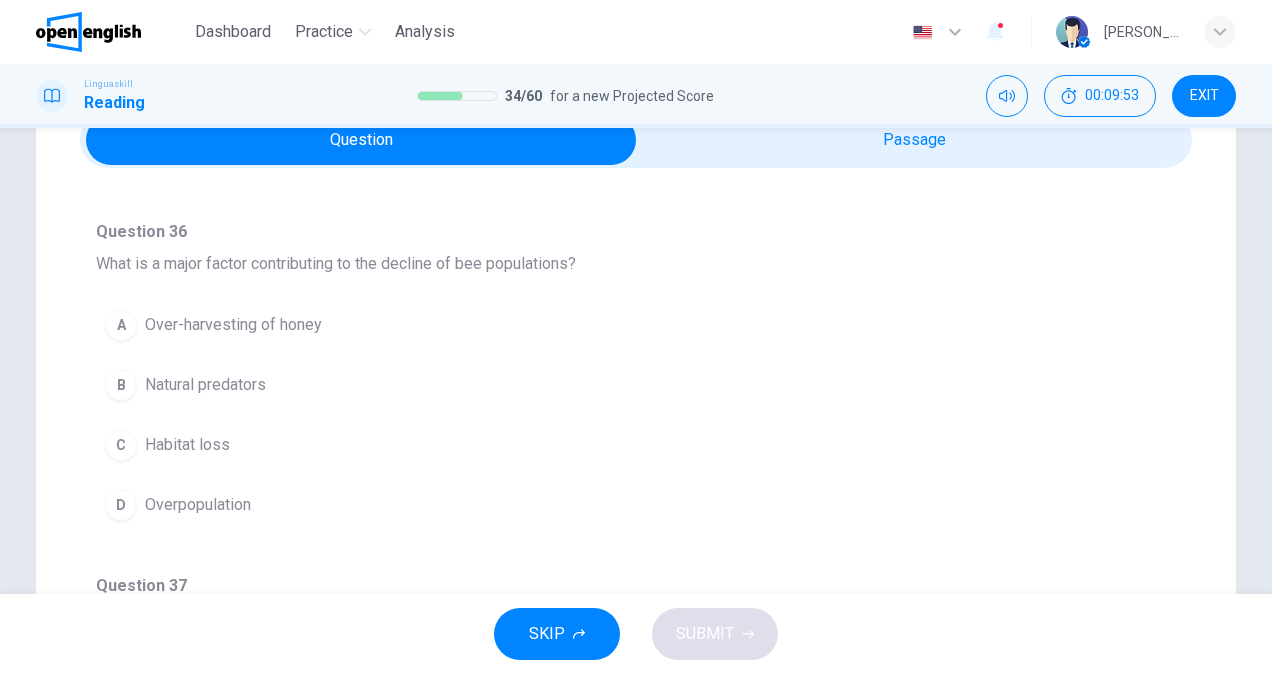 scroll, scrollTop: 500, scrollLeft: 0, axis: vertical 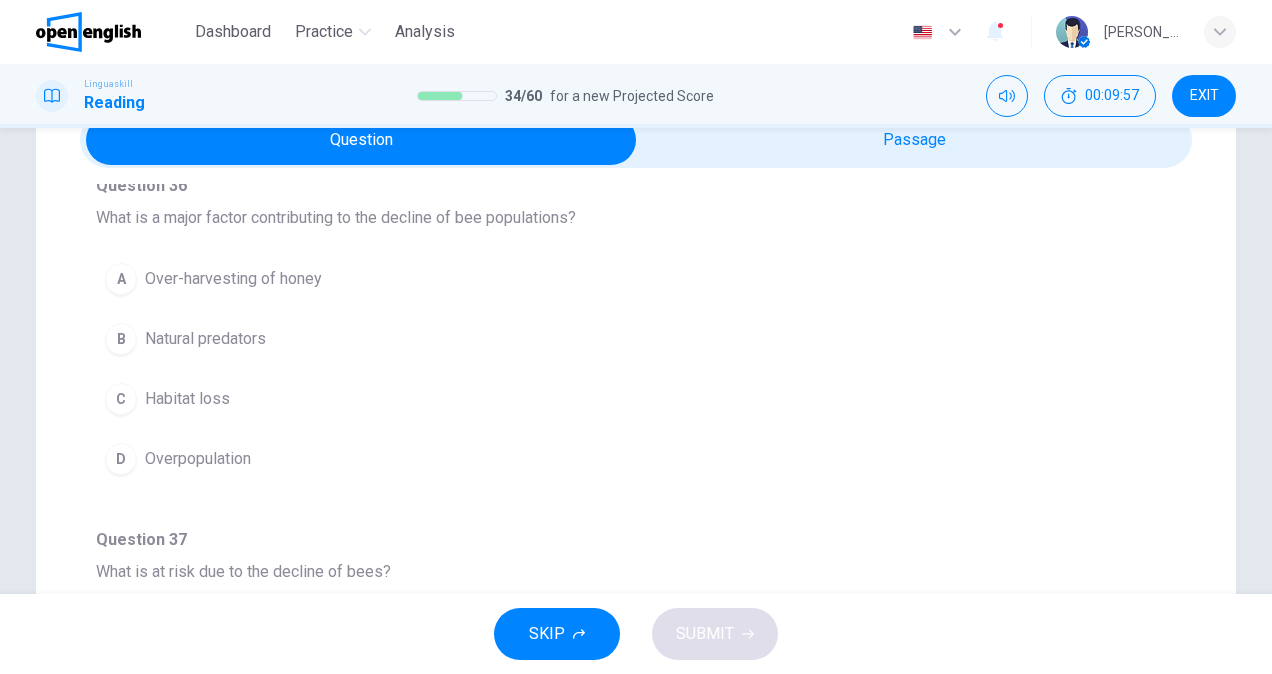 click on "Habitat loss" at bounding box center [187, 399] 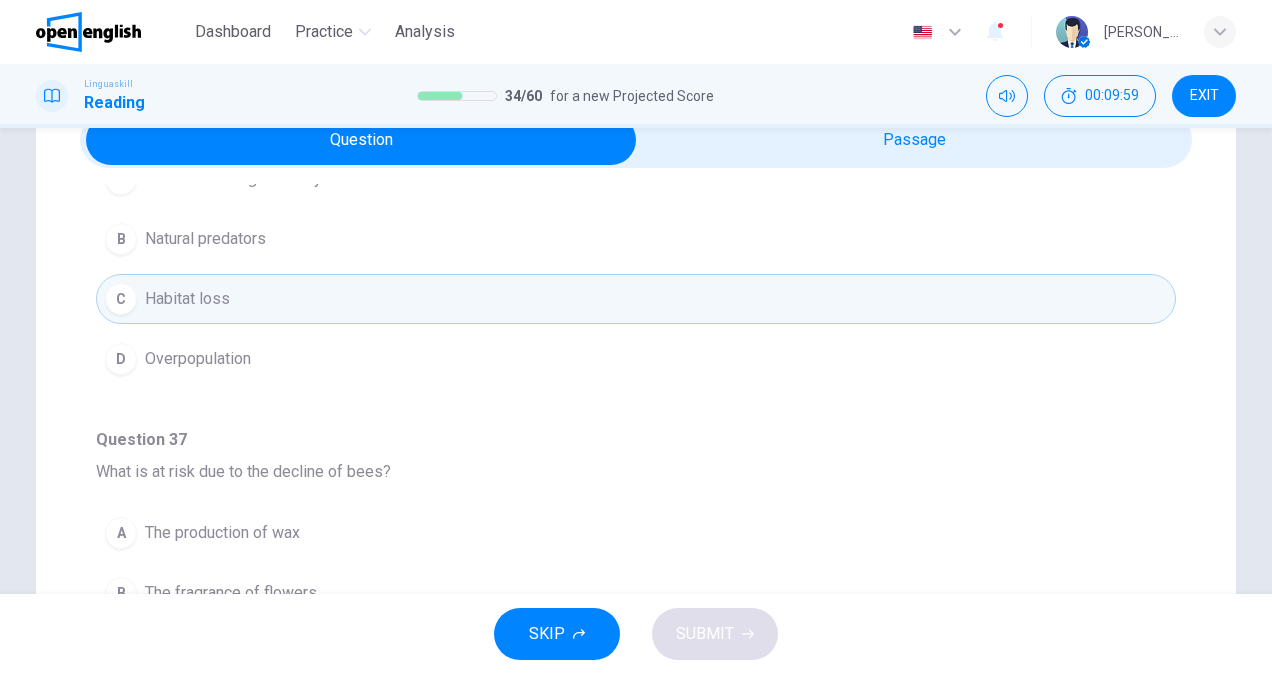 scroll, scrollTop: 800, scrollLeft: 0, axis: vertical 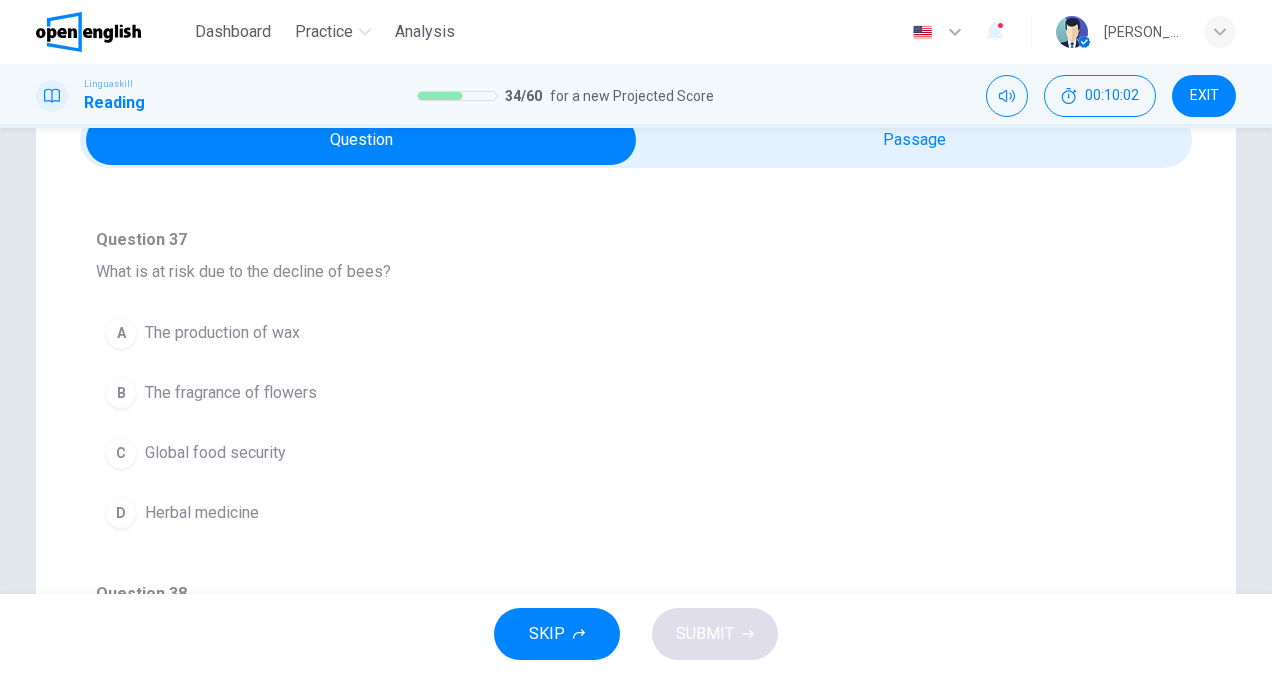 click on "Global food security" at bounding box center [215, 453] 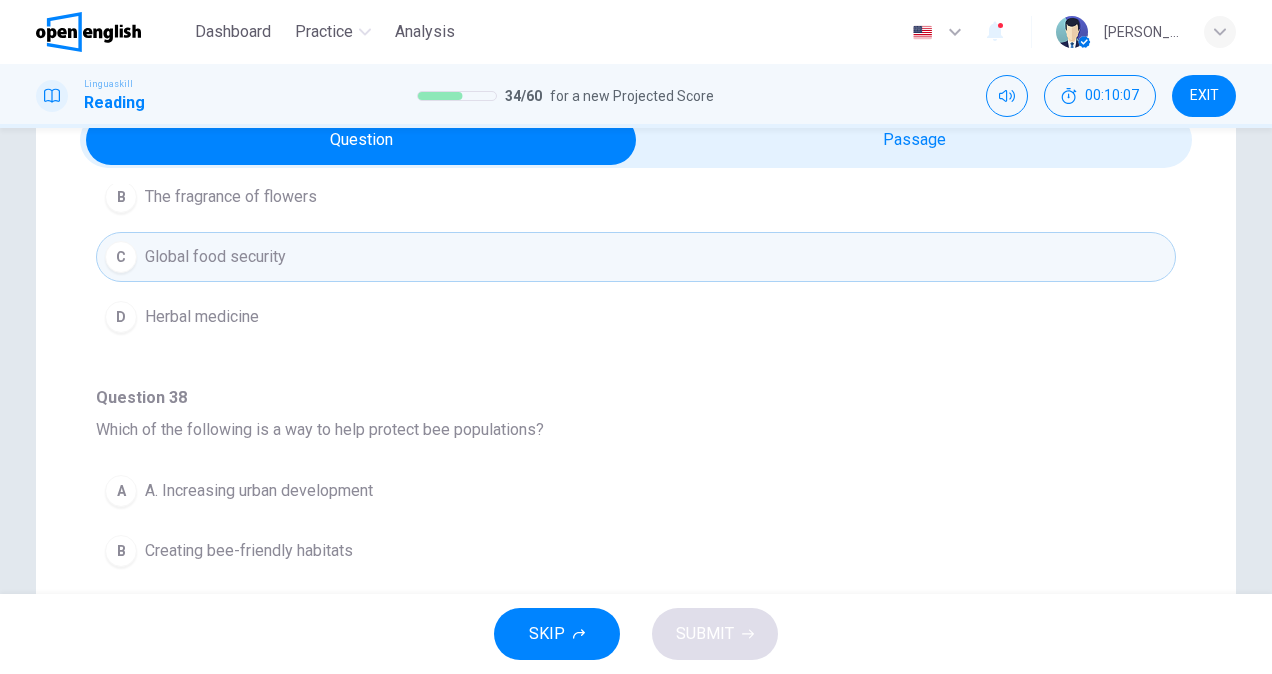 scroll, scrollTop: 1096, scrollLeft: 0, axis: vertical 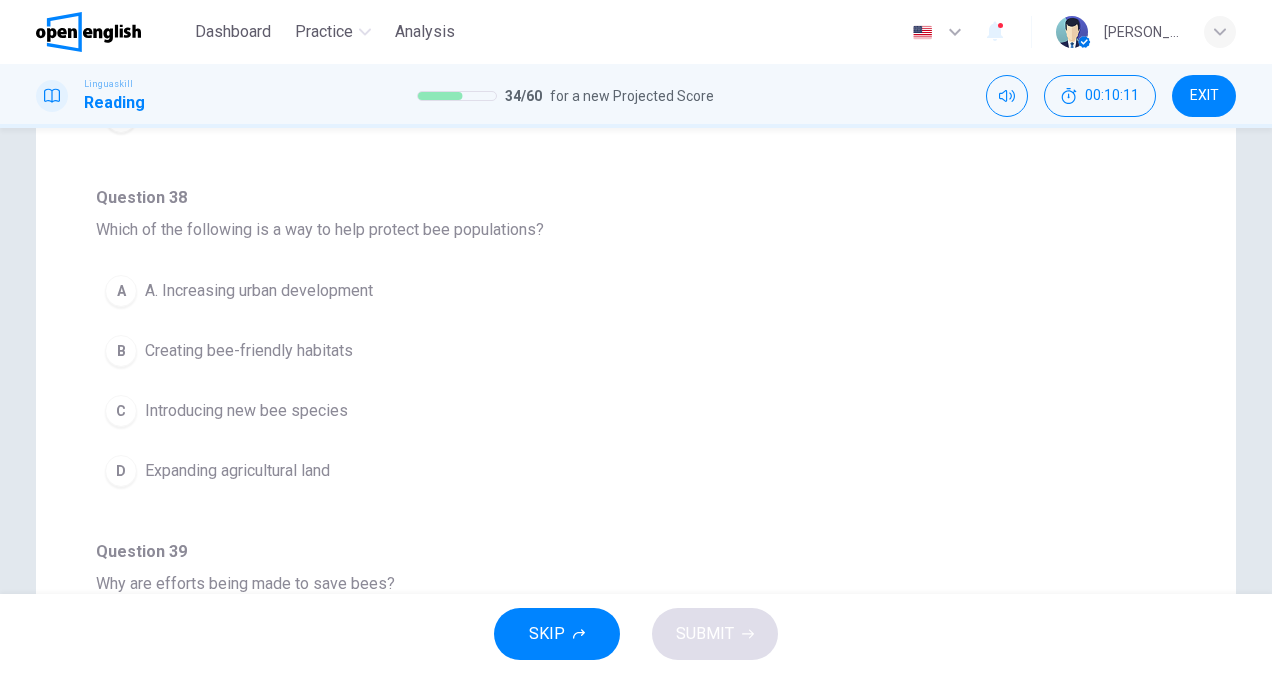click on "Creating bee-friendly habitats" at bounding box center [249, 351] 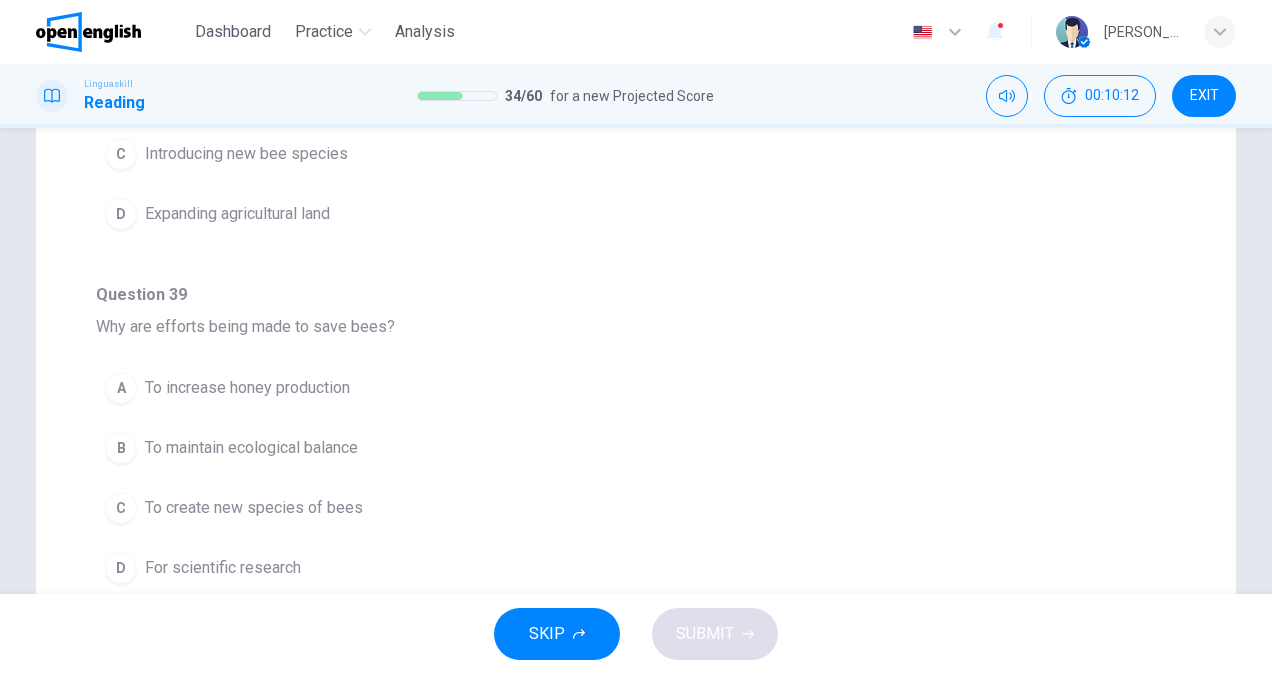 scroll, scrollTop: 500, scrollLeft: 0, axis: vertical 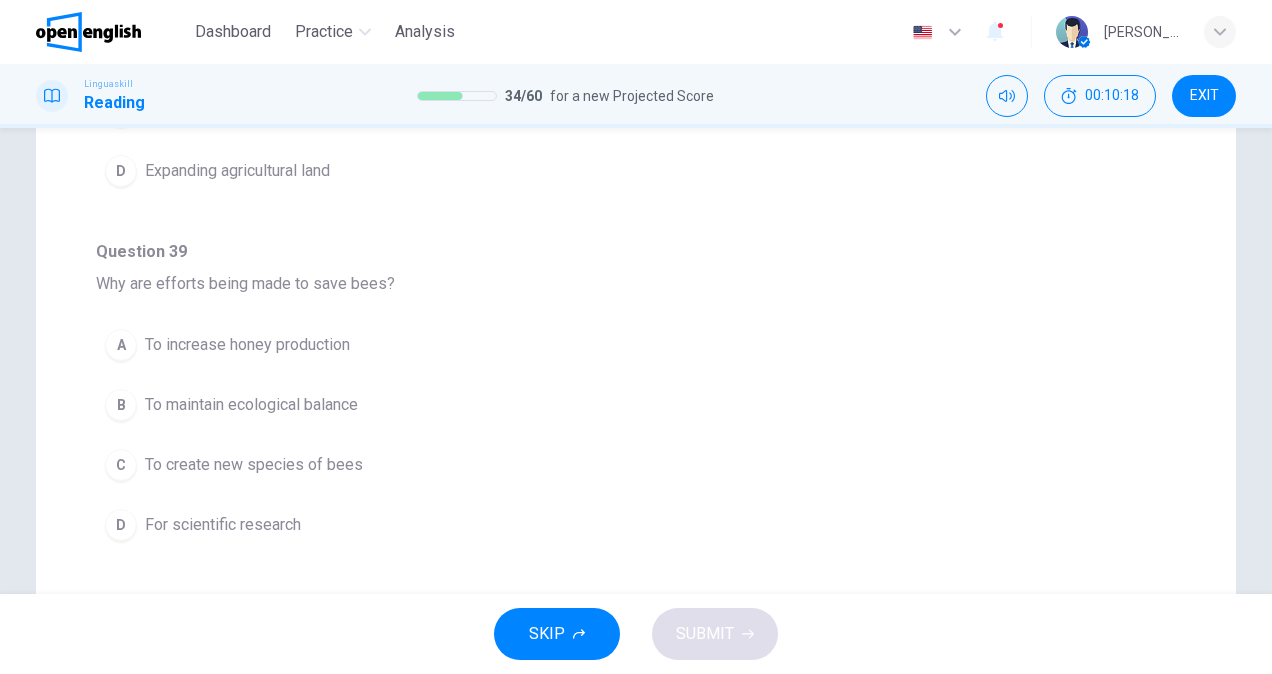 click on "B To maintain ecological balance" at bounding box center [636, 405] 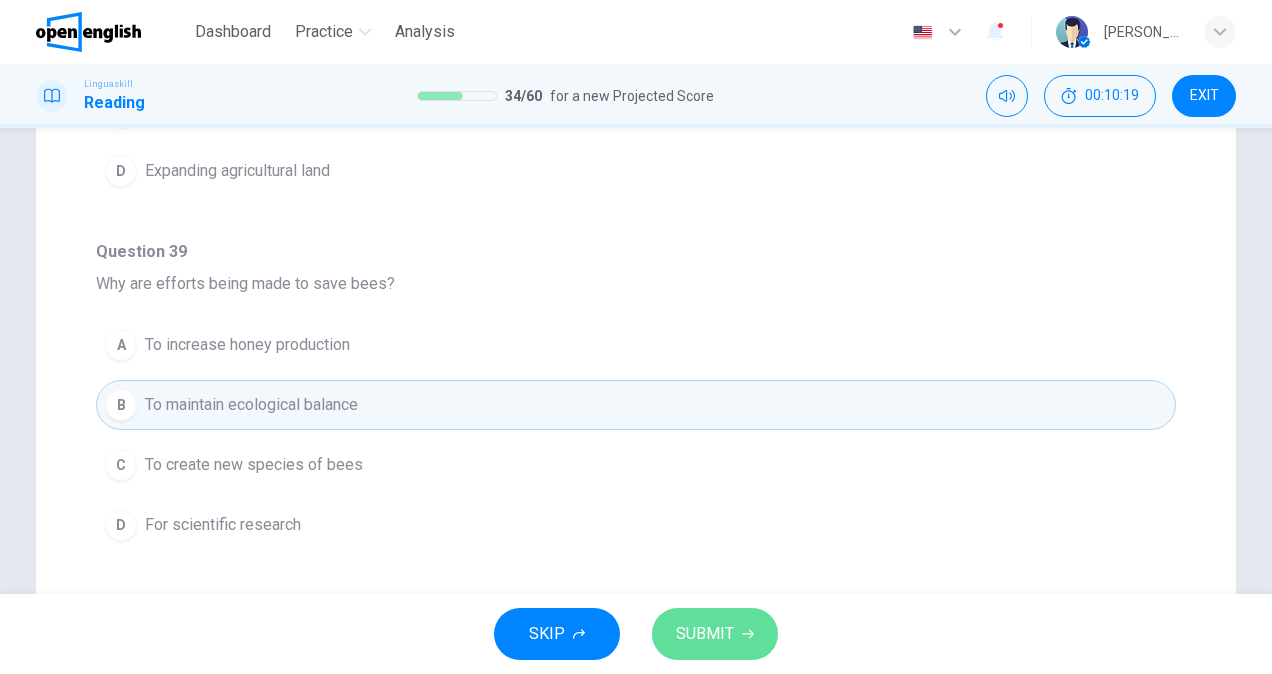 click on "SUBMIT" at bounding box center (715, 634) 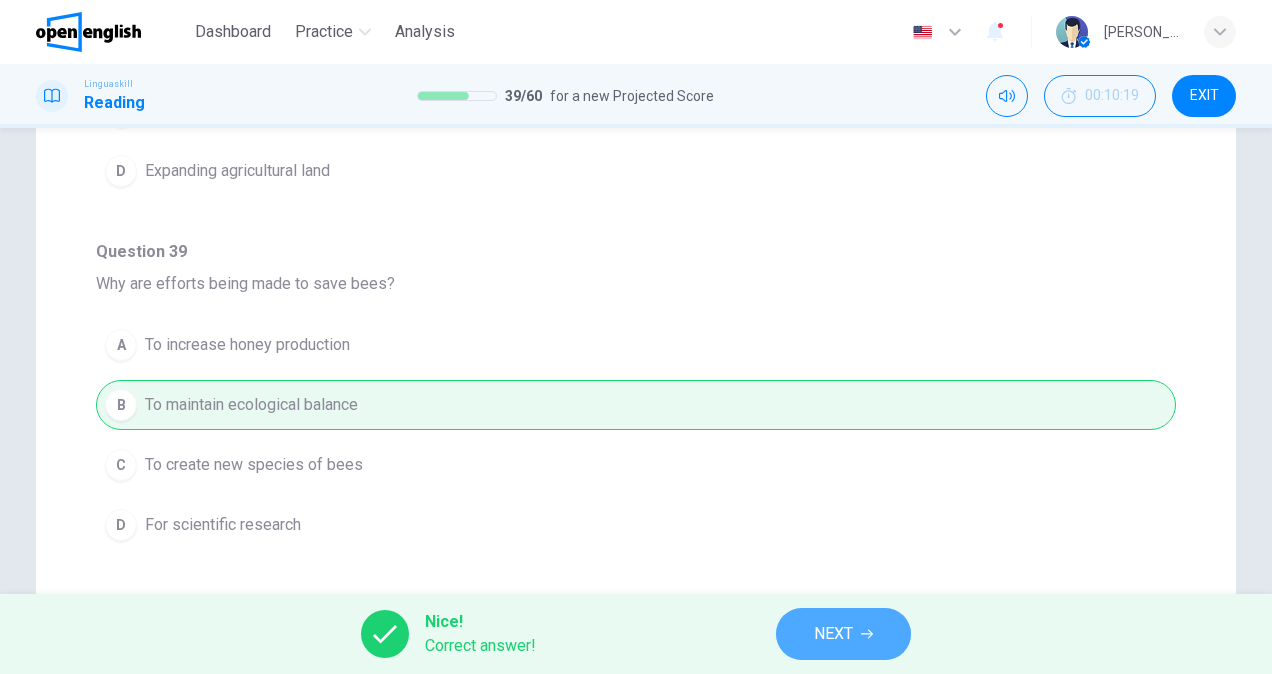 click on "NEXT" at bounding box center (833, 634) 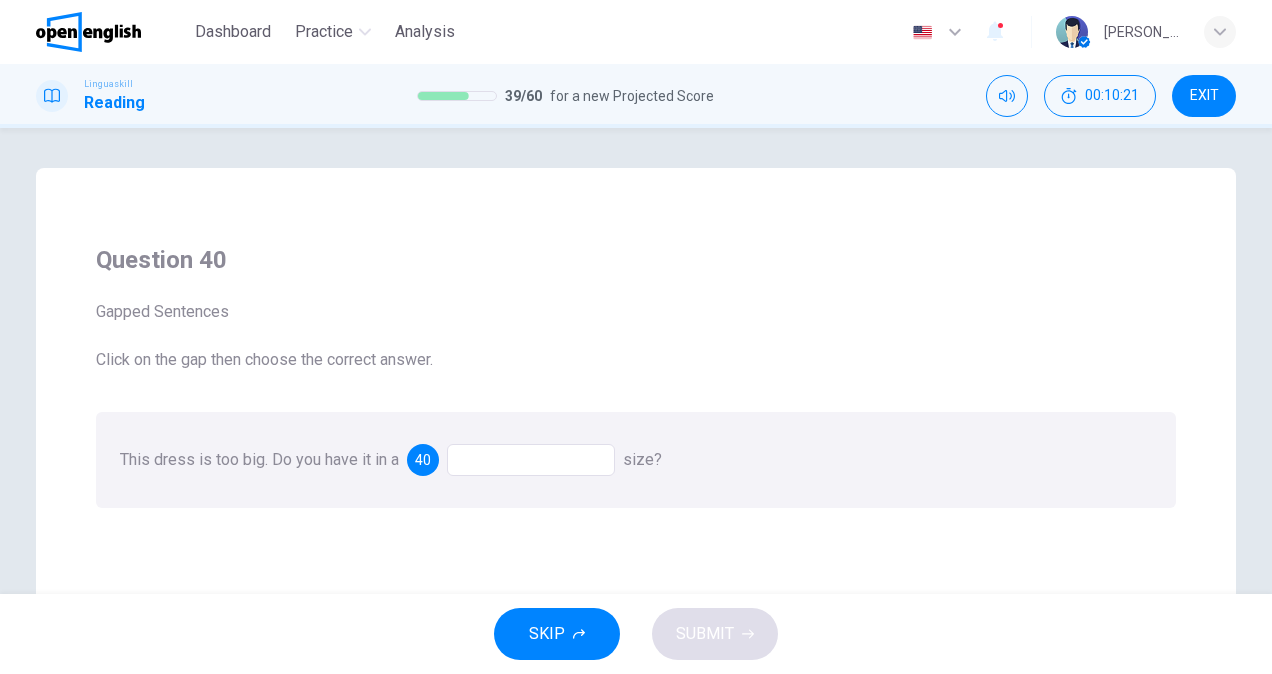 click at bounding box center (531, 460) 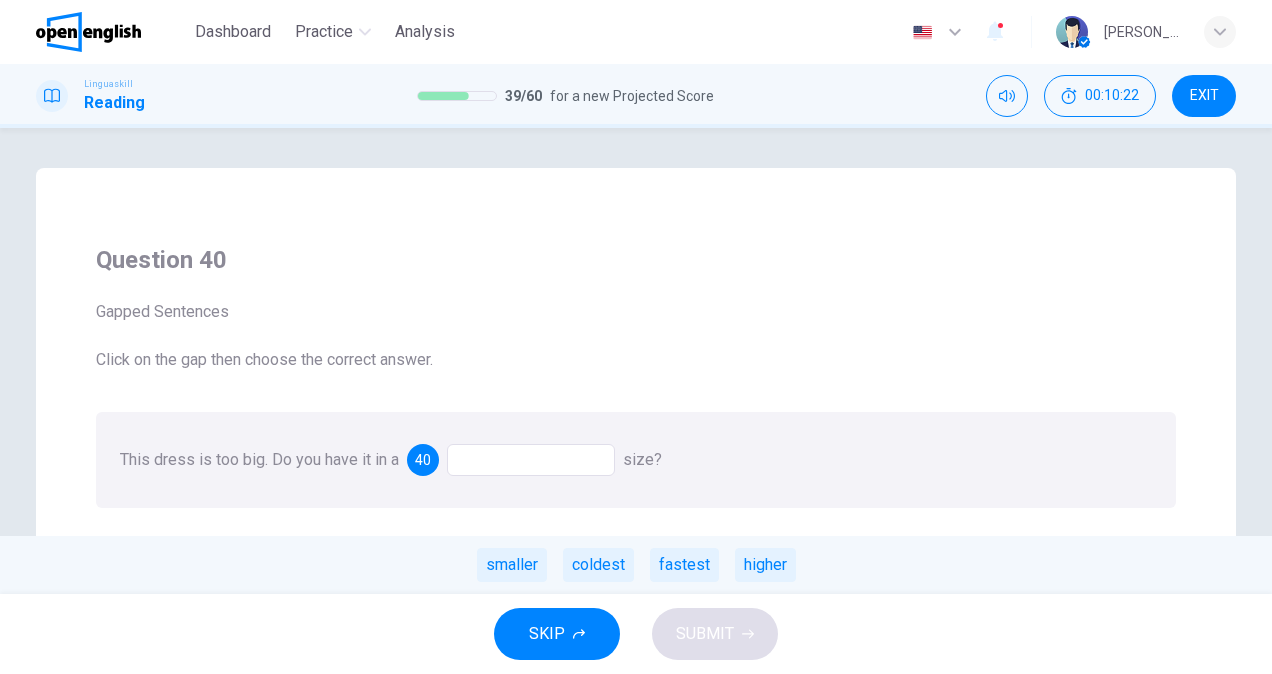 scroll, scrollTop: 100, scrollLeft: 0, axis: vertical 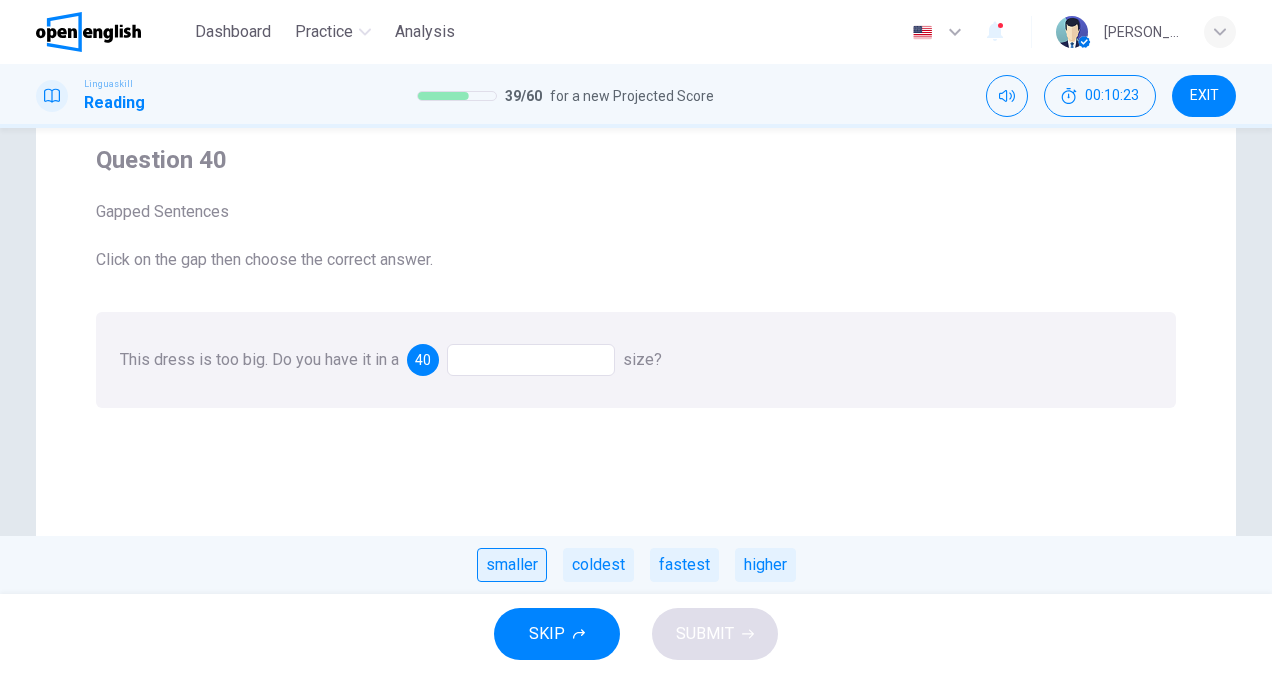 click on "smaller" at bounding box center (512, 565) 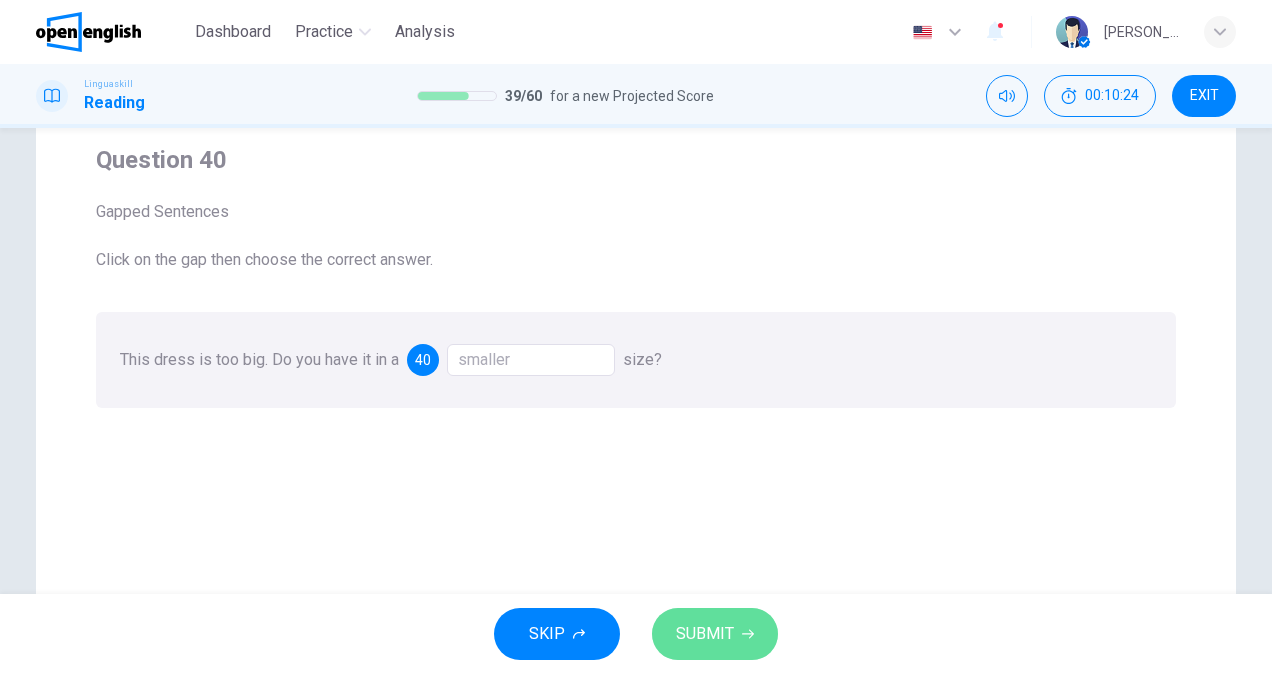 click on "SUBMIT" at bounding box center (715, 634) 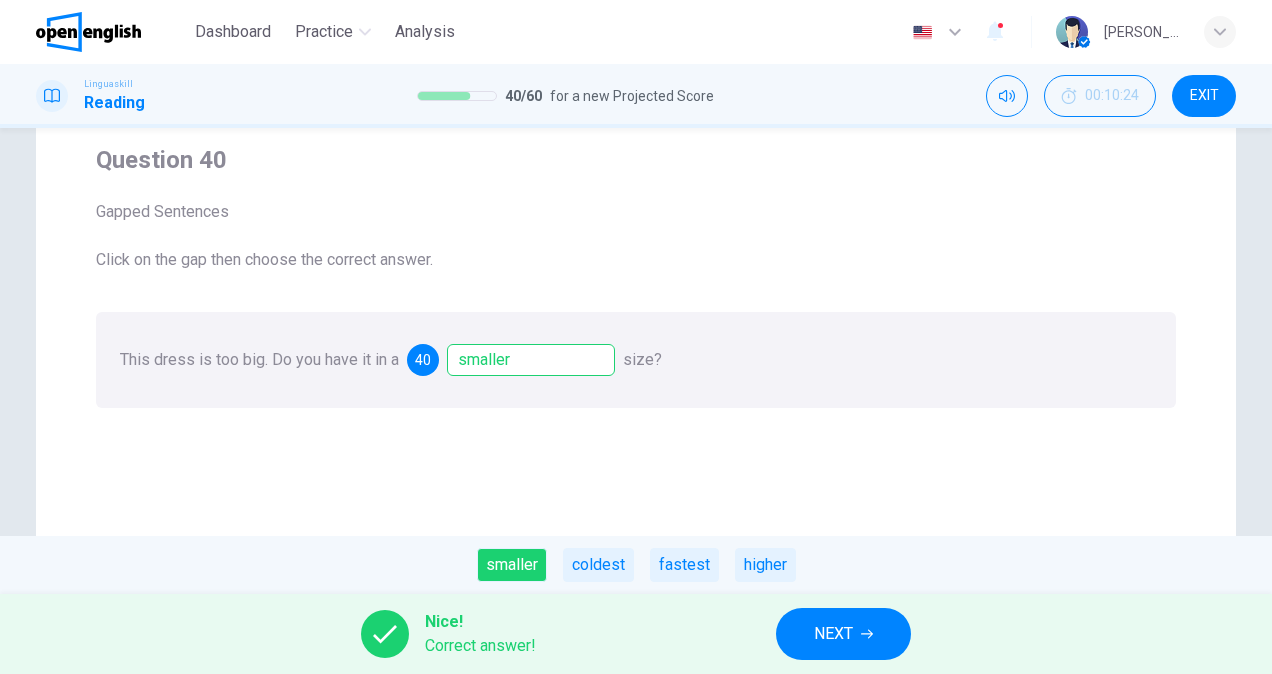 click 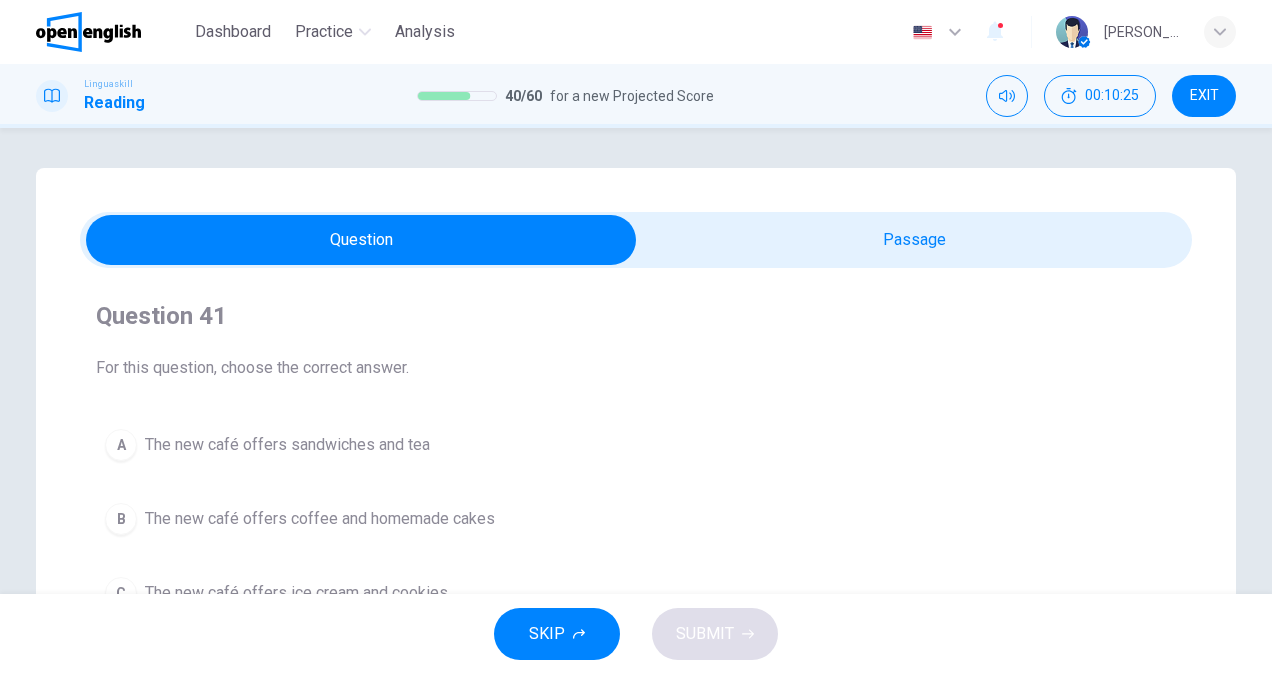 scroll, scrollTop: 100, scrollLeft: 0, axis: vertical 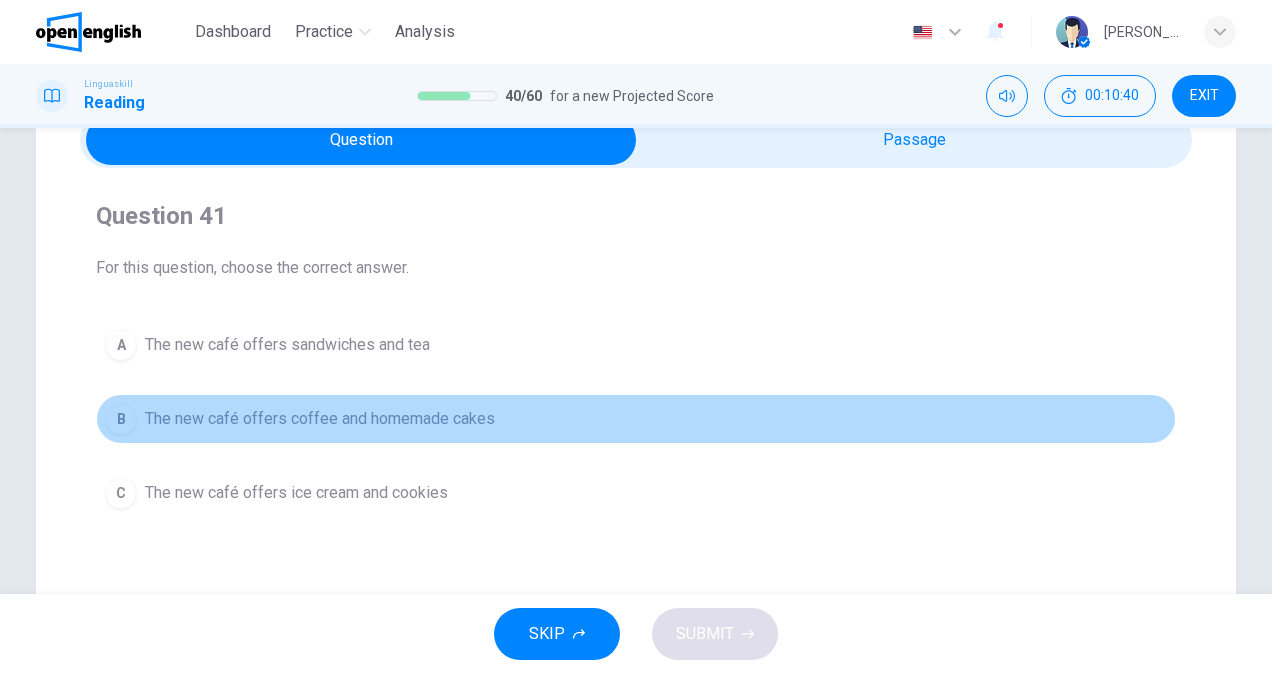 click on "The new café offers coffee and homemade cakes" at bounding box center (320, 419) 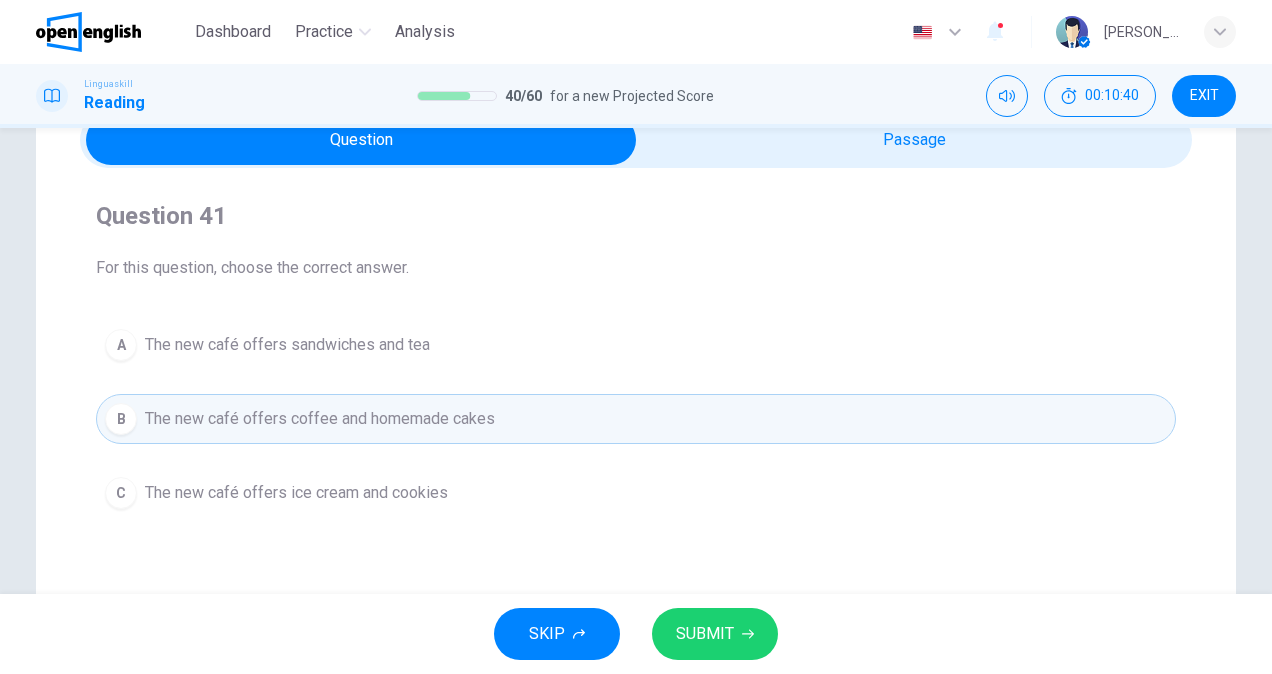 click on "SUBMIT" at bounding box center [715, 634] 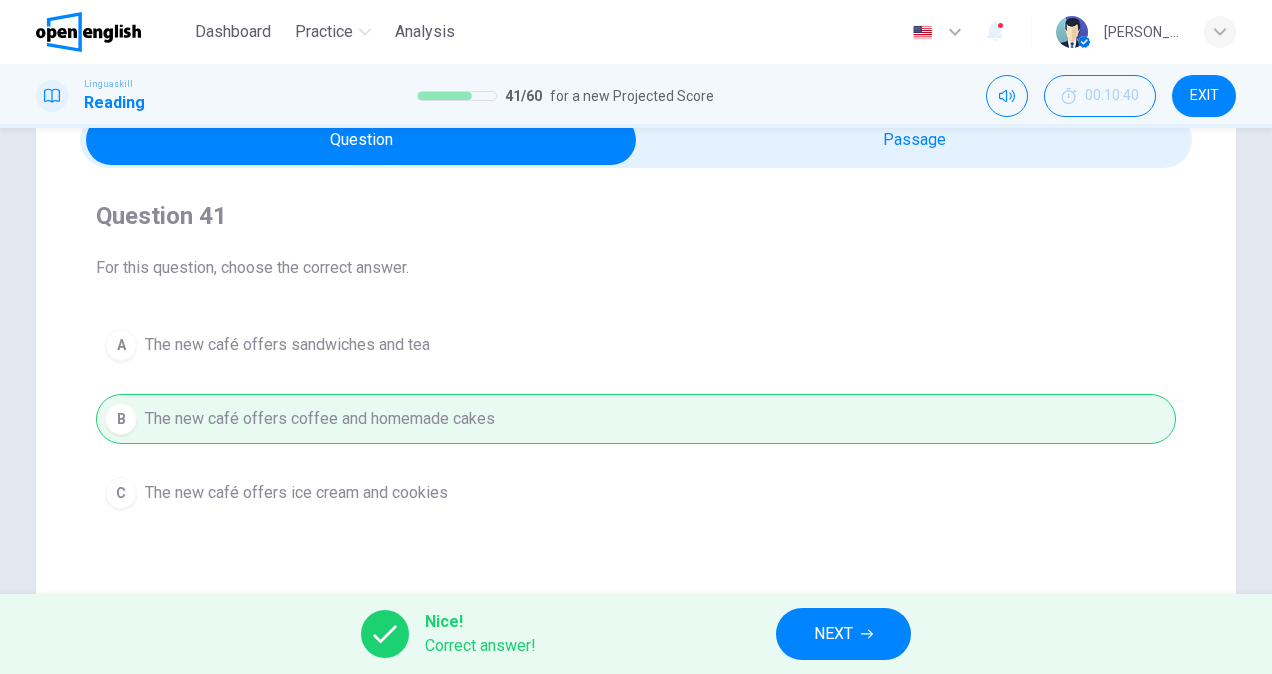 click on "NEXT" at bounding box center [833, 634] 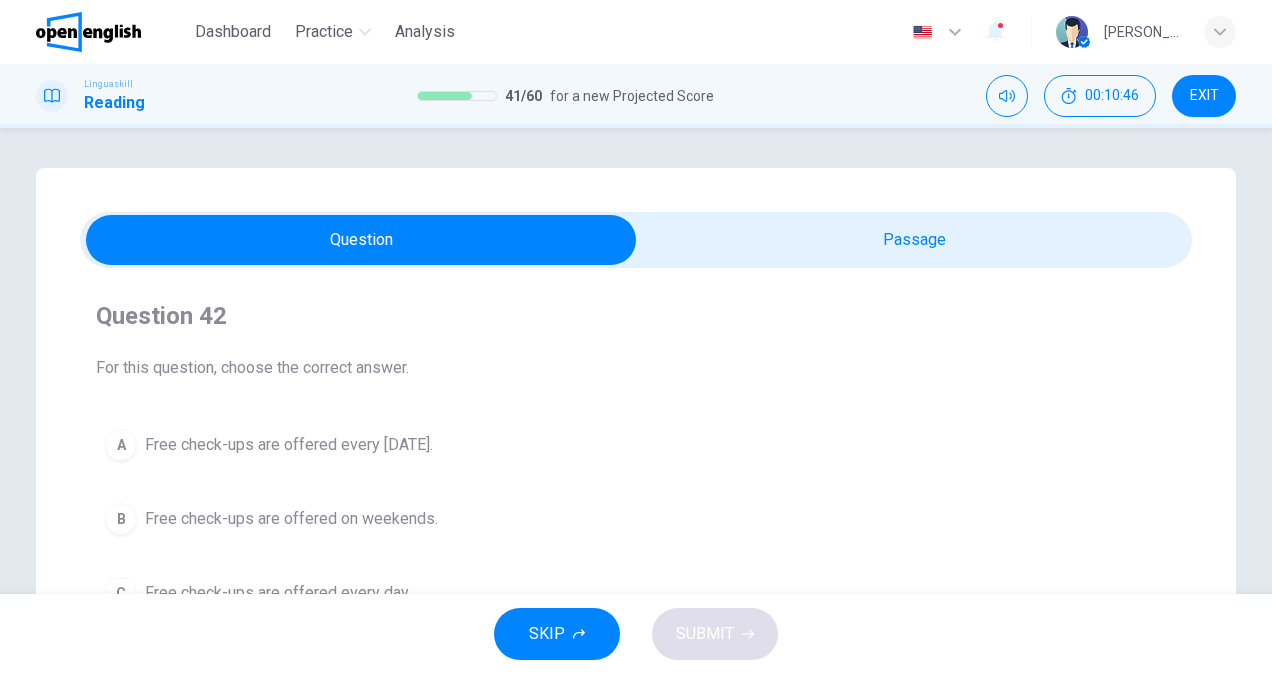 scroll, scrollTop: 100, scrollLeft: 0, axis: vertical 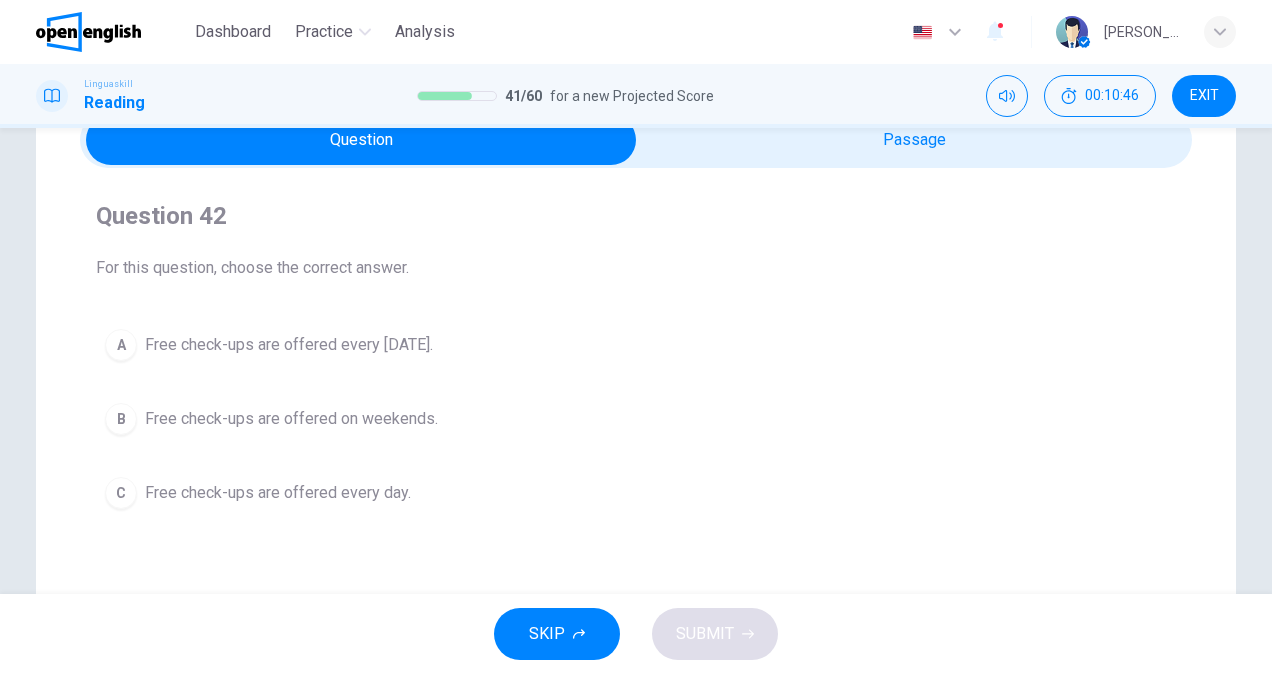 click on "Free check-ups are offered every Wednesday." at bounding box center (289, 345) 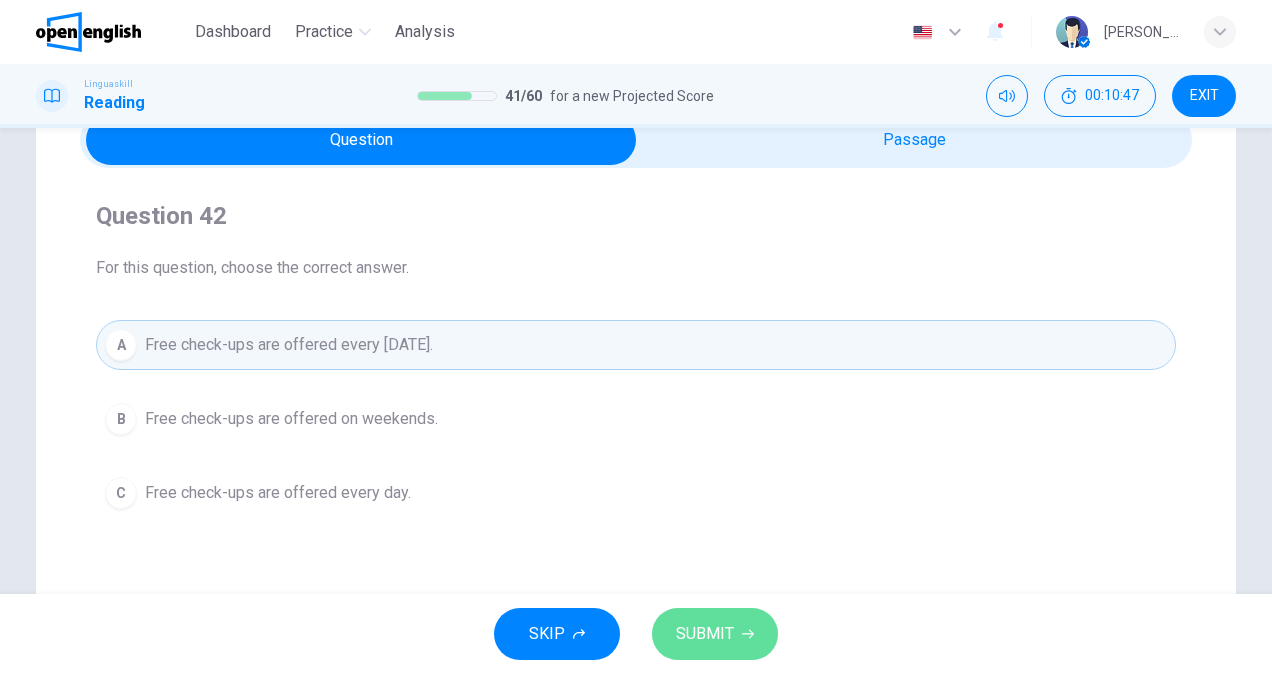 click on "SUBMIT" at bounding box center [705, 634] 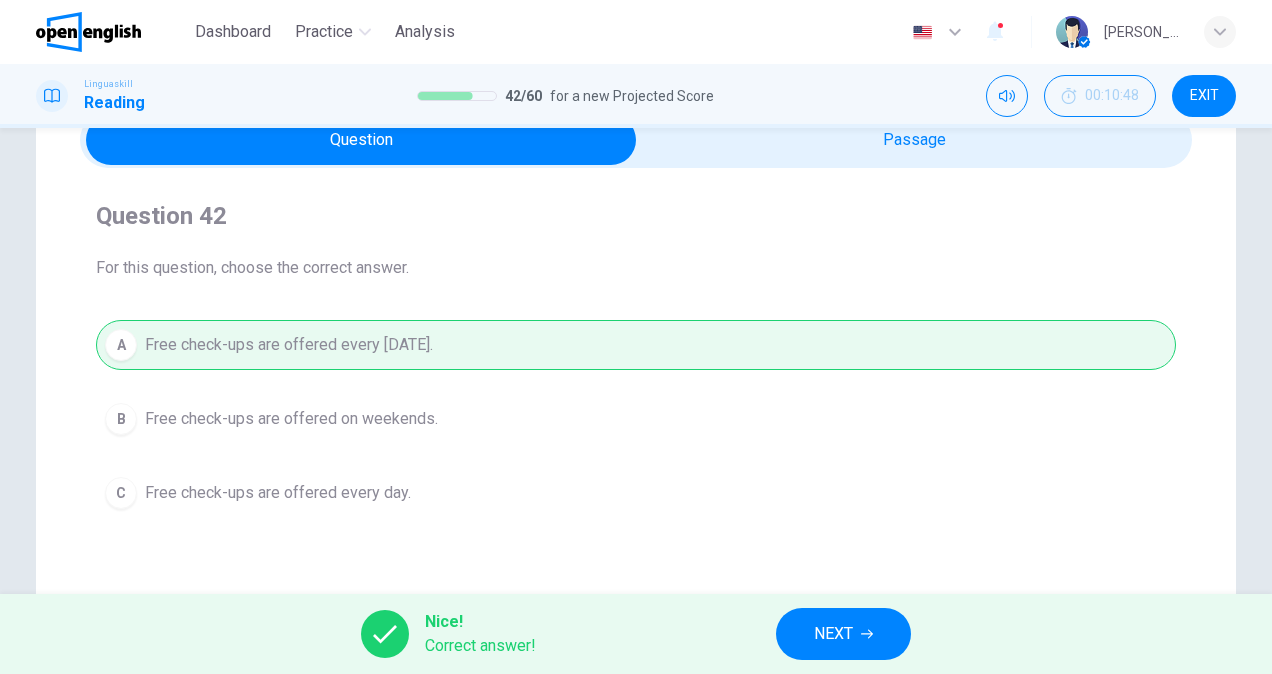 click on "NEXT" at bounding box center (833, 634) 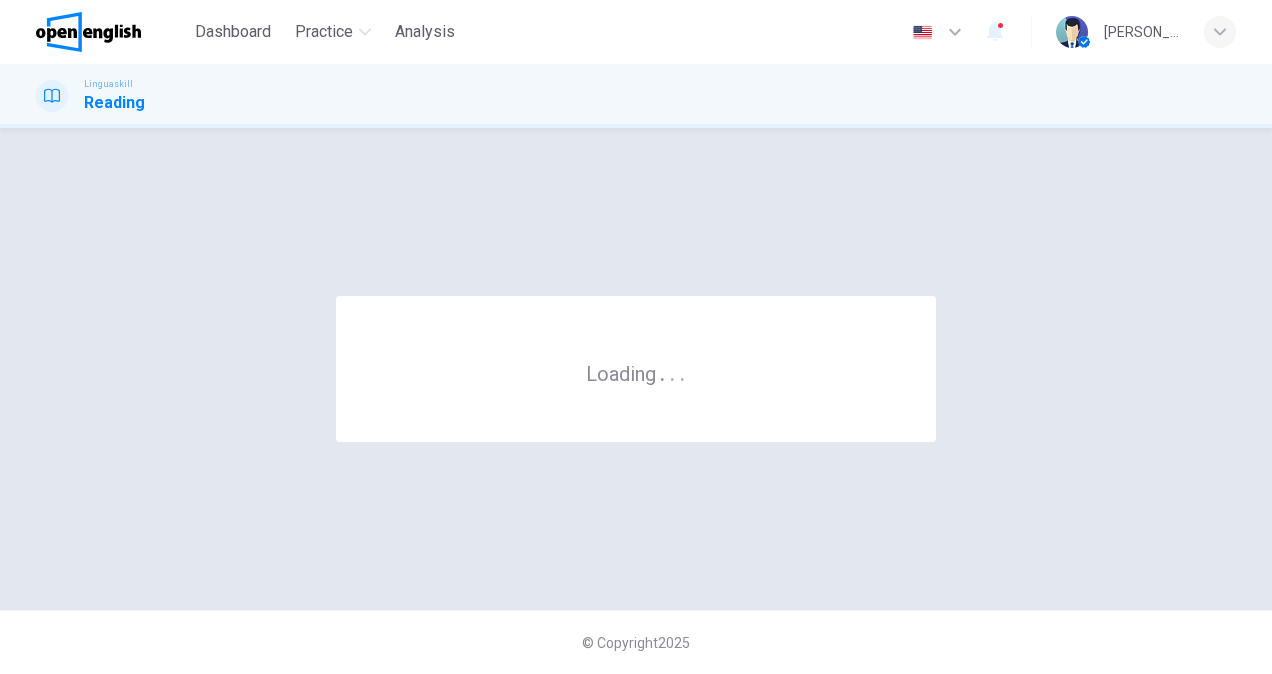 scroll, scrollTop: 0, scrollLeft: 0, axis: both 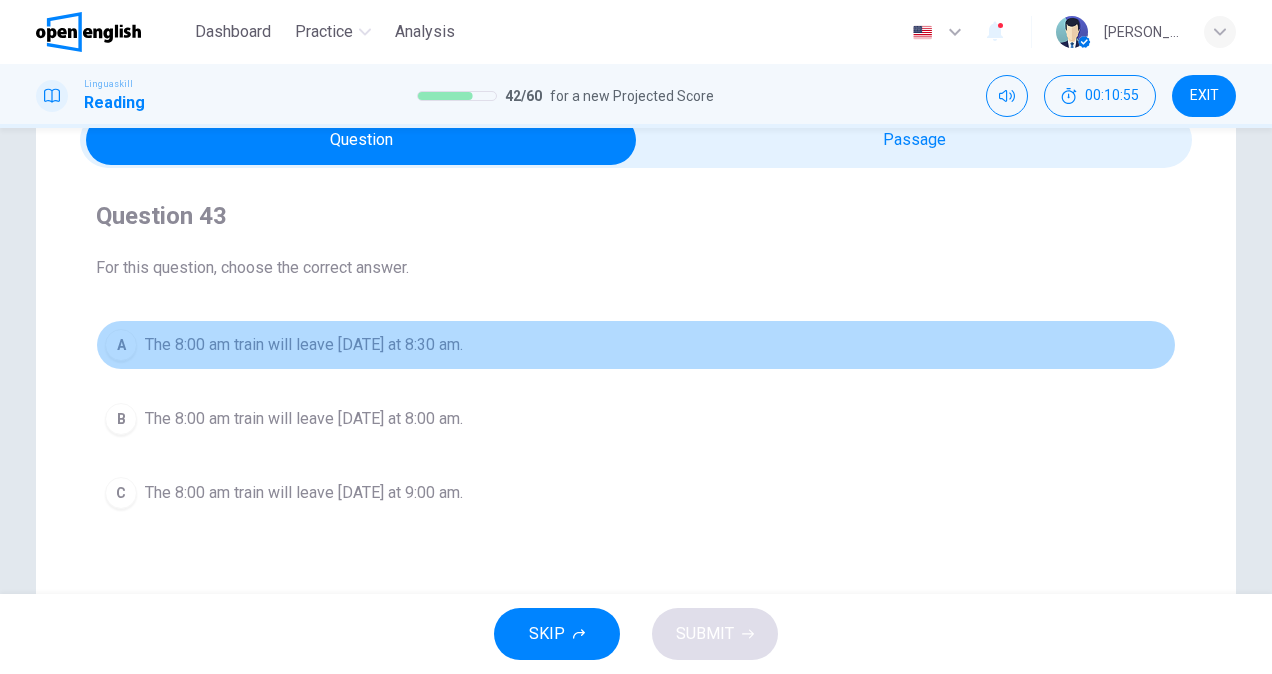 click on "A The 8:00 am train will leave tomorrow at 8:30 am." at bounding box center (636, 345) 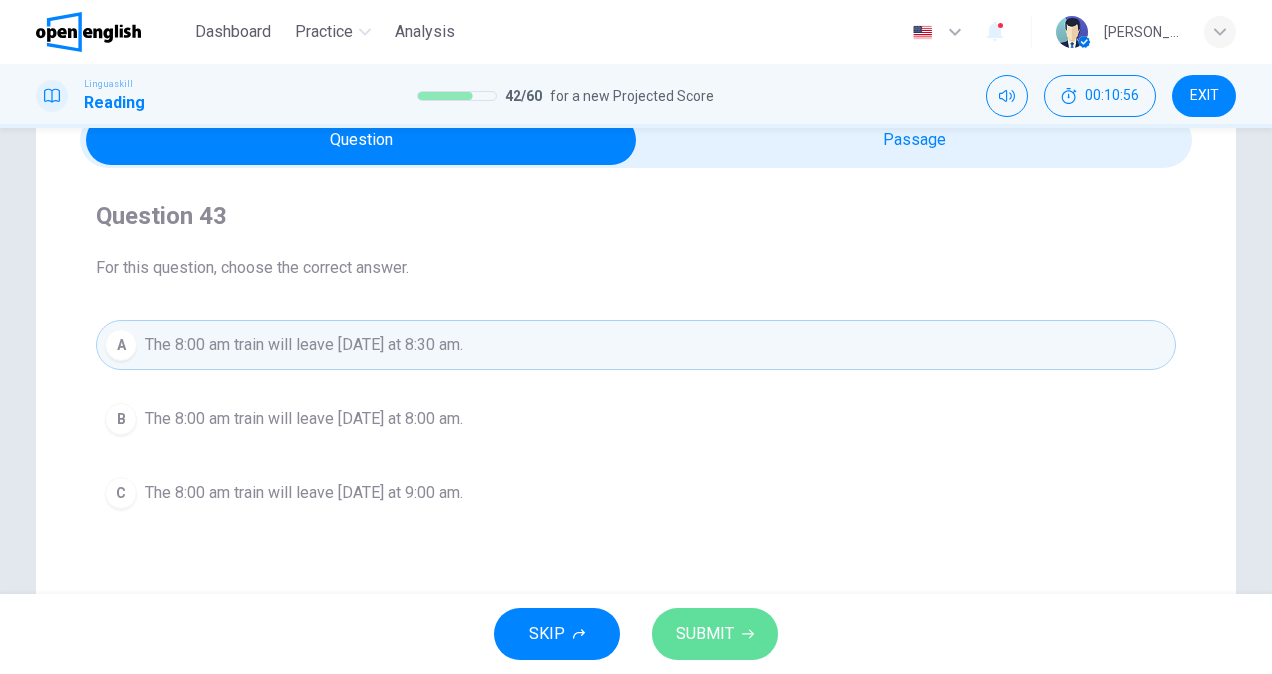 click on "SUBMIT" at bounding box center (705, 634) 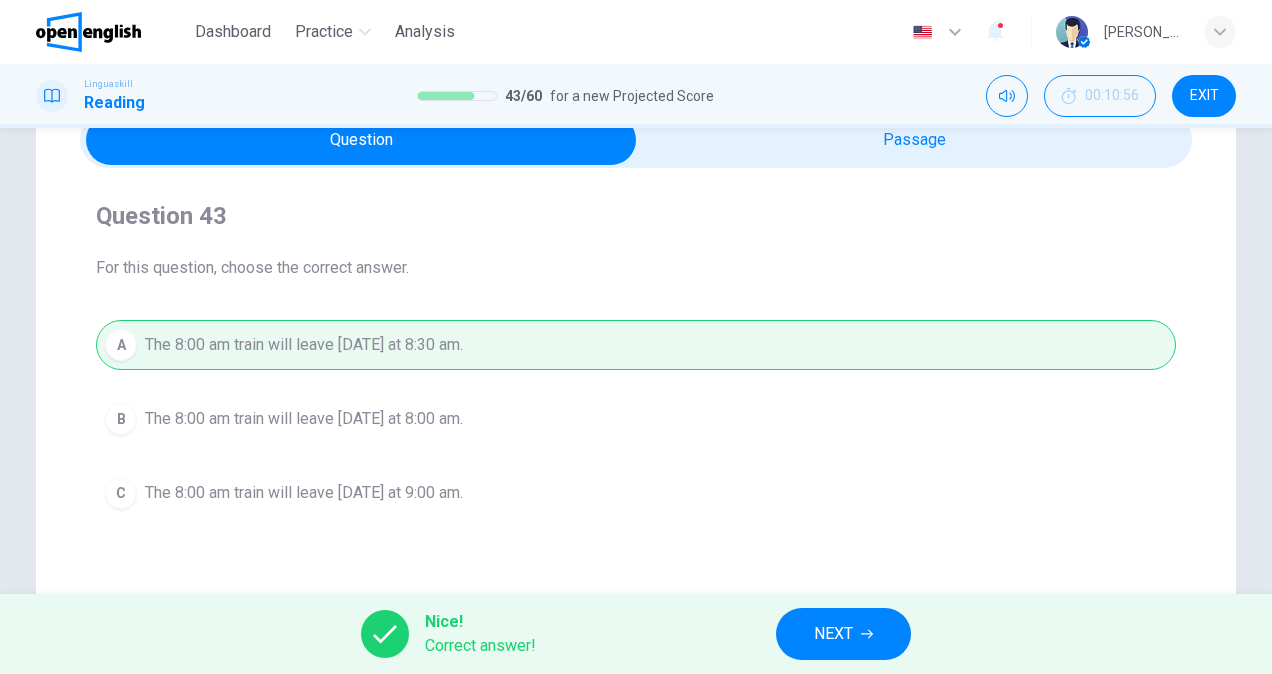 click on "NEXT" at bounding box center (843, 634) 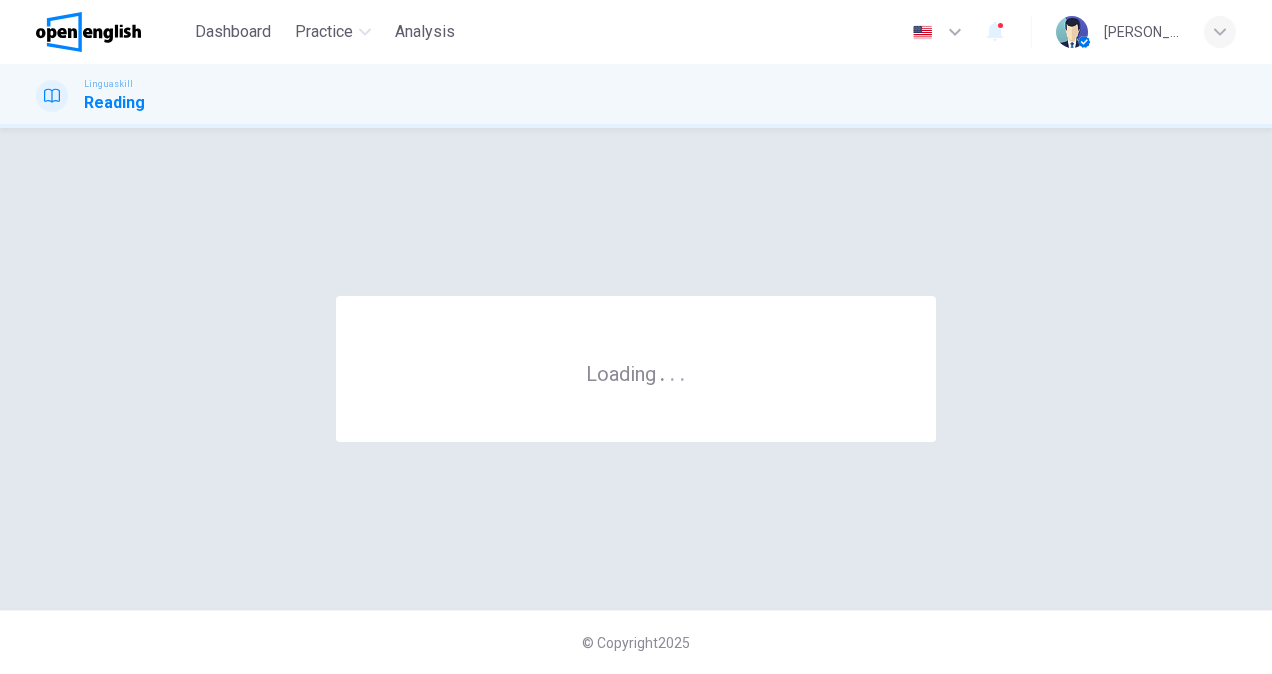 scroll, scrollTop: 0, scrollLeft: 0, axis: both 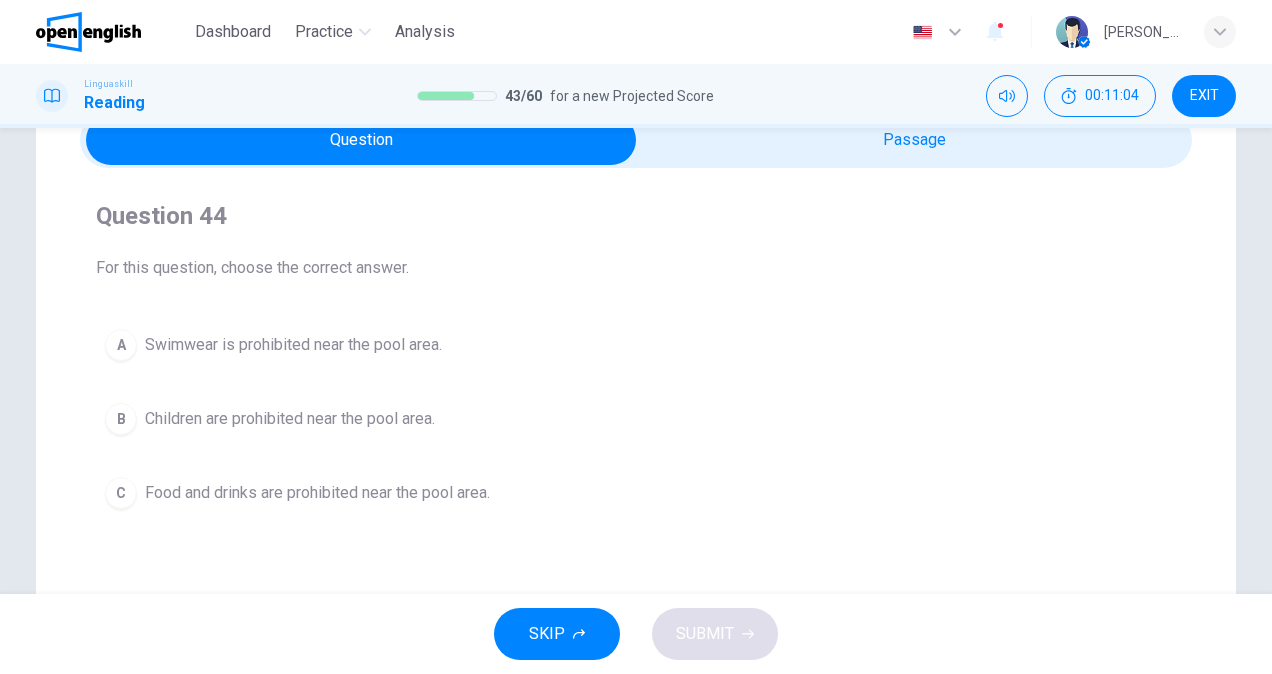click on "Food and drinks are prohibited near the pool area." at bounding box center [317, 493] 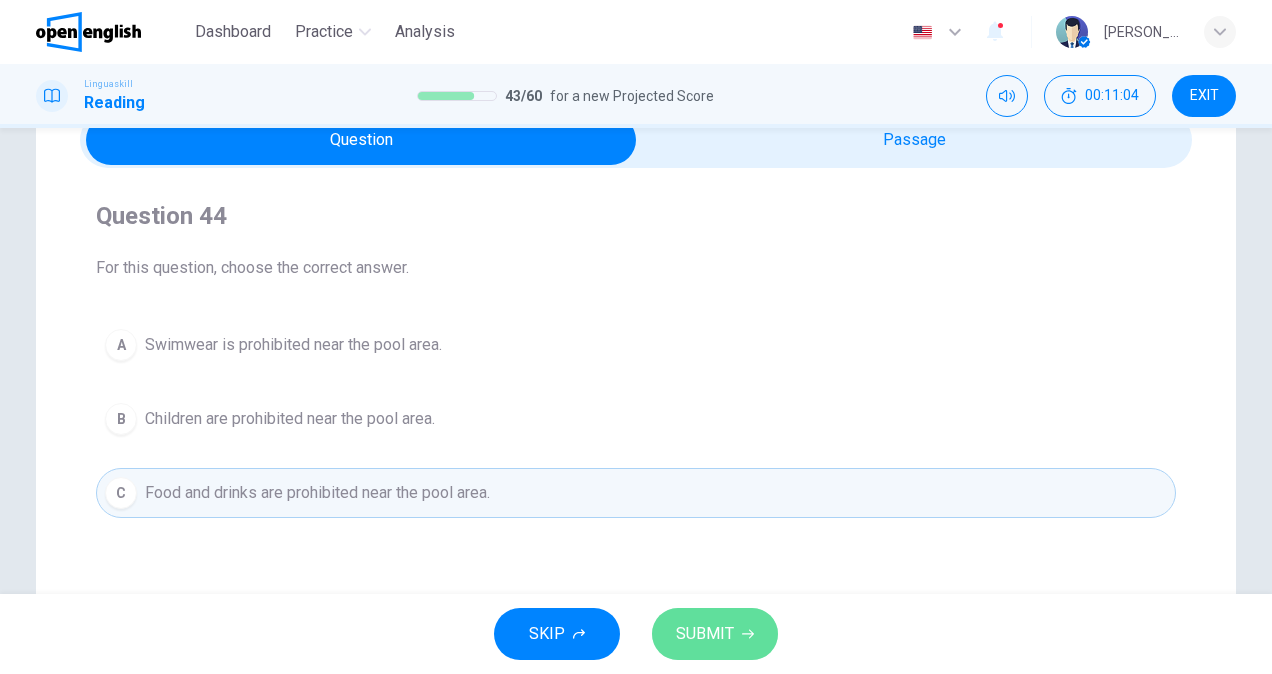 click on "SUBMIT" at bounding box center [715, 634] 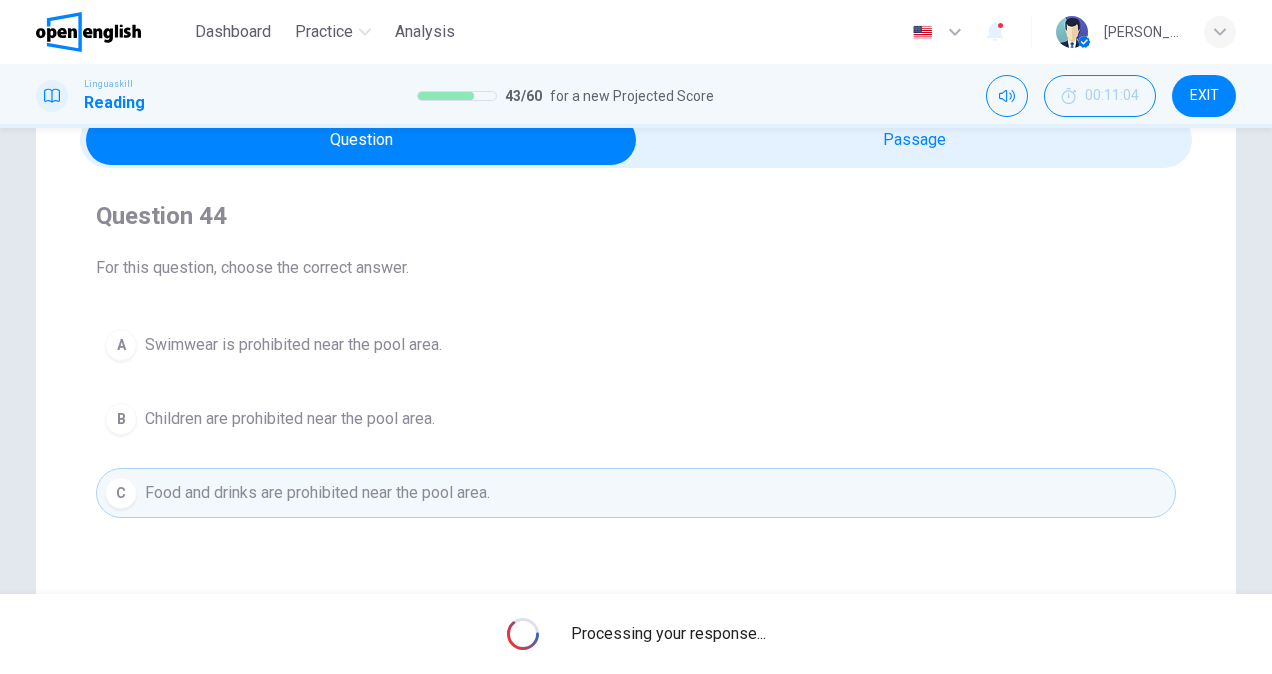 click on "Processing your response..." at bounding box center (668, 634) 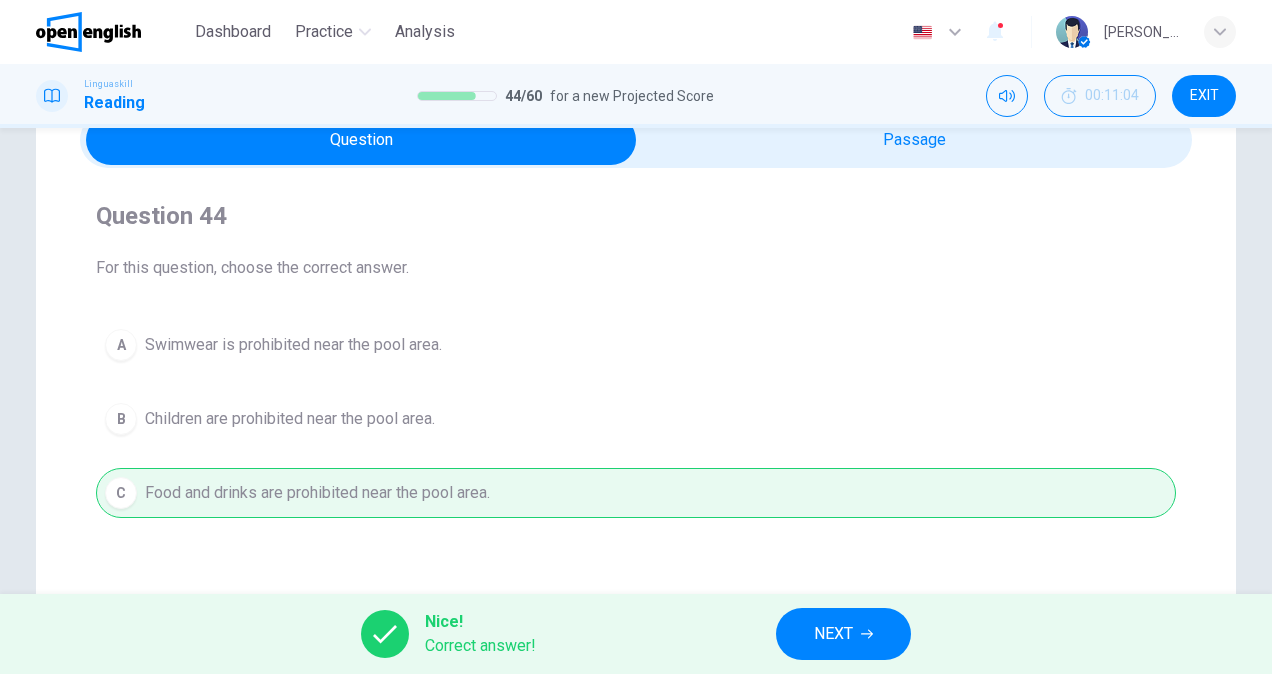 click on "NEXT" at bounding box center [833, 634] 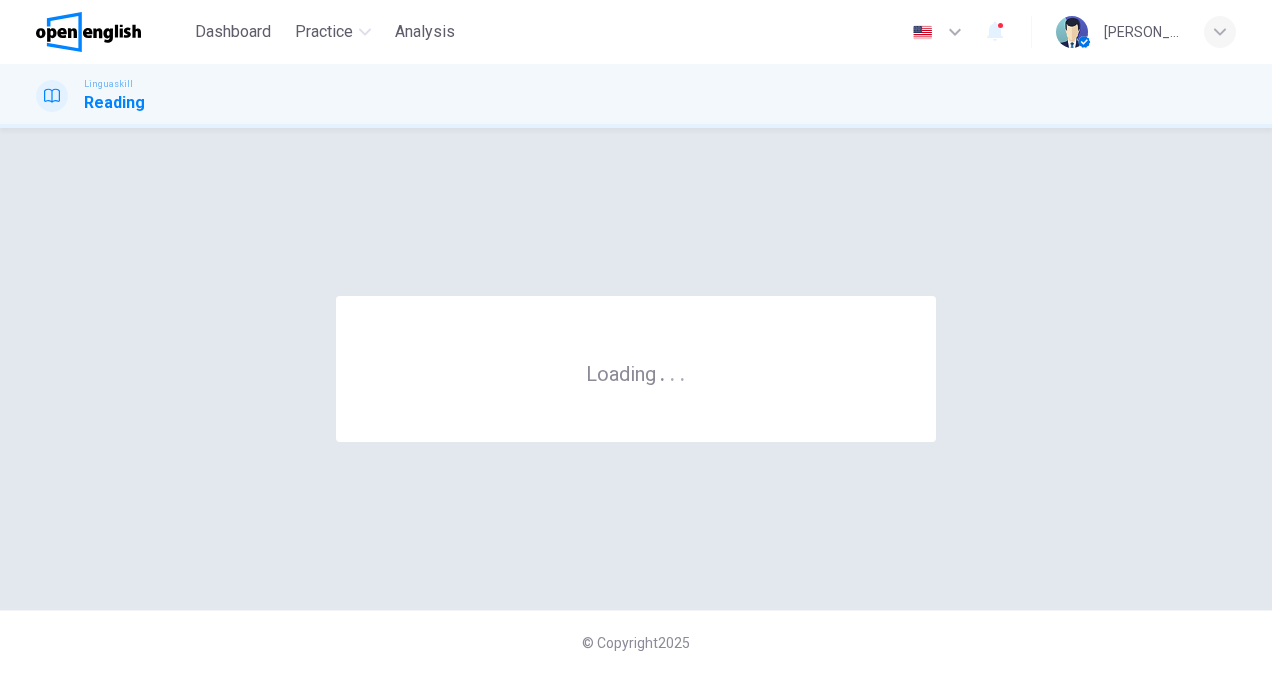 scroll, scrollTop: 0, scrollLeft: 0, axis: both 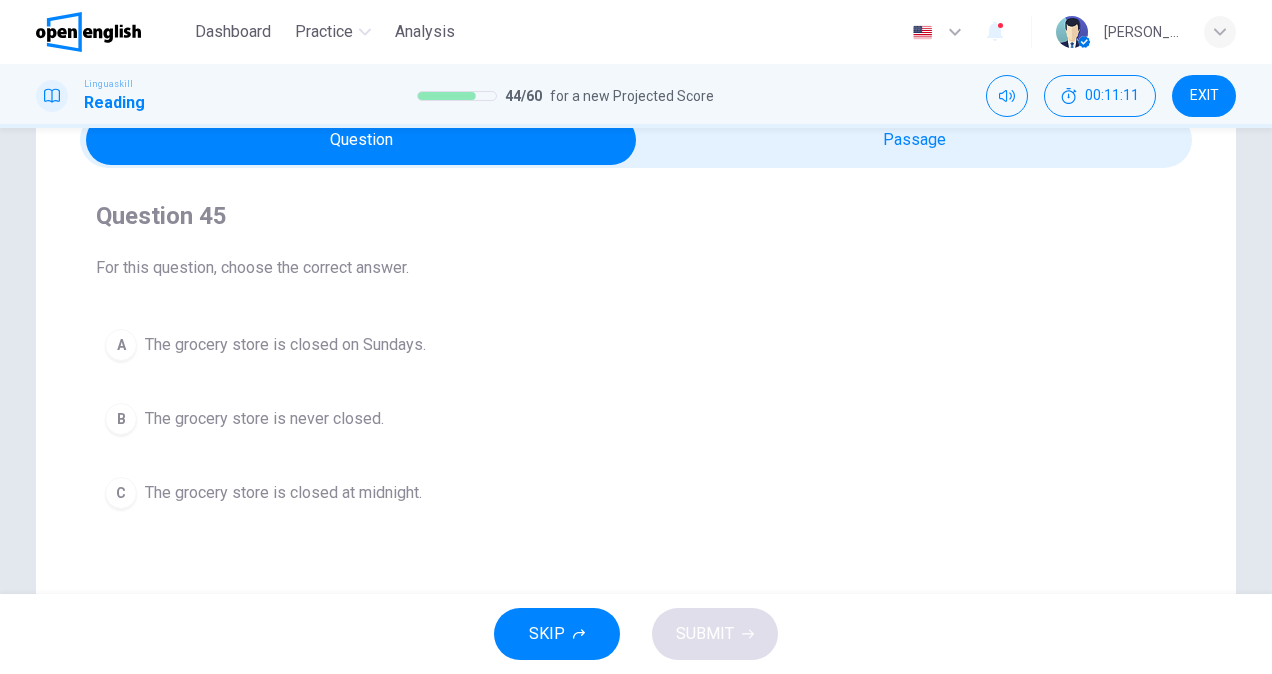 click on "The grocery store is never closed." at bounding box center (264, 419) 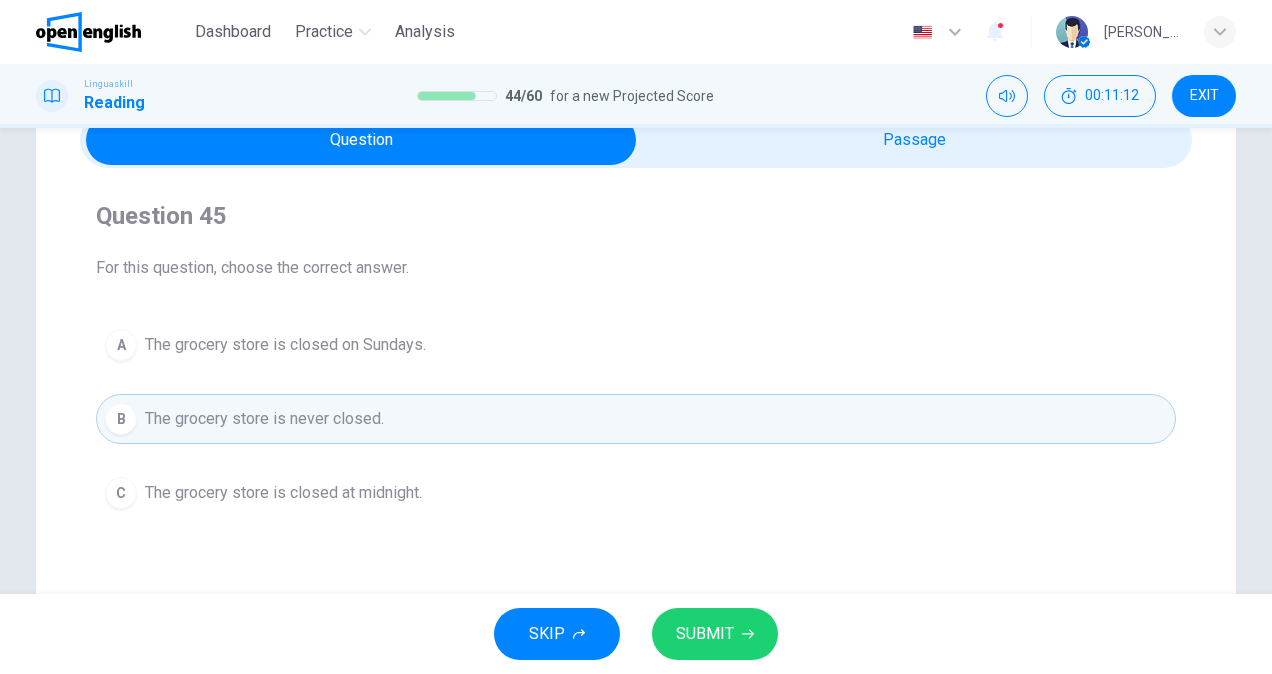 click on "SUBMIT" at bounding box center [705, 634] 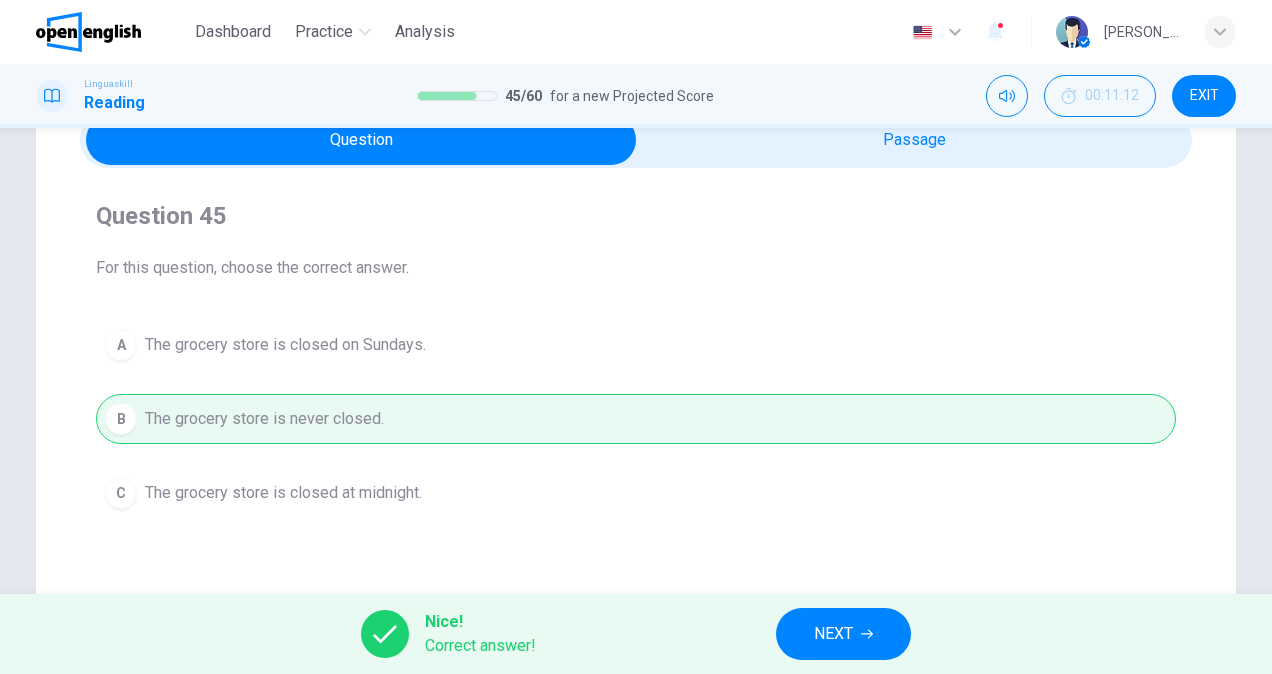 click on "NEXT" at bounding box center [833, 634] 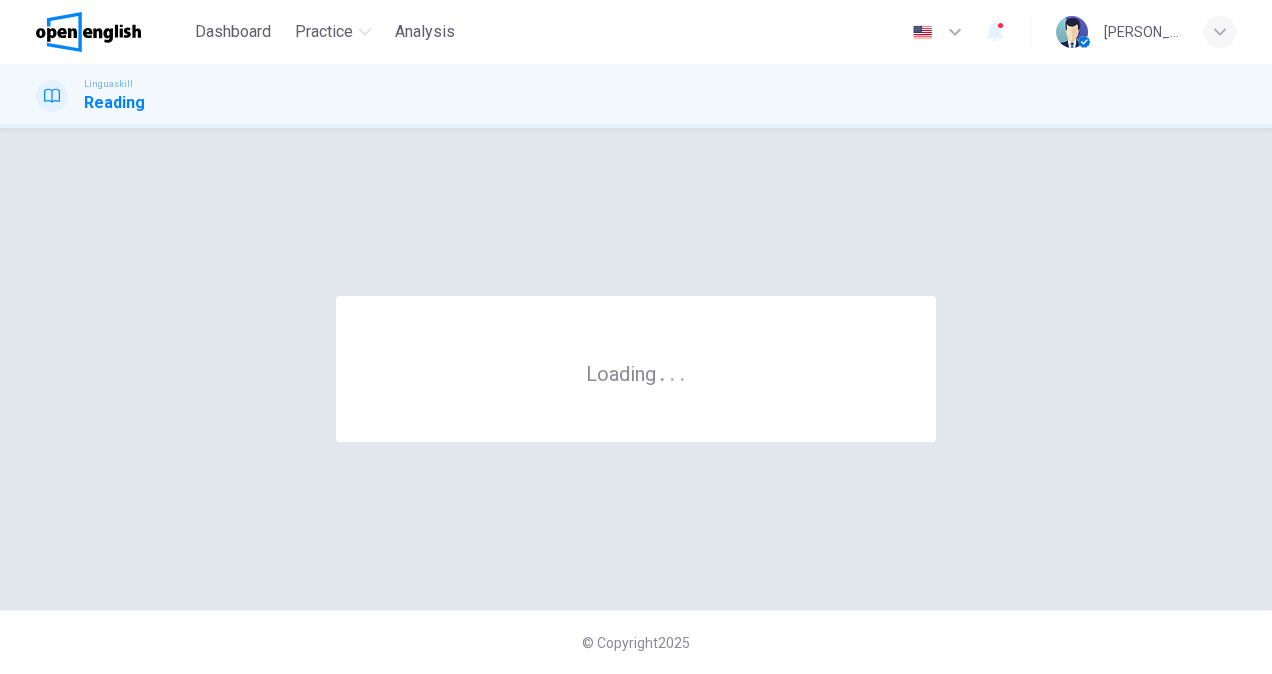 scroll, scrollTop: 0, scrollLeft: 0, axis: both 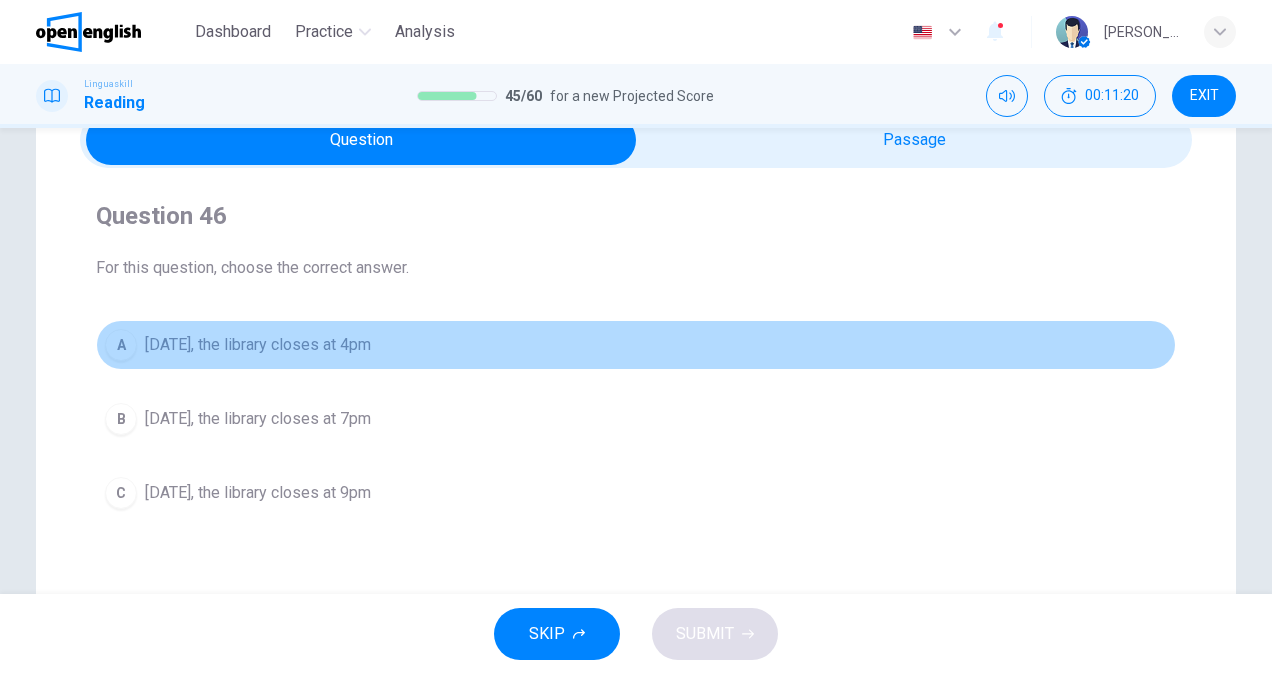 click on "On Saturday, the library closes at 4pm" at bounding box center (258, 345) 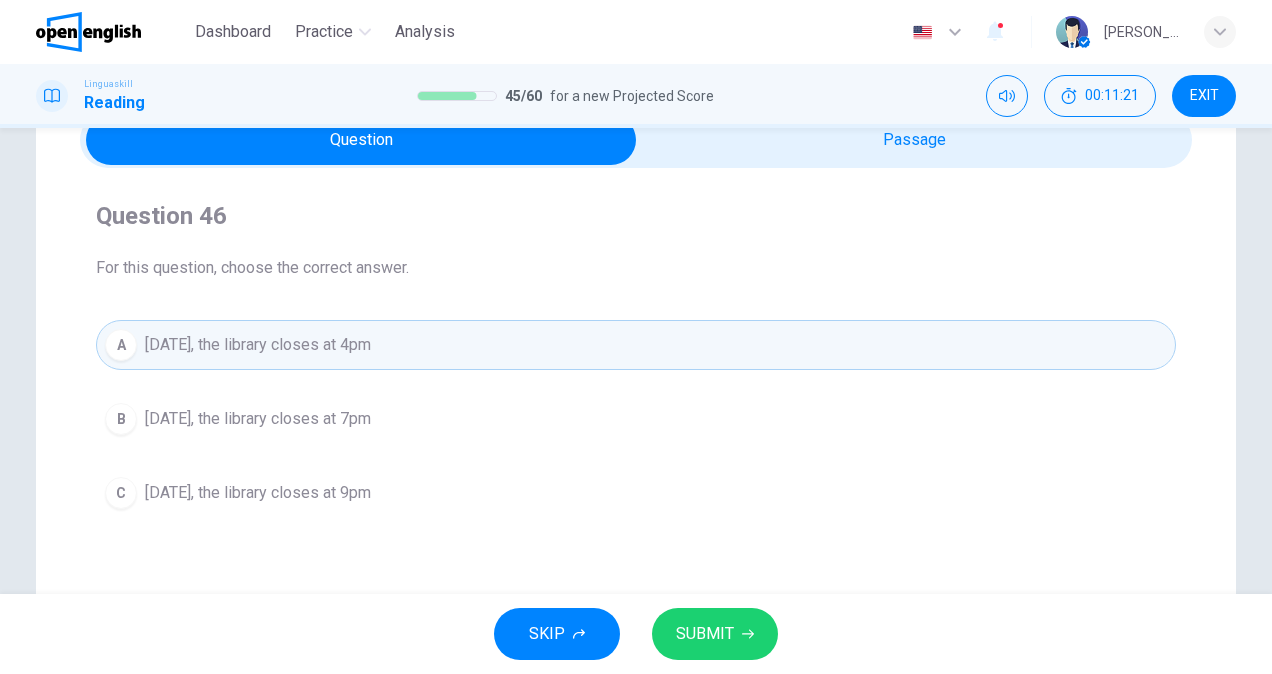 click on "SUBMIT" at bounding box center [705, 634] 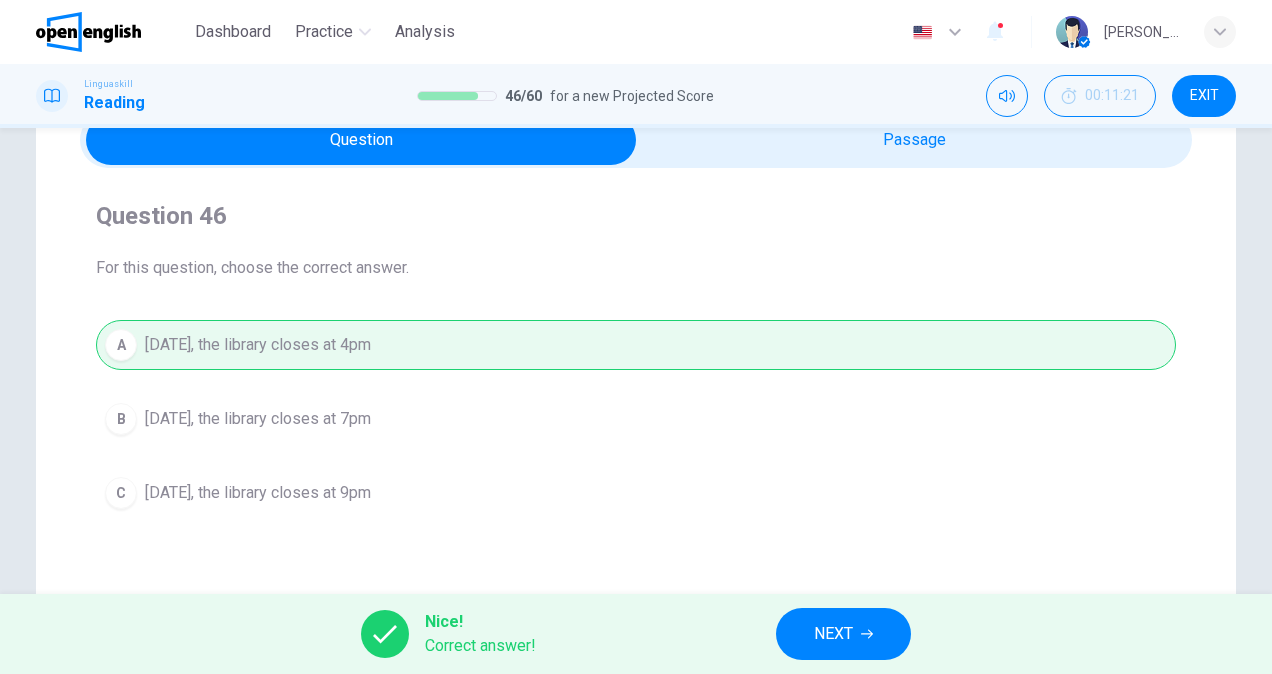 click on "NEXT" at bounding box center (843, 634) 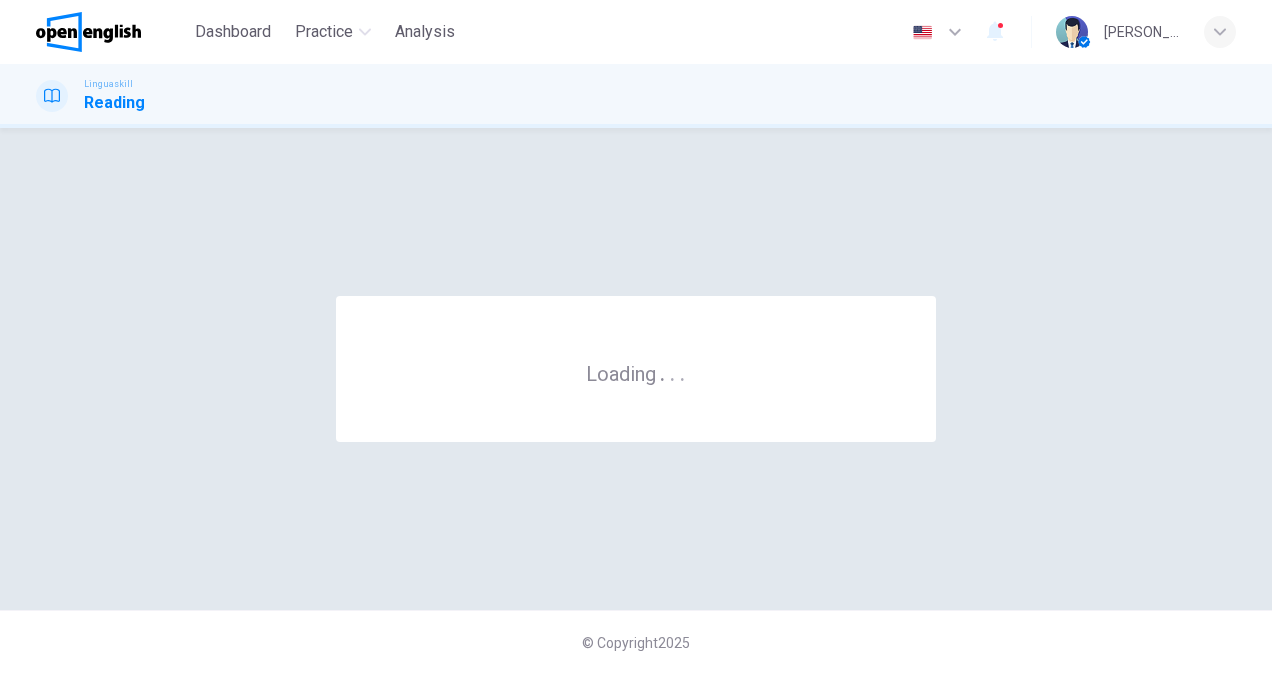scroll, scrollTop: 0, scrollLeft: 0, axis: both 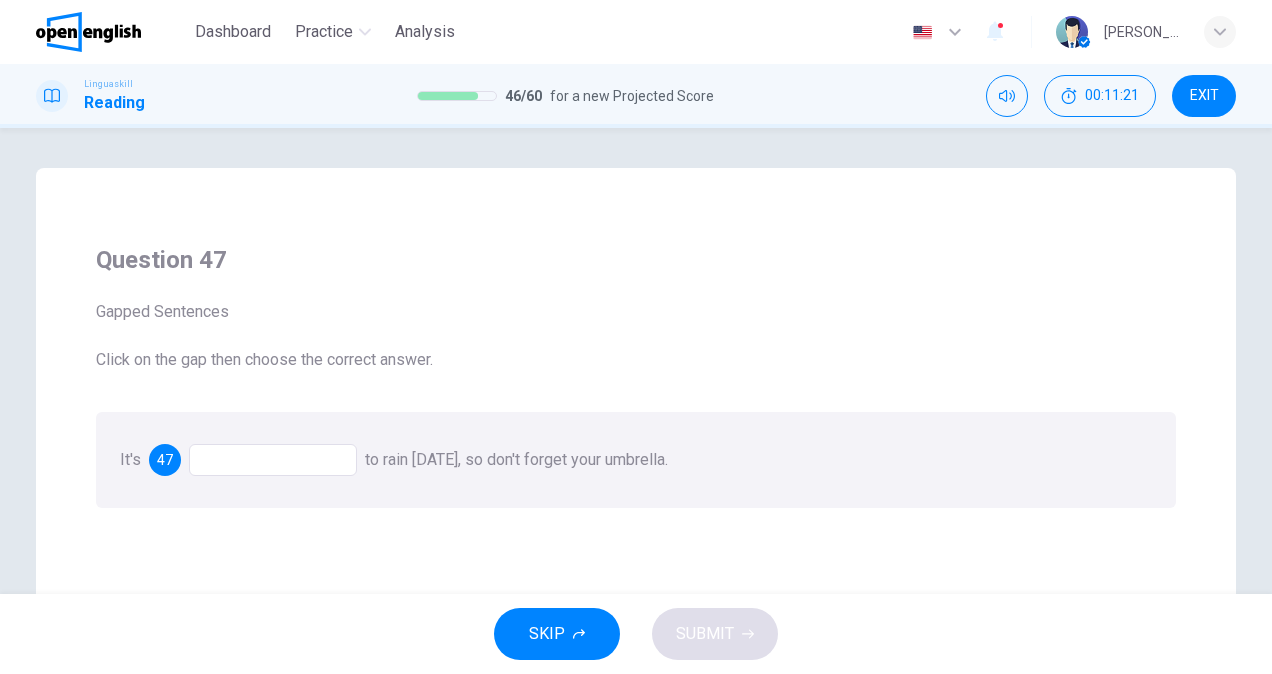 click at bounding box center [273, 460] 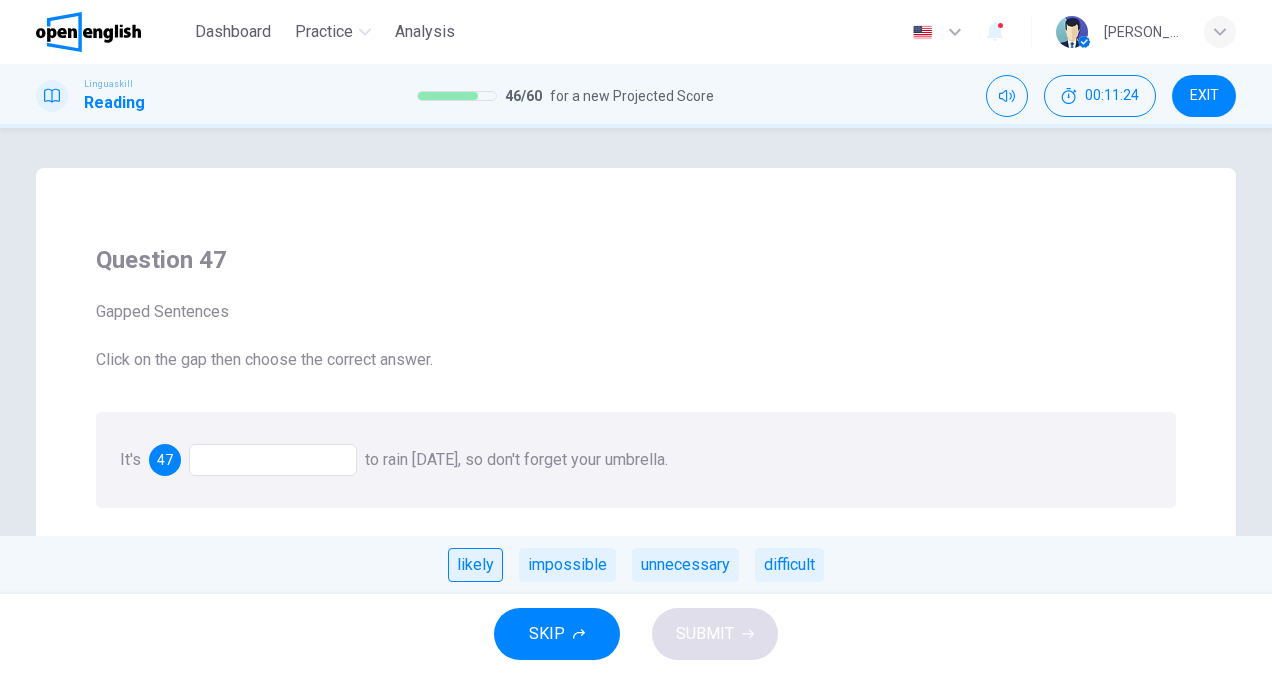 click on "likely" at bounding box center [475, 565] 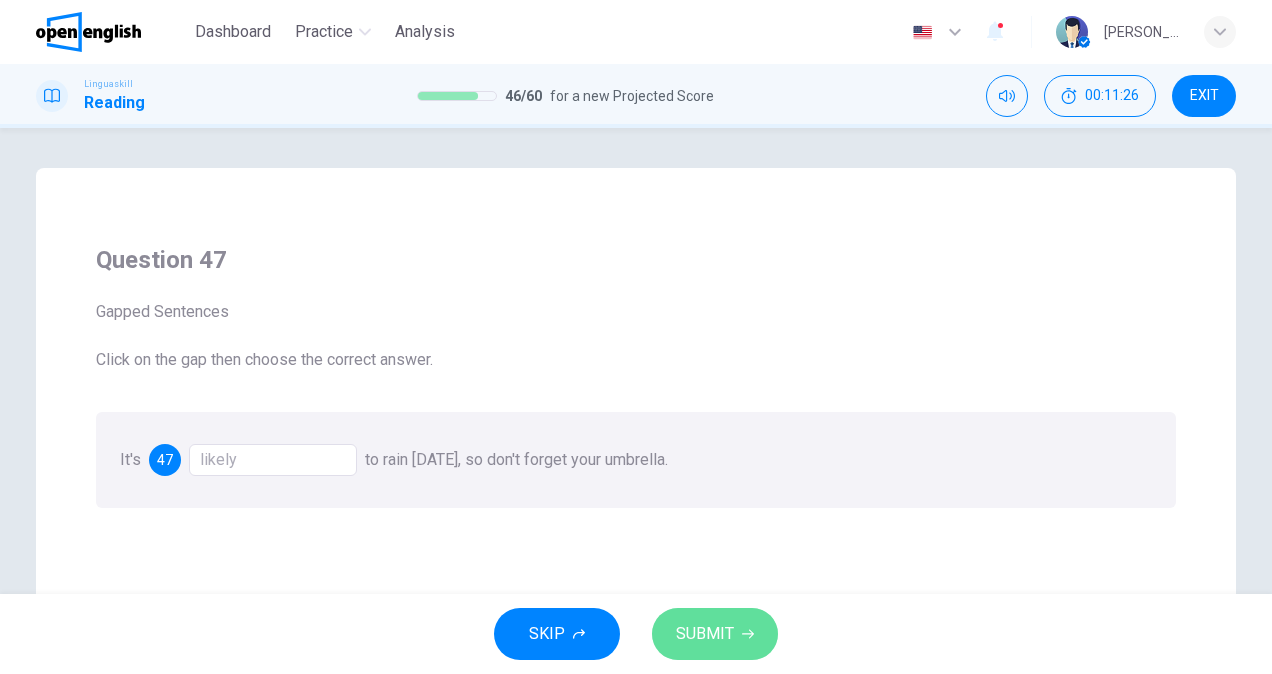 click on "SUBMIT" at bounding box center [705, 634] 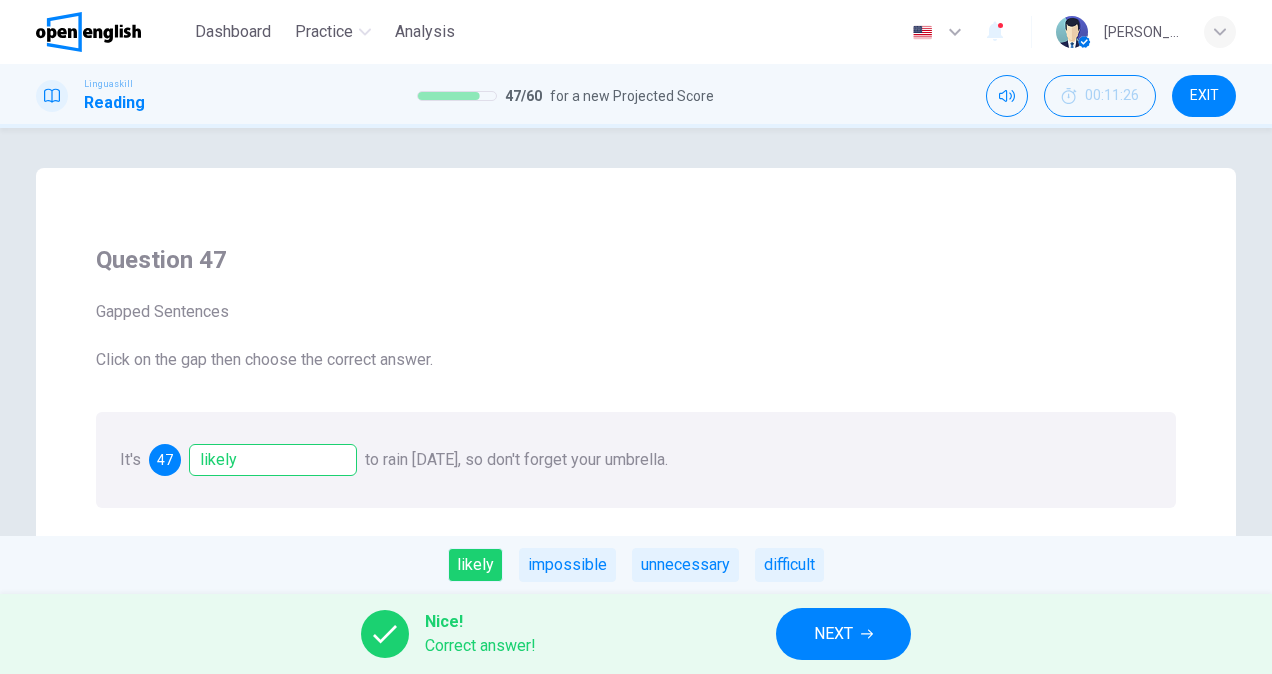 click on "NEXT" at bounding box center [833, 634] 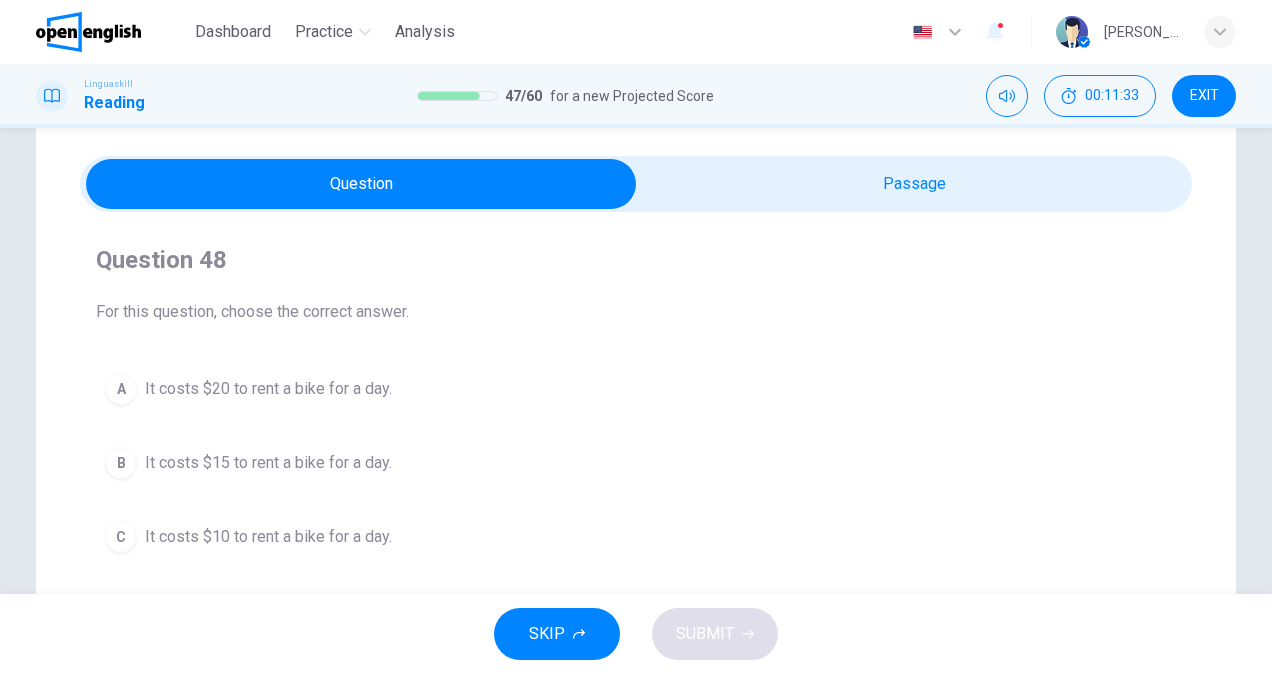 scroll, scrollTop: 100, scrollLeft: 0, axis: vertical 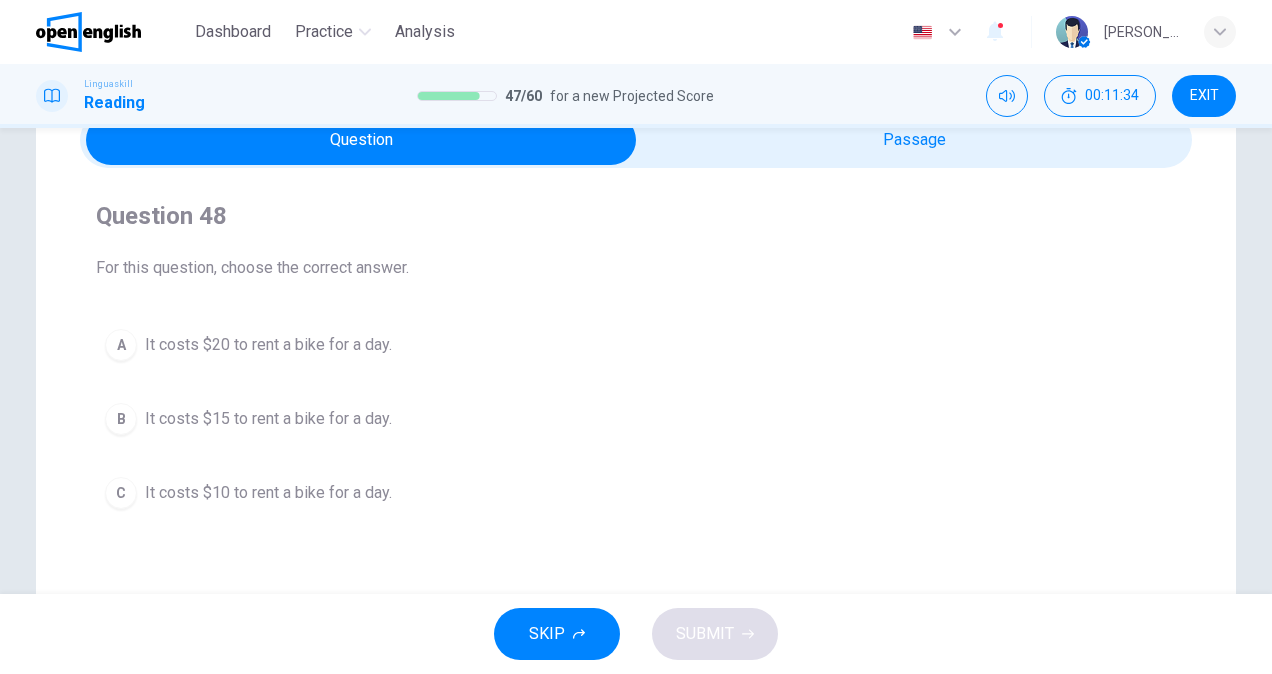 click on "B It costs $15 to rent a bike for a day." at bounding box center (636, 419) 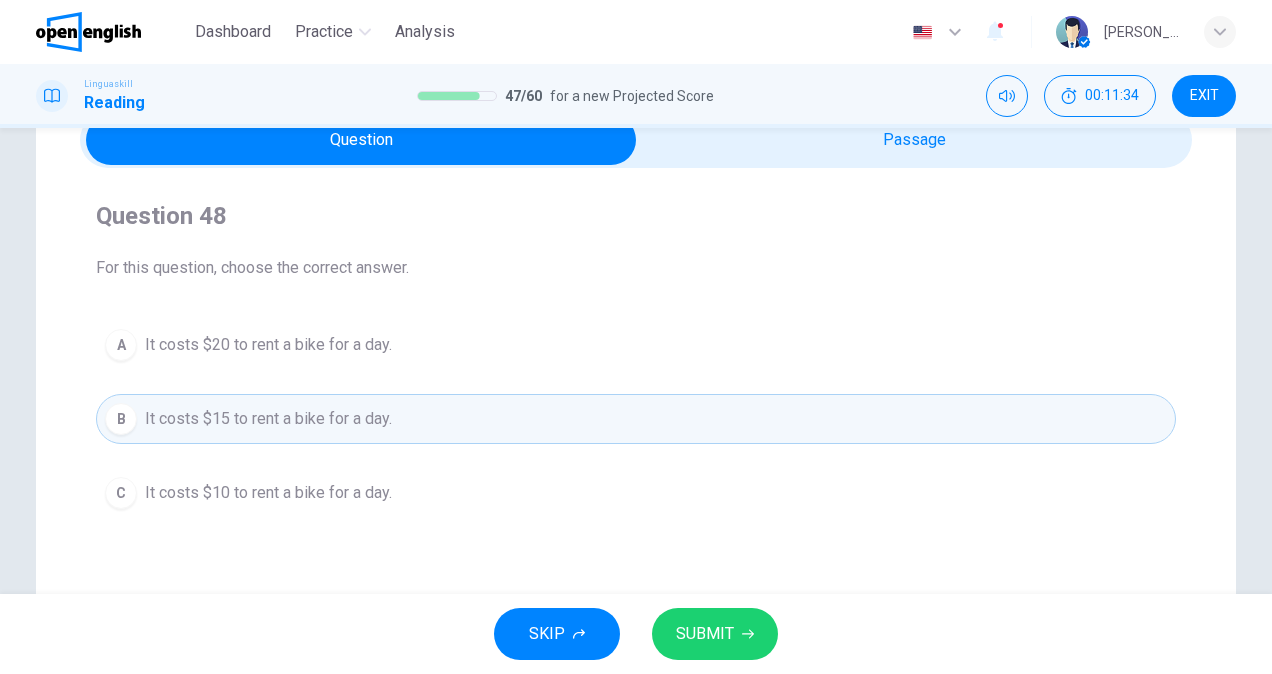 click 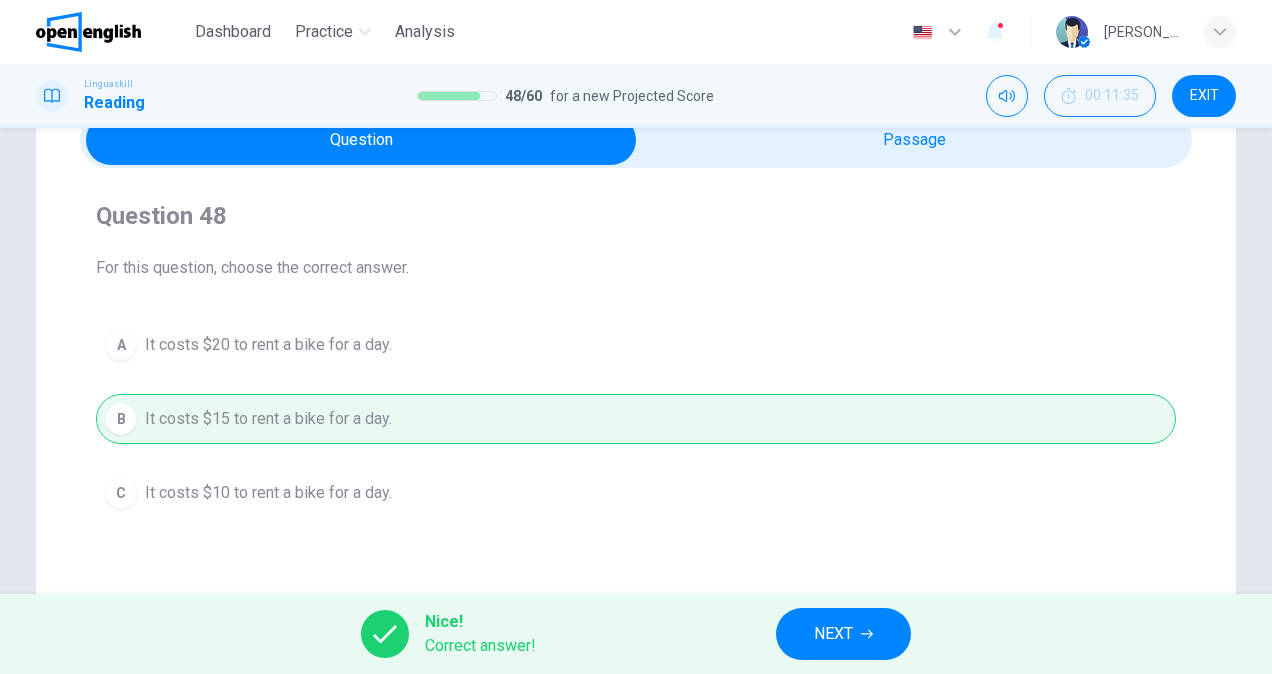 click on "NEXT" at bounding box center (833, 634) 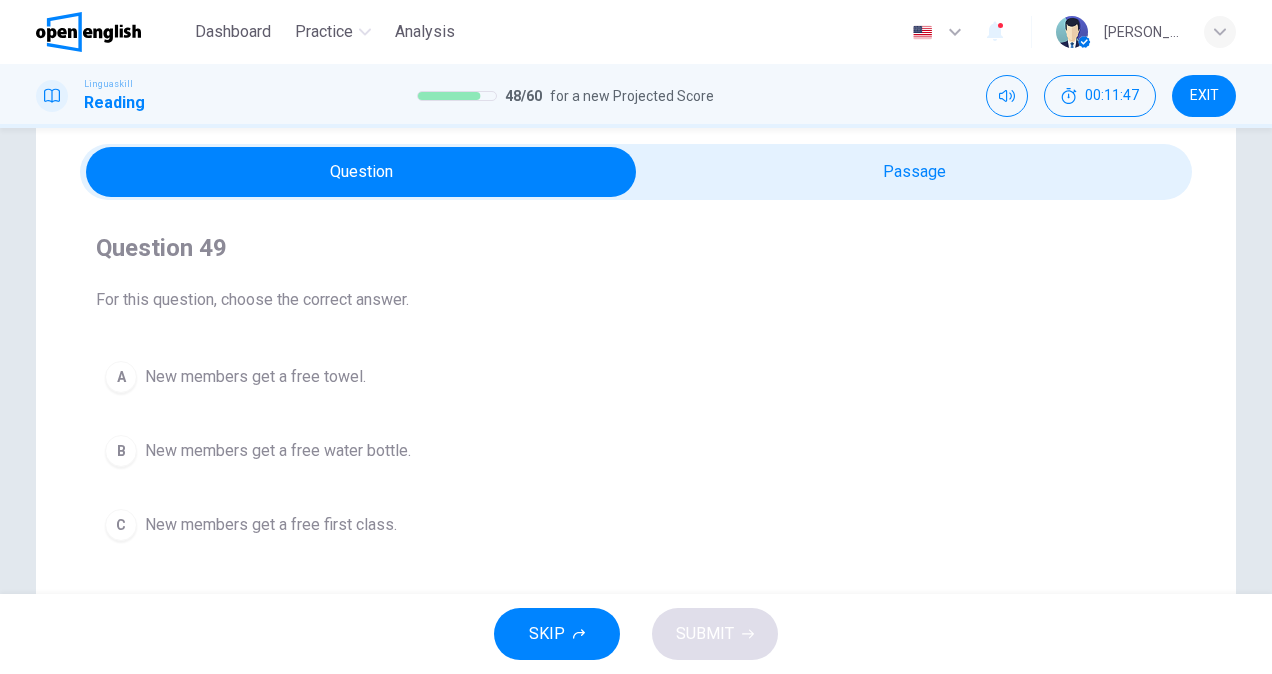scroll, scrollTop: 100, scrollLeft: 0, axis: vertical 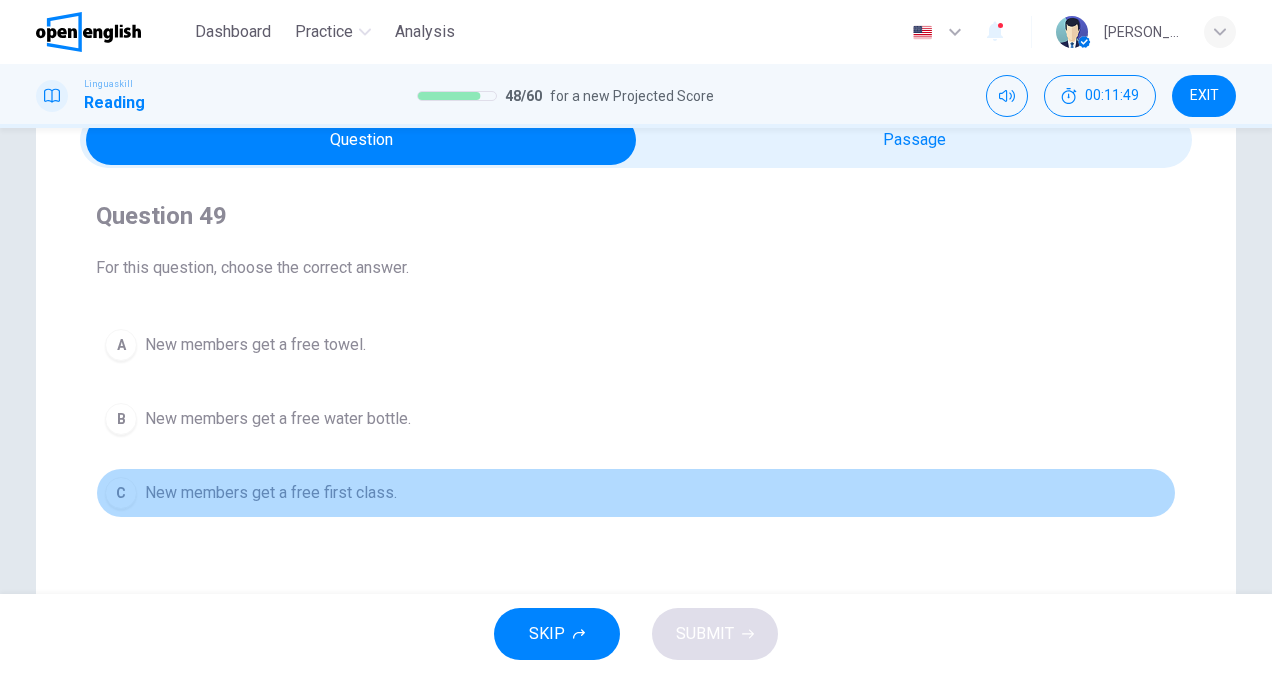 click on "New members get a free first class." at bounding box center [271, 493] 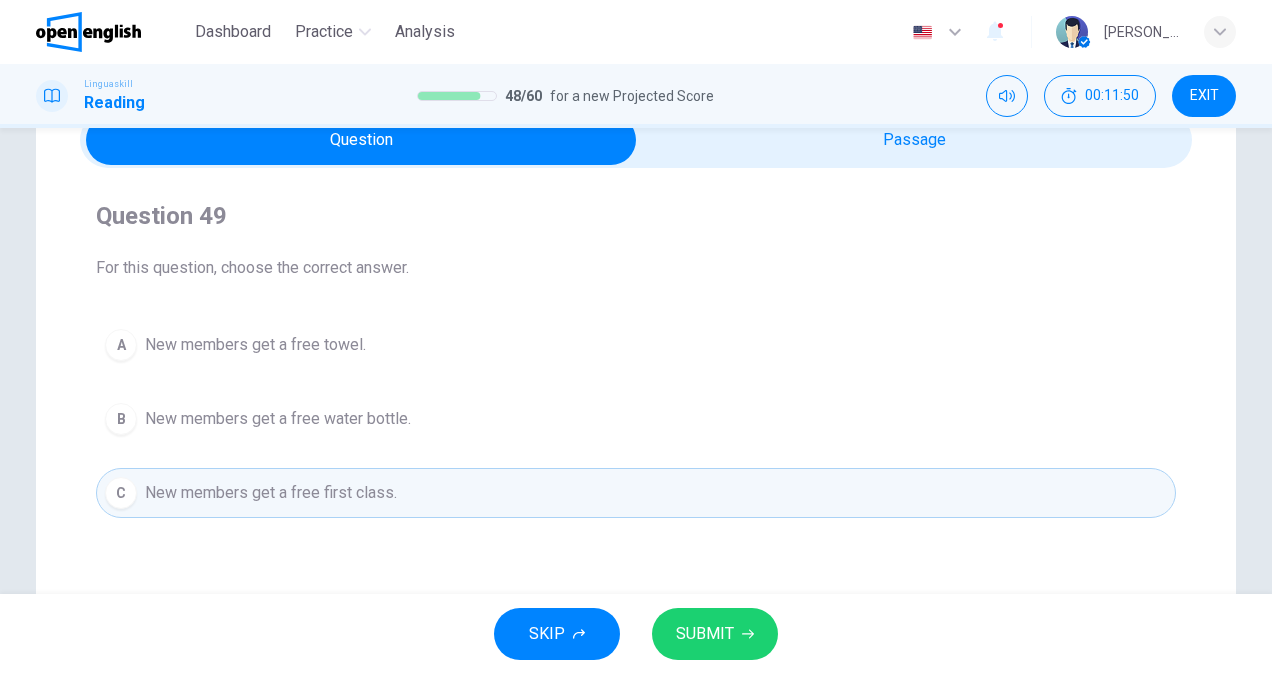 click on "SKIP SUBMIT" at bounding box center [636, 634] 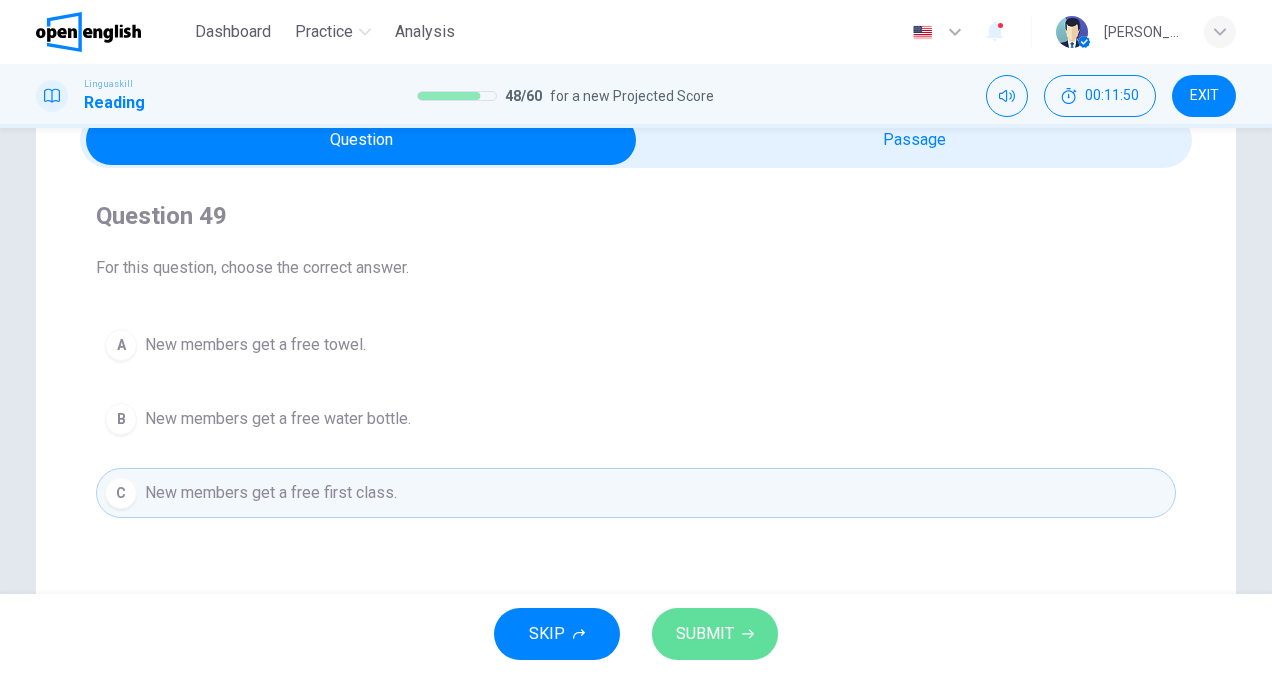 click on "SUBMIT" at bounding box center (705, 634) 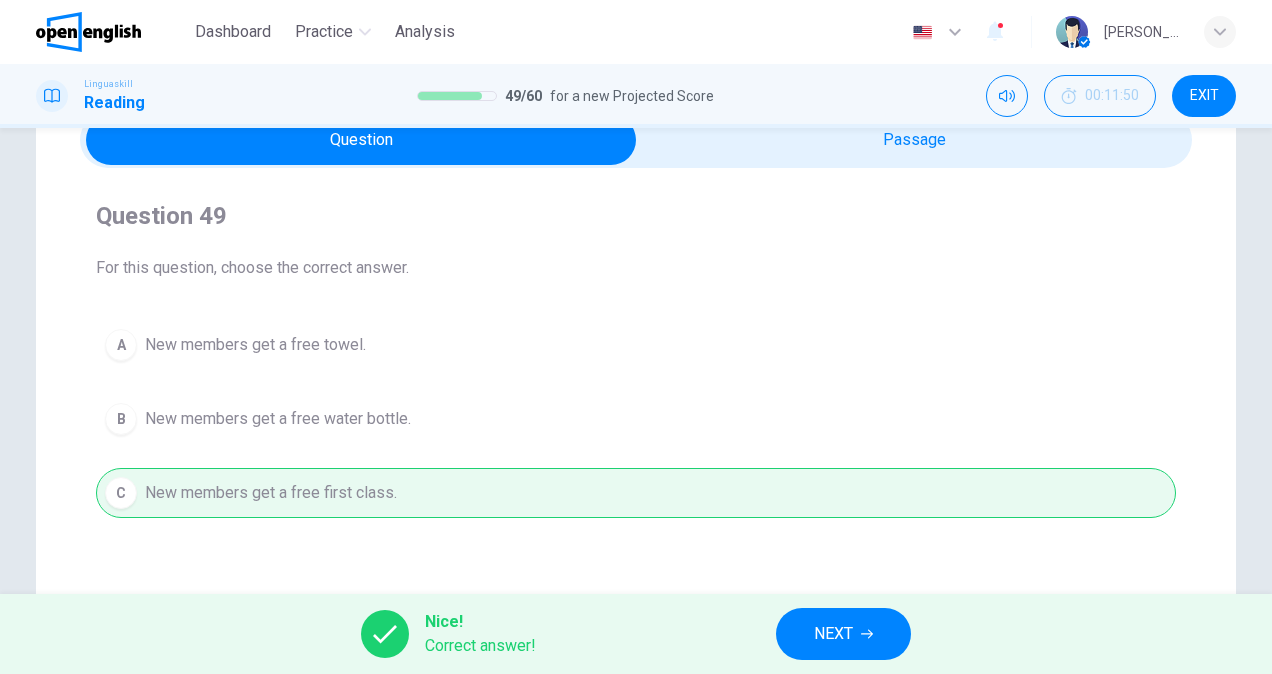 click on "NEXT" at bounding box center [843, 634] 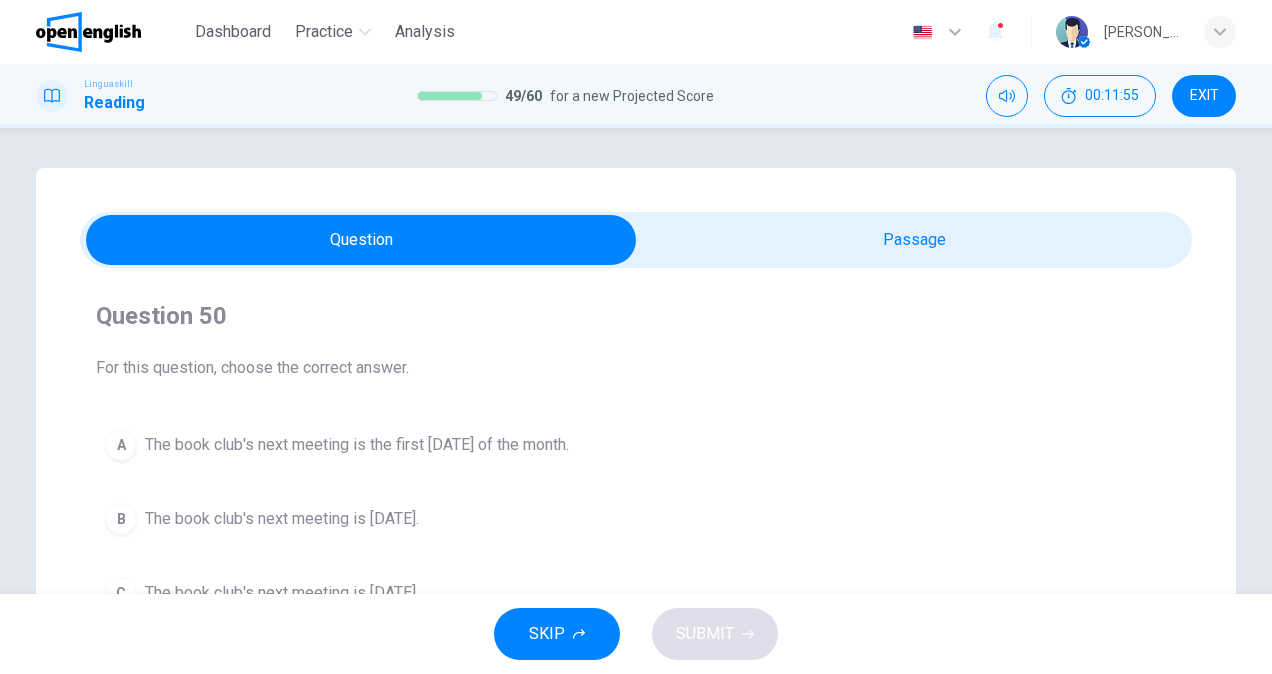 scroll, scrollTop: 100, scrollLeft: 0, axis: vertical 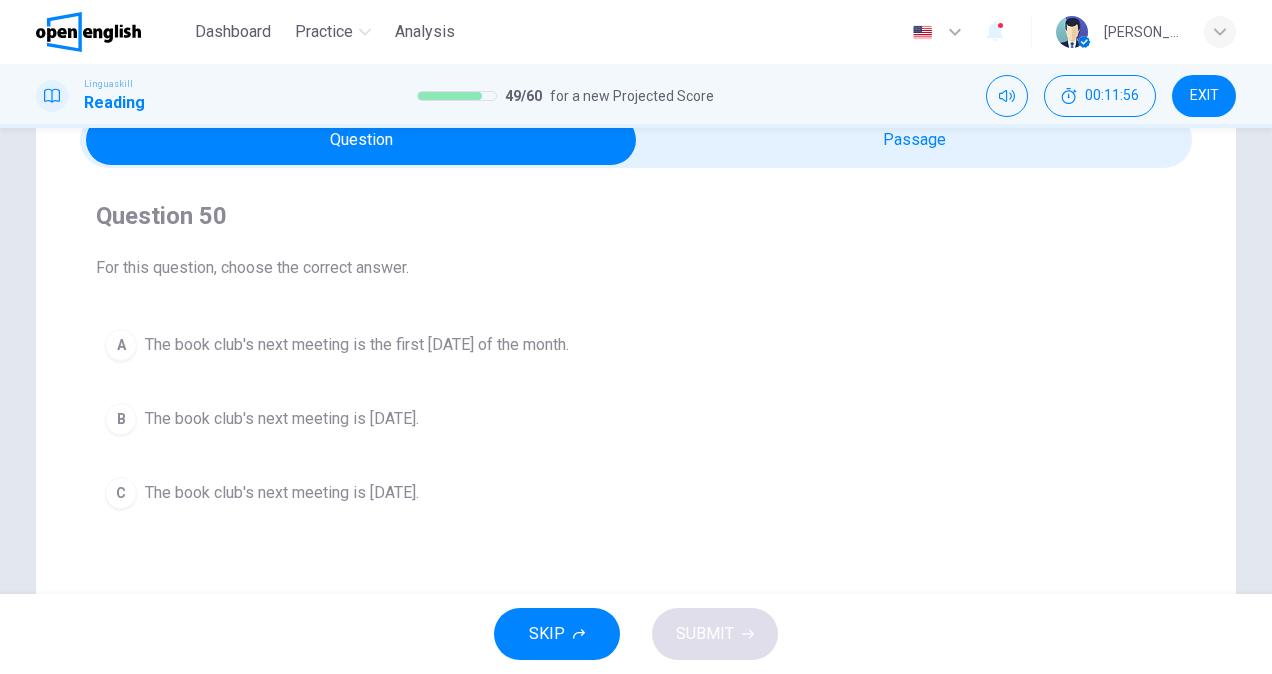 click on "A The book club's next meeting is the first Monday of the month." at bounding box center (636, 345) 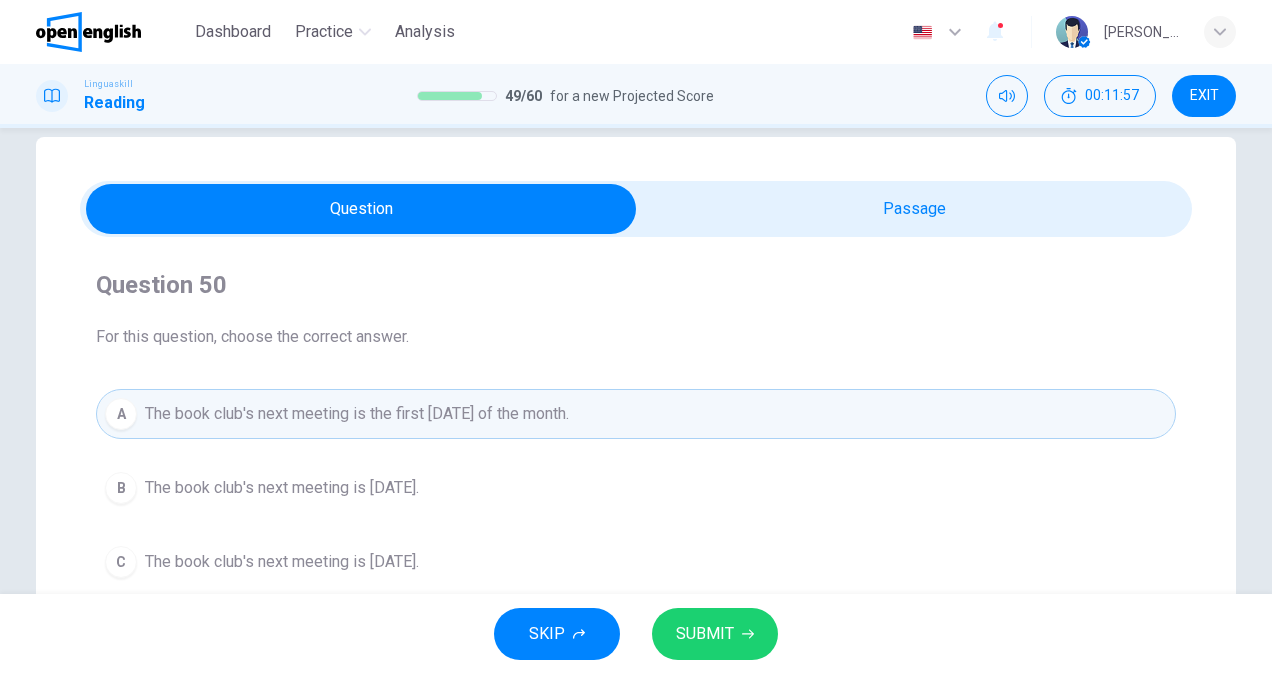 scroll, scrollTop: 0, scrollLeft: 0, axis: both 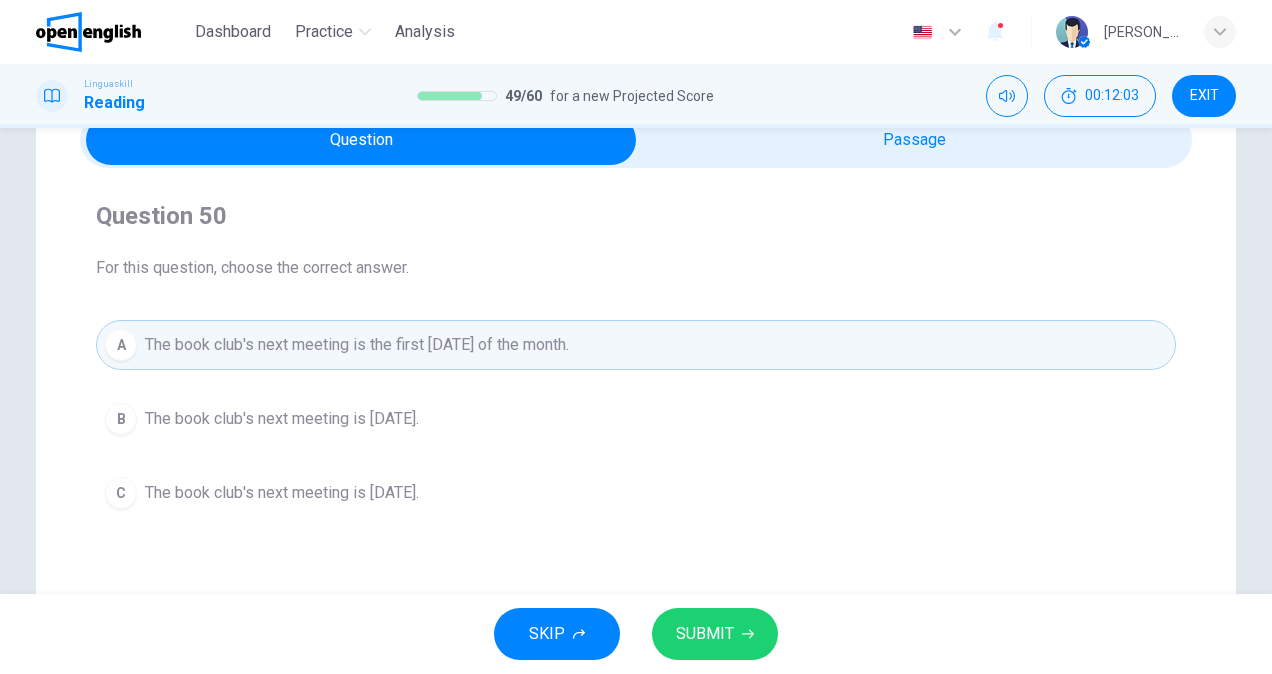 click on "SUBMIT" at bounding box center (705, 634) 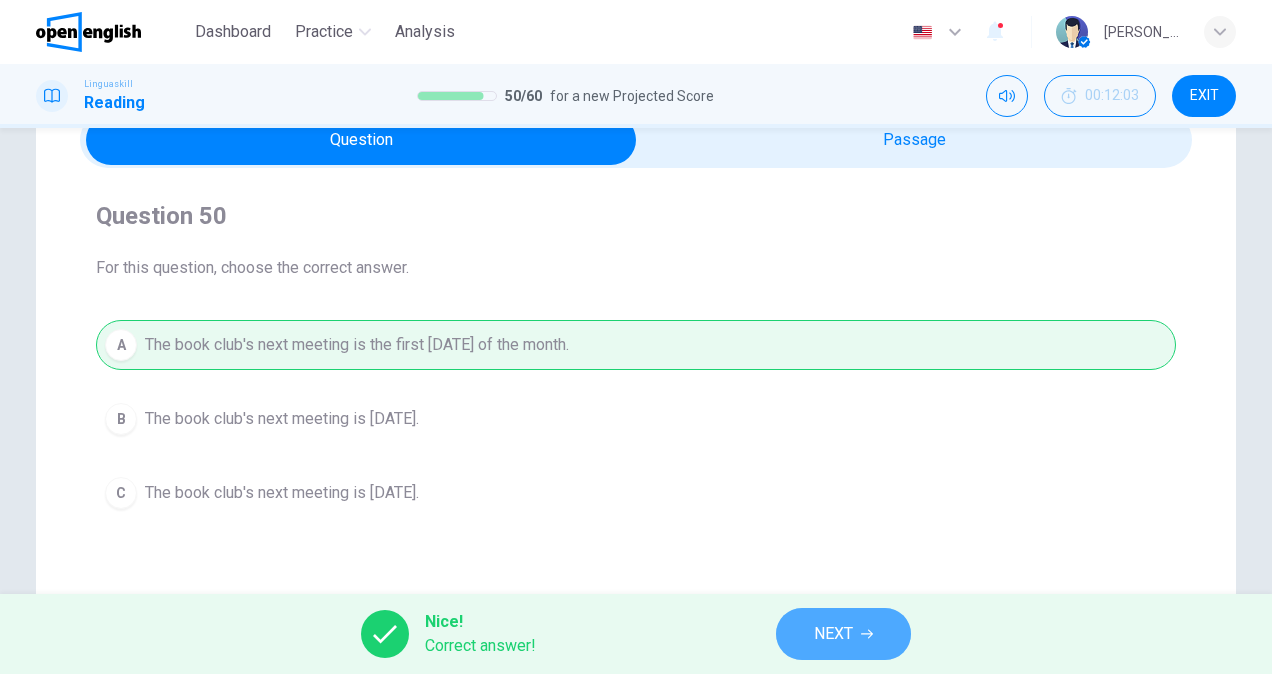 click on "NEXT" at bounding box center [833, 634] 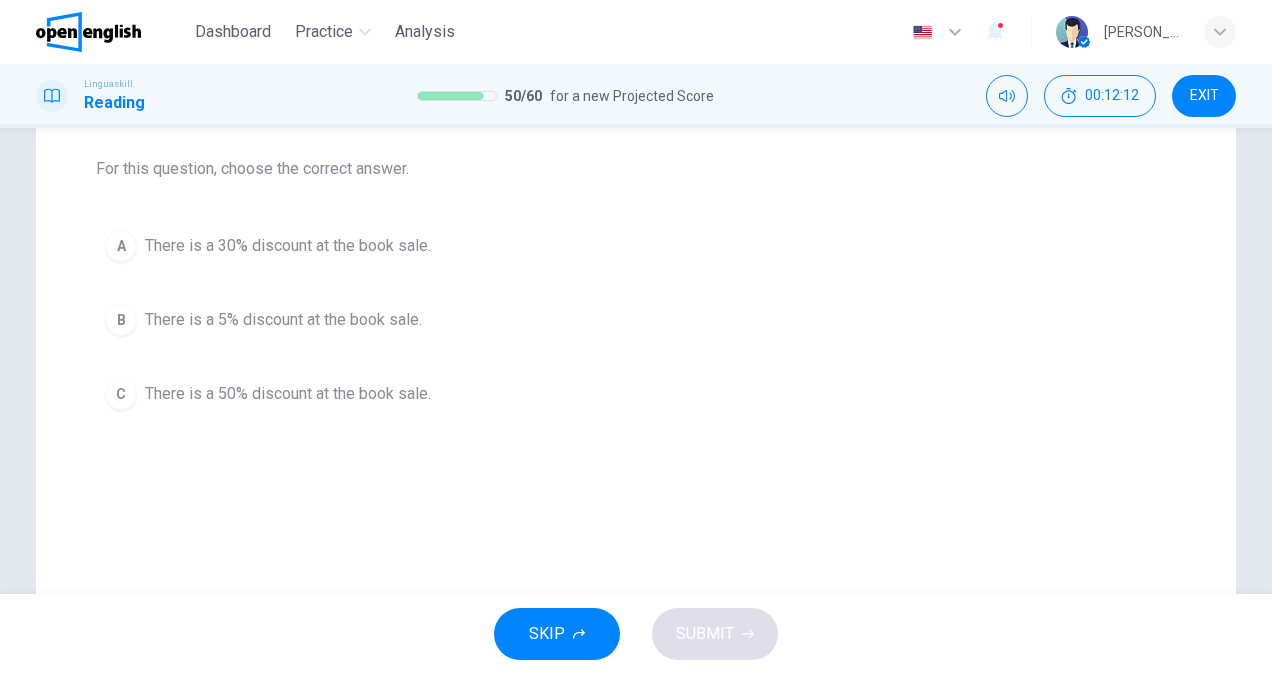 scroll, scrollTop: 200, scrollLeft: 0, axis: vertical 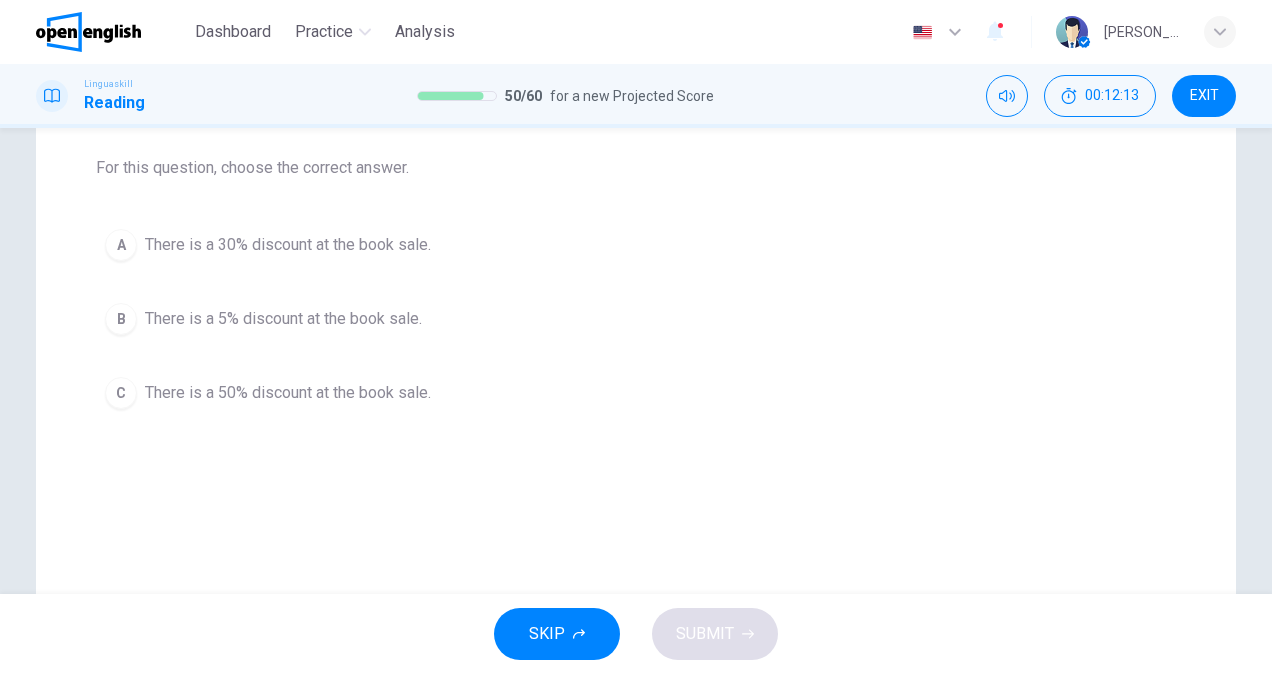 click on "Question 51 For this question, choose the correct answer. A There is a 30% discount at the book sale. B There is a 5% discount at the book sale. C There is a 50% discount at the book sale." at bounding box center (636, 259) 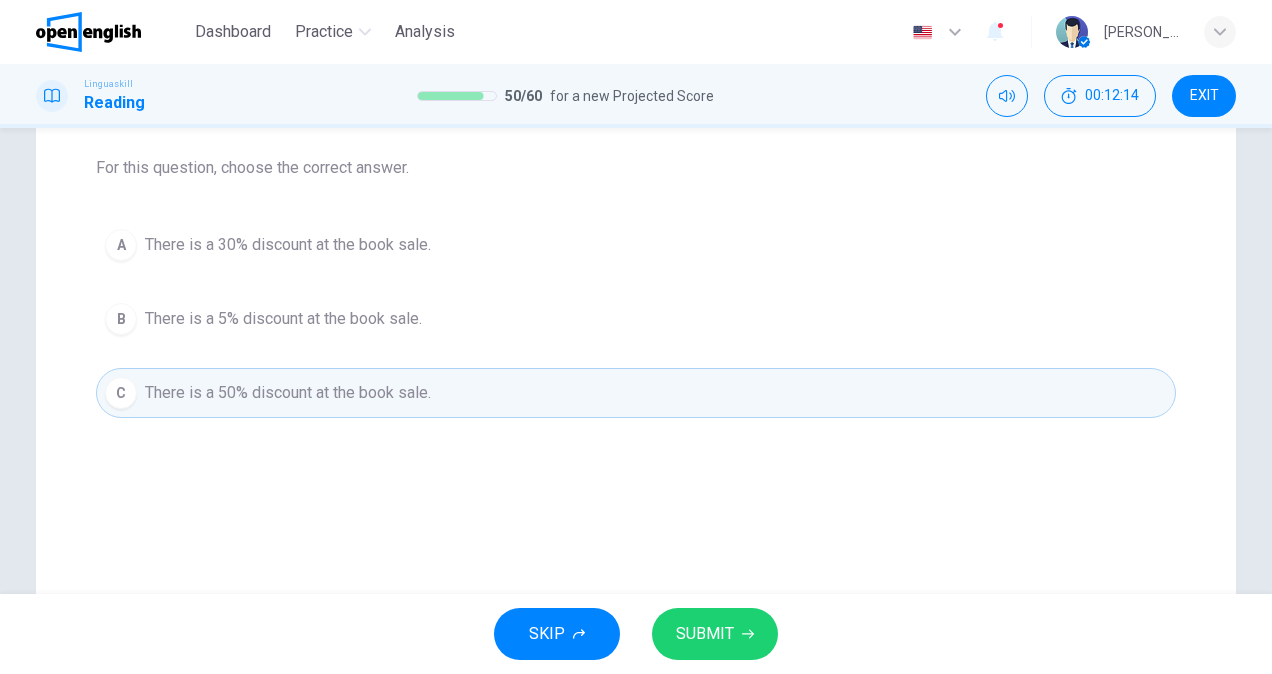 click on "SUBMIT" at bounding box center (705, 634) 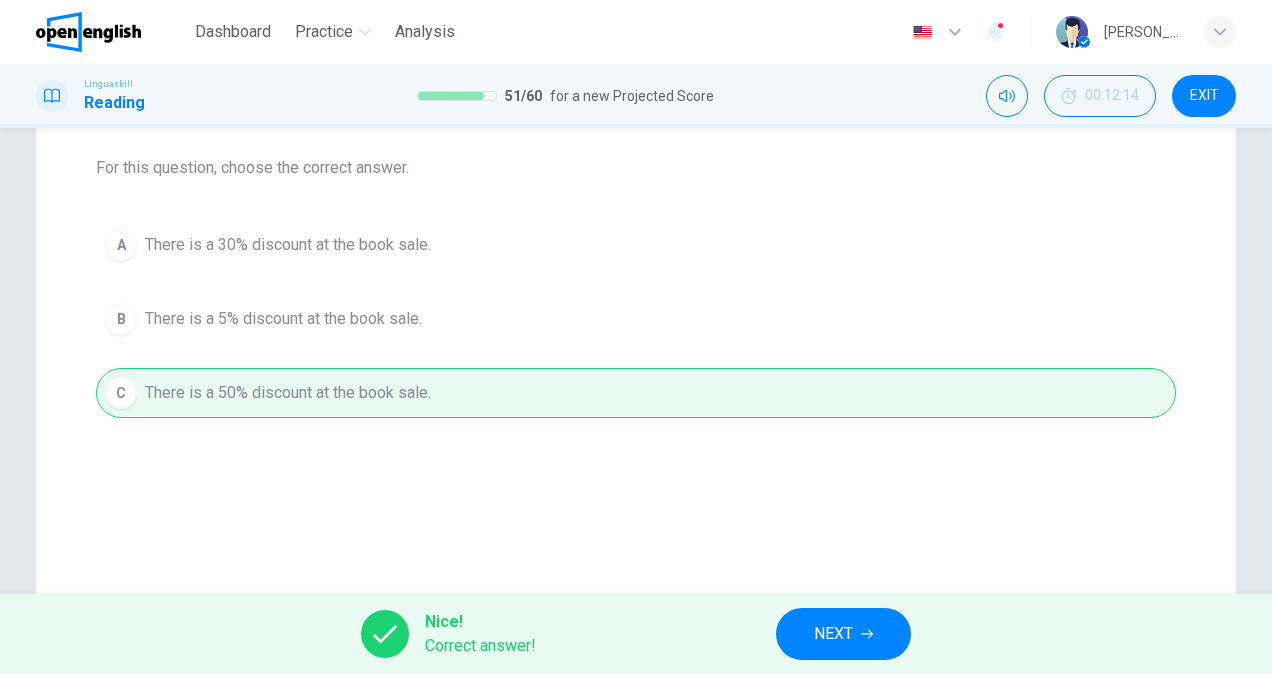 click 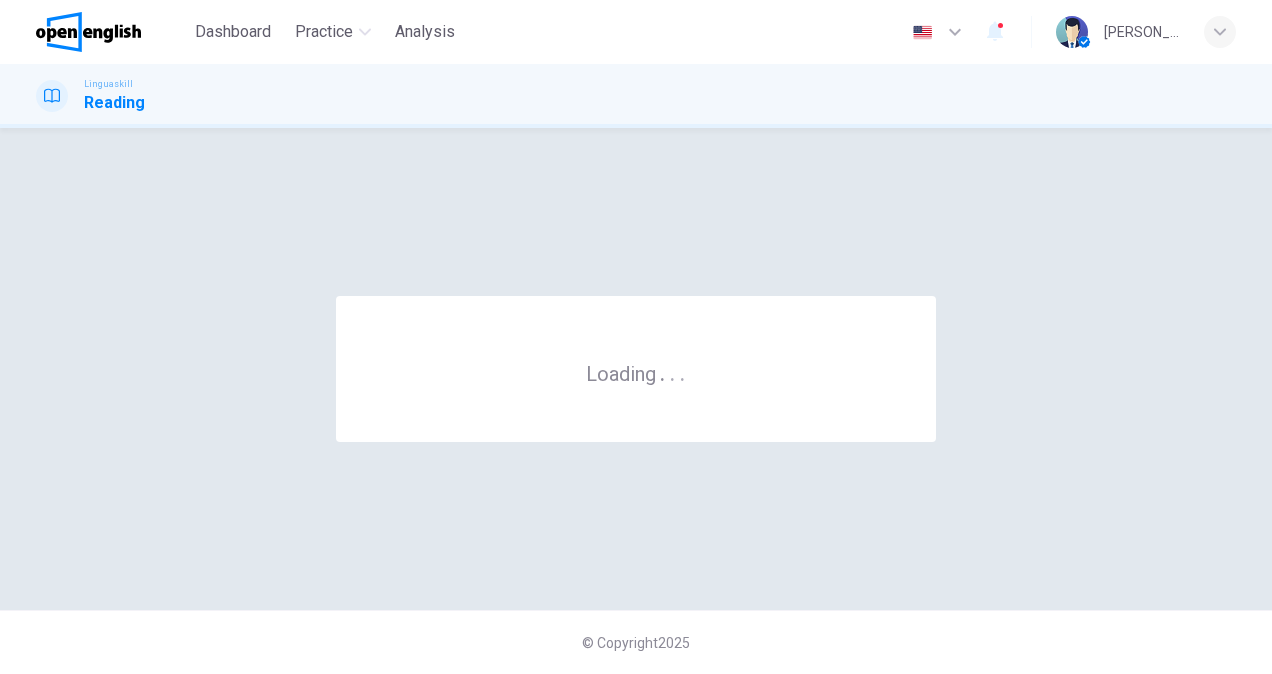 scroll, scrollTop: 0, scrollLeft: 0, axis: both 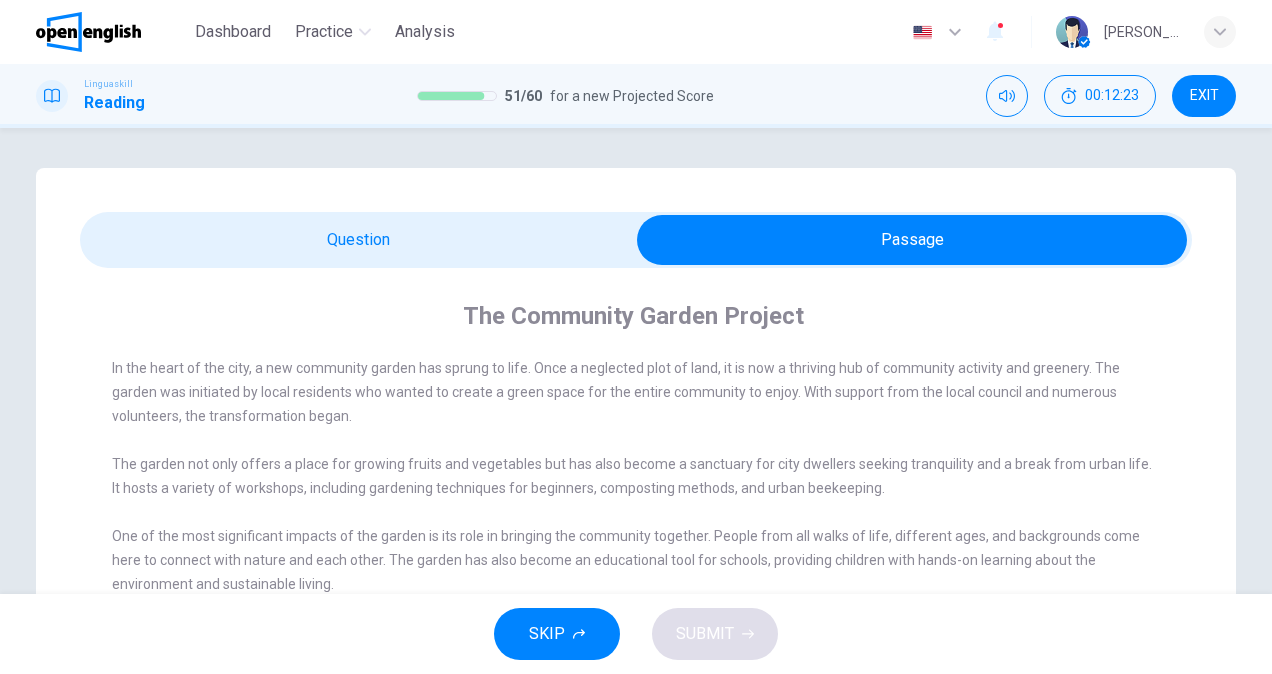 drag, startPoint x: 187, startPoint y: 396, endPoint x: 320, endPoint y: 418, distance: 134.80727 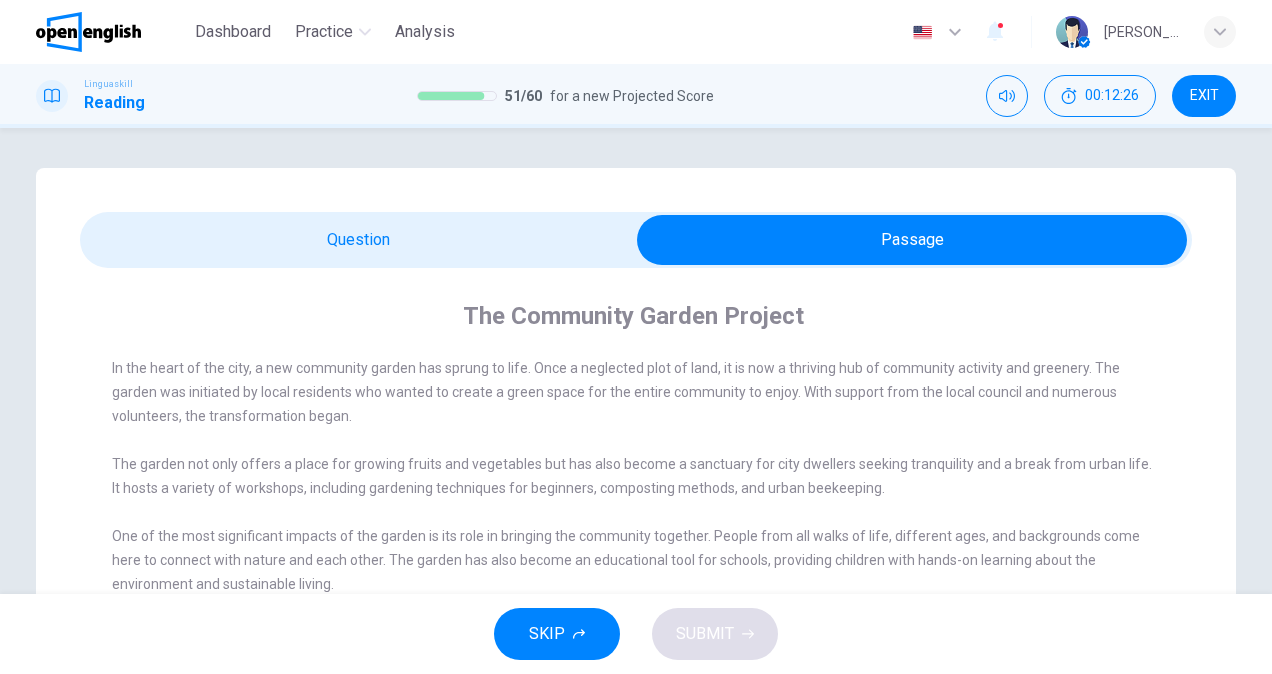 drag, startPoint x: 254, startPoint y: 474, endPoint x: 666, endPoint y: 484, distance: 412.12134 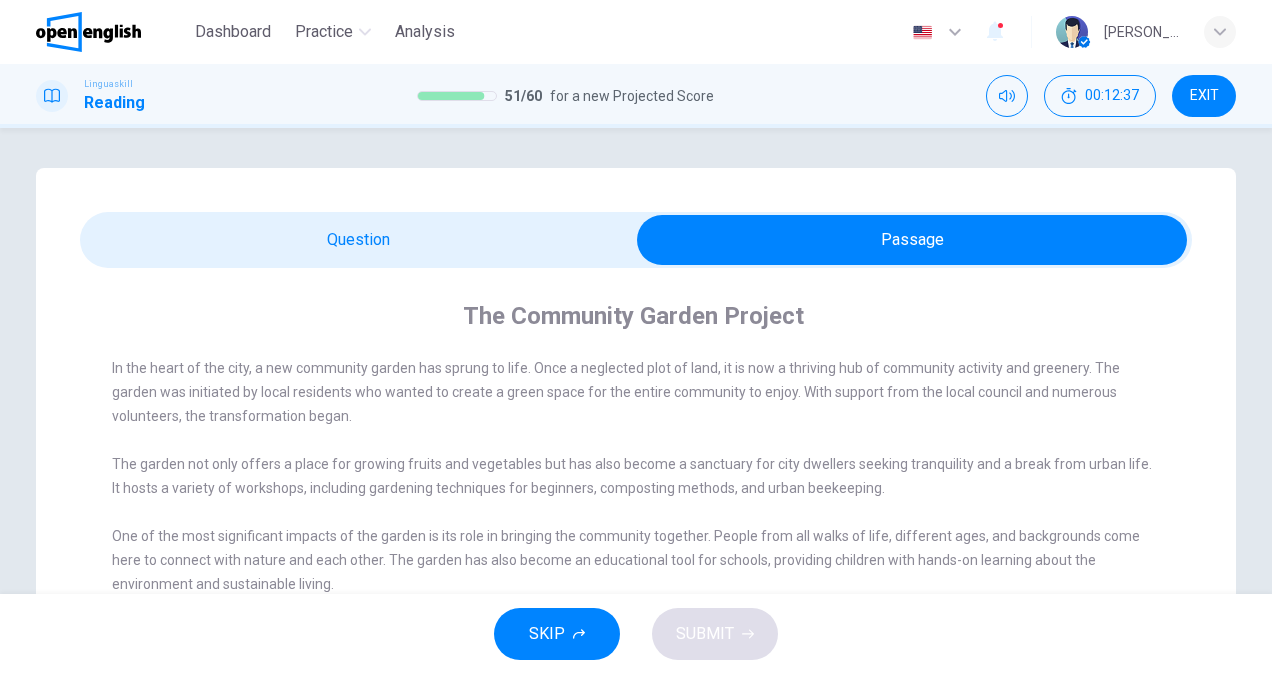 scroll, scrollTop: 200, scrollLeft: 0, axis: vertical 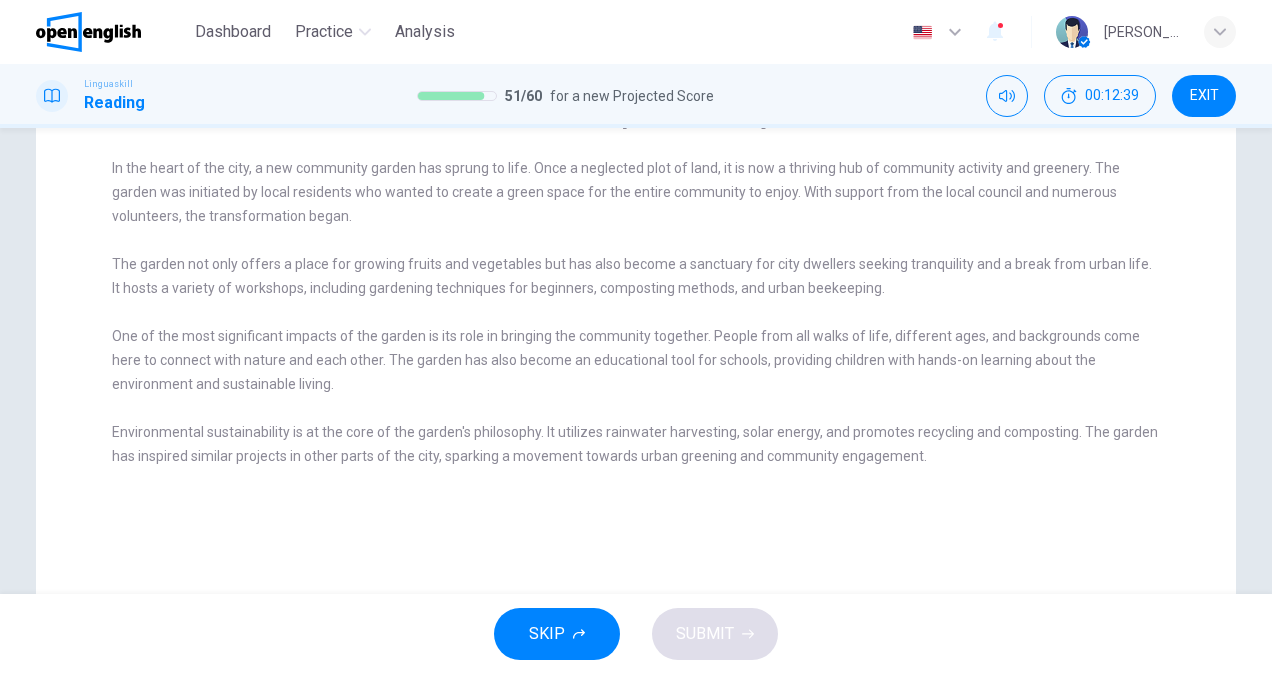 drag, startPoint x: 269, startPoint y: 384, endPoint x: 124, endPoint y: 327, distance: 155.80116 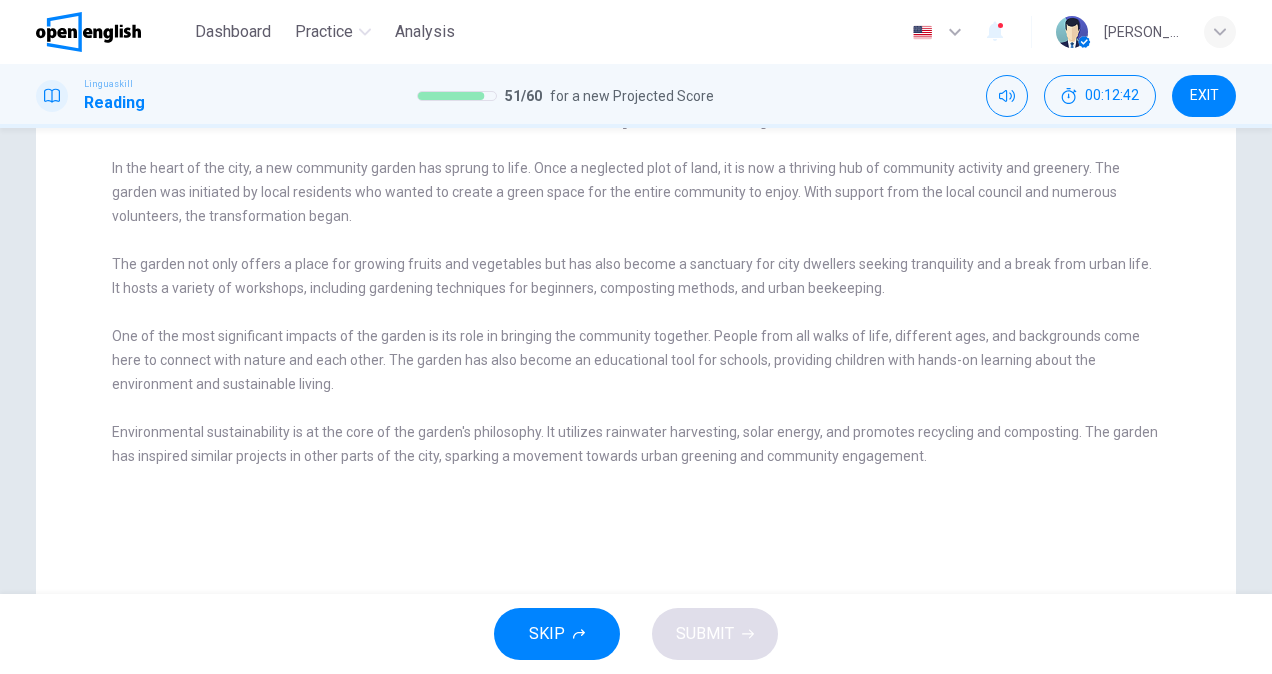 drag, startPoint x: 210, startPoint y: 439, endPoint x: 940, endPoint y: 465, distance: 730.4629 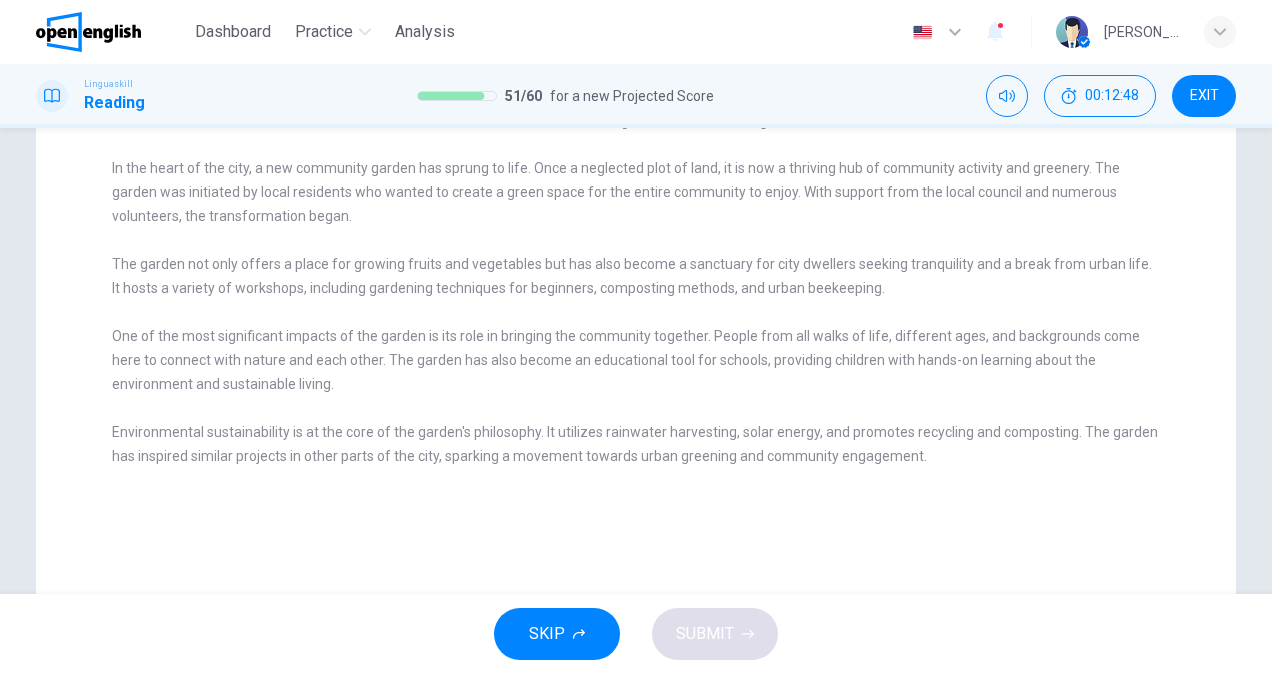 scroll, scrollTop: 0, scrollLeft: 0, axis: both 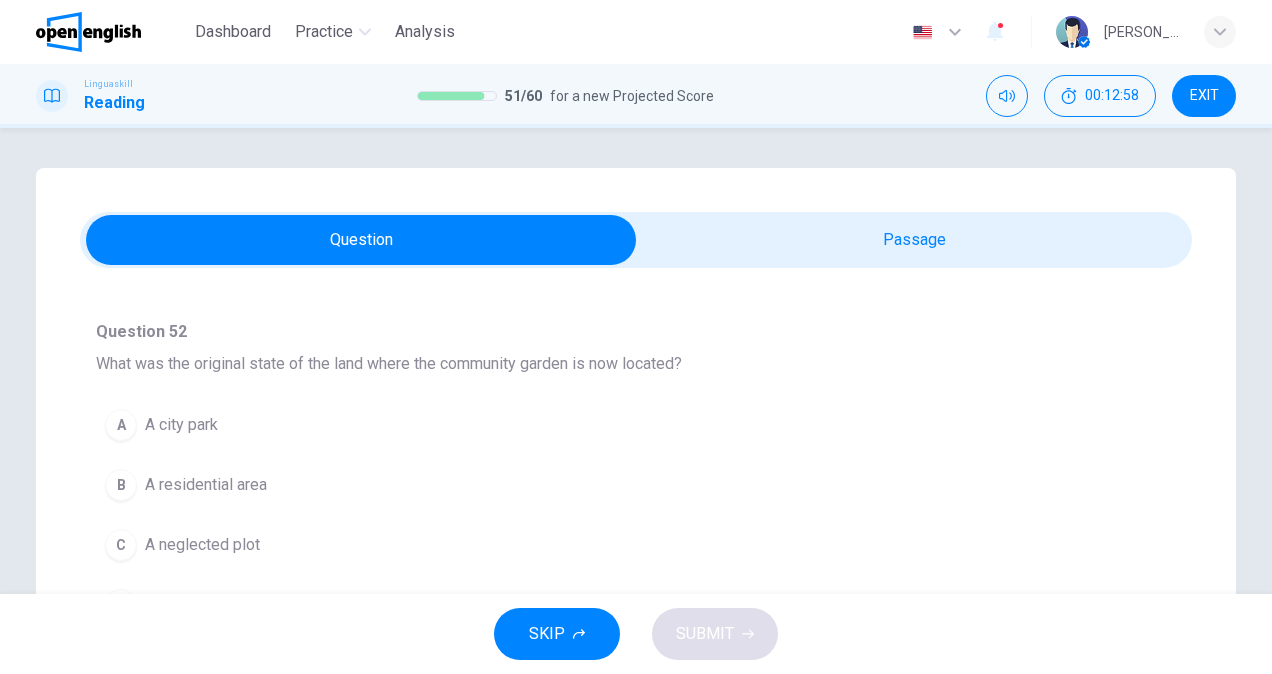click on "A neglected plot" at bounding box center (202, 545) 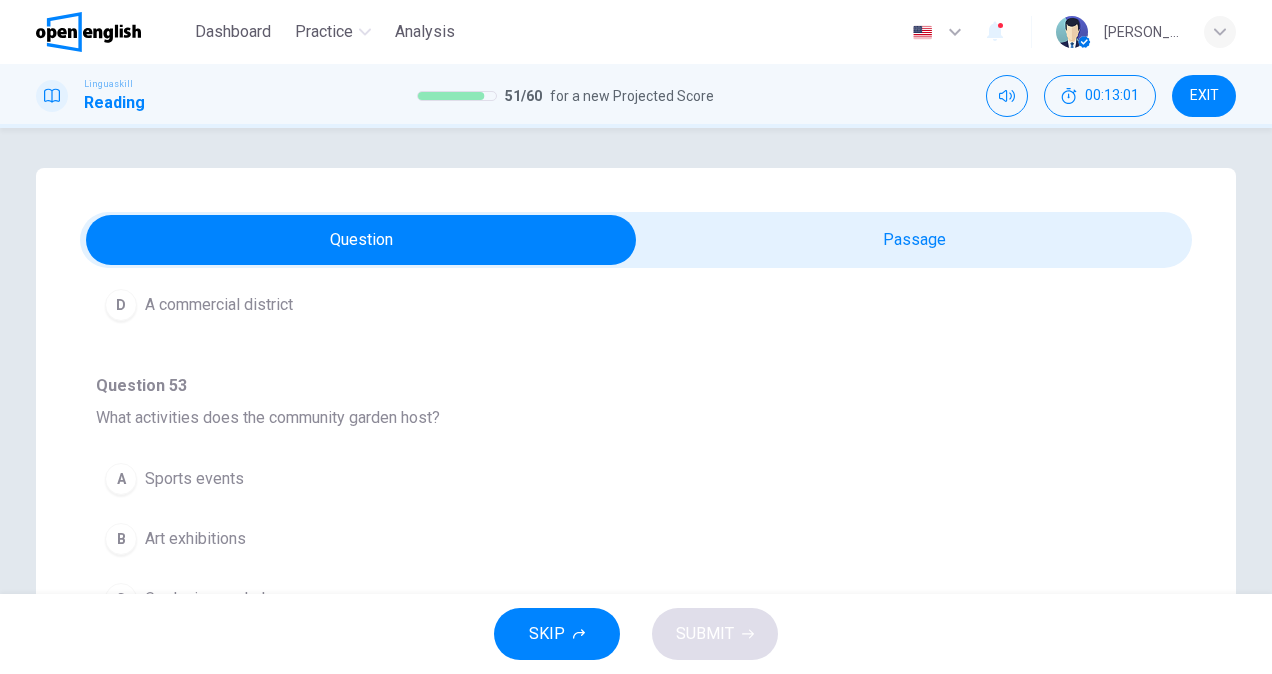 scroll, scrollTop: 500, scrollLeft: 0, axis: vertical 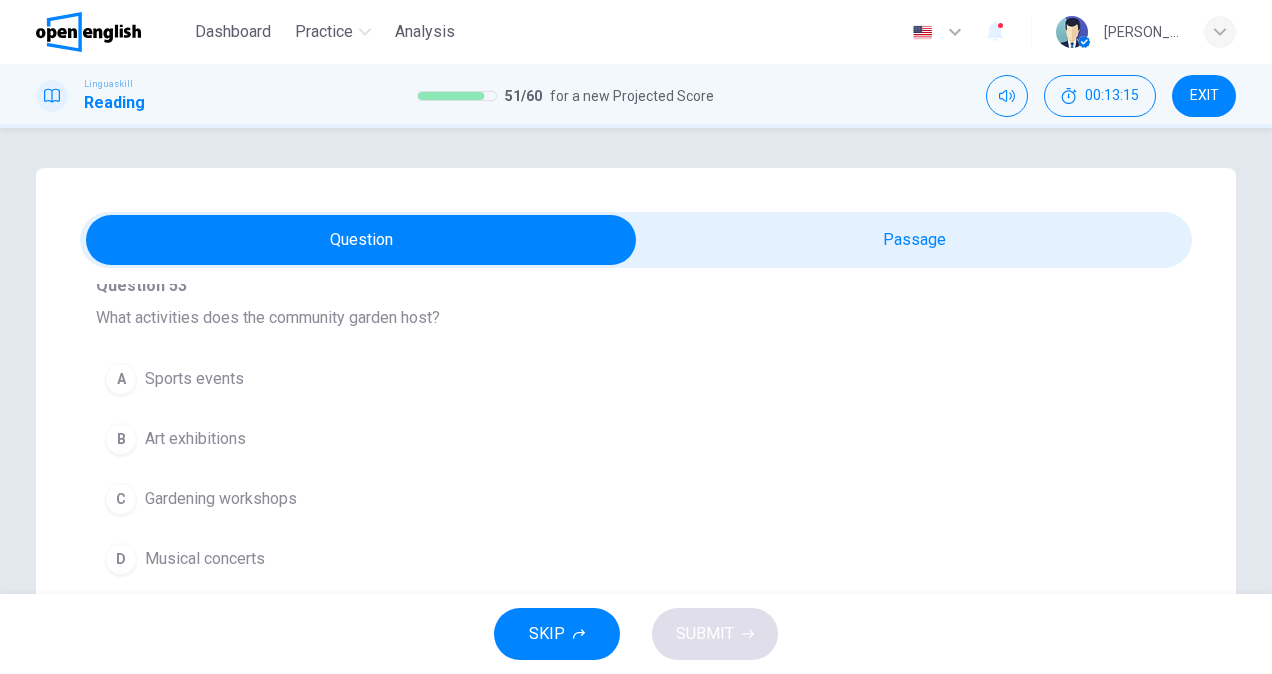 click on "C Gardening workshops" at bounding box center (636, 499) 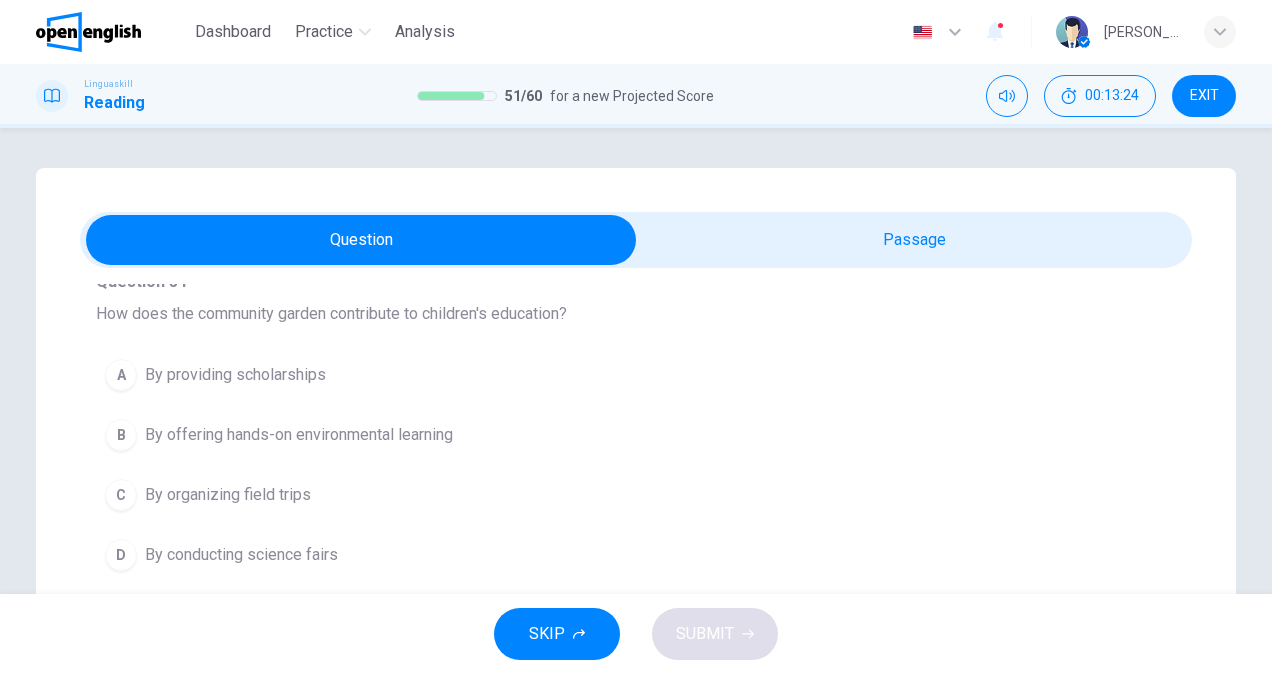 scroll, scrollTop: 900, scrollLeft: 0, axis: vertical 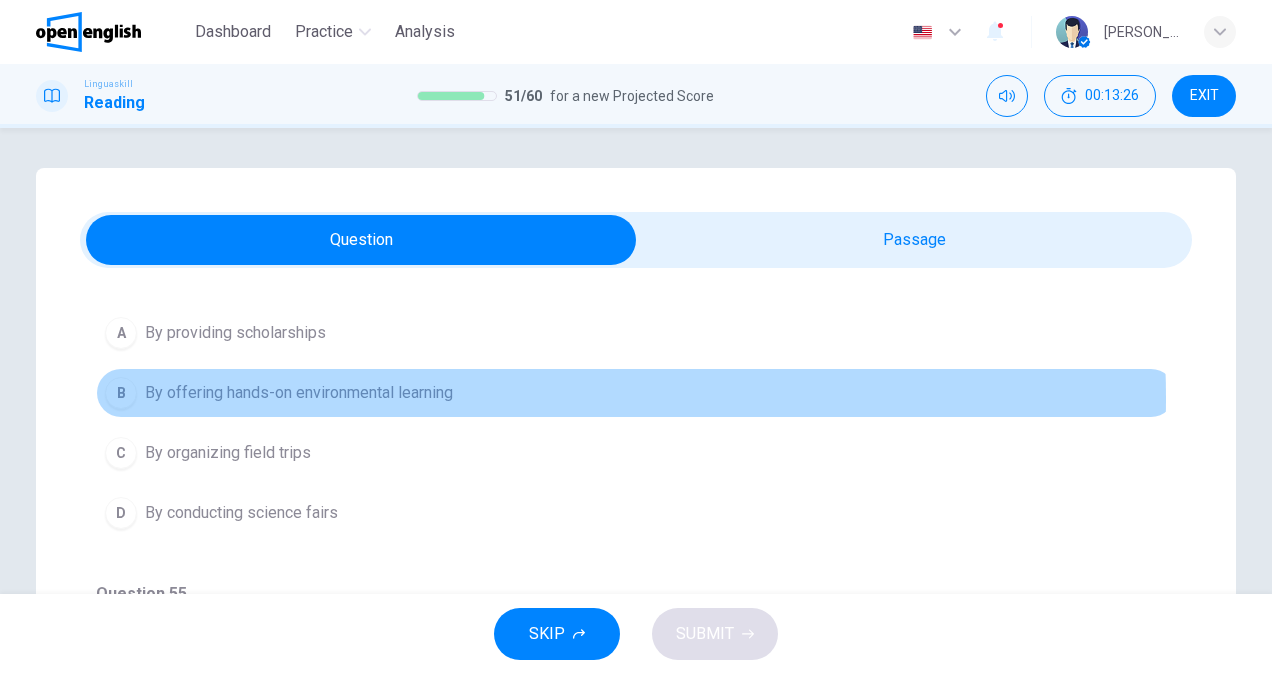 click on "By offering hands-on environmental learning" at bounding box center [299, 393] 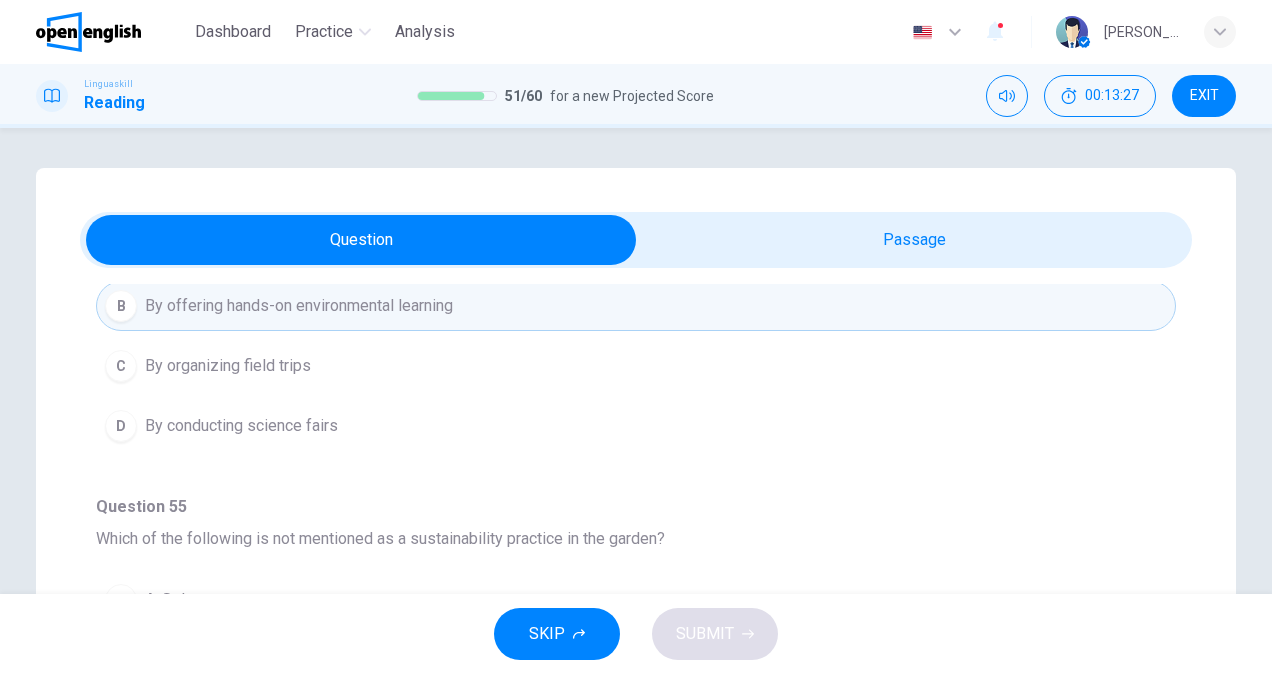 scroll, scrollTop: 1096, scrollLeft: 0, axis: vertical 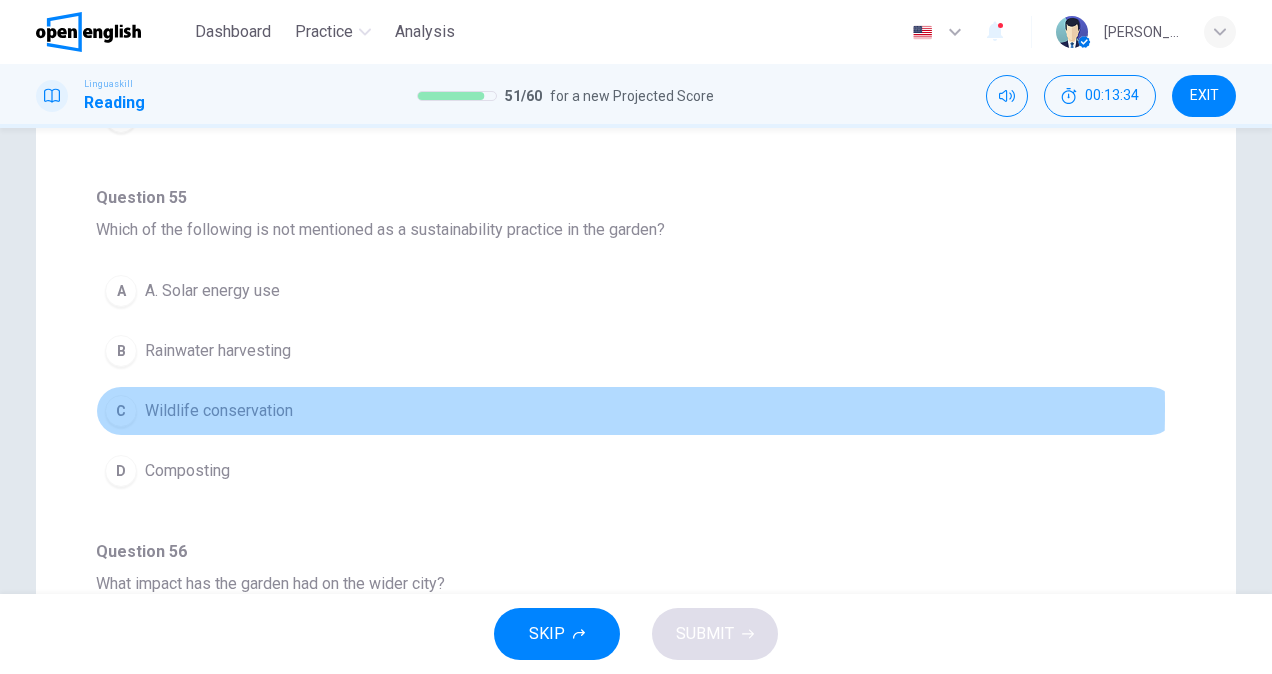 click on "Wildlife conservation" at bounding box center (219, 411) 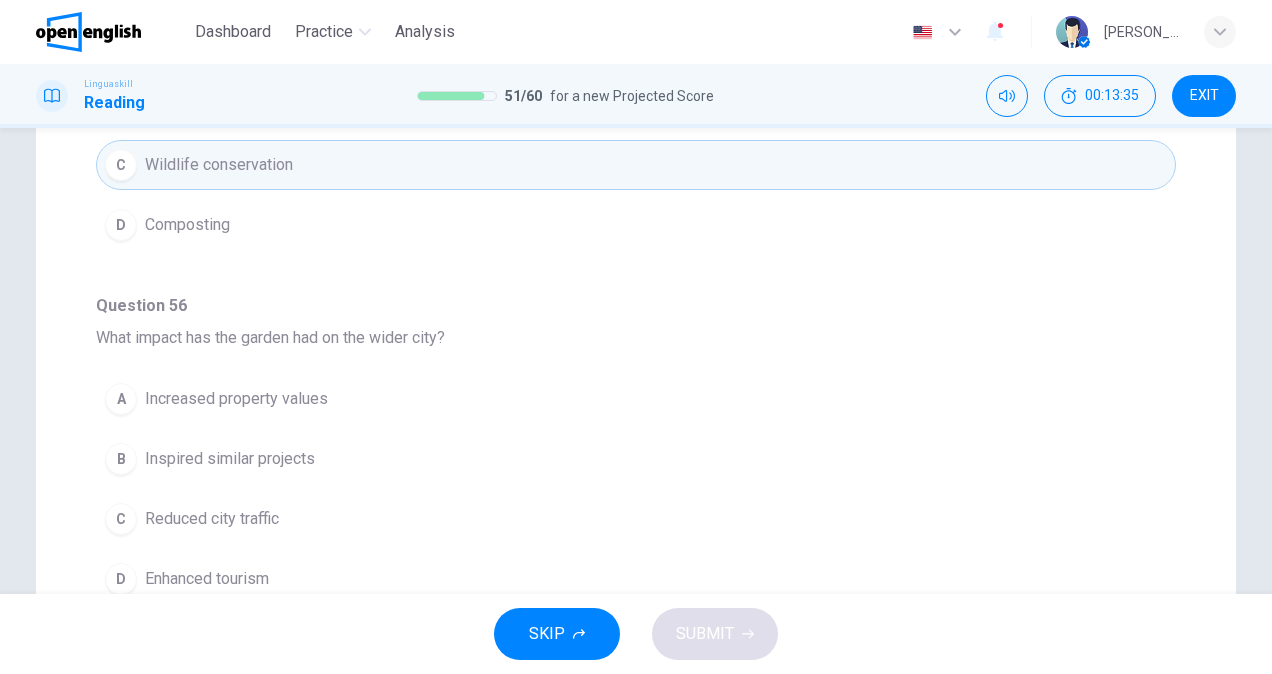 scroll, scrollTop: 500, scrollLeft: 0, axis: vertical 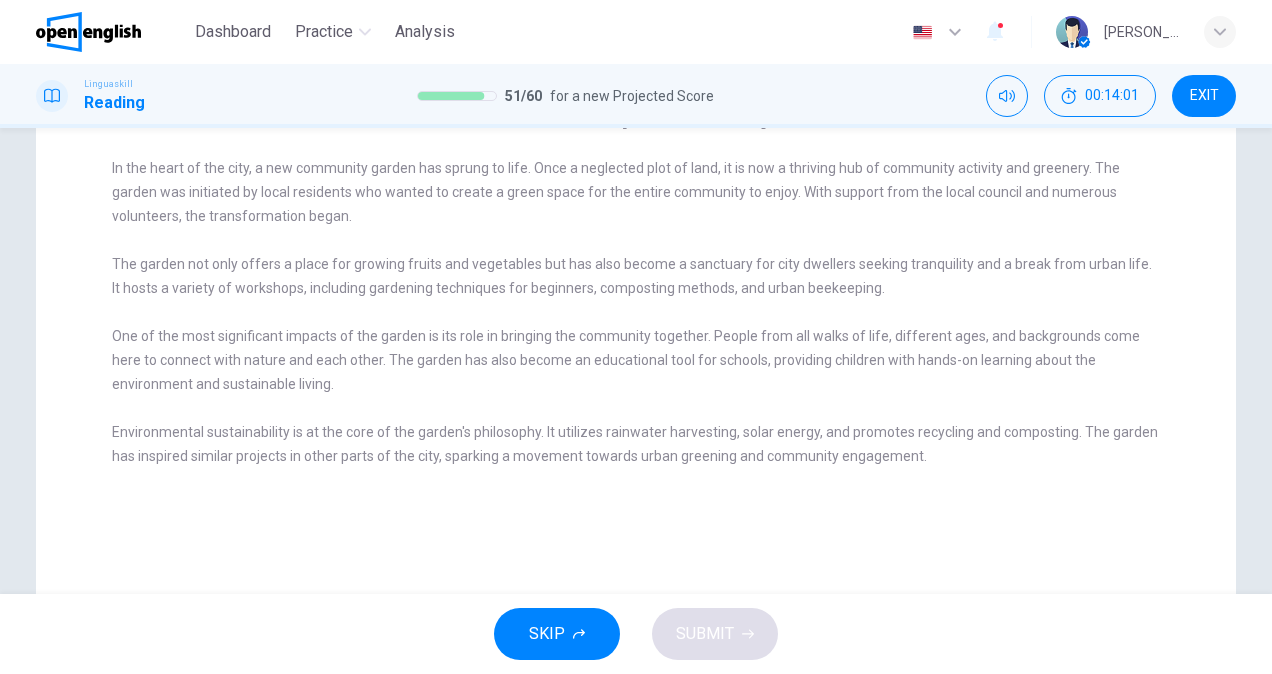 drag, startPoint x: 171, startPoint y: 431, endPoint x: 784, endPoint y: 453, distance: 613.39465 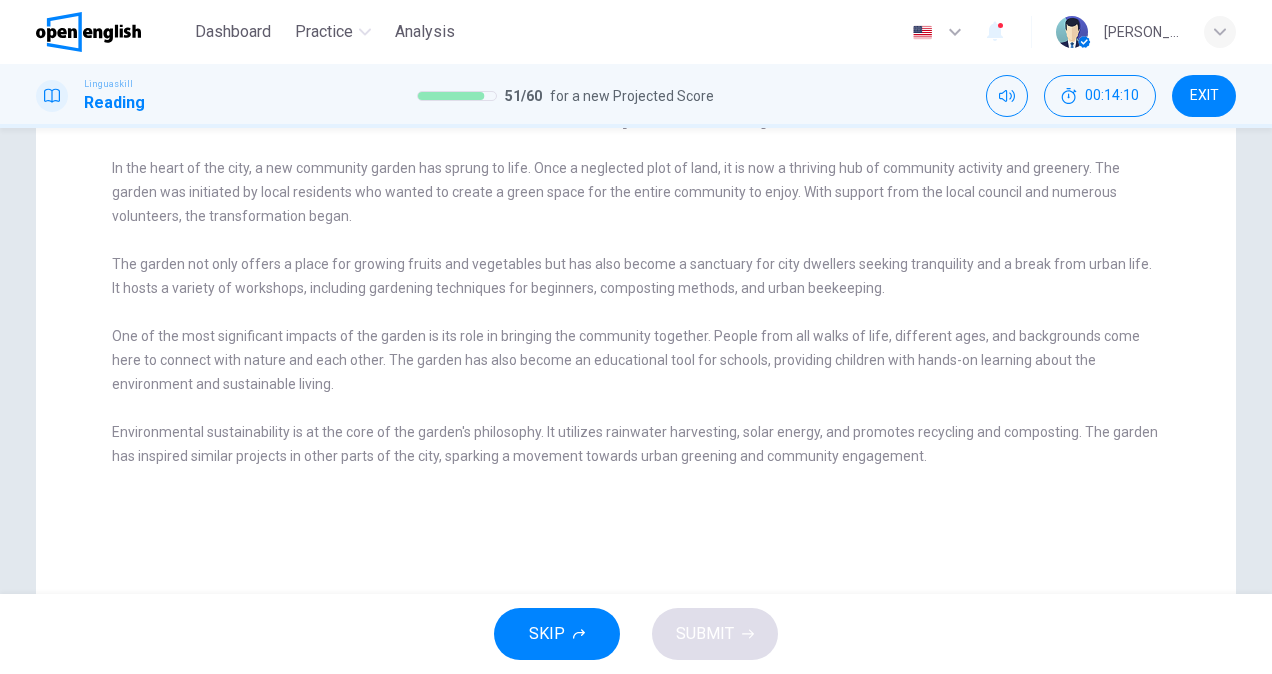 scroll, scrollTop: 0, scrollLeft: 0, axis: both 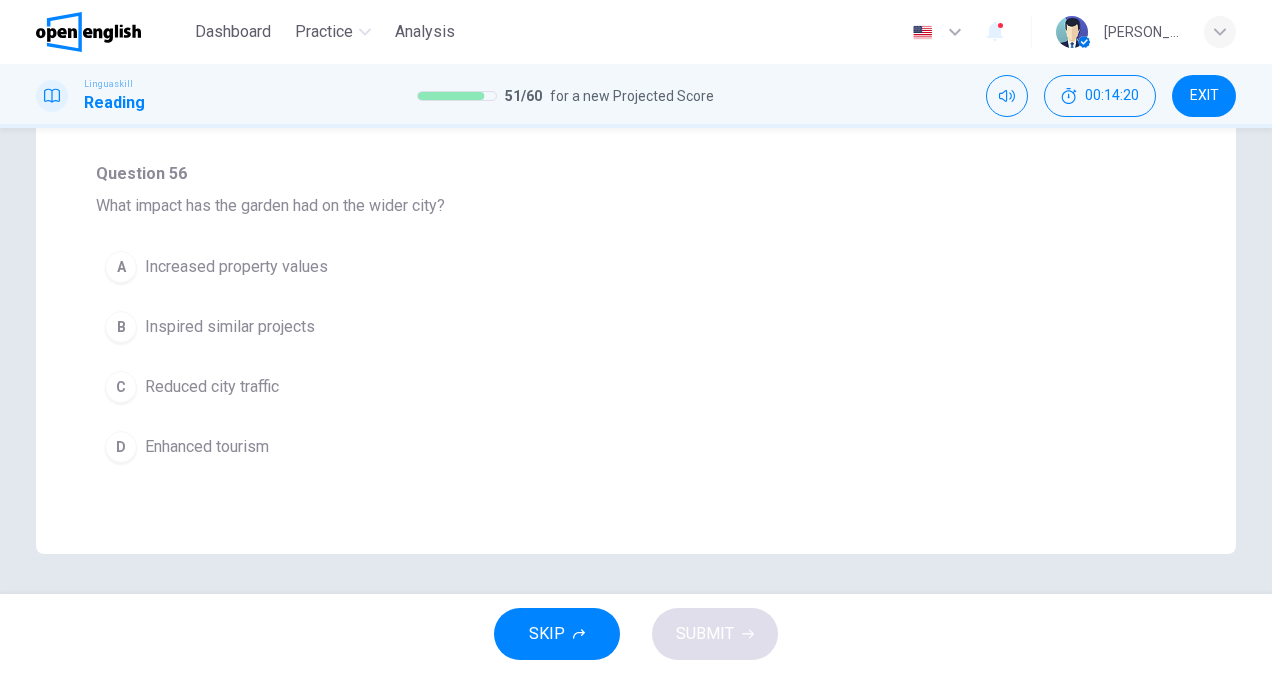 click on "Inspired similar projects" at bounding box center (230, 327) 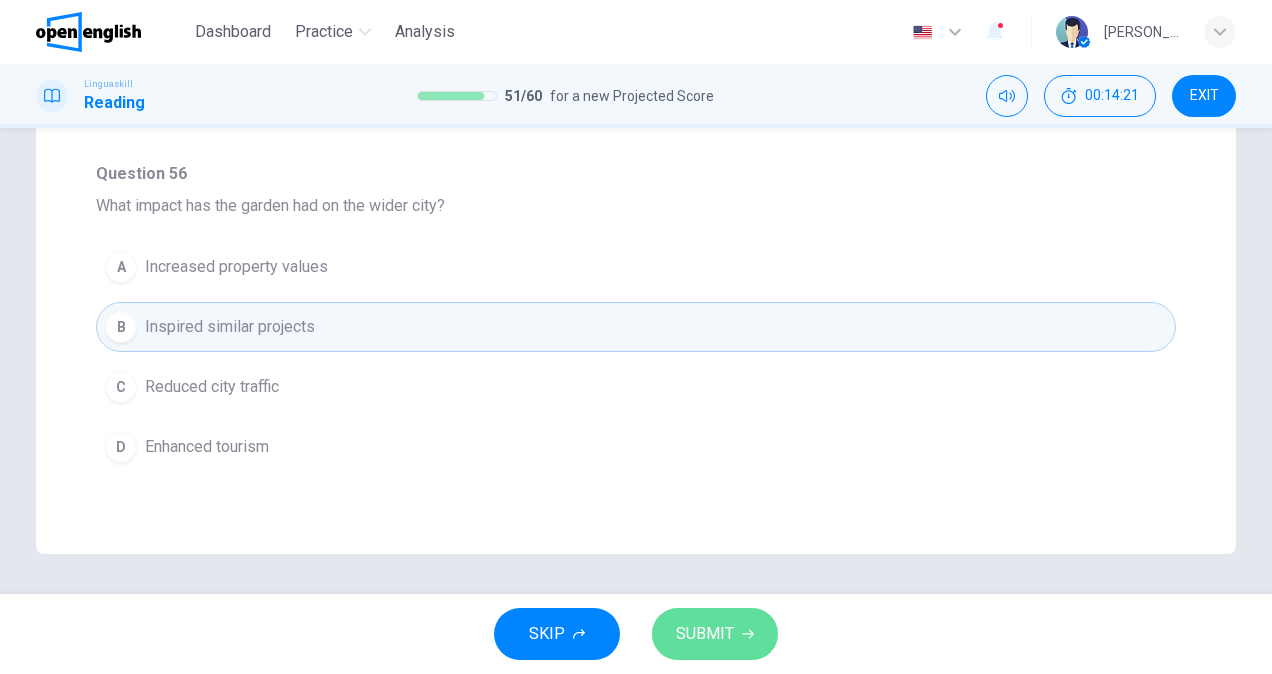 click on "SUBMIT" at bounding box center [715, 634] 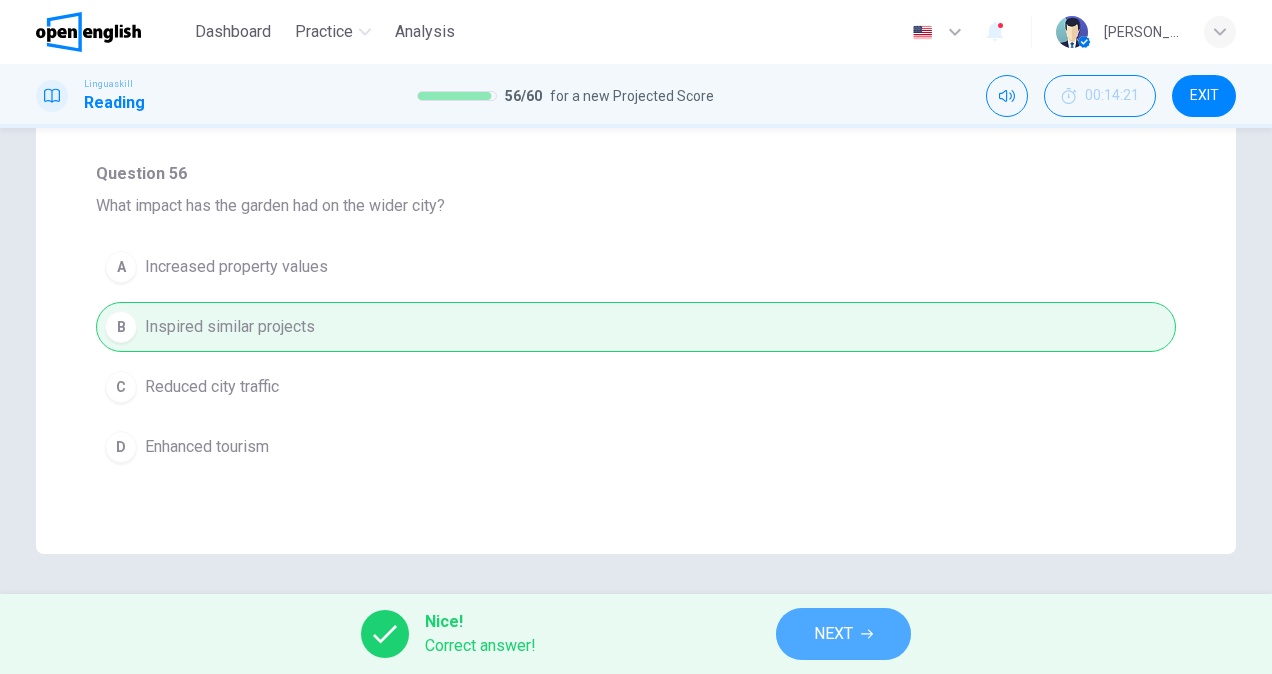 click on "NEXT" at bounding box center (843, 634) 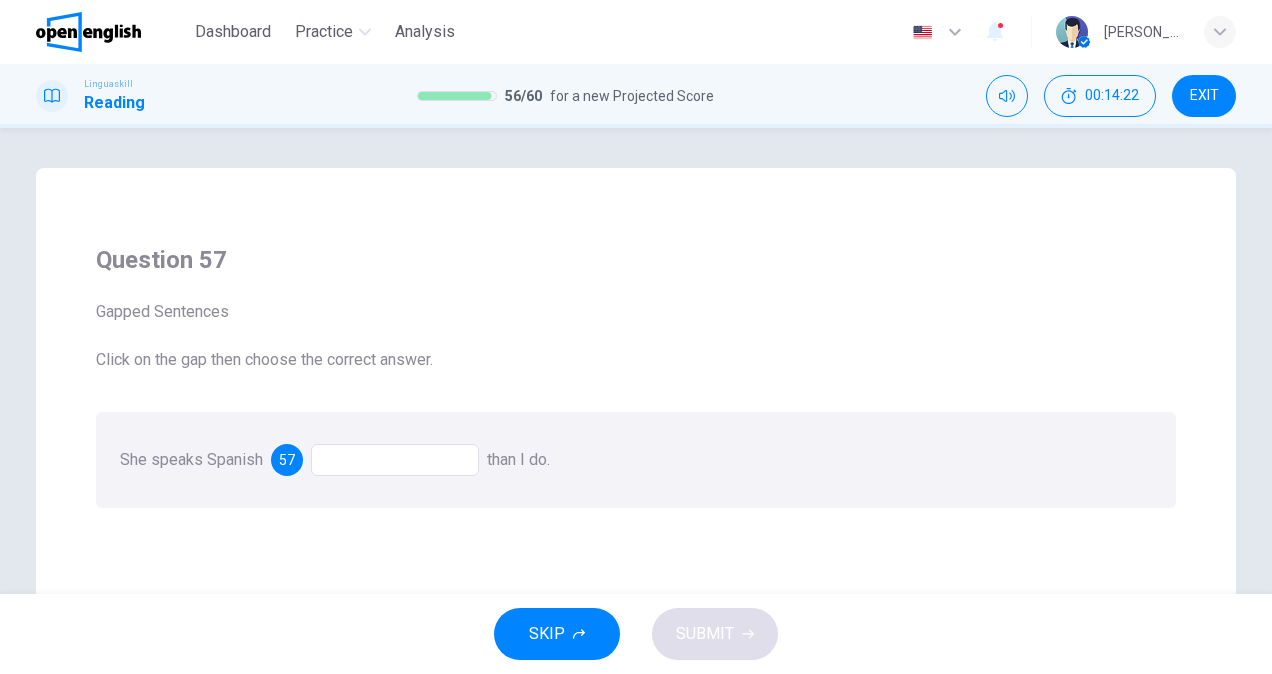 click at bounding box center [395, 460] 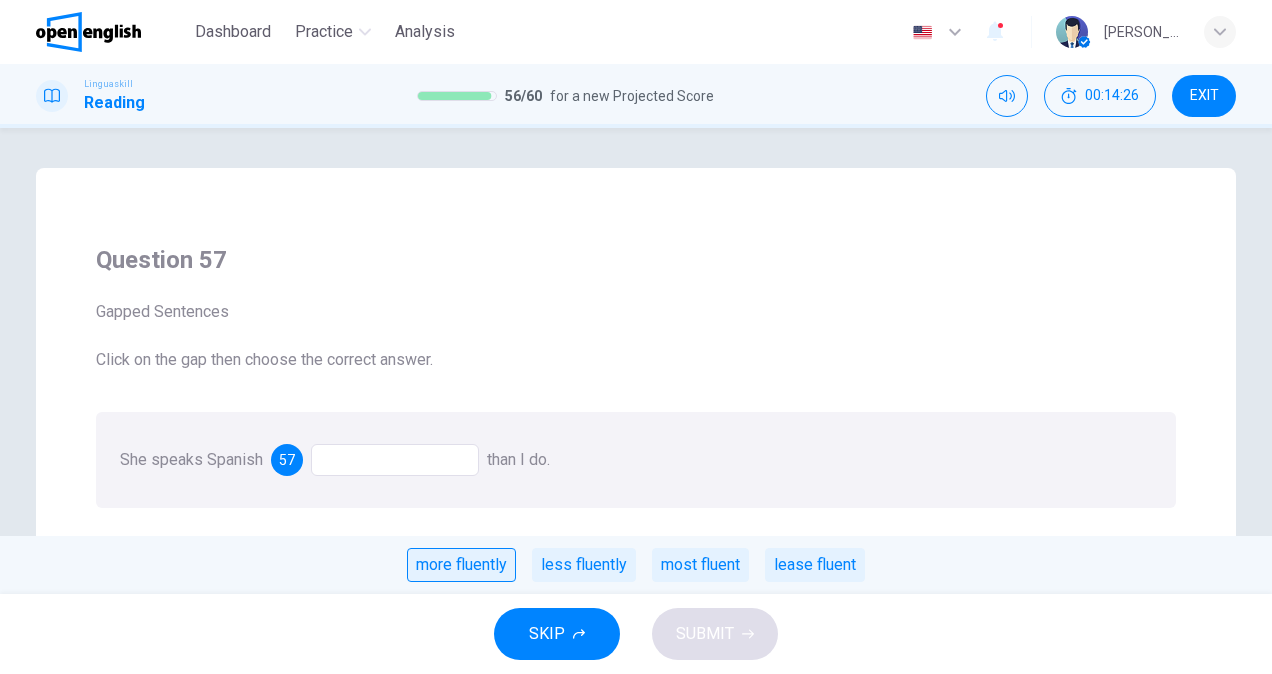 click on "more fluently" at bounding box center [461, 565] 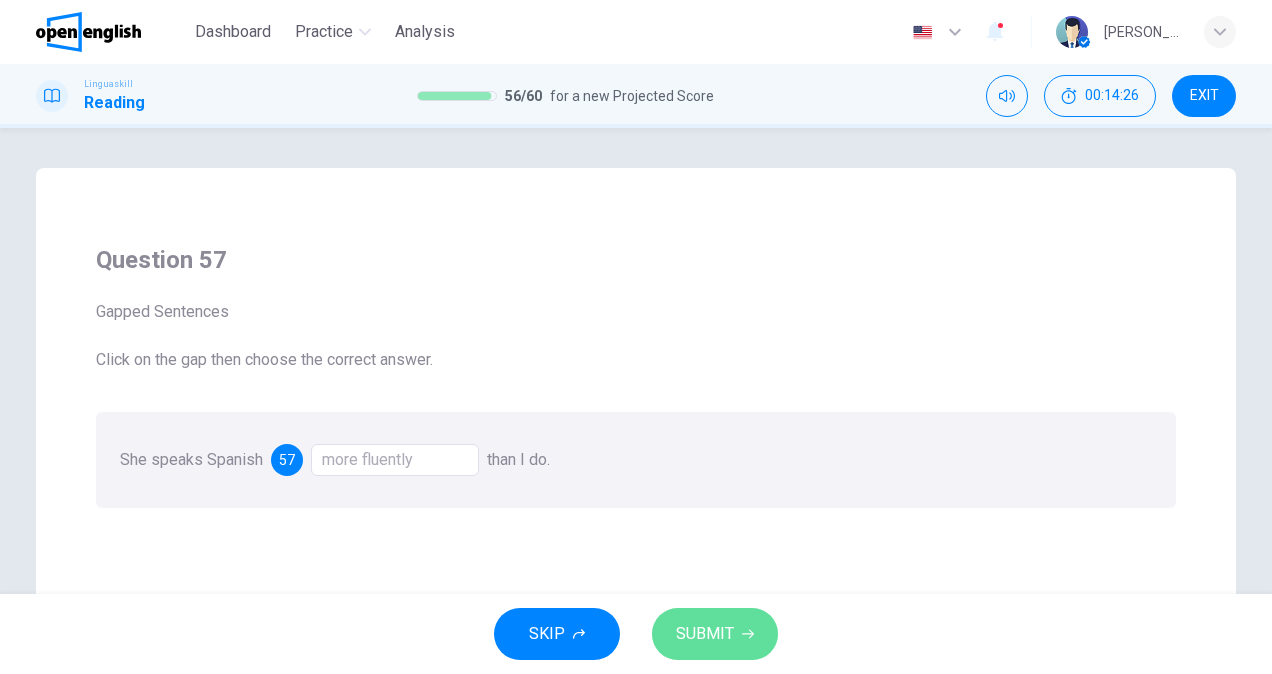 click on "SUBMIT" at bounding box center [705, 634] 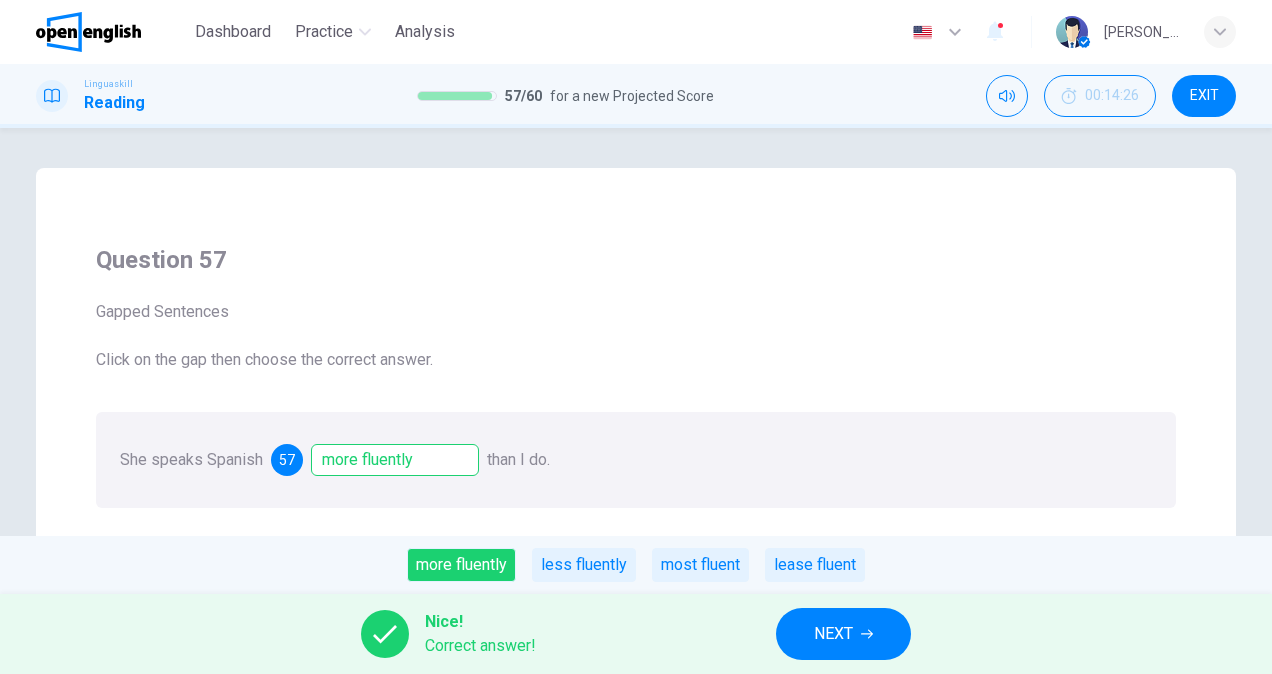 click on "NEXT" at bounding box center (843, 634) 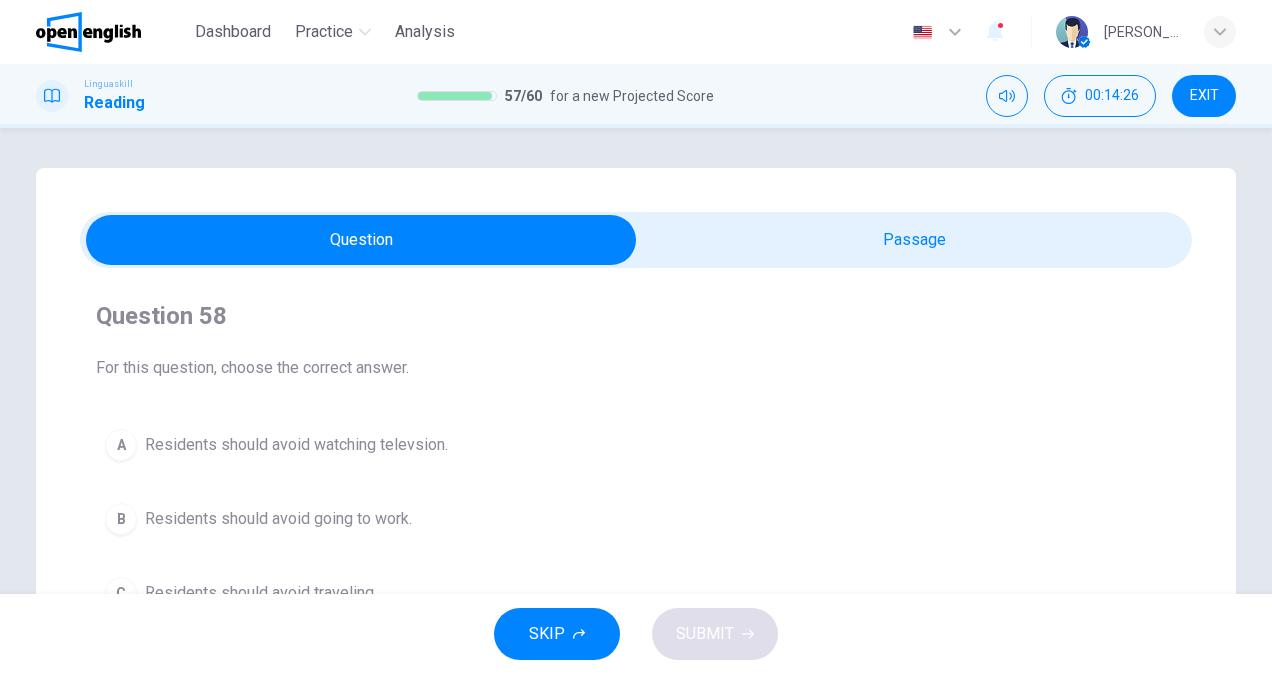 click on "Question Passage Weather Alert CLICK TO ZOOM Question 58 For this question, choose the correct answer. A Residents should avoid watching televsion. B Residents should avoid going to work.  C Residents should avoid traveling." at bounding box center (636, 570) 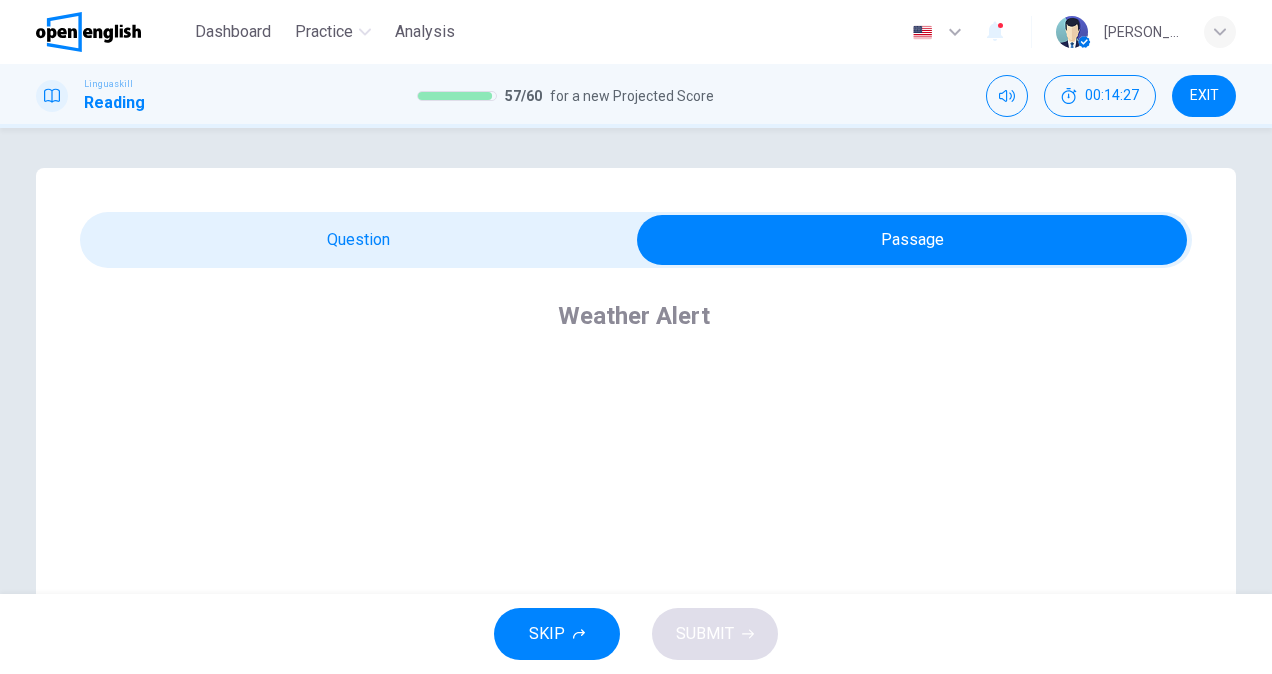 scroll, scrollTop: 100, scrollLeft: 0, axis: vertical 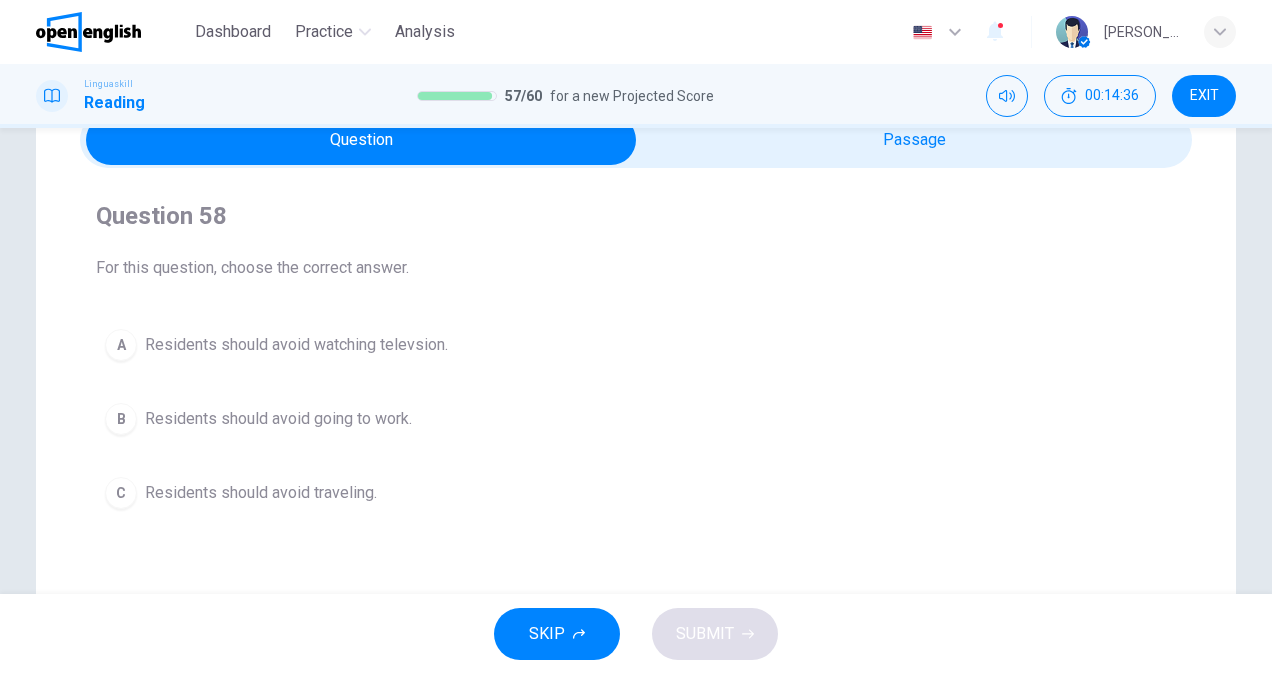 click on "Residents should avoid traveling." at bounding box center (261, 493) 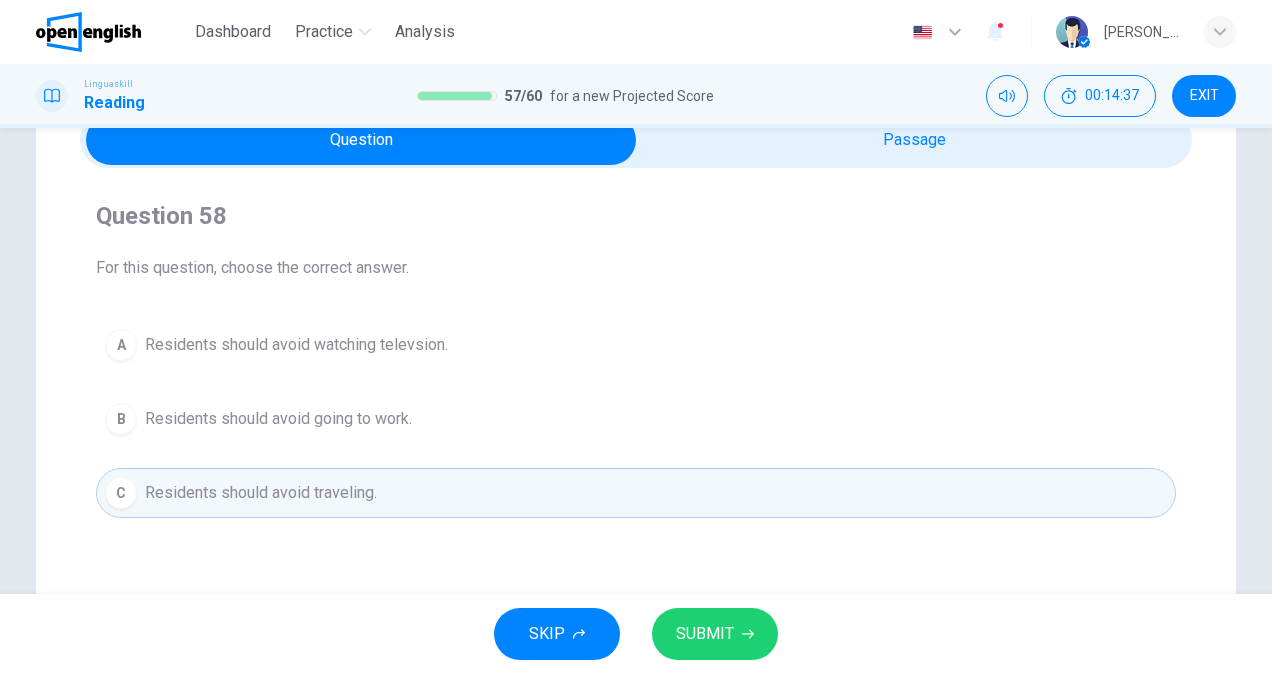 click on "SUBMIT" at bounding box center (705, 634) 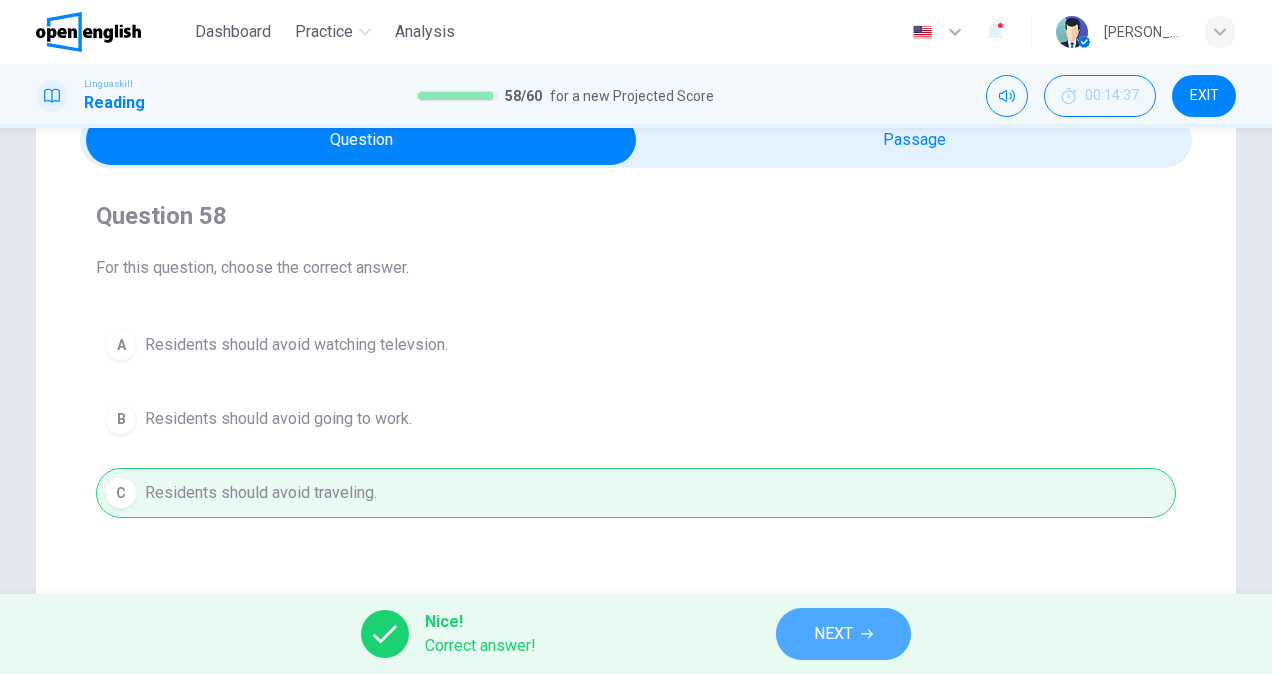 click on "NEXT" at bounding box center [833, 634] 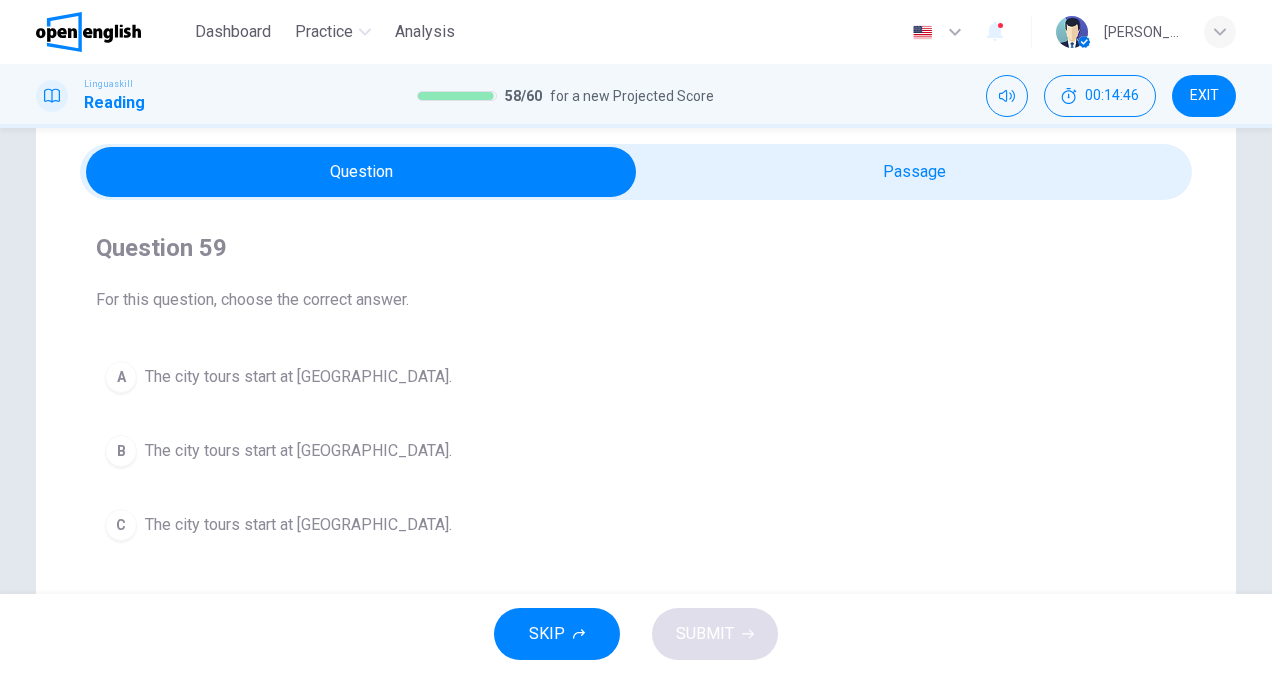 scroll, scrollTop: 100, scrollLeft: 0, axis: vertical 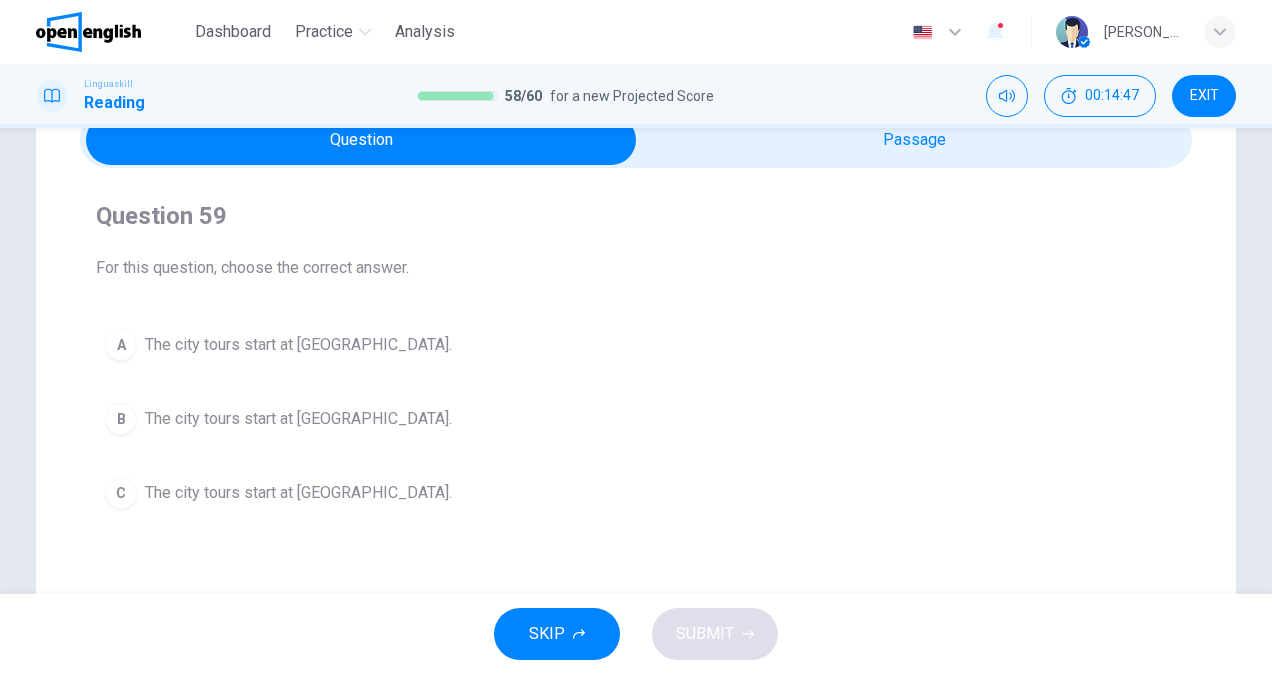 click on "The city tours start at City Museum." at bounding box center [298, 345] 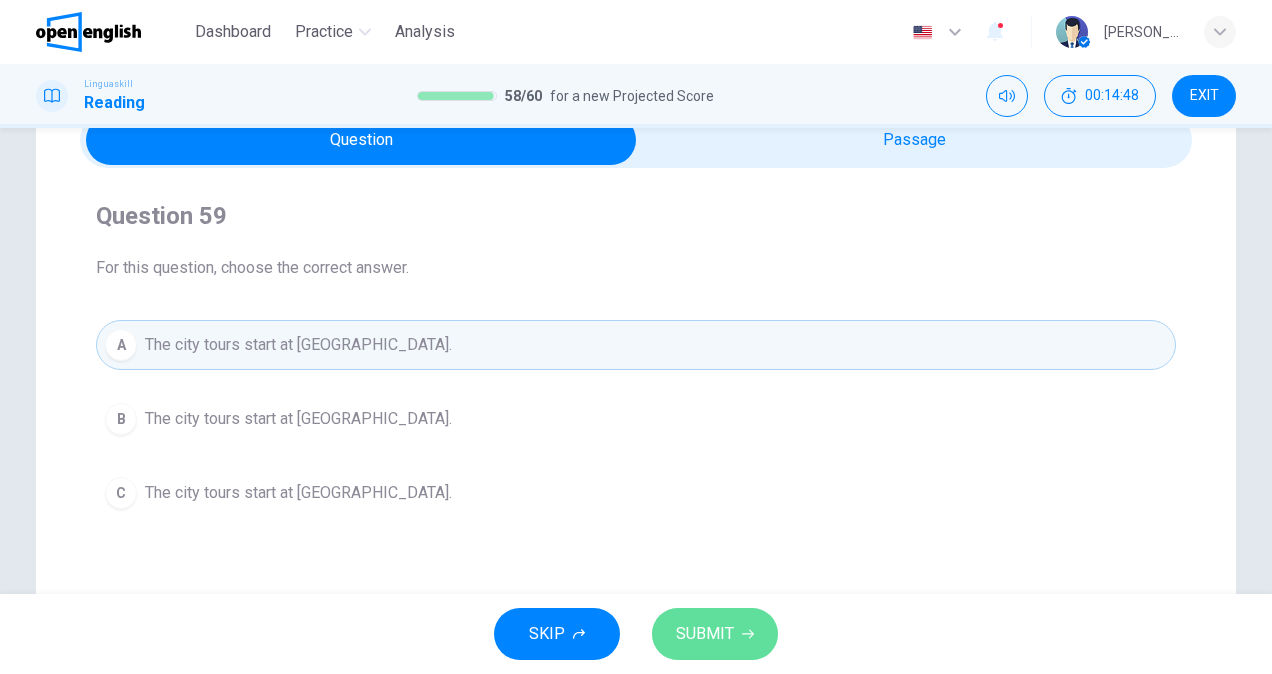 click on "SUBMIT" at bounding box center (715, 634) 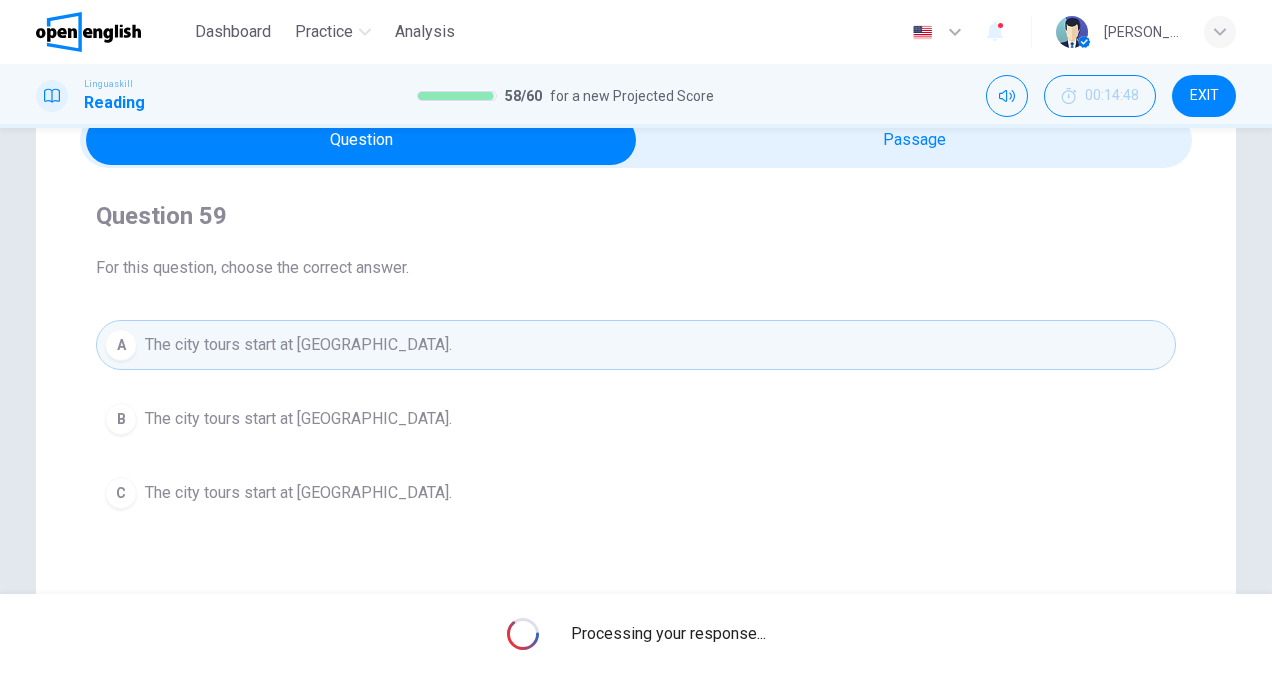 click on "Processing your response..." at bounding box center (636, 634) 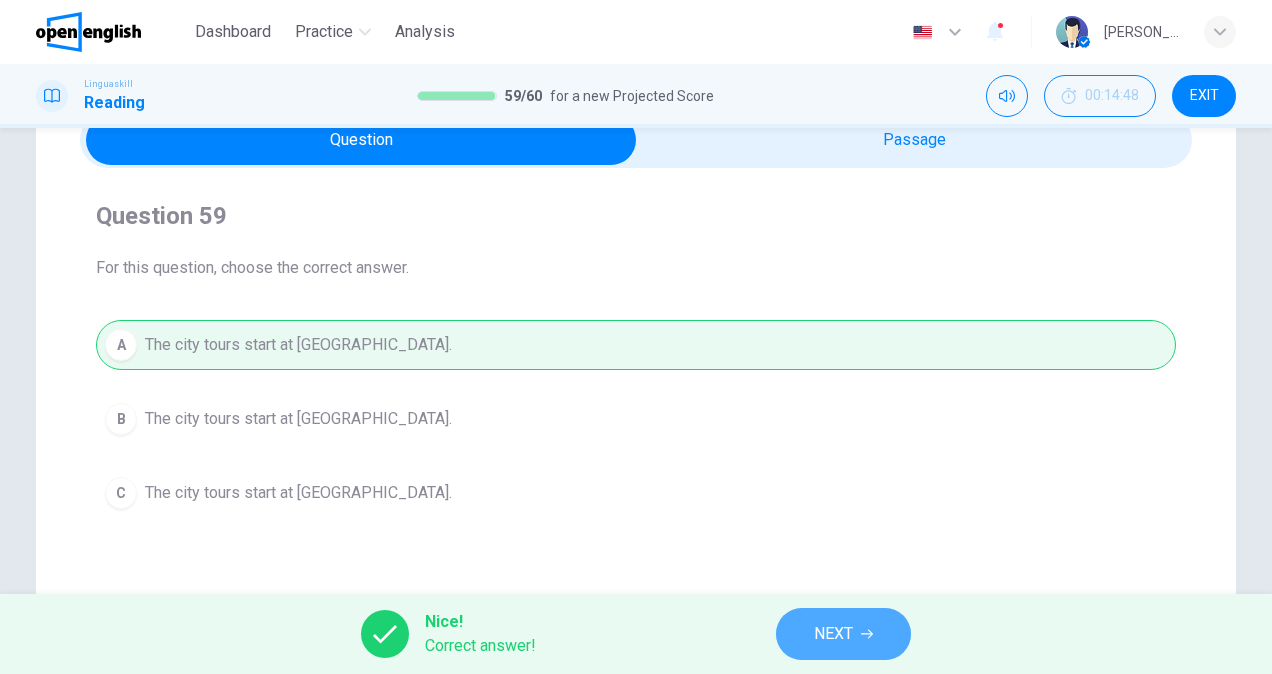 click on "NEXT" at bounding box center [843, 634] 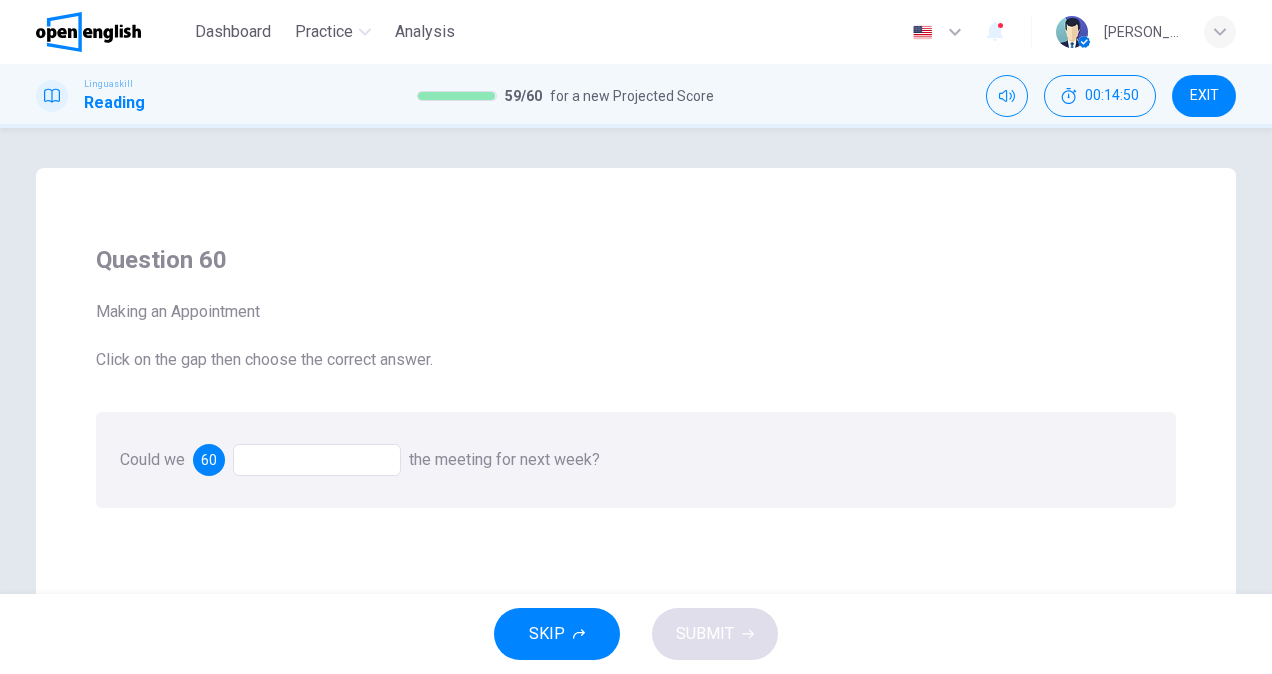 click at bounding box center (317, 460) 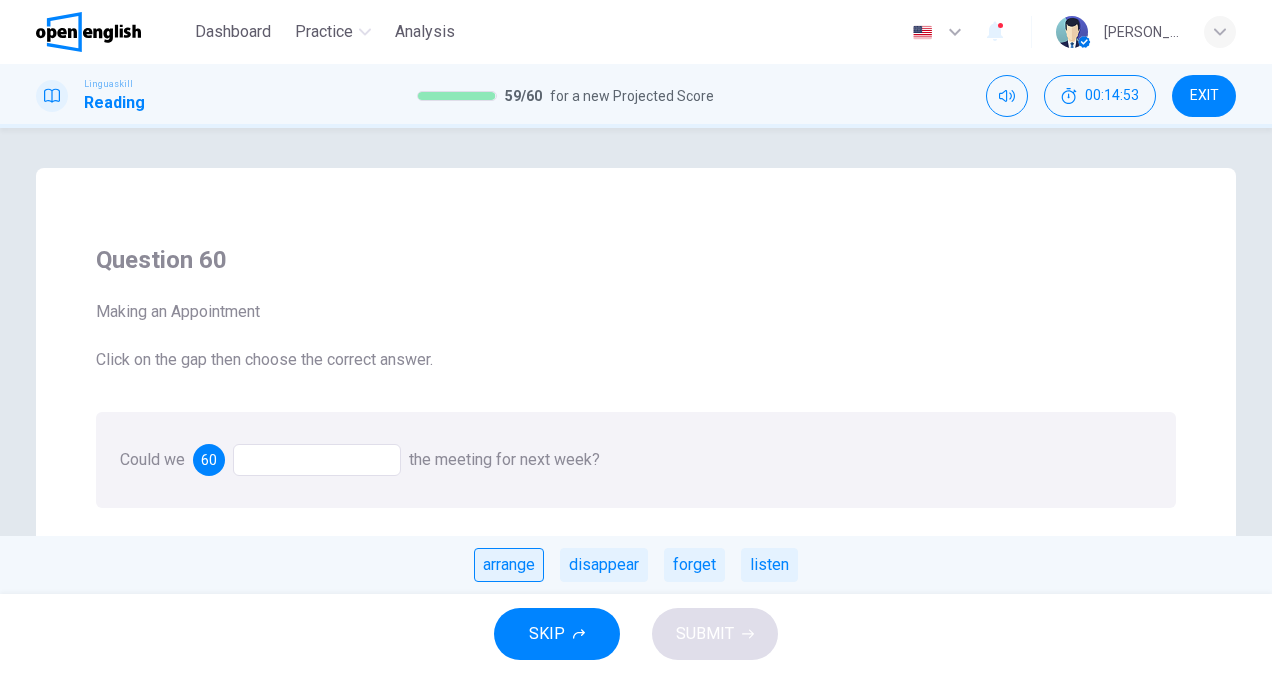 click on "arrange" at bounding box center (509, 565) 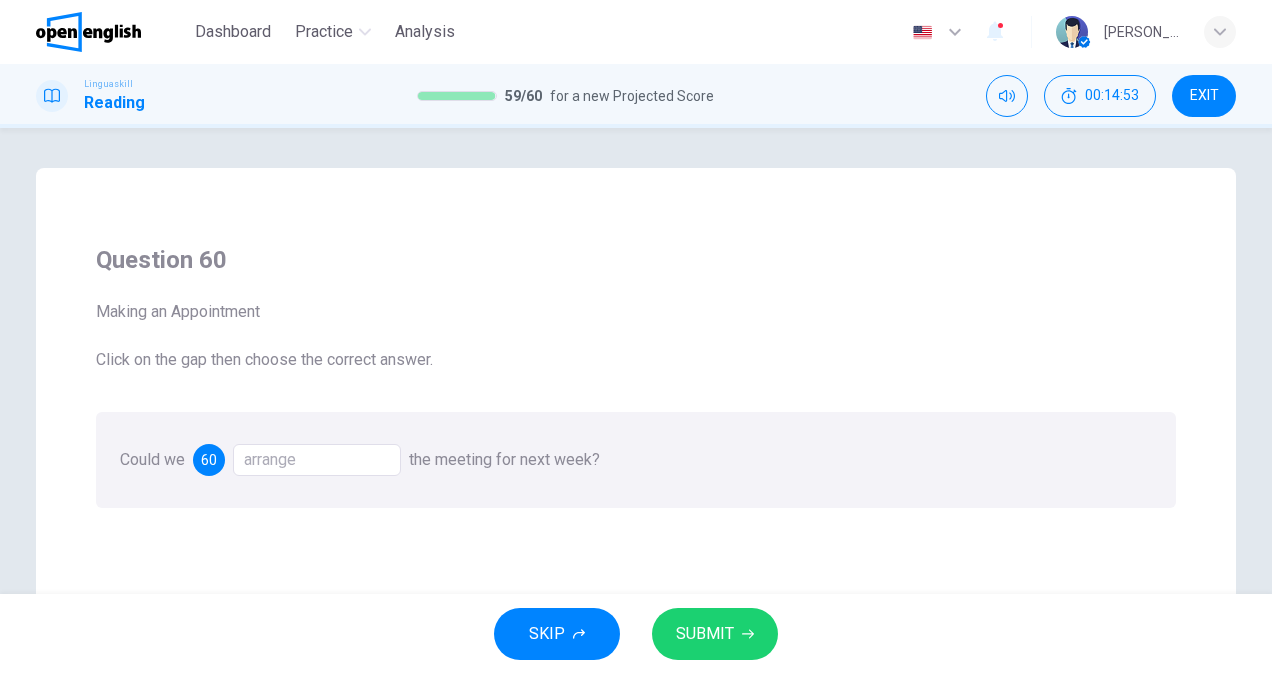 click on "SUBMIT" at bounding box center (715, 634) 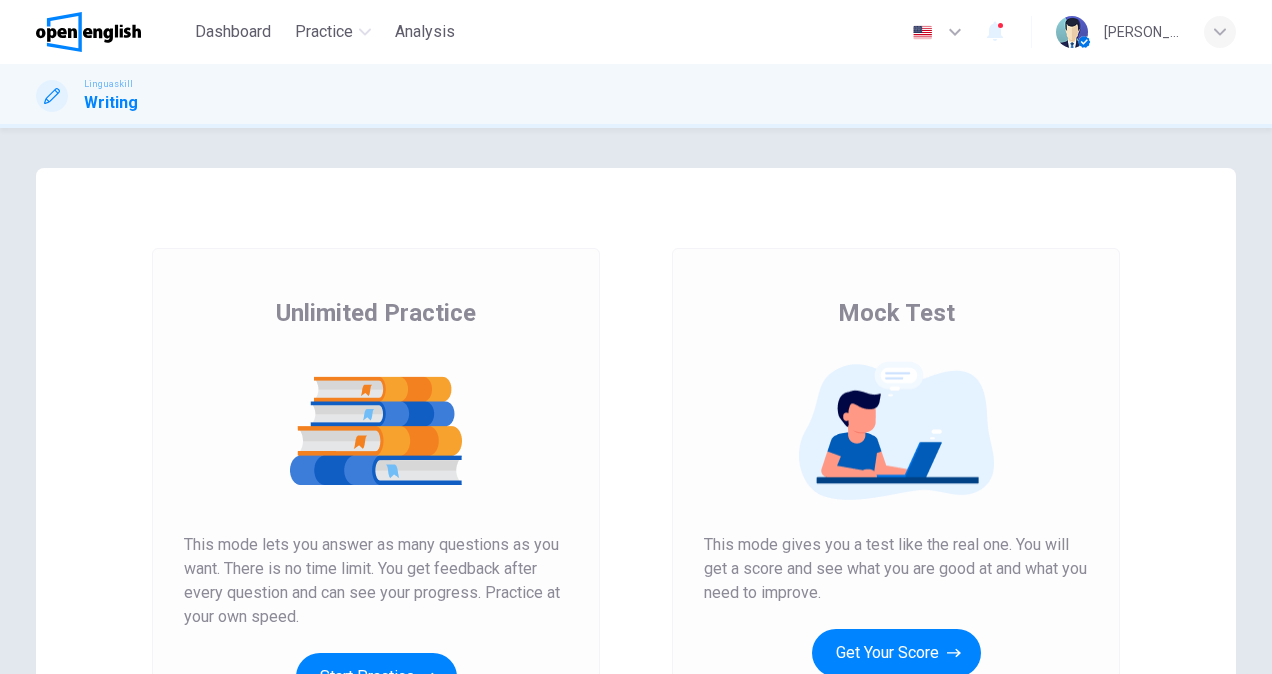 scroll, scrollTop: 0, scrollLeft: 0, axis: both 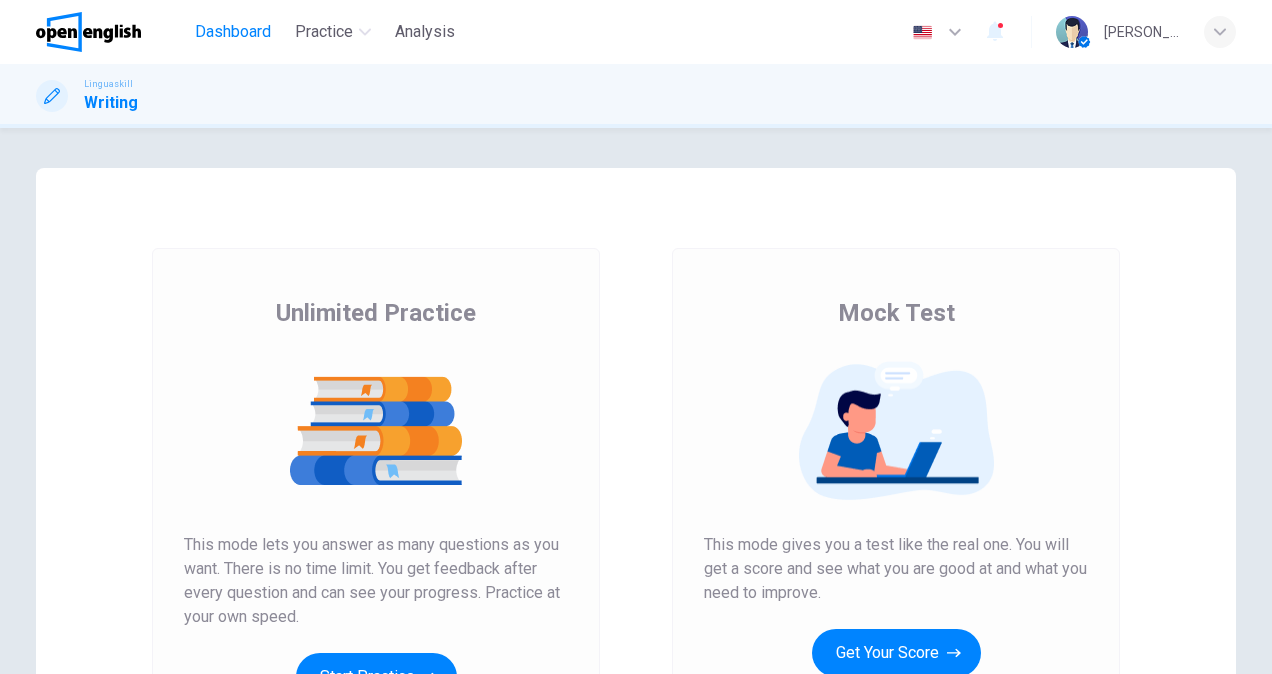 click on "Dashboard" at bounding box center (233, 32) 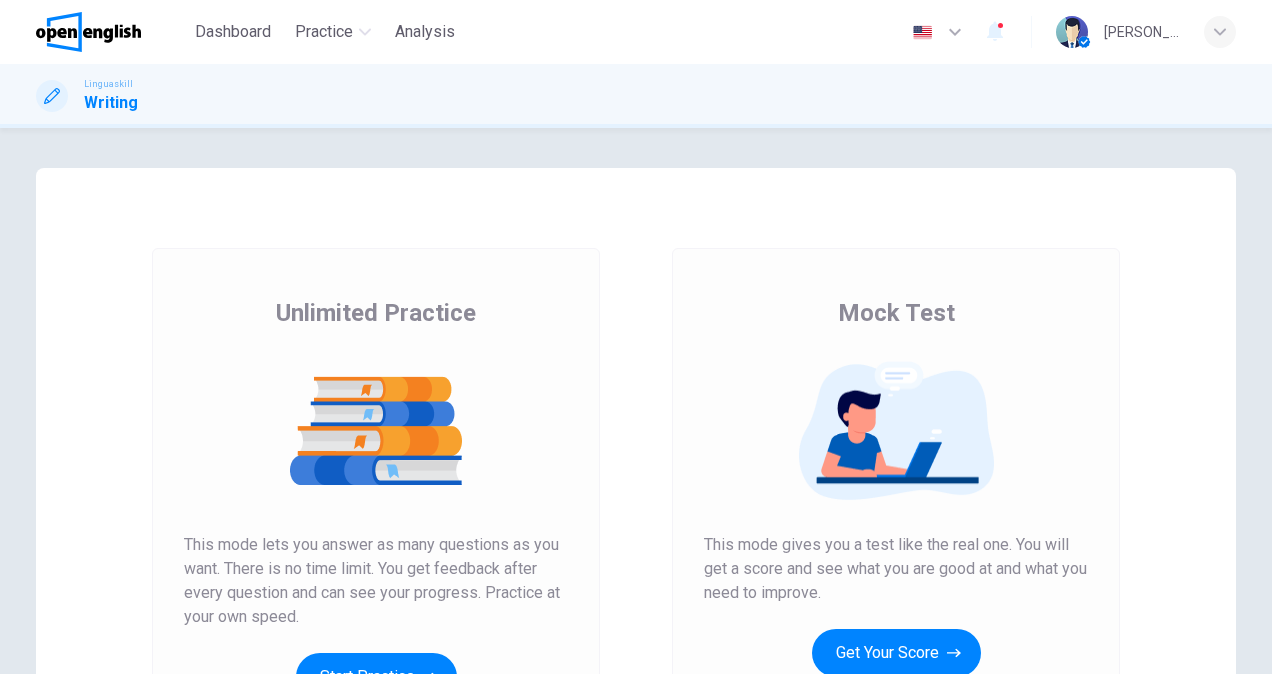 scroll, scrollTop: 0, scrollLeft: 0, axis: both 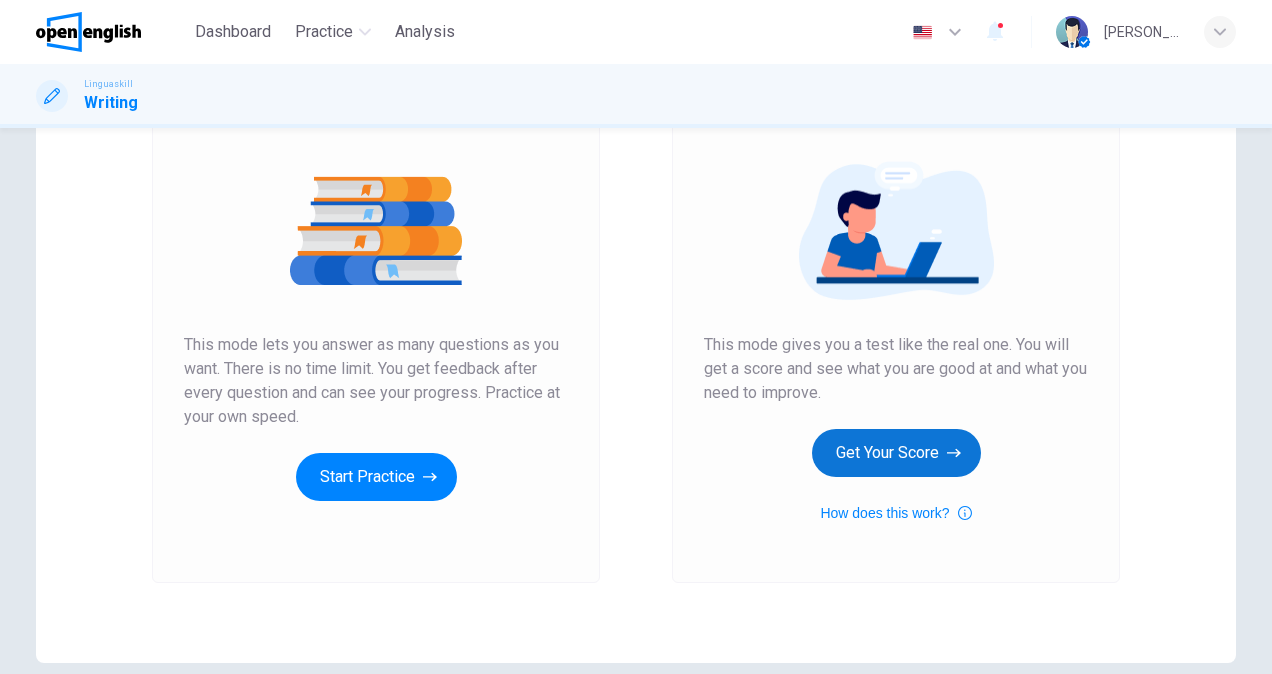 click on "Get Your Score" at bounding box center (896, 453) 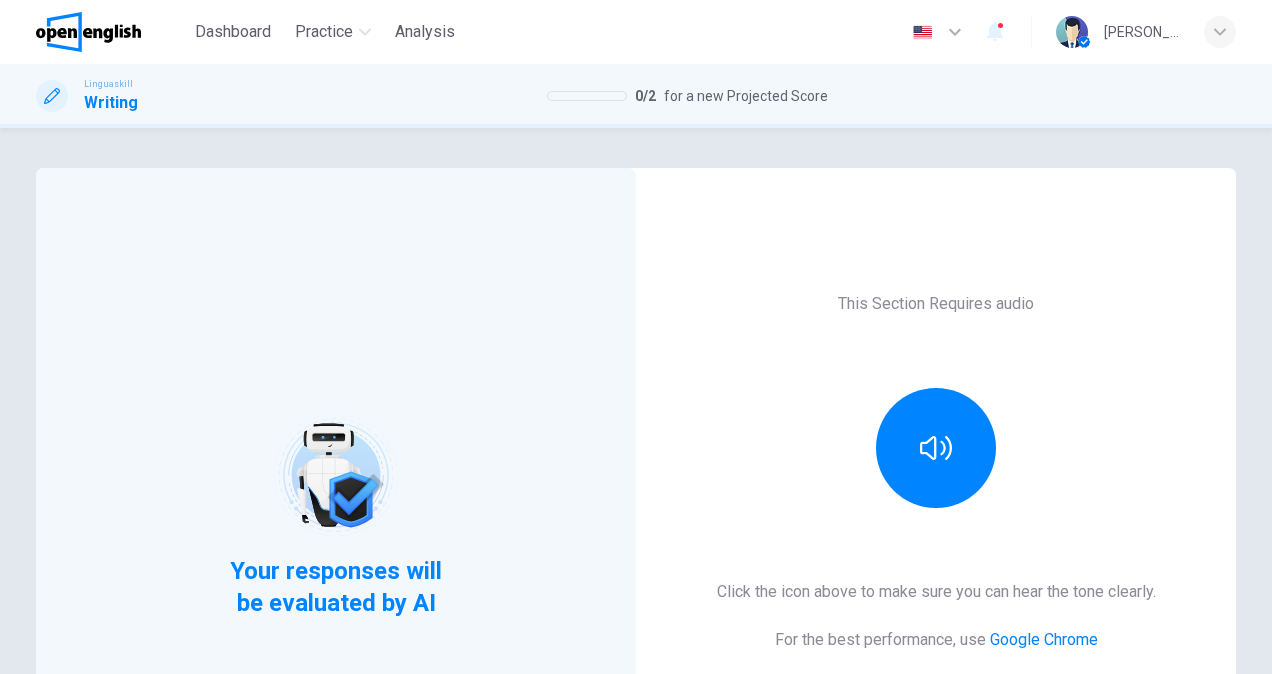 scroll, scrollTop: 200, scrollLeft: 0, axis: vertical 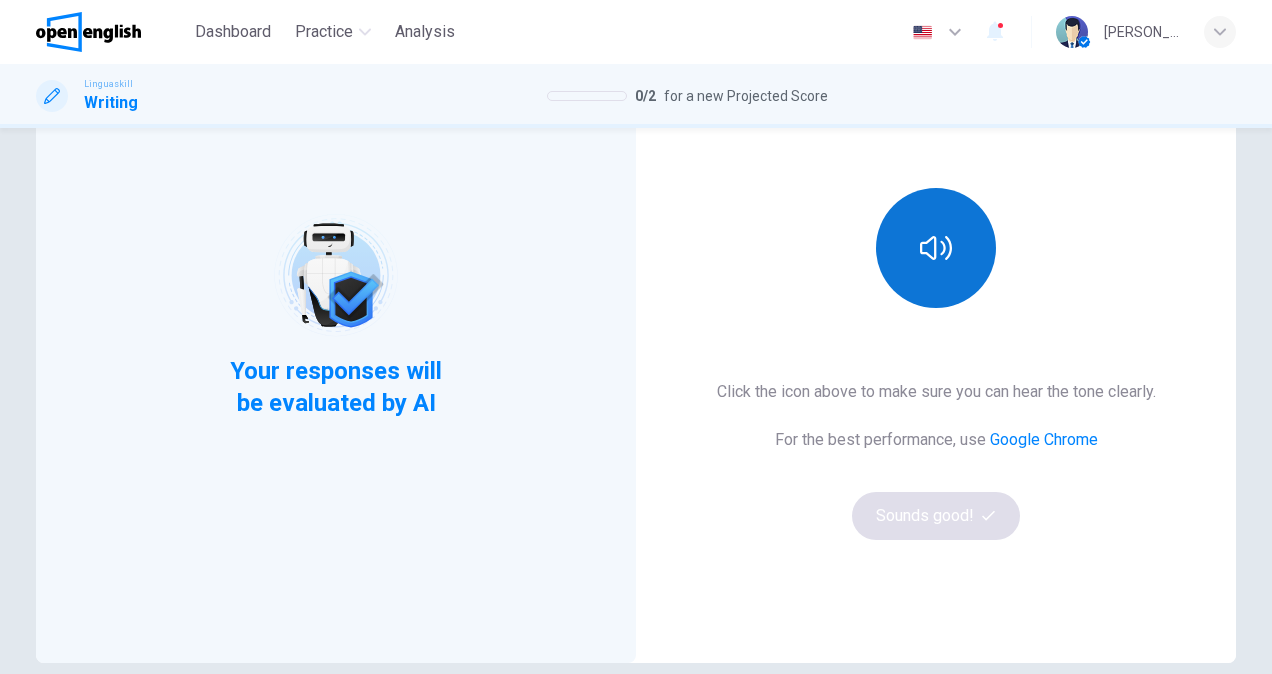 drag, startPoint x: 940, startPoint y: 232, endPoint x: 940, endPoint y: 261, distance: 29 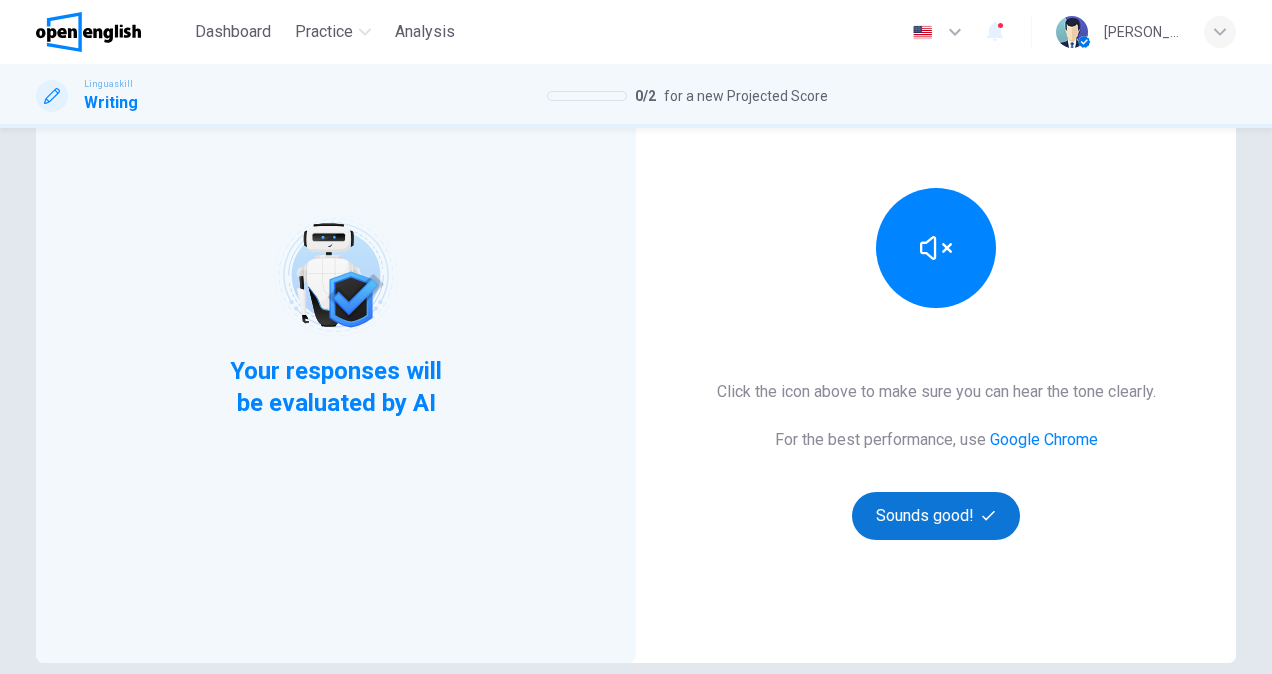 click on "Sounds good!" at bounding box center (936, 516) 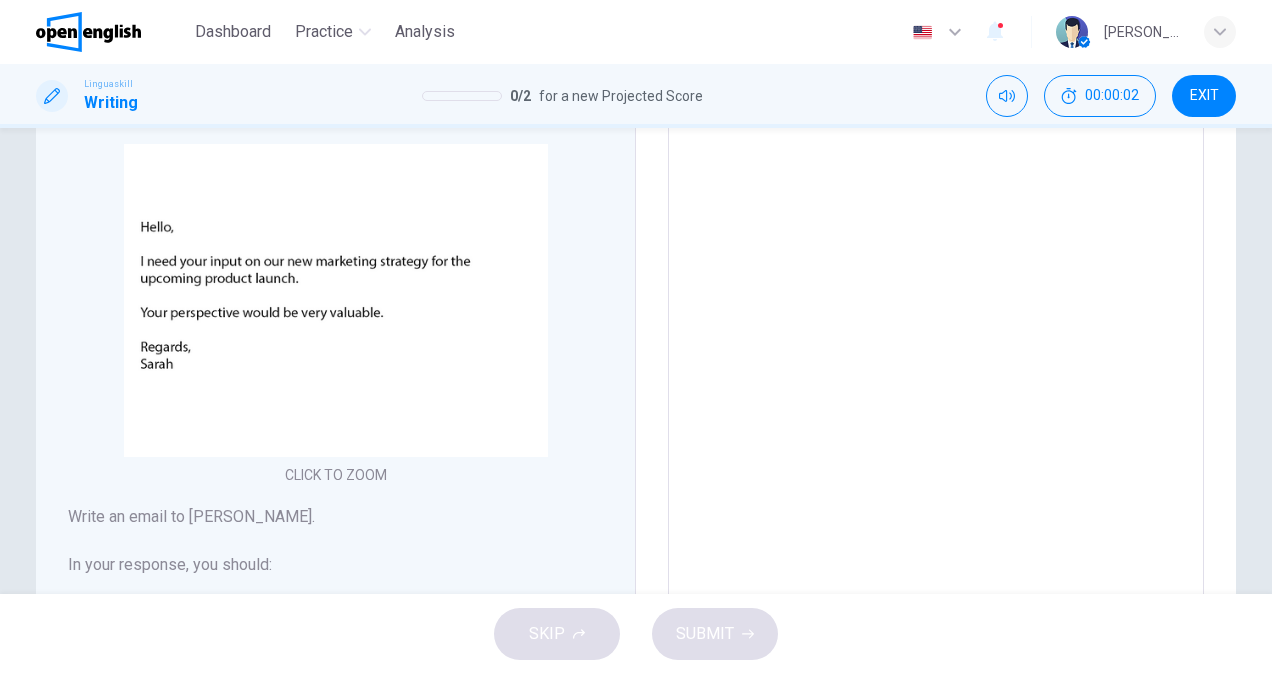 click on "Write an email to Sarah. In your response, you should: - Share your ideas about the marketing strategy - Propose a timeline for implementing the strategy - Offer to prepare a presentation for the next team meeting Write at least 50 words." at bounding box center [335, 613] 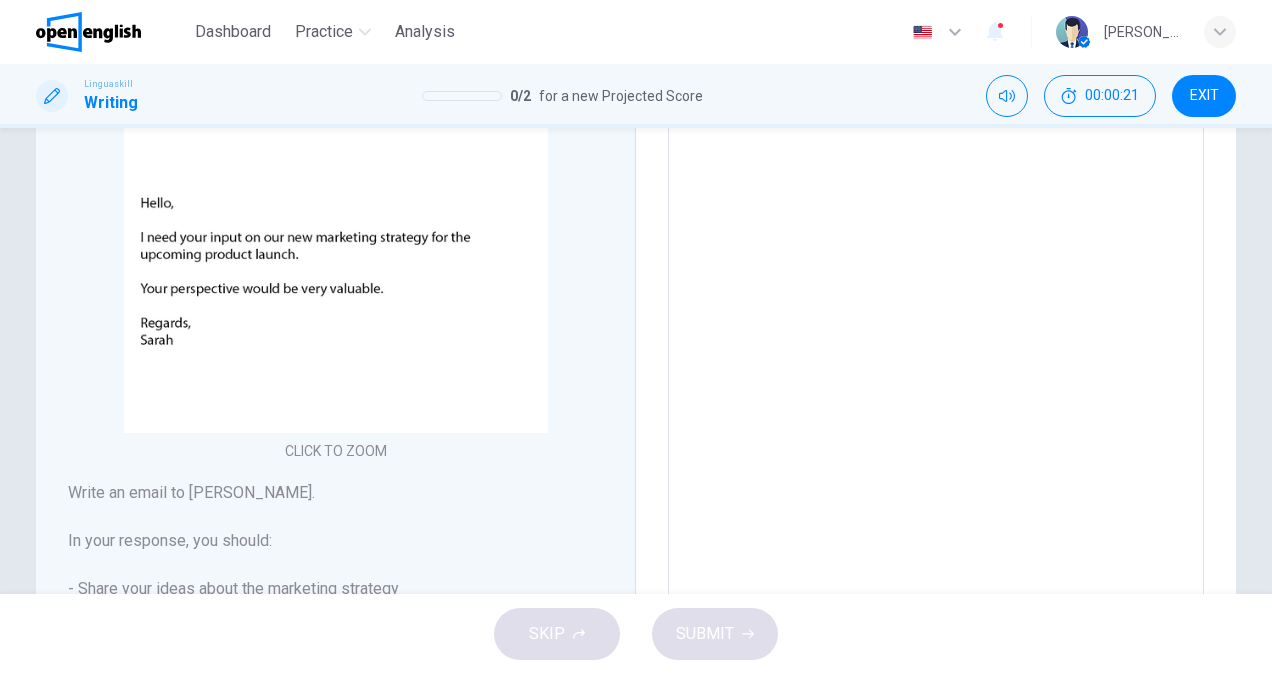 scroll, scrollTop: 131, scrollLeft: 0, axis: vertical 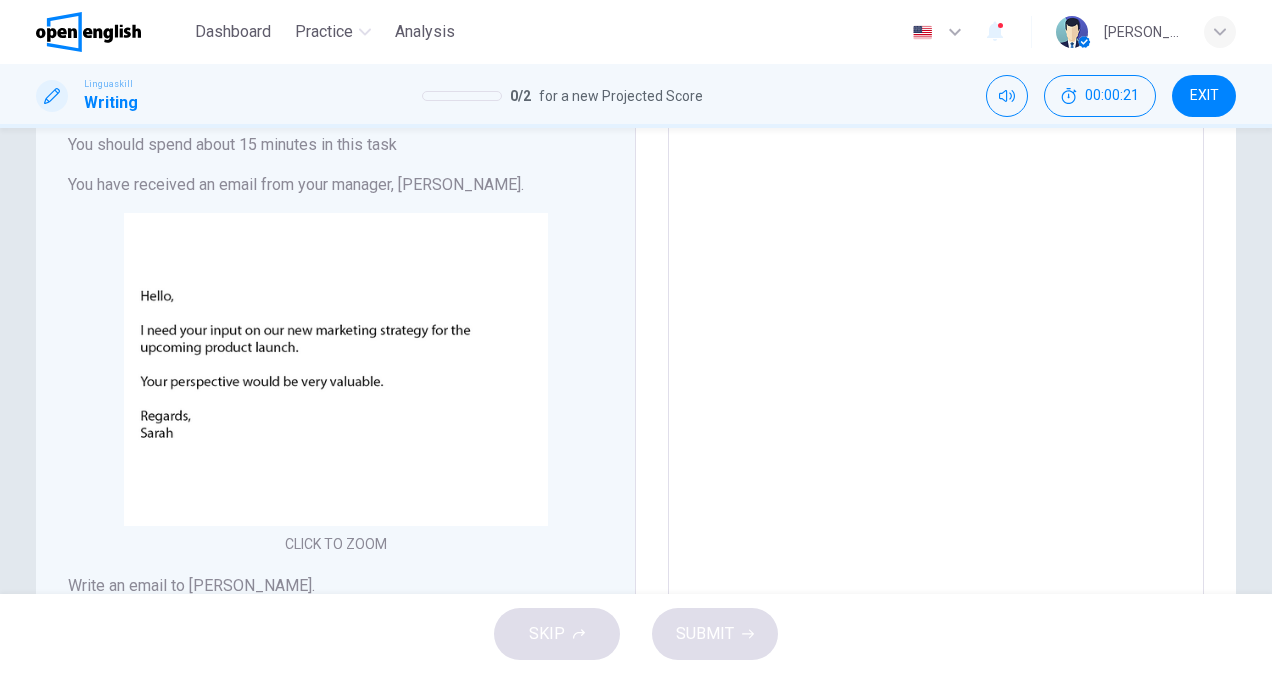 click at bounding box center (936, 445) 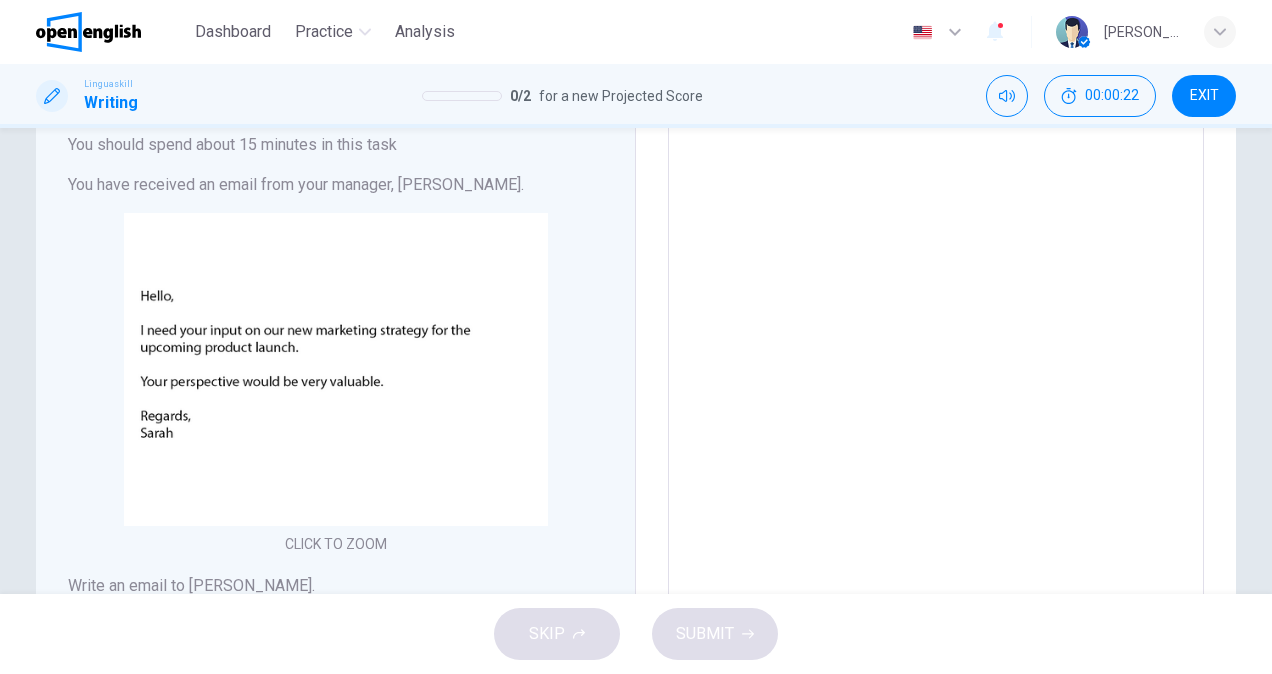type on "*" 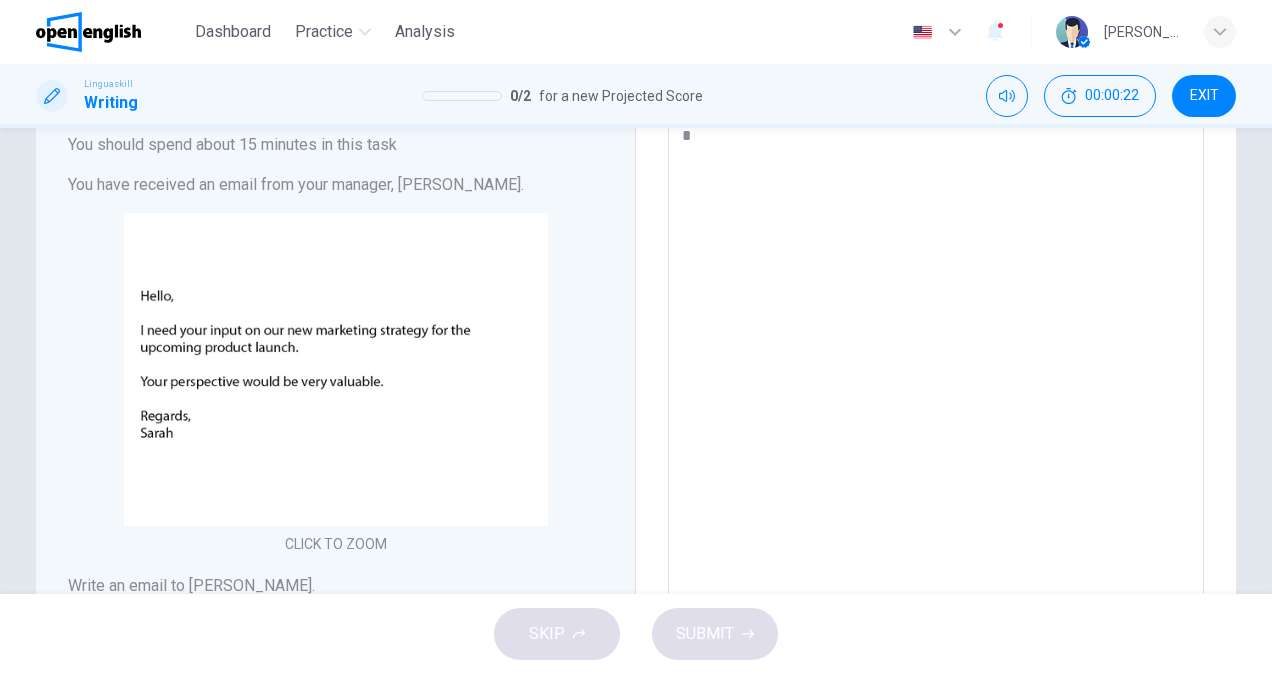 type on "*" 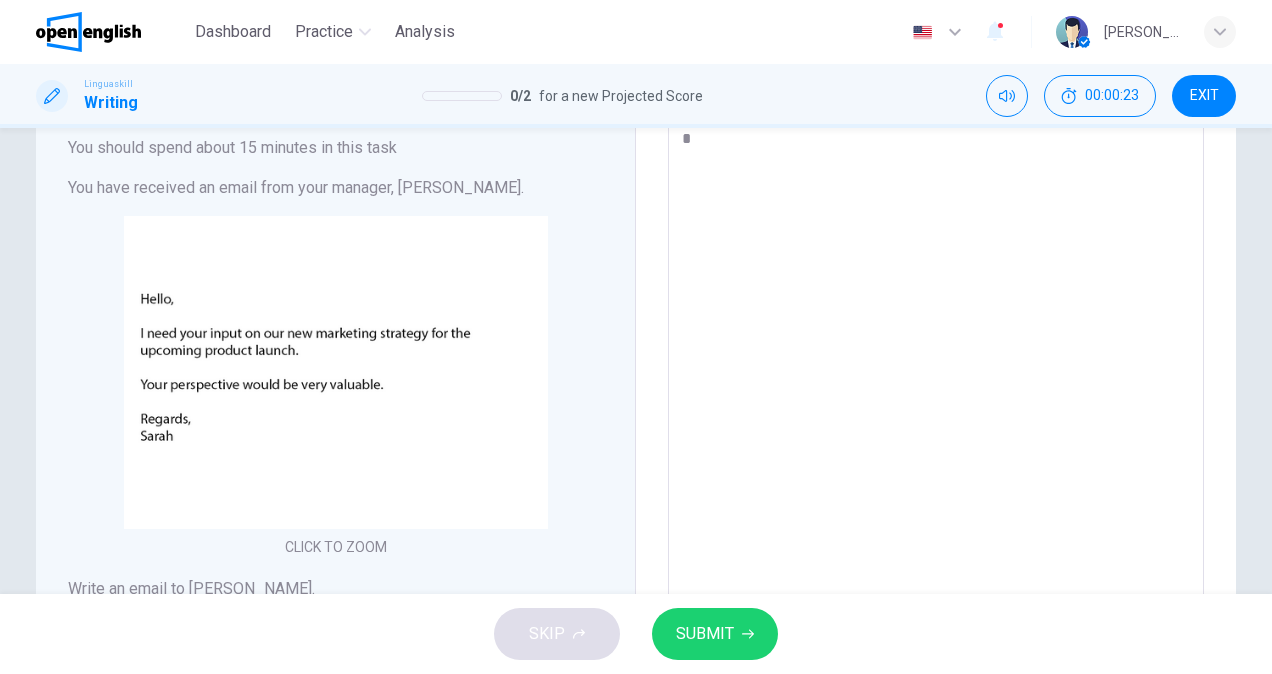 type on "**" 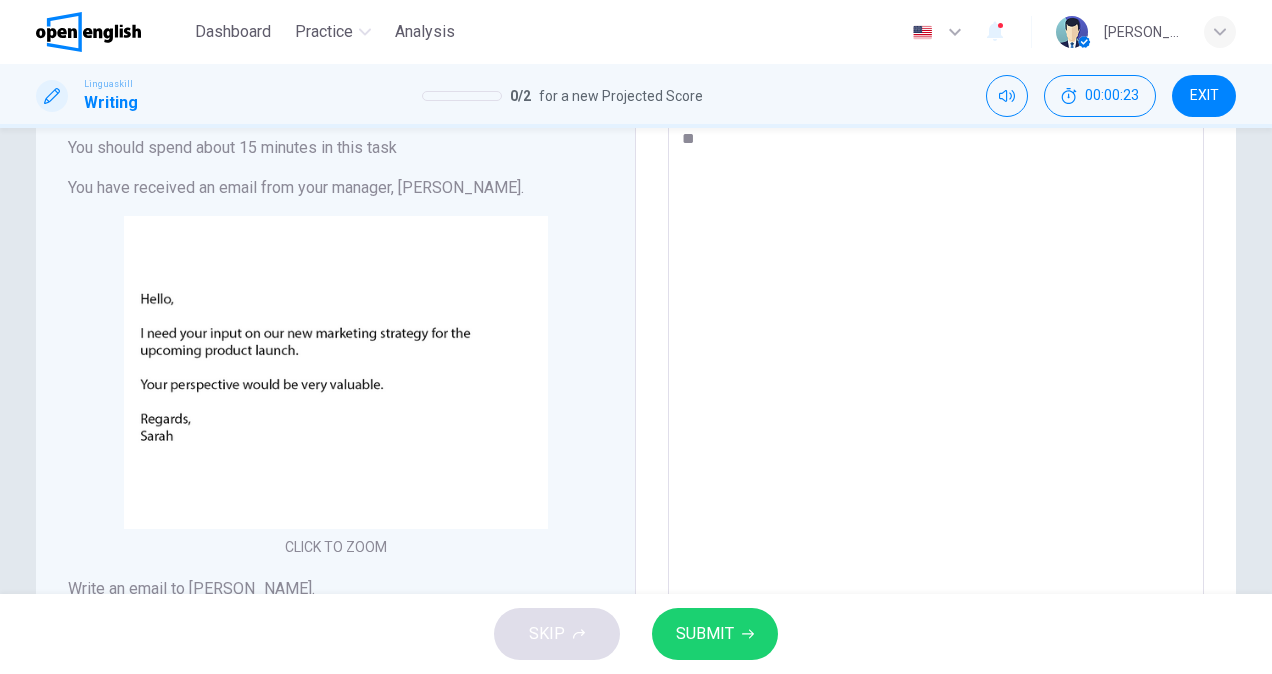 type on "*" 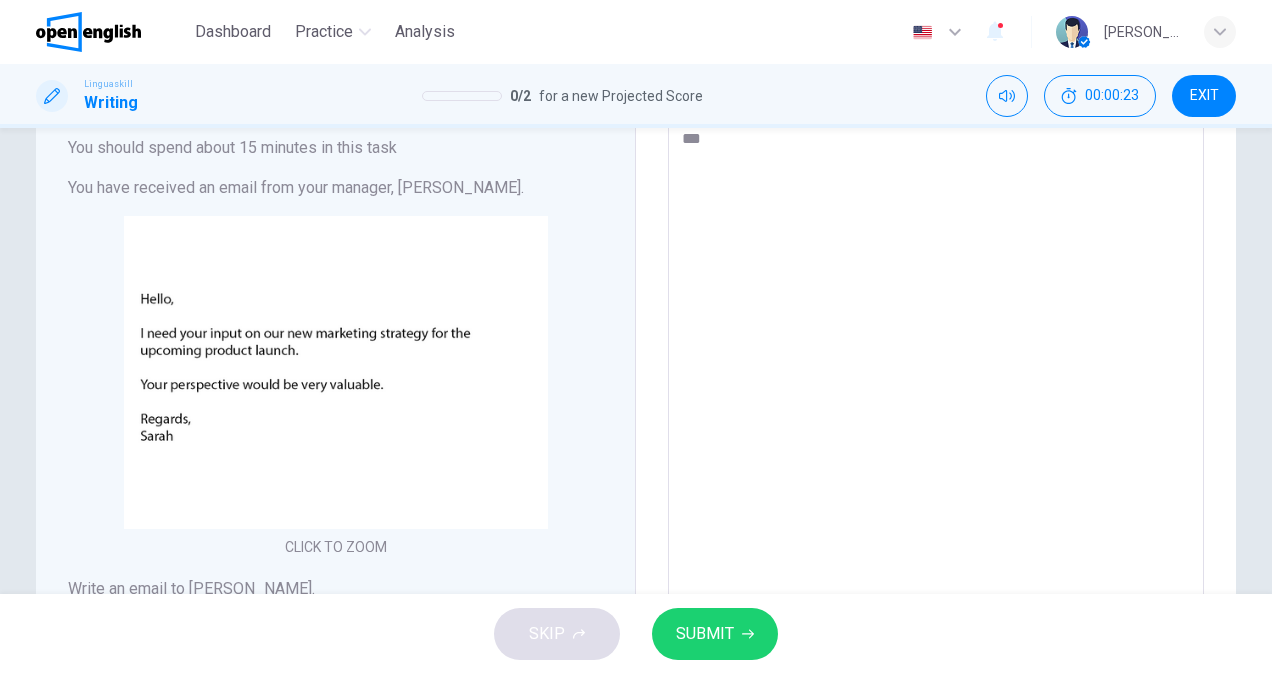 type on "*" 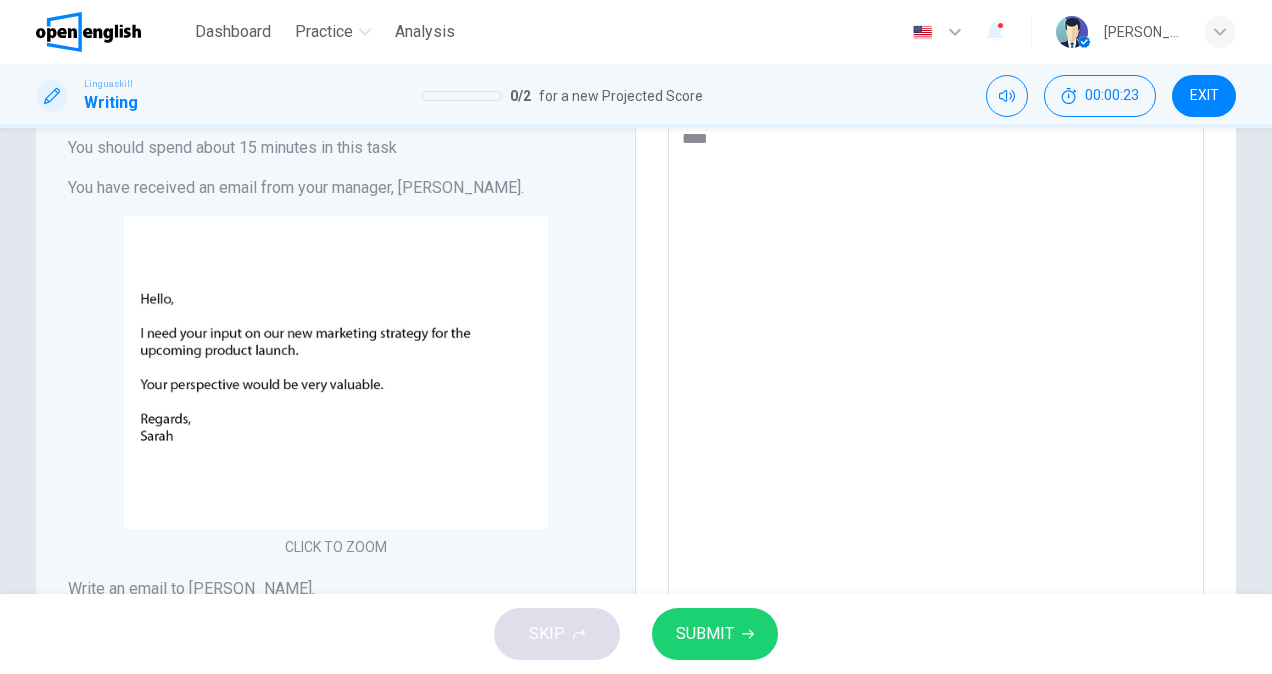 type on "*" 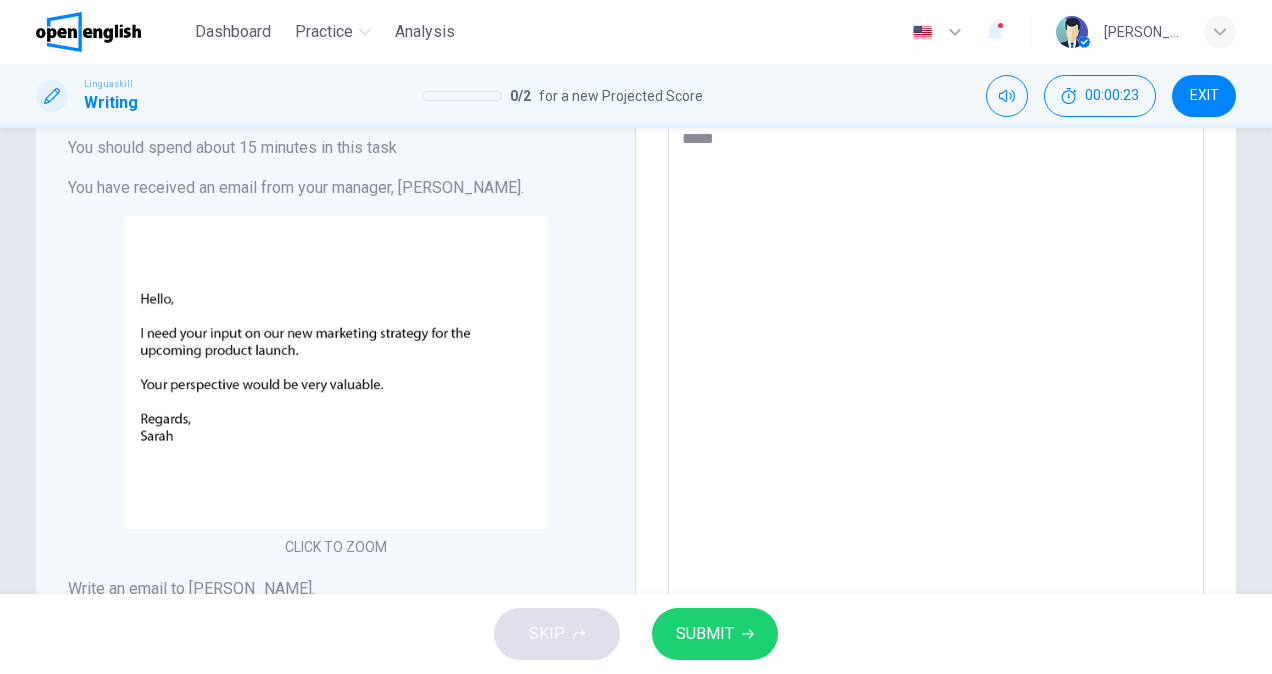 type on "*" 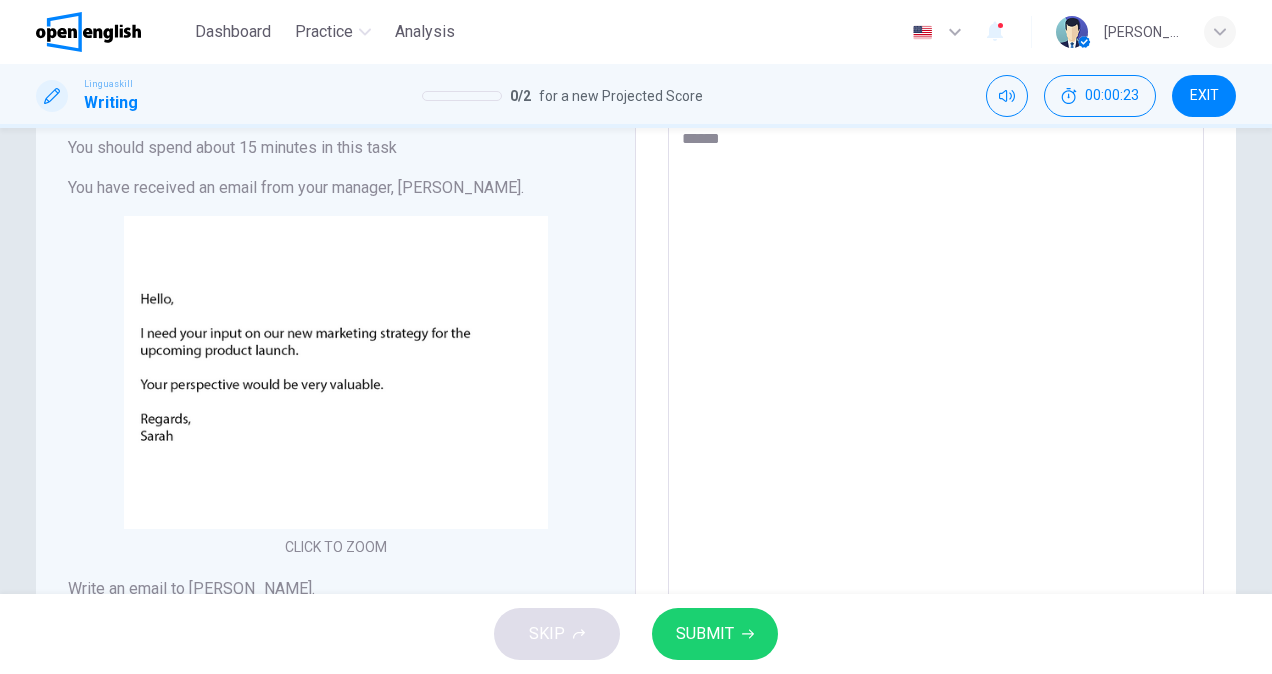 type on "*" 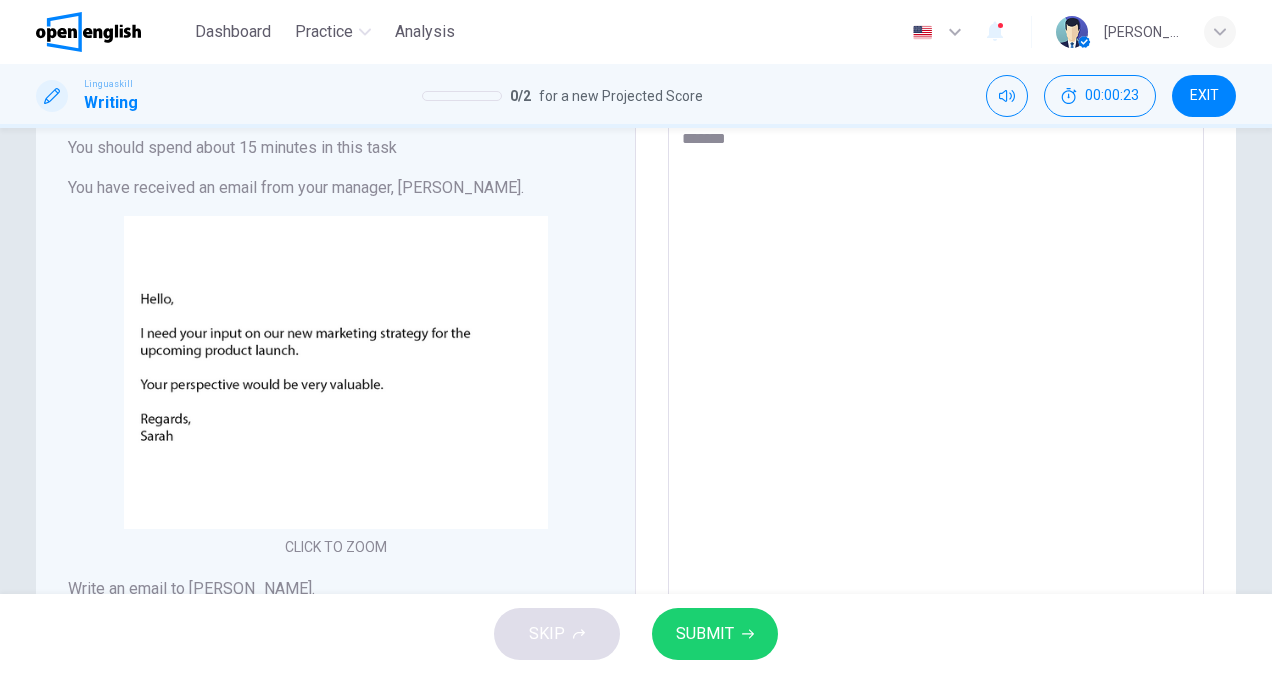 type on "*" 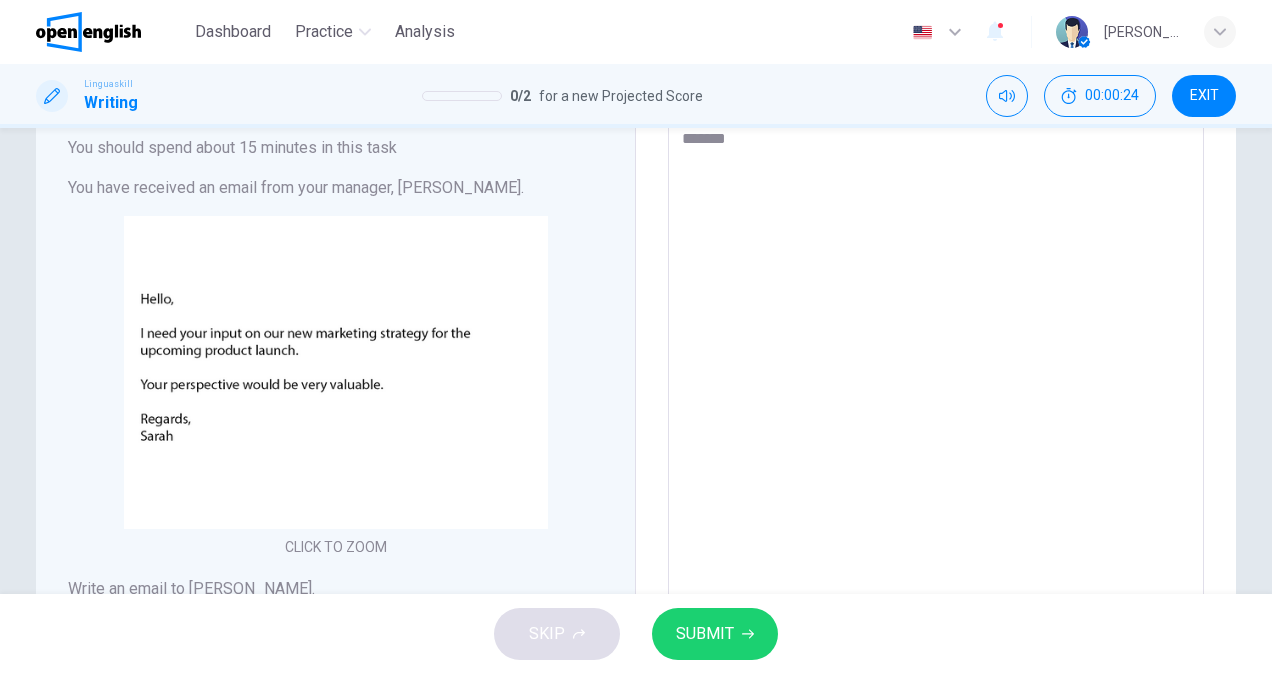 type on "********" 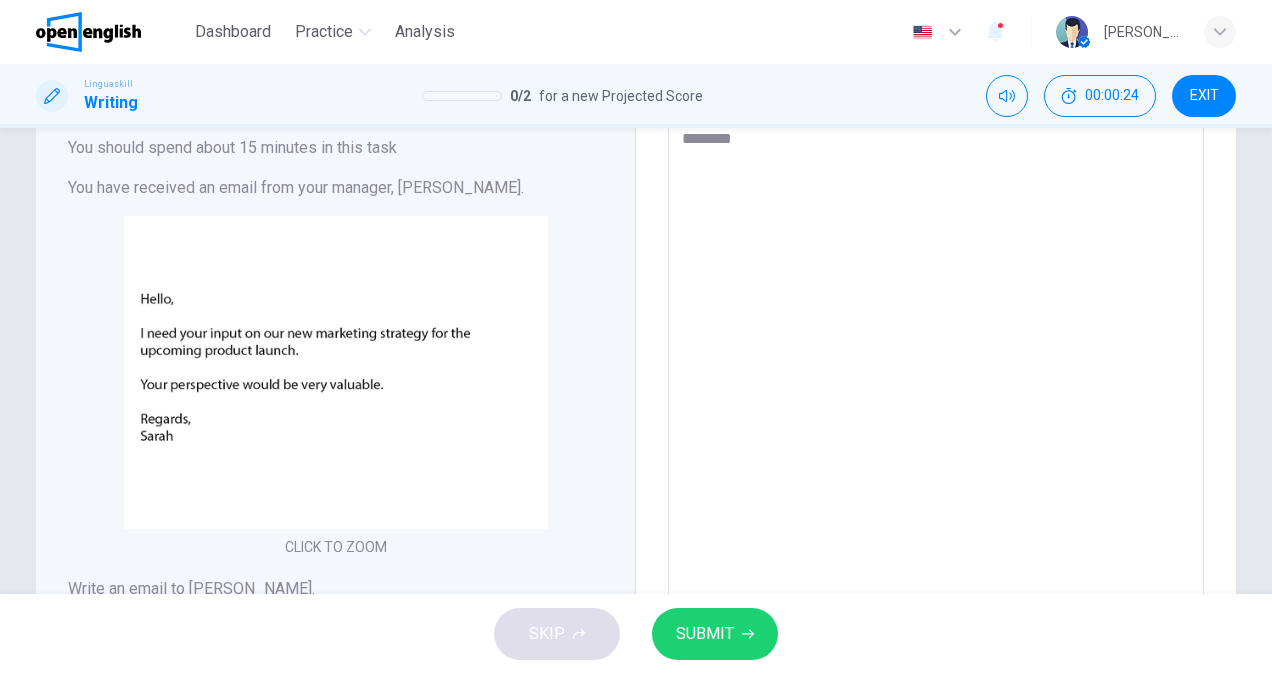 type on "*********" 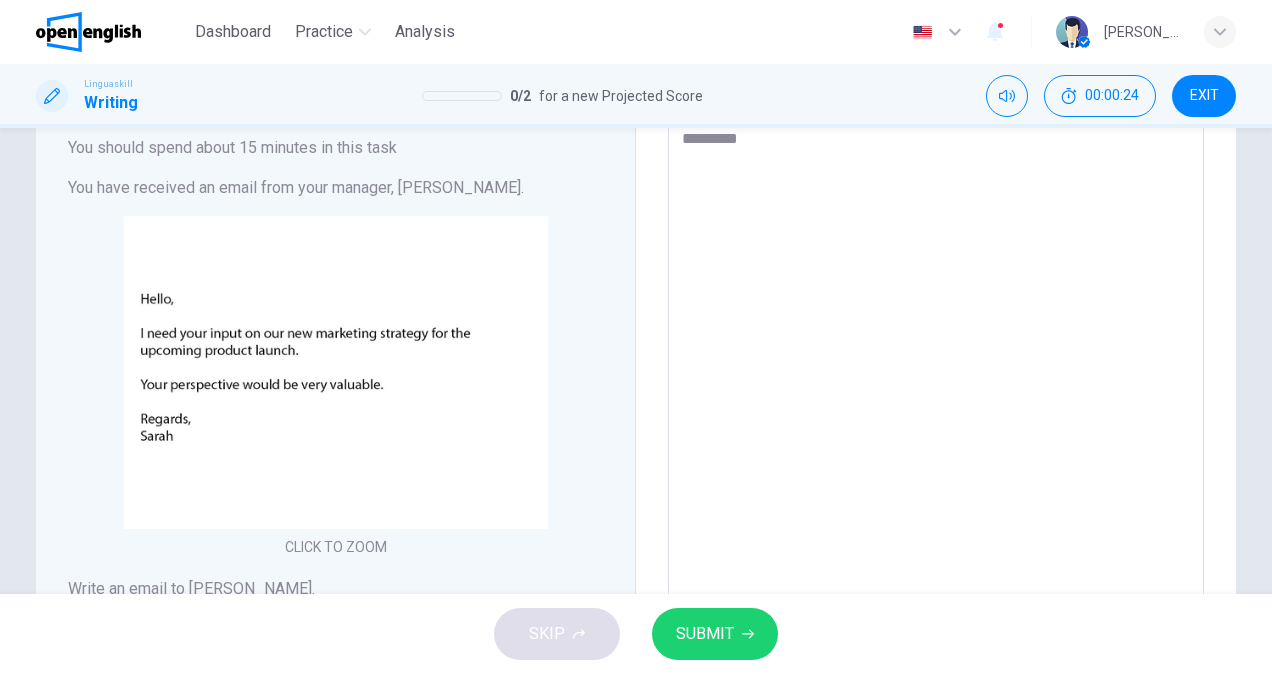 type on "*" 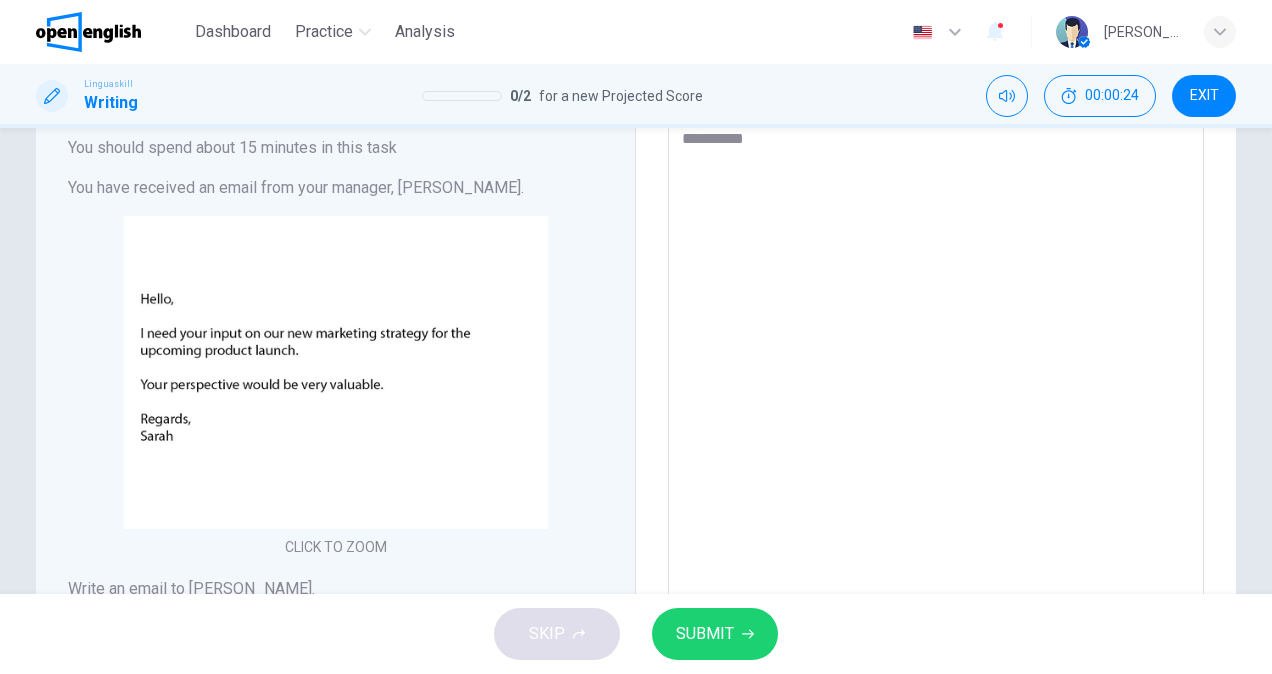 type on "*" 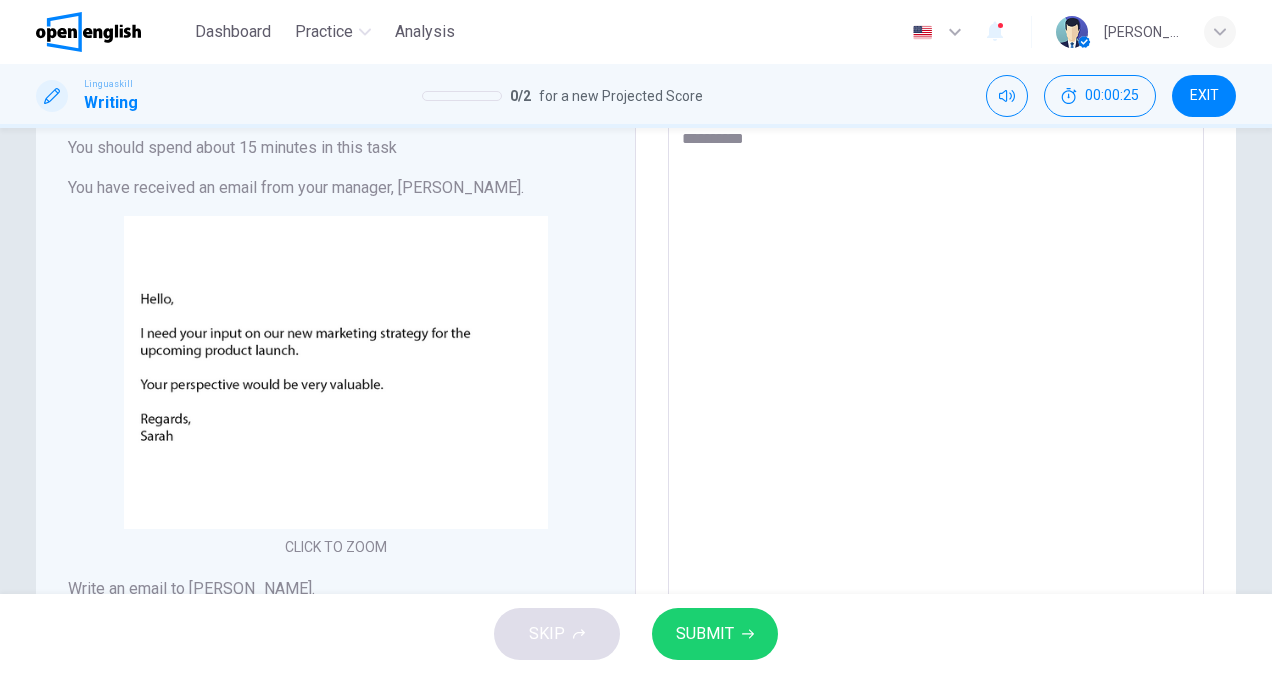 type on "**********" 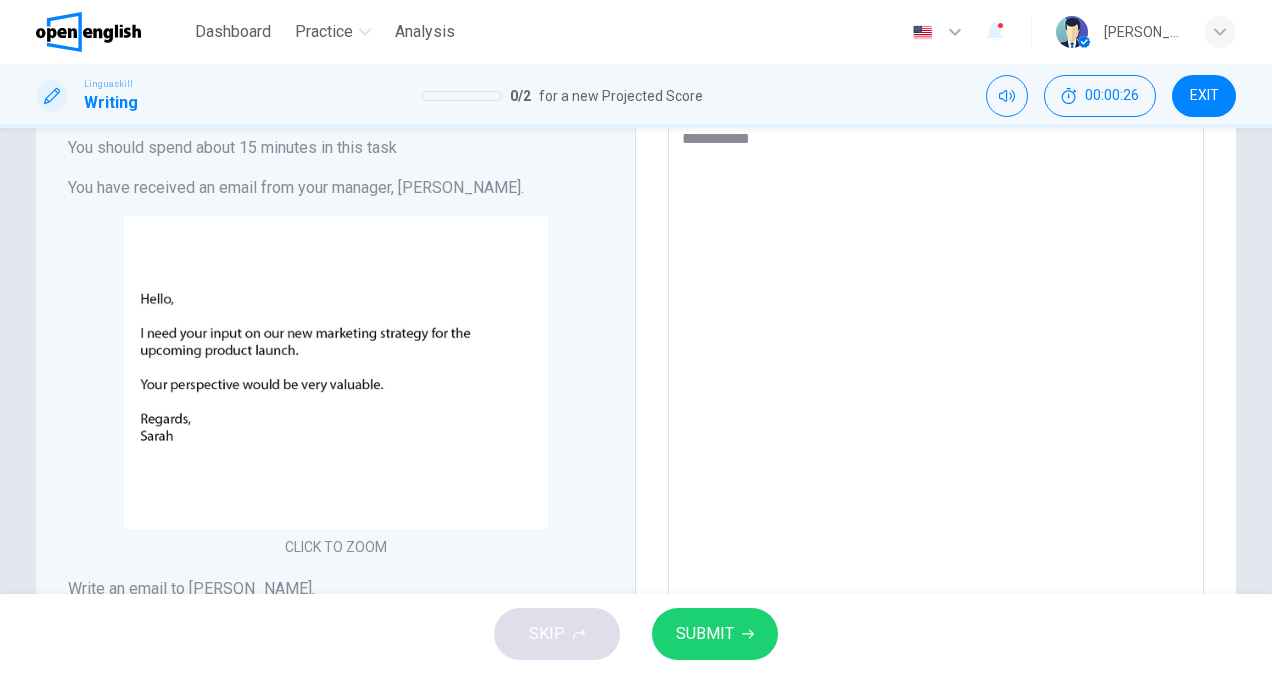 type on "**********" 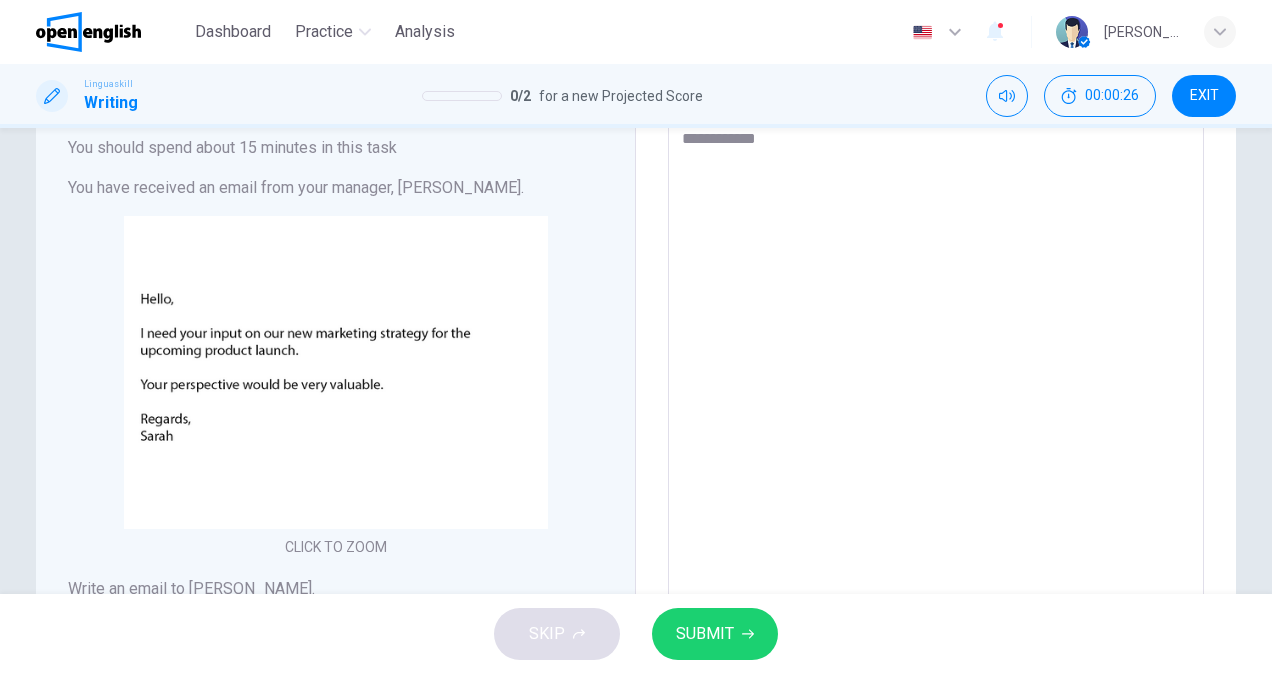 type on "*" 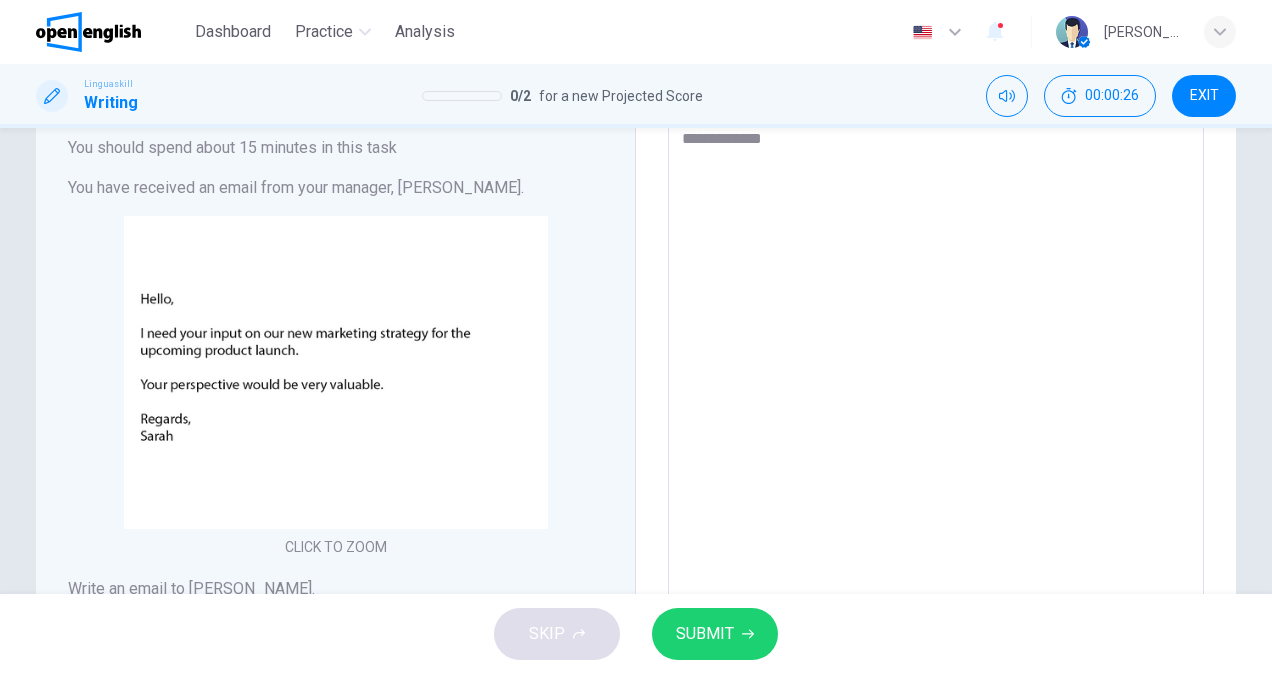 type on "*" 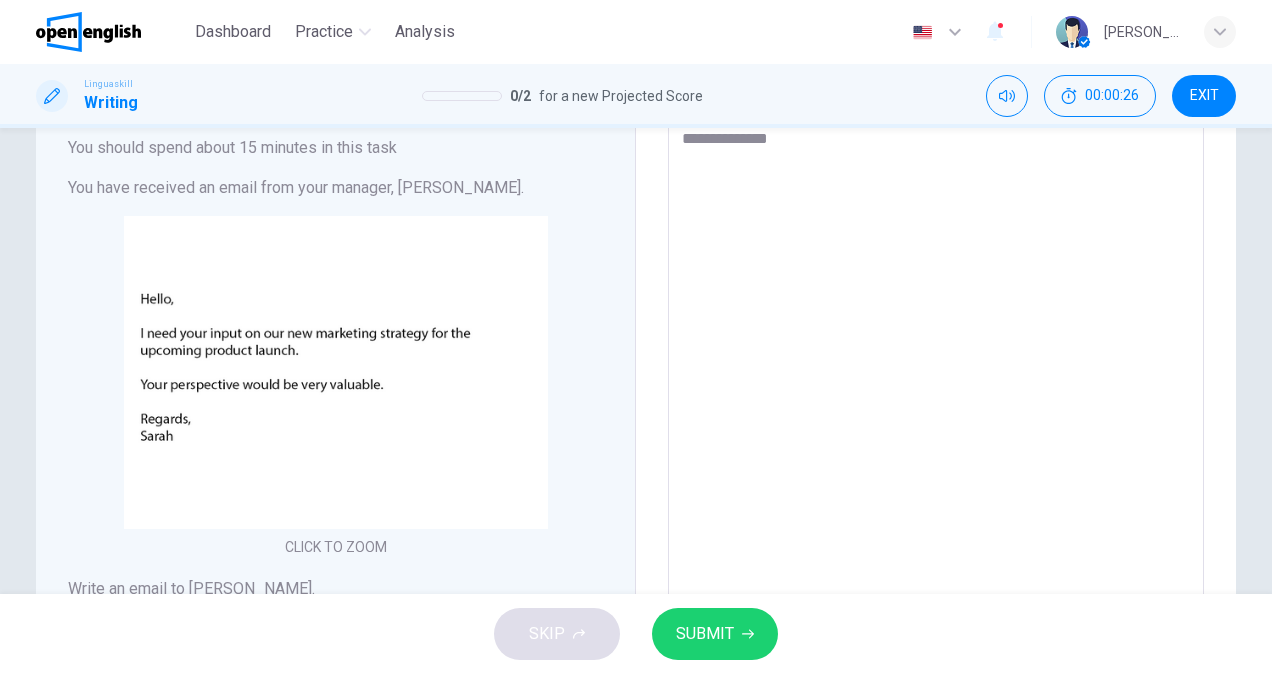 type on "*" 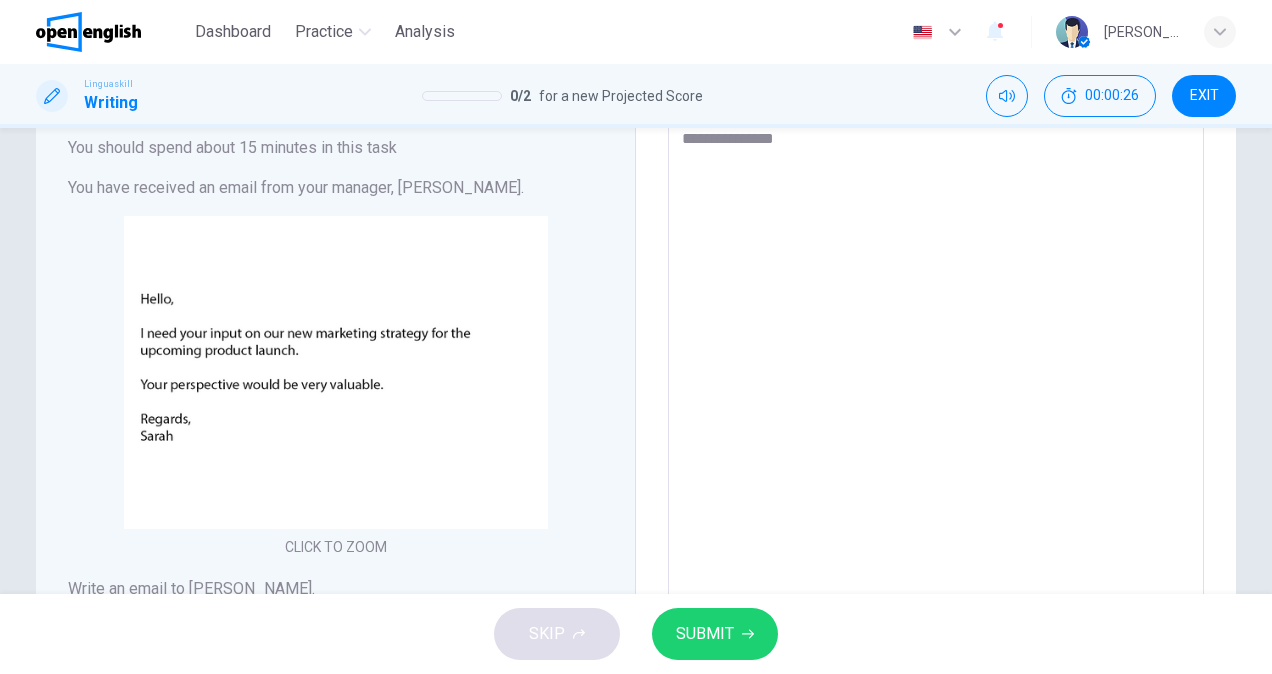 type on "*" 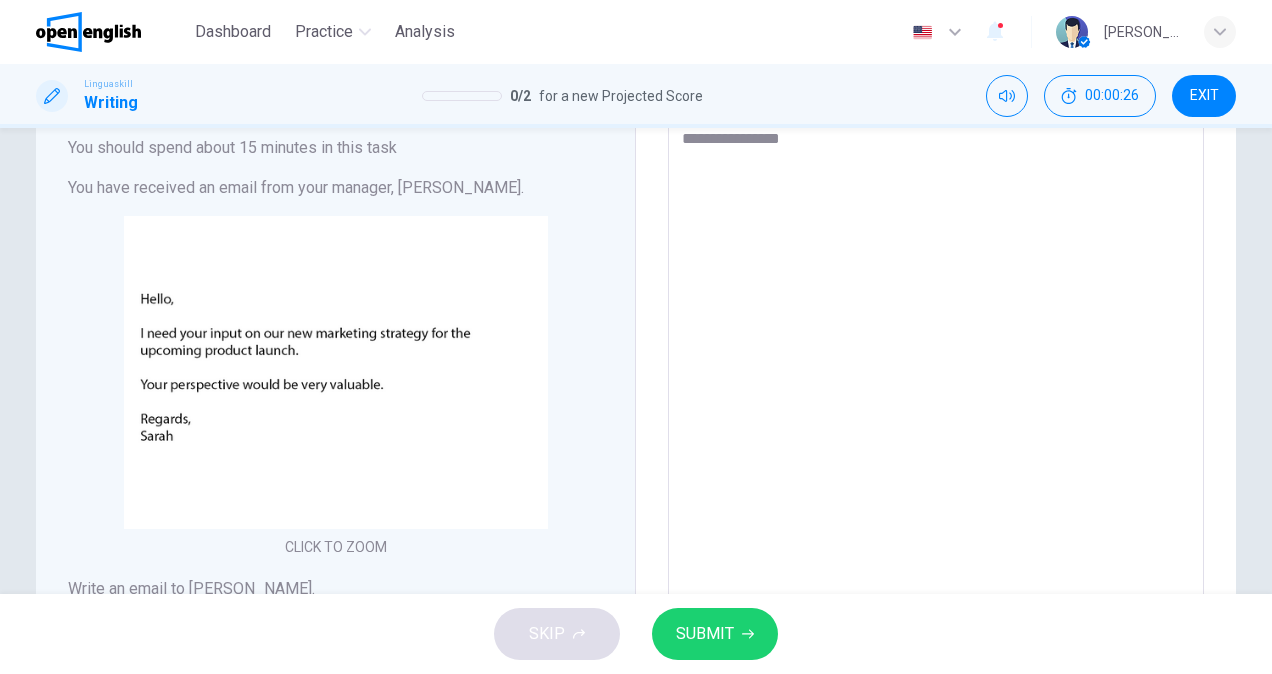 type on "*" 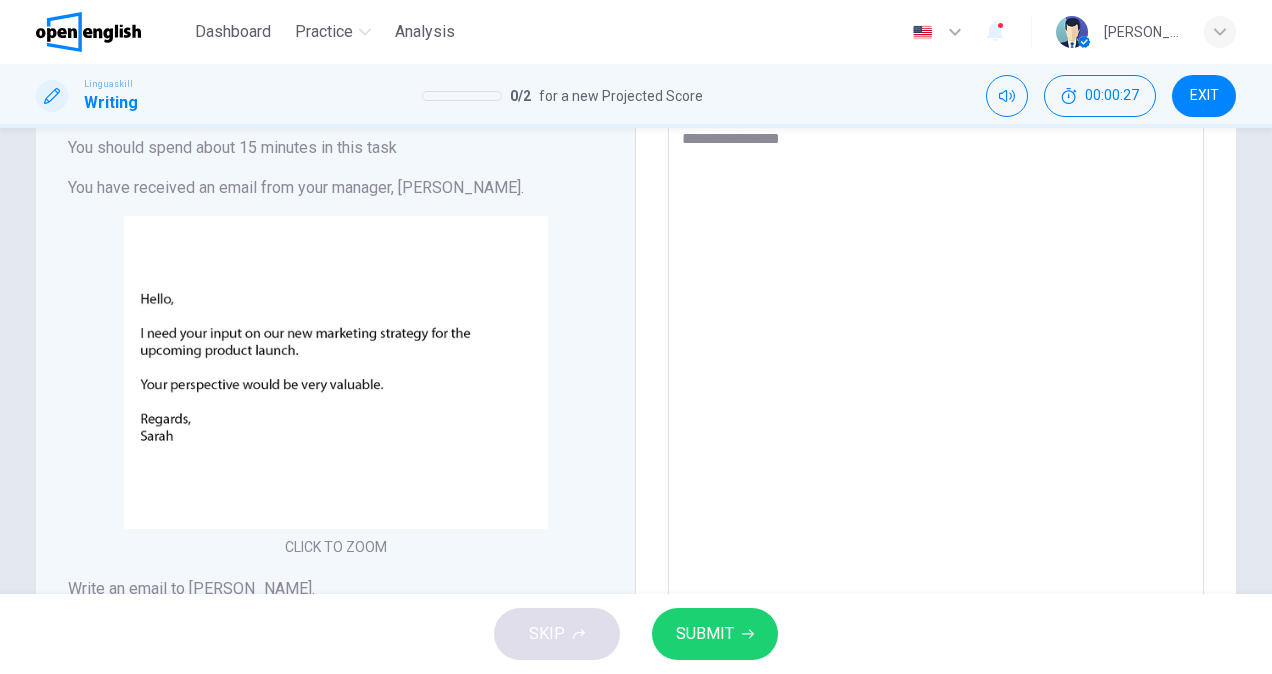type on "**********" 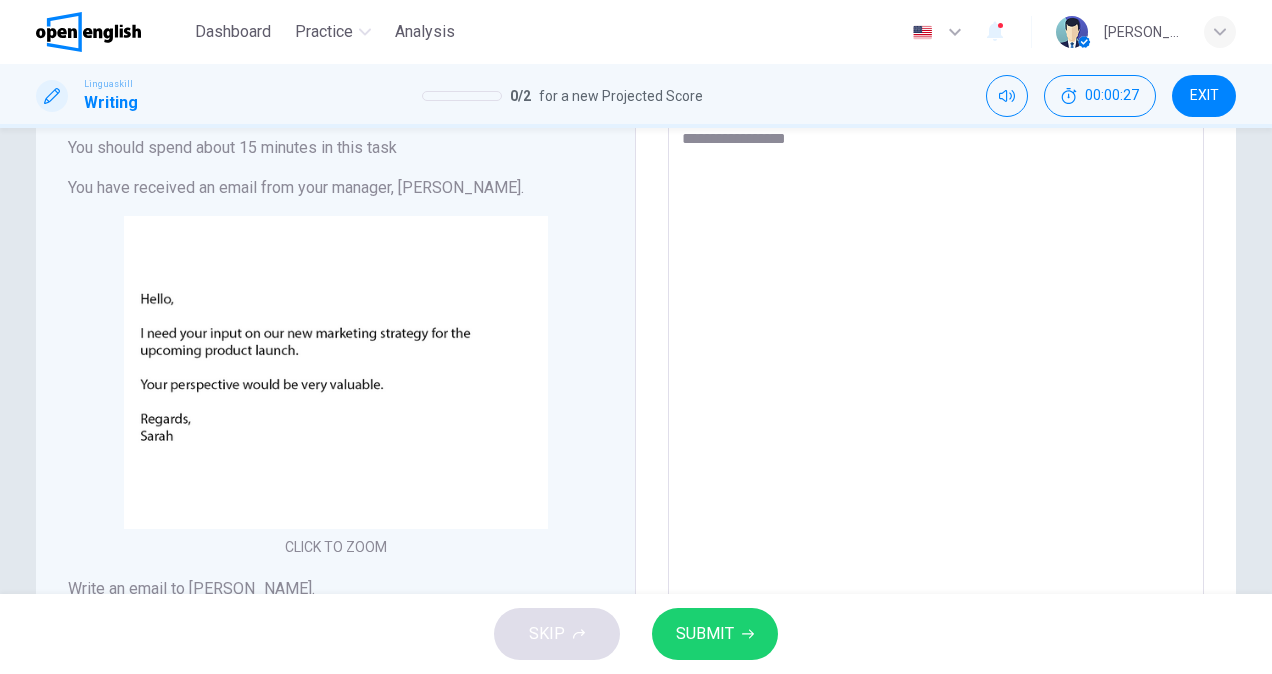 type on "*" 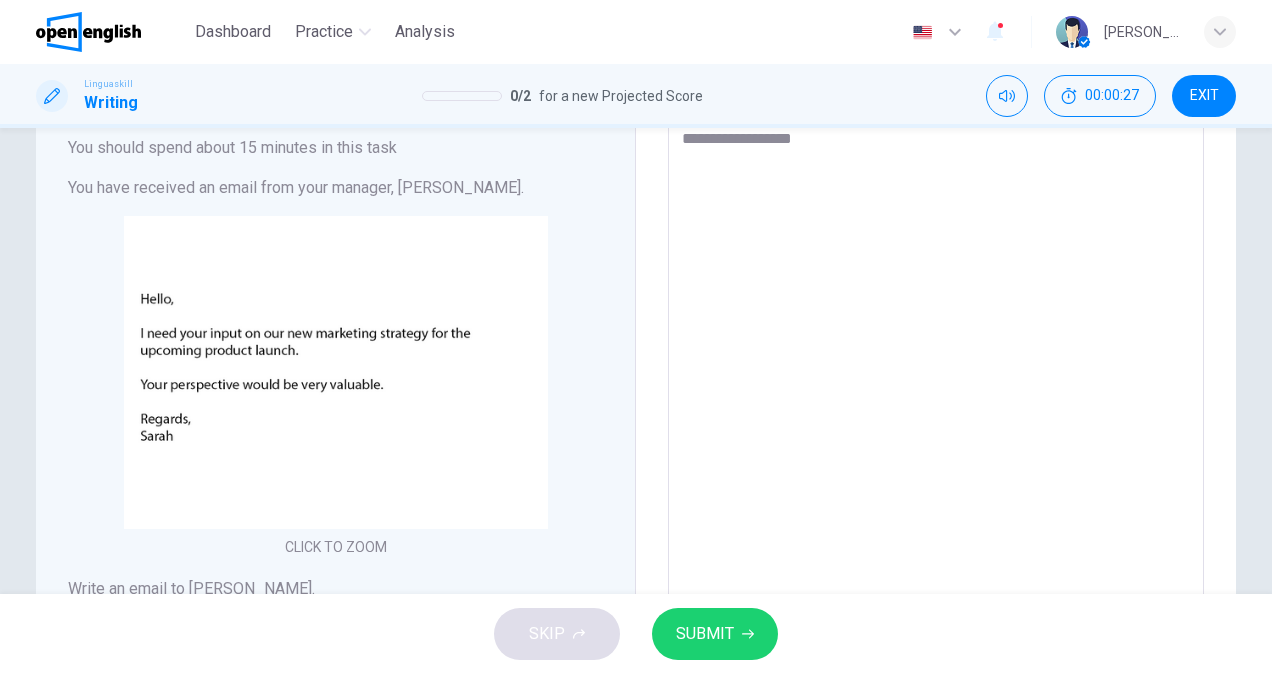 type on "*" 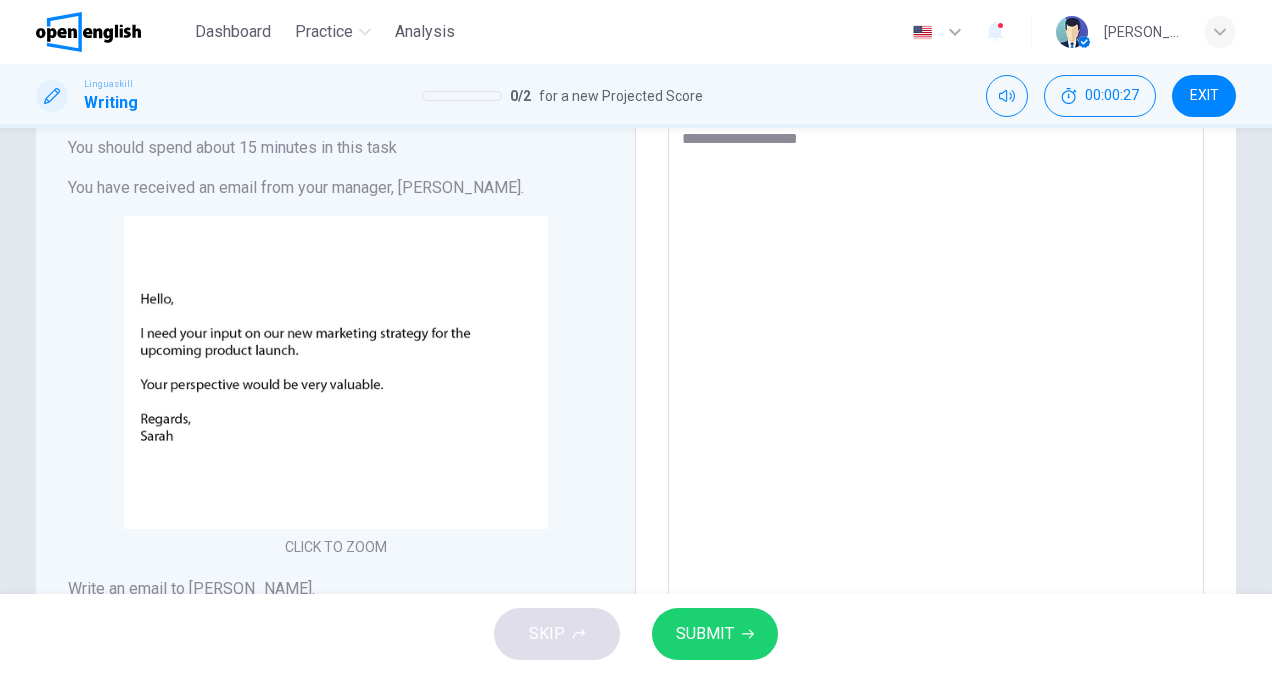 type on "**********" 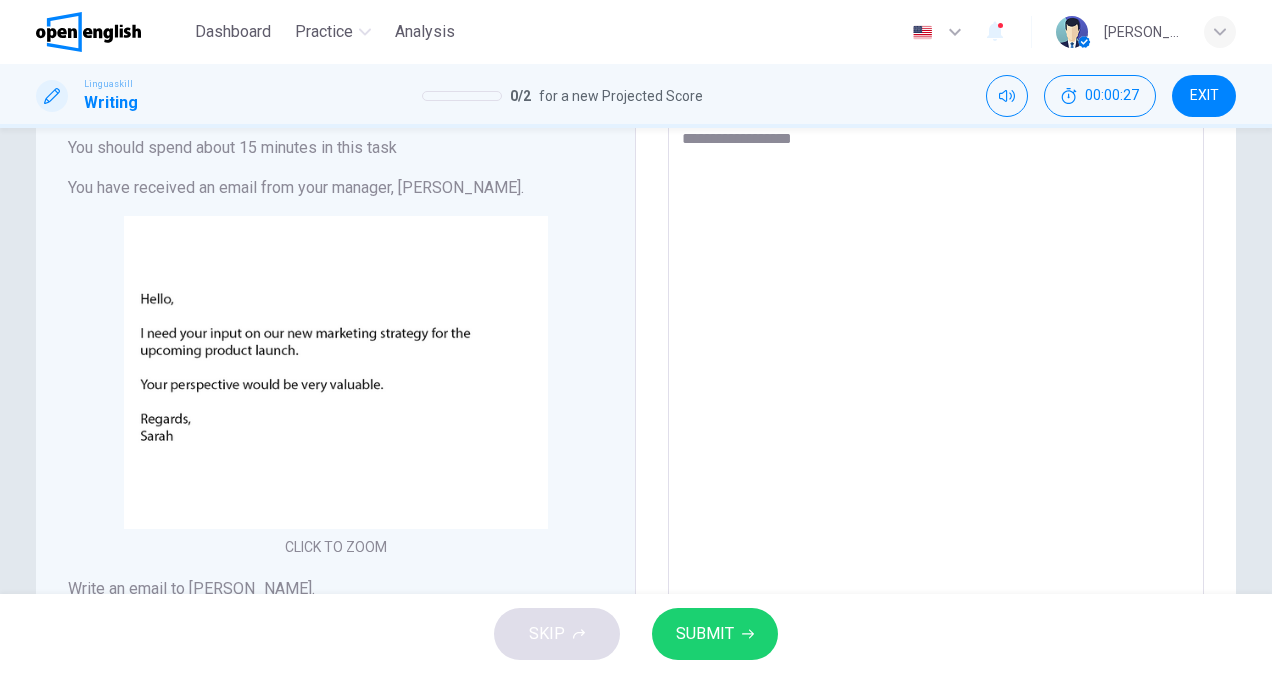 type on "*" 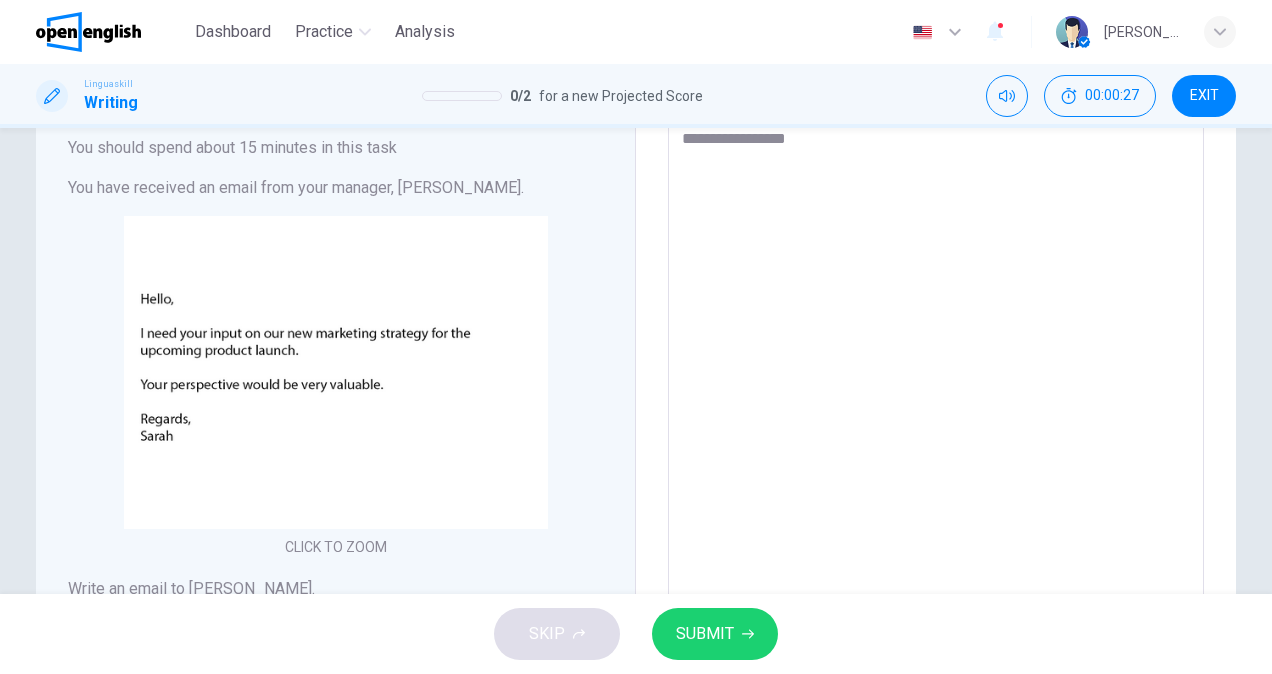 type on "*" 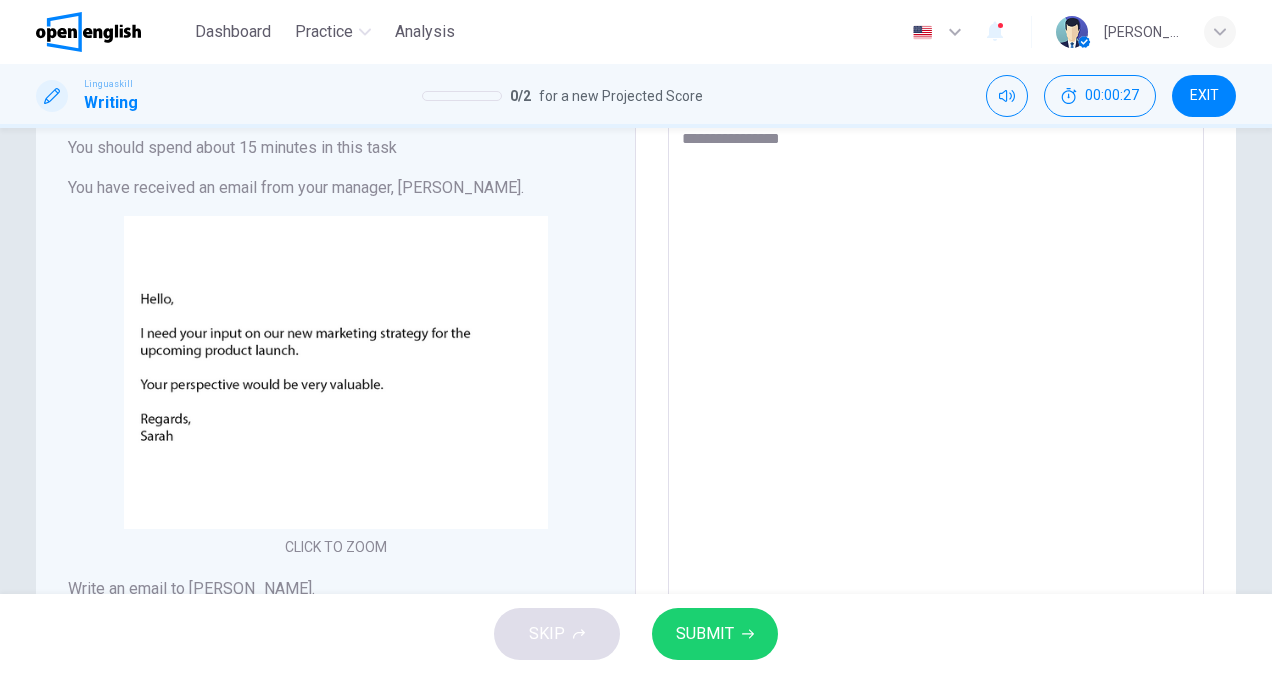 type on "*" 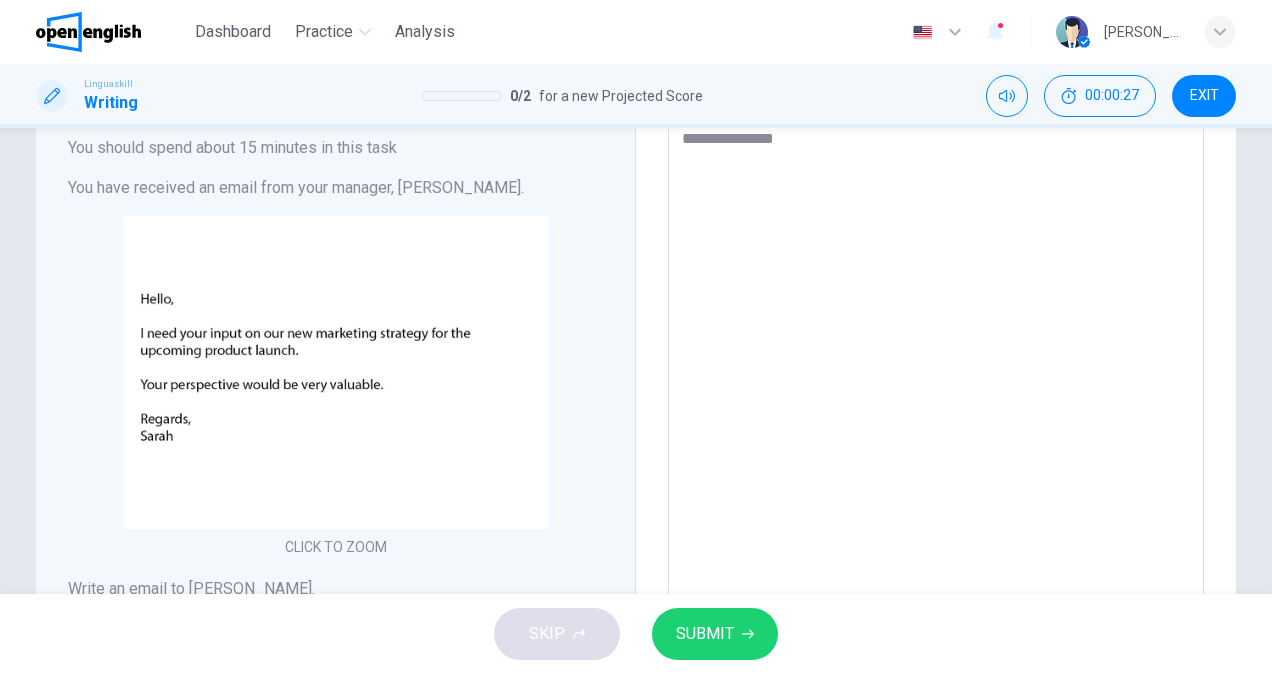 type on "*" 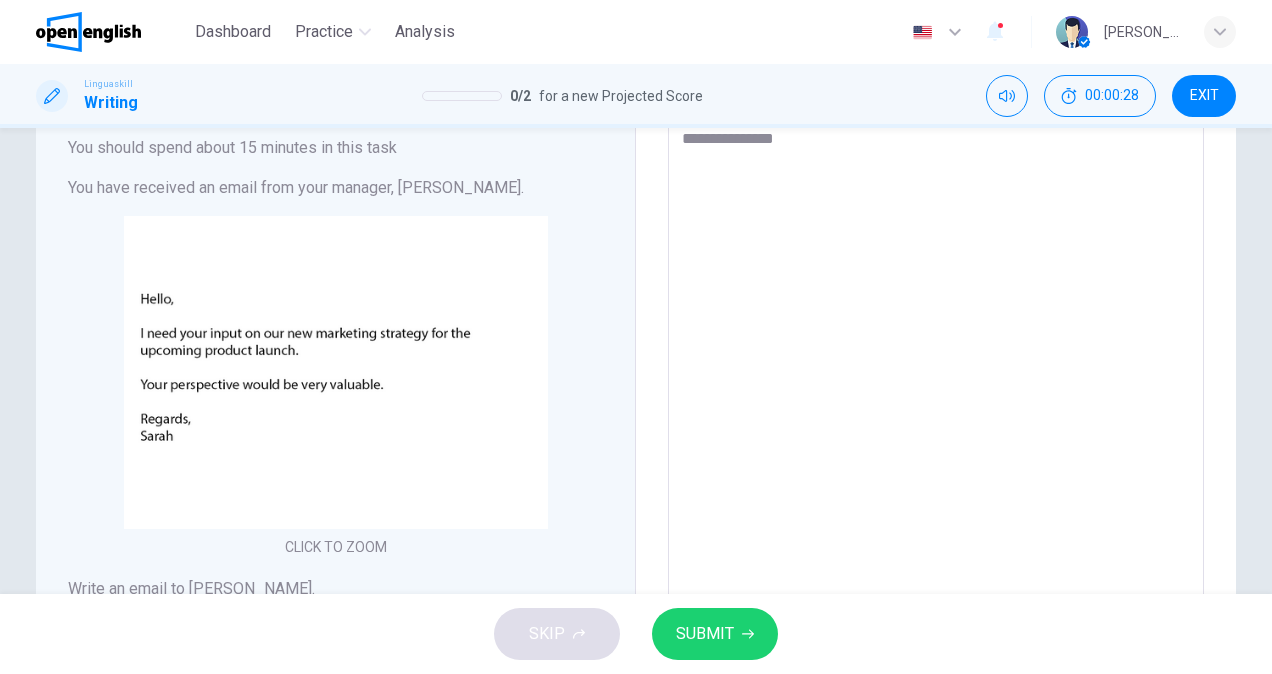 type on "**********" 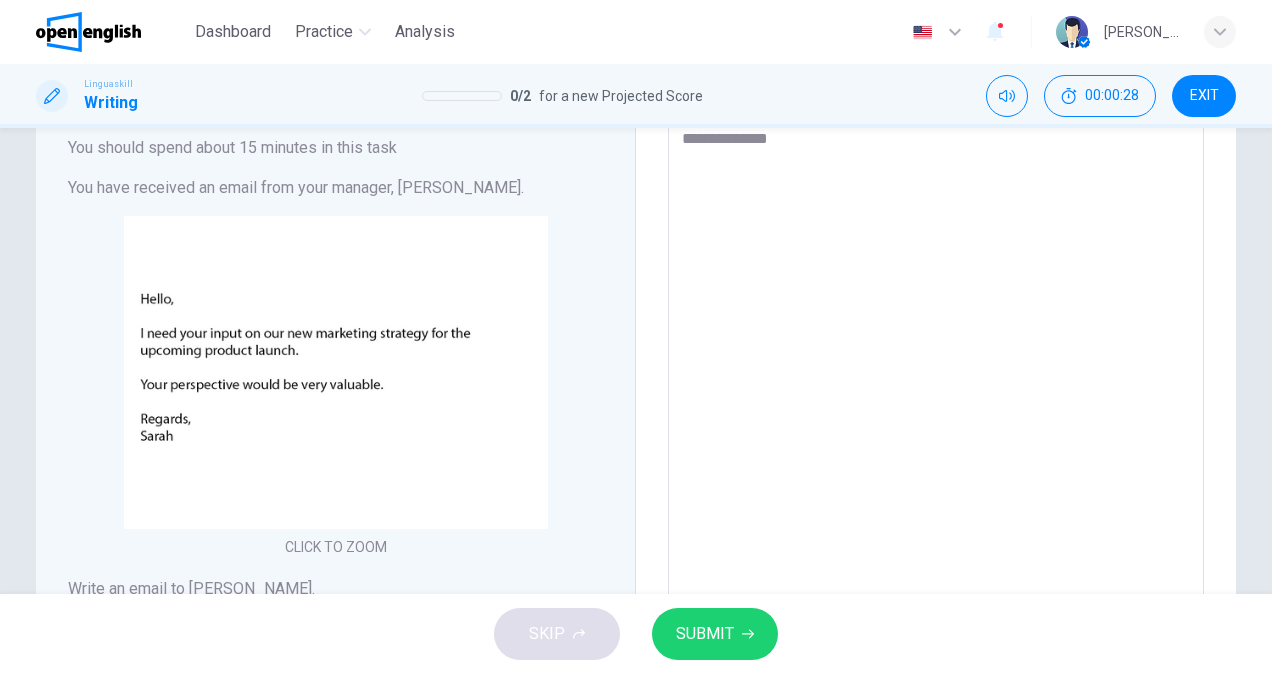 type on "*" 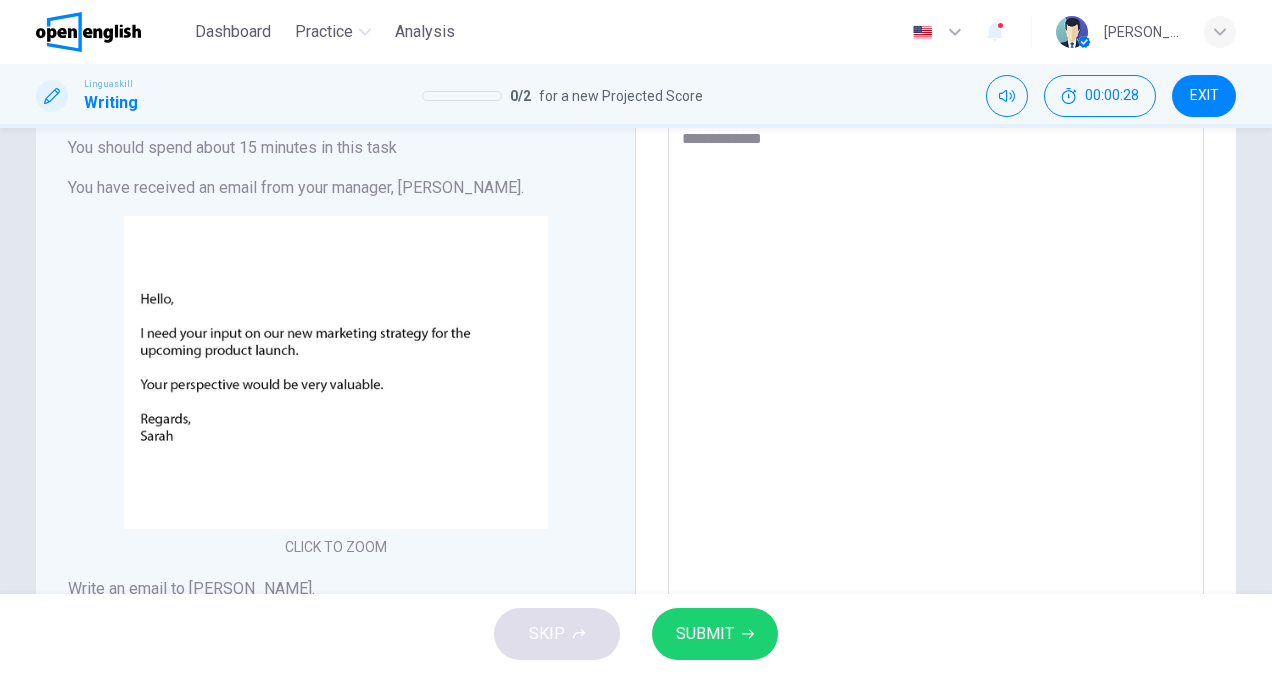 type on "*" 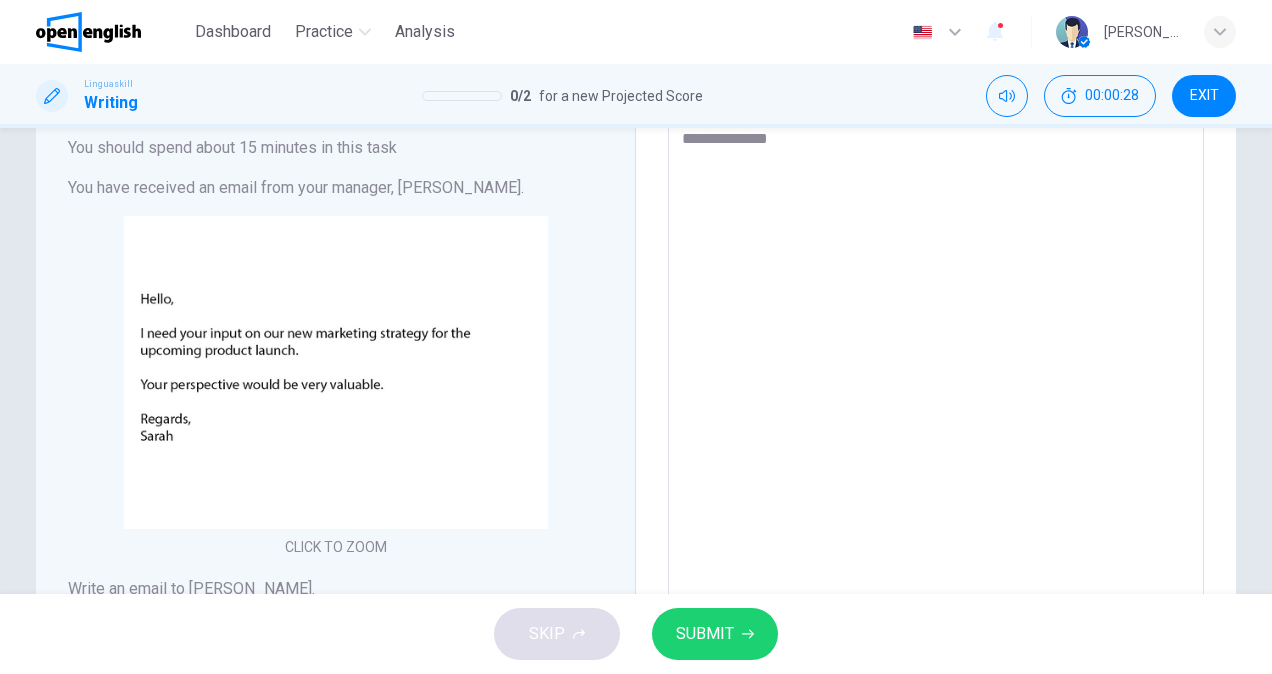 type on "**********" 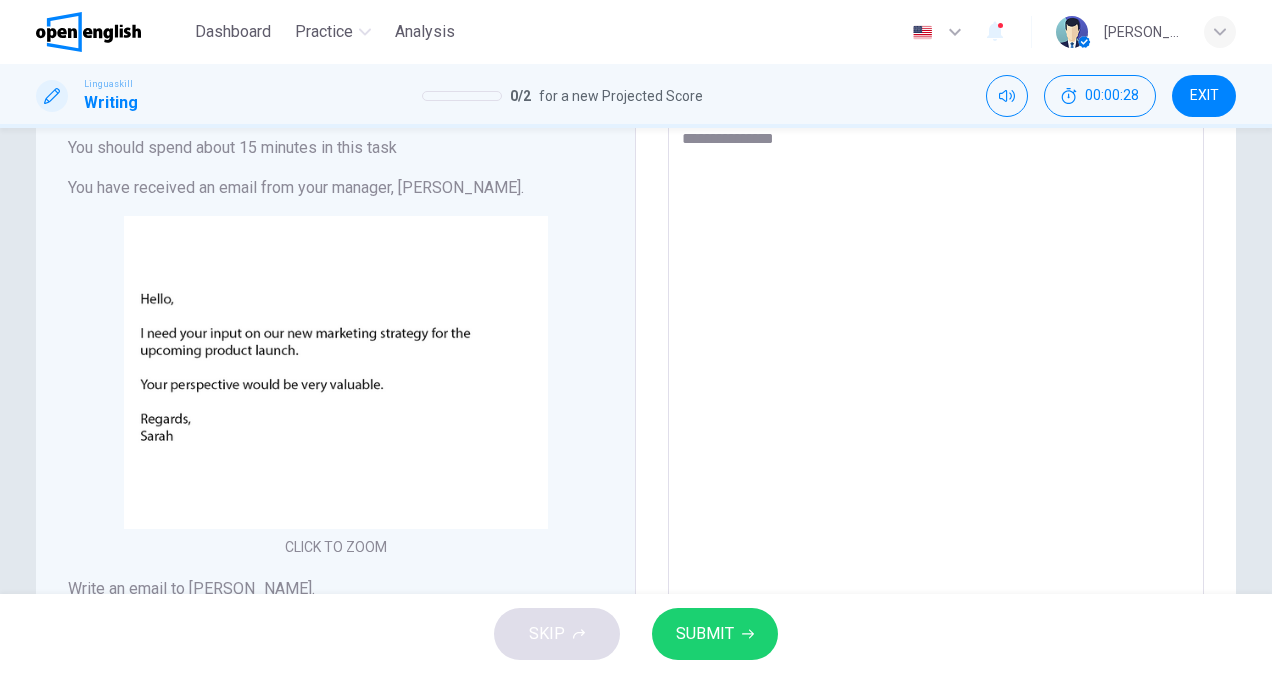 type on "*" 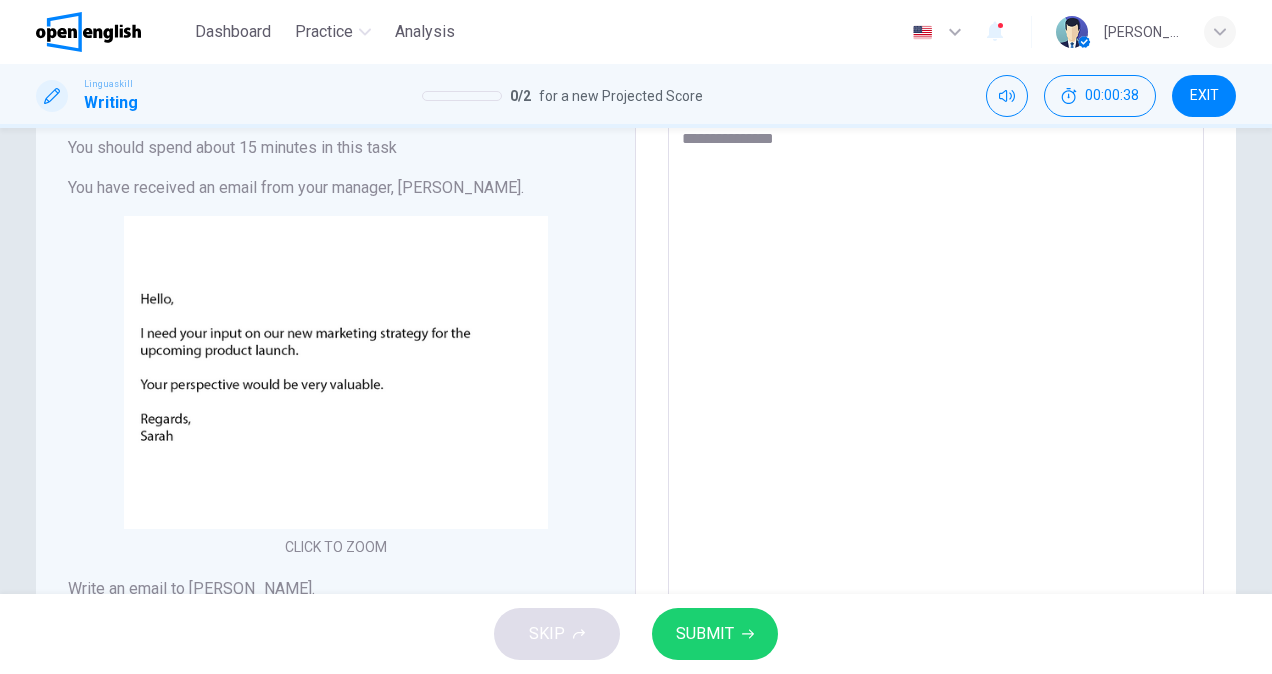 scroll, scrollTop: 28, scrollLeft: 0, axis: vertical 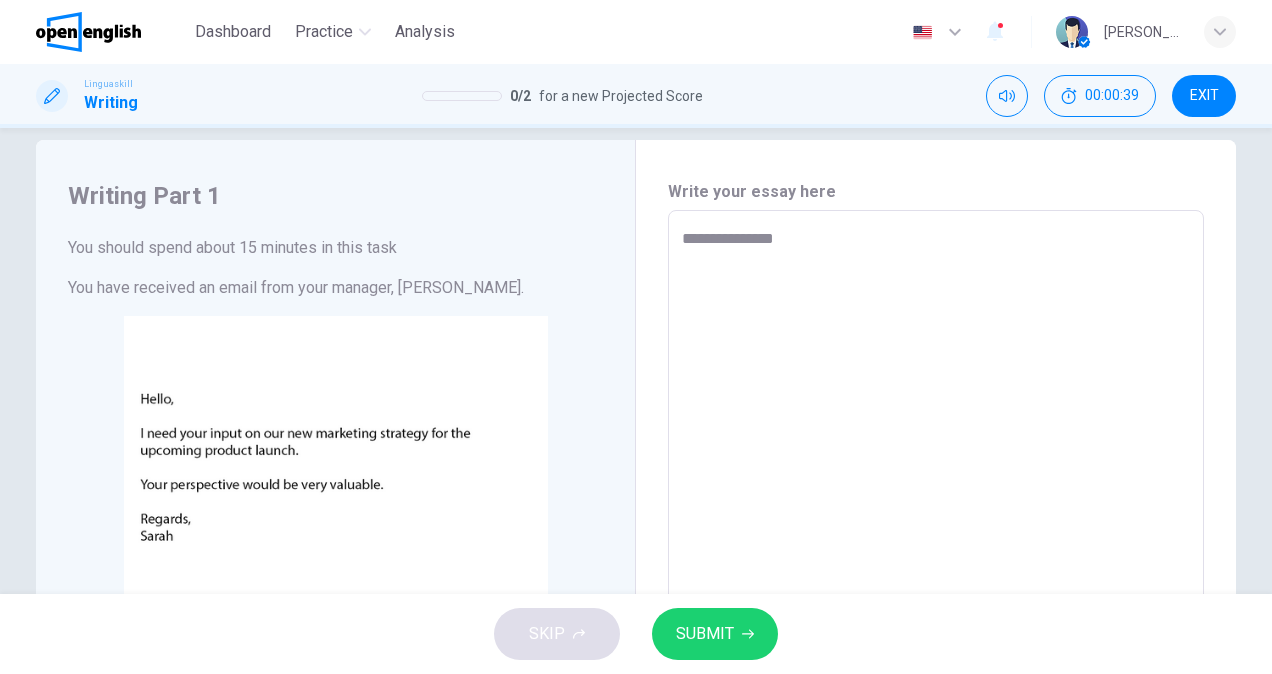 type on "**********" 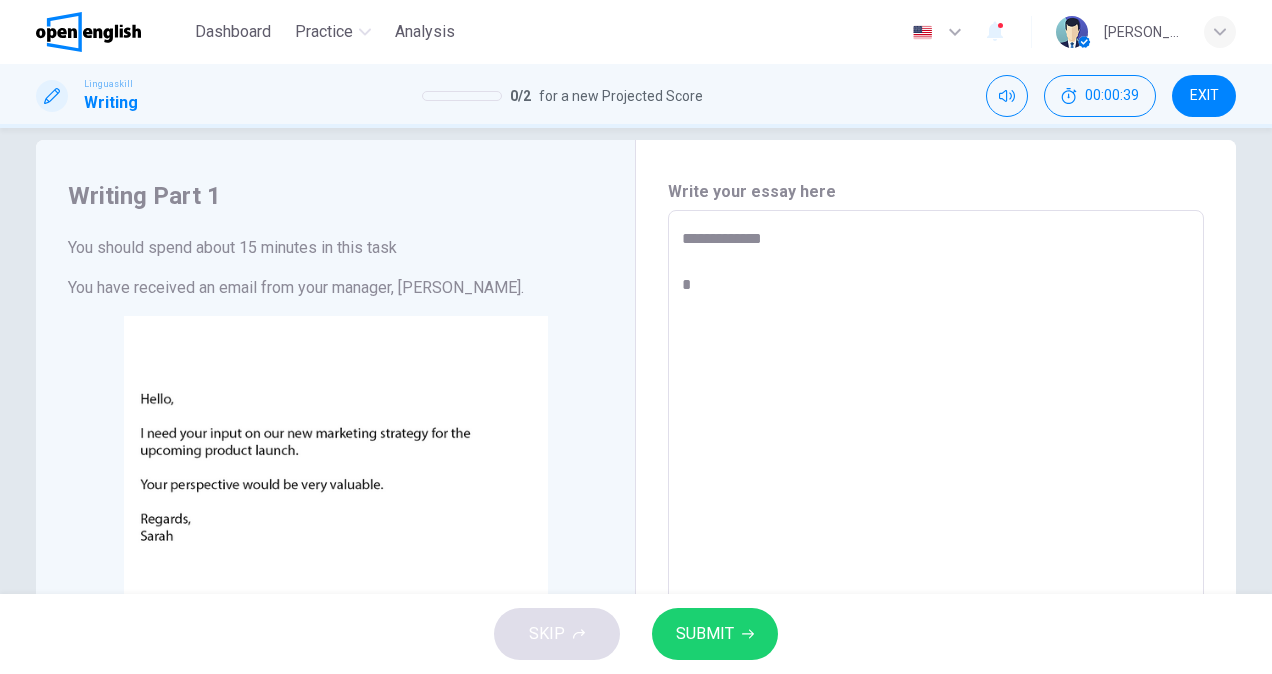 type on "*" 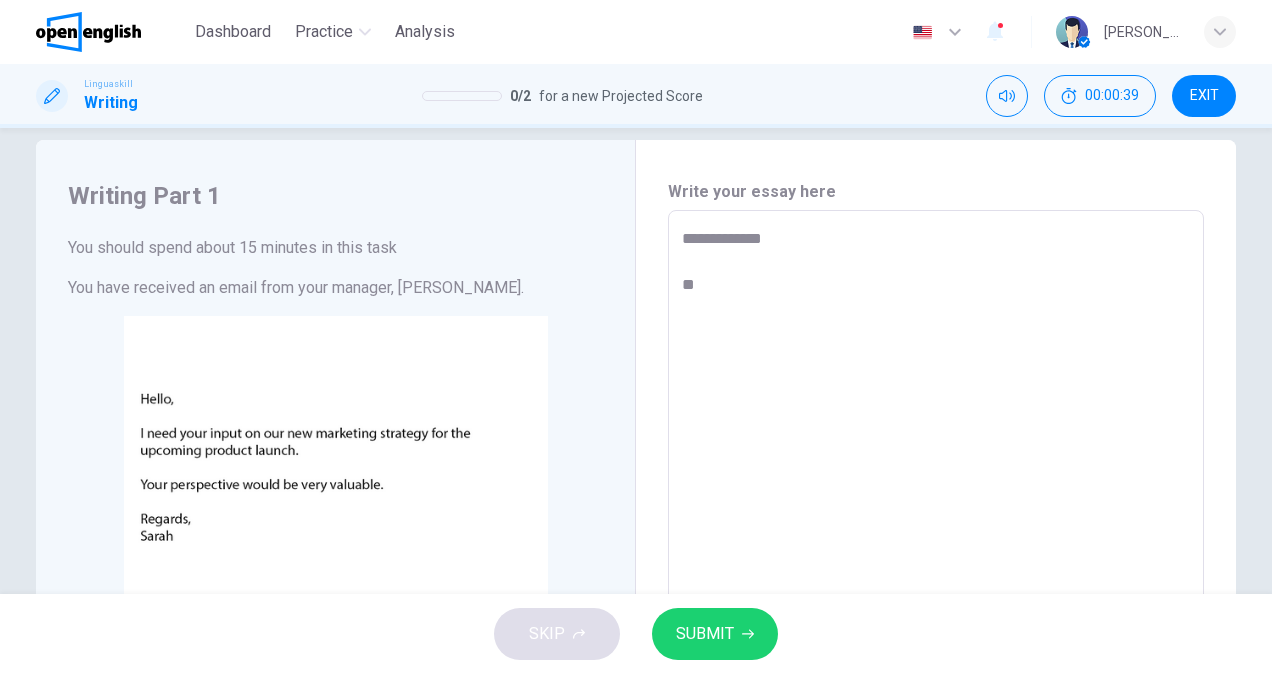 type on "*" 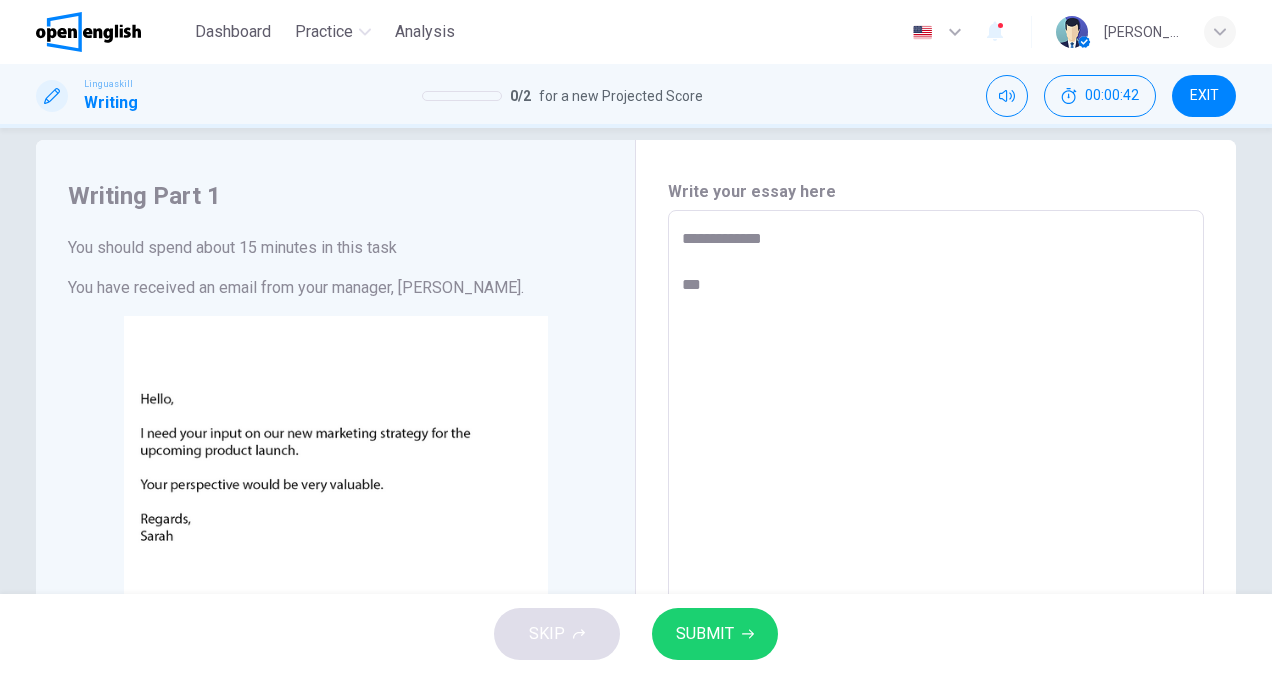 type on "**********" 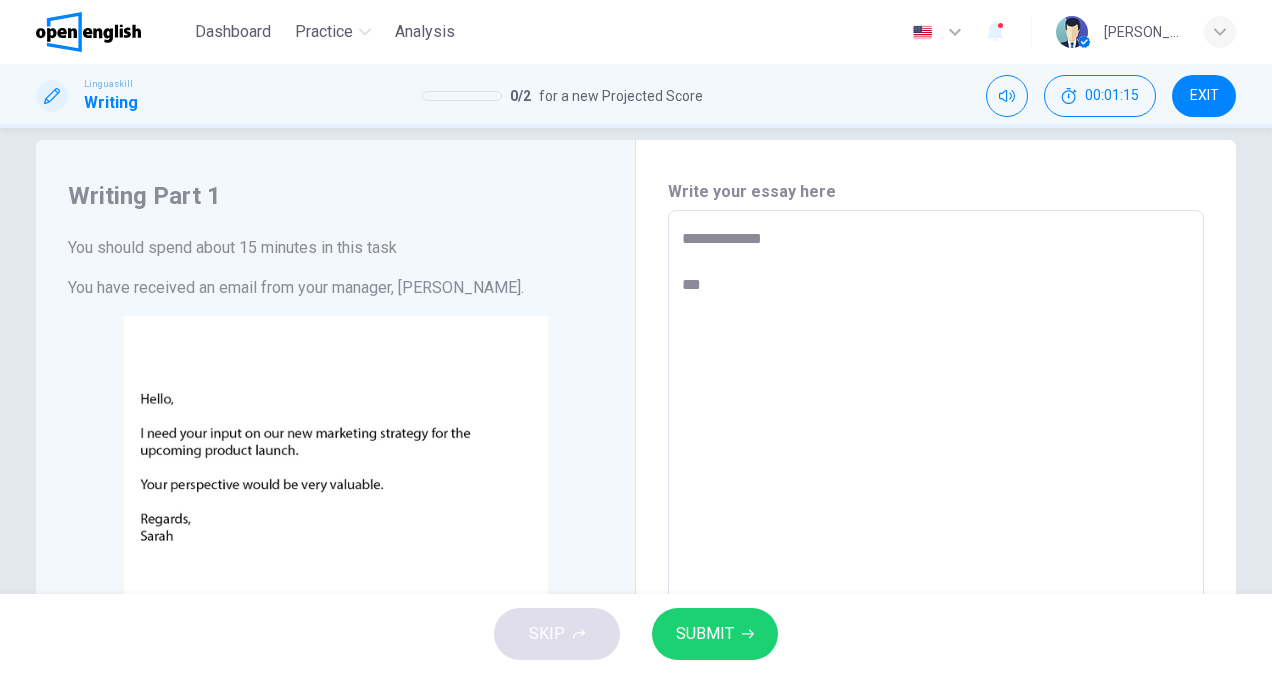 type on "*" 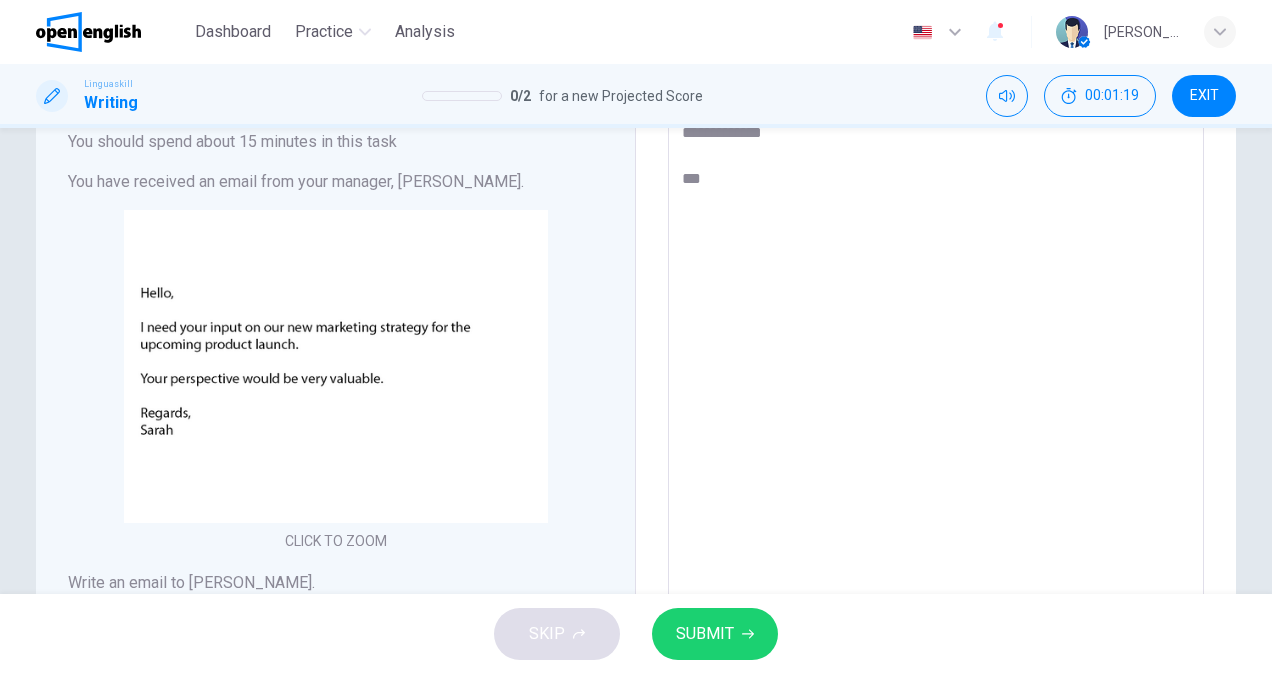 scroll, scrollTop: 128, scrollLeft: 0, axis: vertical 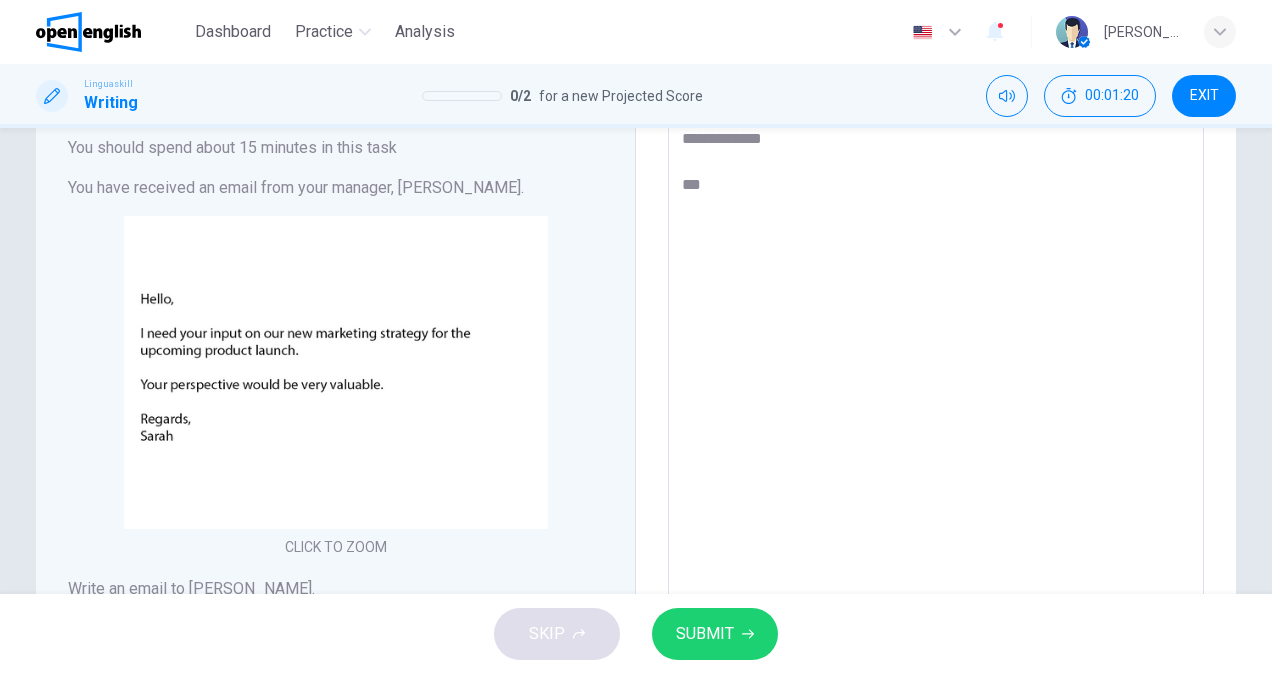 type on "**********" 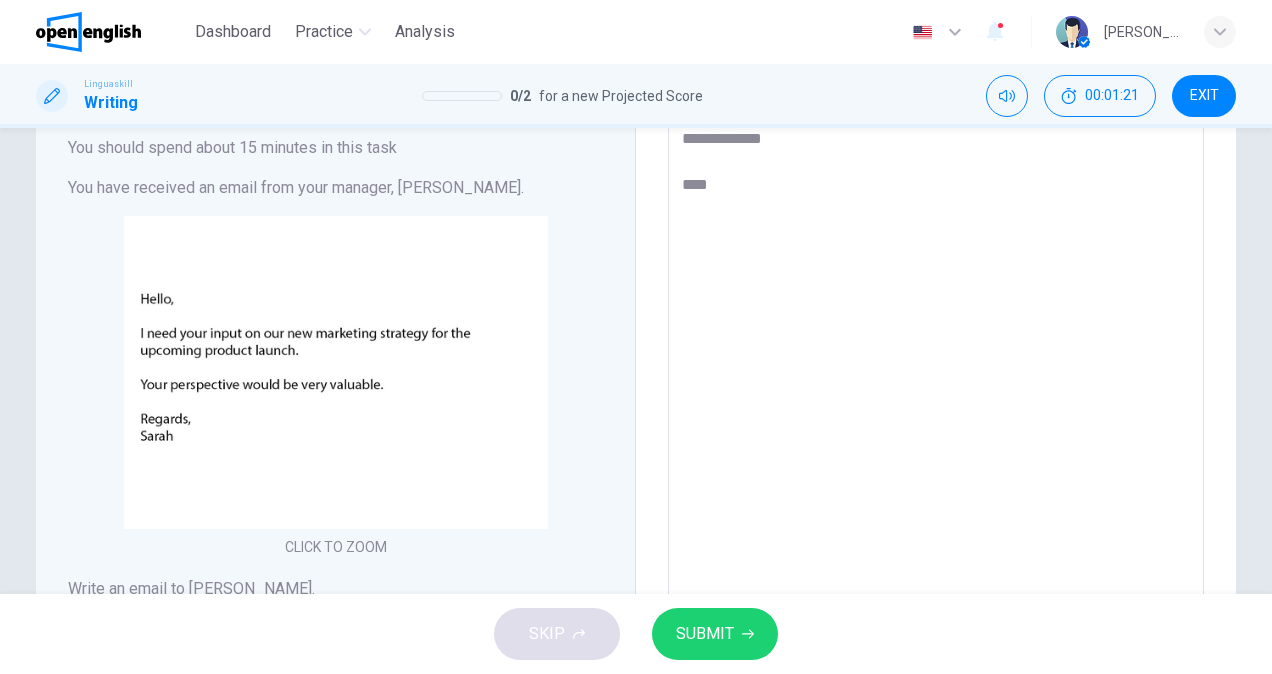 type on "**********" 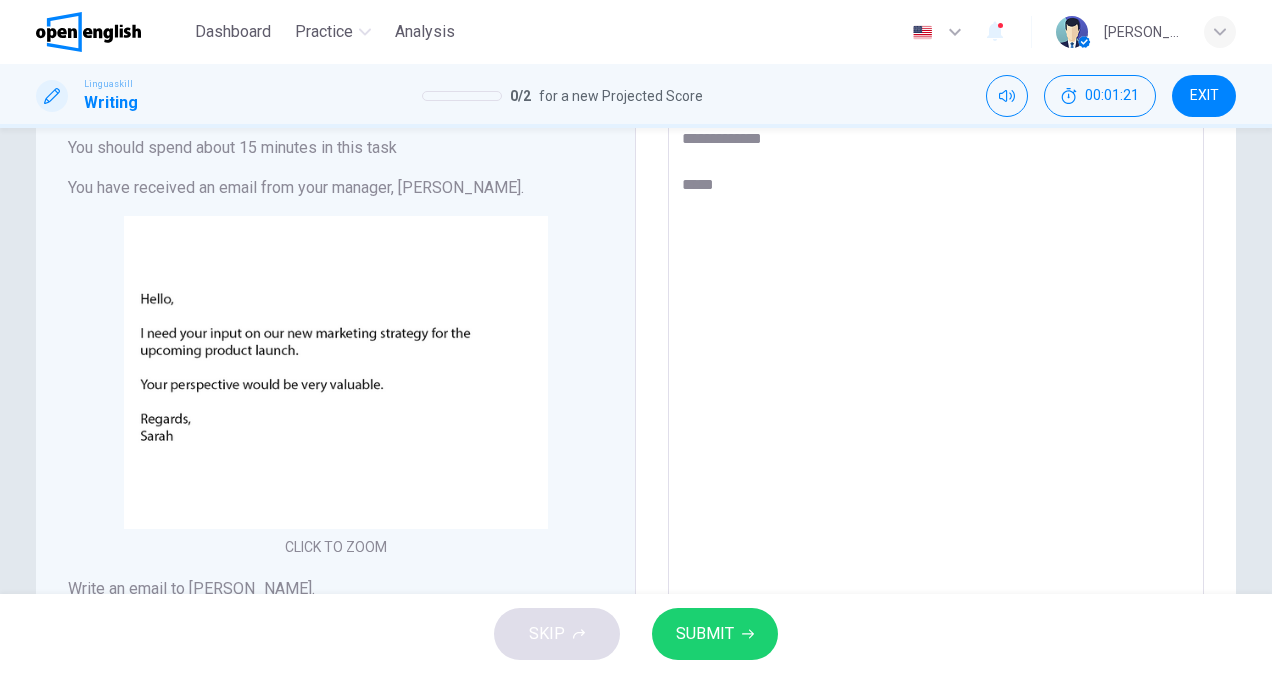 type on "*" 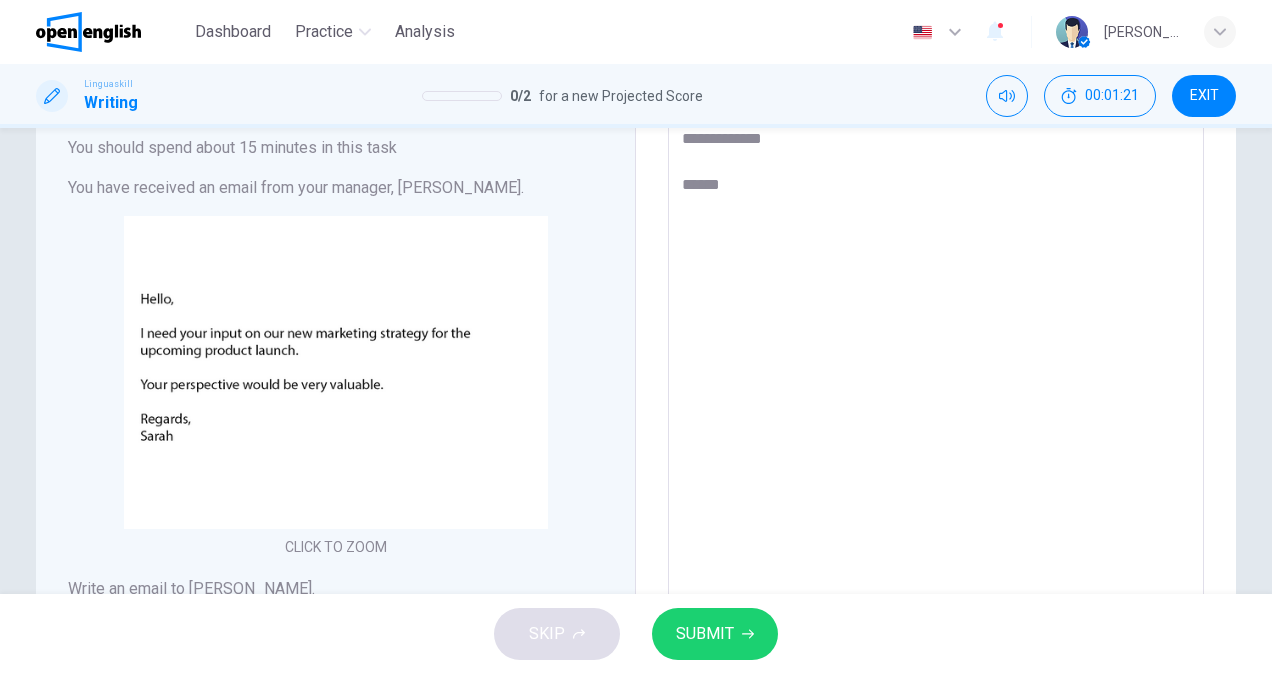 type on "*" 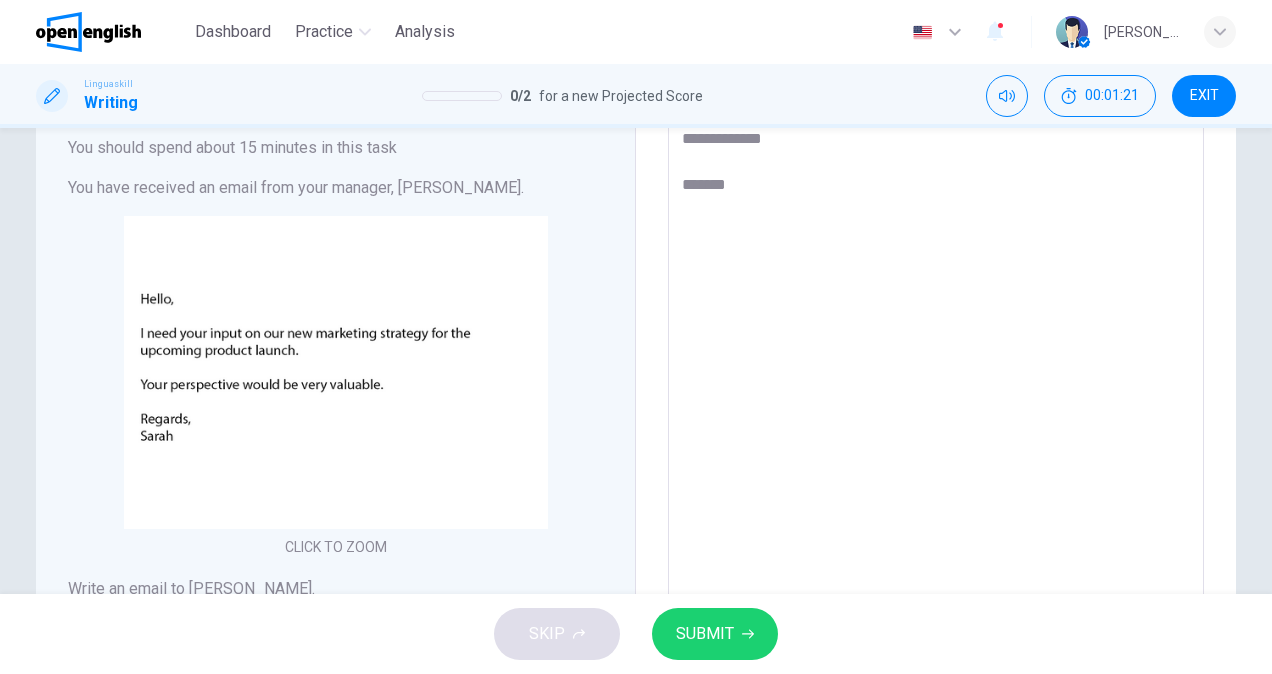 type on "**********" 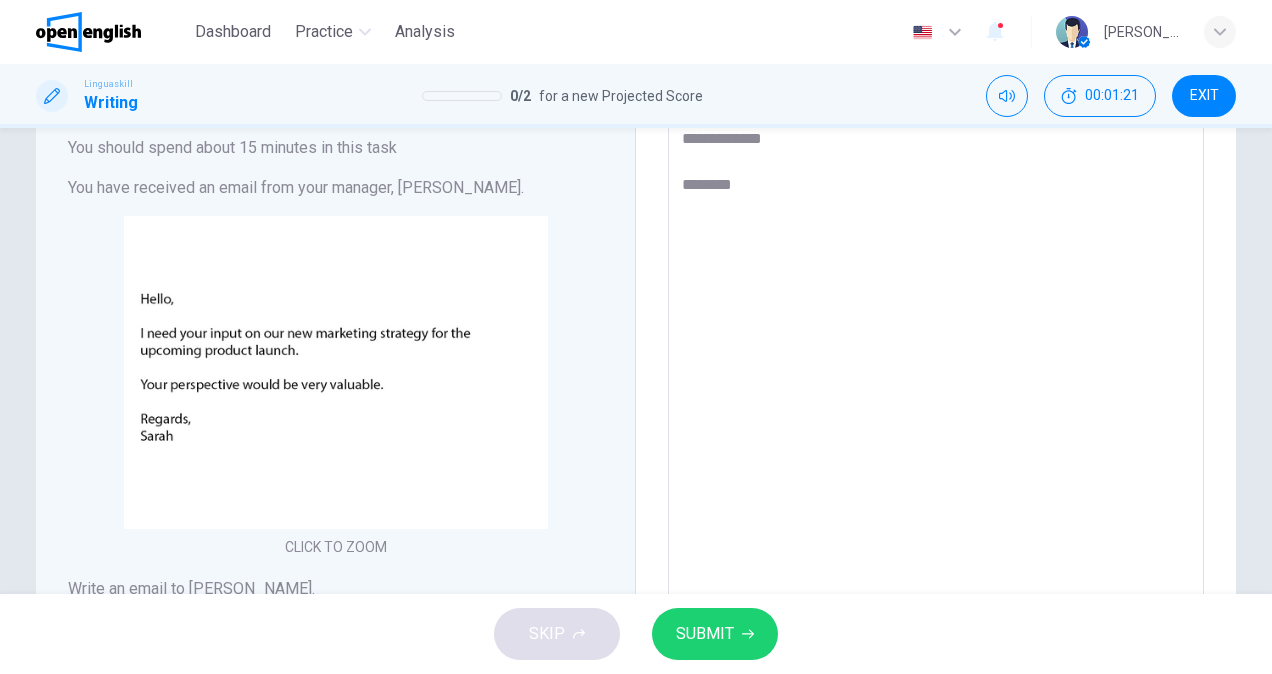 type on "*" 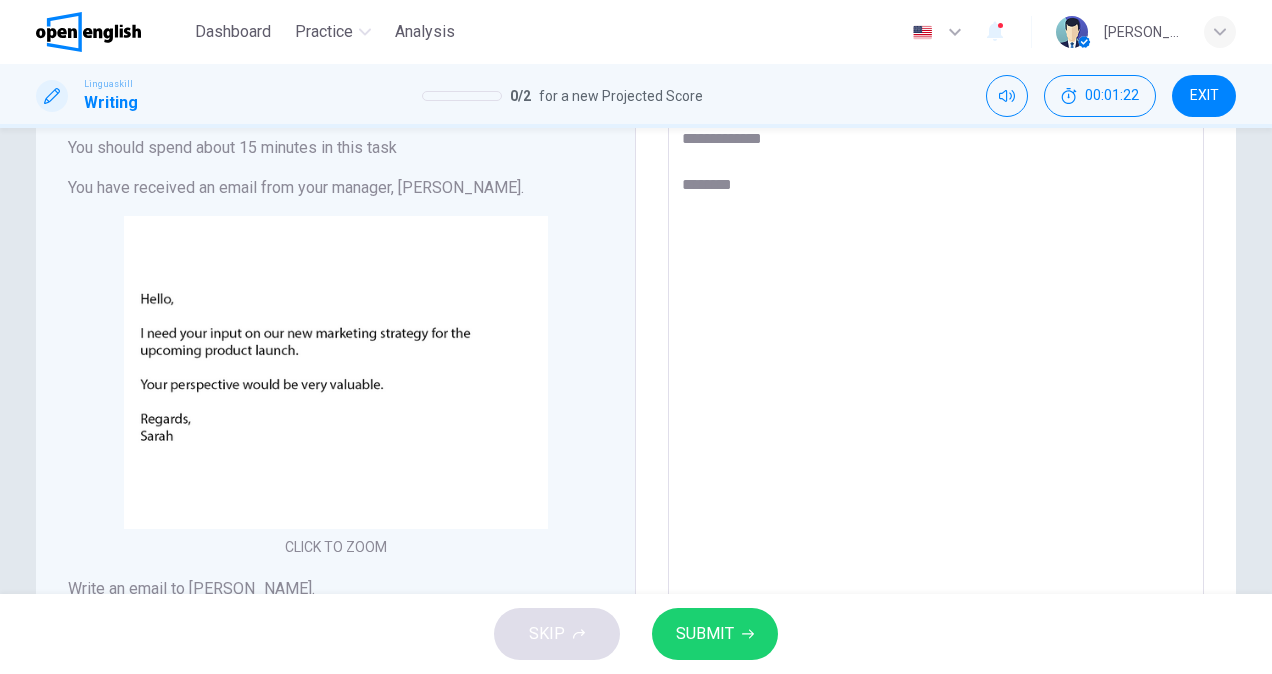 type on "**********" 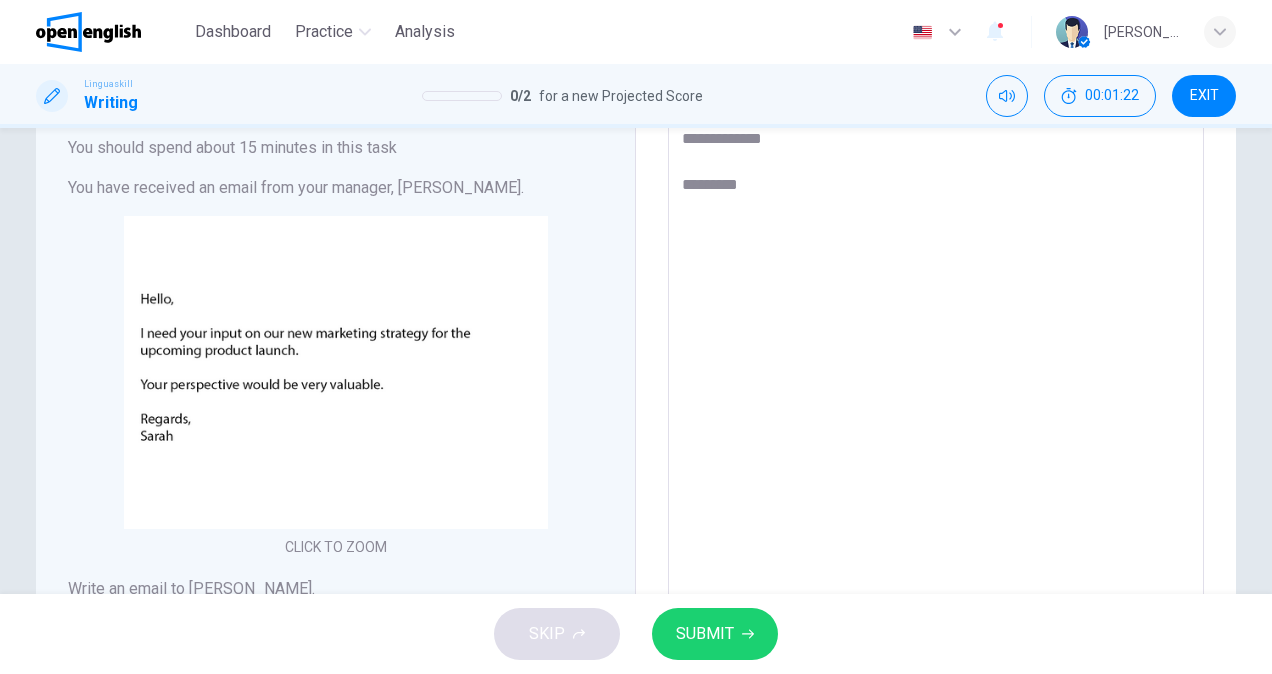 type on "*" 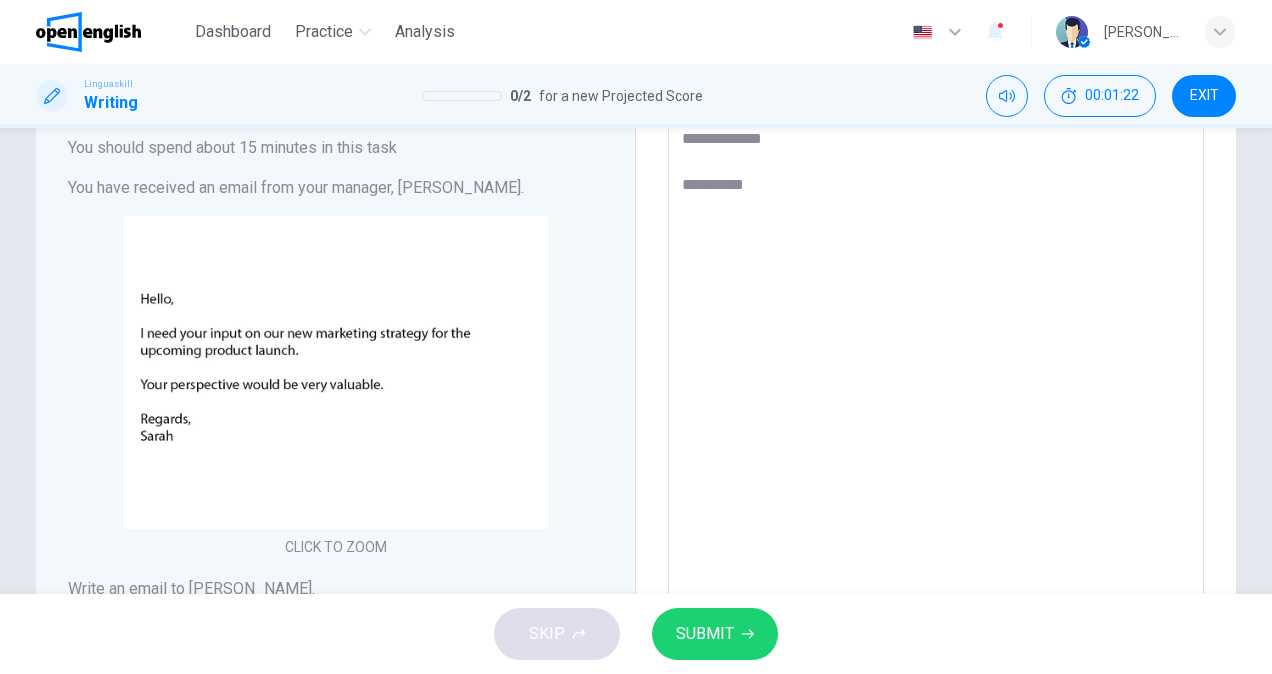 type on "*" 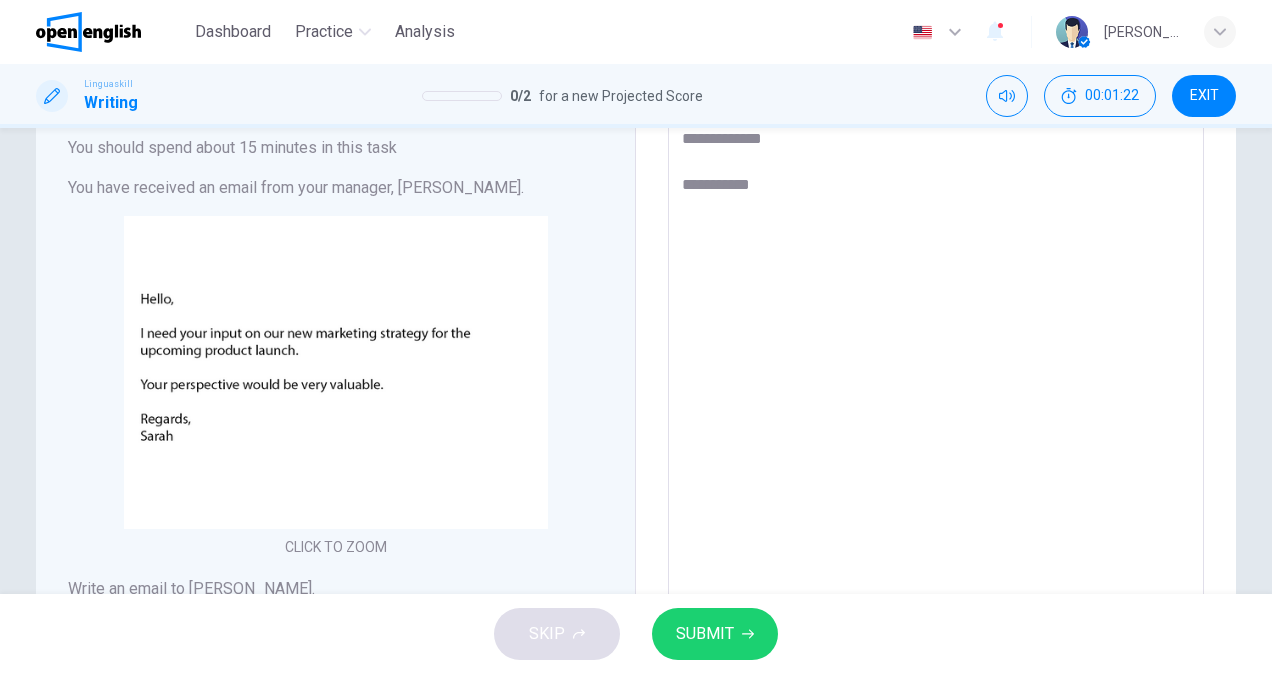 type on "**********" 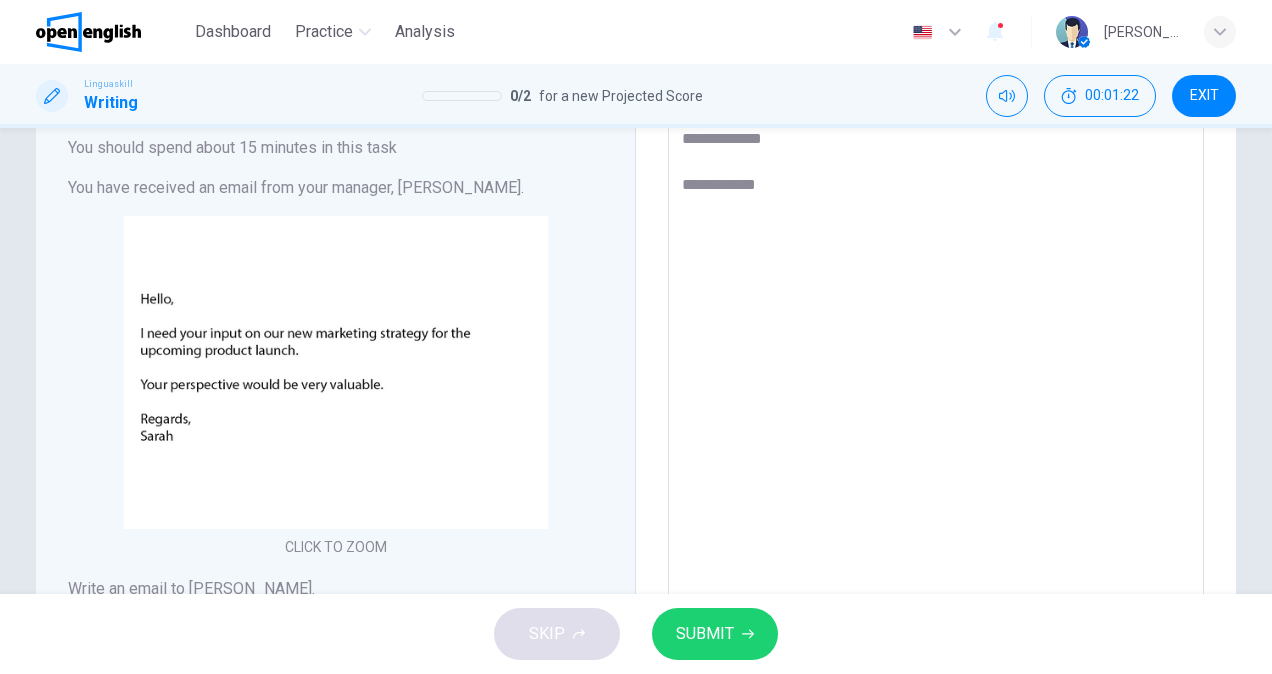 type on "*" 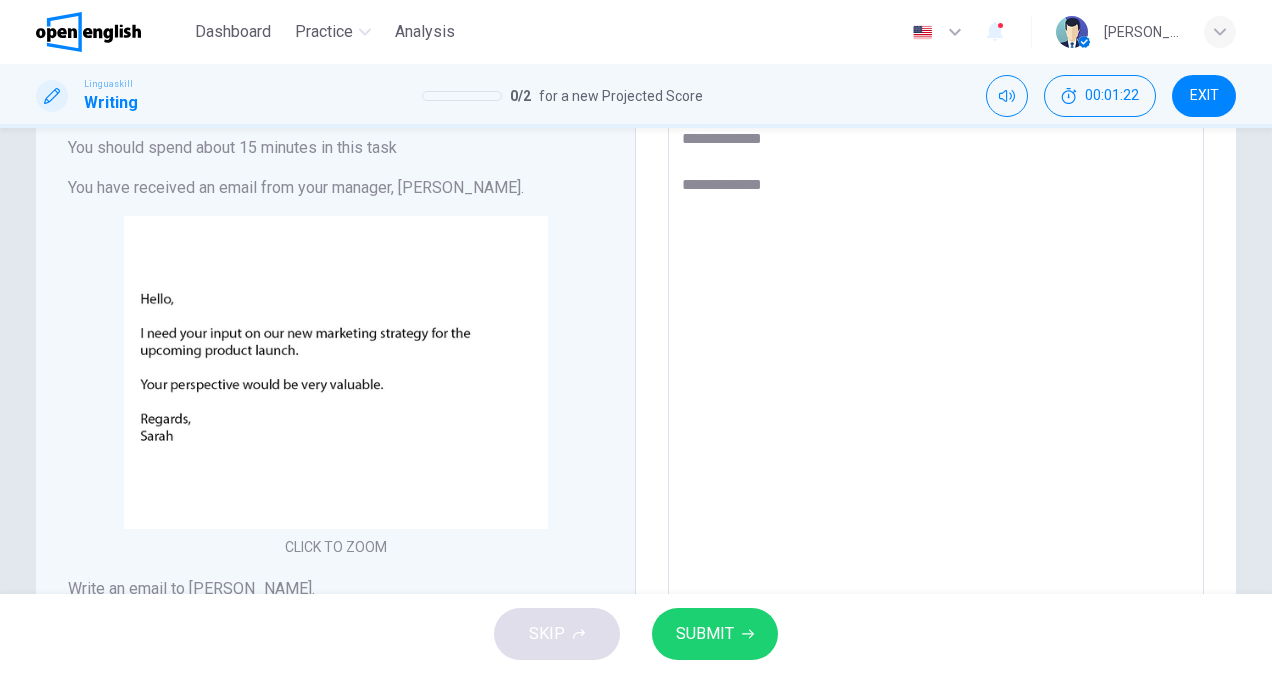type on "*" 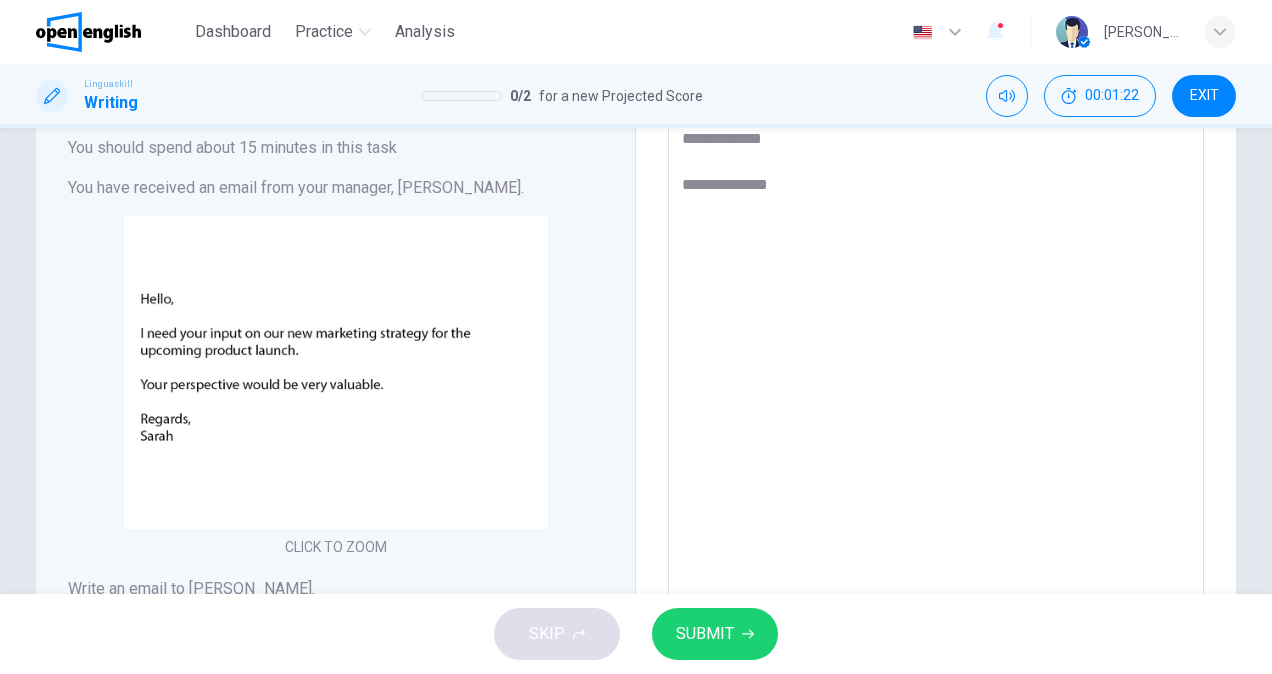 type on "*" 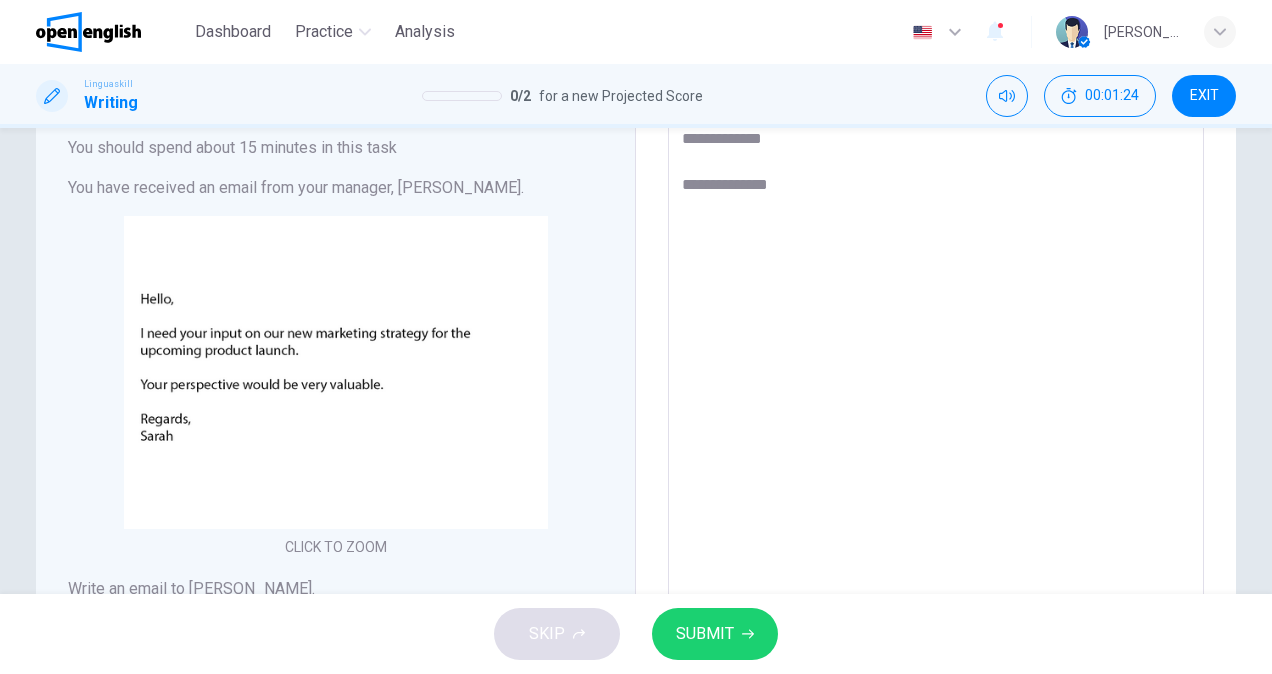 type on "**********" 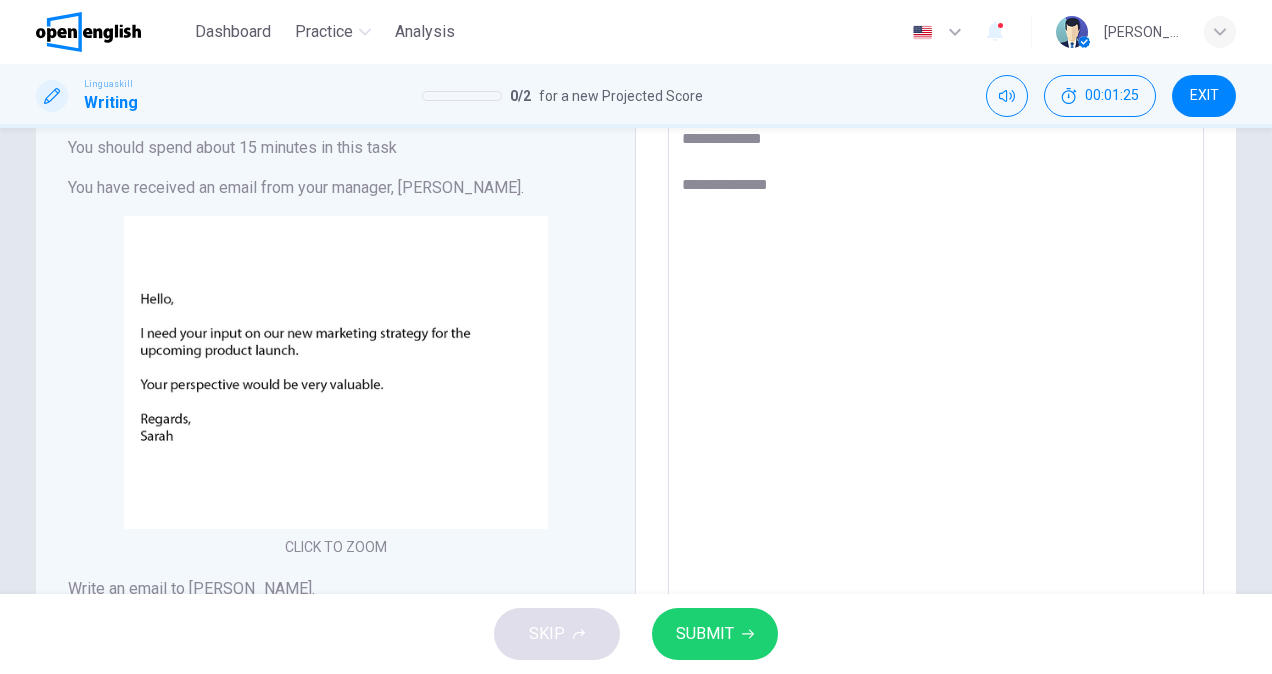 type on "*" 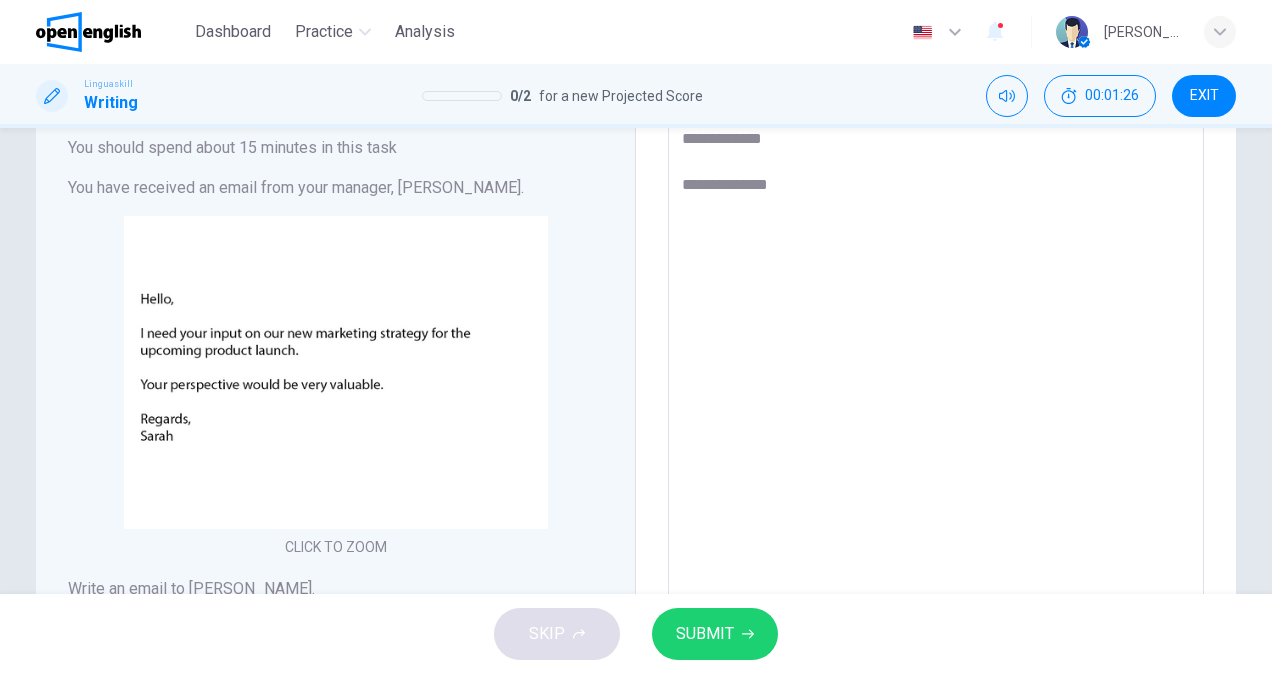 type on "**********" 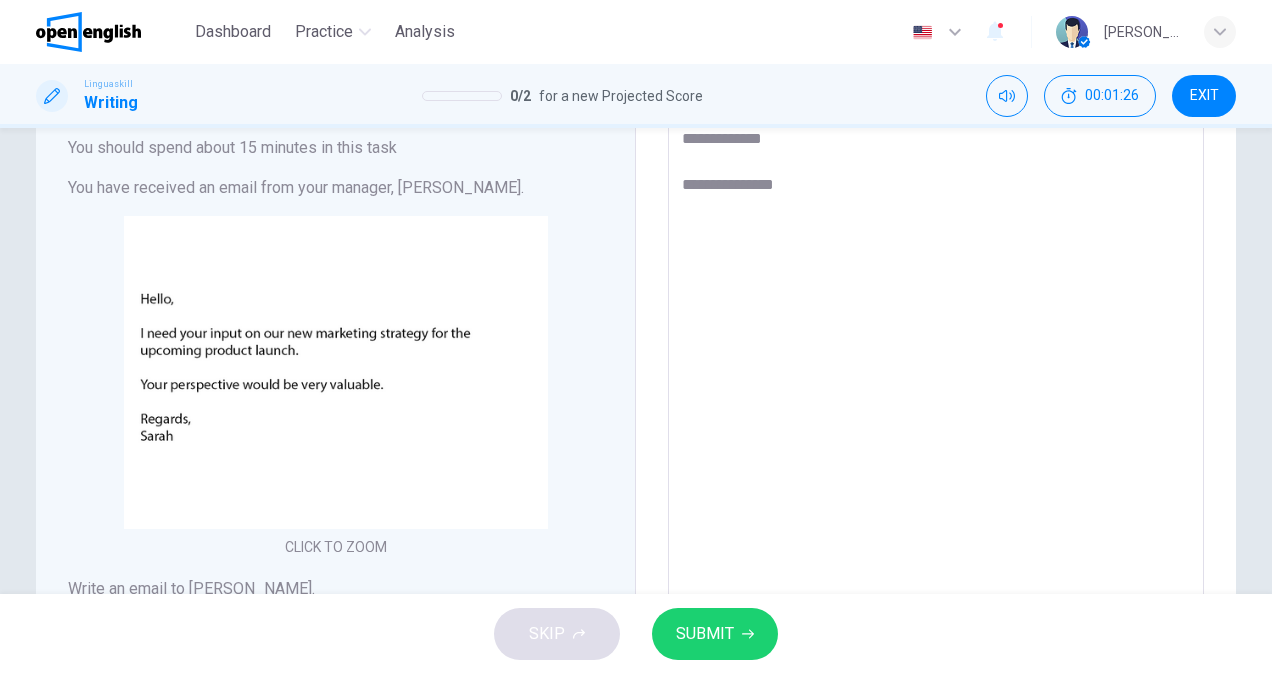 type on "**********" 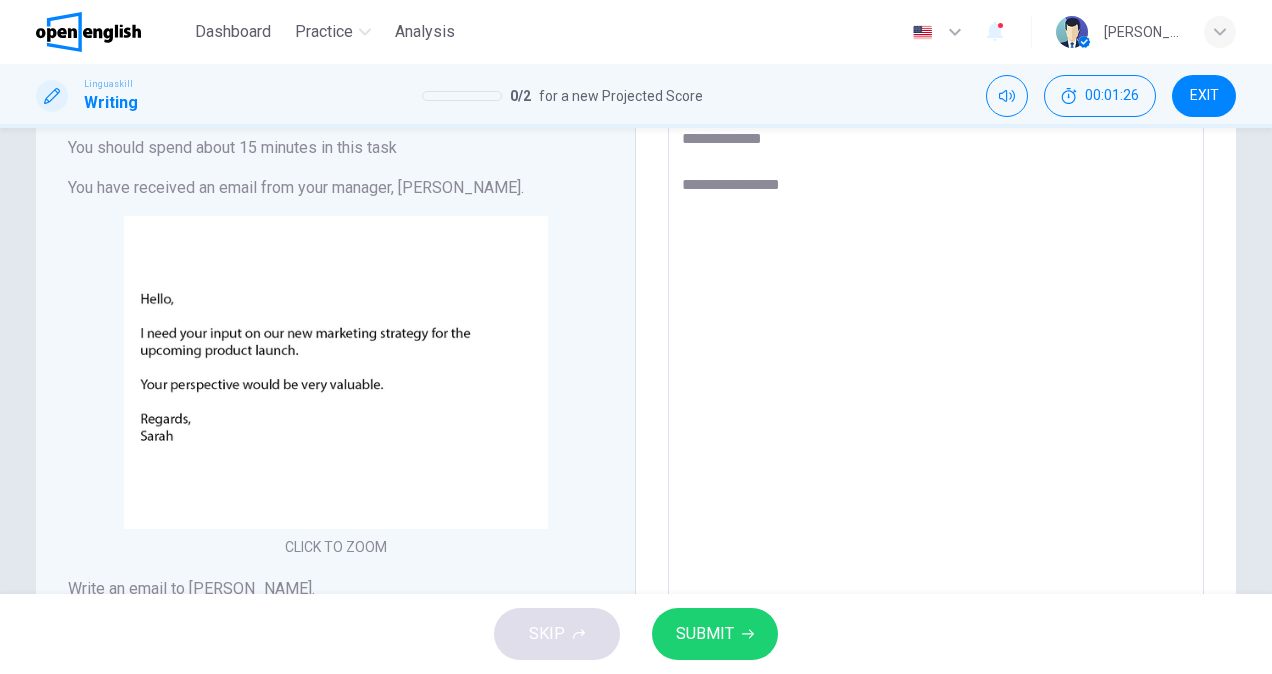 type on "*" 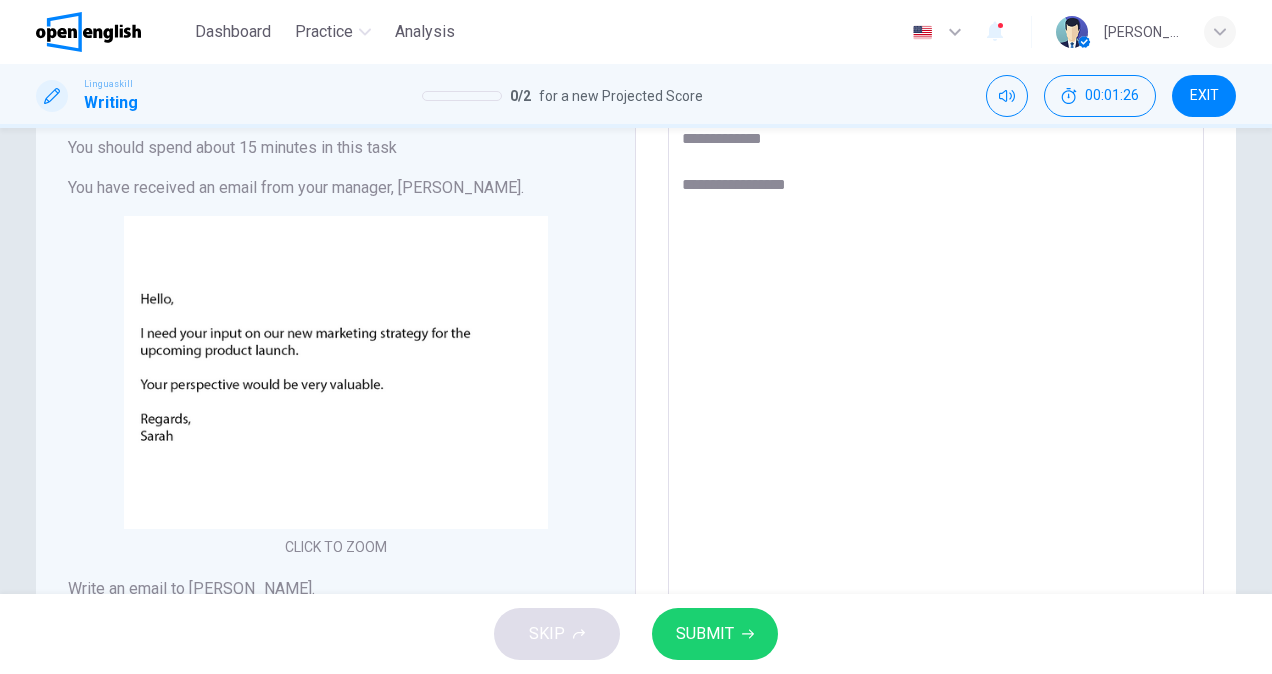 type on "*" 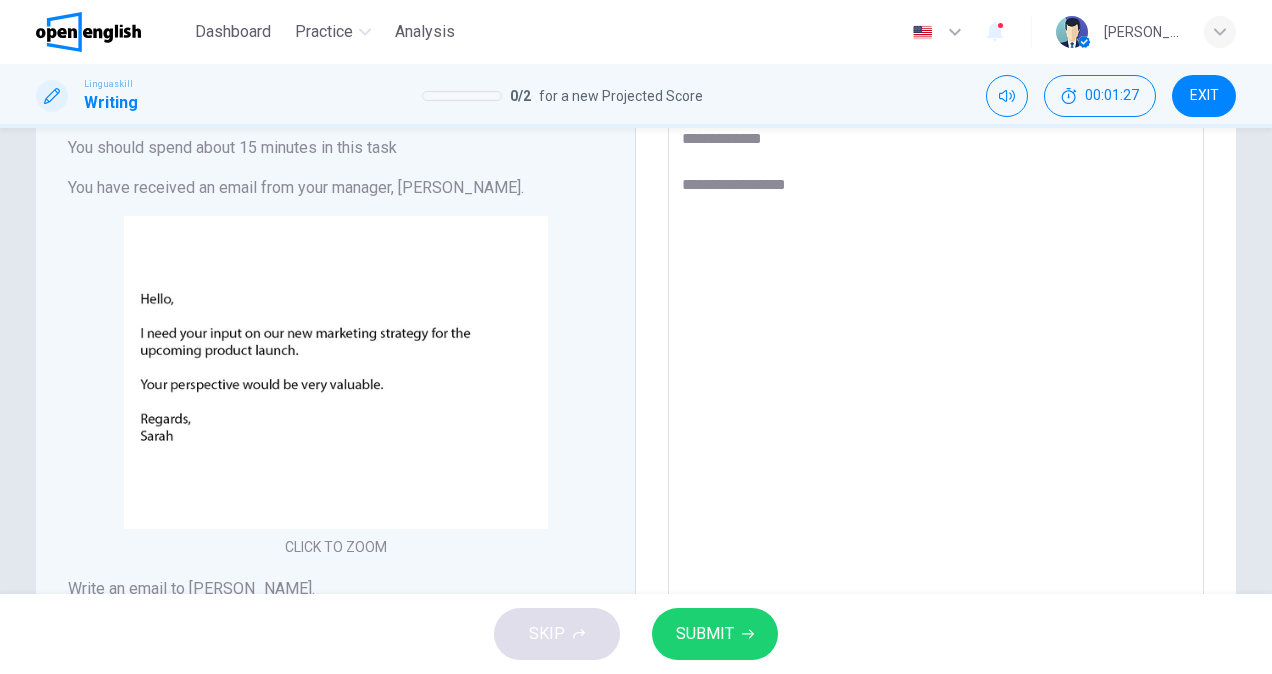 type on "**********" 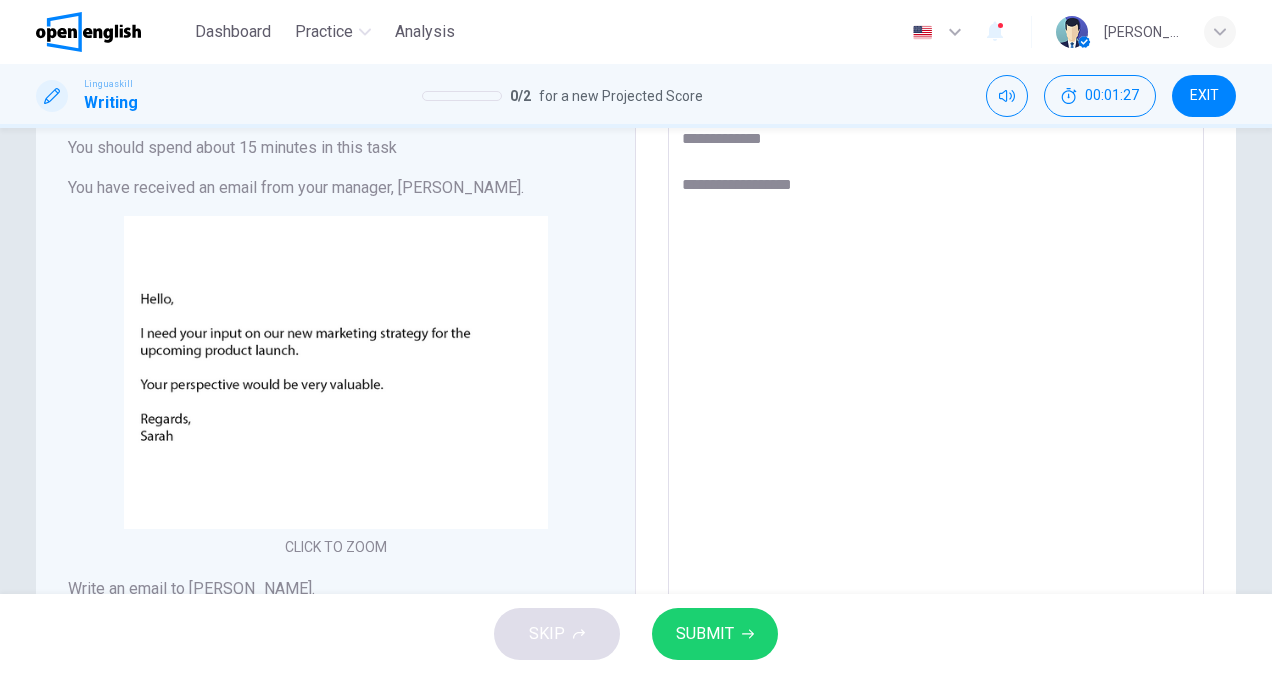 type on "*" 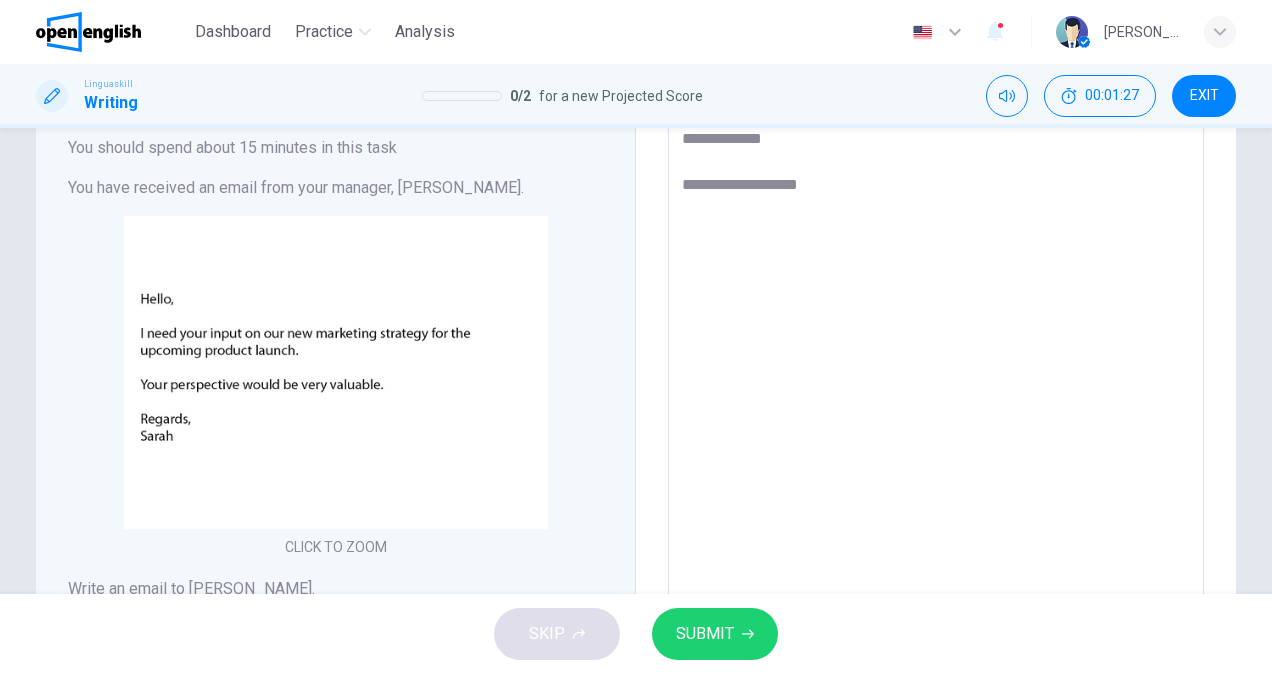 type on "*" 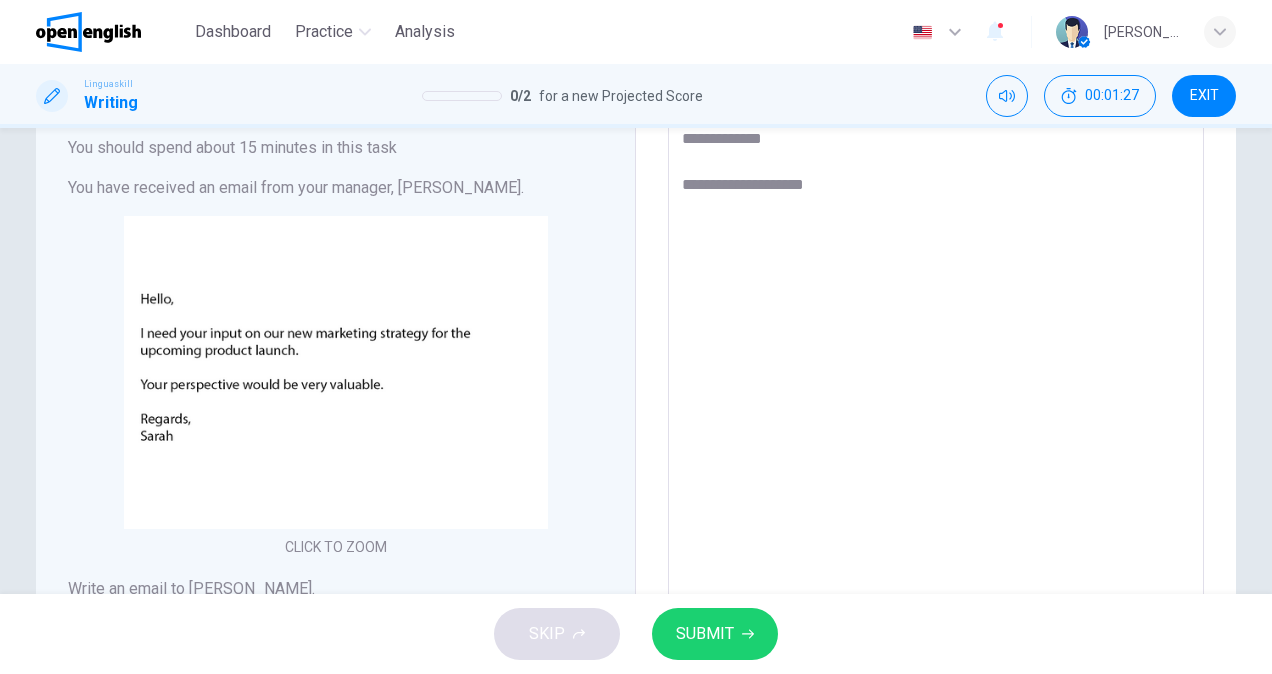 type on "*" 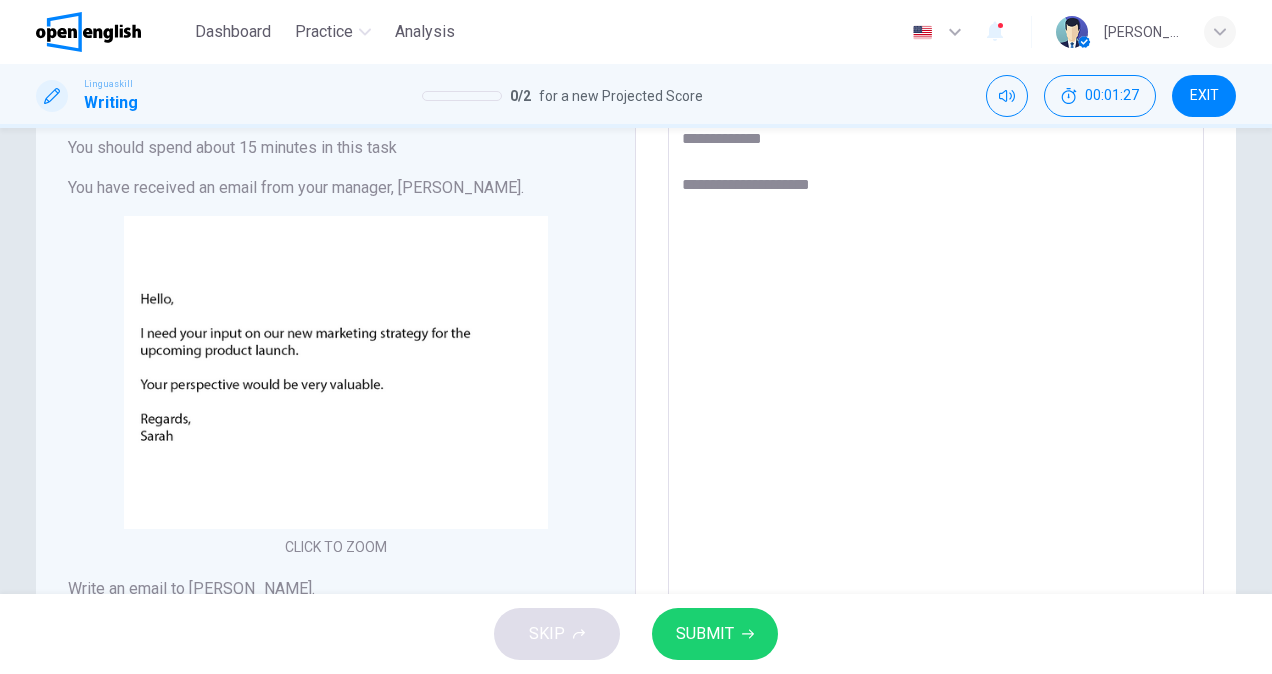 type on "**********" 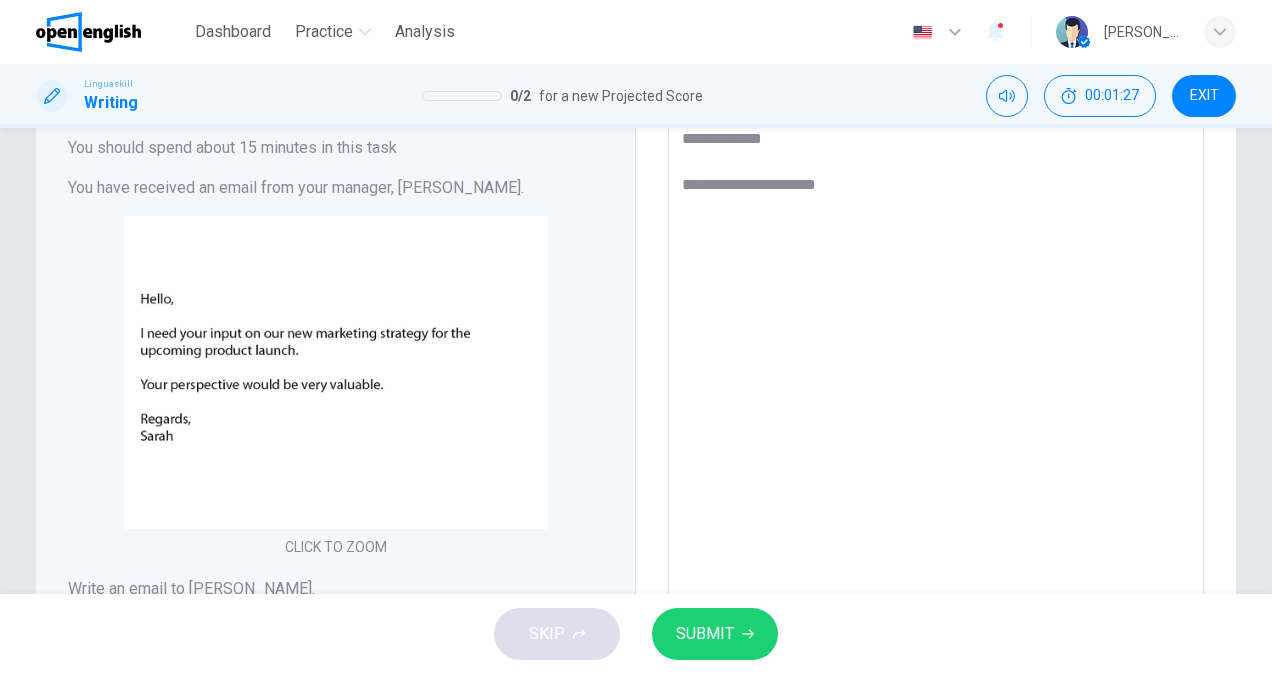 type on "*" 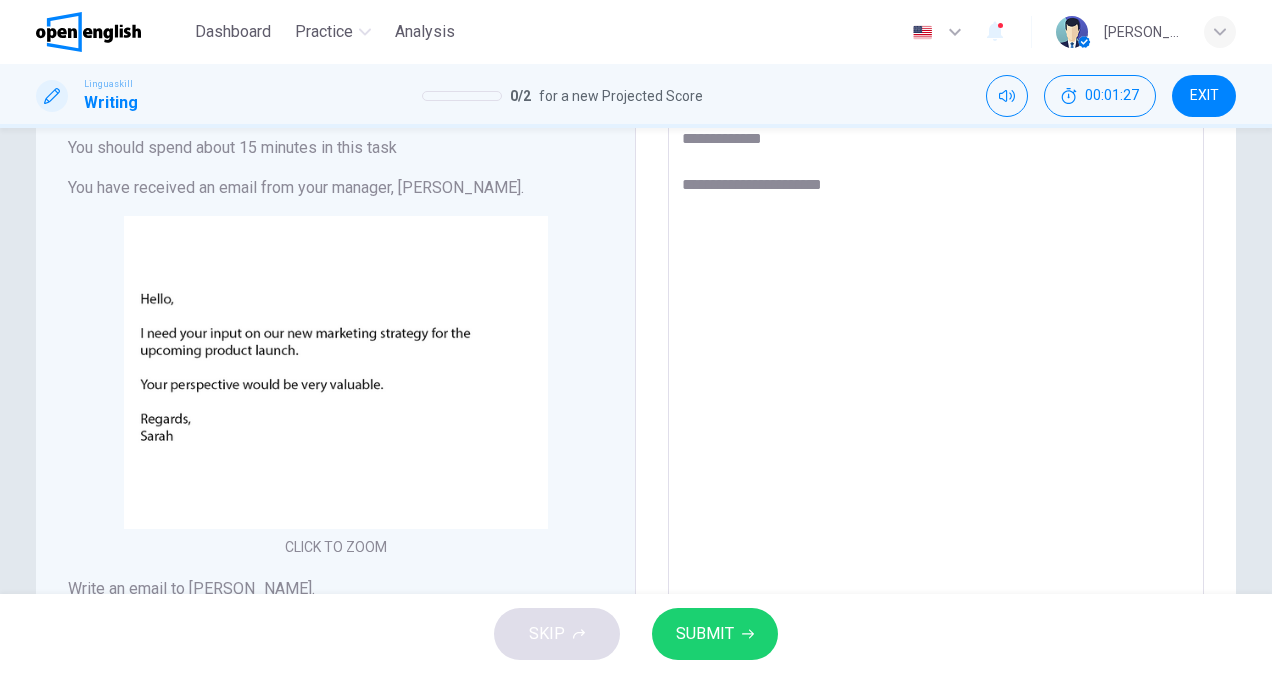 type on "*" 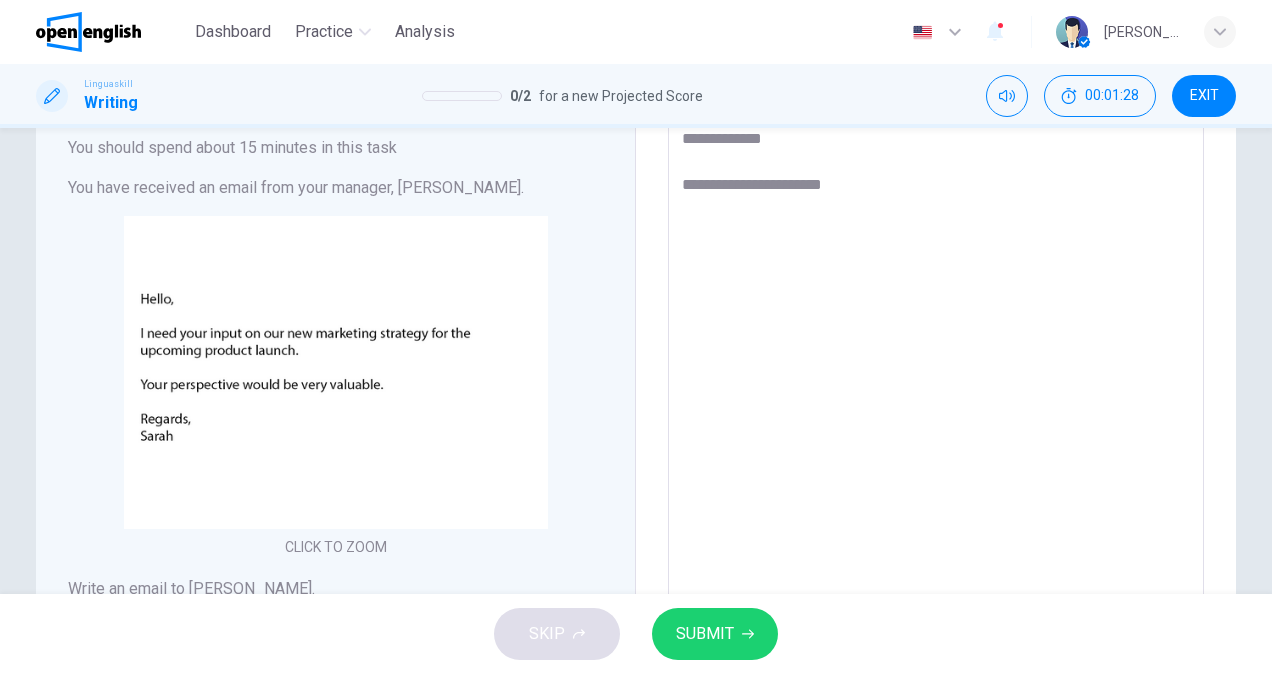 type on "**********" 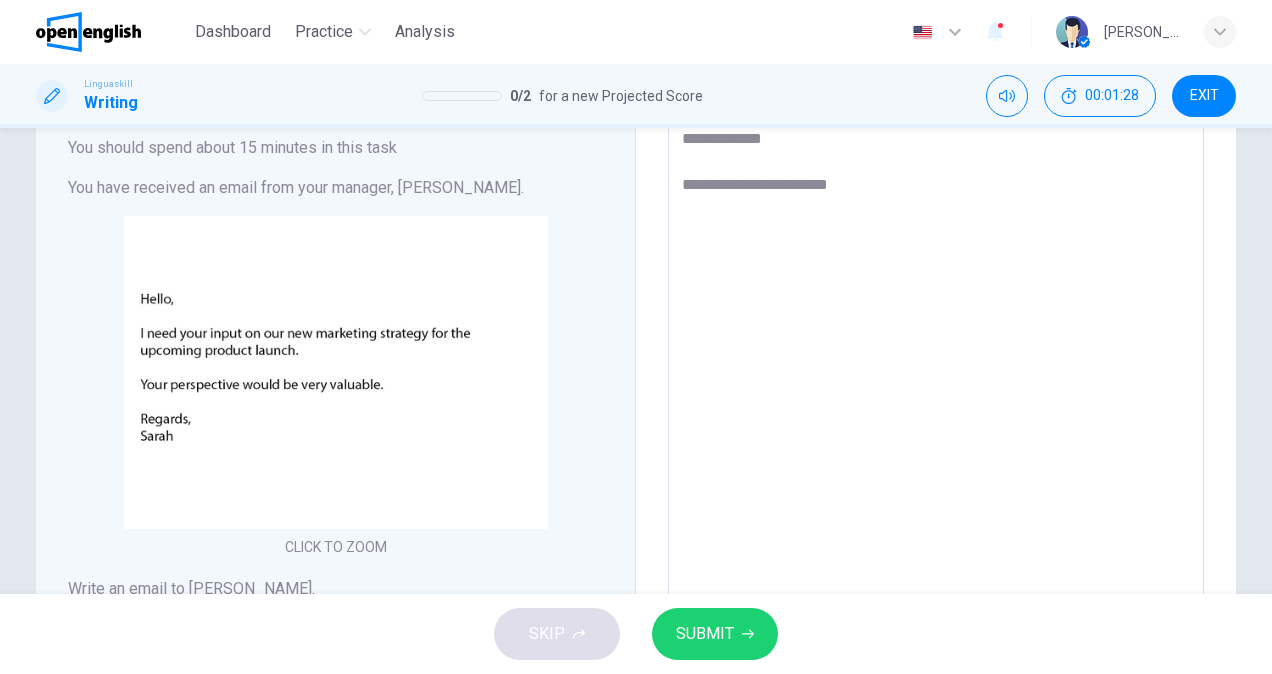 type on "*" 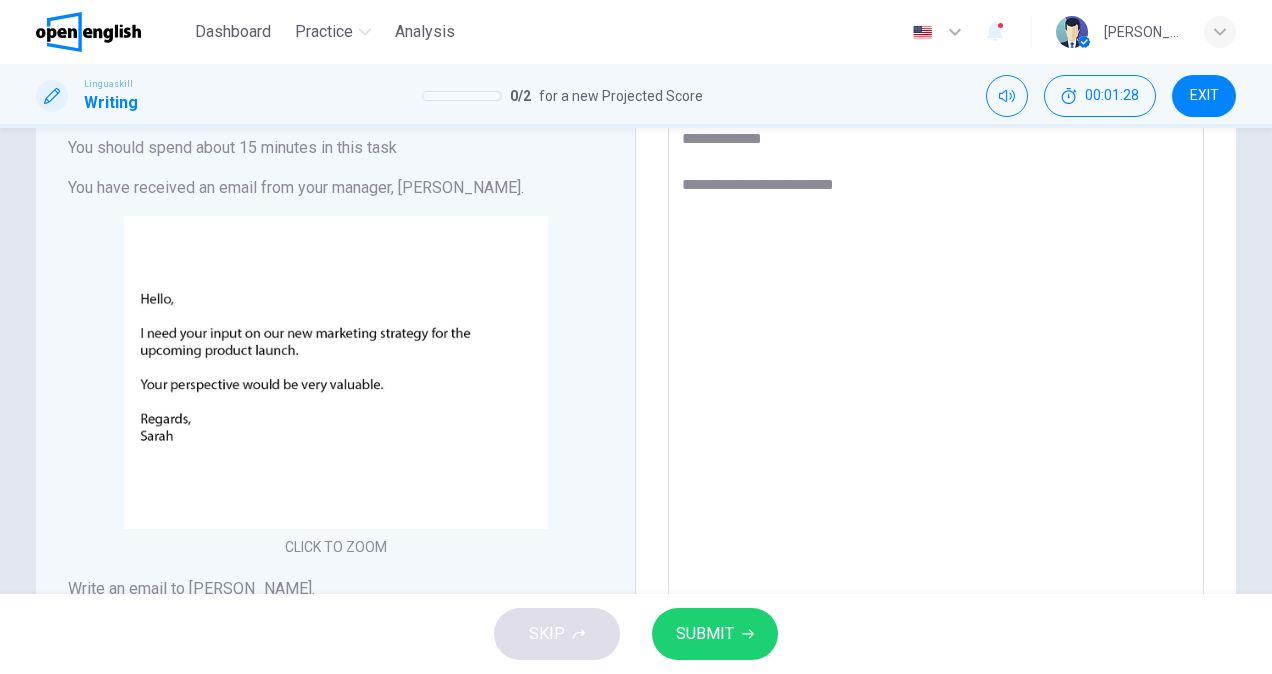 type on "*" 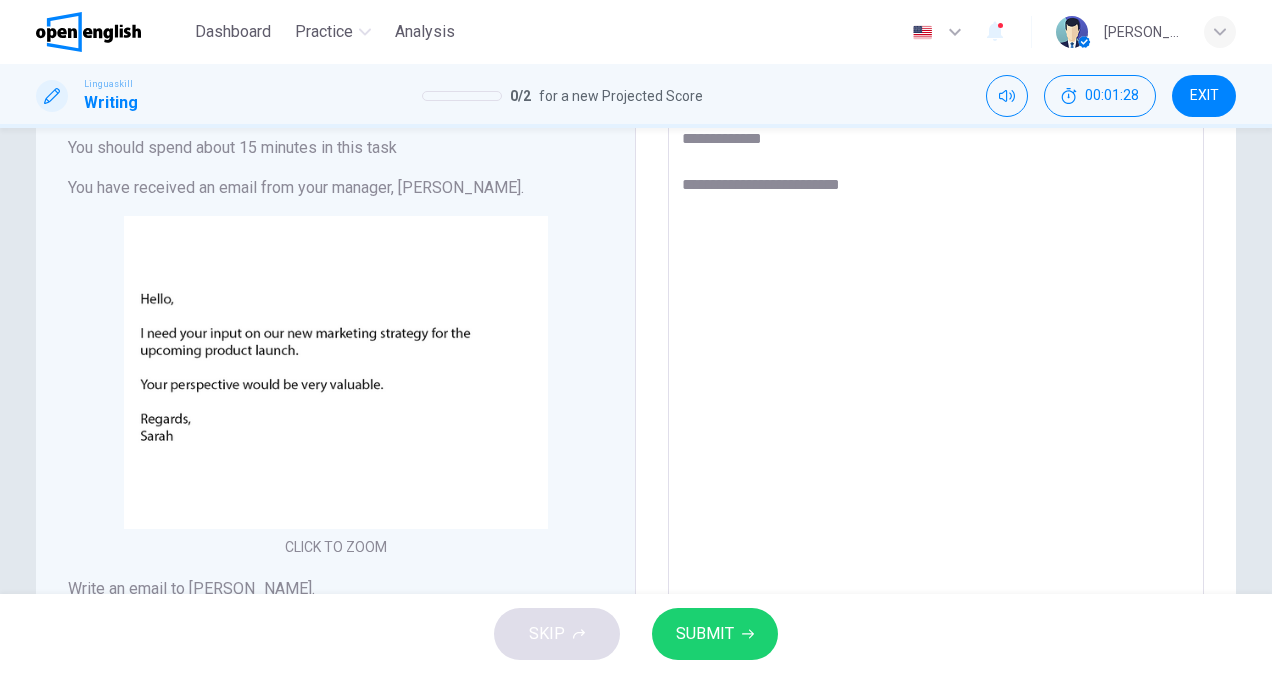 type on "**********" 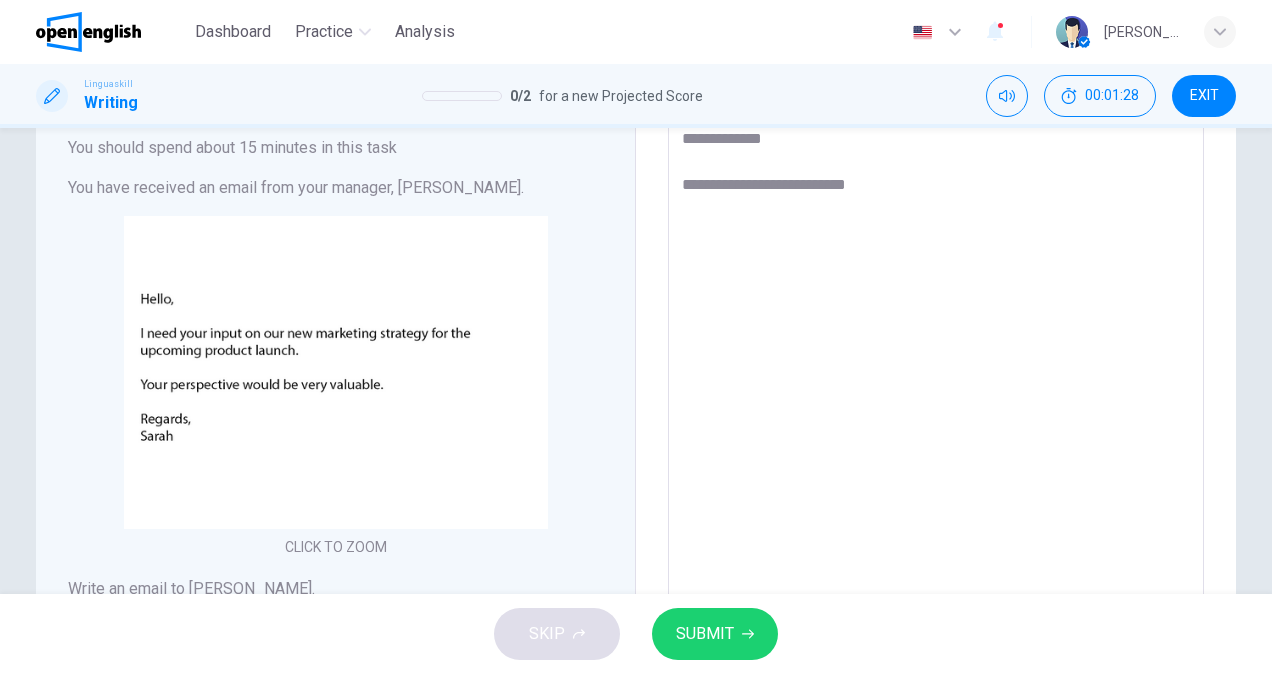type on "*" 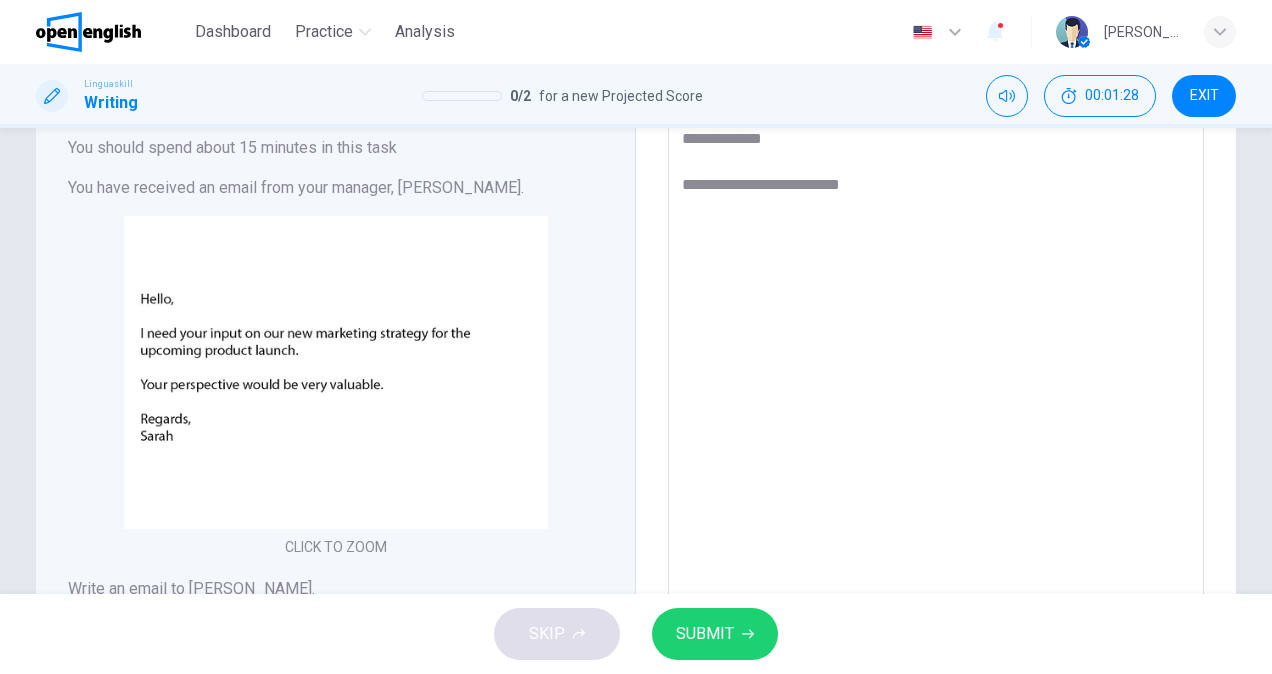 type on "*" 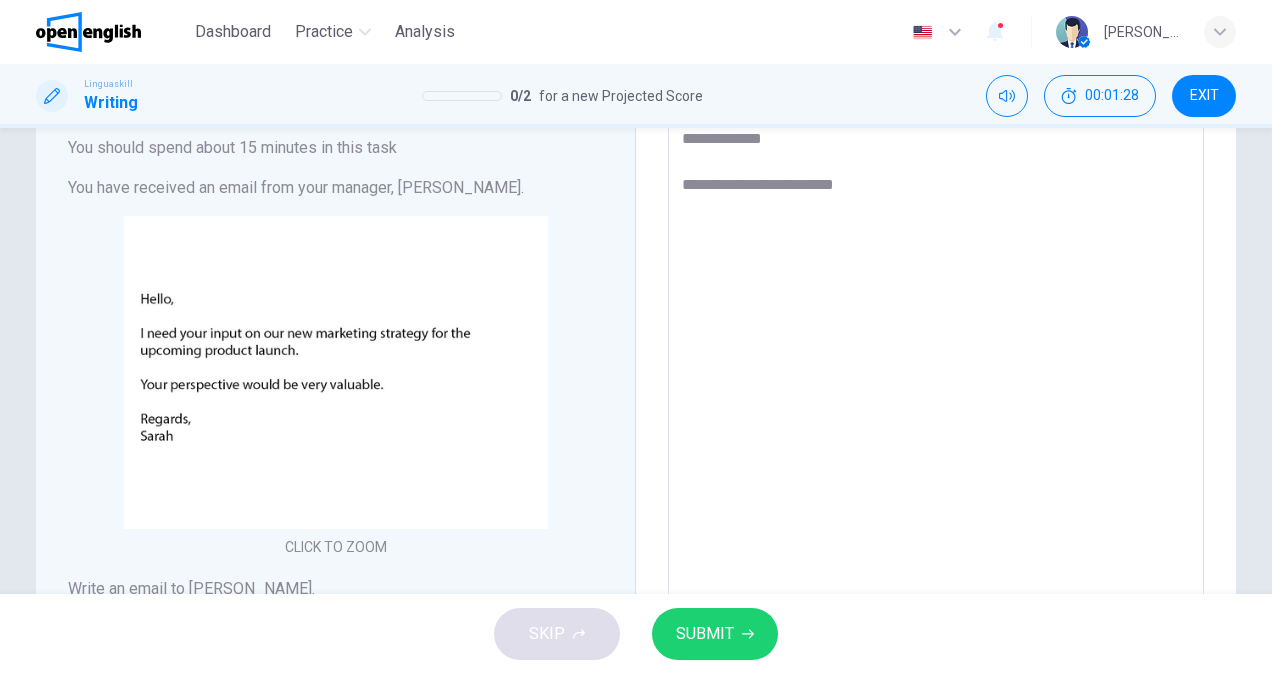 type on "*" 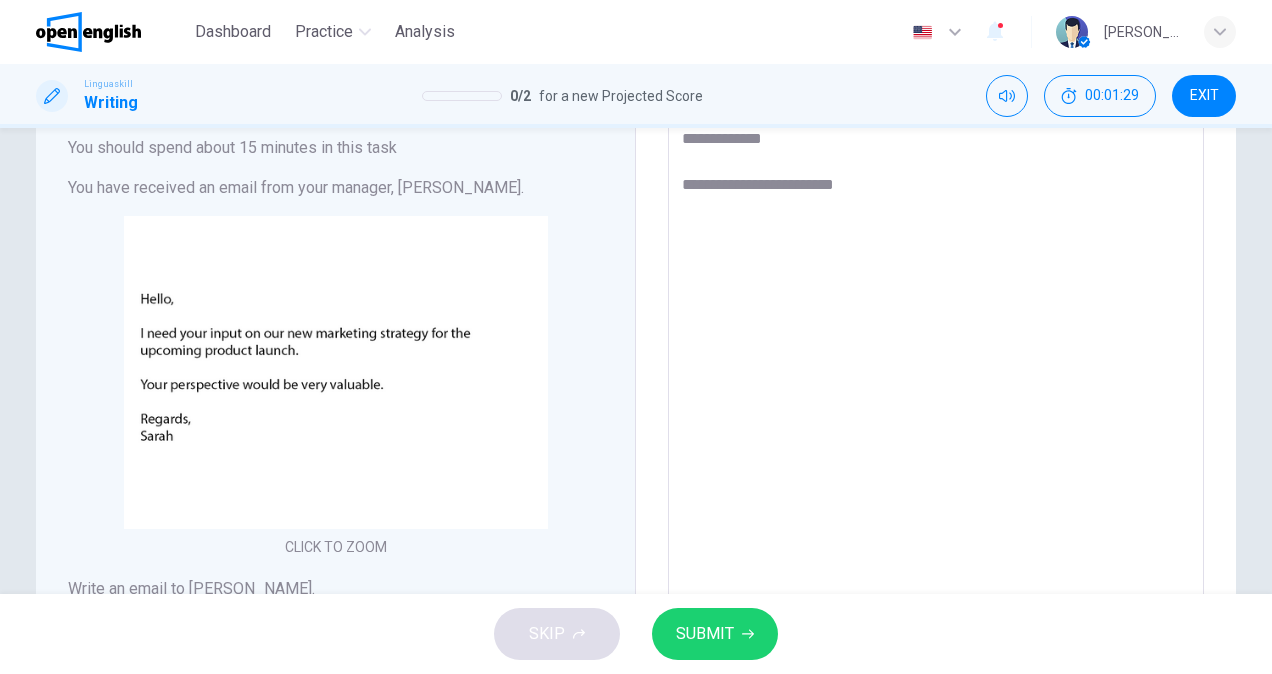 type on "**********" 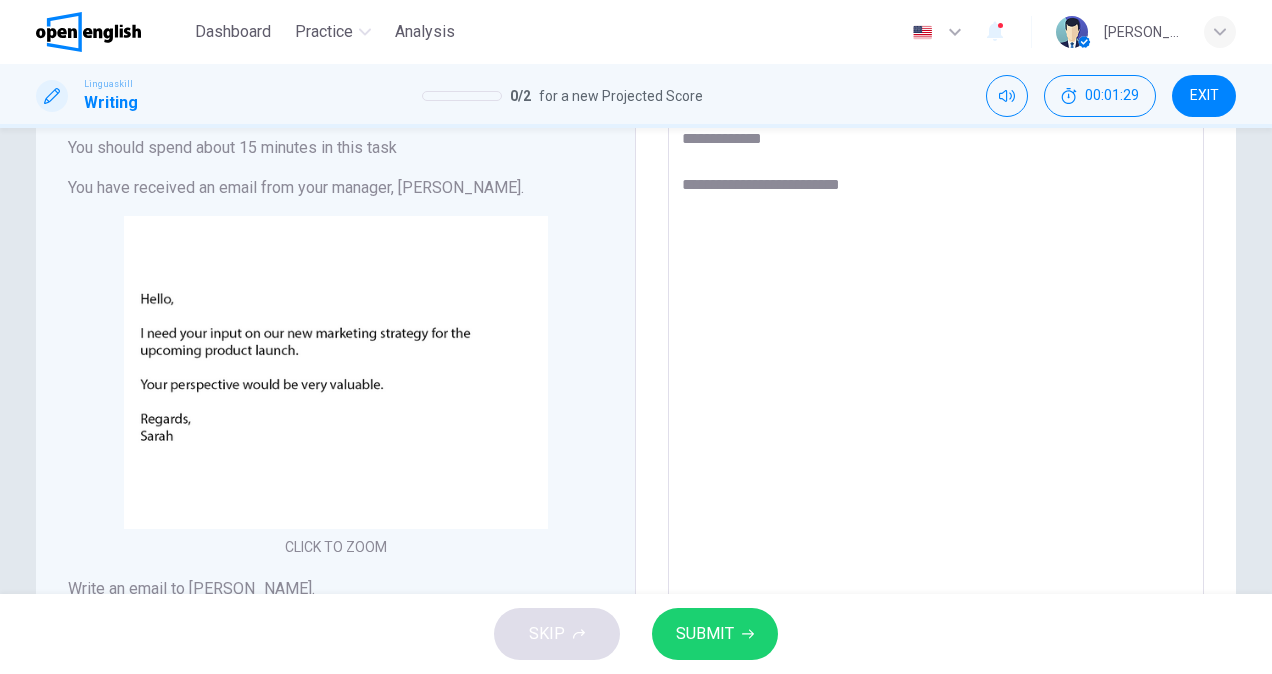 type on "*" 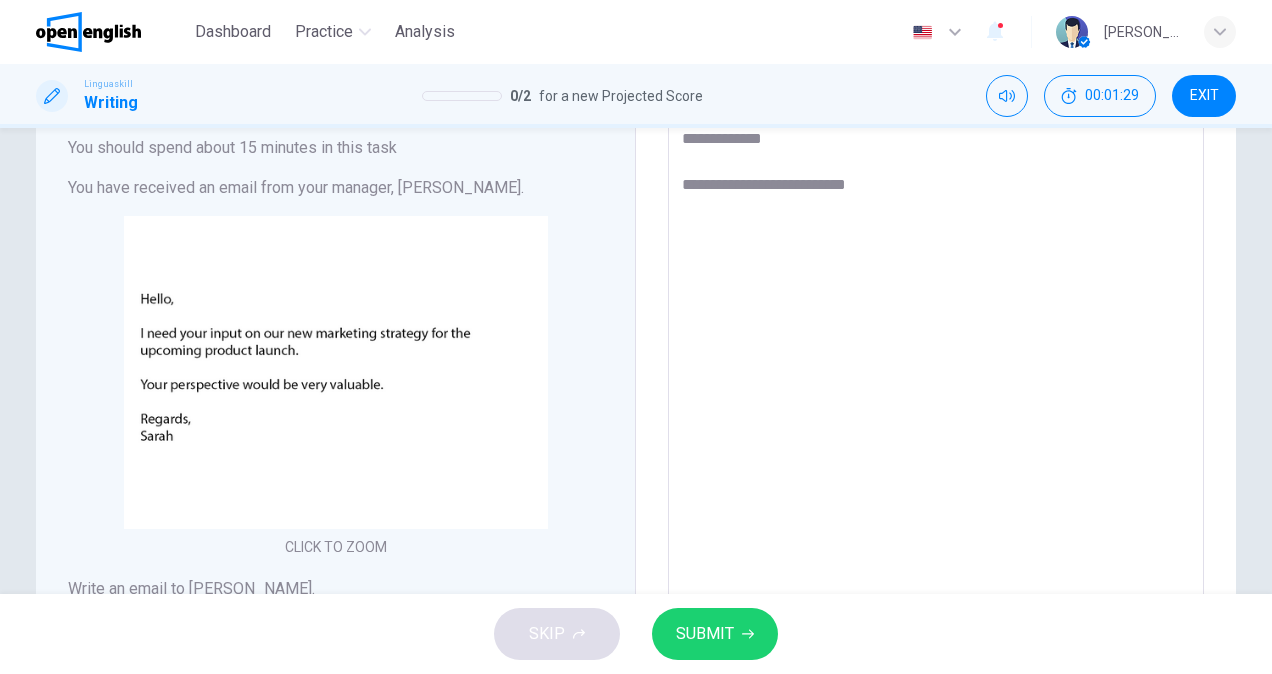 type on "*" 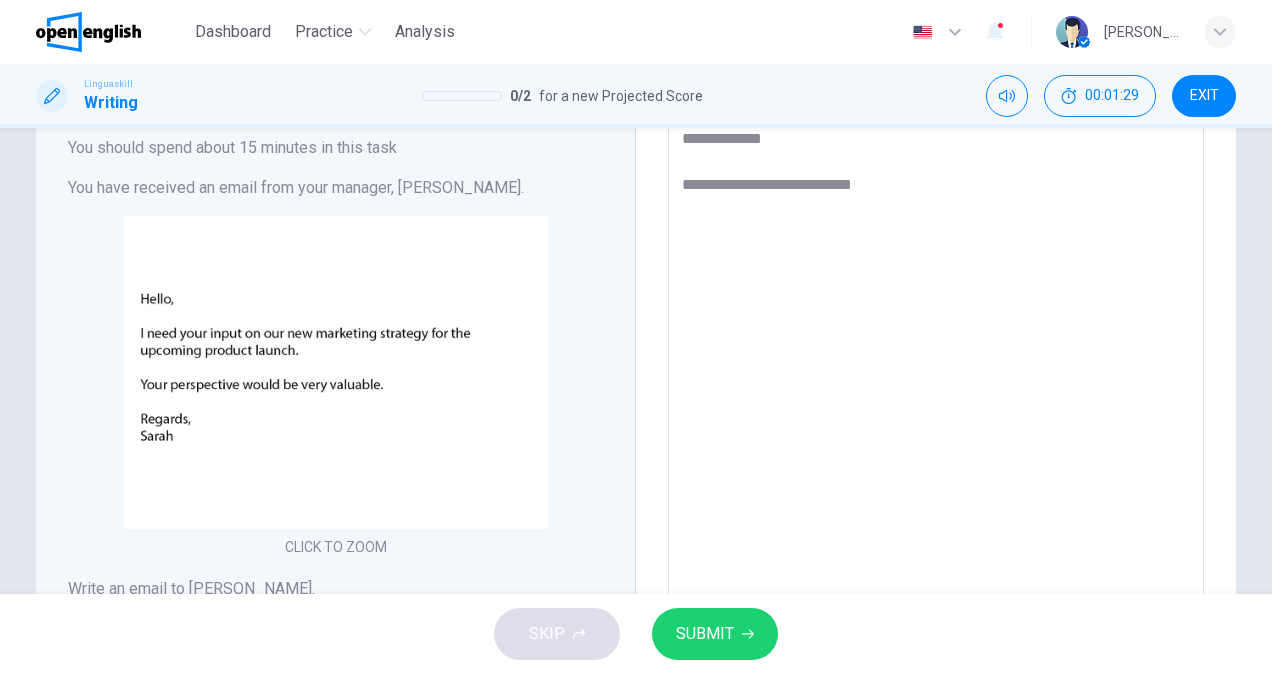 type on "*" 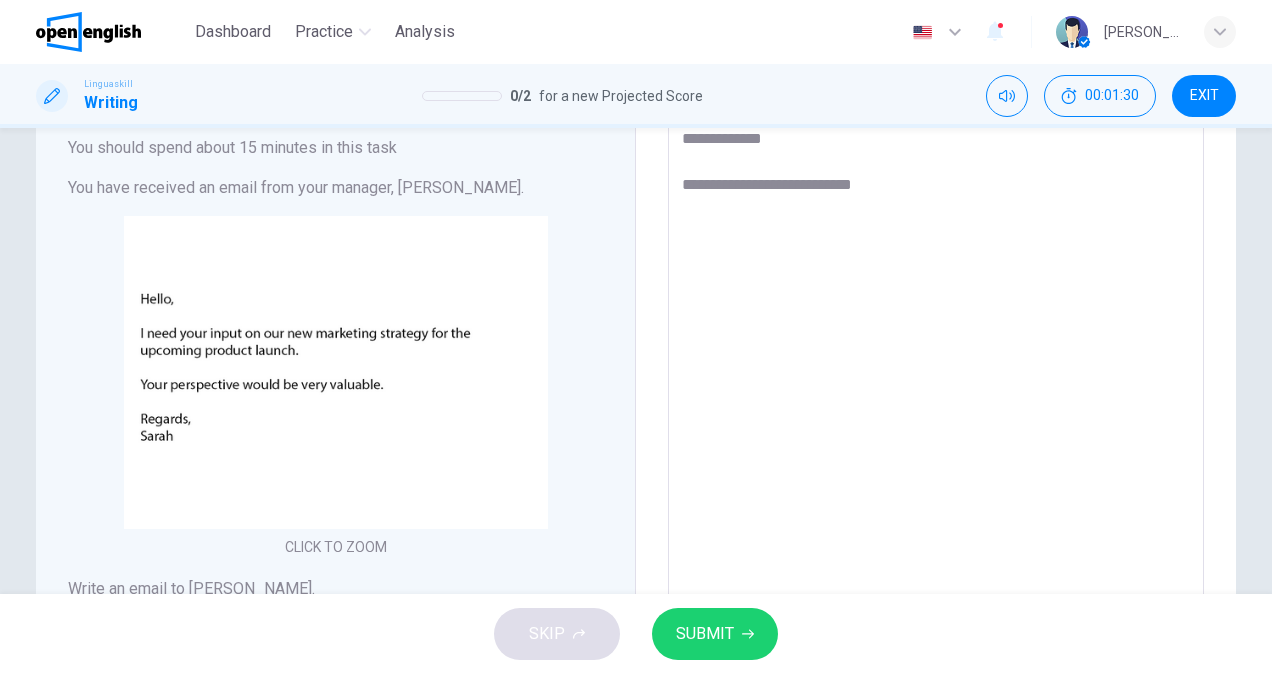 type on "**********" 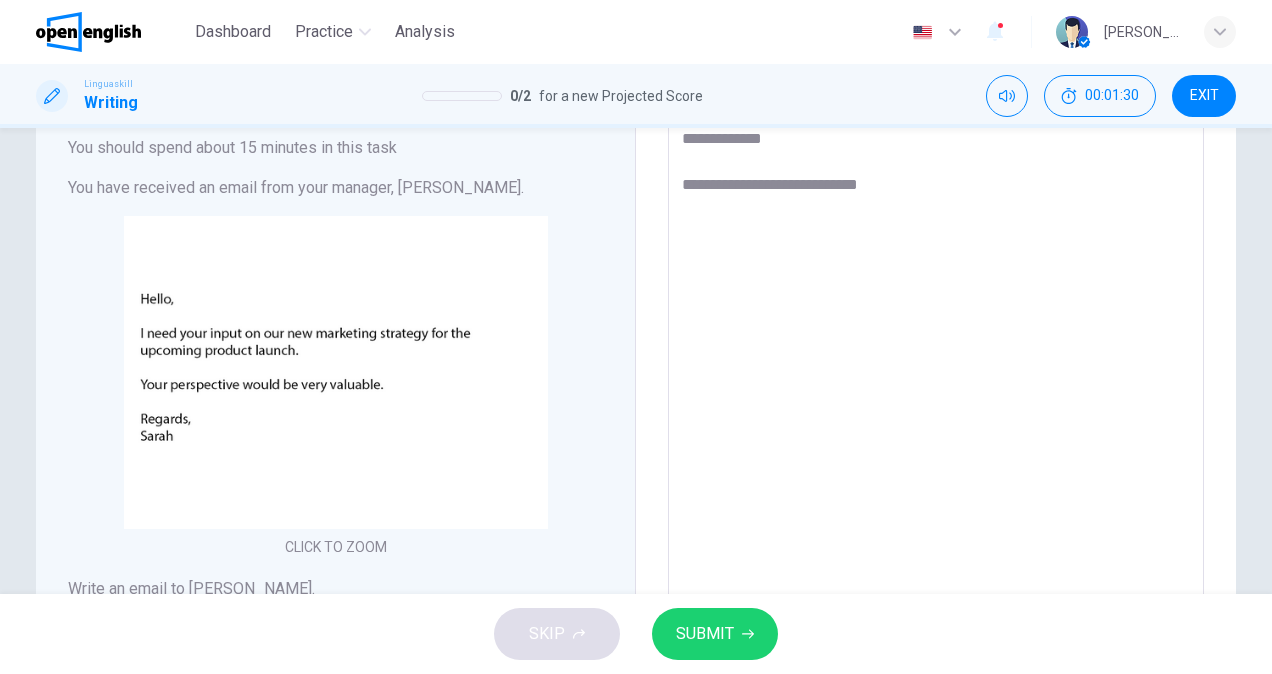 type on "*" 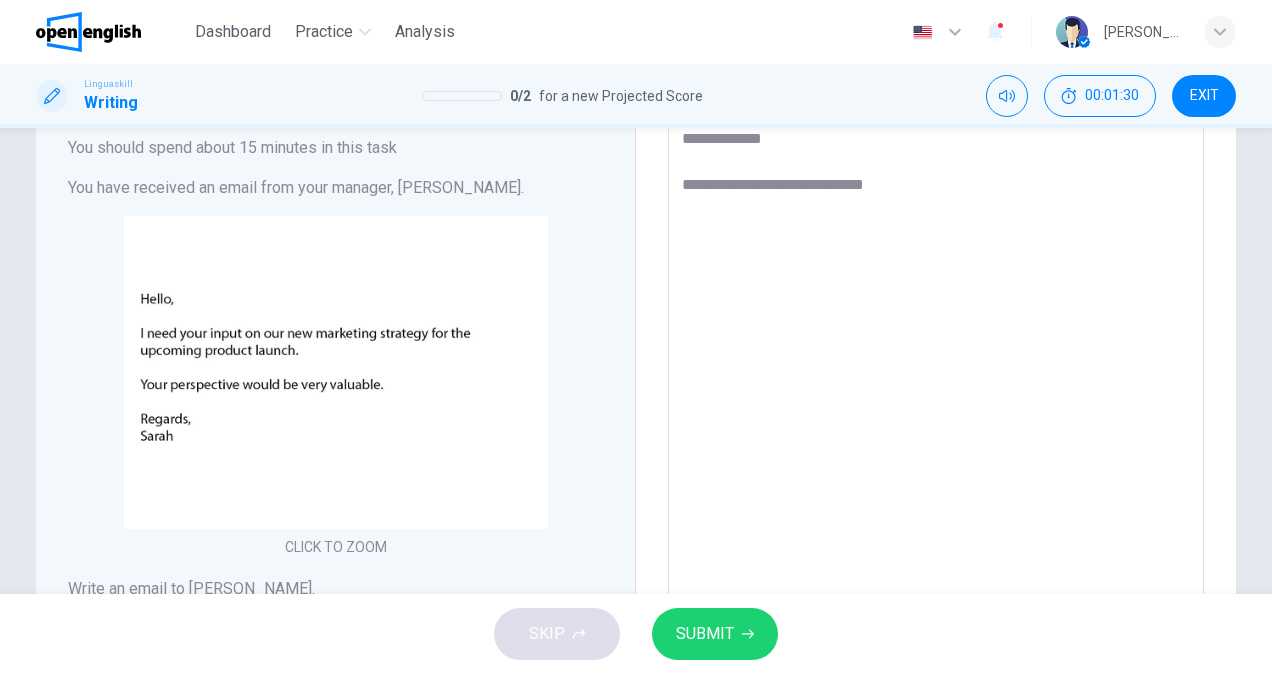 type on "*" 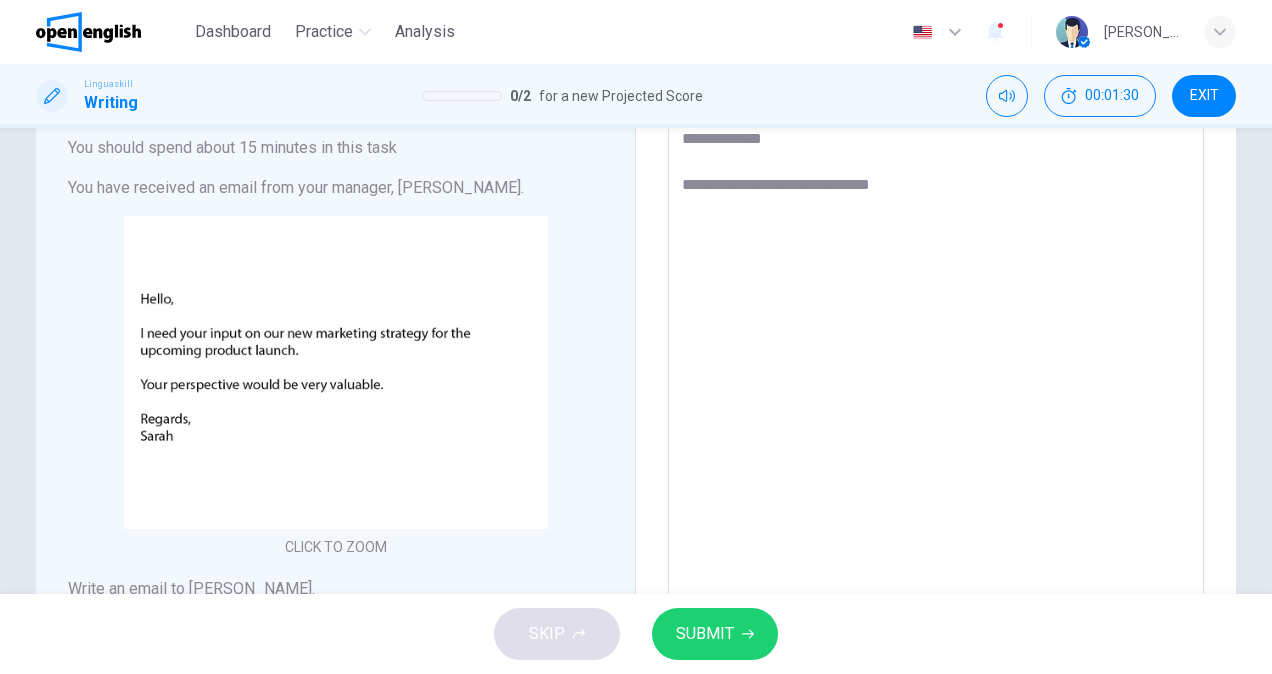 type on "*" 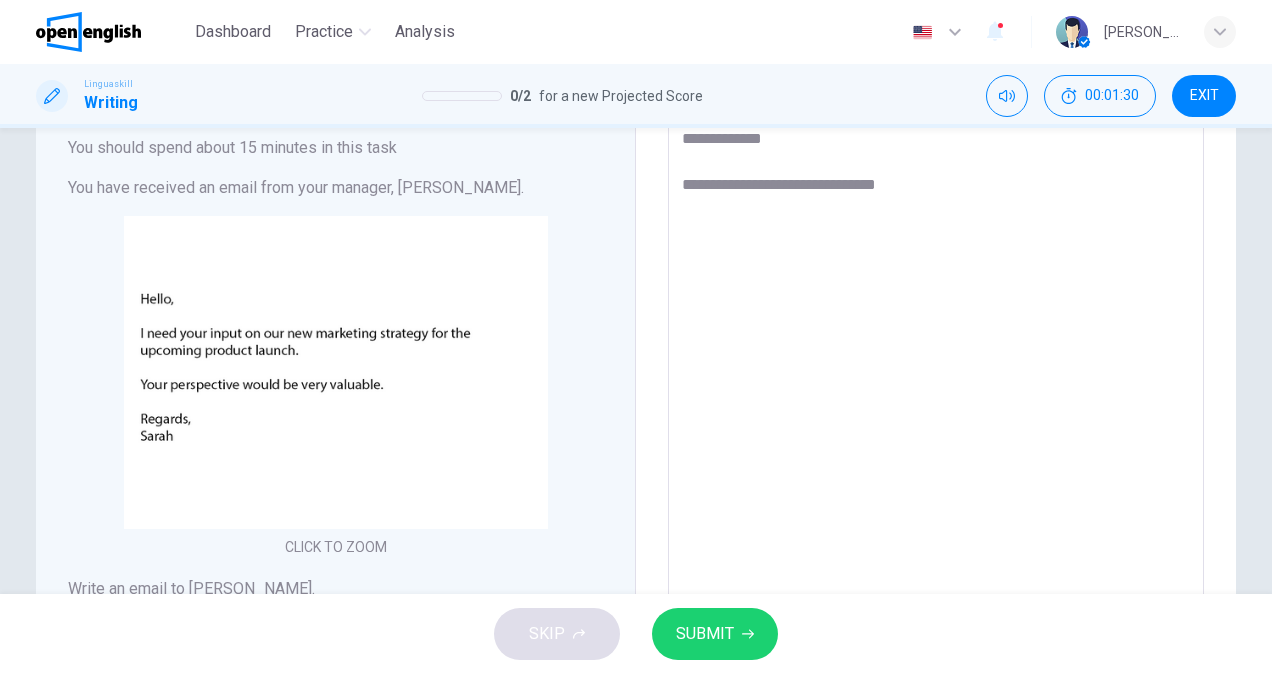 type on "**********" 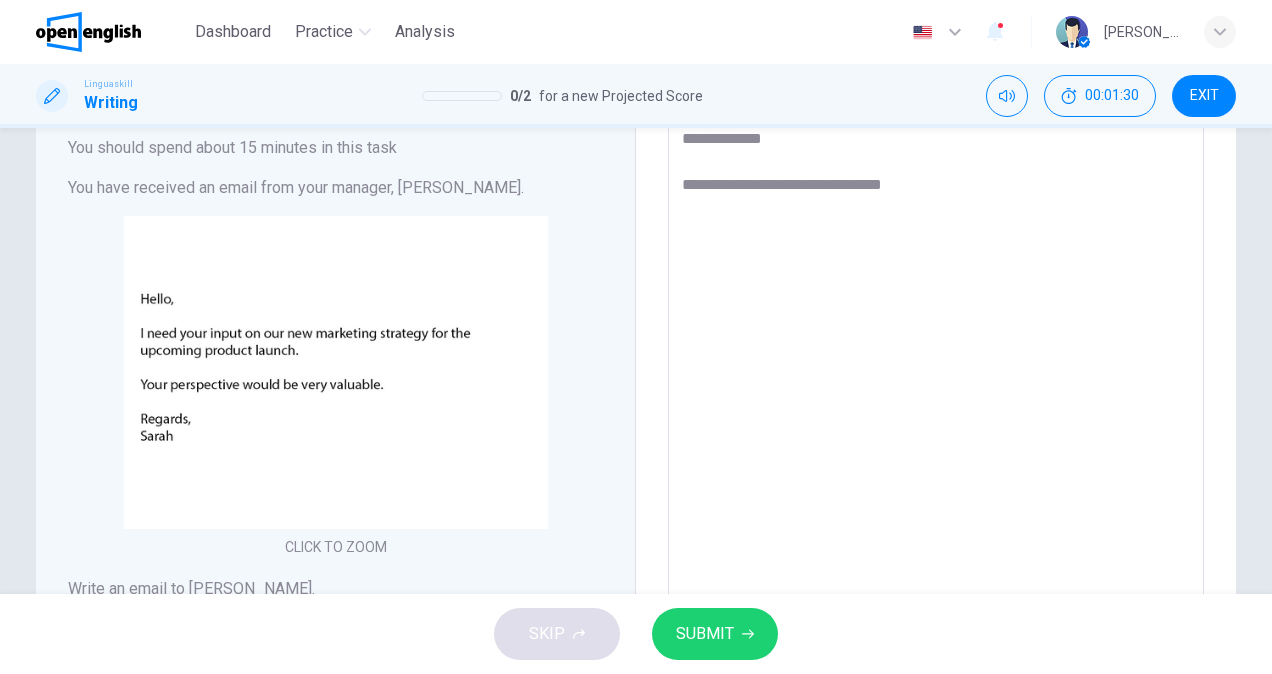 type on "*" 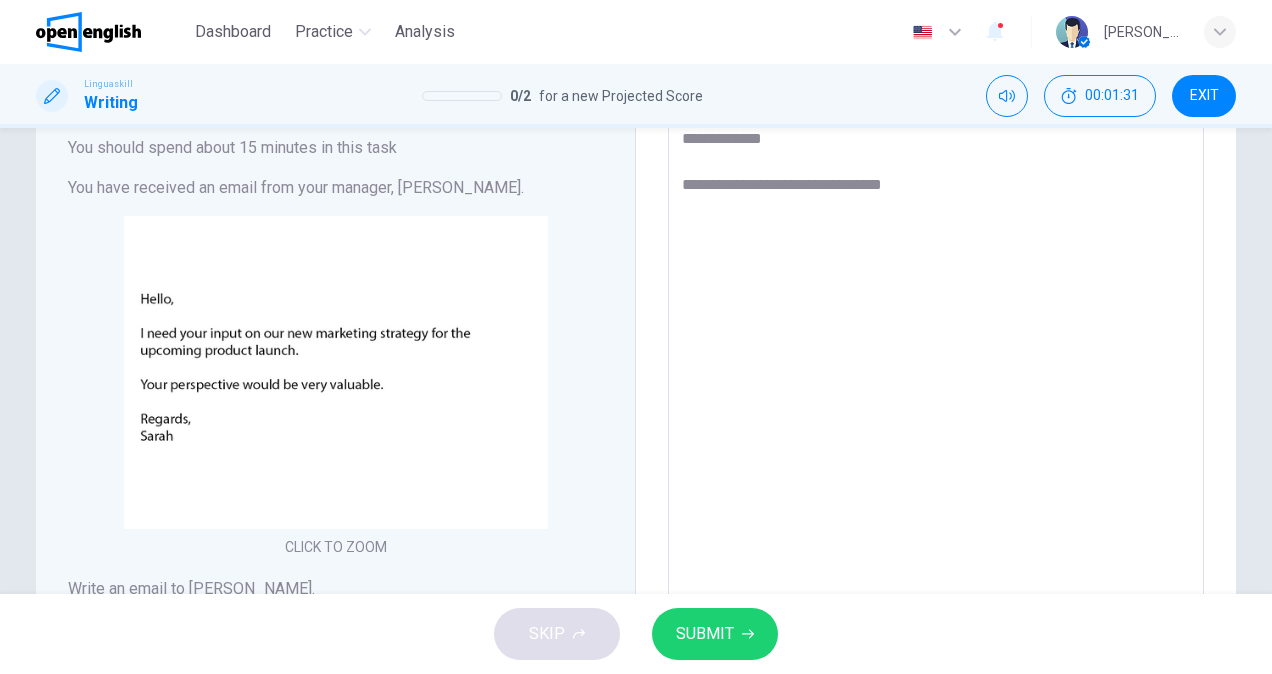 type on "**********" 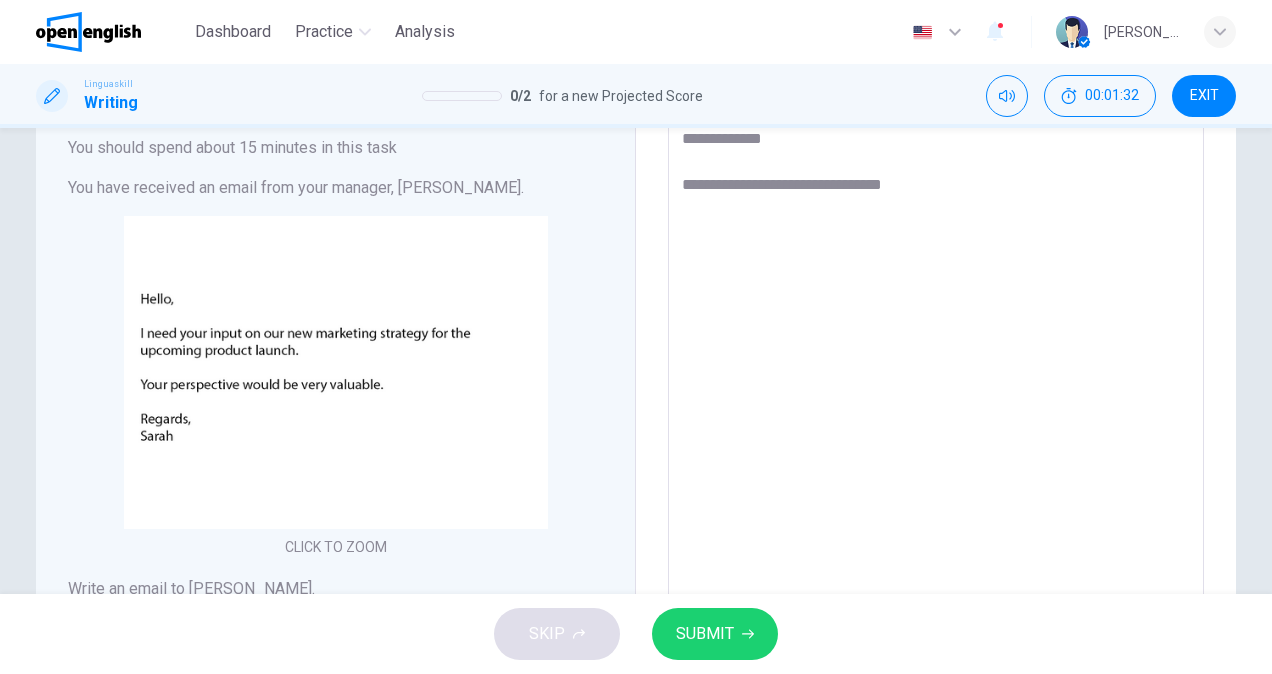 type on "*" 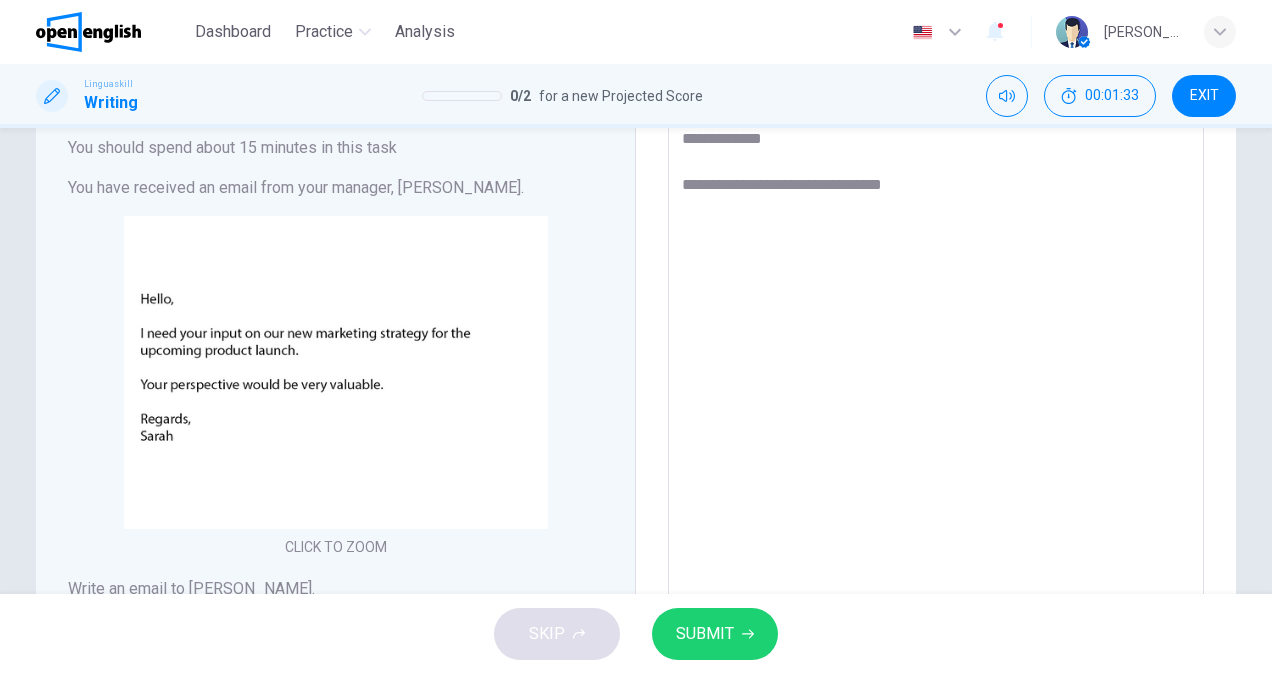 type on "**********" 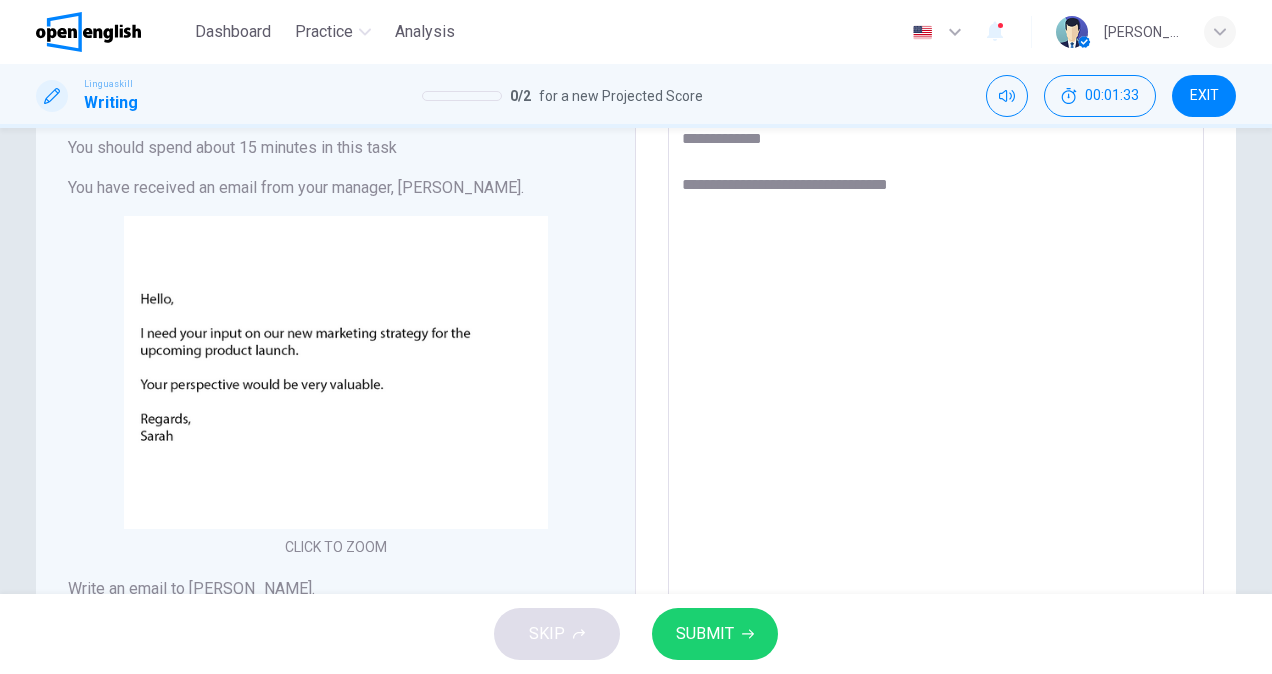 type on "**********" 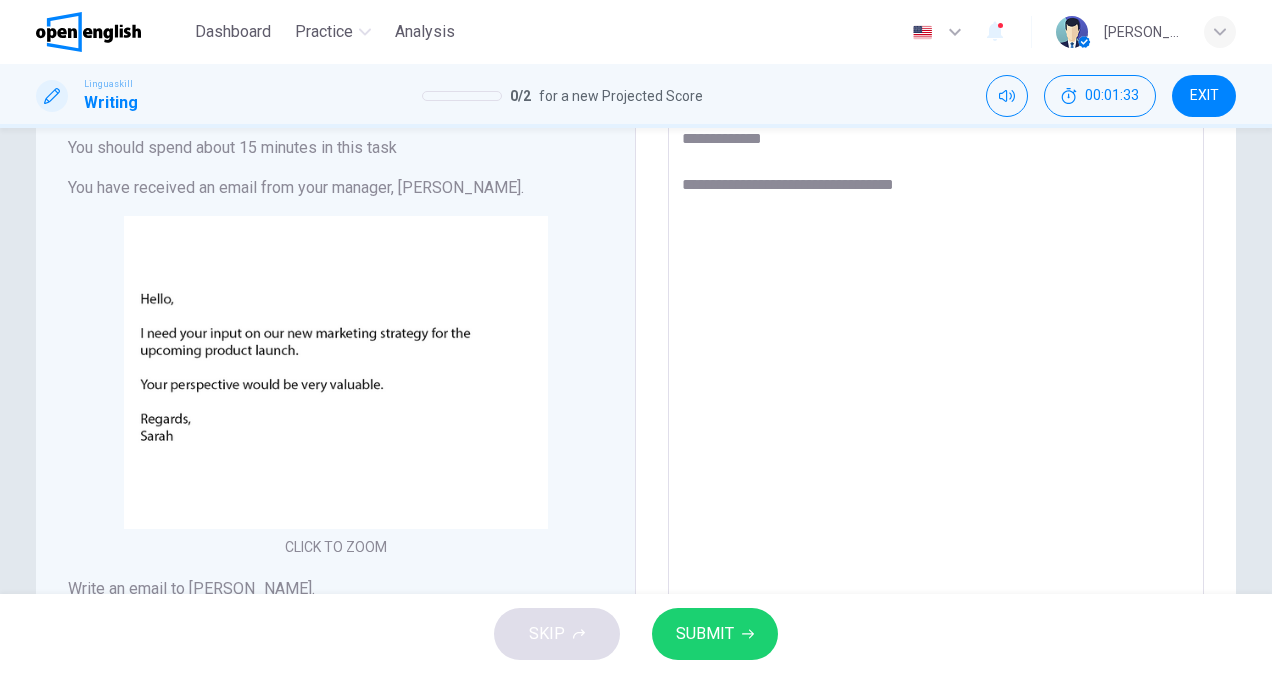 type on "*" 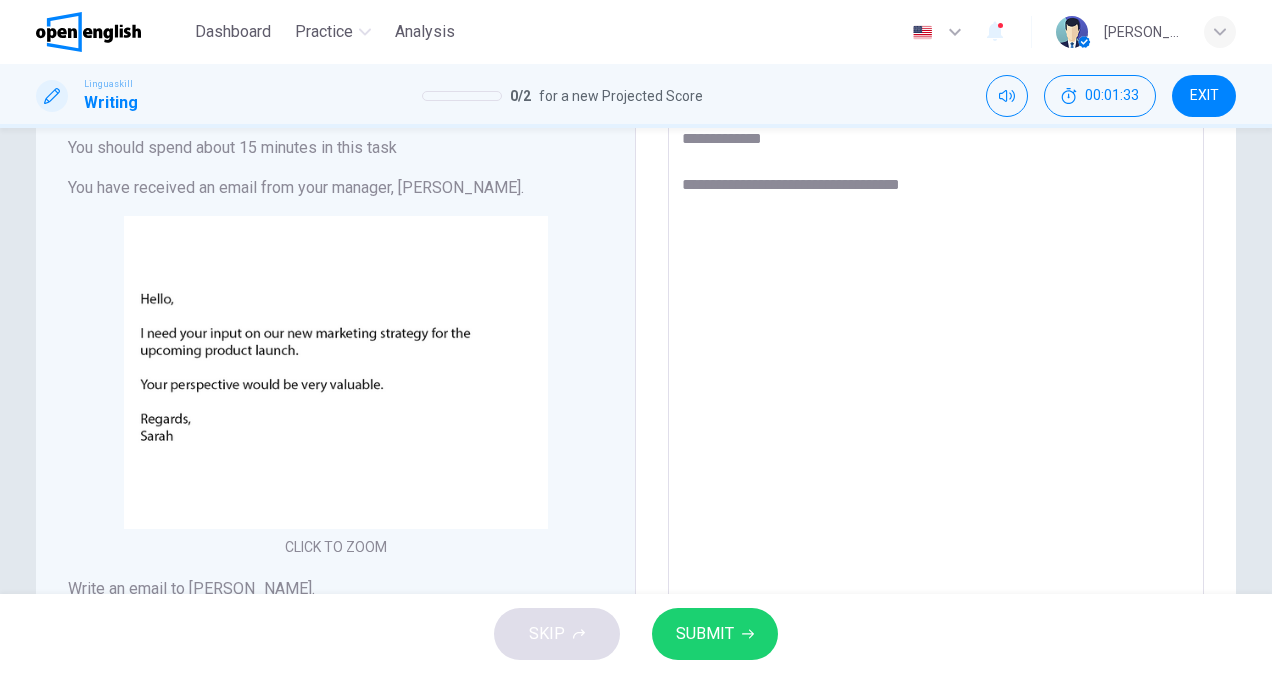 type on "*" 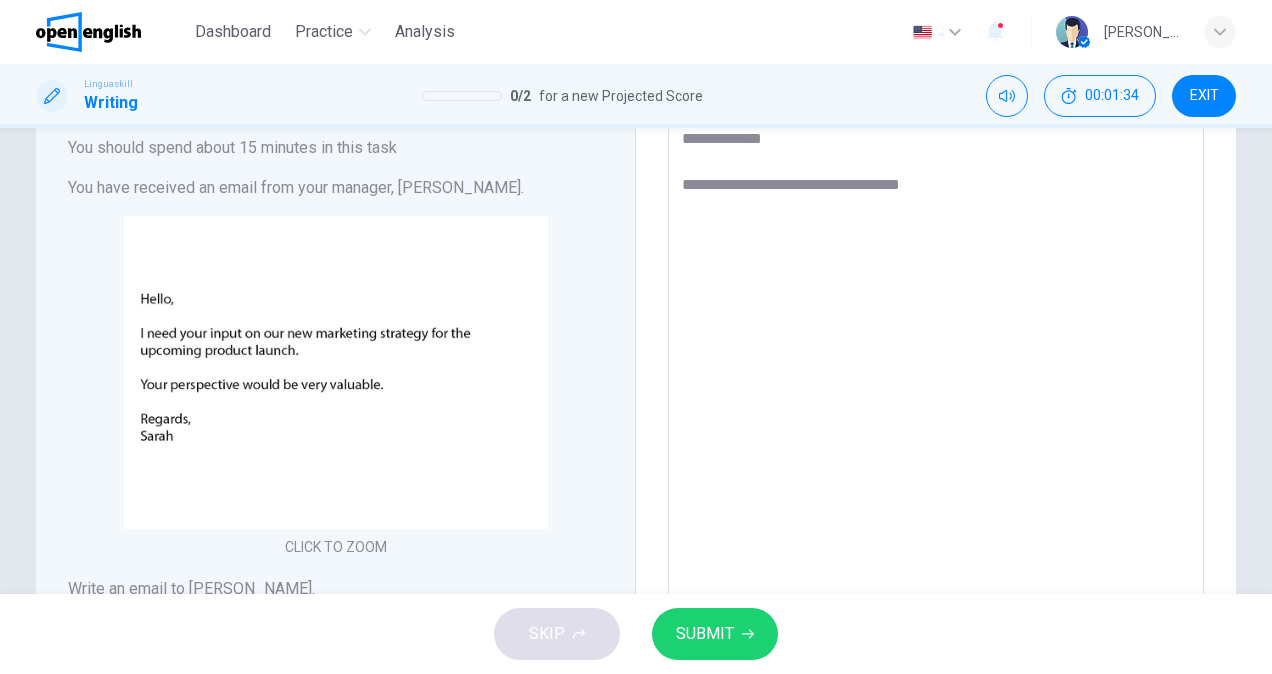 type on "**********" 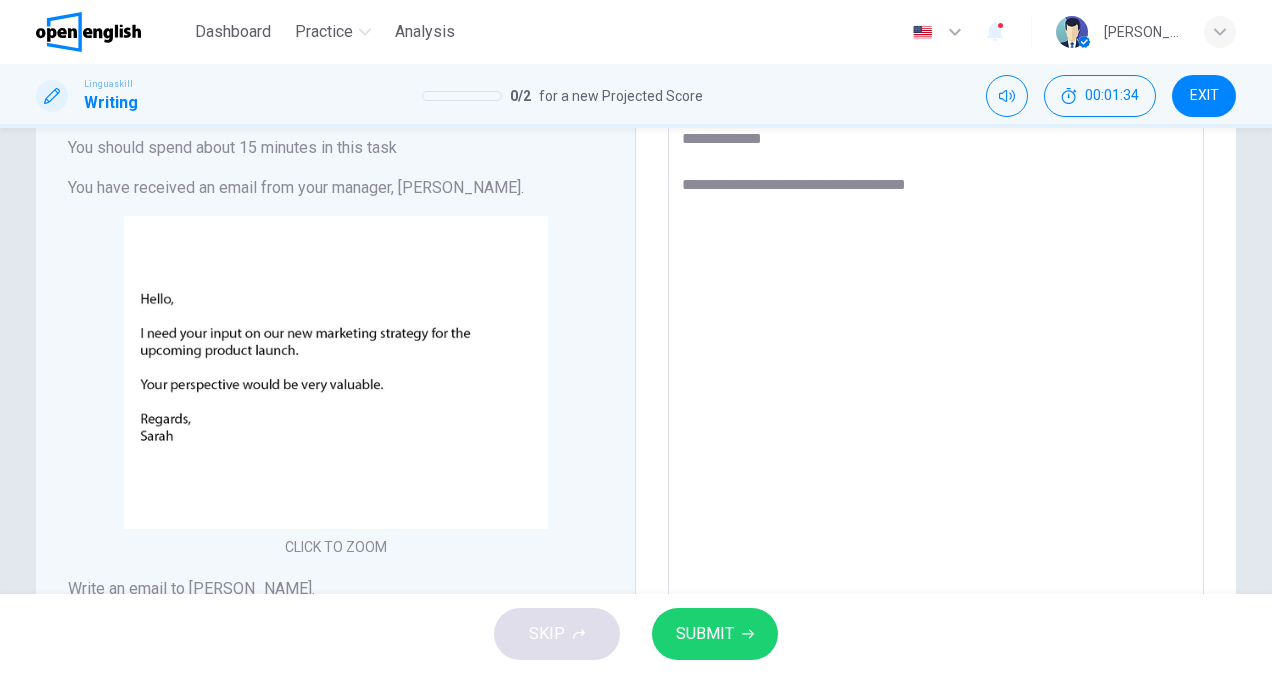 type on "*" 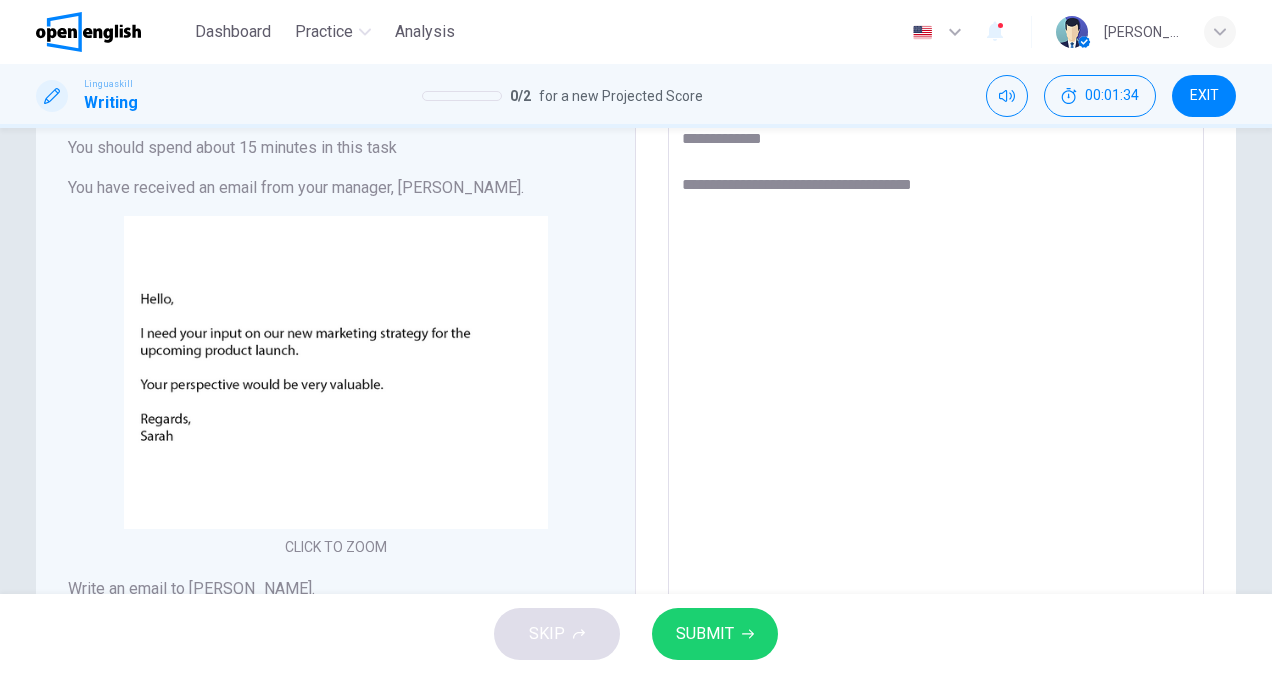 type on "*" 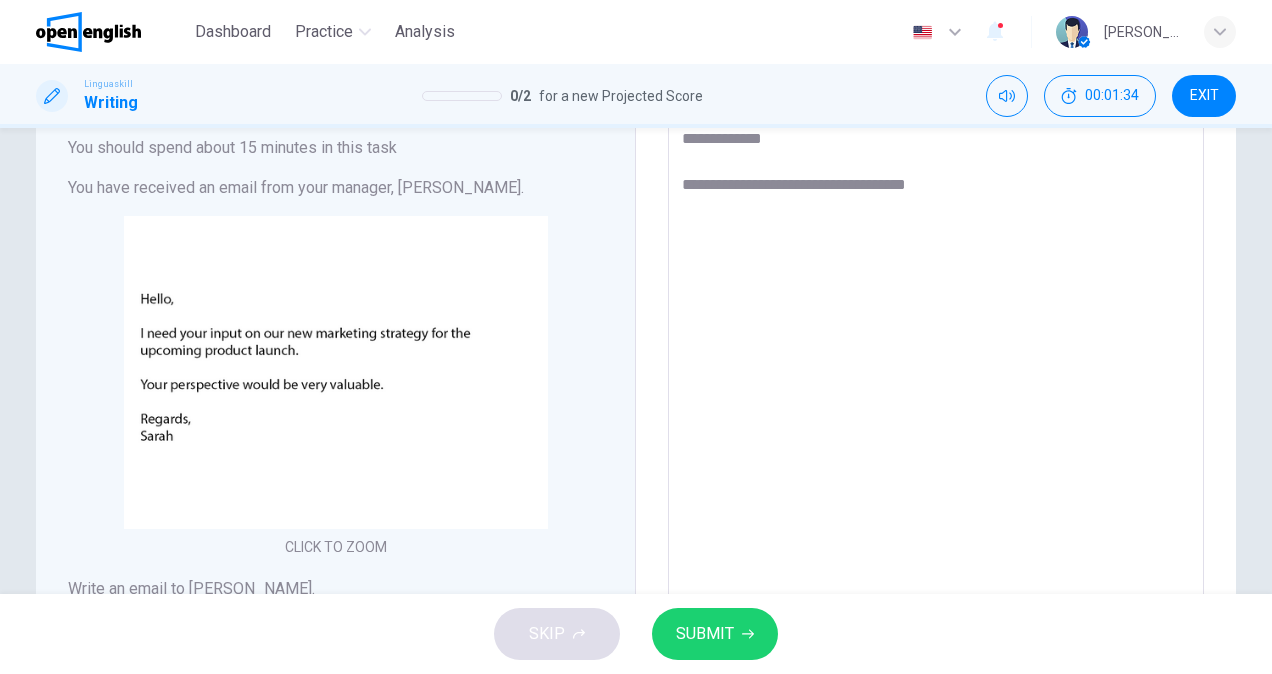 type on "**********" 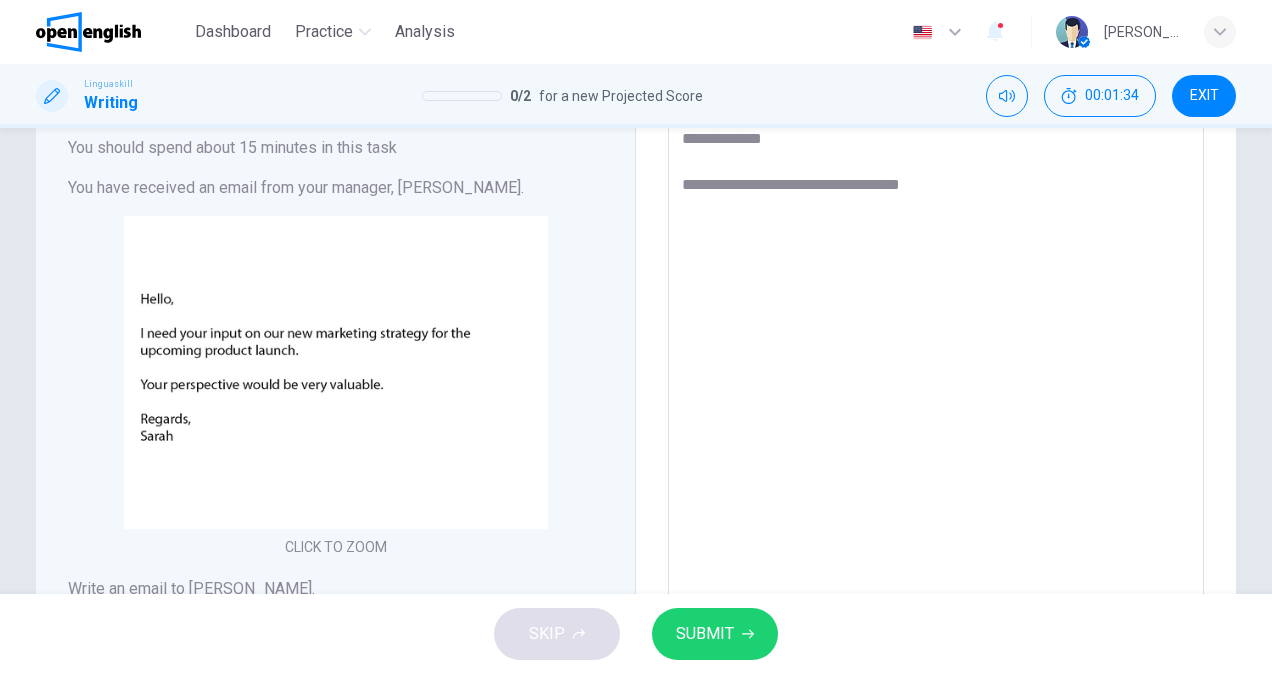 type on "*" 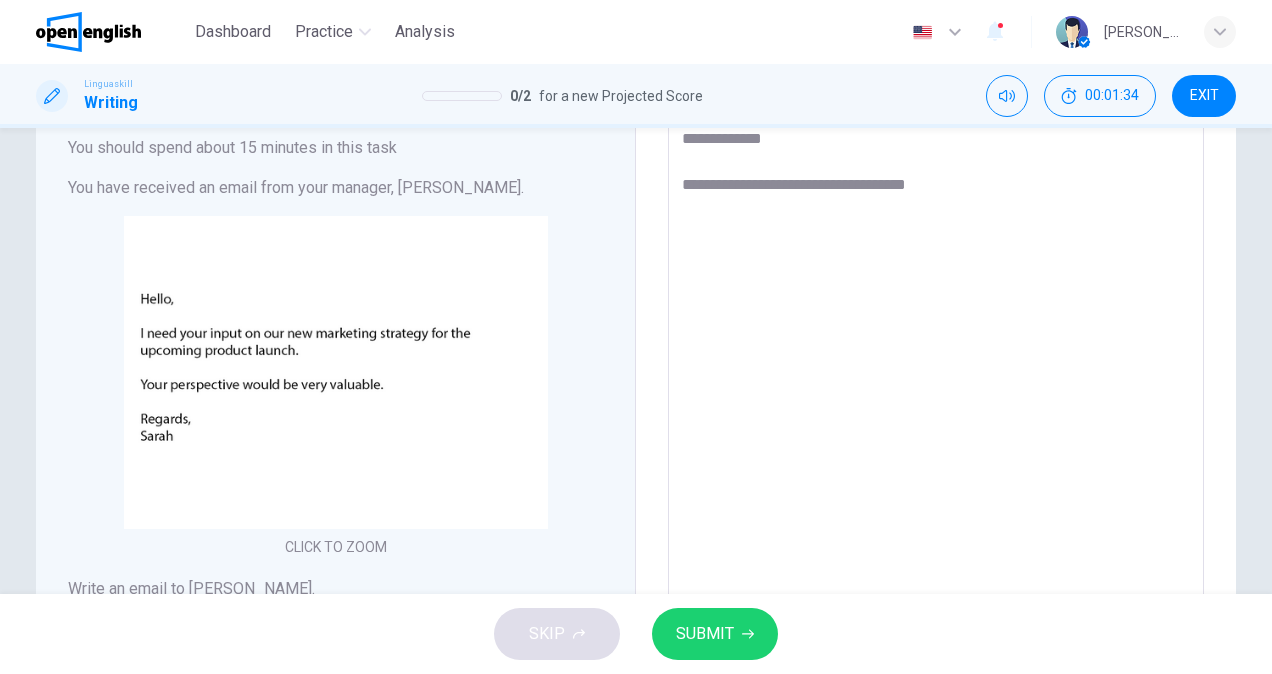 type on "*" 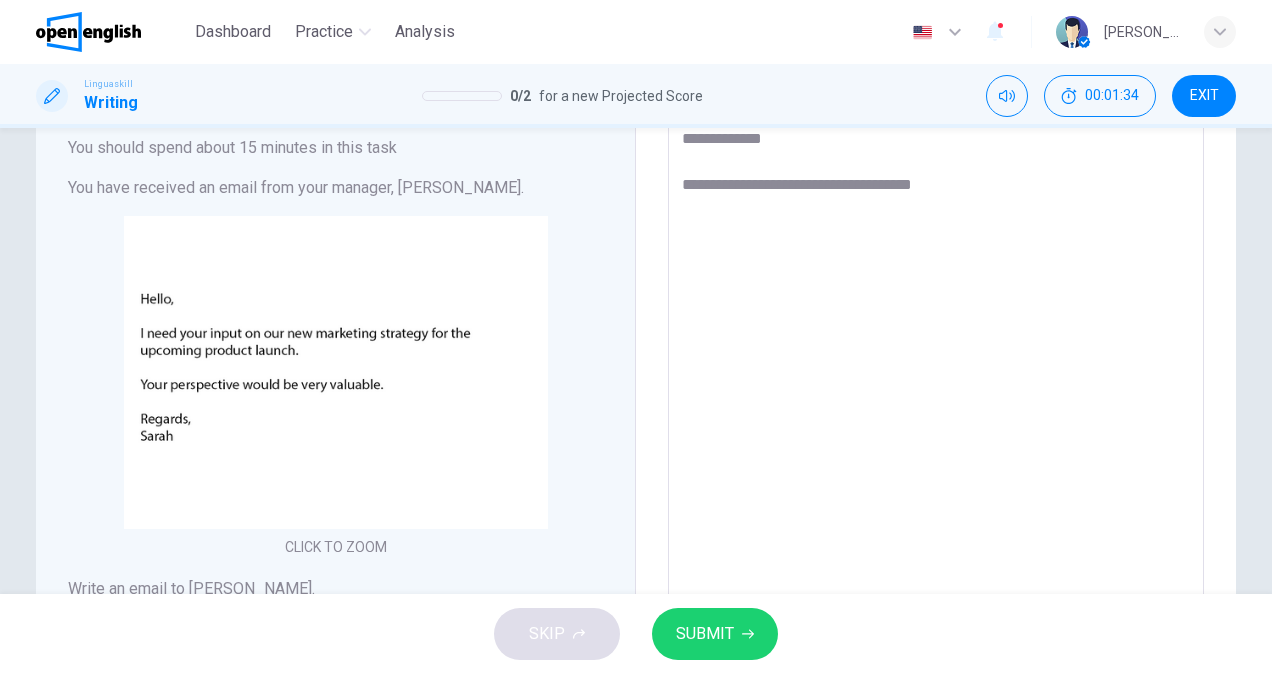 type on "*" 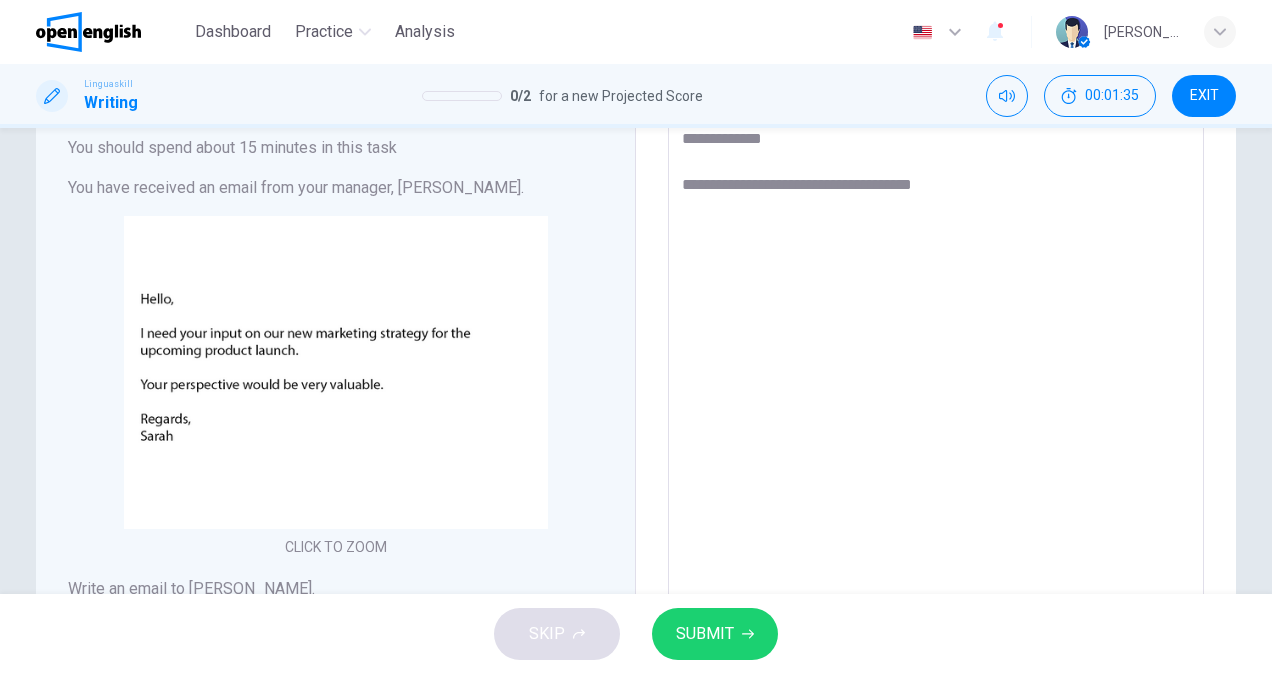 type on "**********" 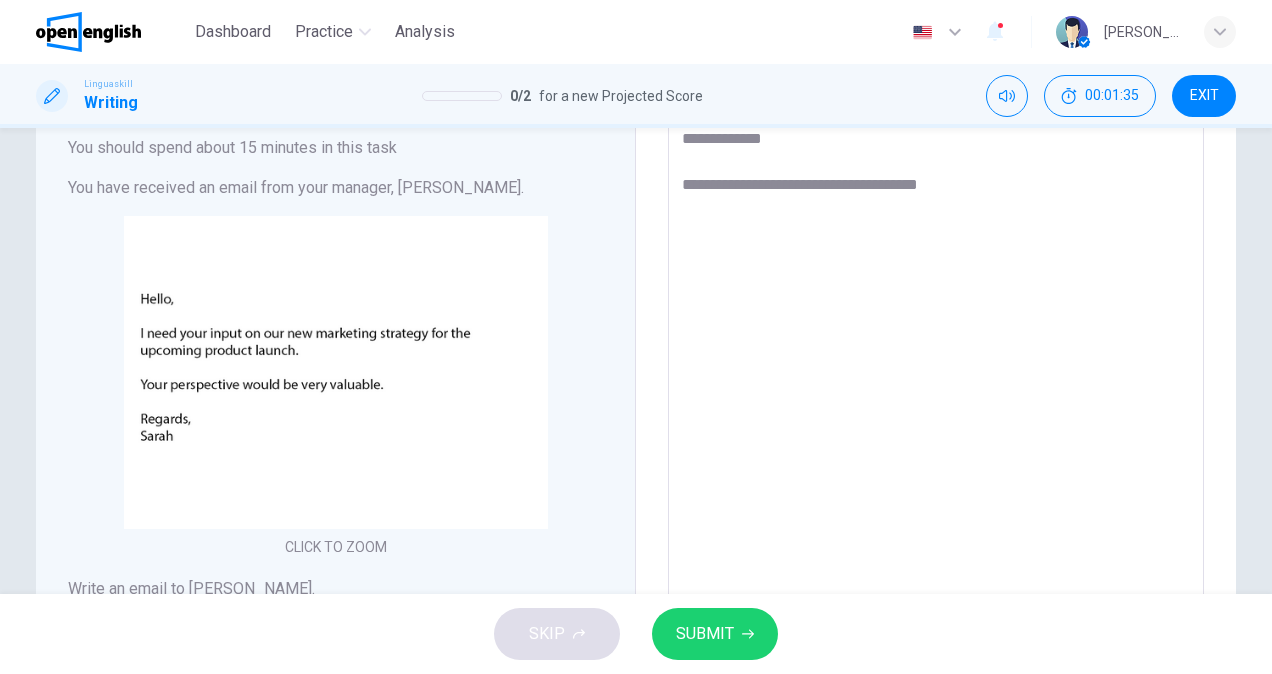 type on "**********" 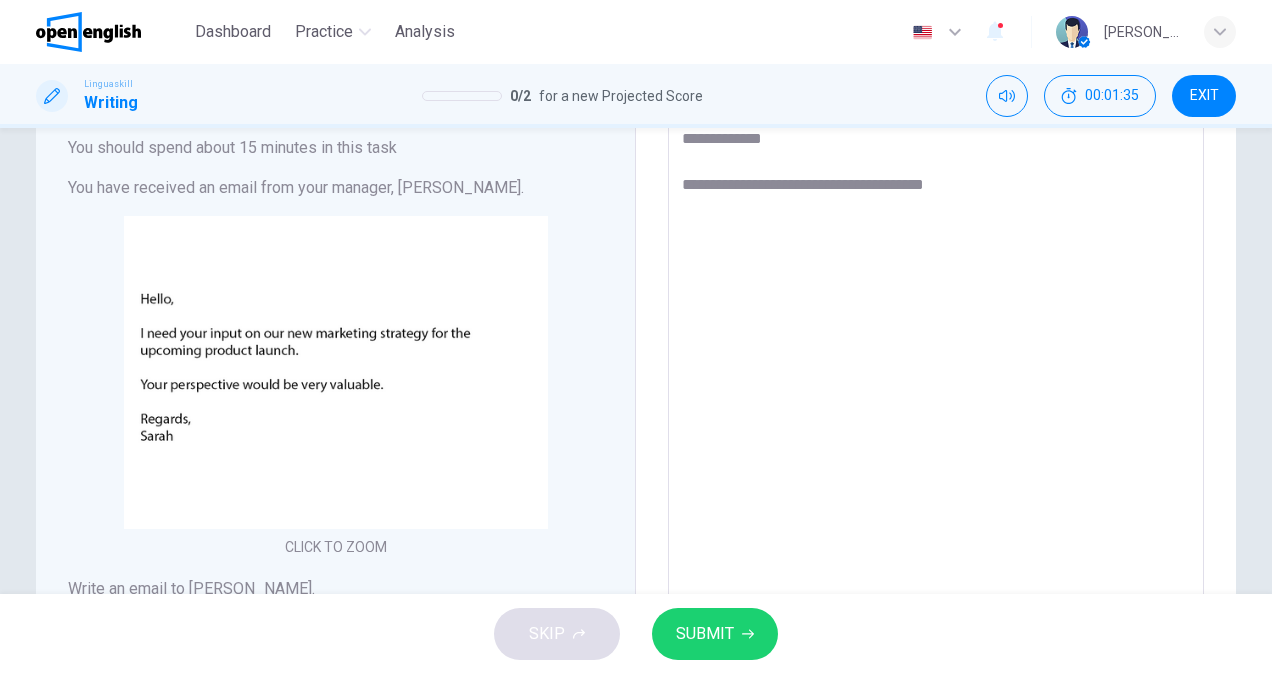 type on "*" 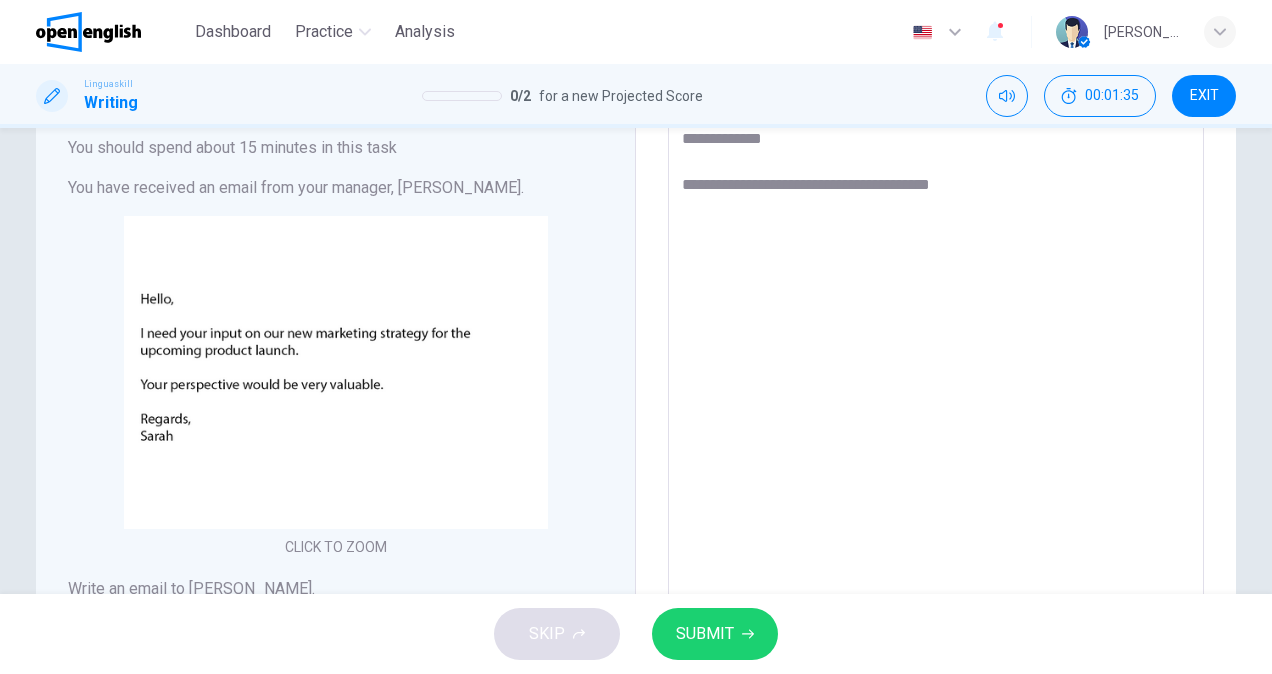 type on "*" 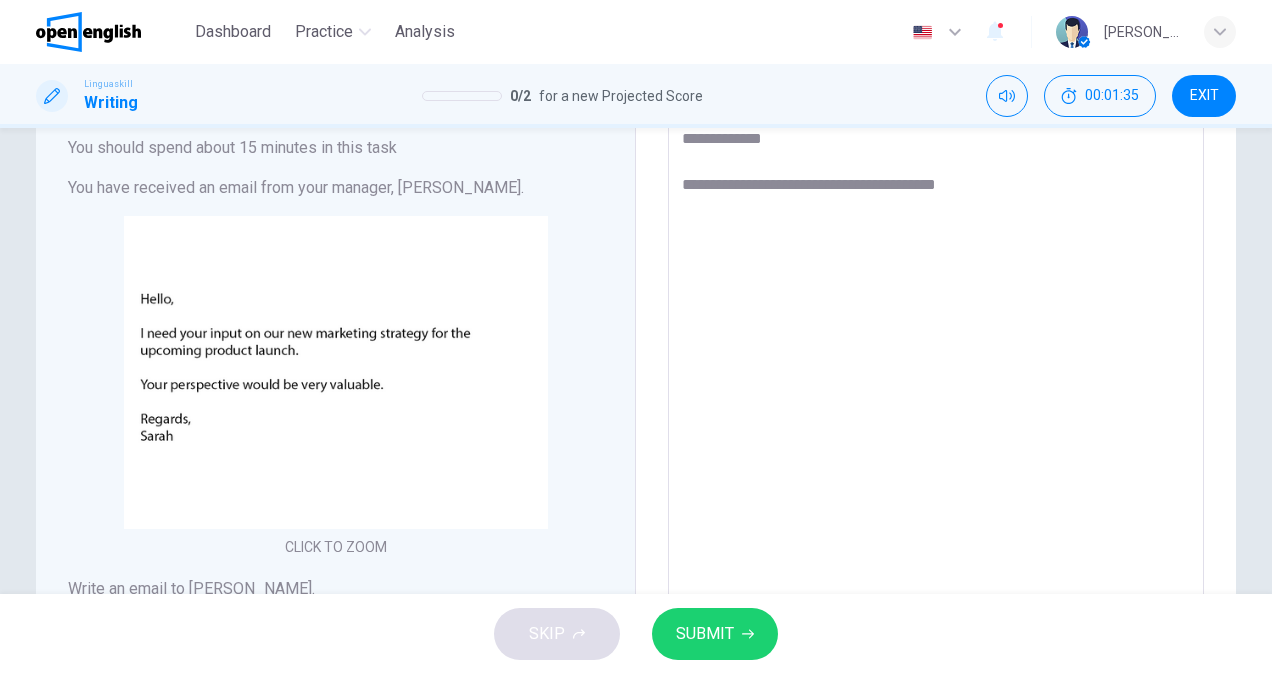 type on "*" 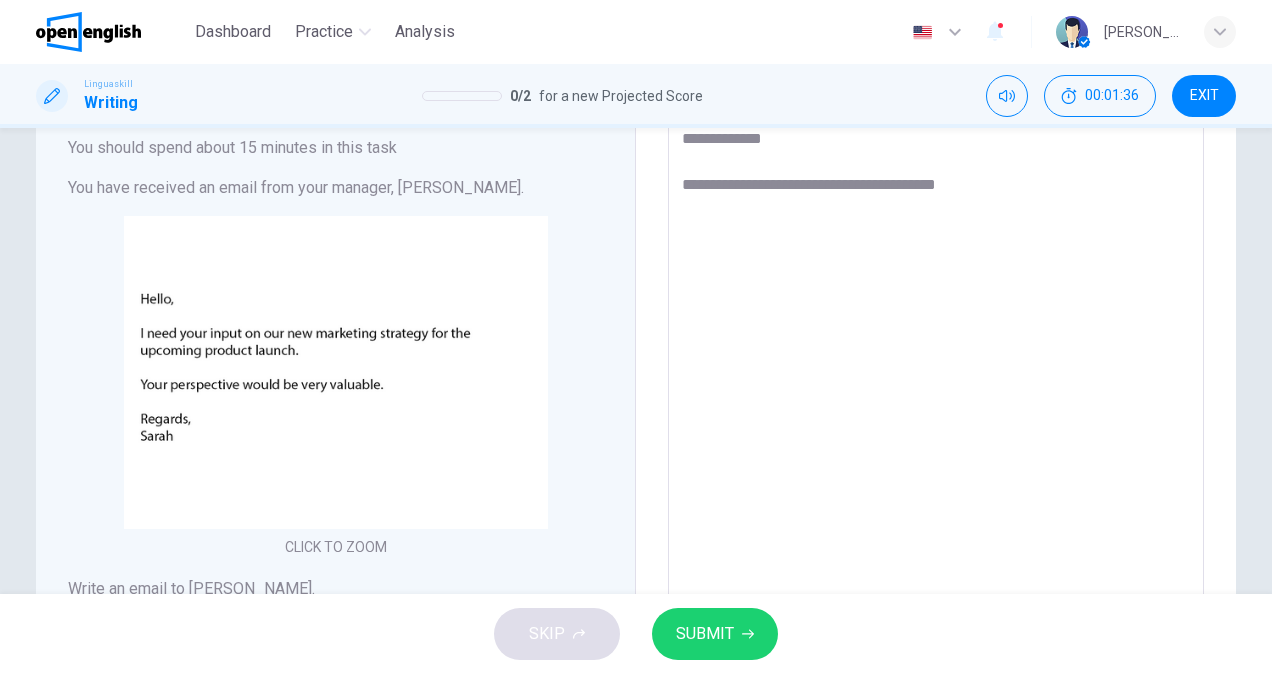 type on "**********" 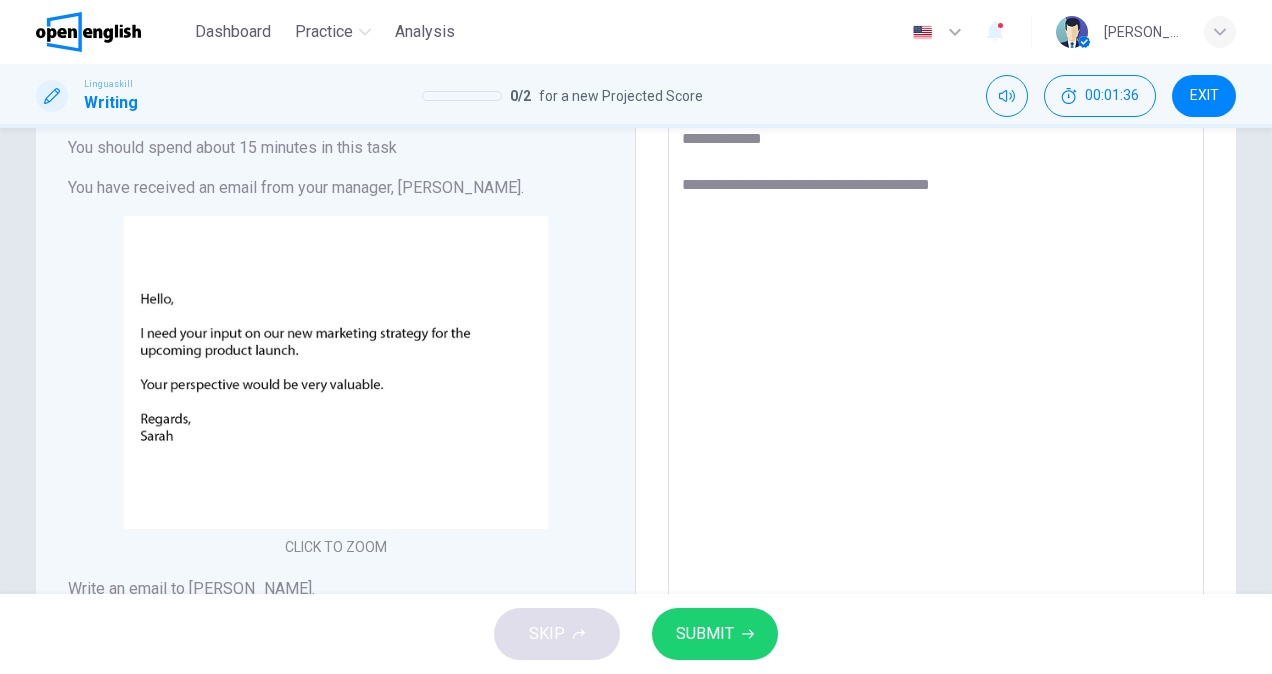 type on "*" 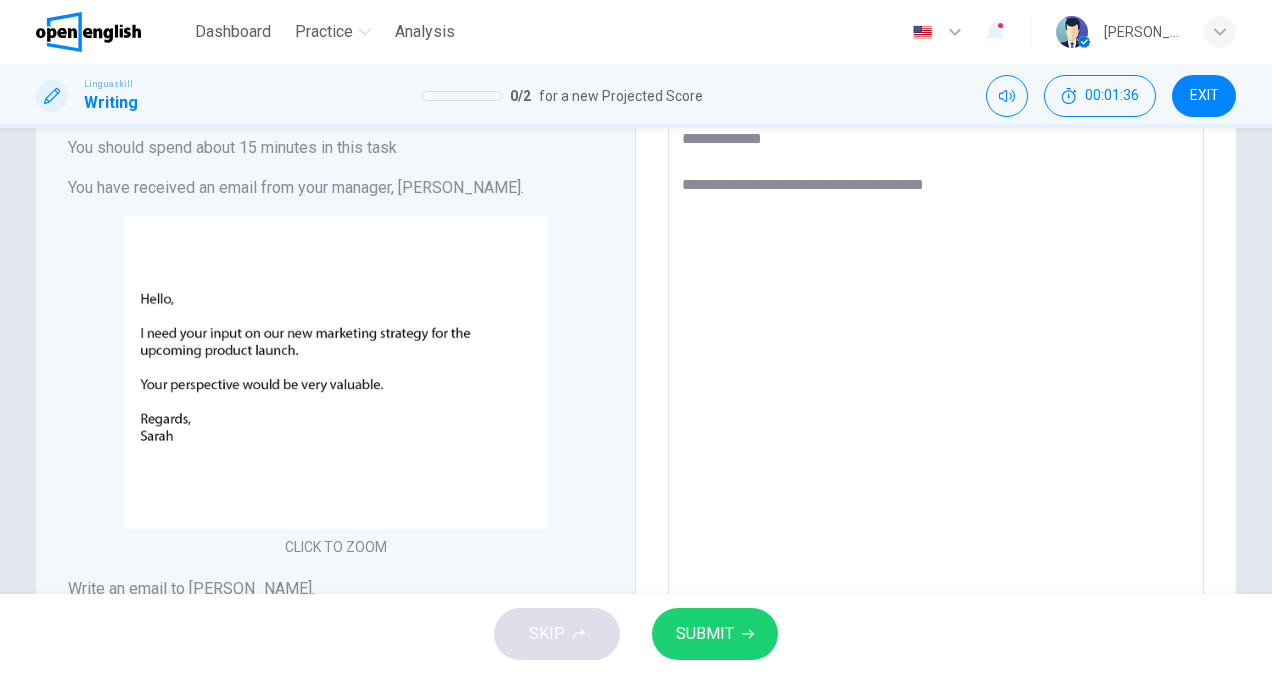 type on "**********" 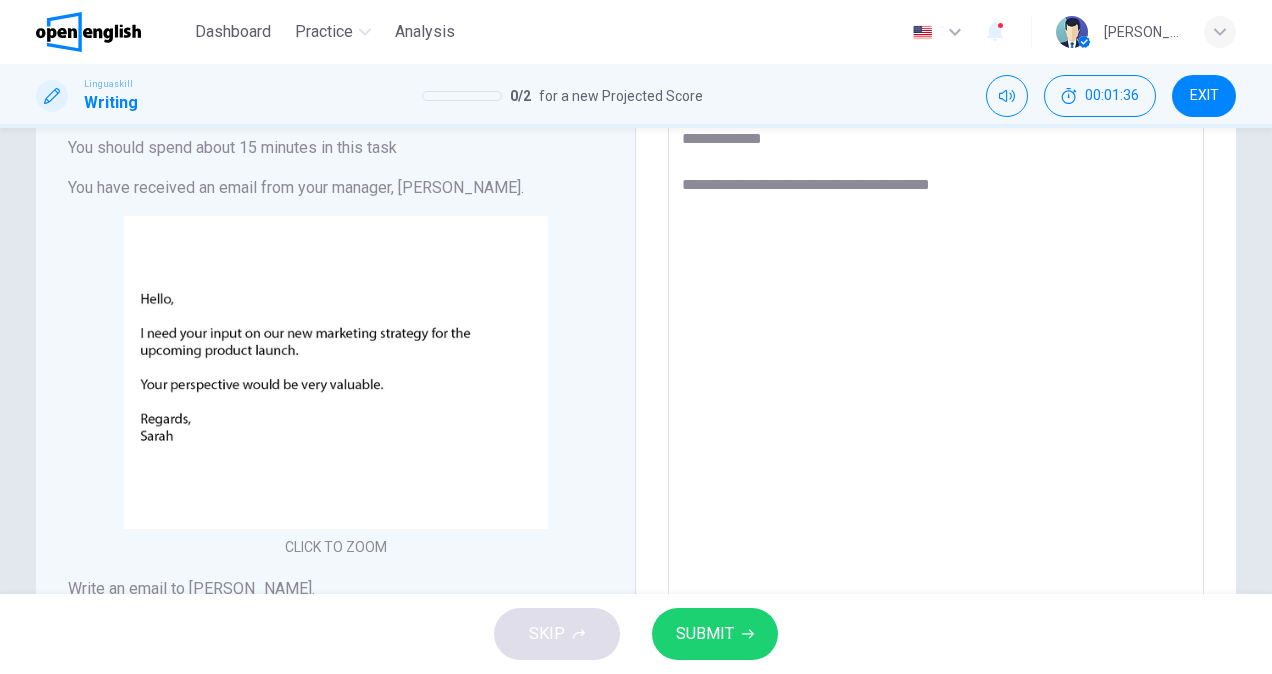 type on "*" 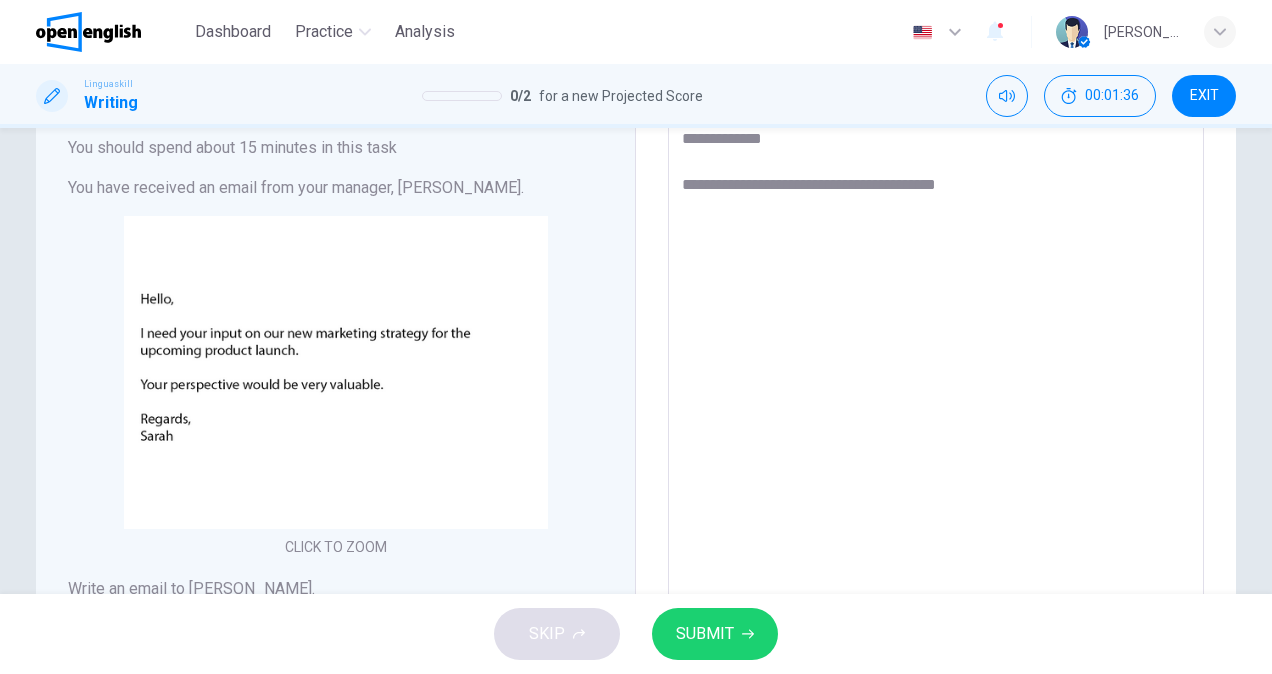 type on "*" 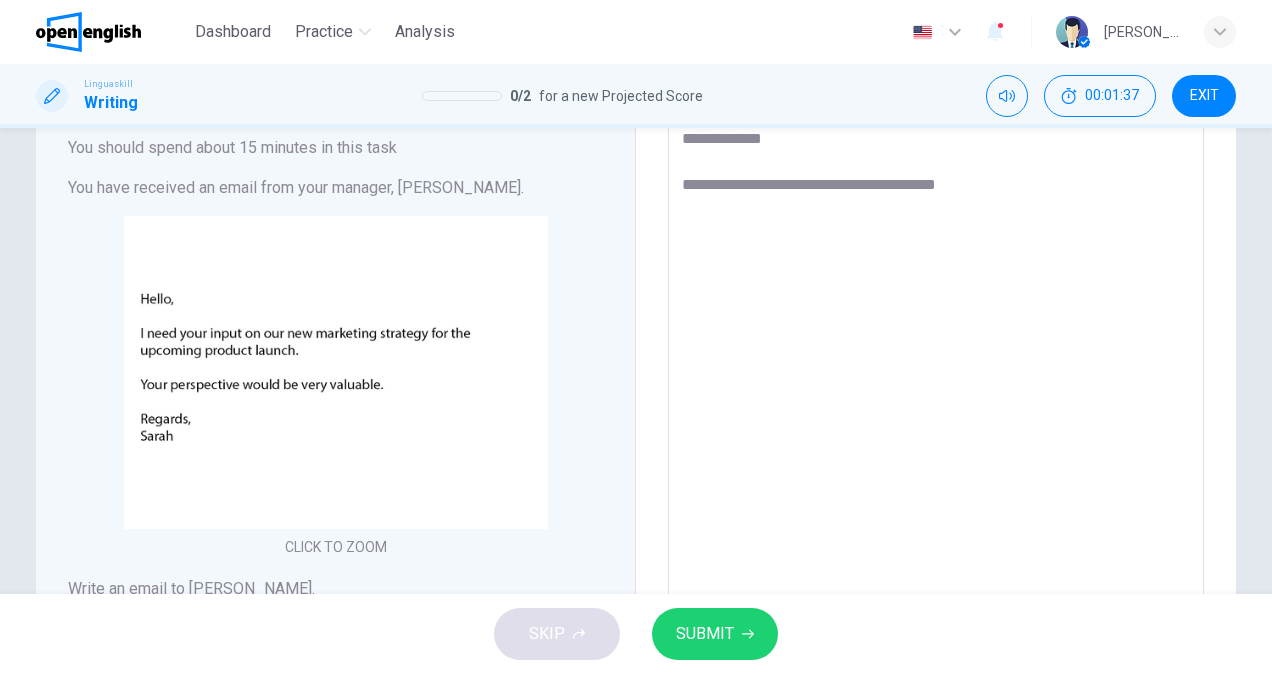 type on "**********" 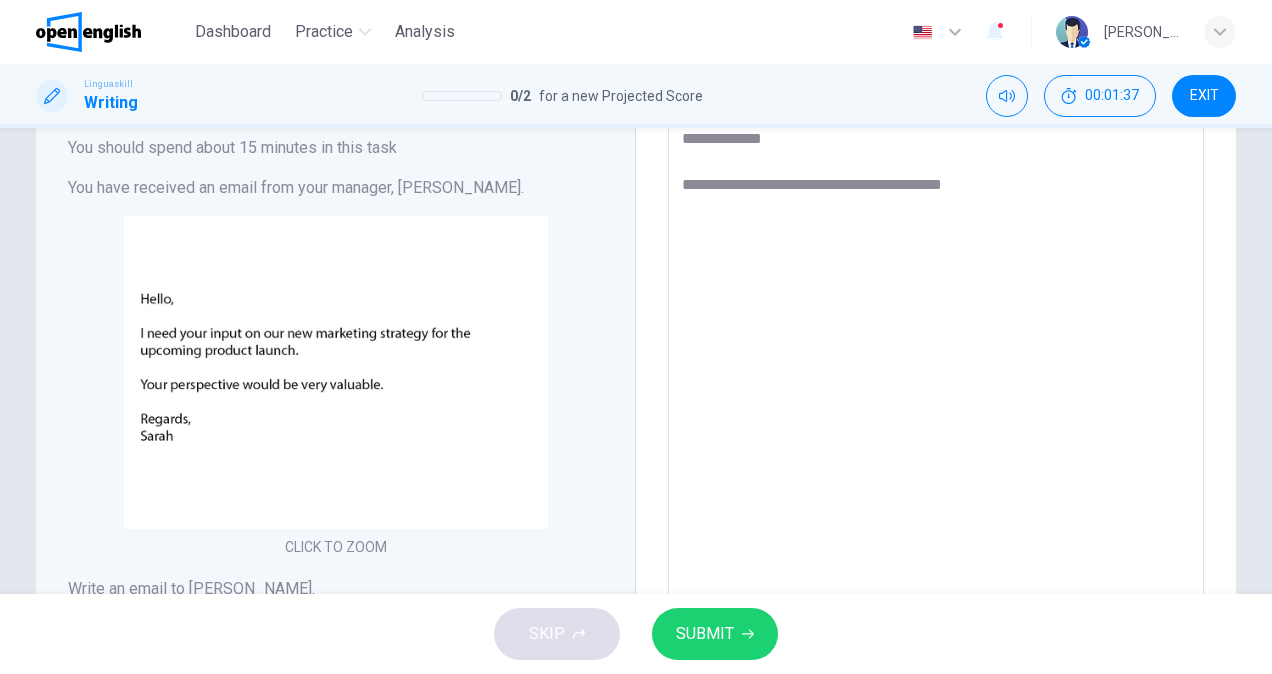 type on "*" 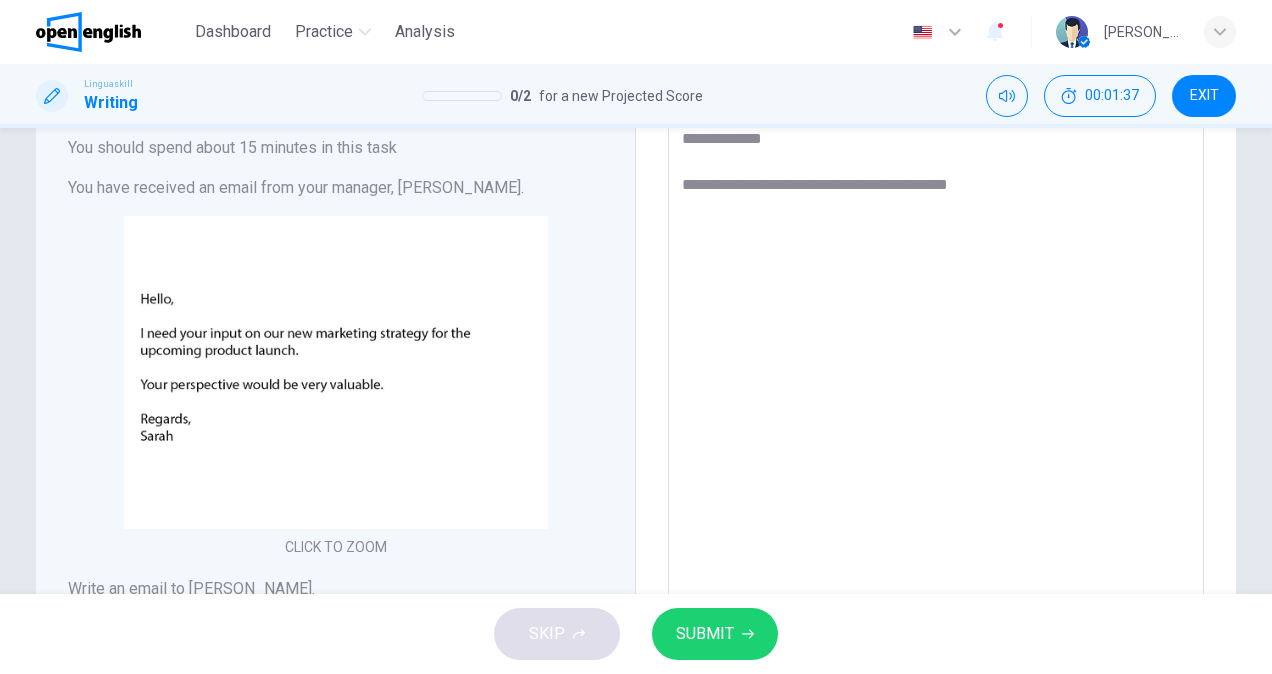 type on "**********" 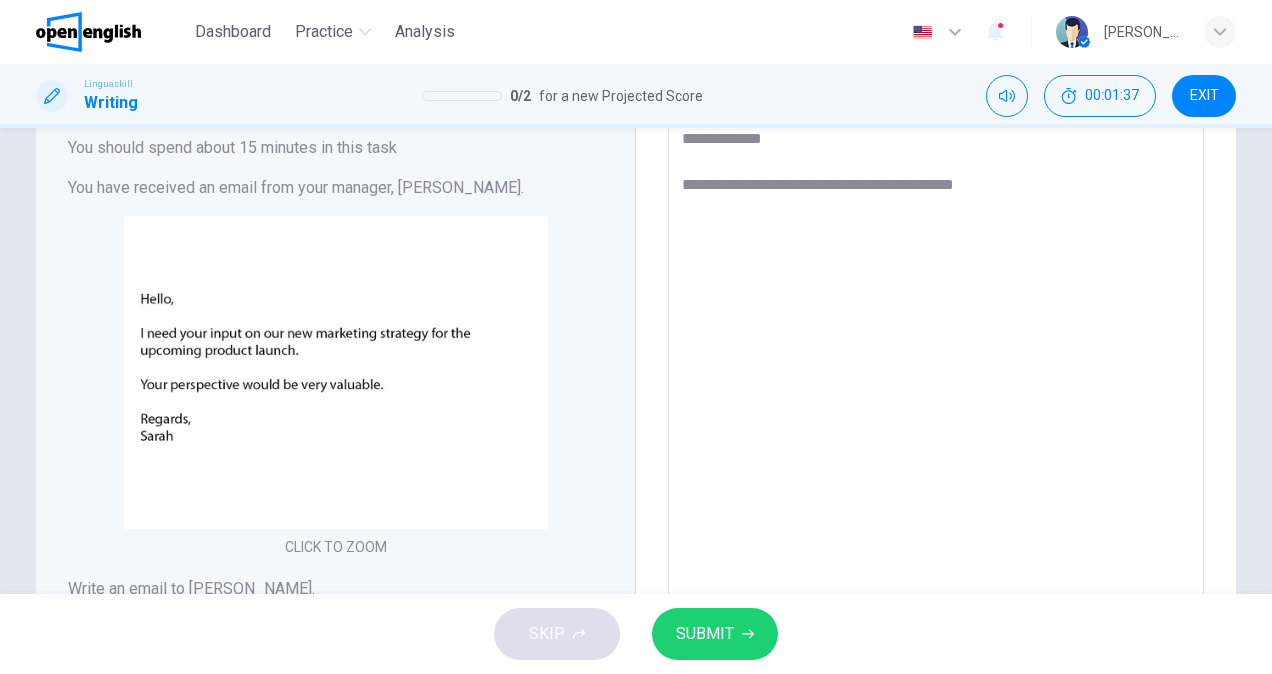 type on "*" 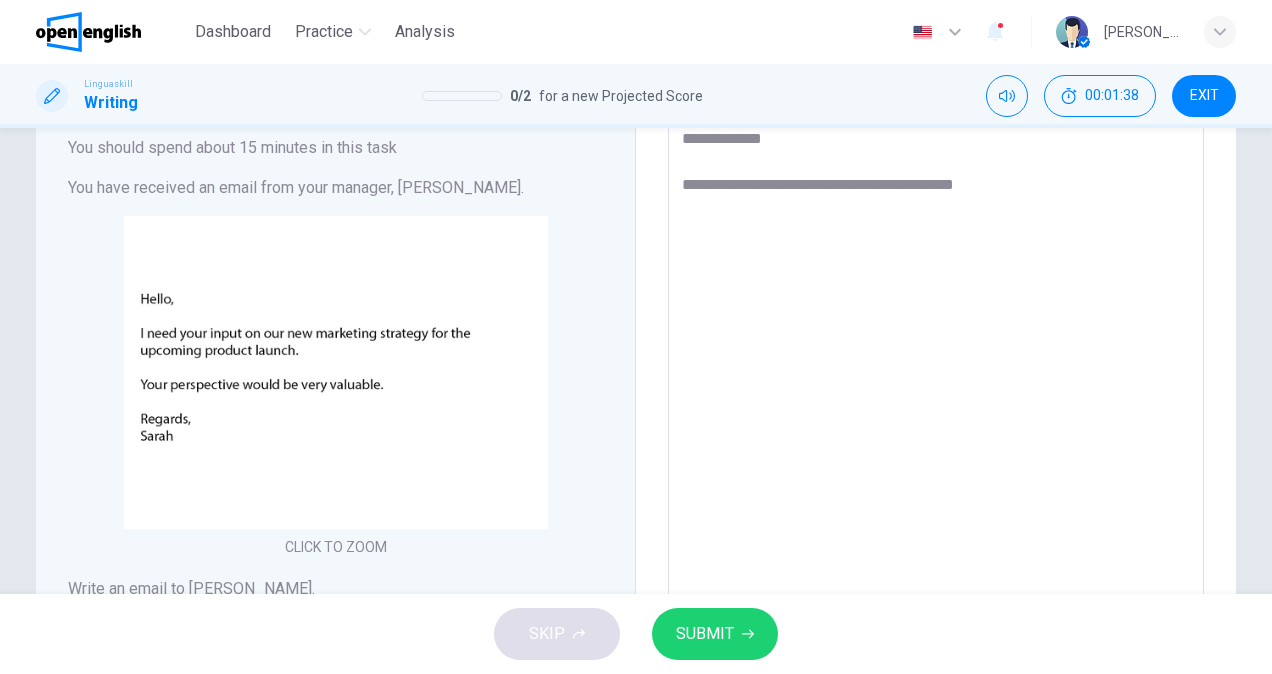 type on "**********" 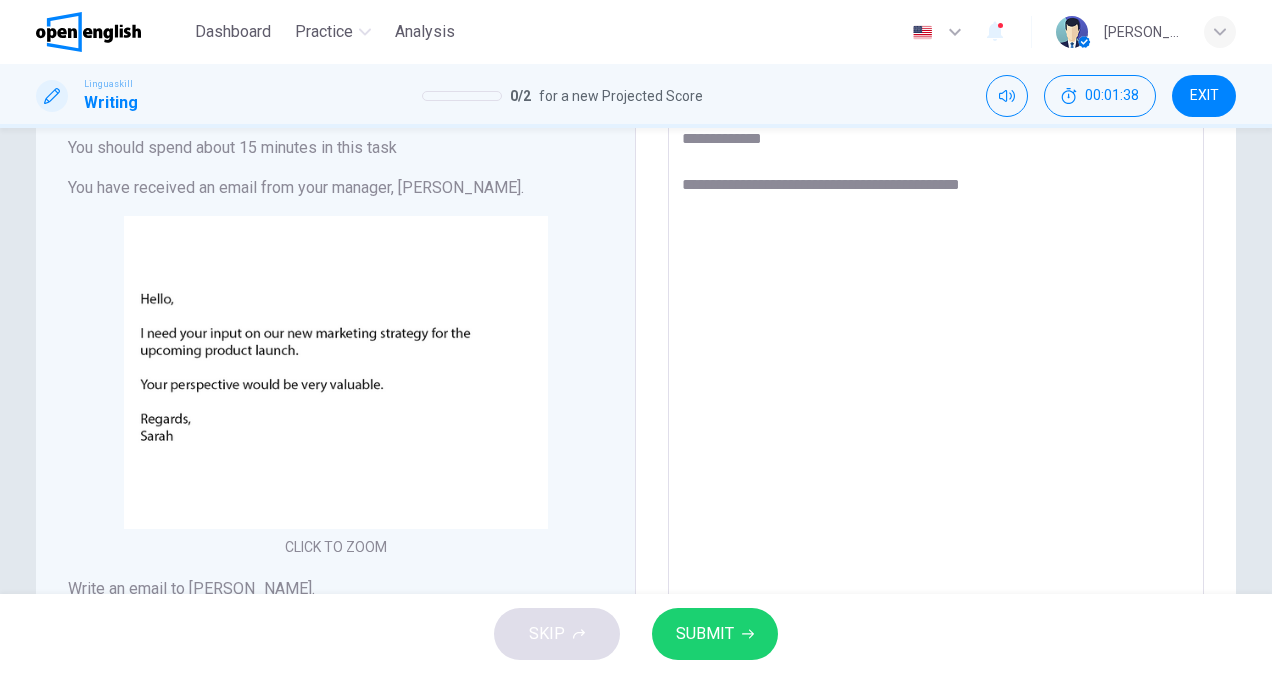 type on "*" 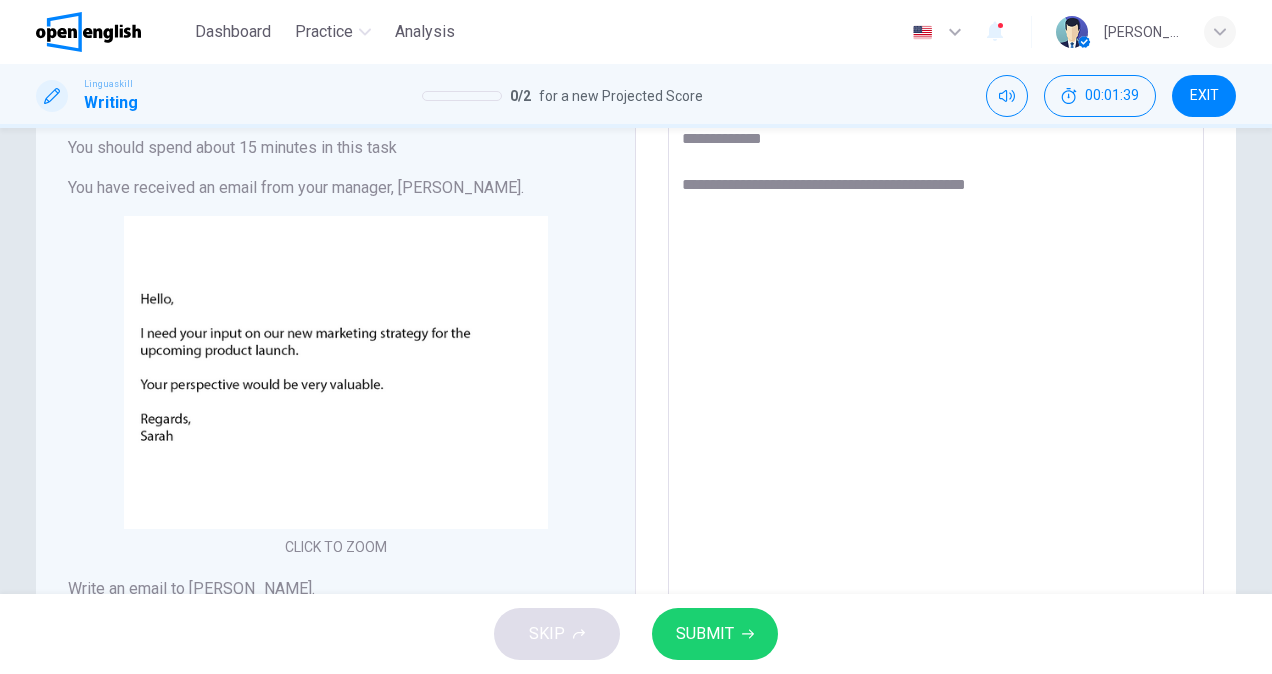type on "**********" 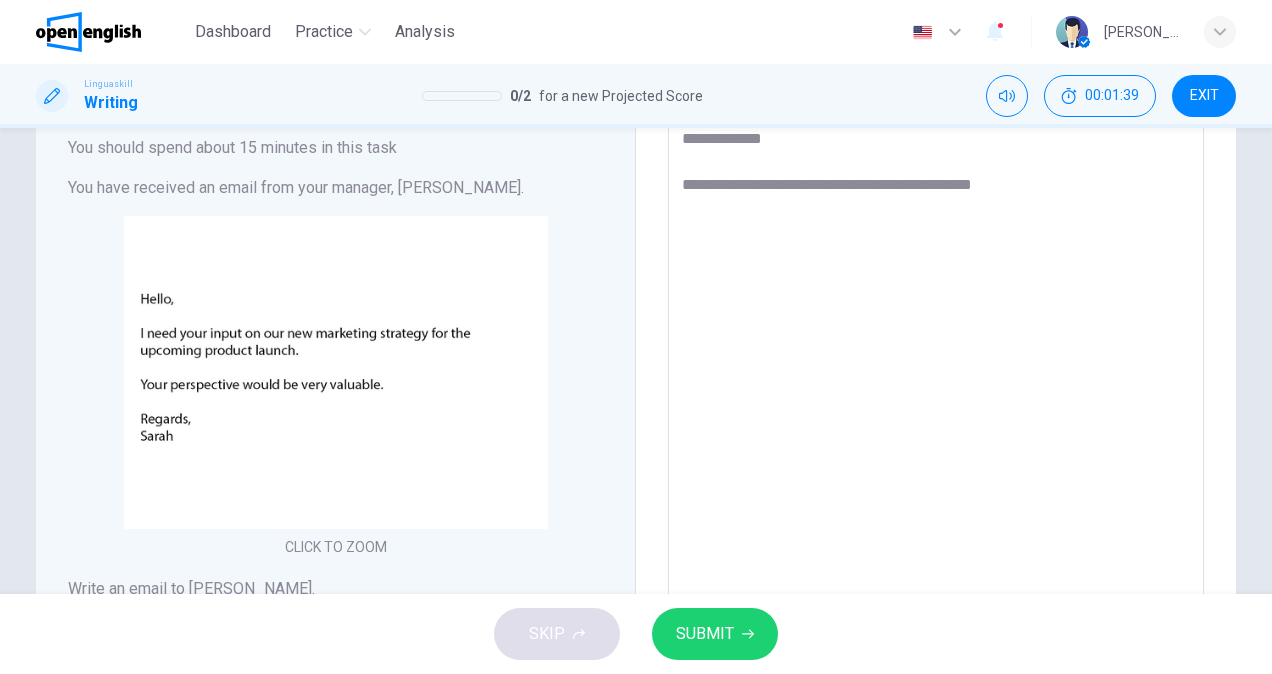 type on "*" 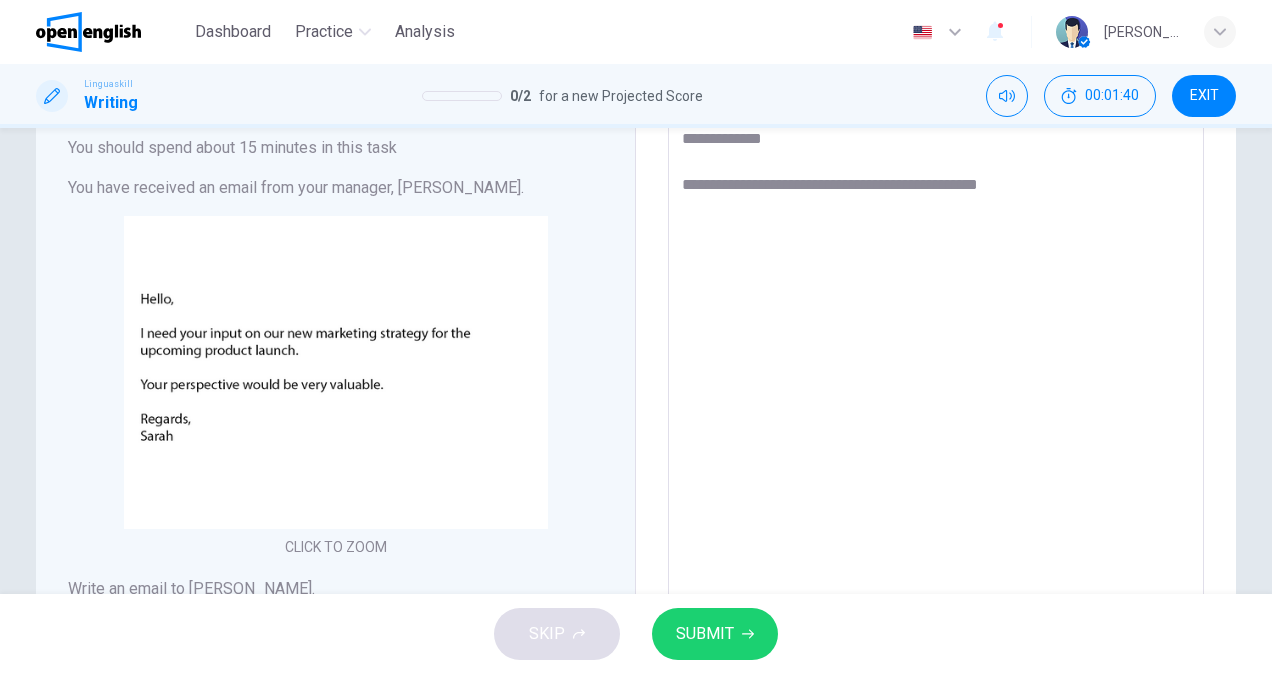 type on "**********" 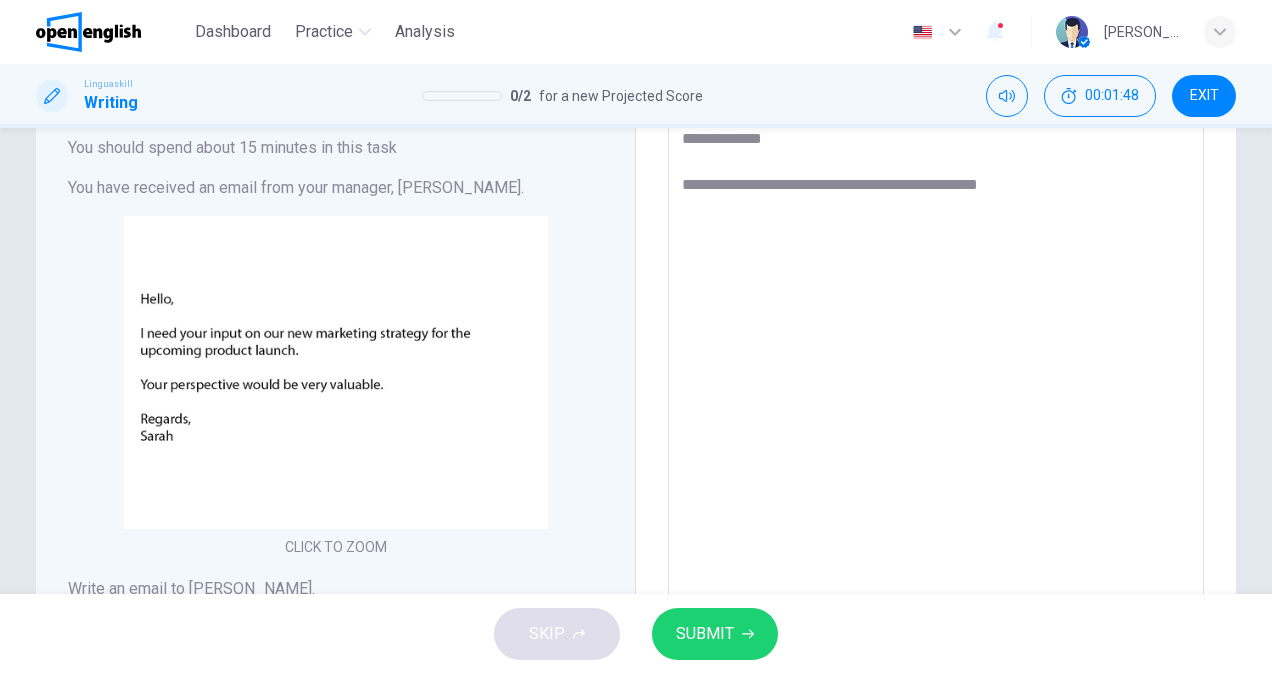 type on "*" 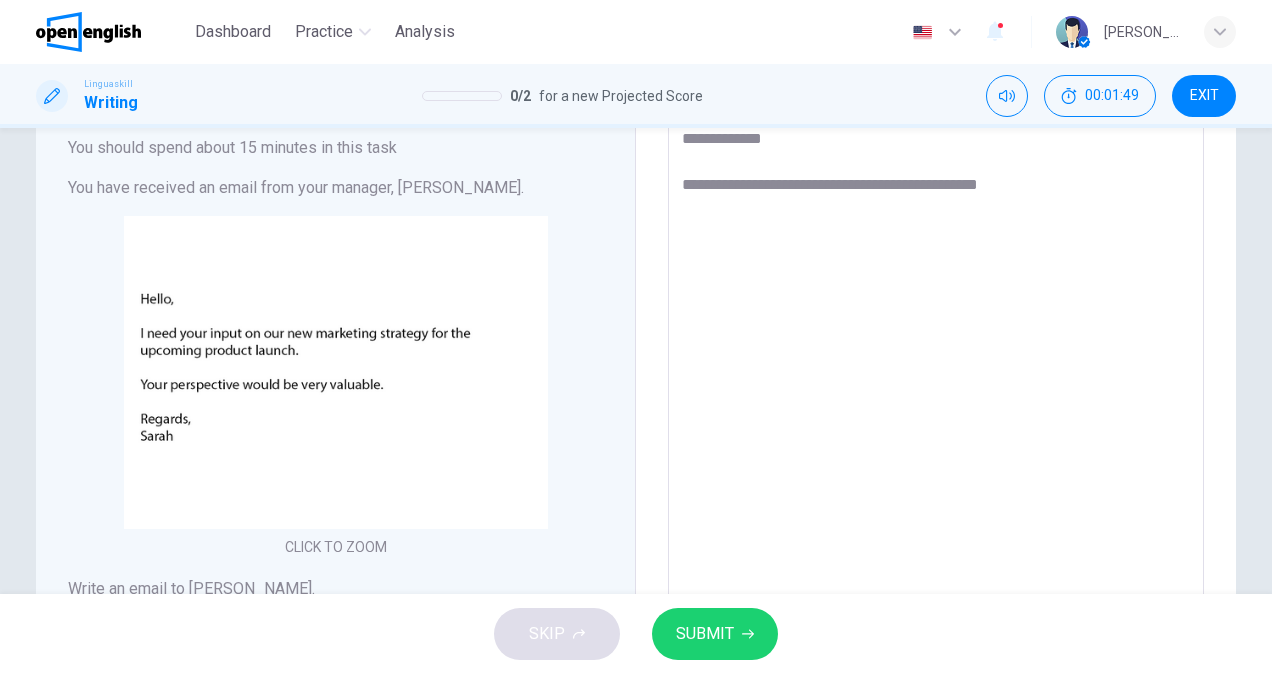 type on "**********" 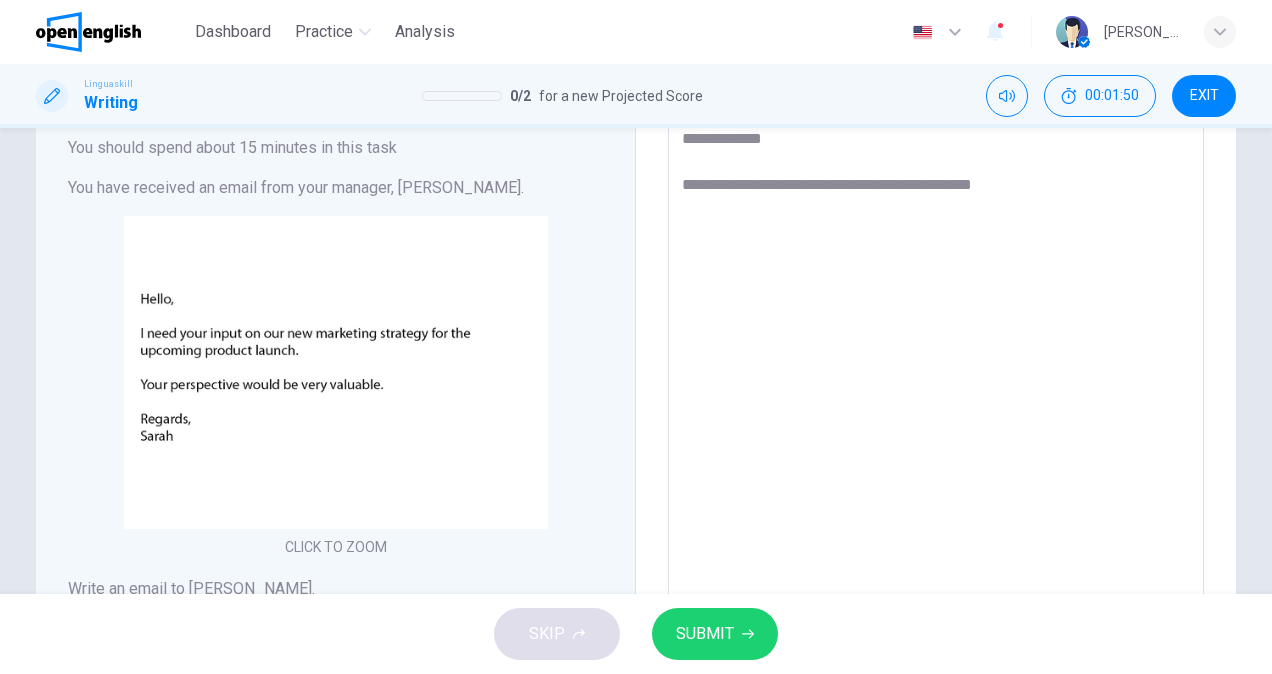 type on "**********" 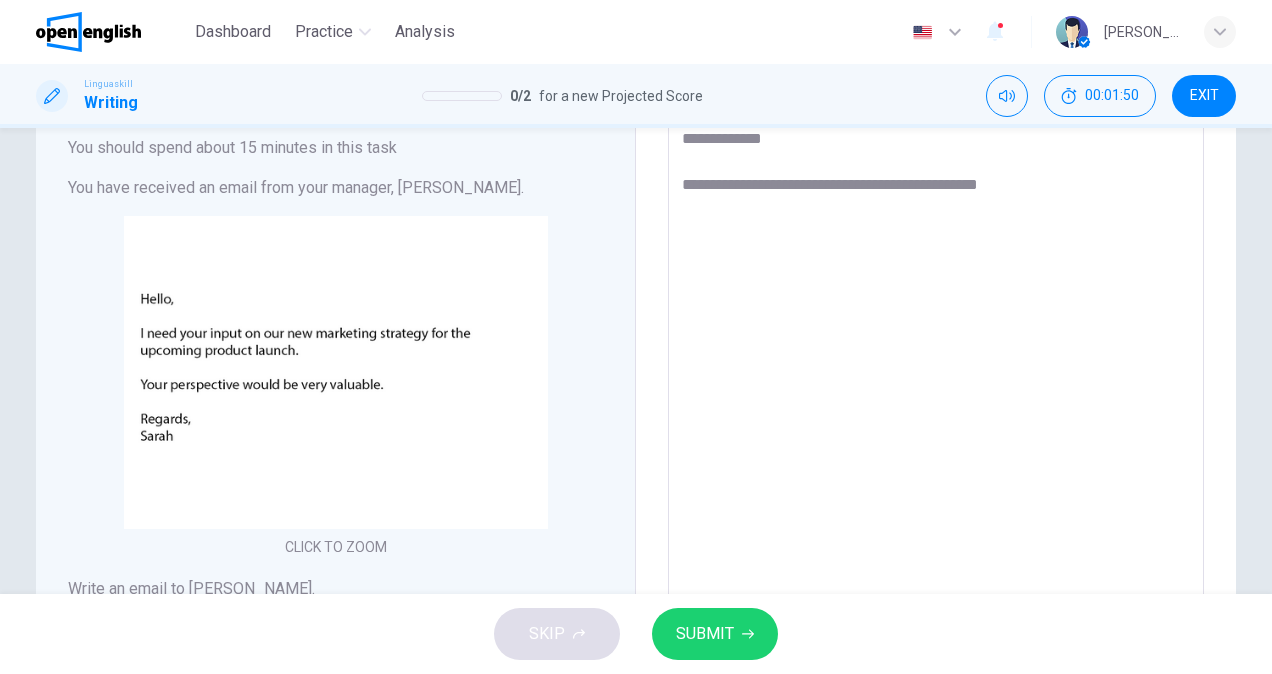 type on "*" 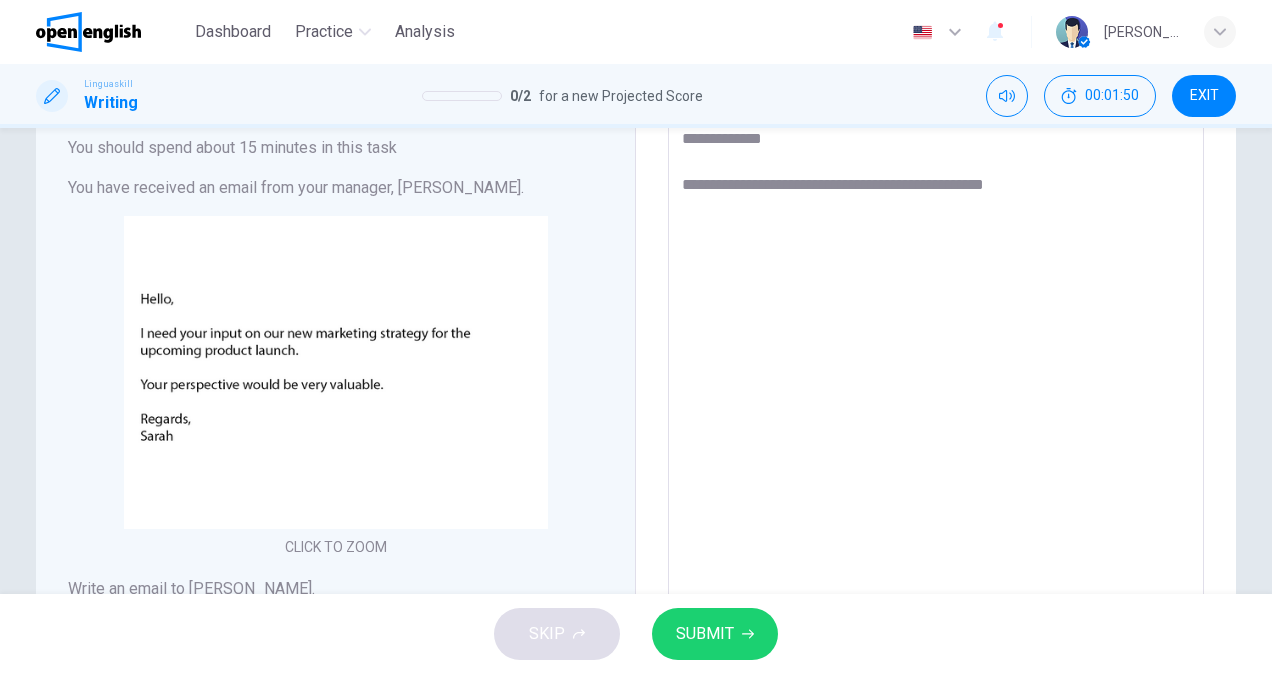 type on "**********" 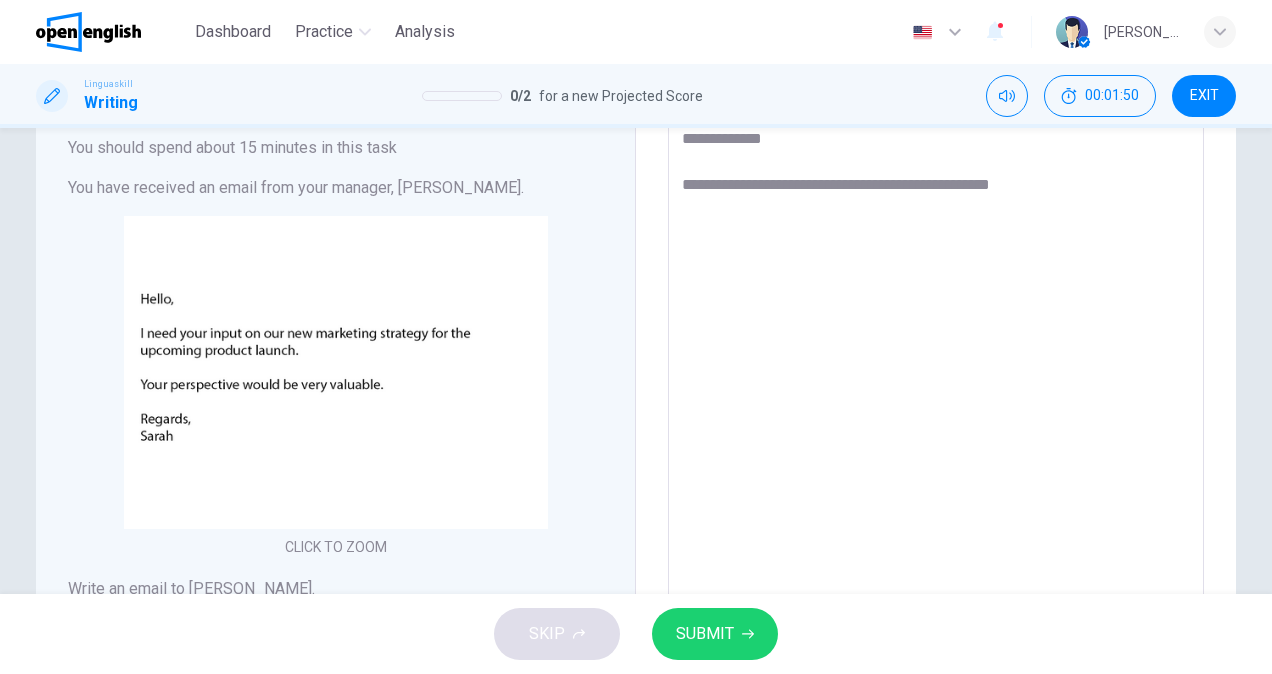 type on "*" 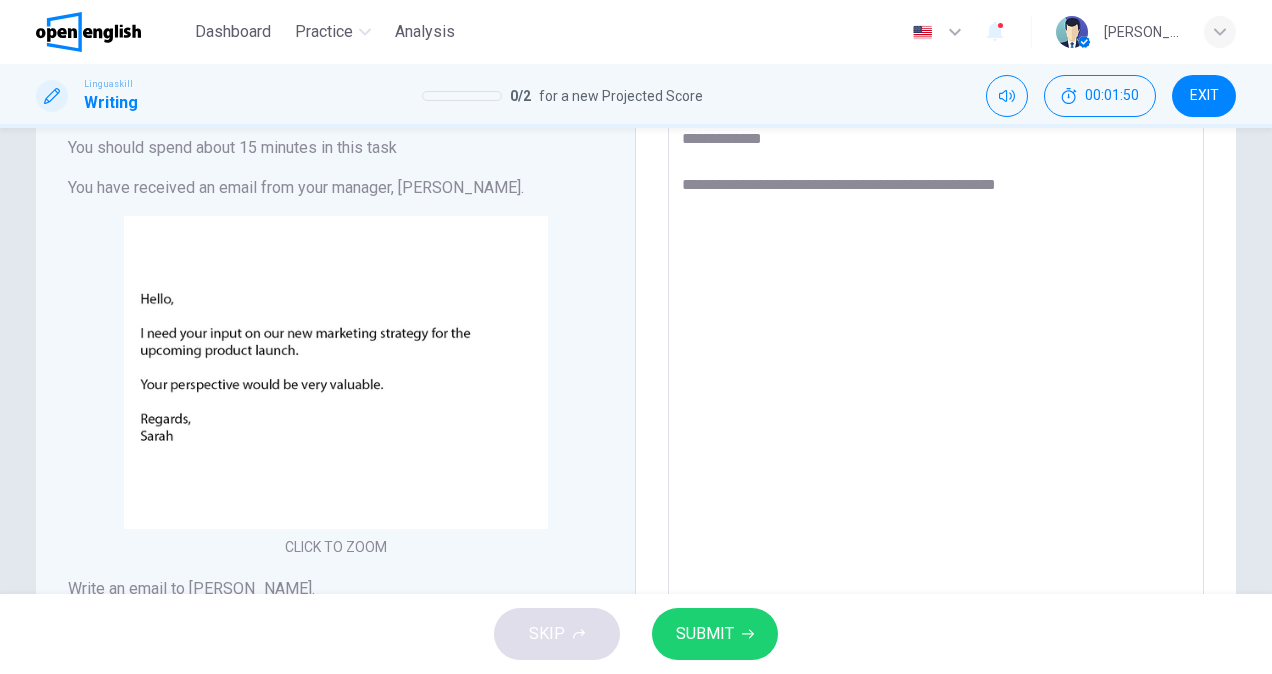 type on "*" 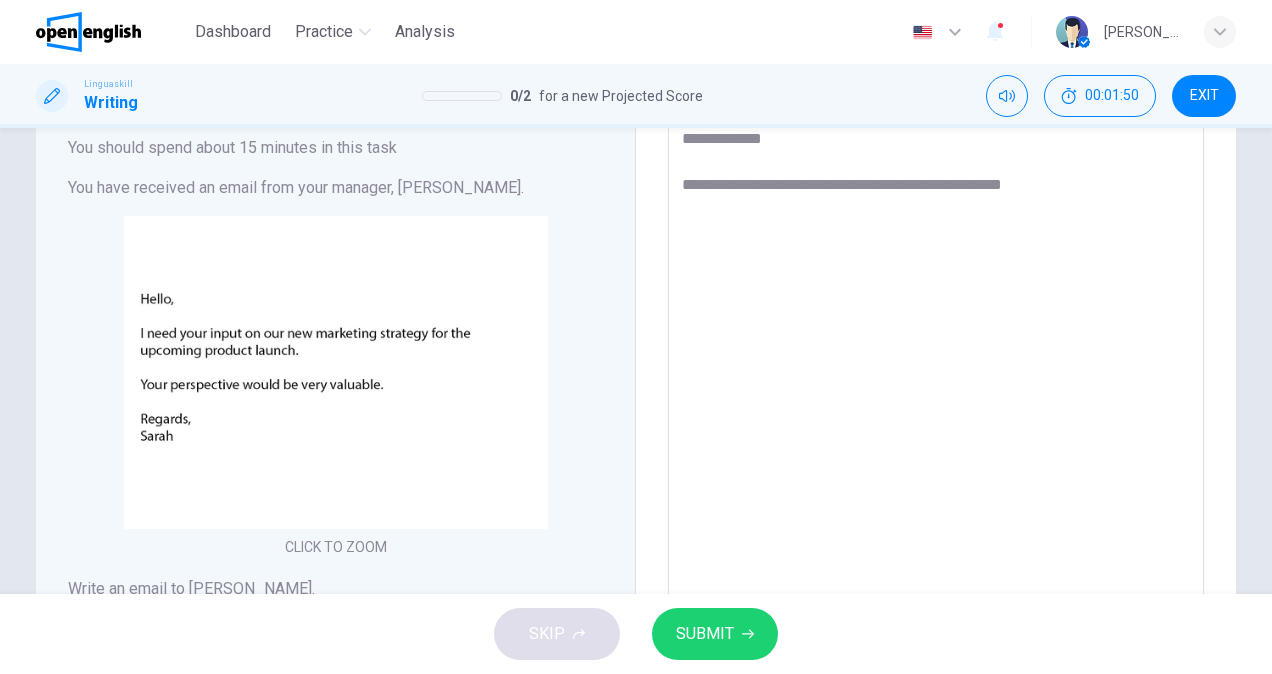 type on "*" 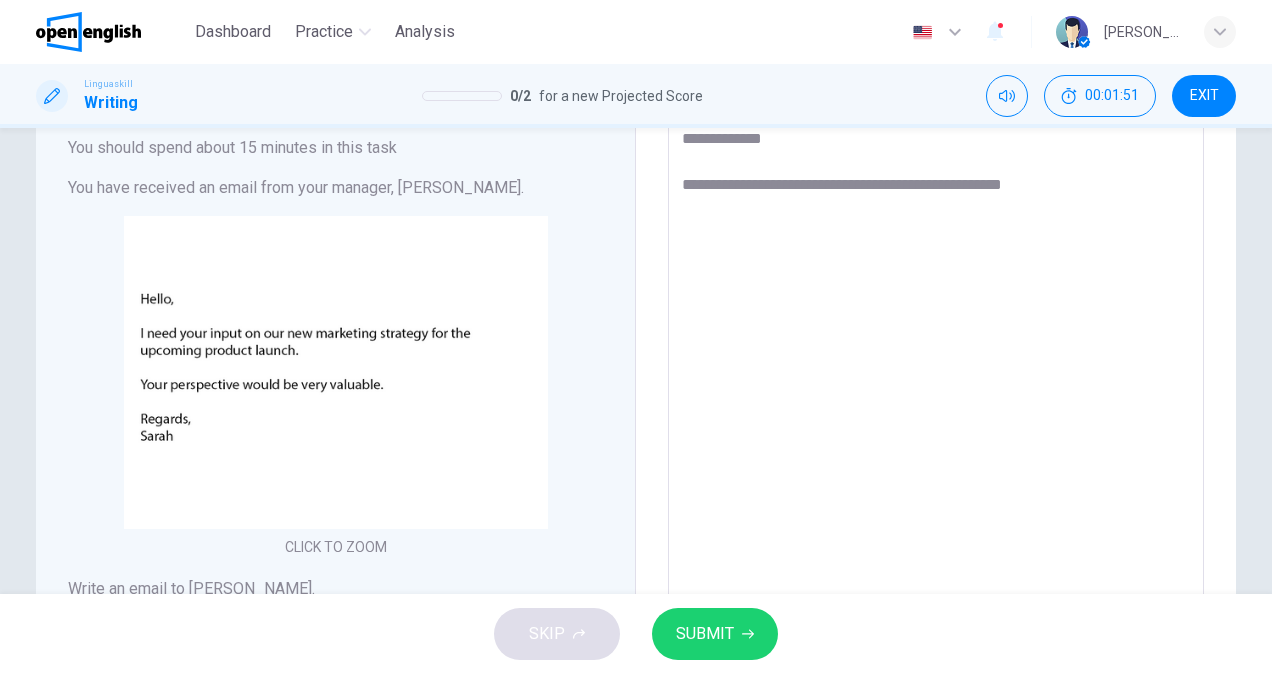 type on "**********" 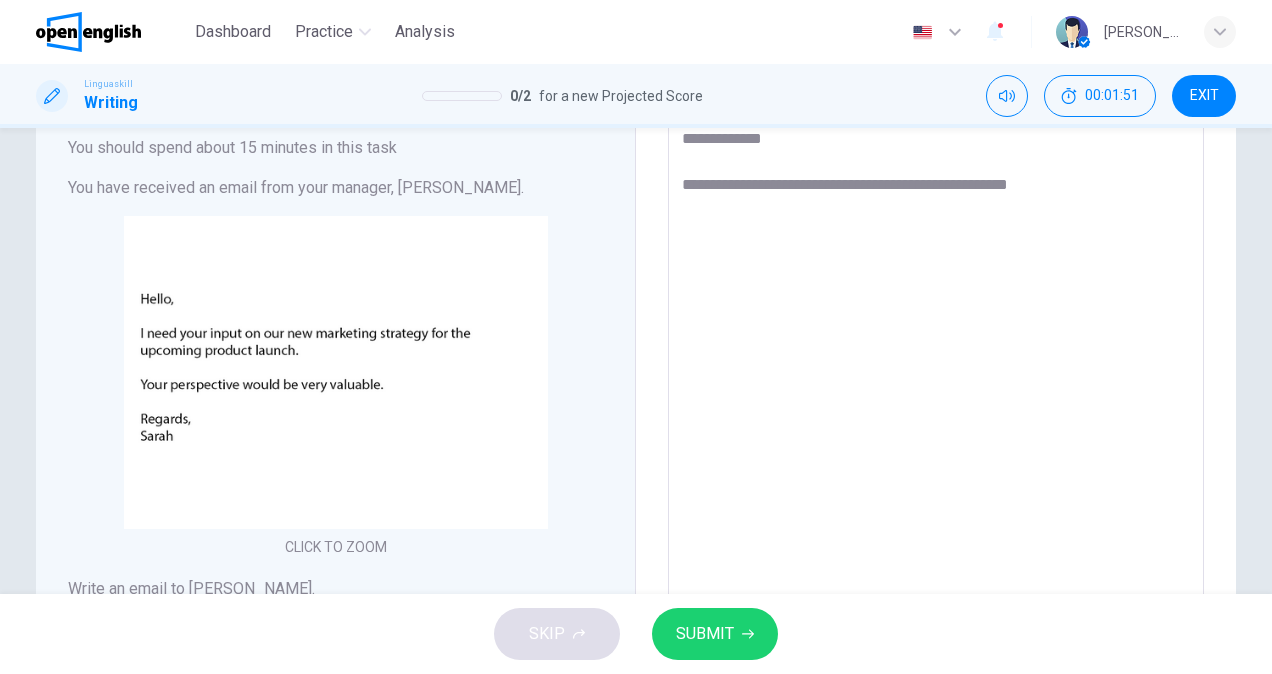 type on "*" 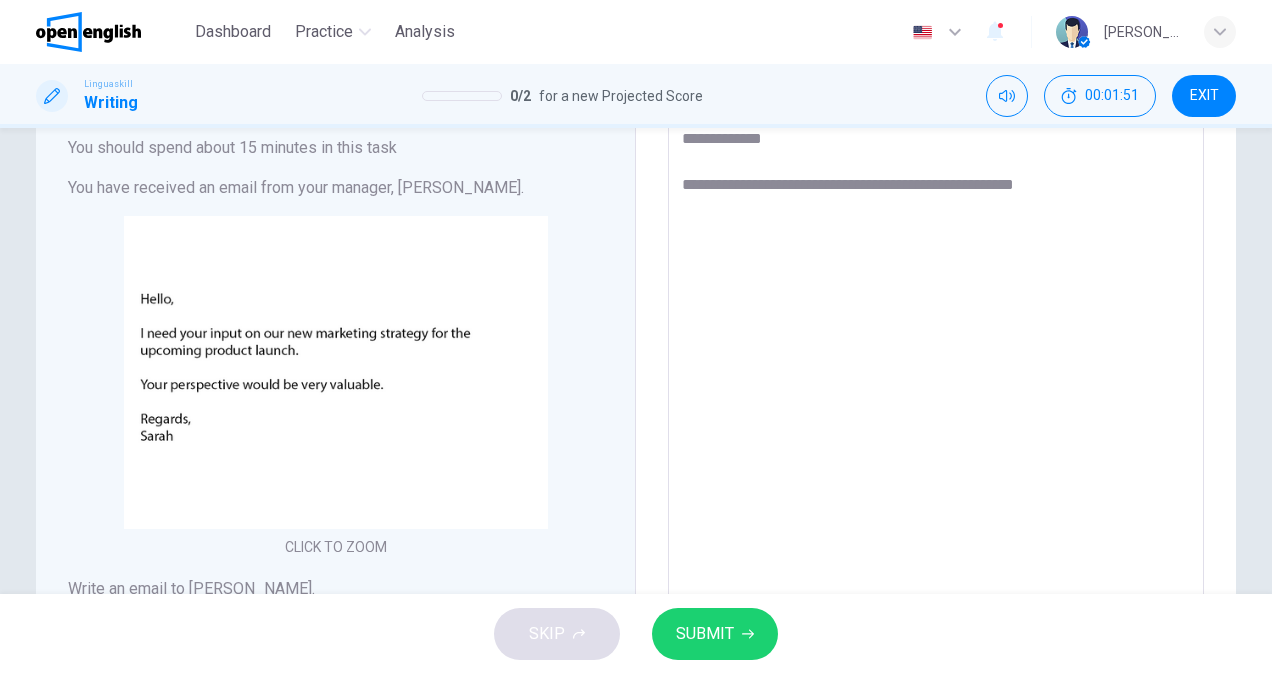 type on "*" 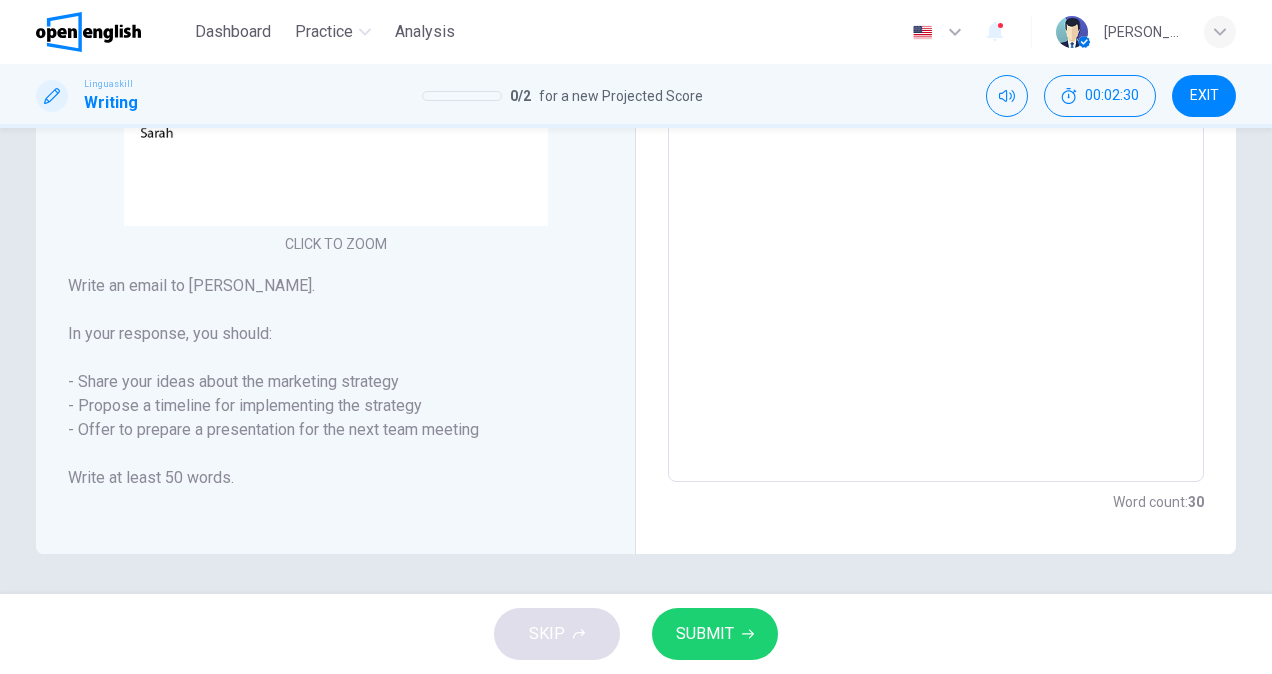 scroll, scrollTop: 31, scrollLeft: 0, axis: vertical 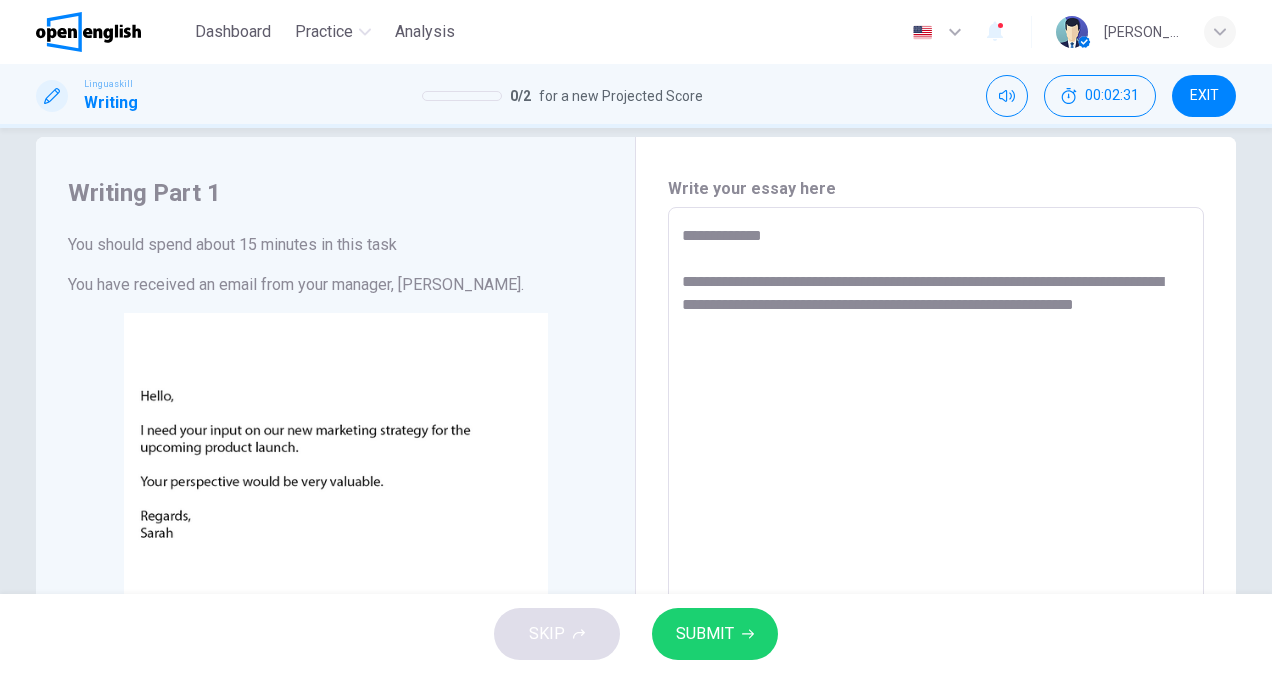 click on "**********" at bounding box center [935, 545] 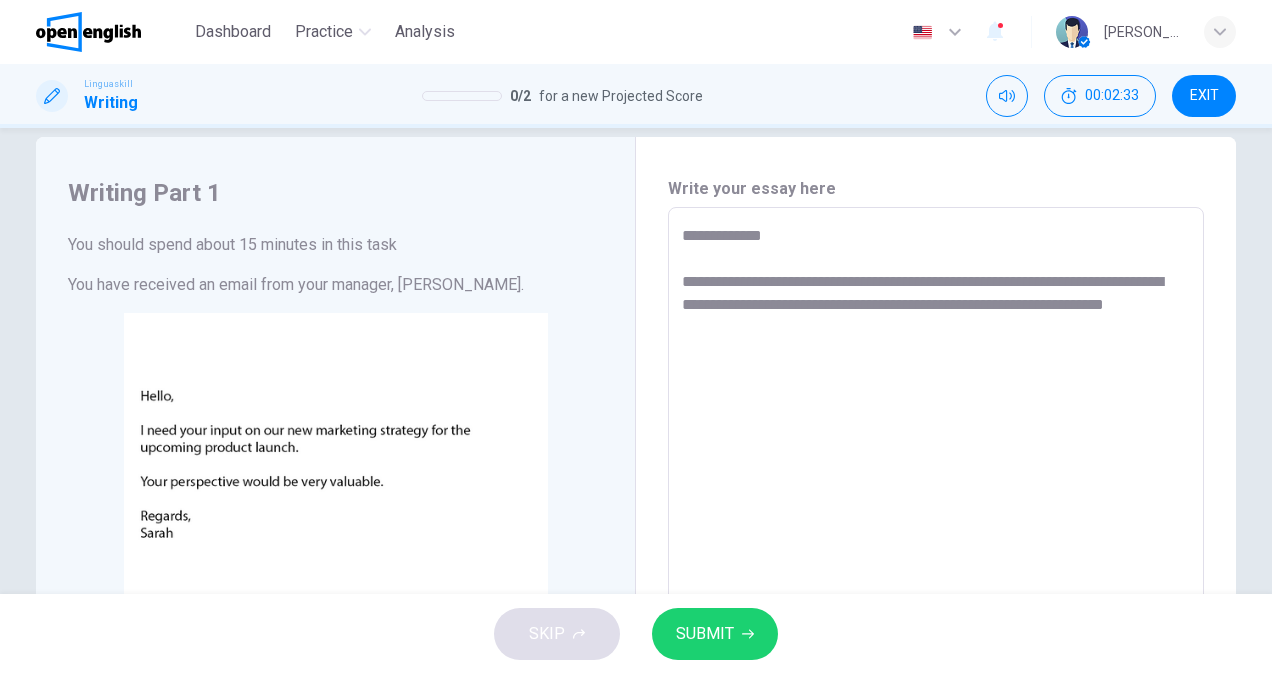 click on "**********" at bounding box center (935, 545) 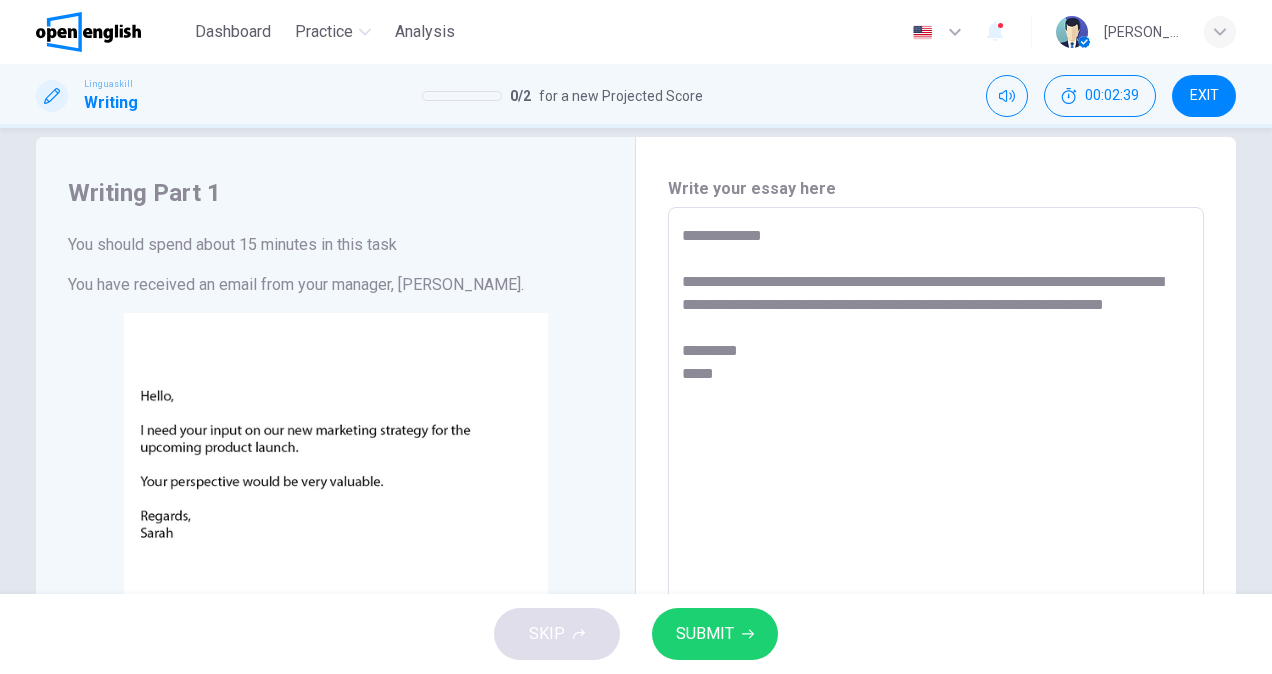 click on "SUBMIT" at bounding box center (705, 634) 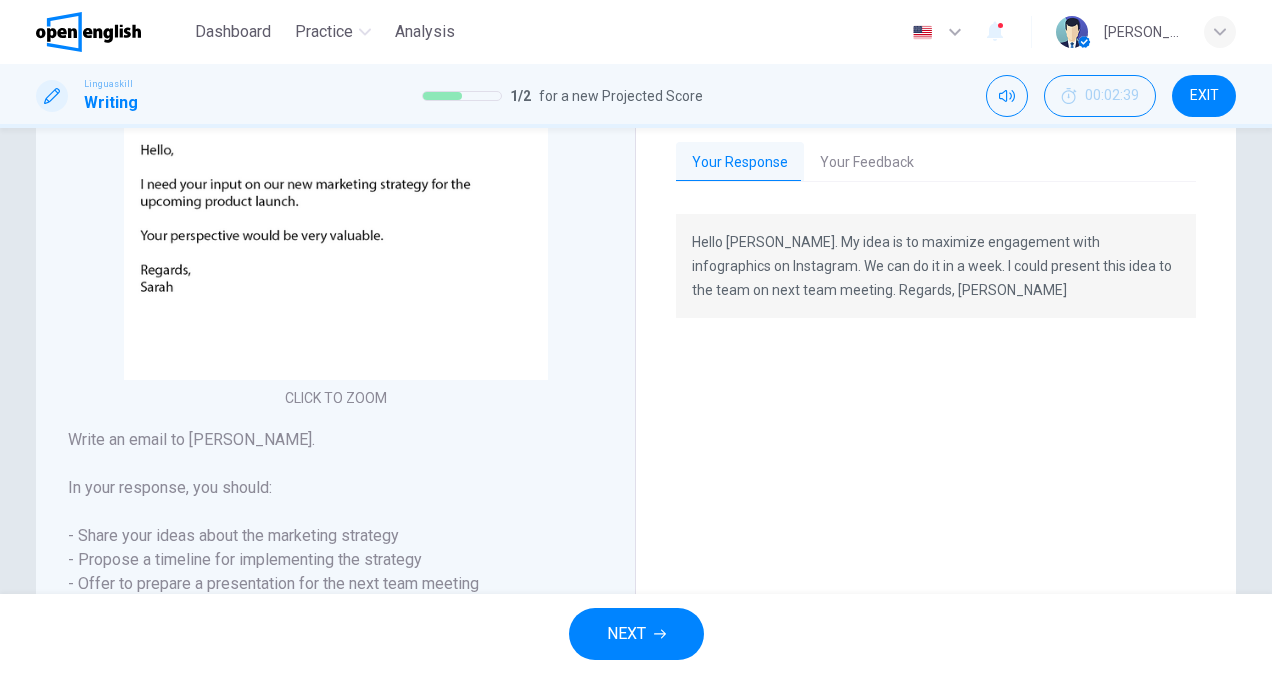 scroll, scrollTop: 131, scrollLeft: 0, axis: vertical 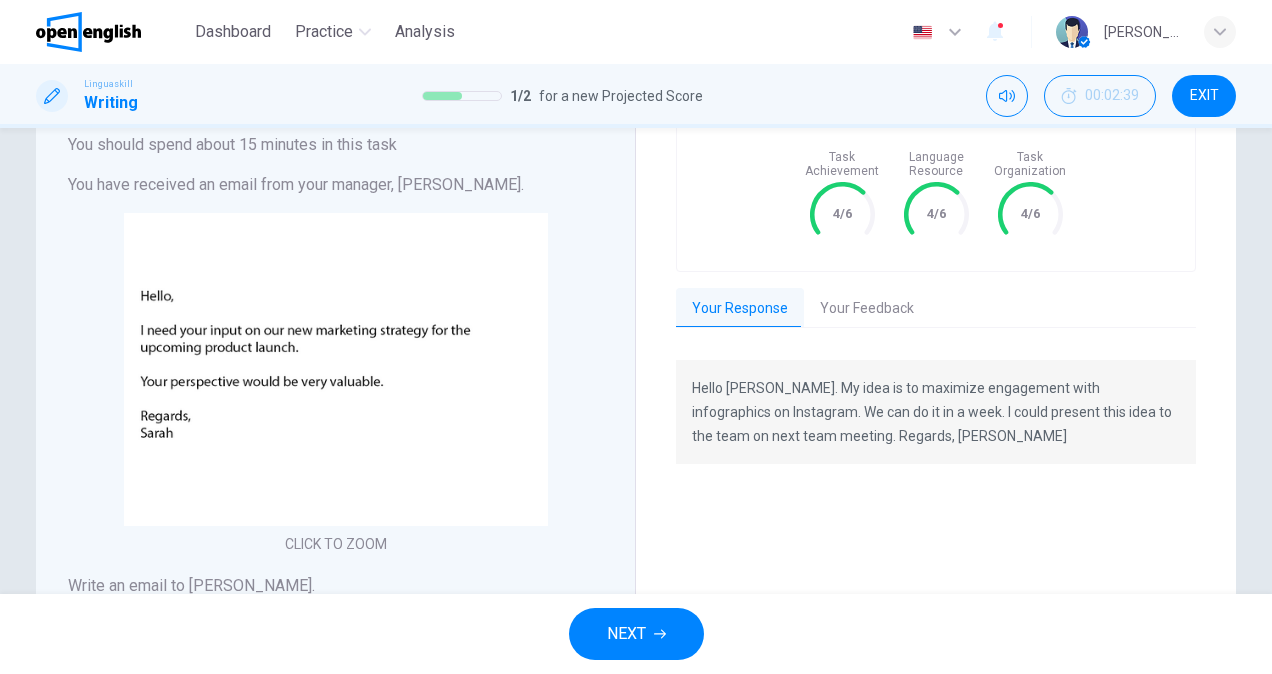 drag, startPoint x: 881, startPoint y: 391, endPoint x: 953, endPoint y: 436, distance: 84.90583 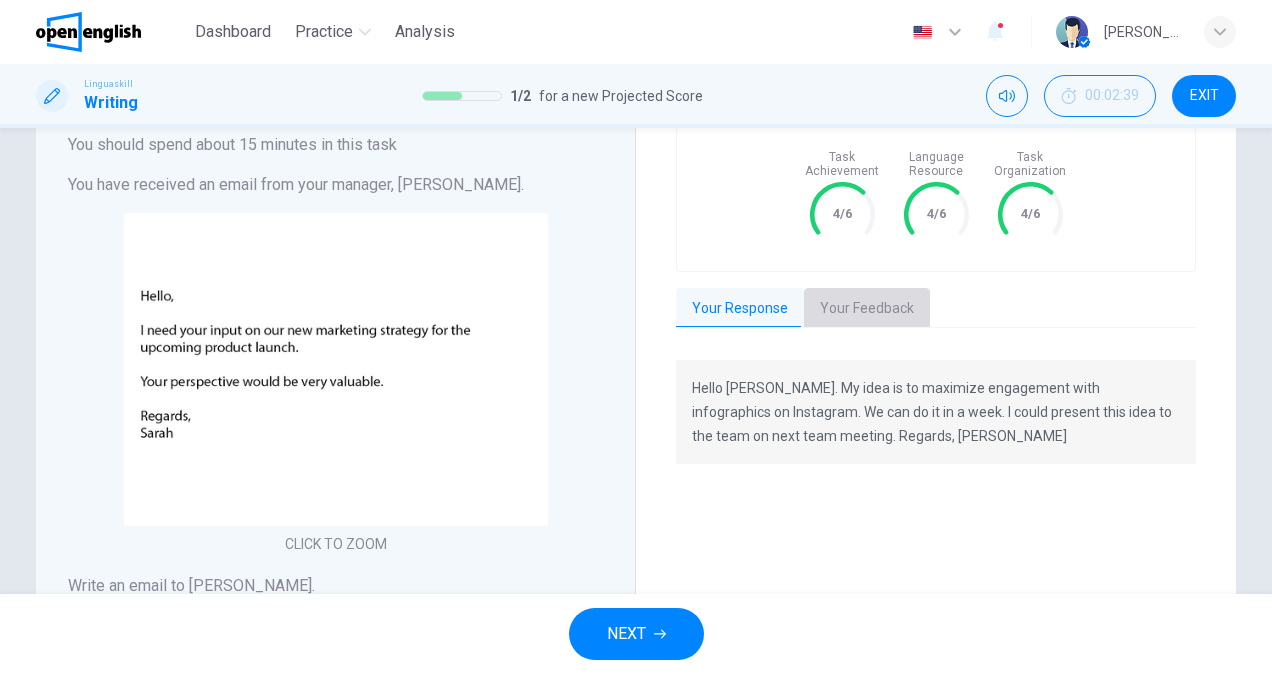 click on "Your Feedback" at bounding box center (867, 309) 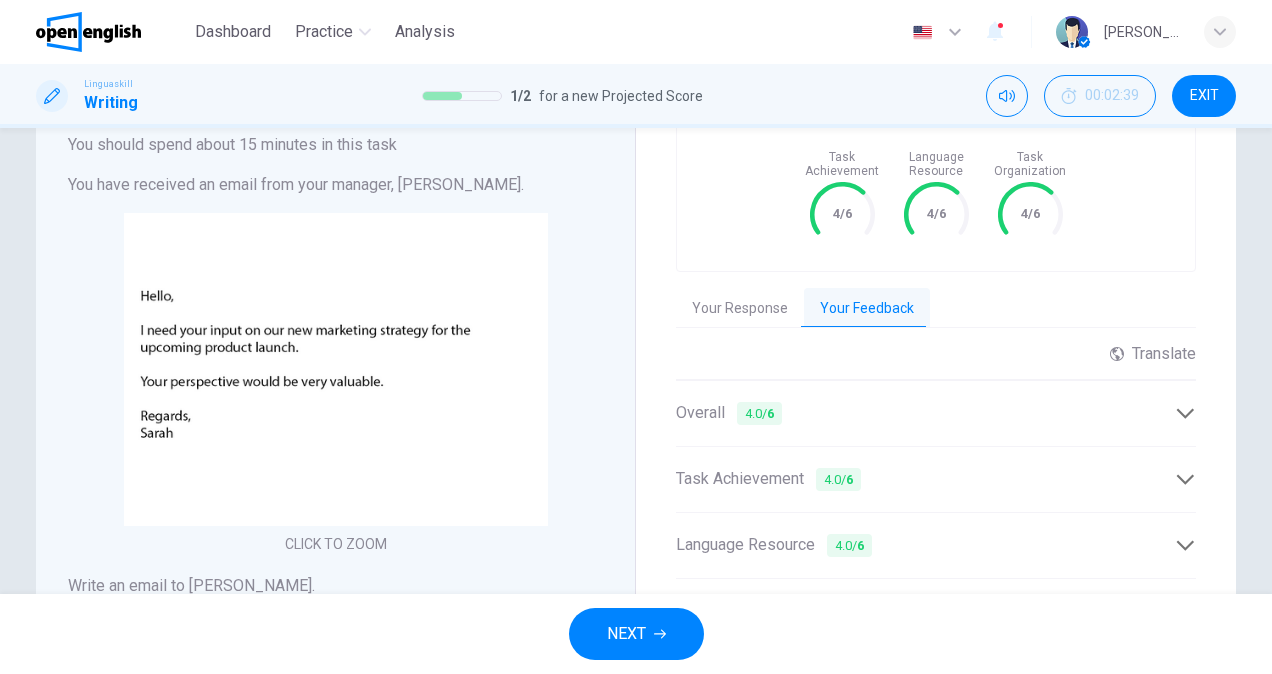 click on "Your Response" at bounding box center (740, 309) 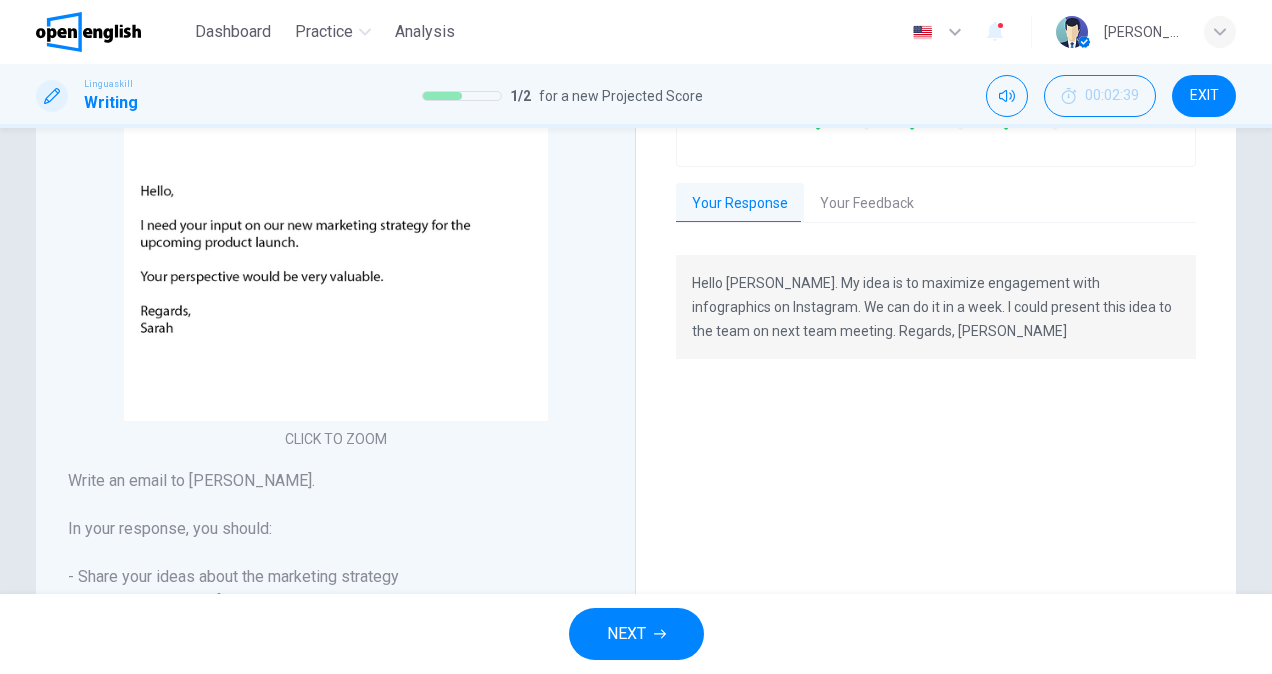 scroll, scrollTop: 331, scrollLeft: 0, axis: vertical 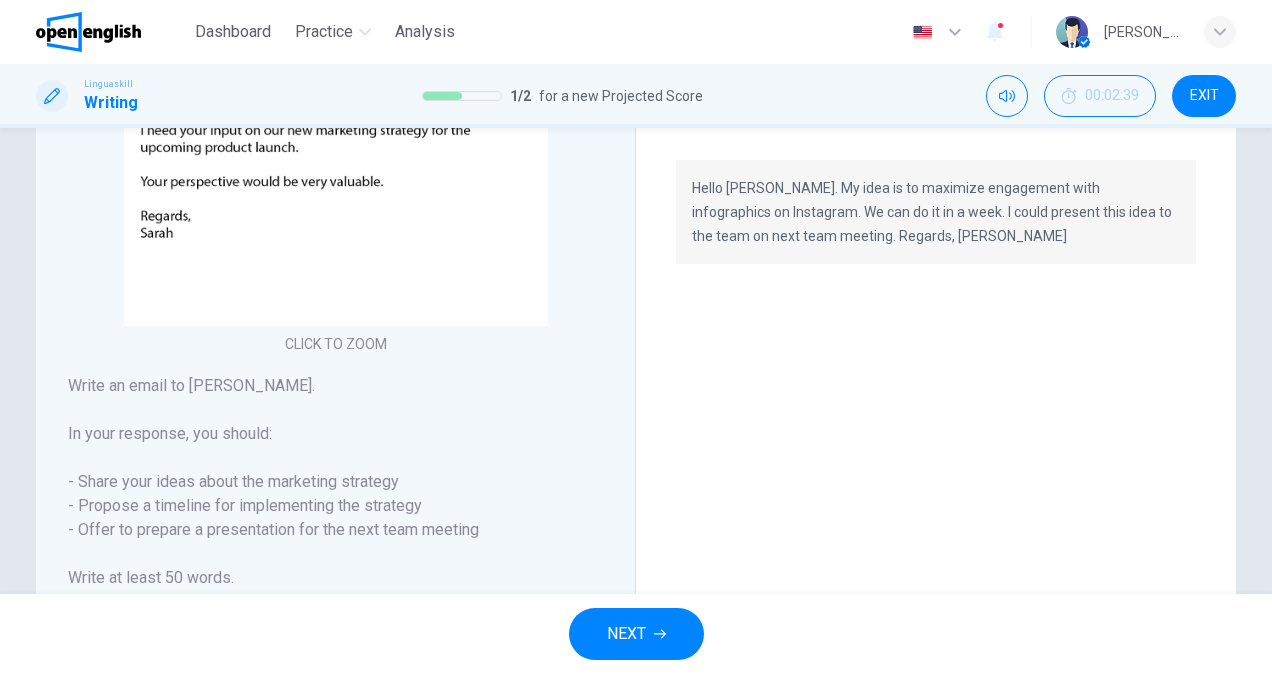 click on "NEXT" at bounding box center [636, 634] 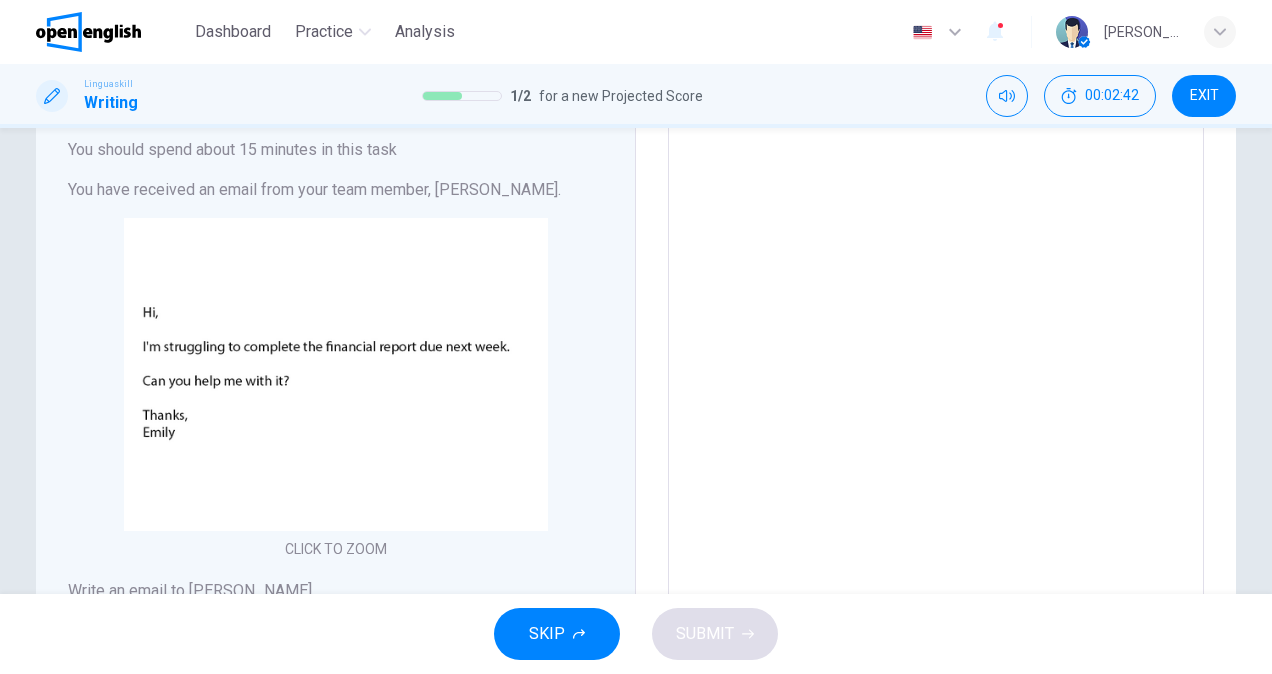 scroll, scrollTop: 0, scrollLeft: 0, axis: both 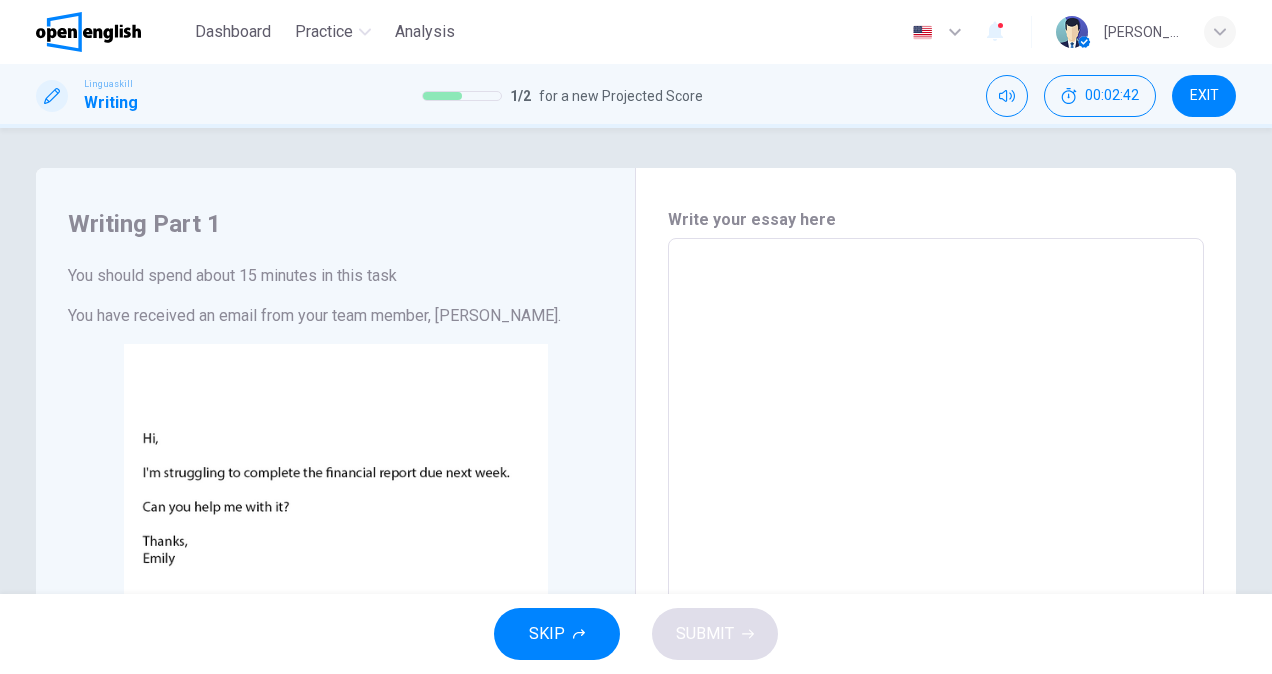 click at bounding box center (936, 576) 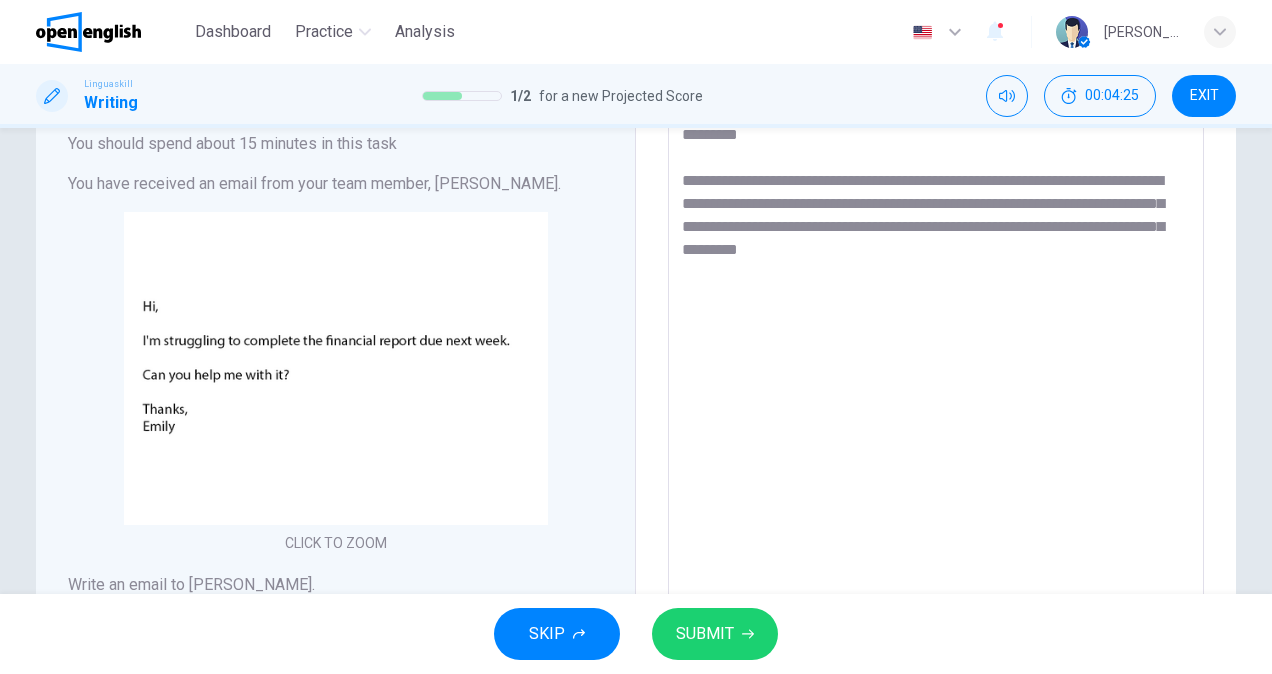 scroll, scrollTop: 131, scrollLeft: 0, axis: vertical 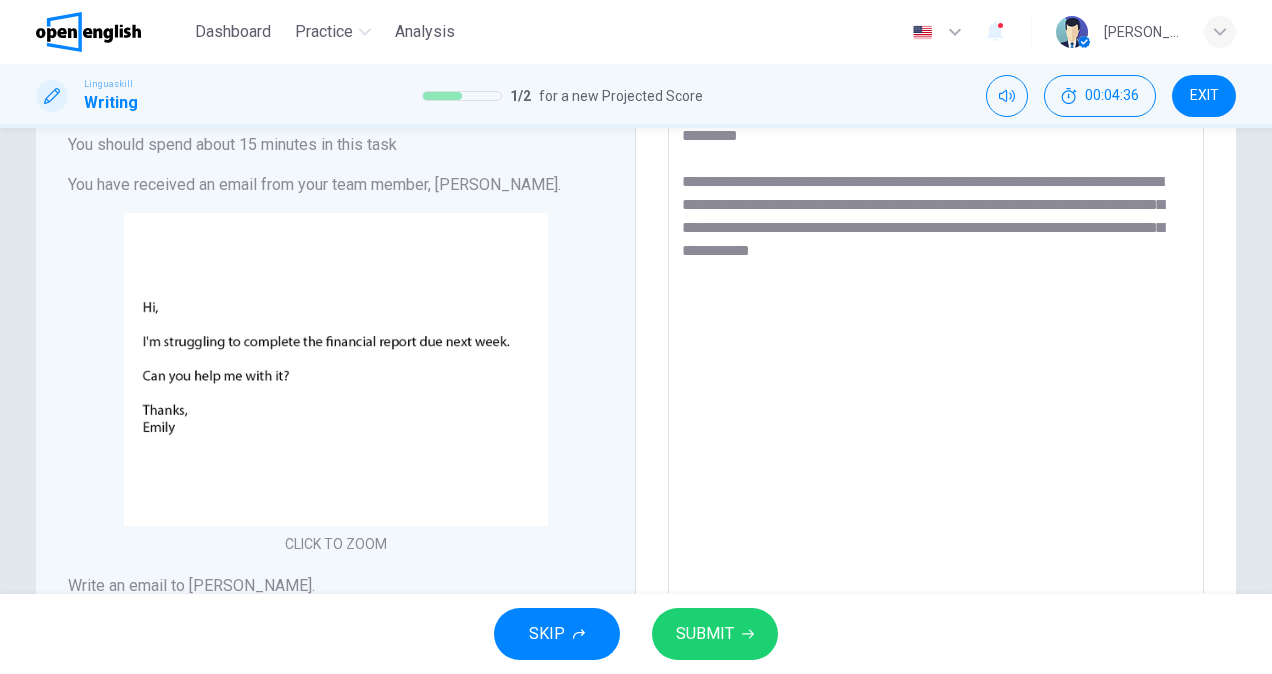 click on "**********" at bounding box center [935, 445] 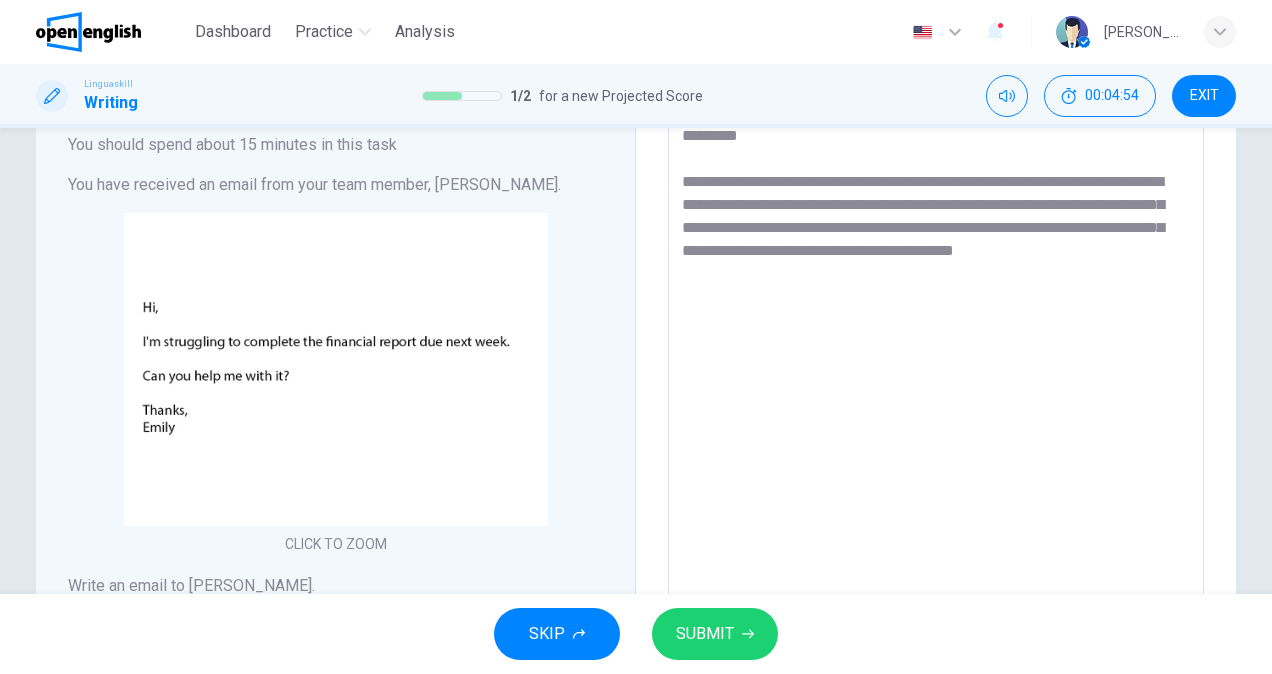click on "**********" at bounding box center [935, 445] 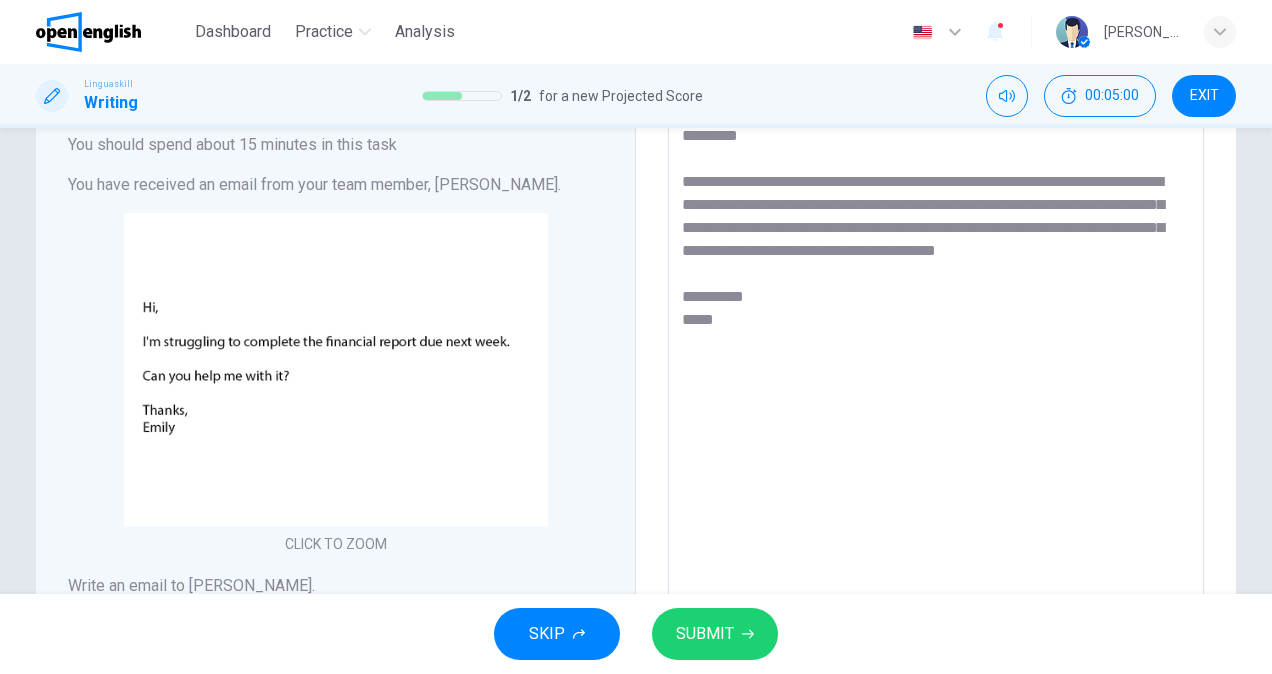 click on "SUBMIT" at bounding box center (705, 634) 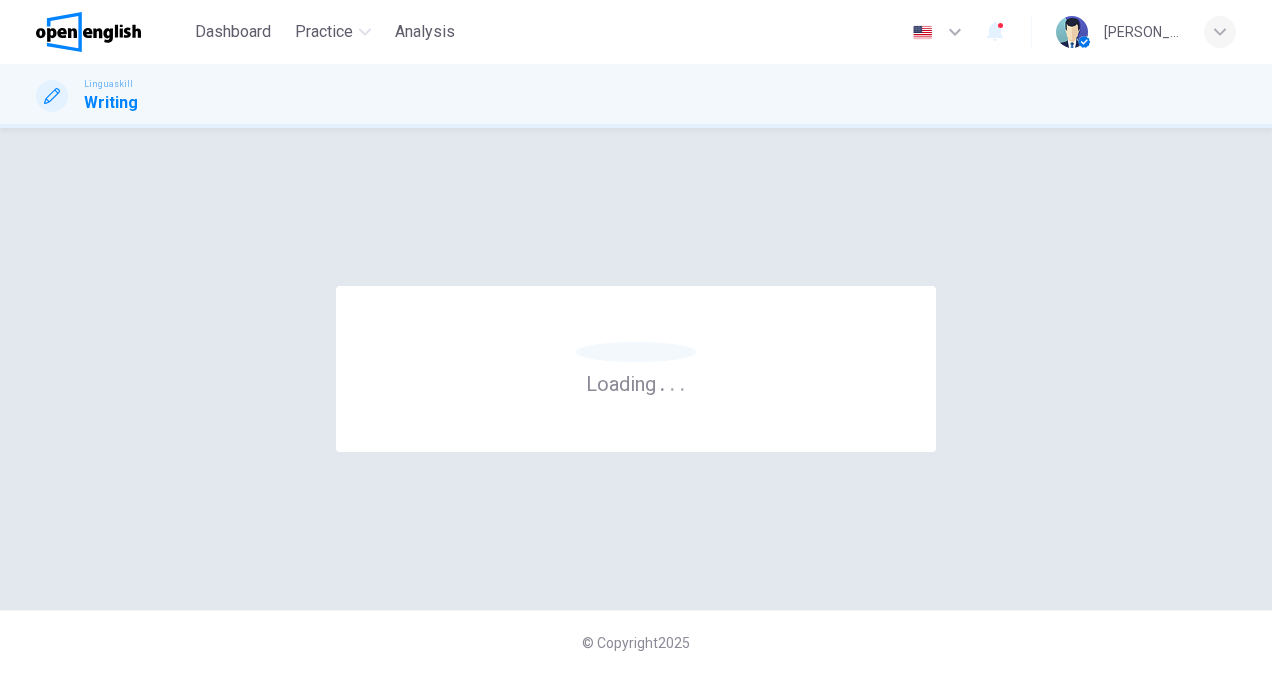 scroll, scrollTop: 0, scrollLeft: 0, axis: both 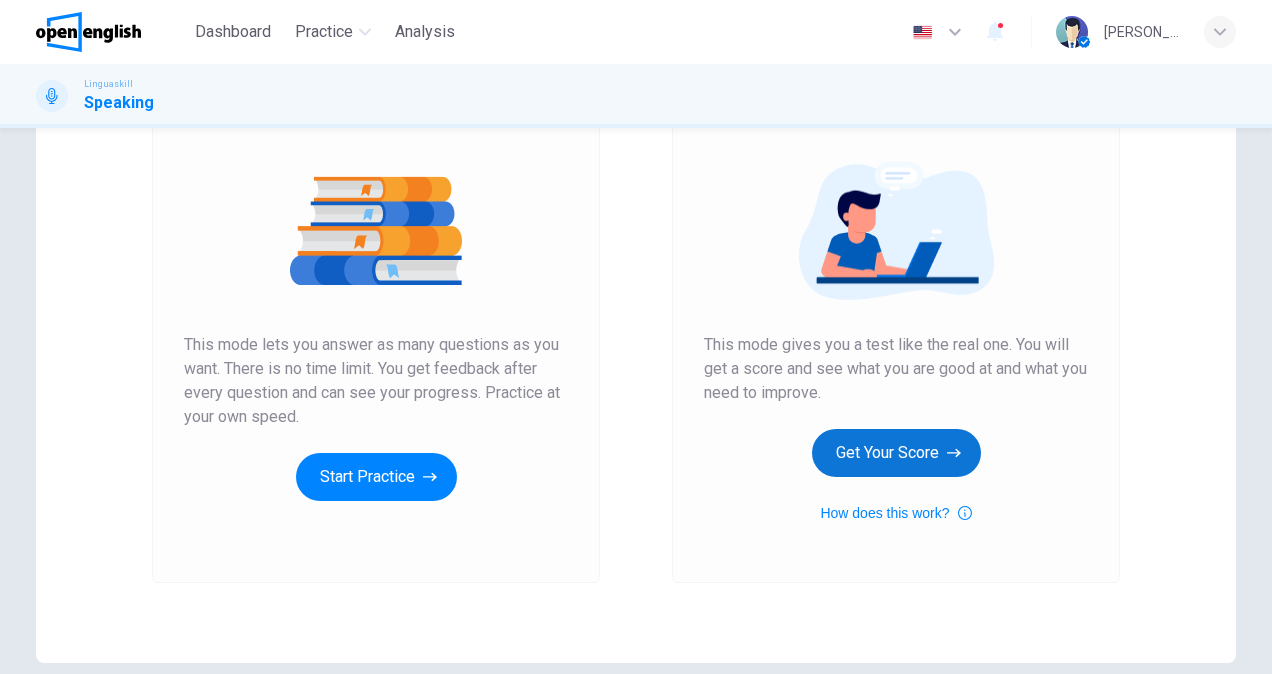 click on "Get Your Score" at bounding box center [896, 453] 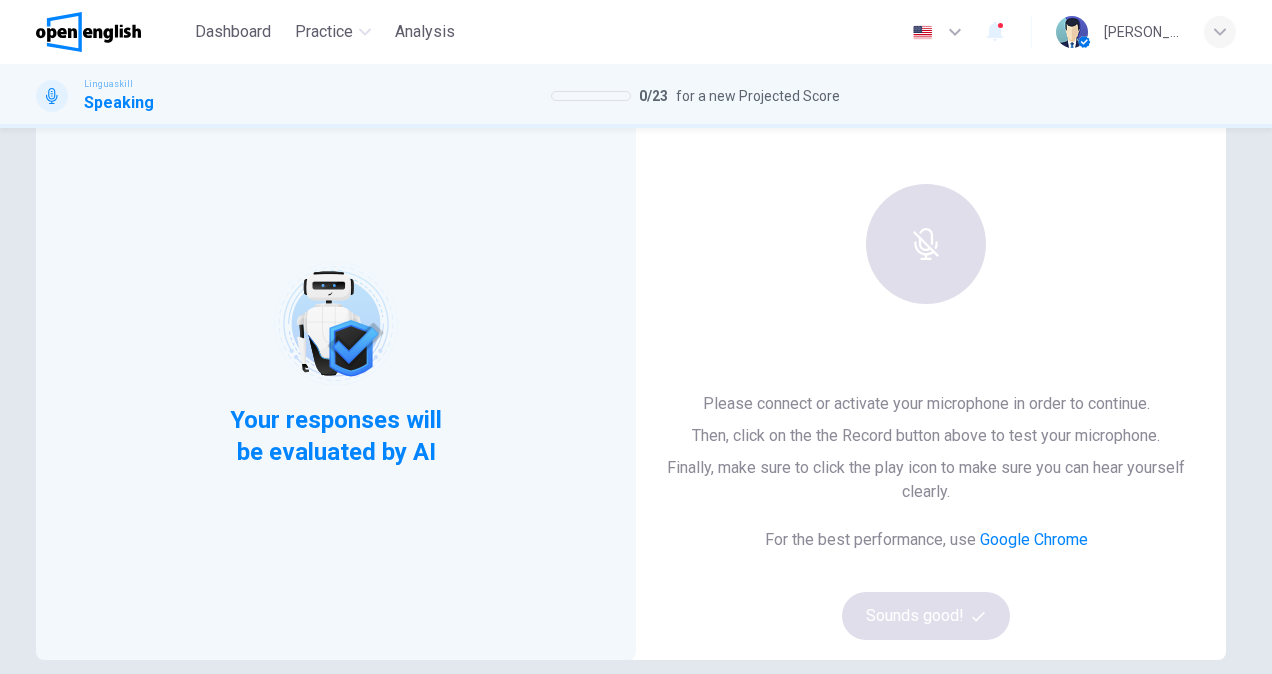 scroll, scrollTop: 200, scrollLeft: 0, axis: vertical 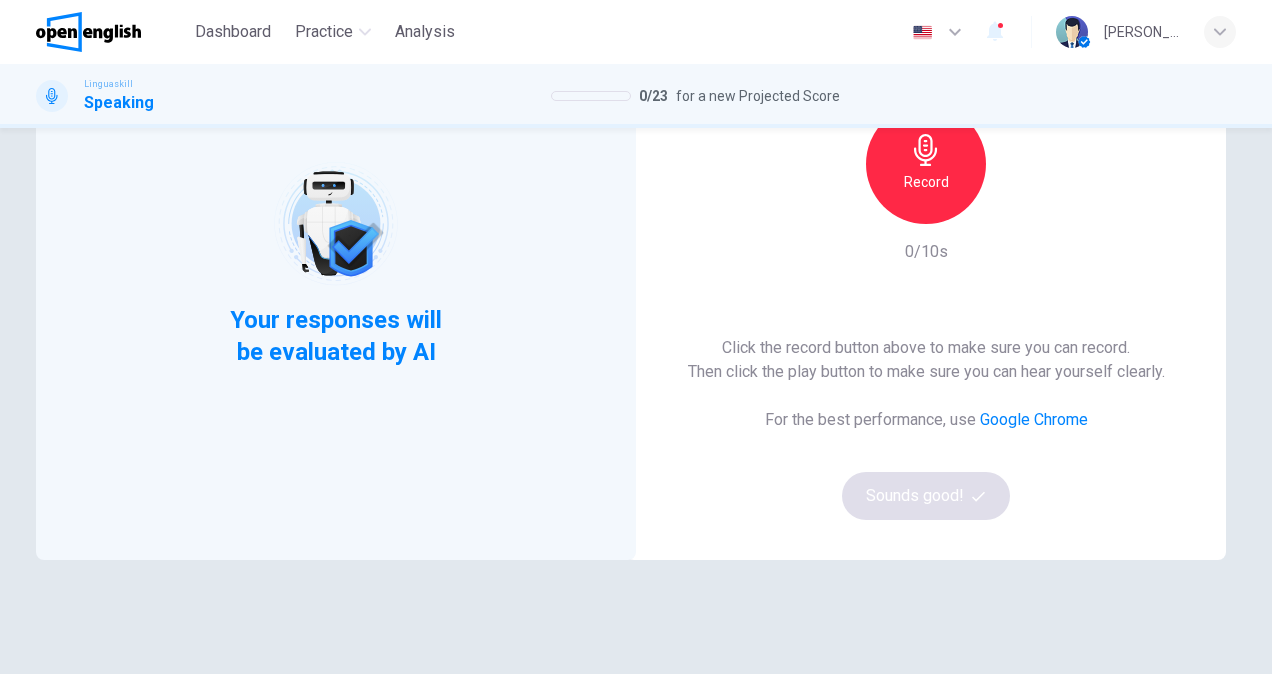 click on "Record" at bounding box center (926, 164) 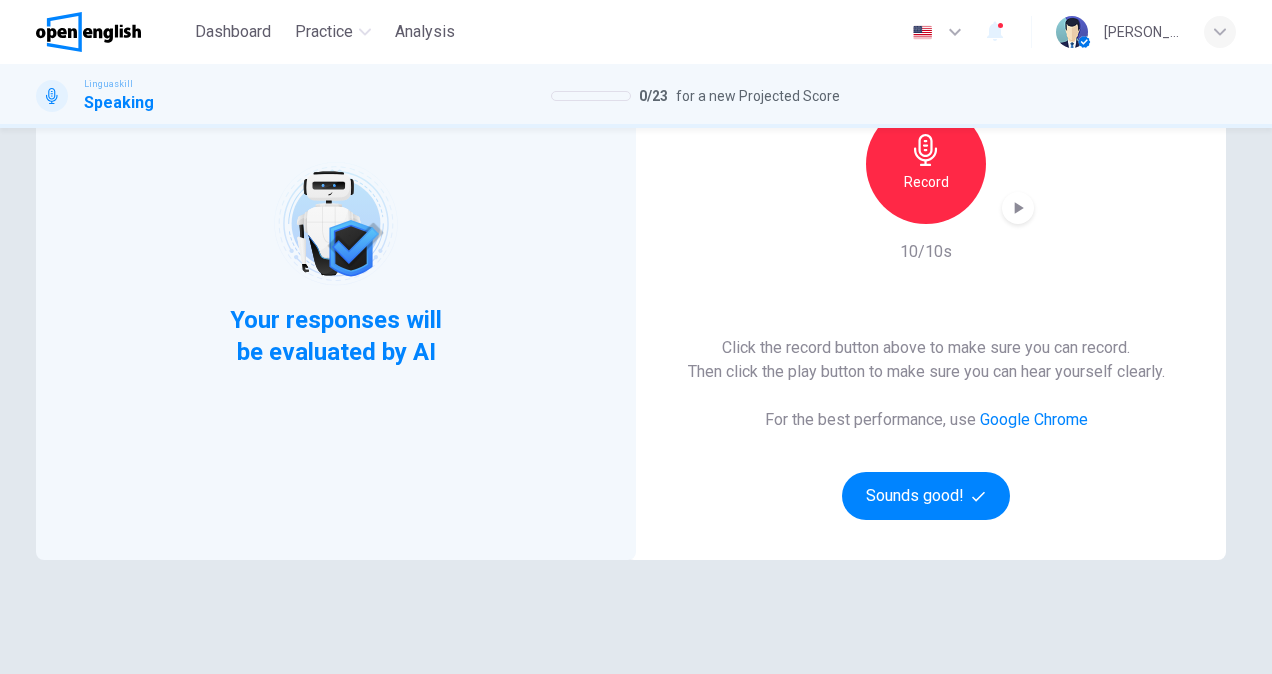 click 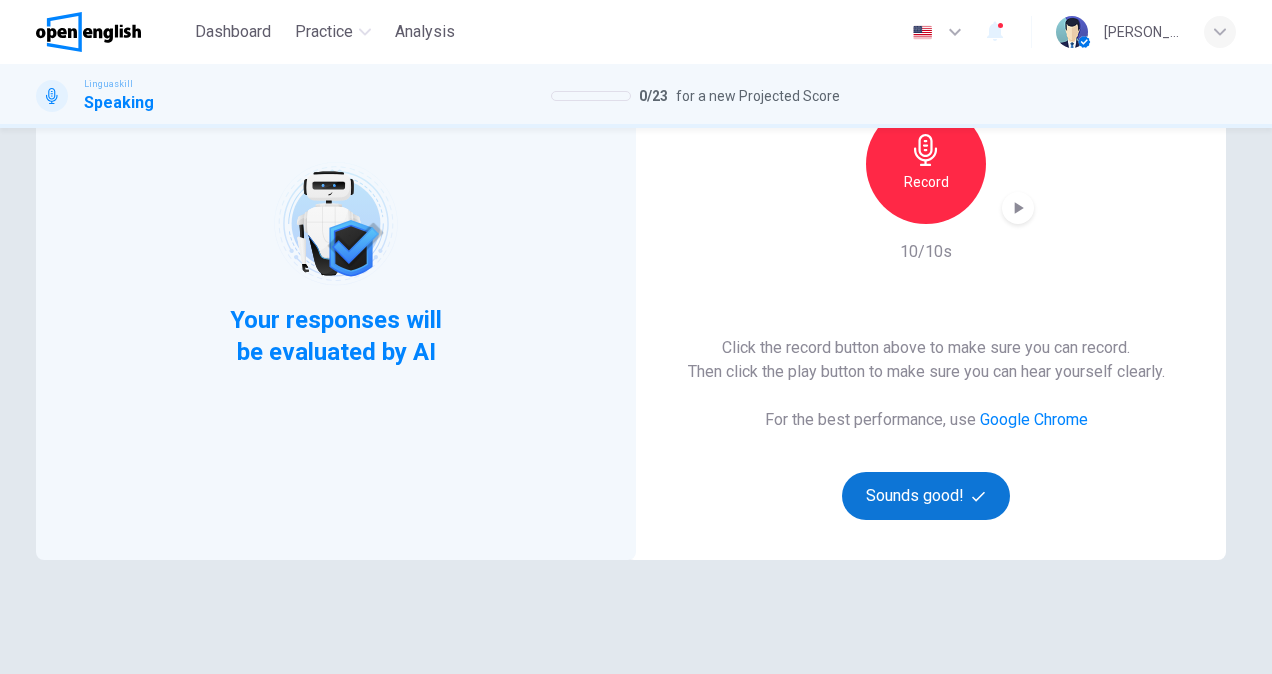 click on "Sounds good!" at bounding box center [926, 496] 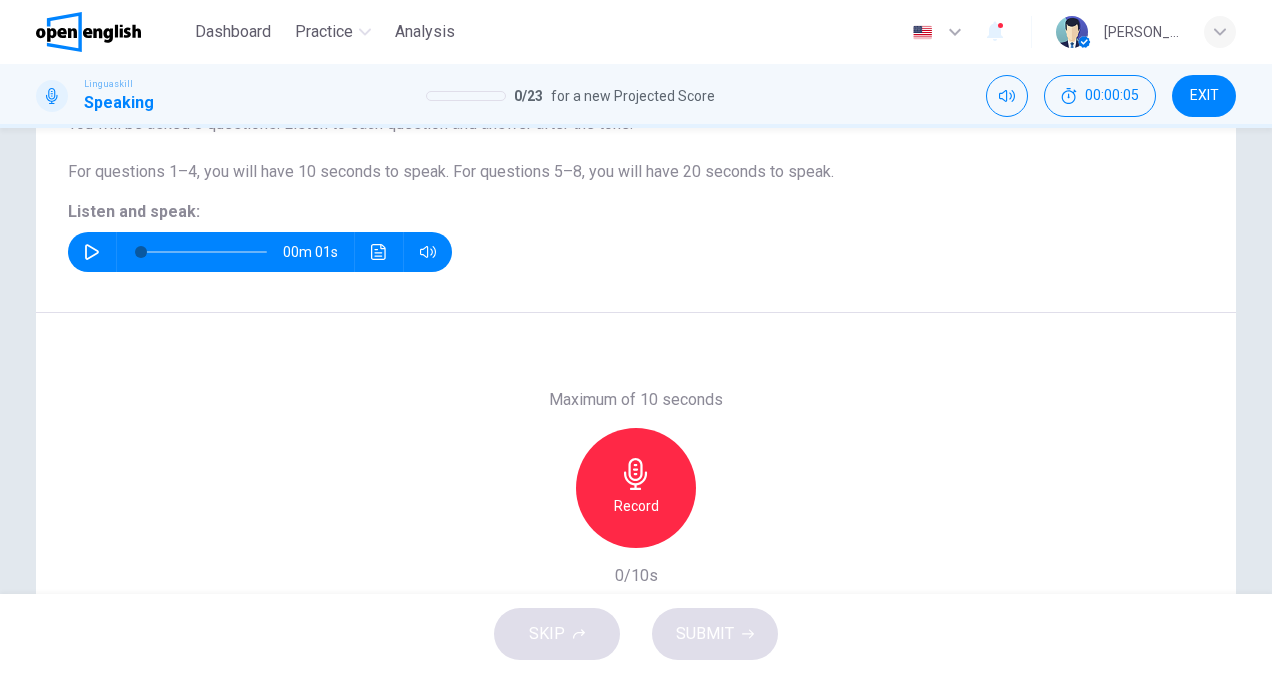 click 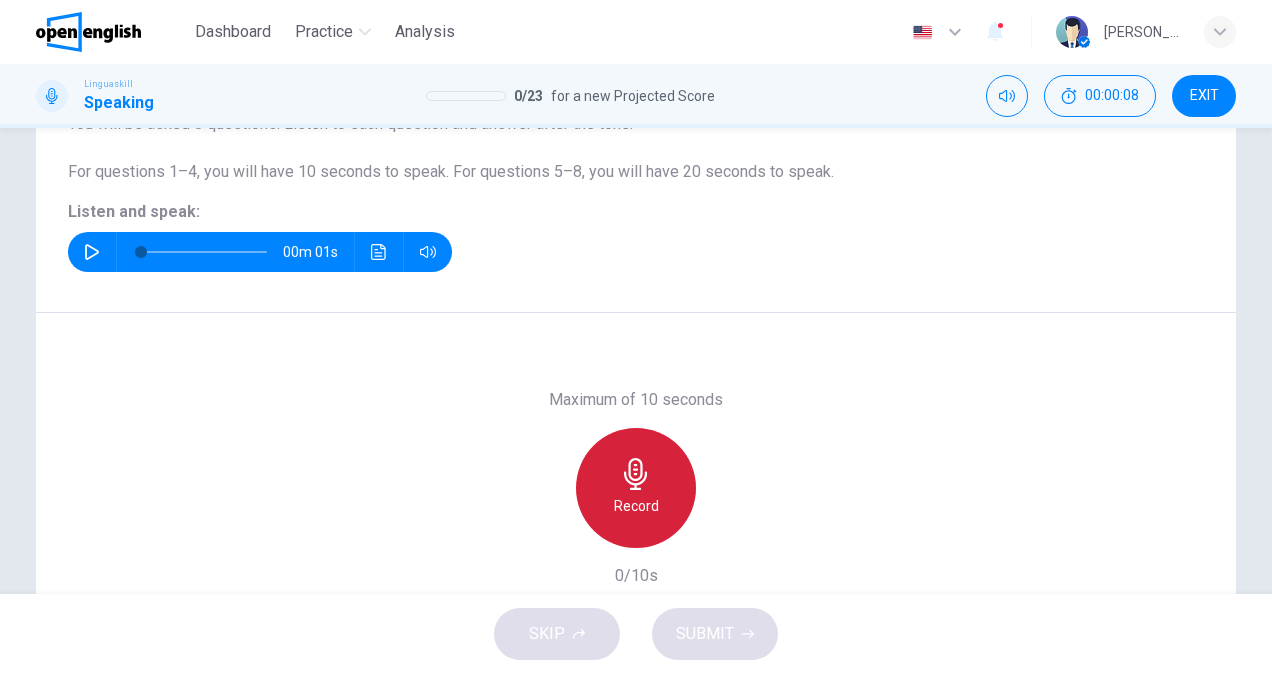 click 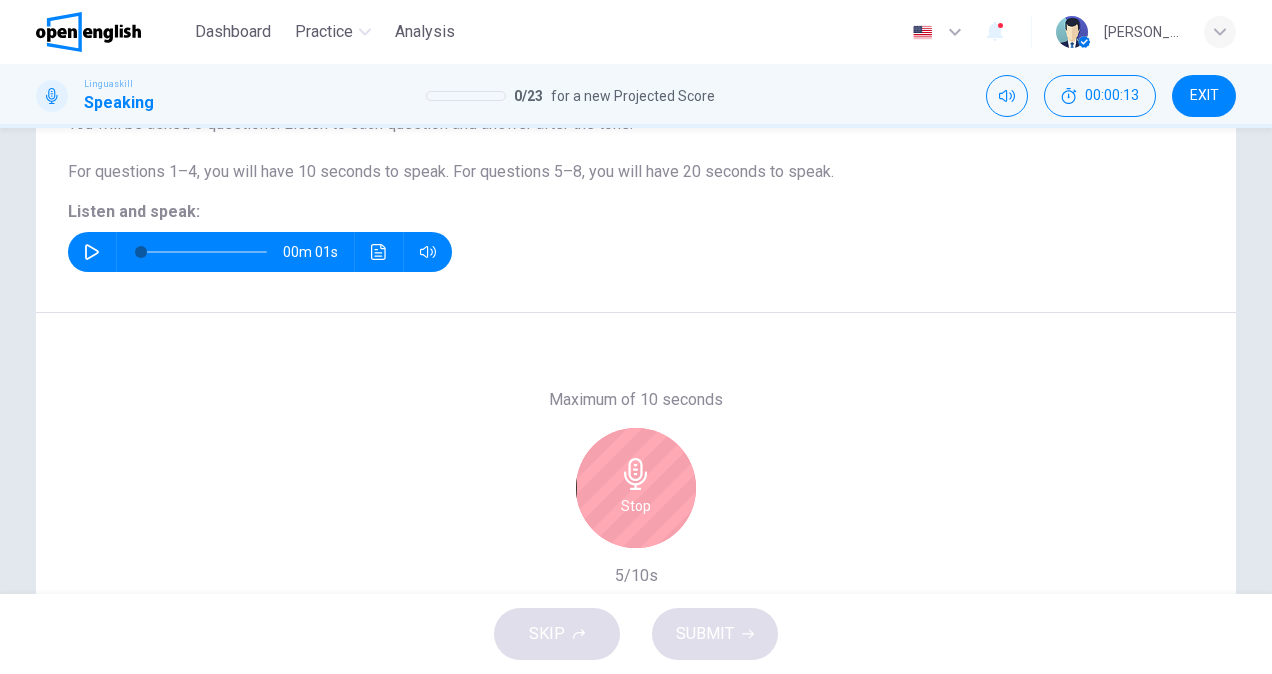 click on "Stop" at bounding box center (636, 506) 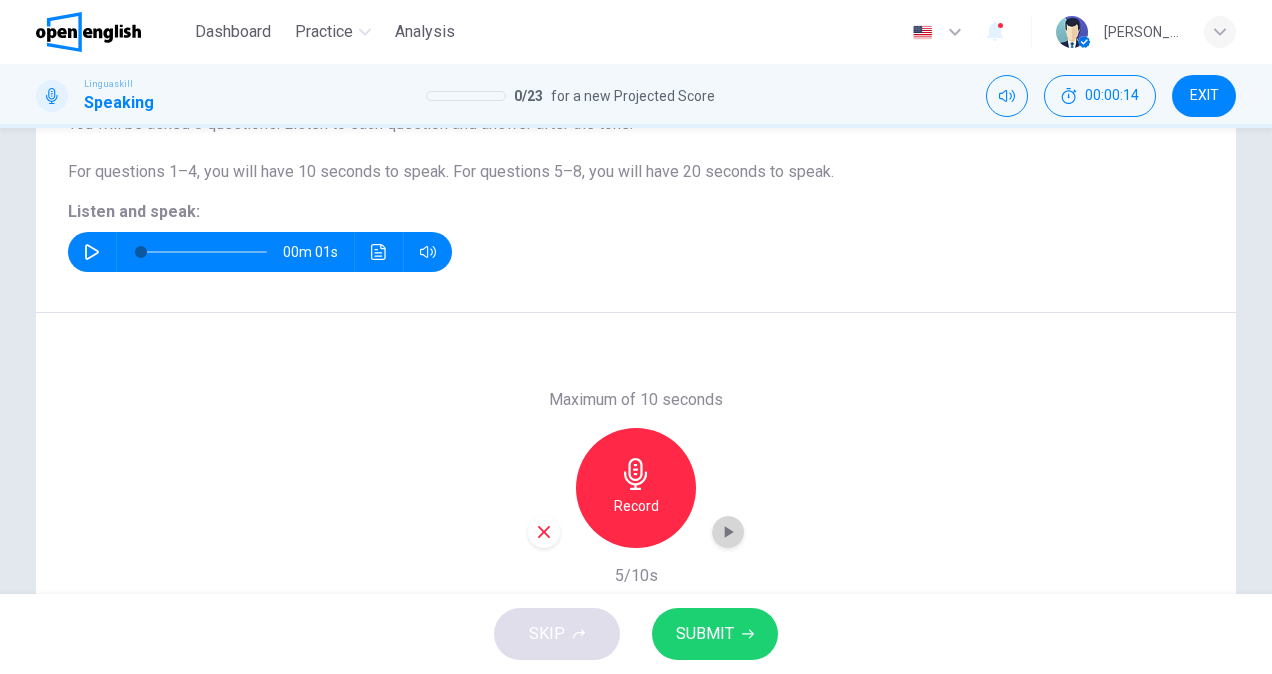 click 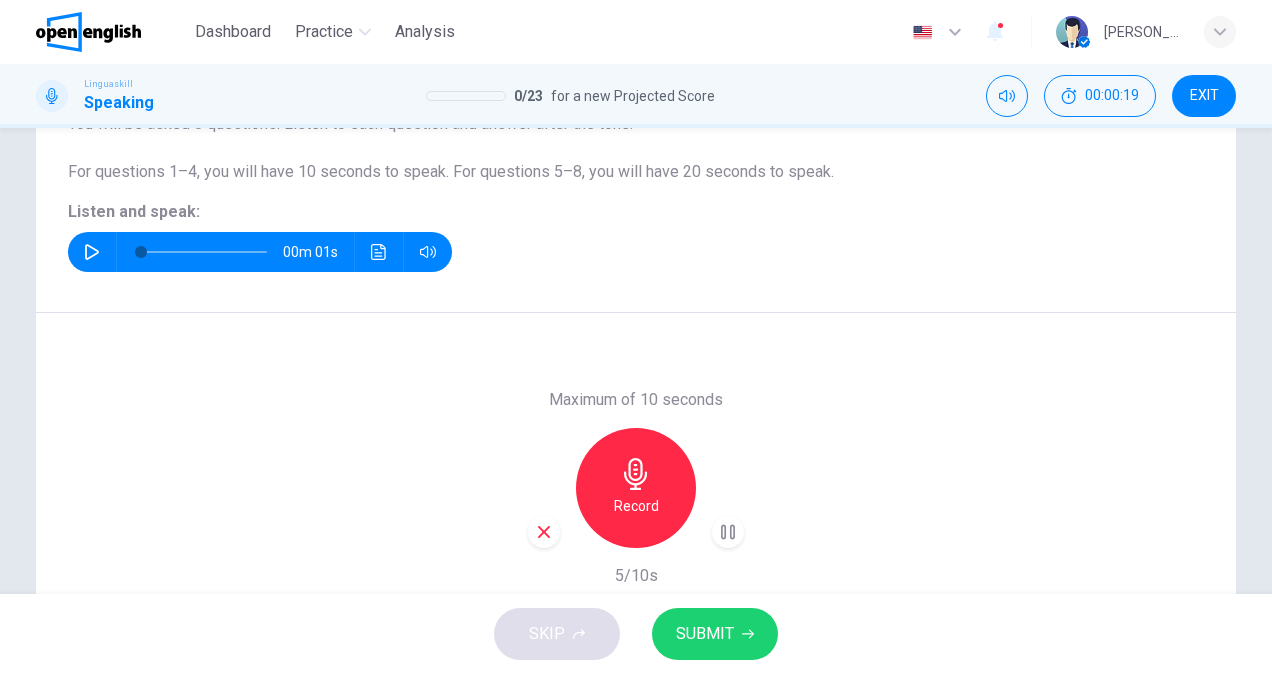 click on "SUBMIT" at bounding box center [705, 634] 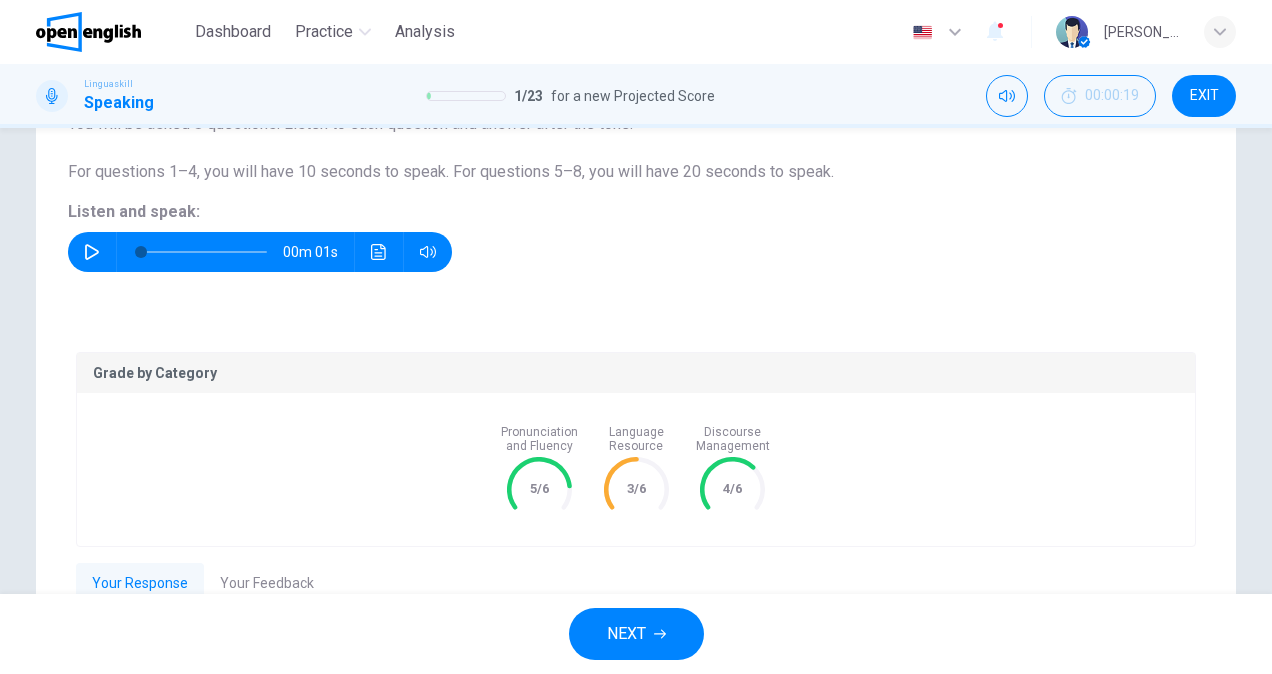 click 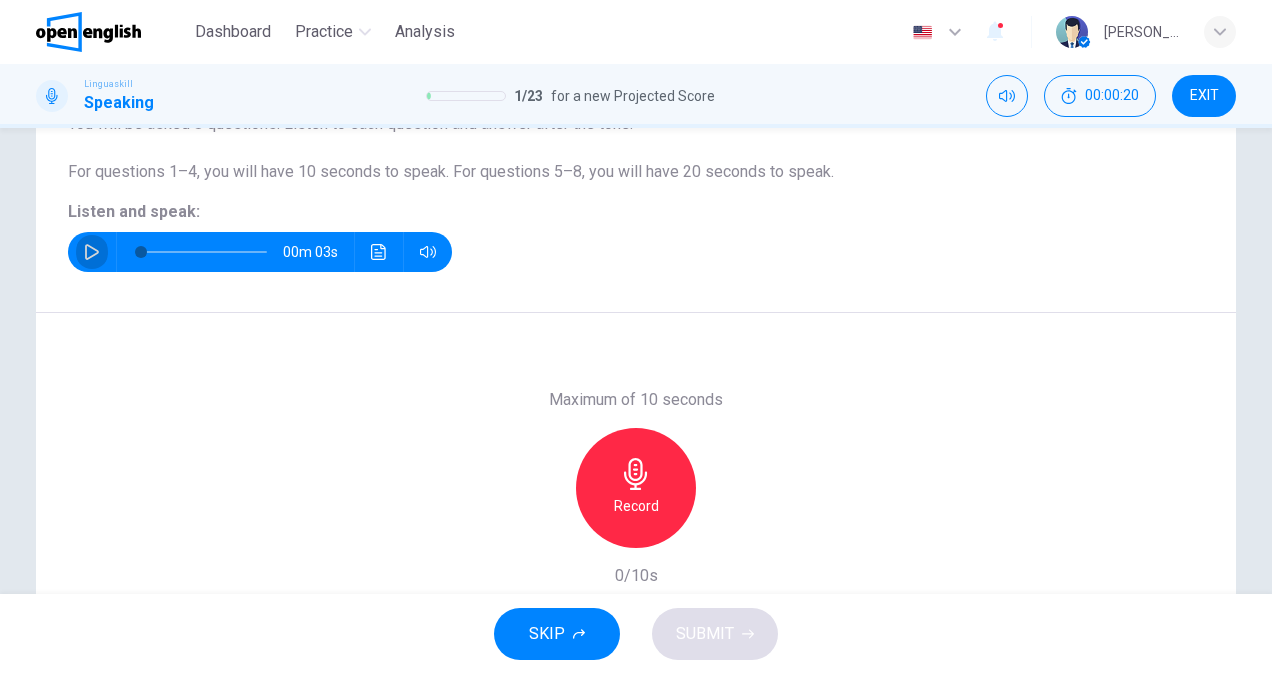 click 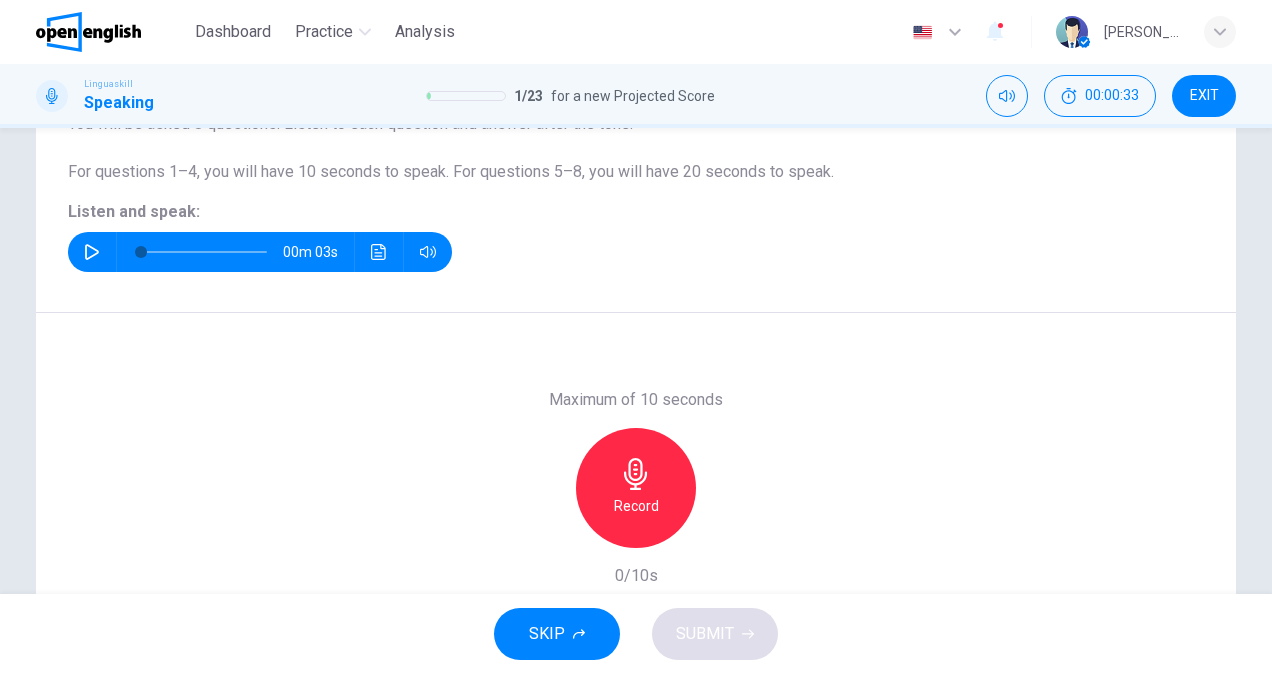click on "Record" at bounding box center (636, 506) 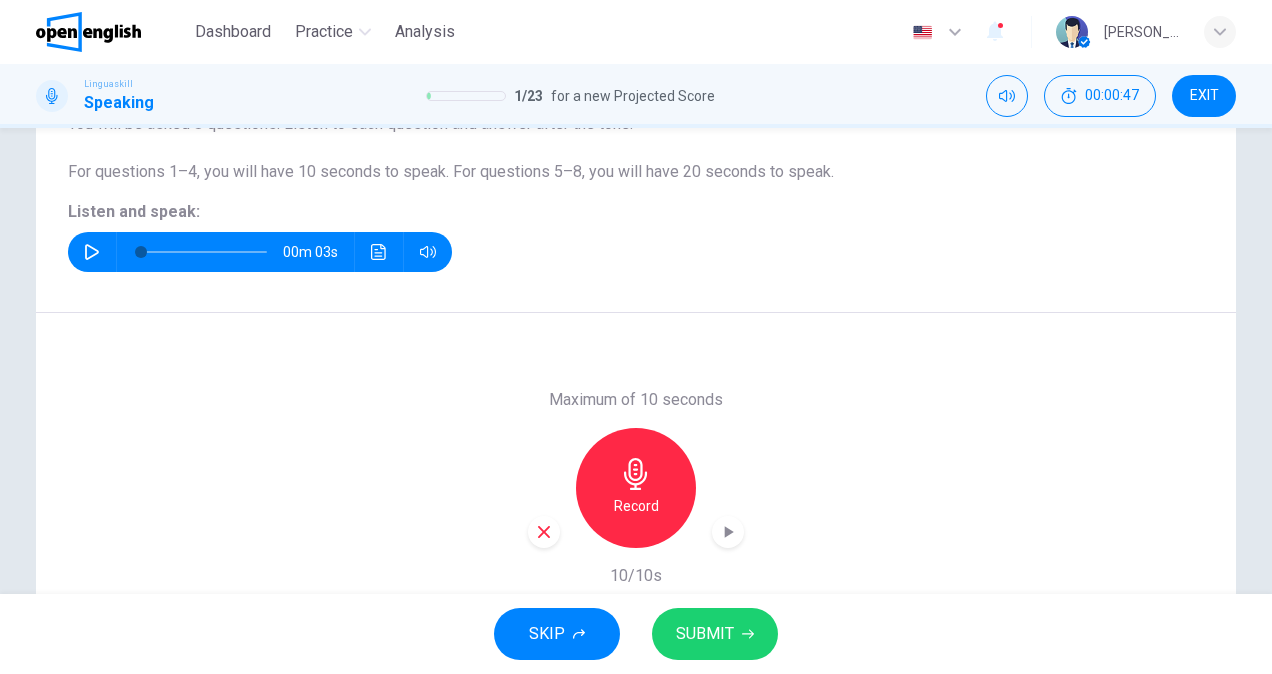 click 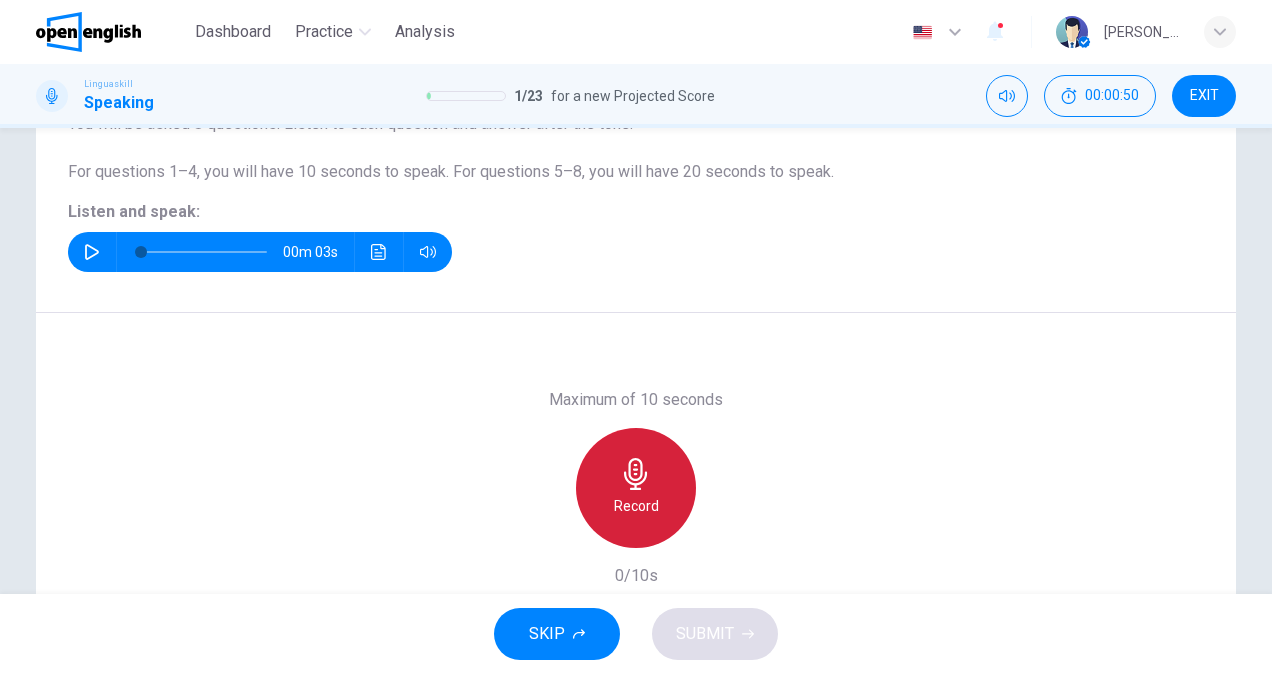 click on "Record" at bounding box center (636, 506) 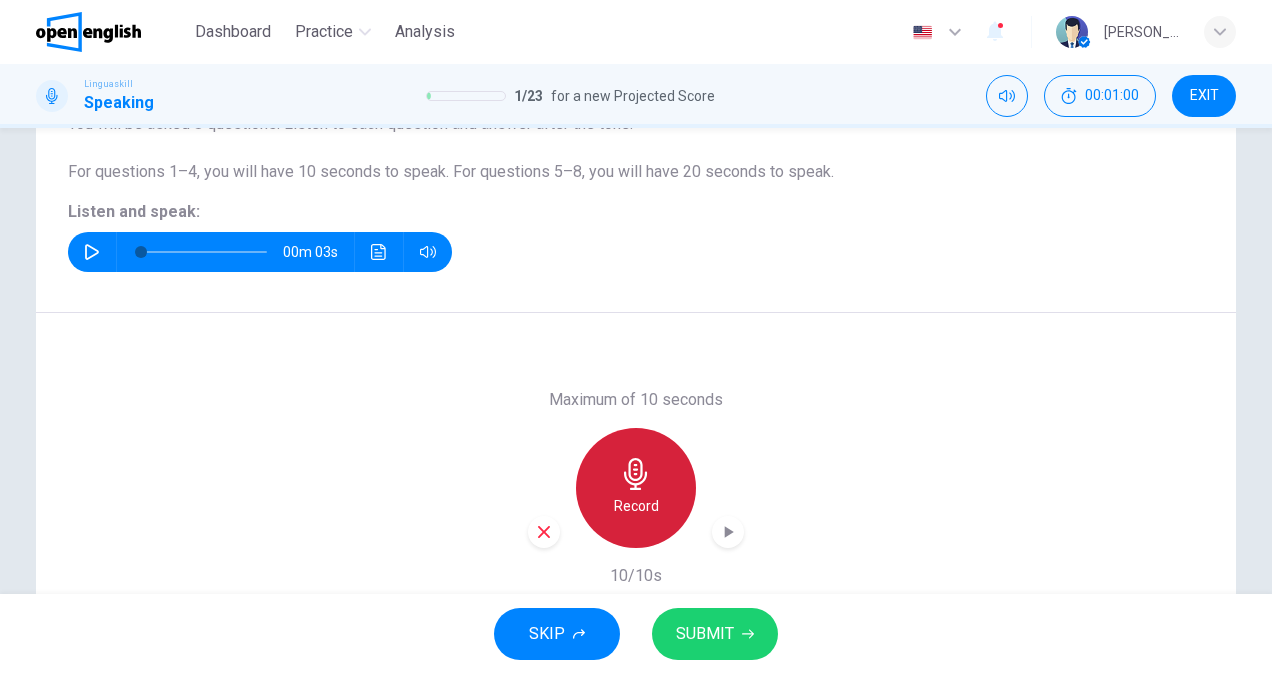 click on "Record" at bounding box center [636, 506] 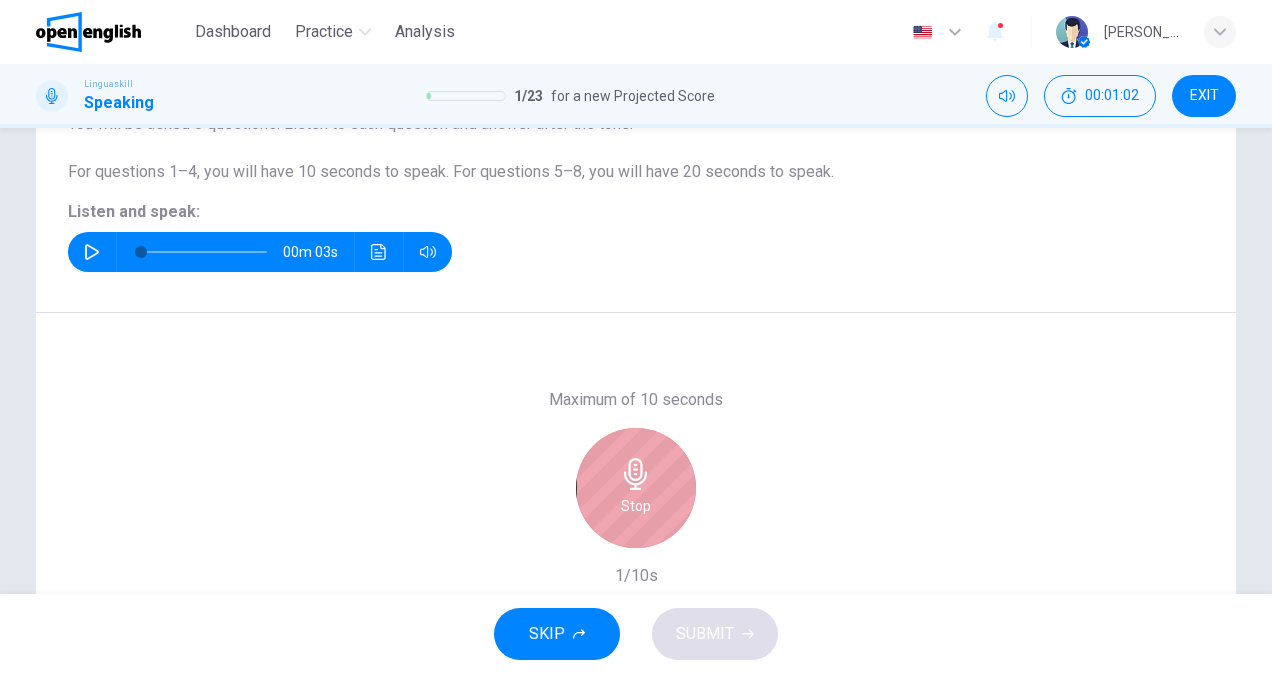 click on "Stop" at bounding box center [636, 488] 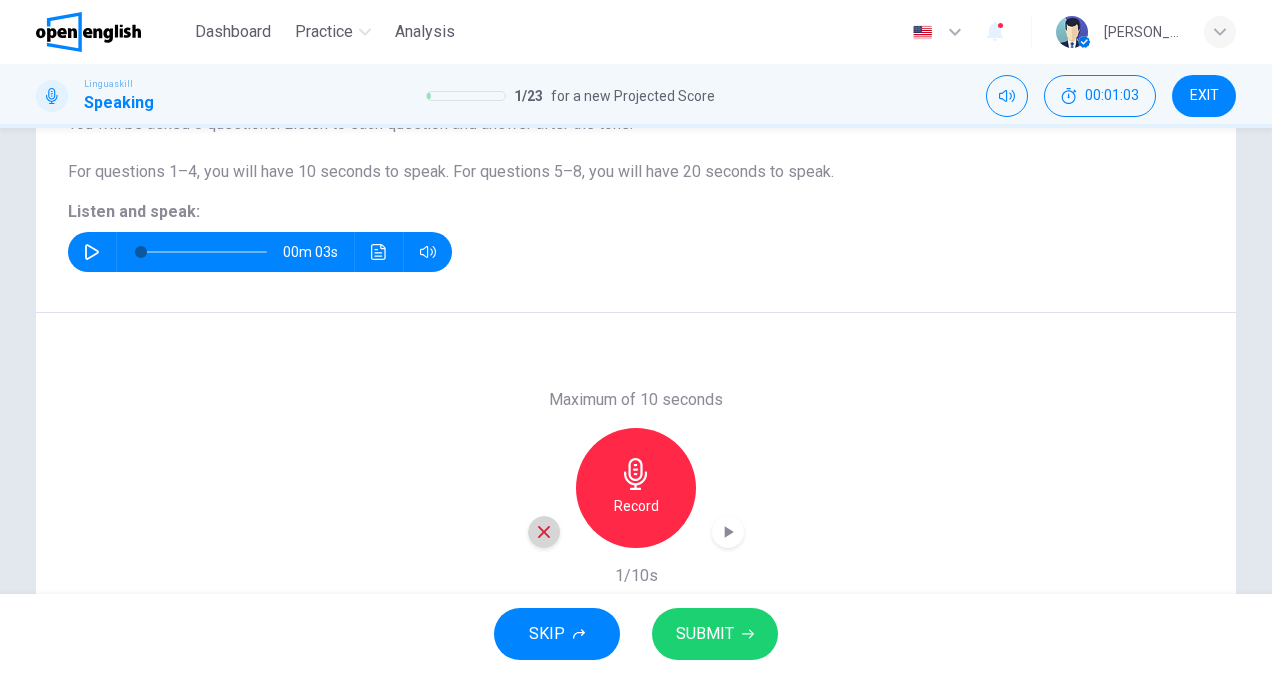 click at bounding box center (544, 532) 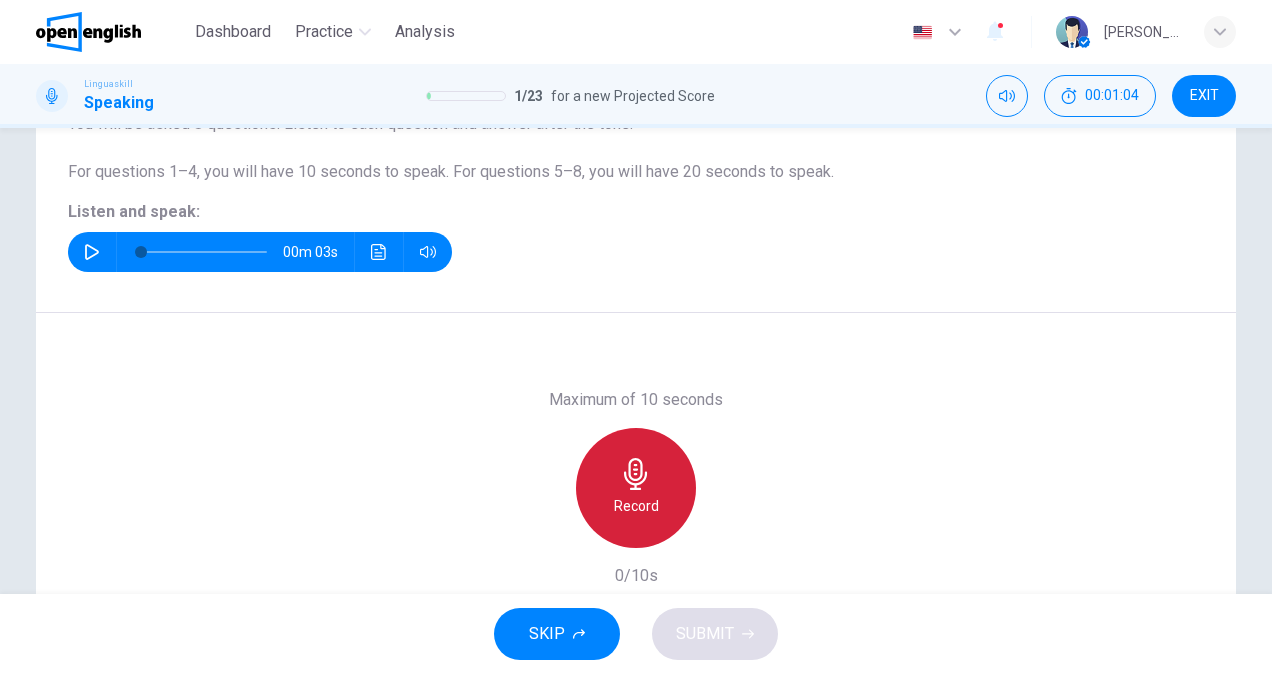 click on "Record" at bounding box center (636, 488) 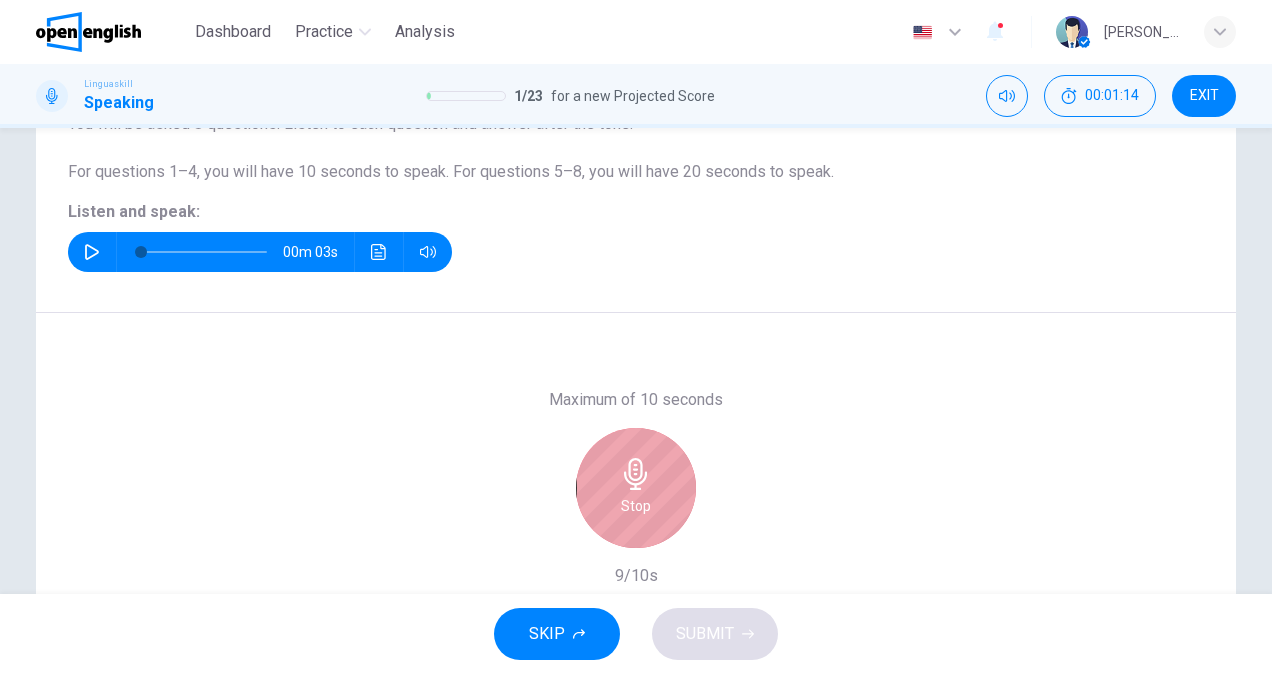 click on "Stop" at bounding box center [636, 506] 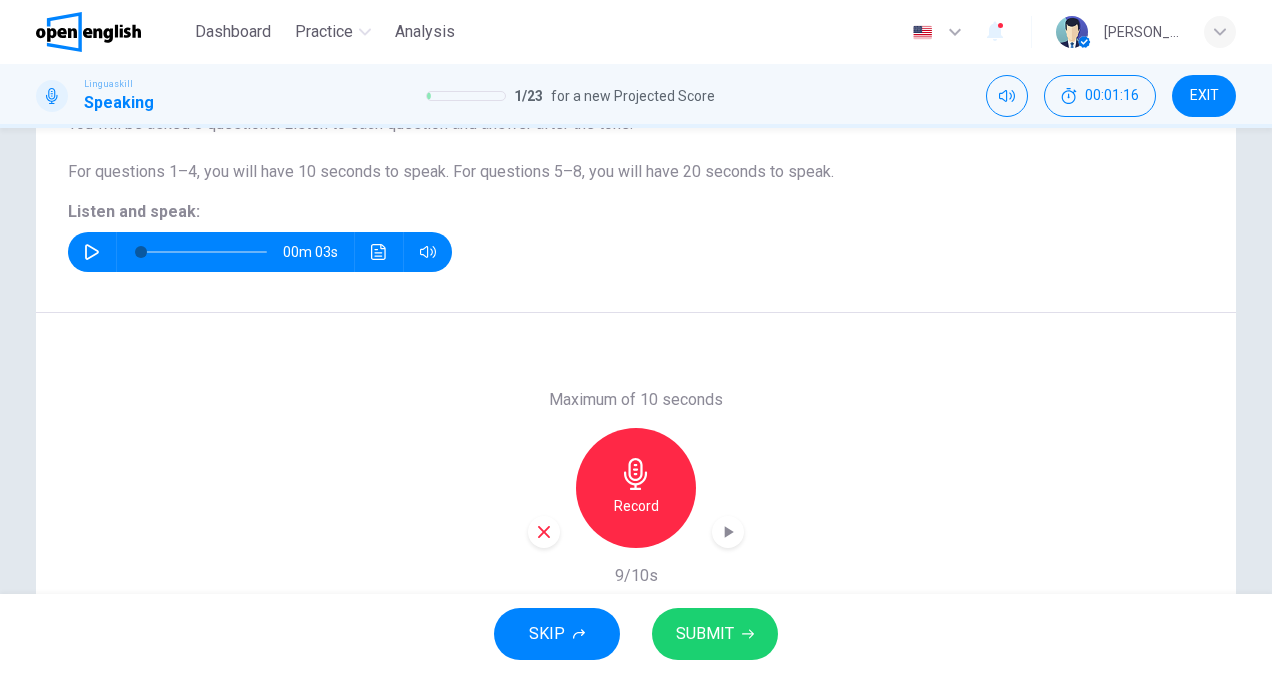 click 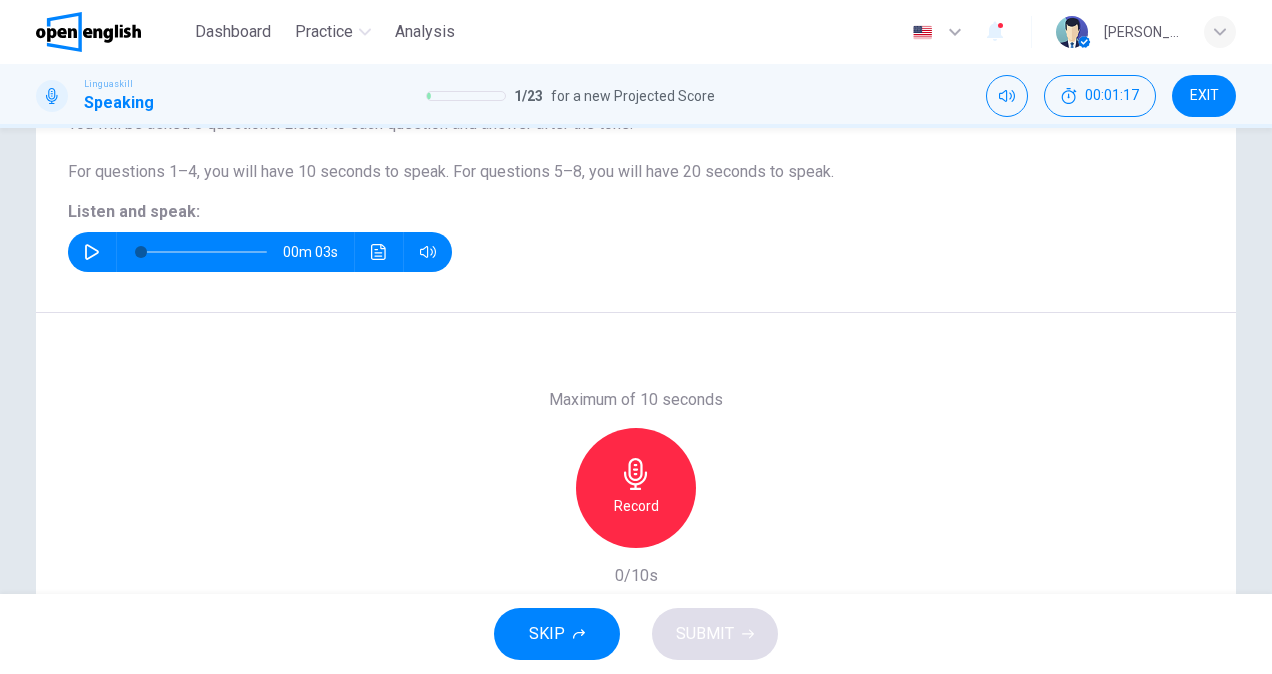 click on "Record" at bounding box center [636, 488] 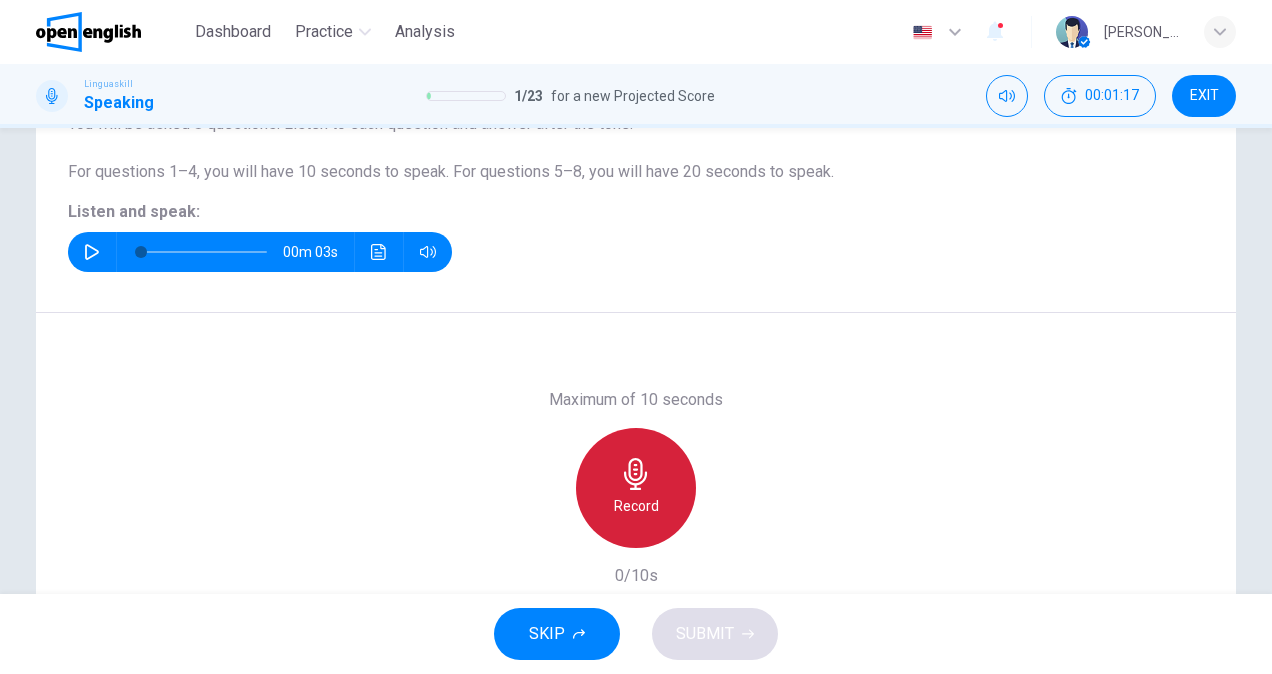 click on "Record" at bounding box center [636, 506] 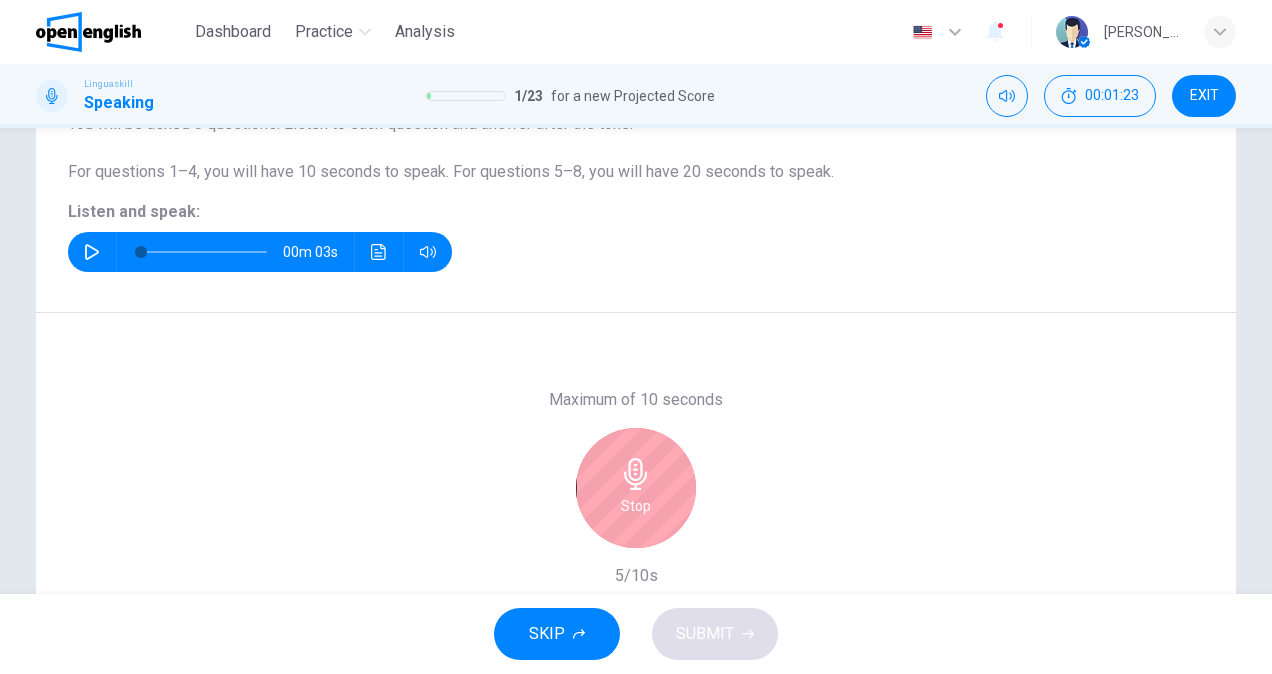 click on "Stop" at bounding box center [636, 488] 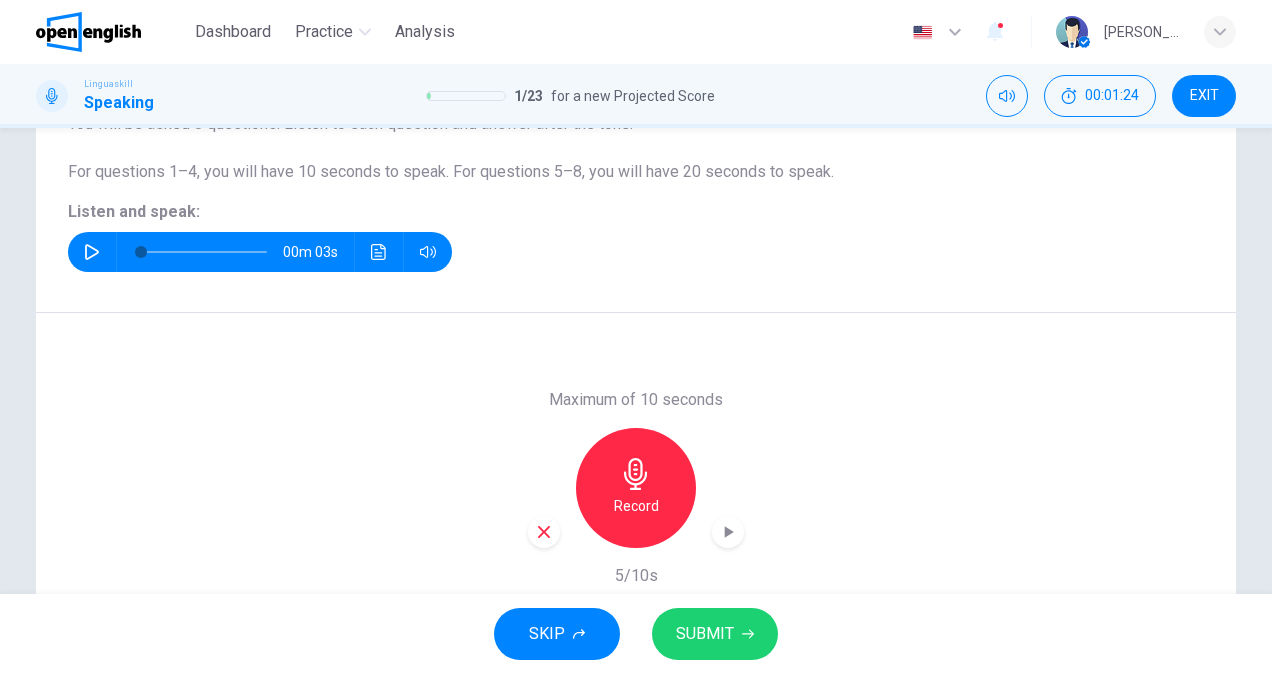 click on "SUBMIT" at bounding box center [705, 634] 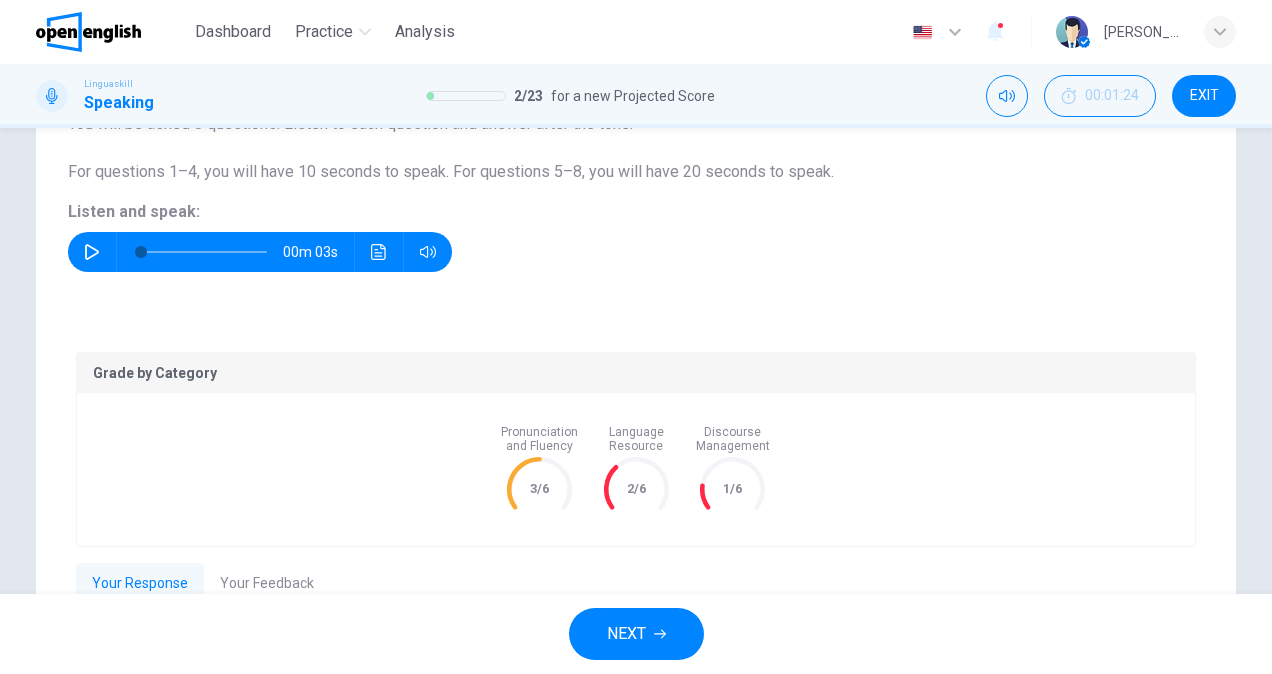 click on "NEXT" at bounding box center (626, 634) 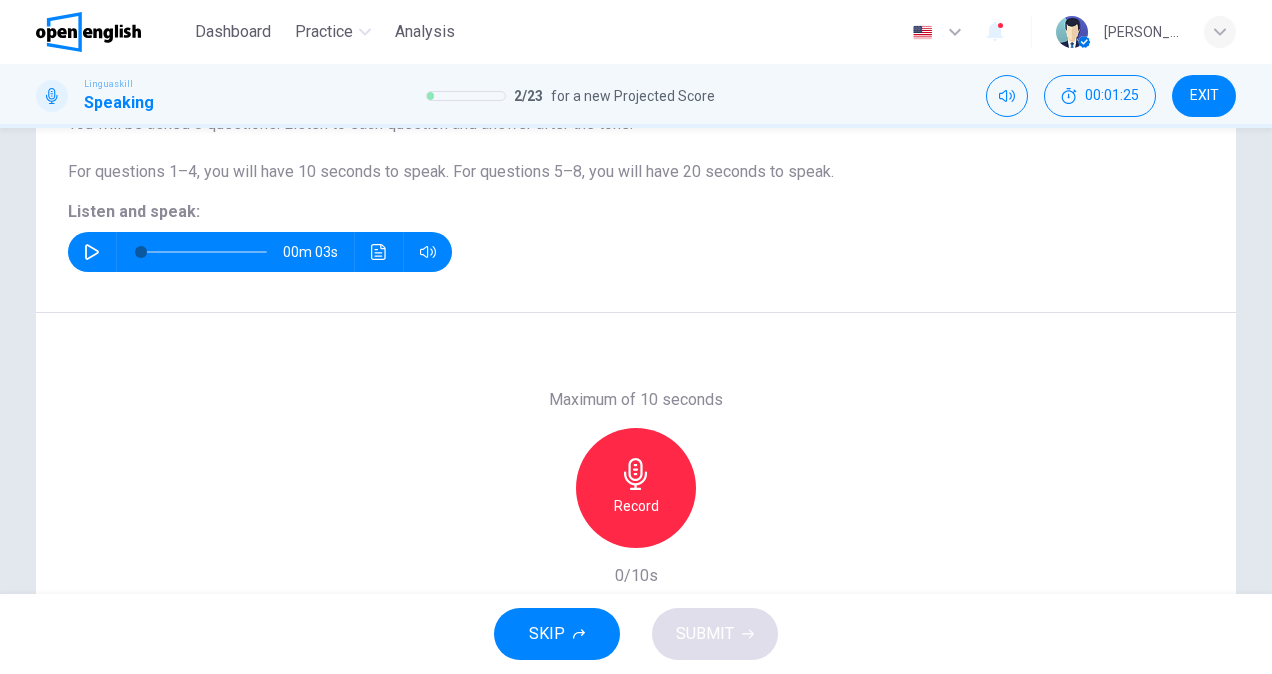 click at bounding box center [92, 252] 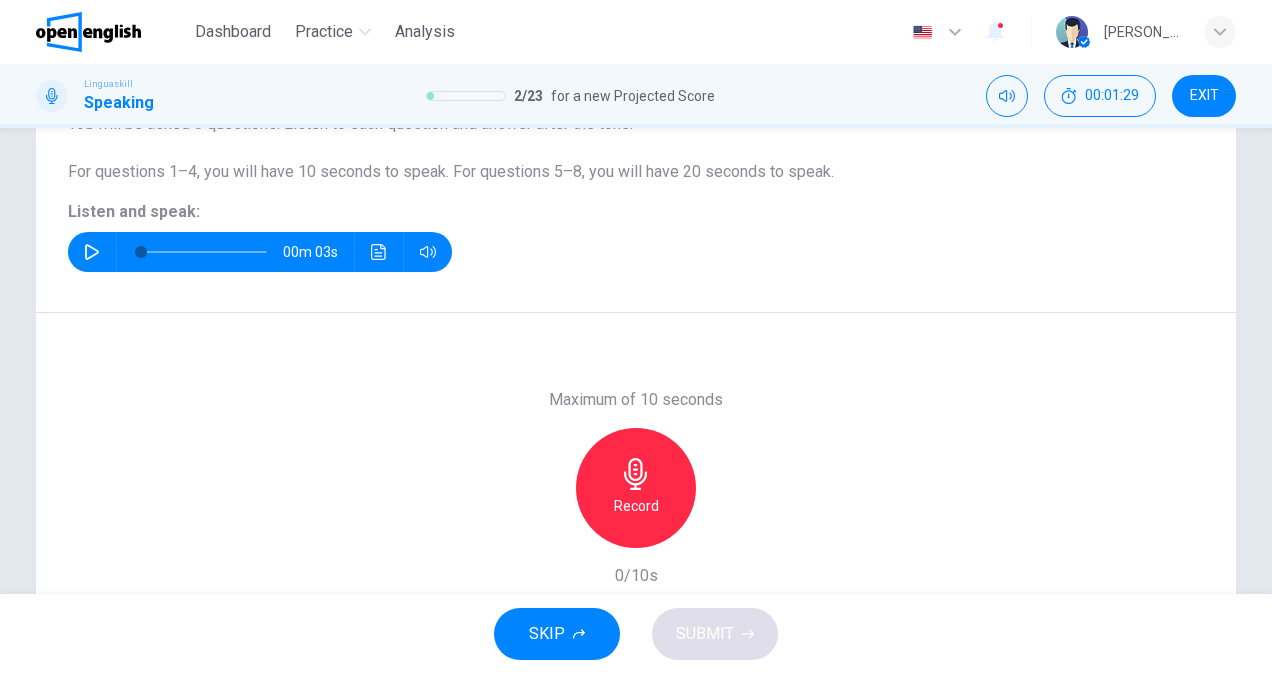 click 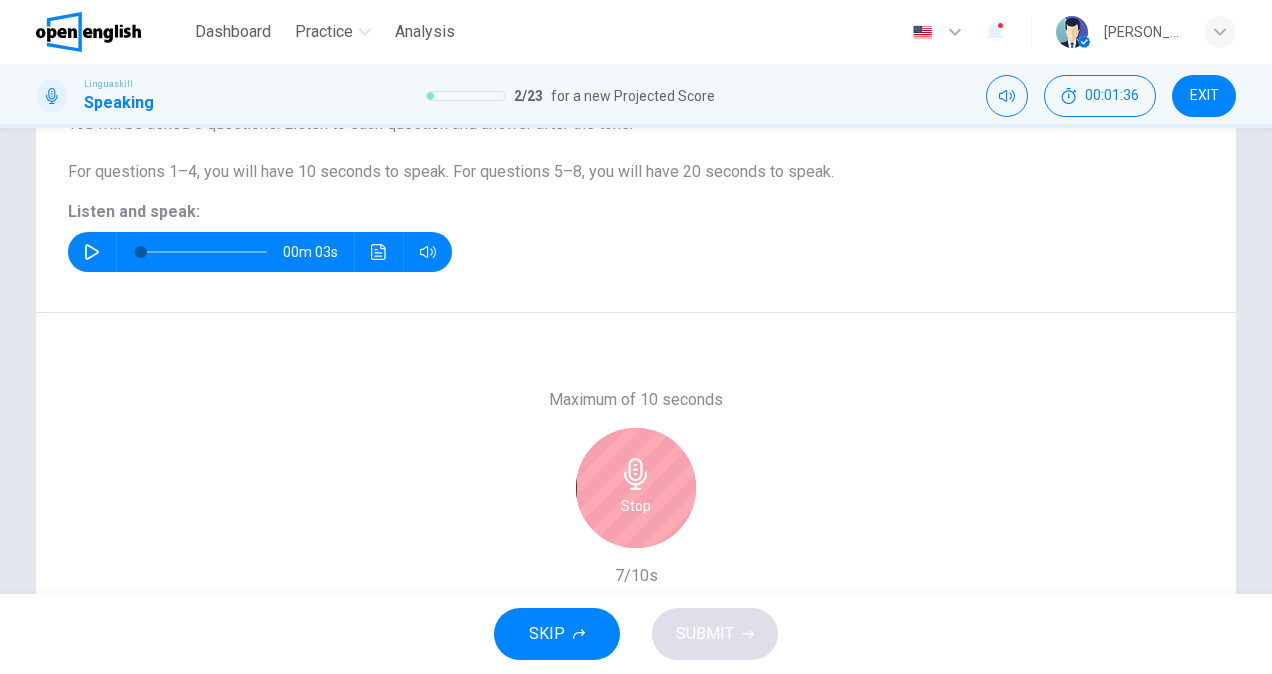 drag, startPoint x: 630, startPoint y: 483, endPoint x: 642, endPoint y: 497, distance: 18.439089 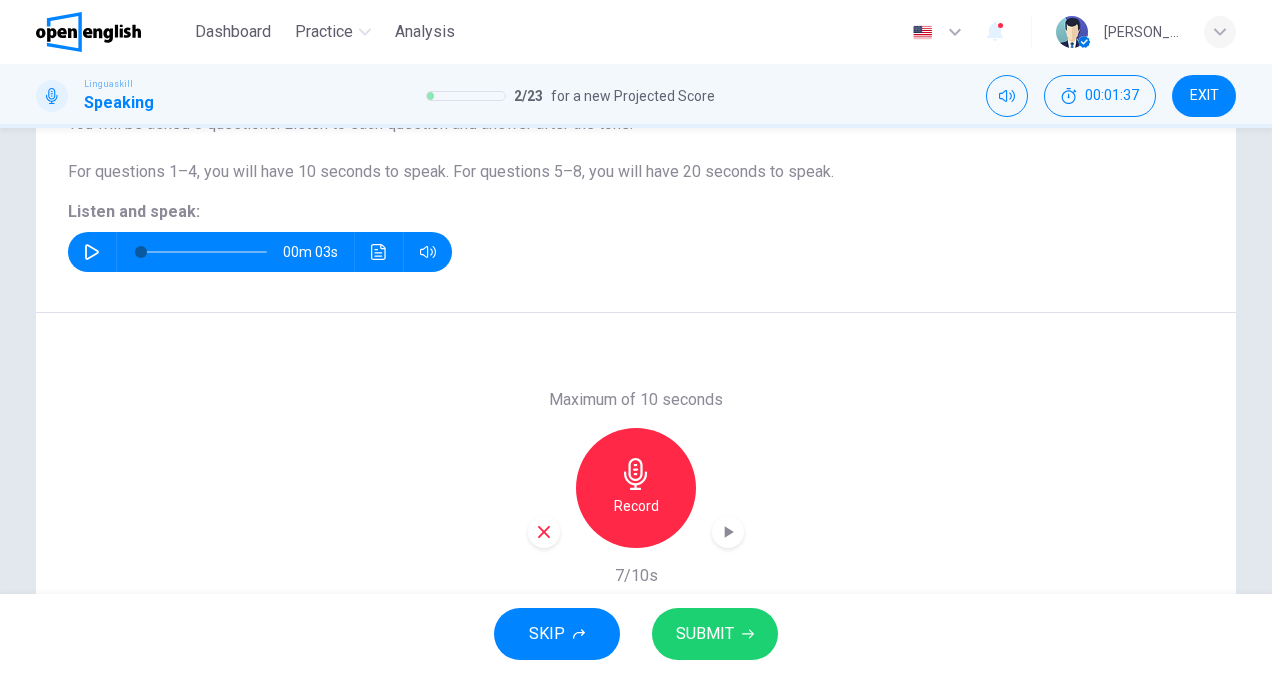 click on "SUBMIT" at bounding box center [705, 634] 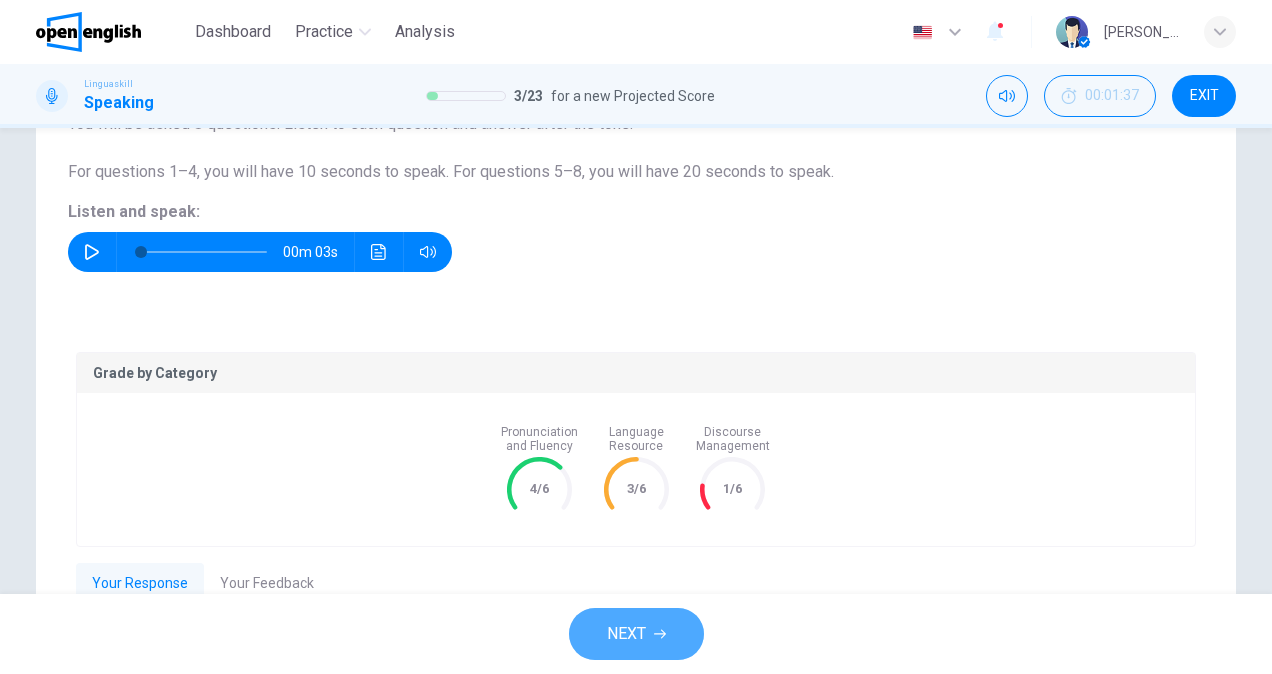 click on "NEXT" at bounding box center [636, 634] 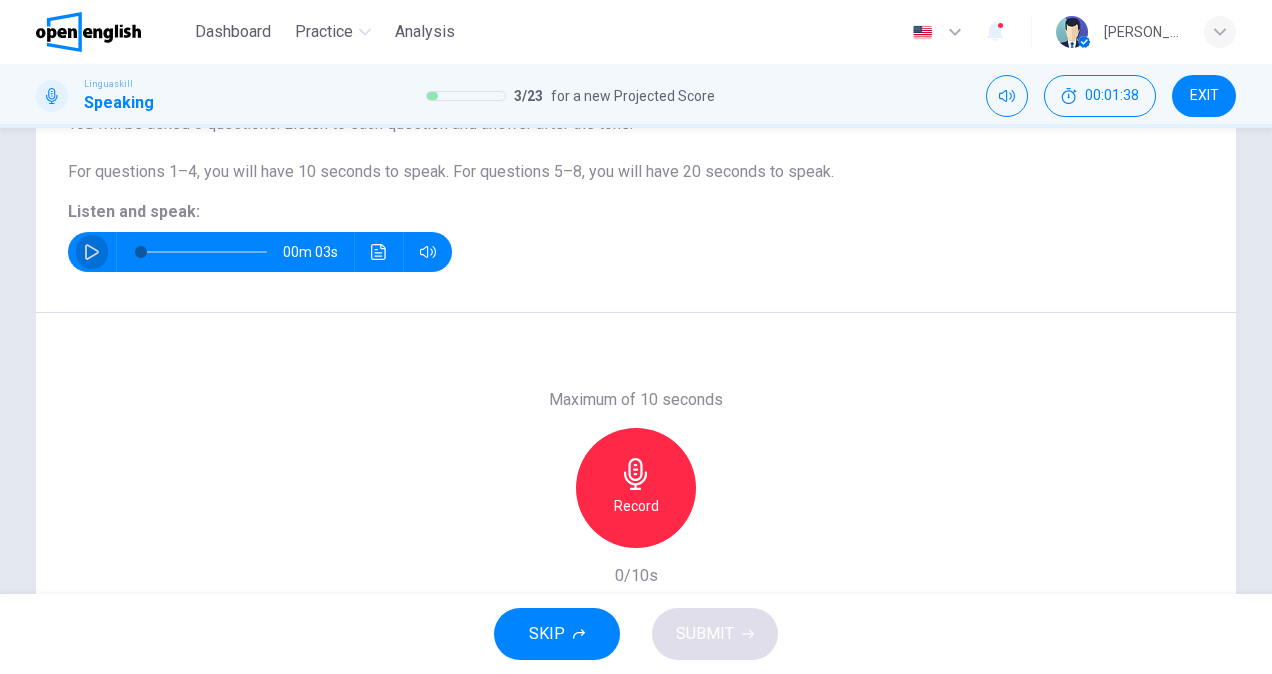 click 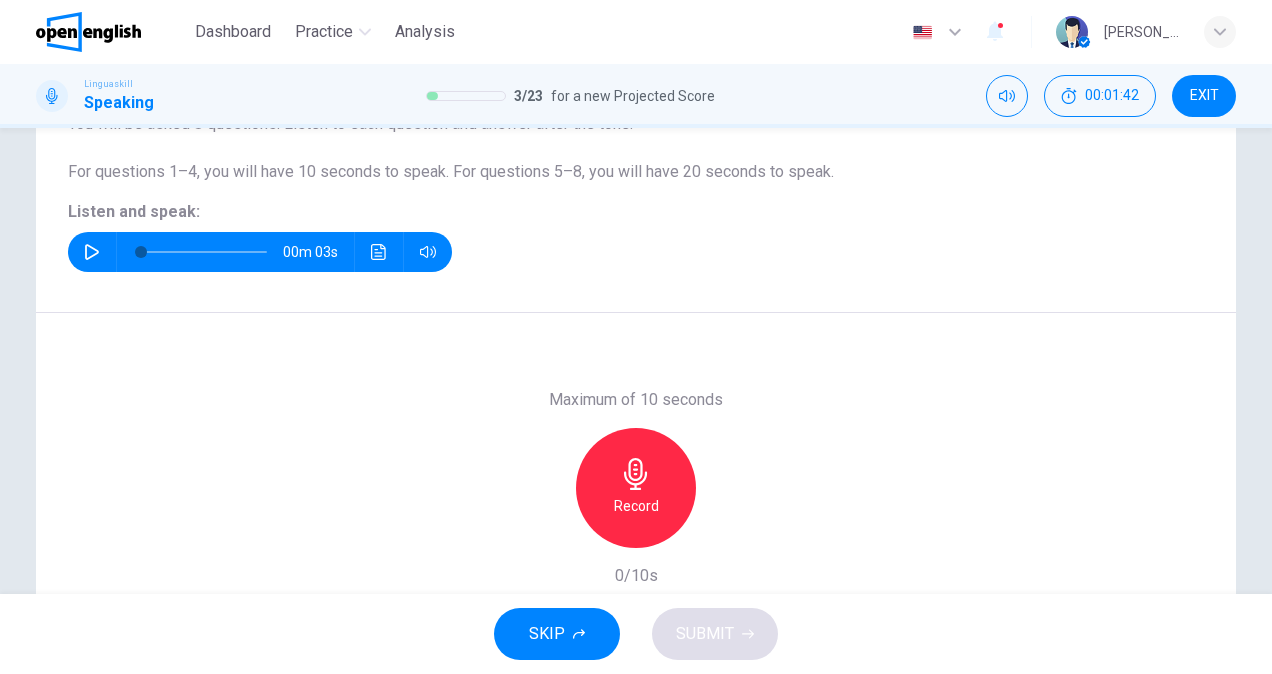 click 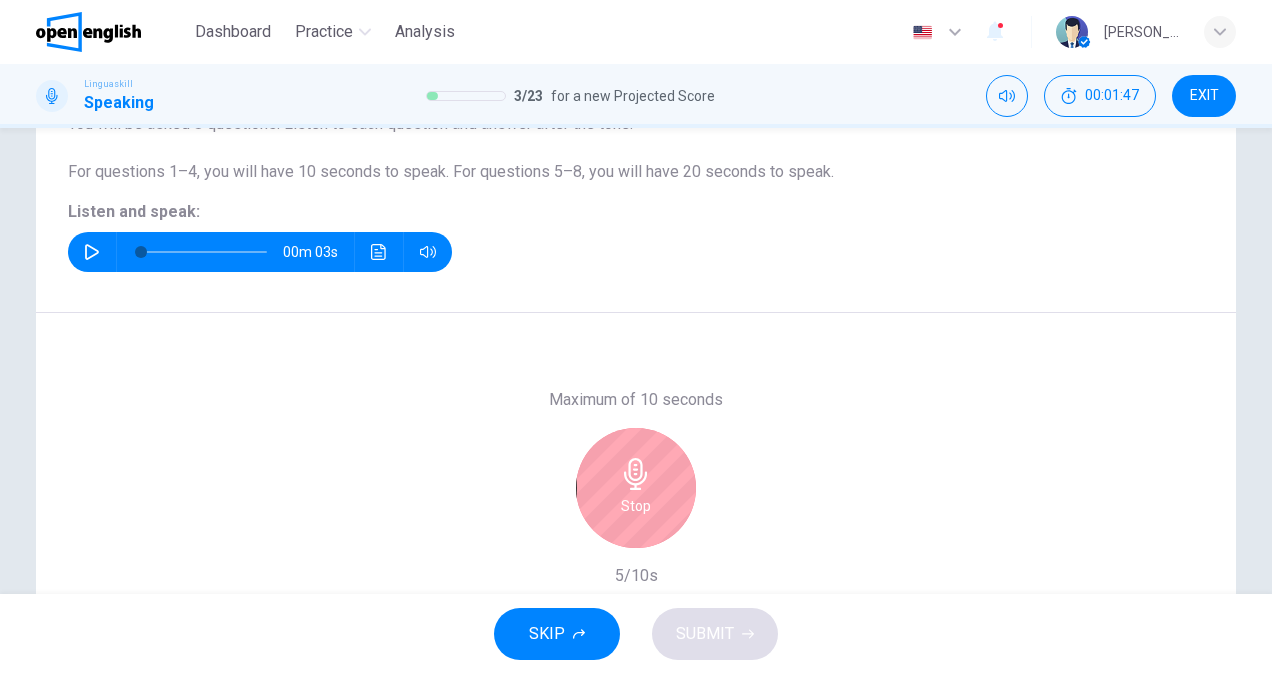 click on "Stop" at bounding box center (636, 488) 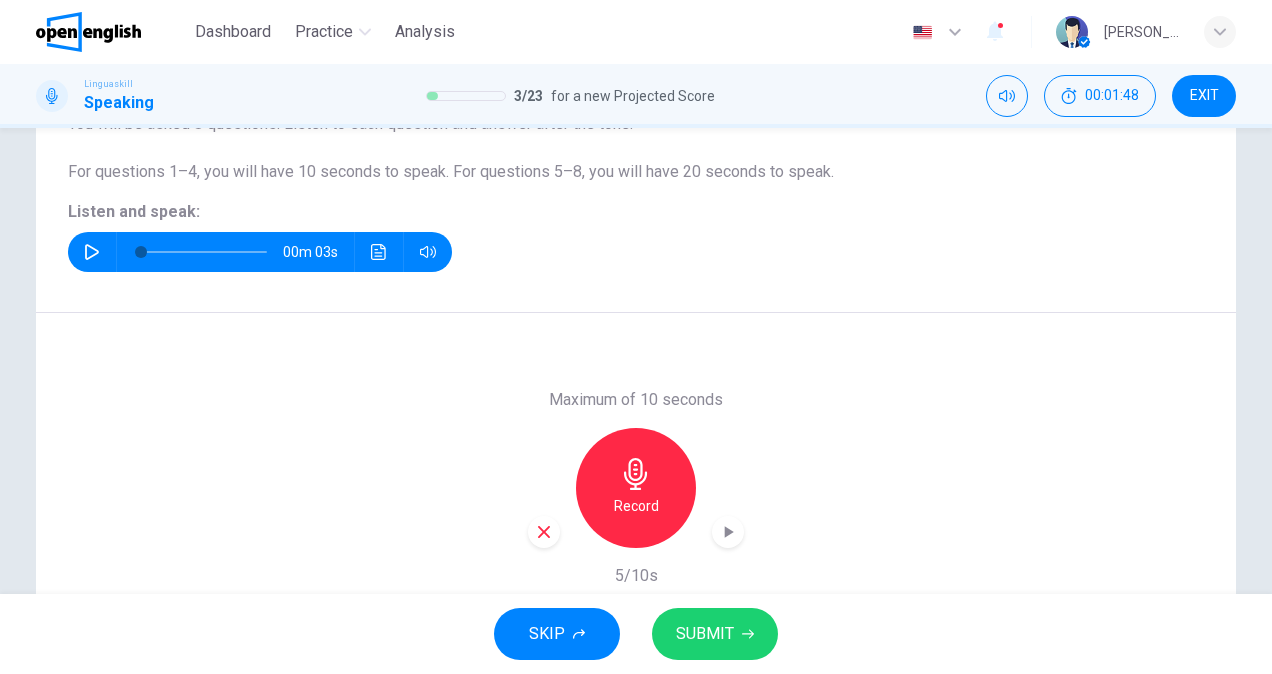 click on "SUBMIT" at bounding box center (705, 634) 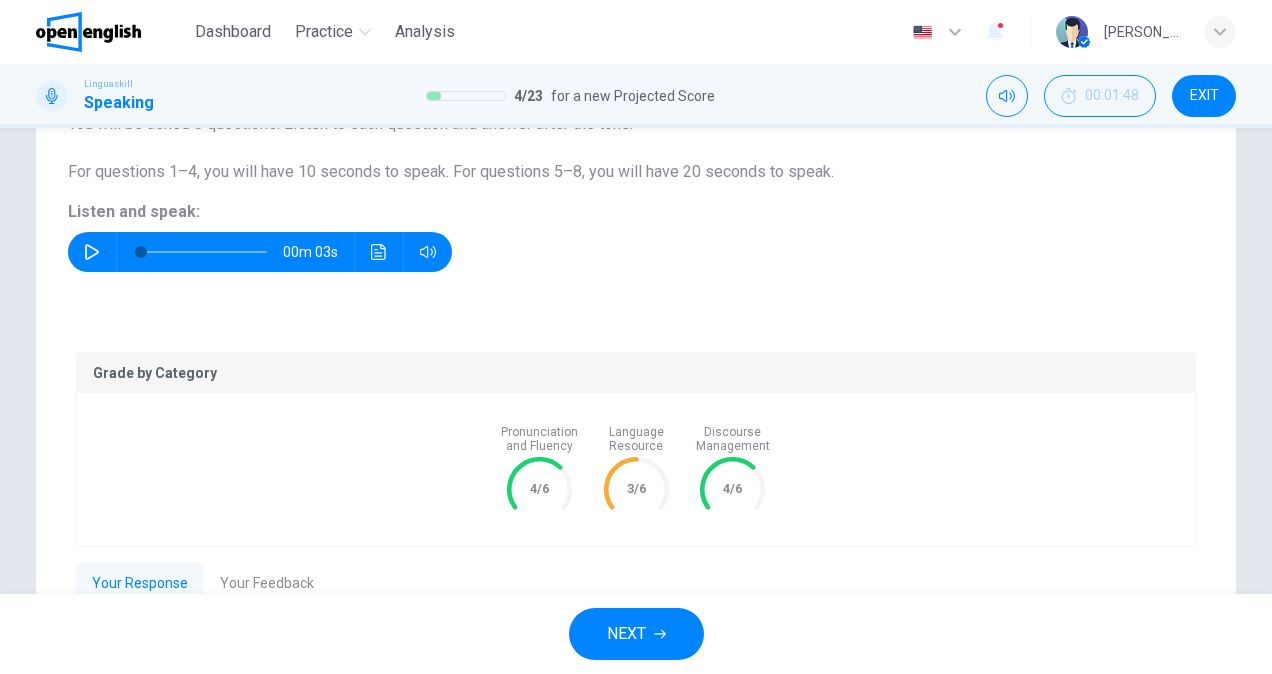 click on "NEXT" at bounding box center [626, 634] 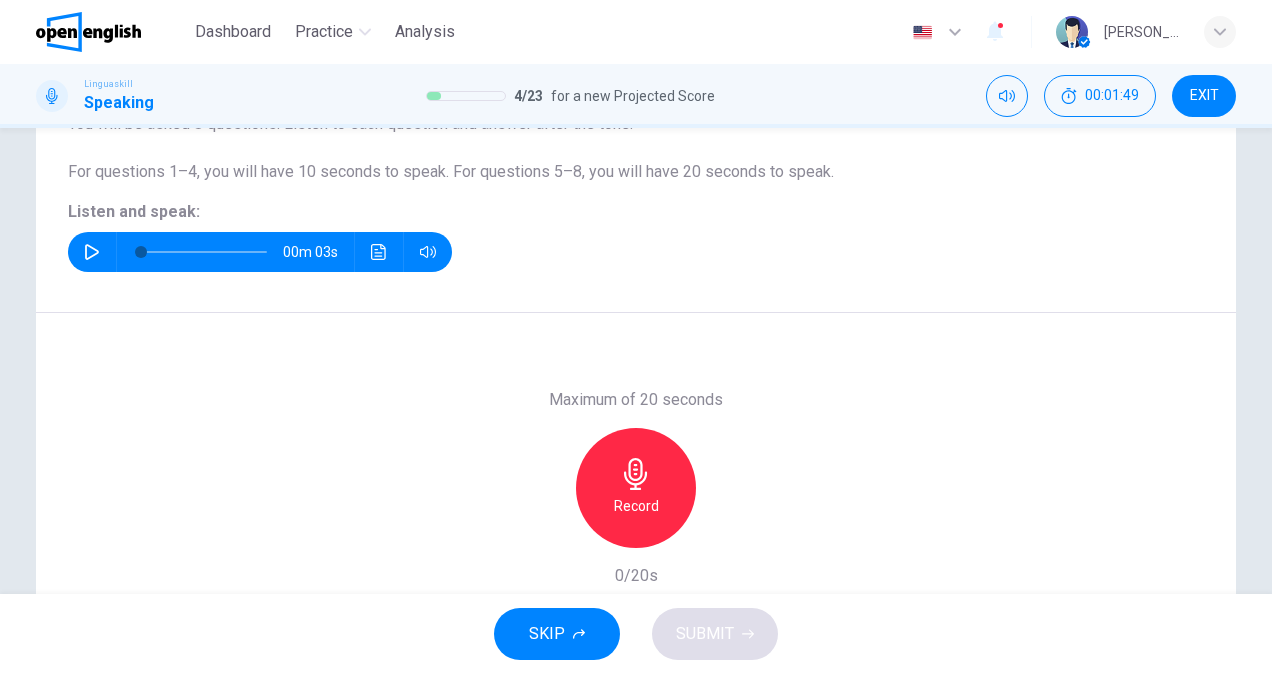 click 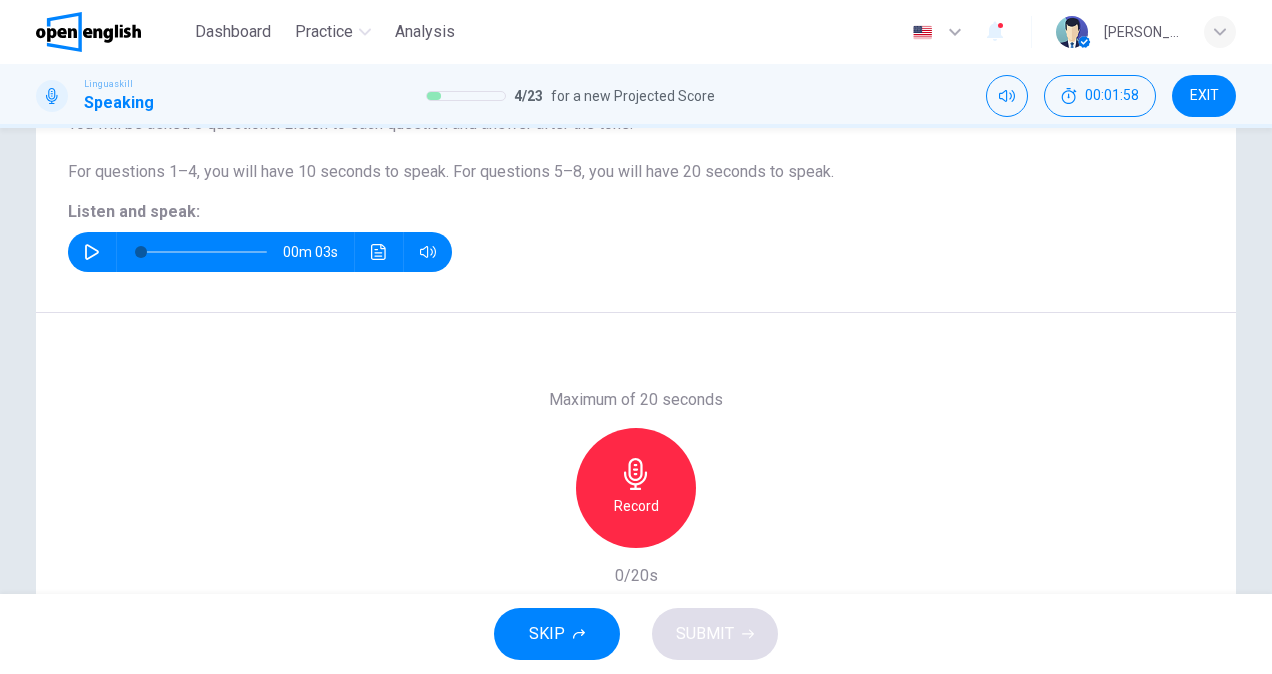 click 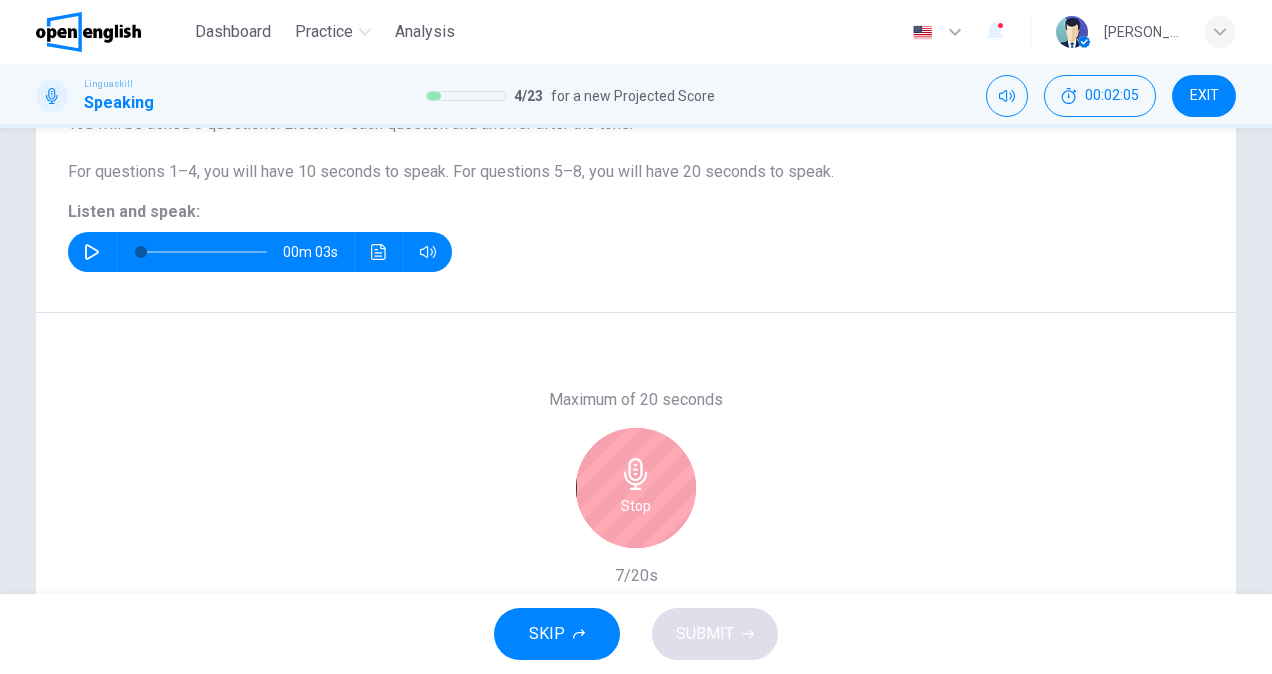 click on "Stop" at bounding box center [636, 488] 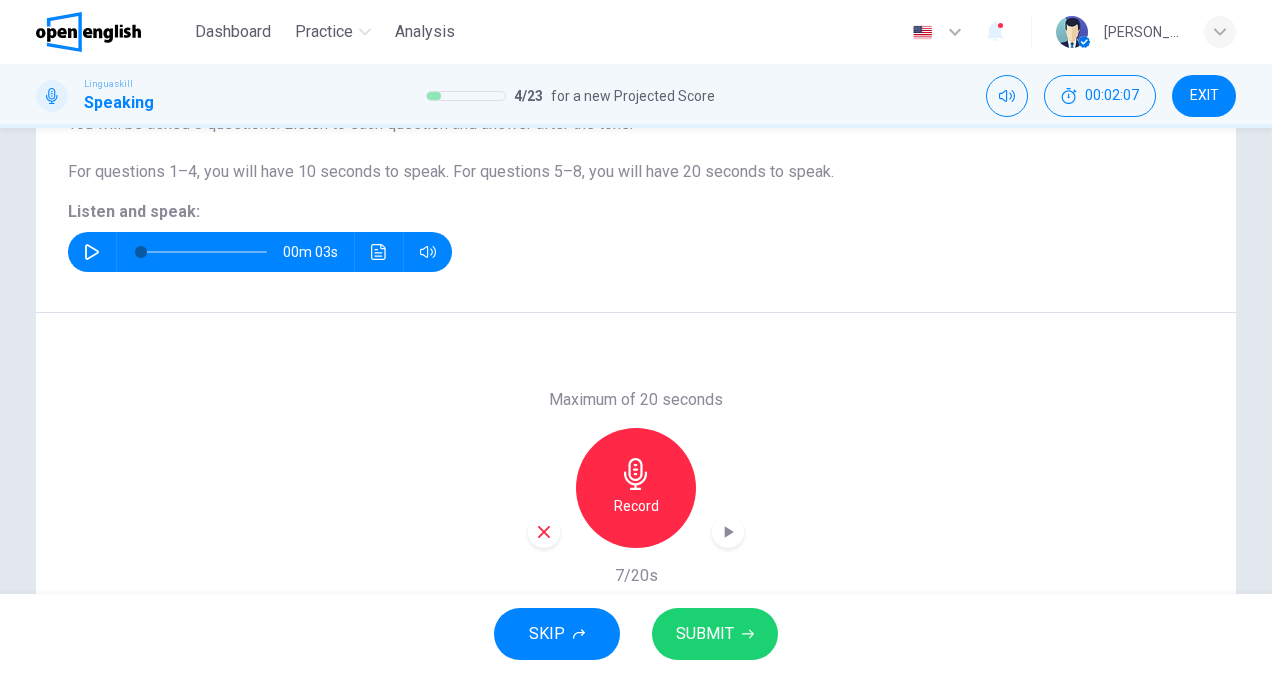 click on "SUBMIT" at bounding box center [705, 634] 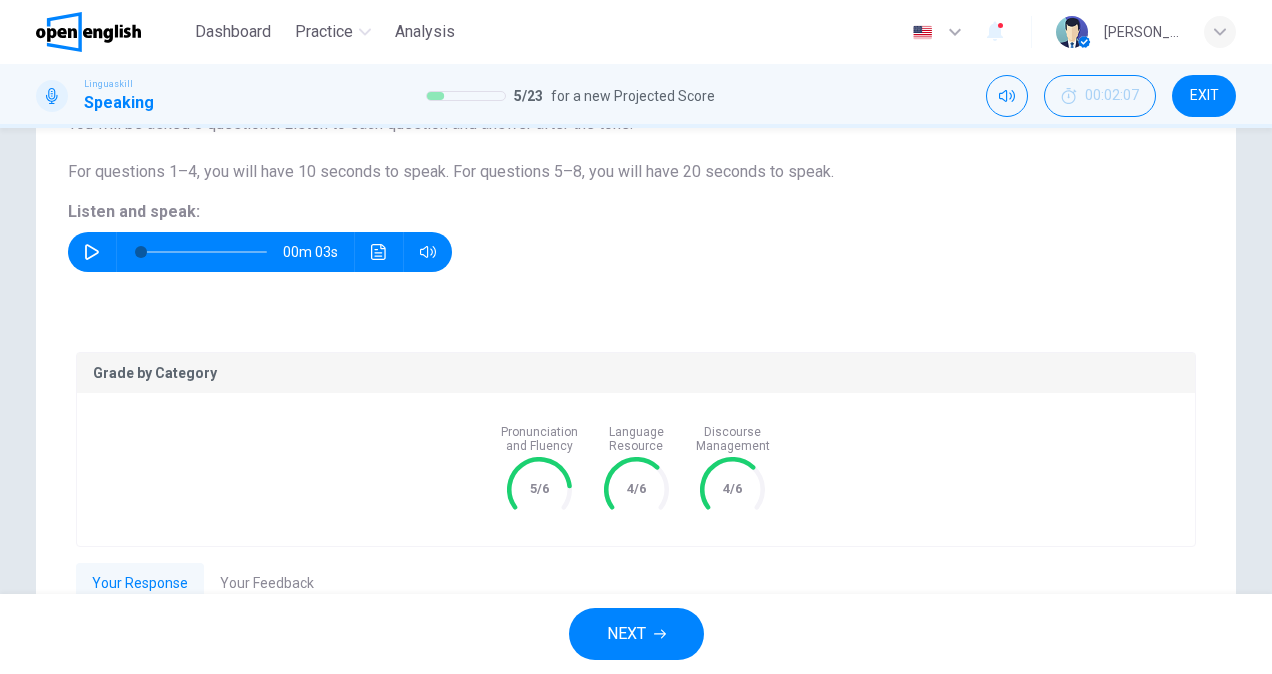 click on "NEXT" at bounding box center [626, 634] 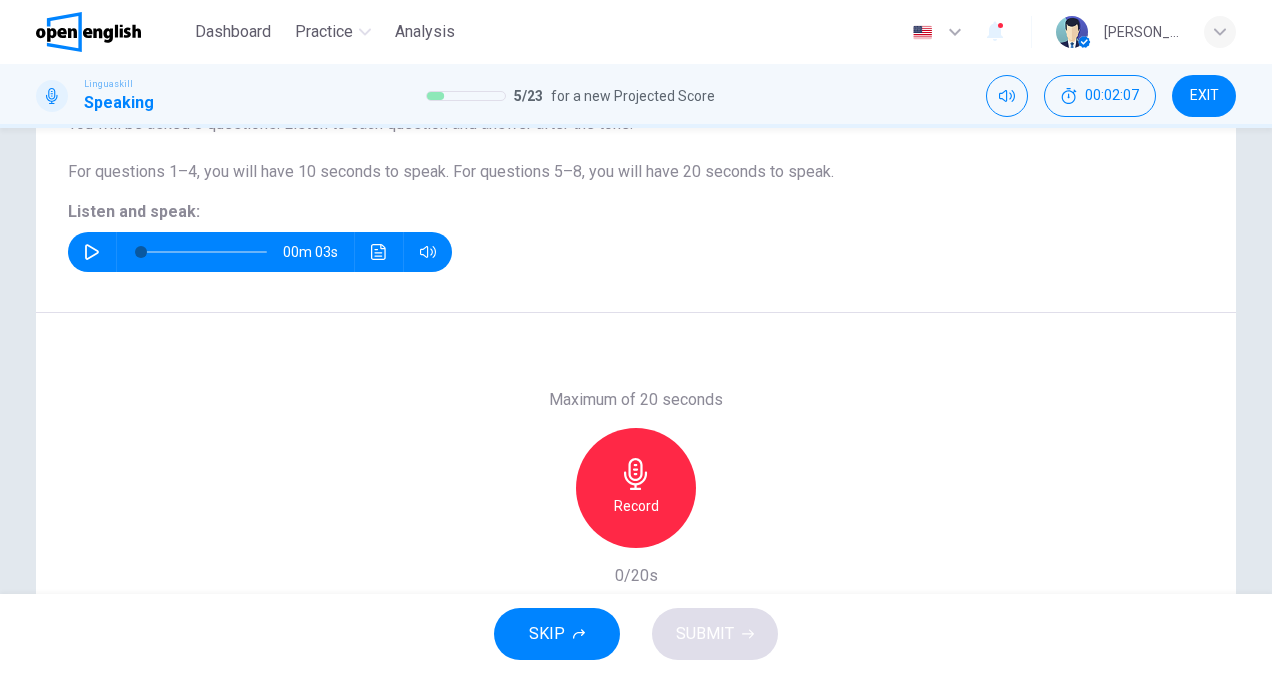 click 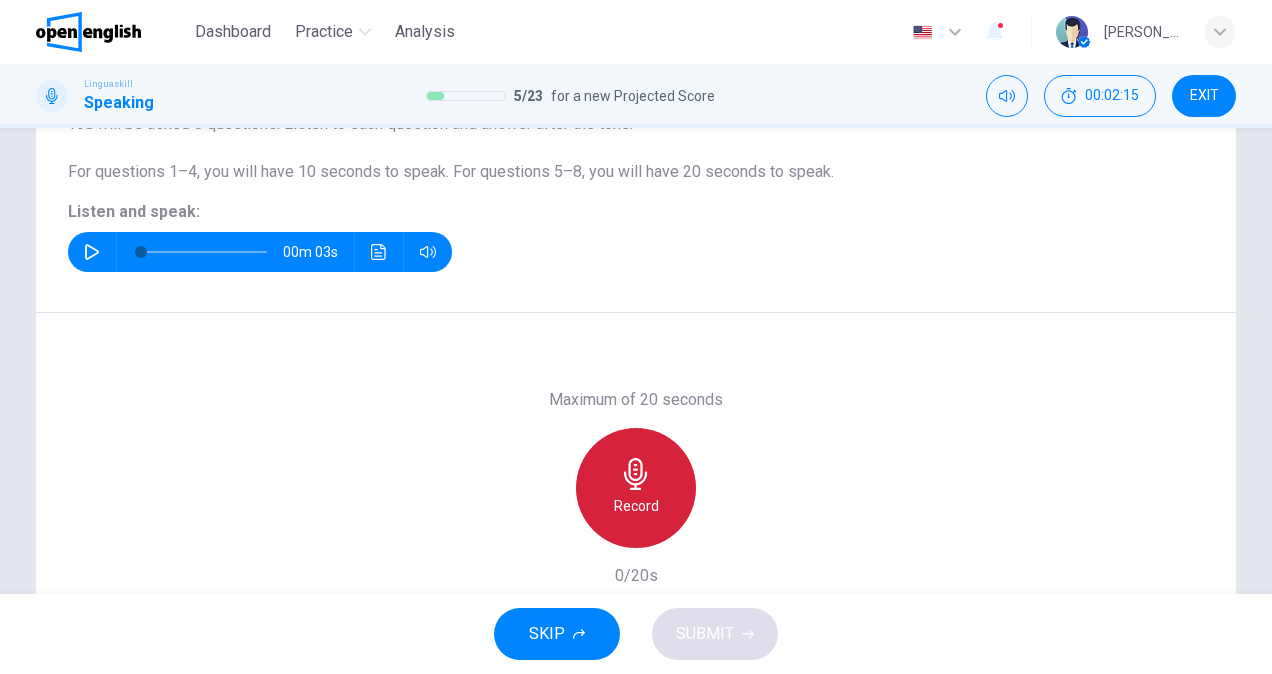 click on "Record" at bounding box center [636, 506] 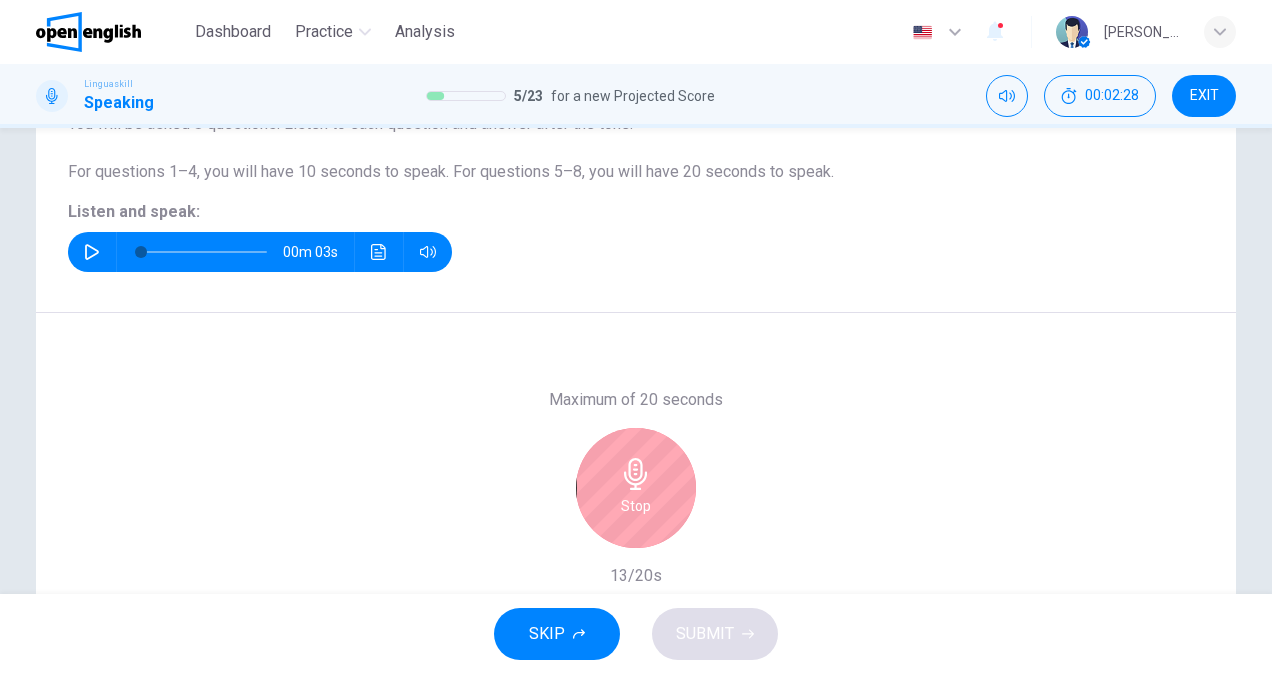 click on "Stop" at bounding box center (636, 506) 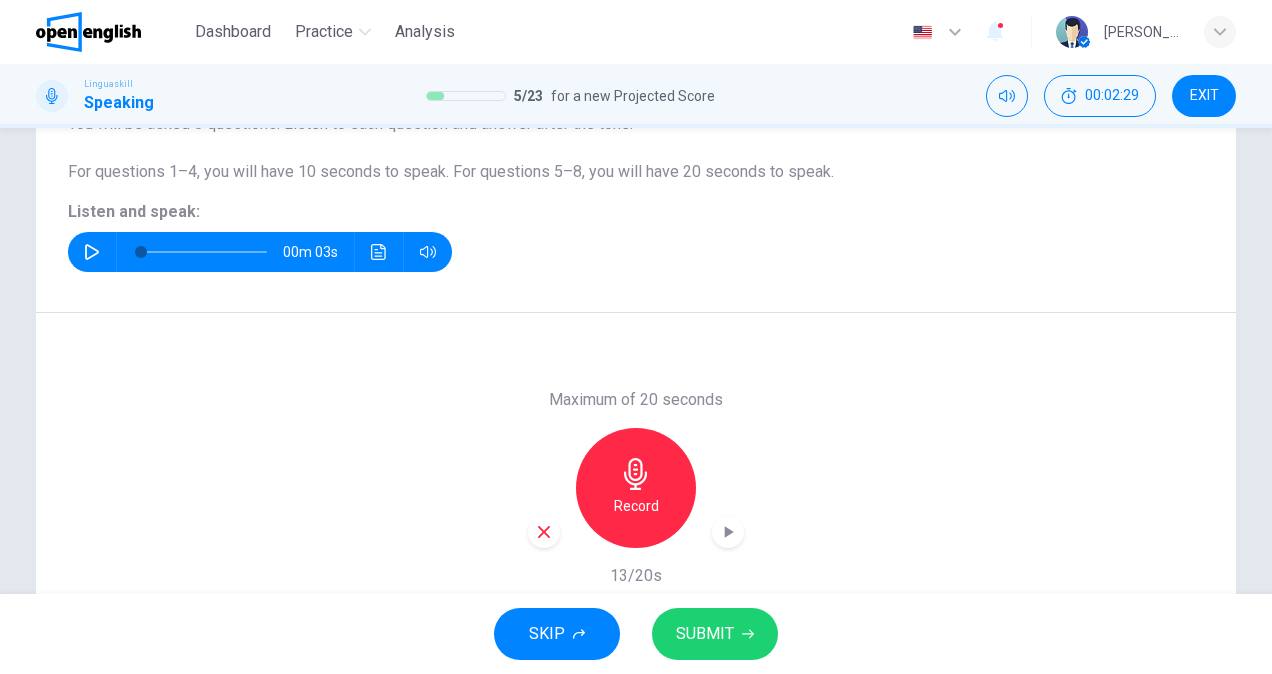 click on "SUBMIT" at bounding box center [705, 634] 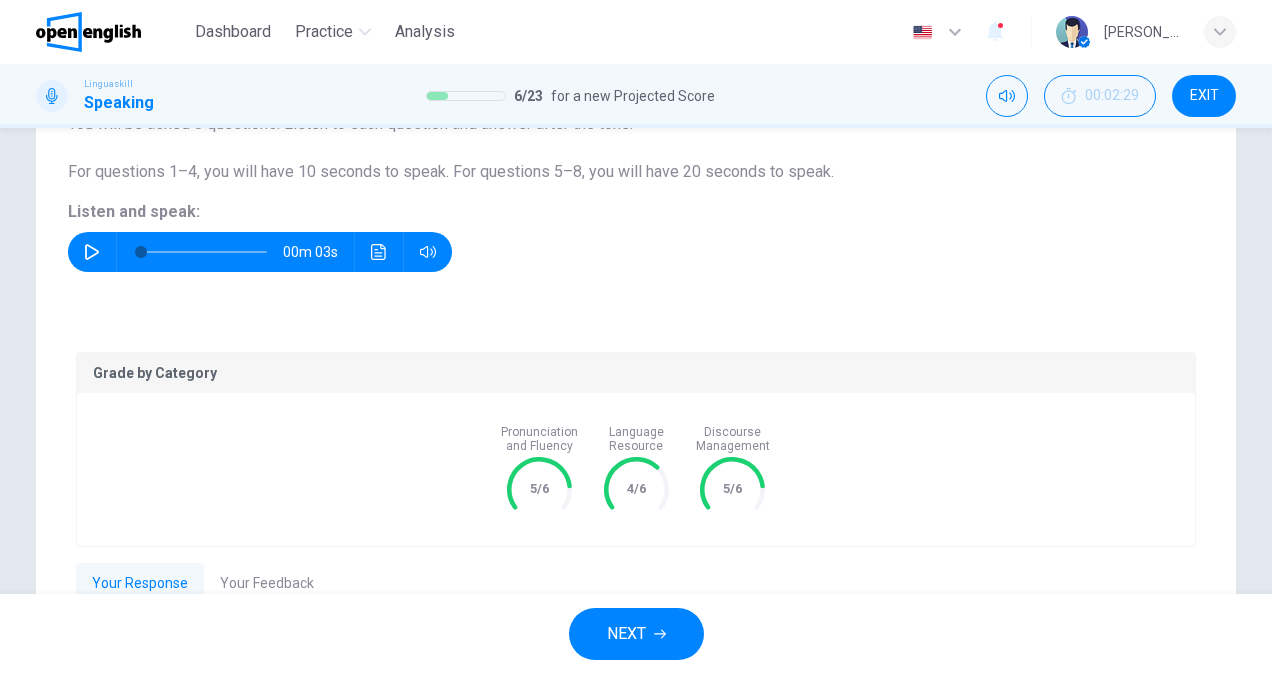 click on "NEXT" at bounding box center [626, 634] 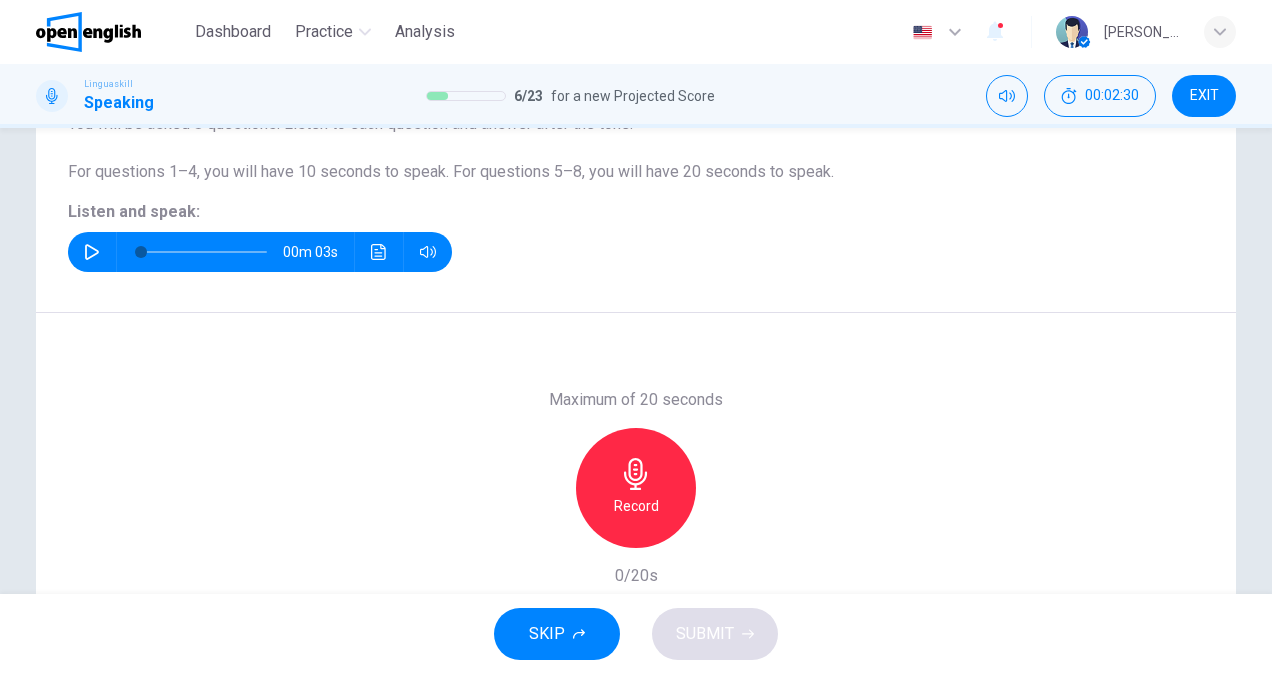 click 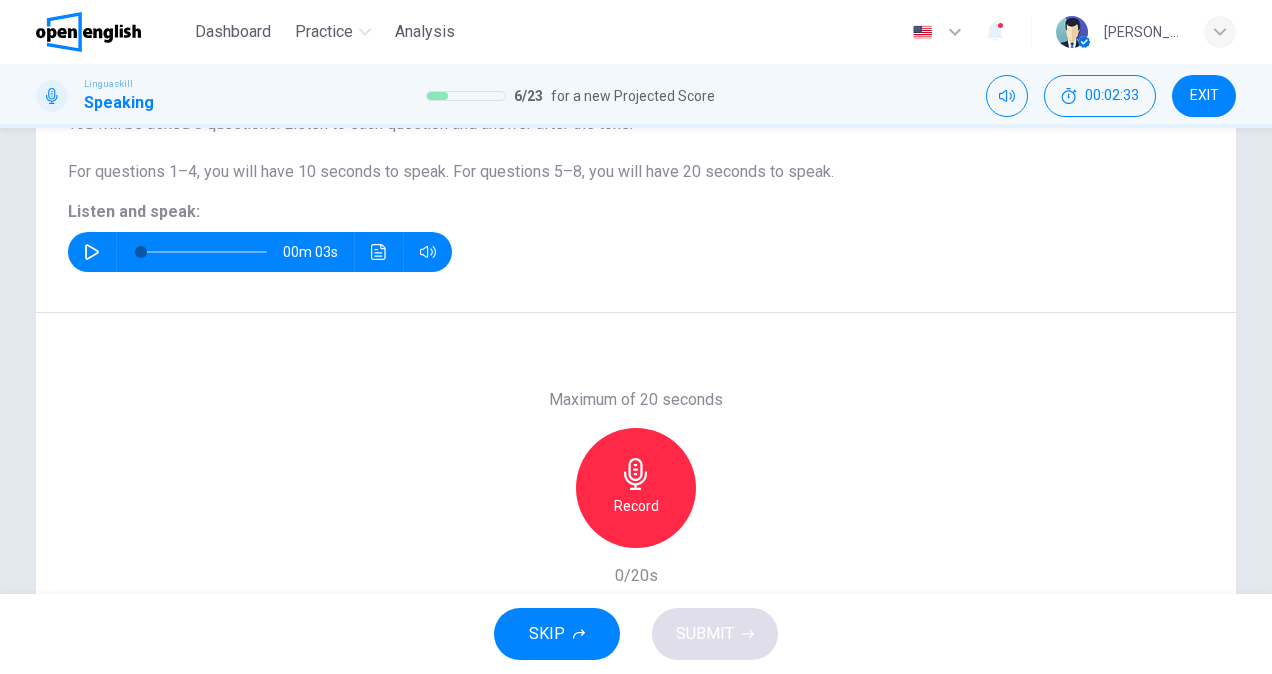 click 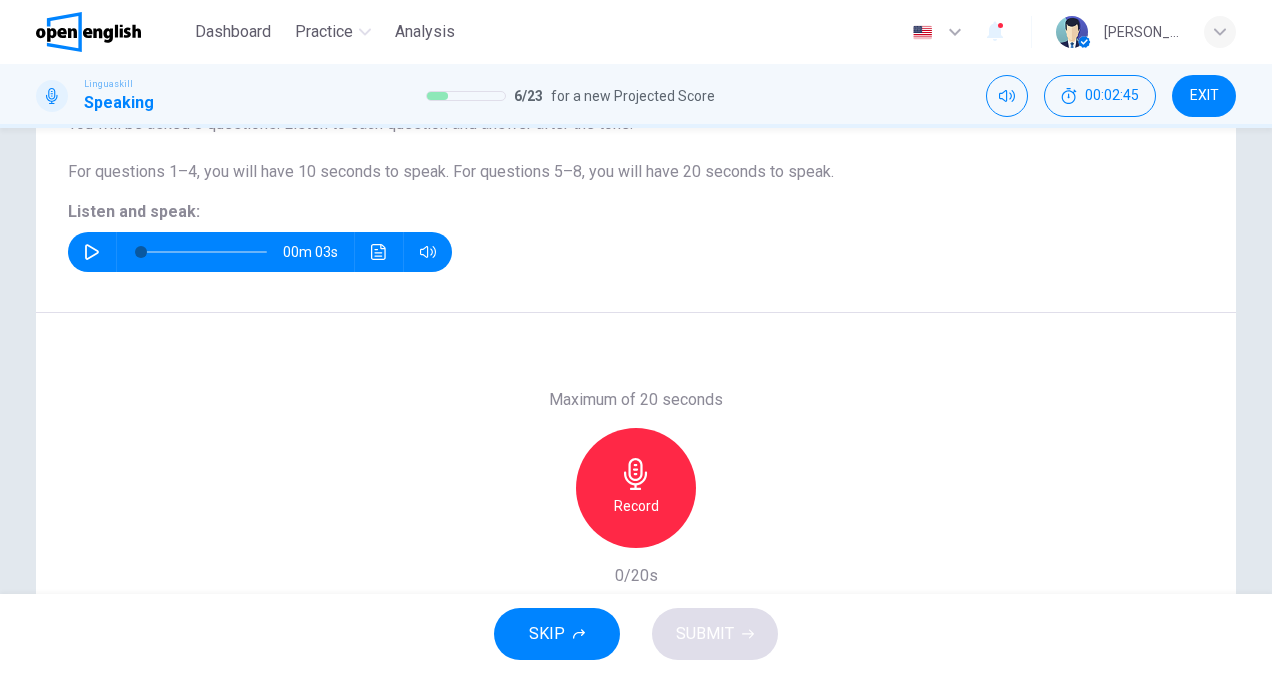 click on "Record" at bounding box center (636, 506) 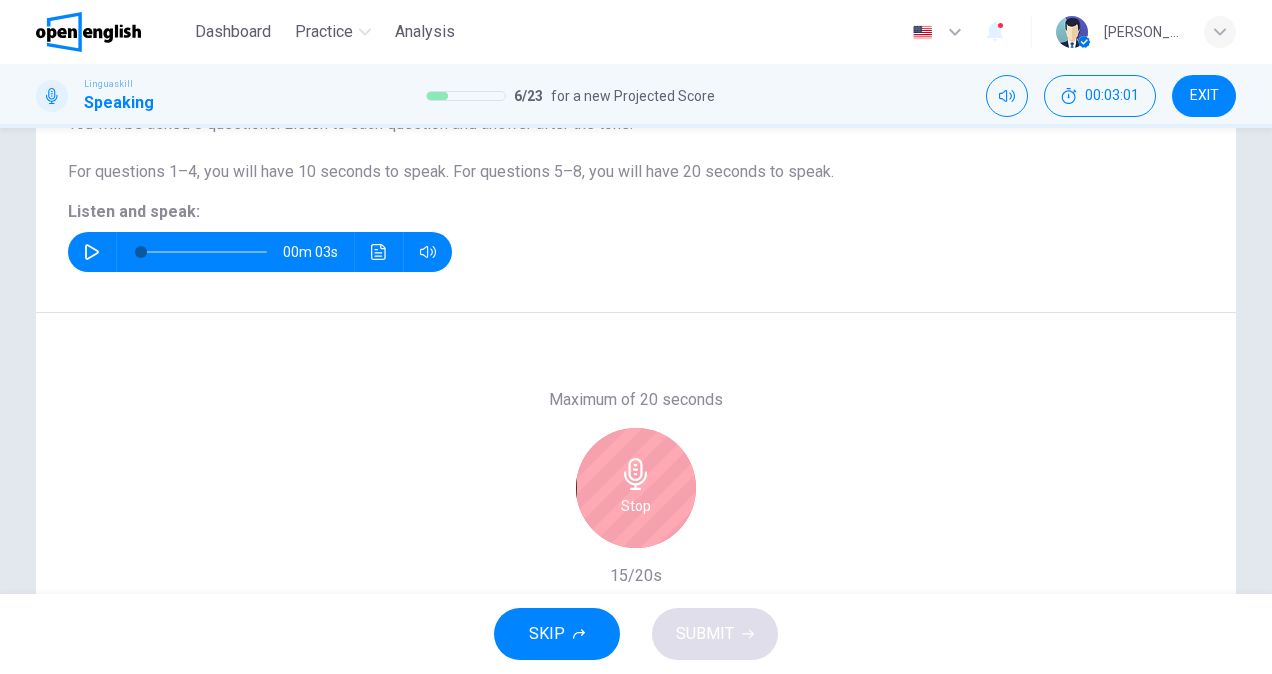 click on "Stop" at bounding box center [636, 506] 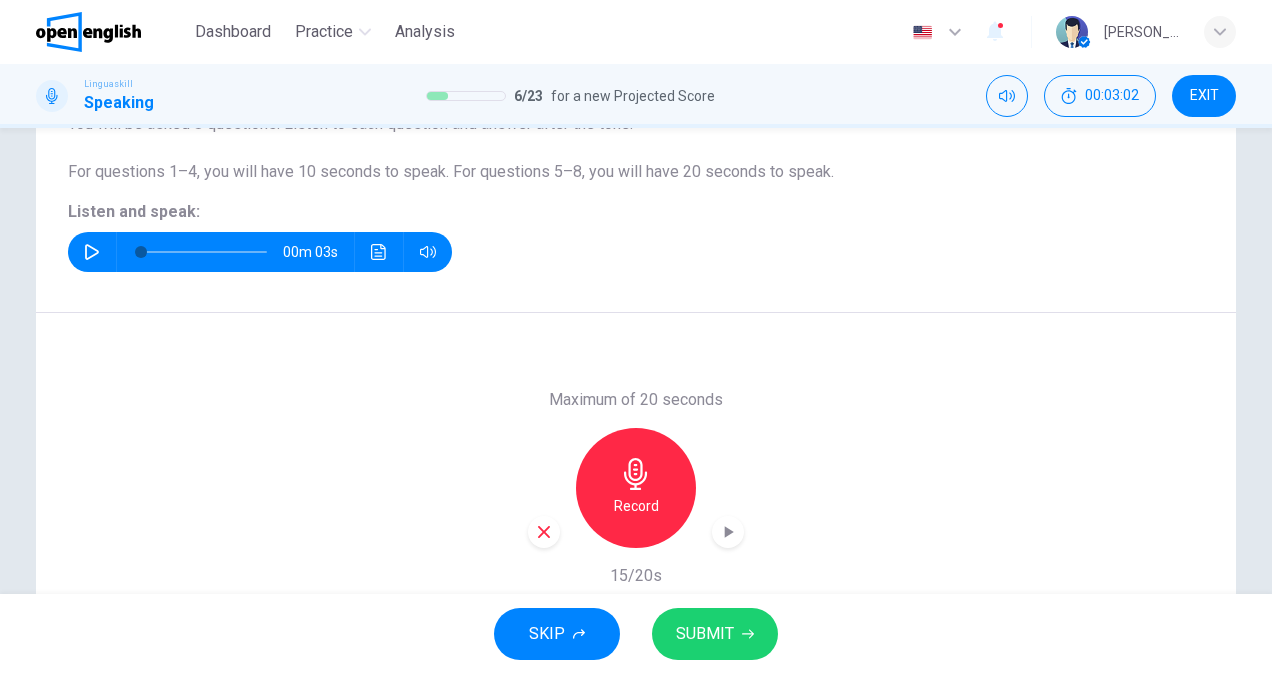 click on "SUBMIT" at bounding box center (715, 634) 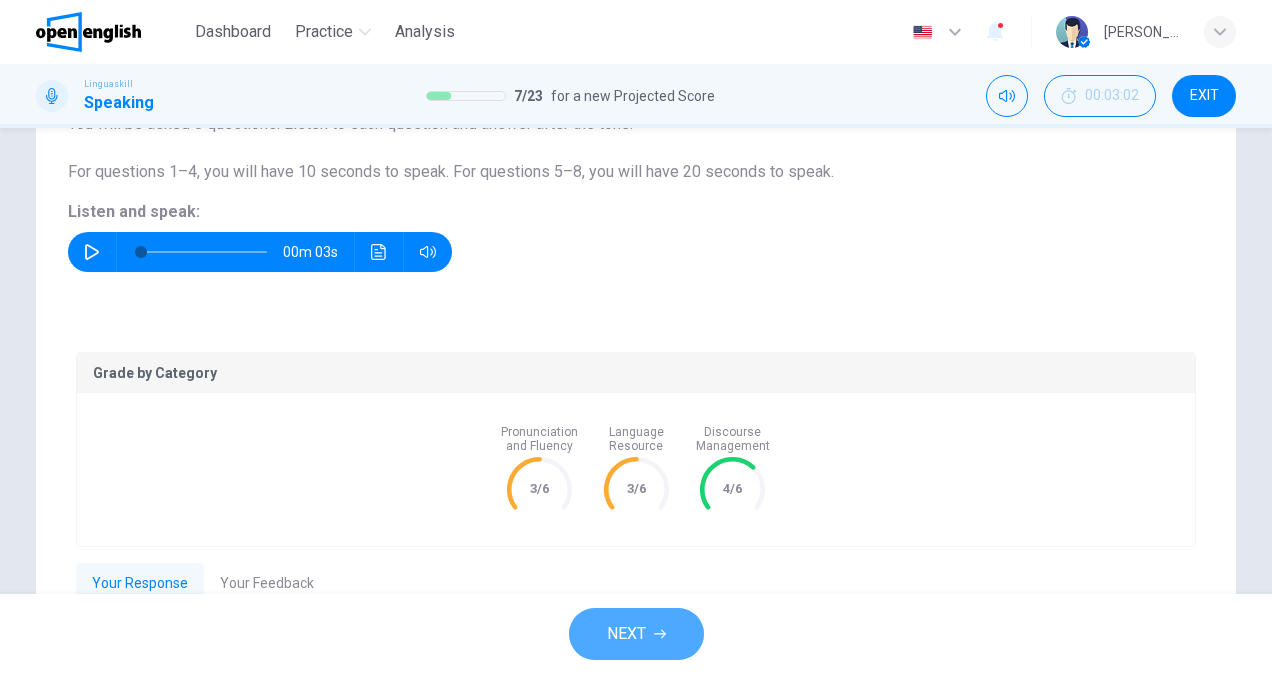 click on "NEXT" at bounding box center (626, 634) 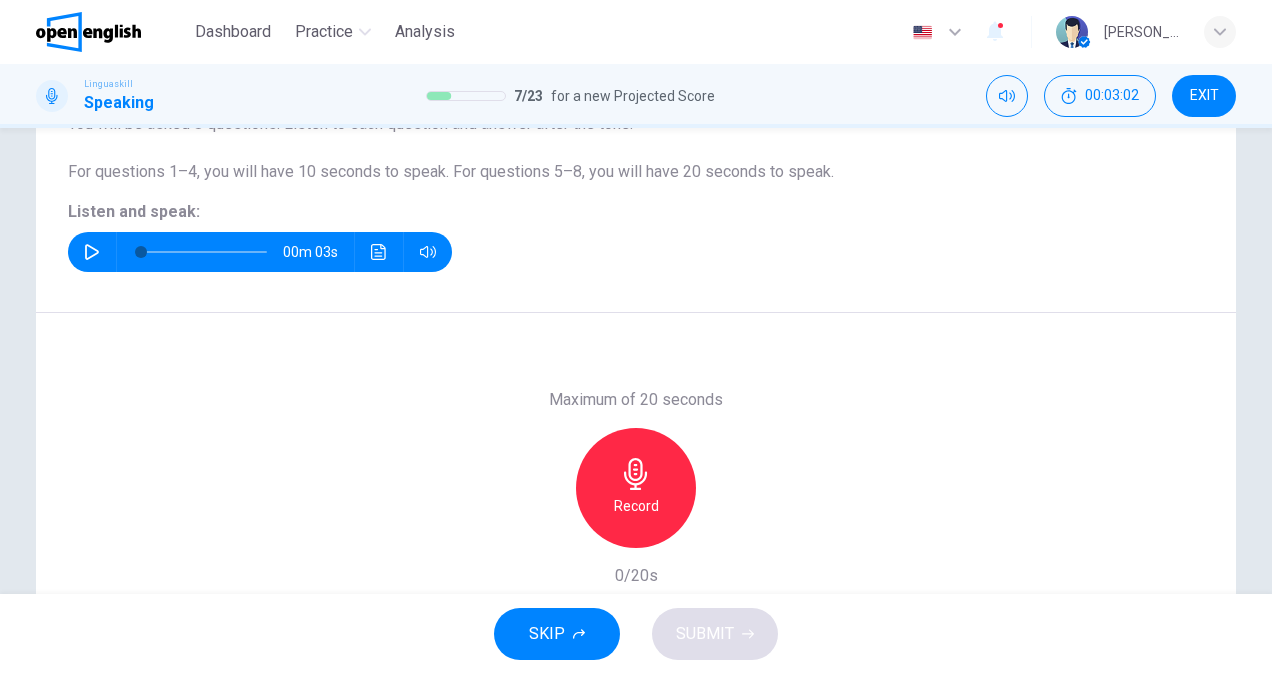 click 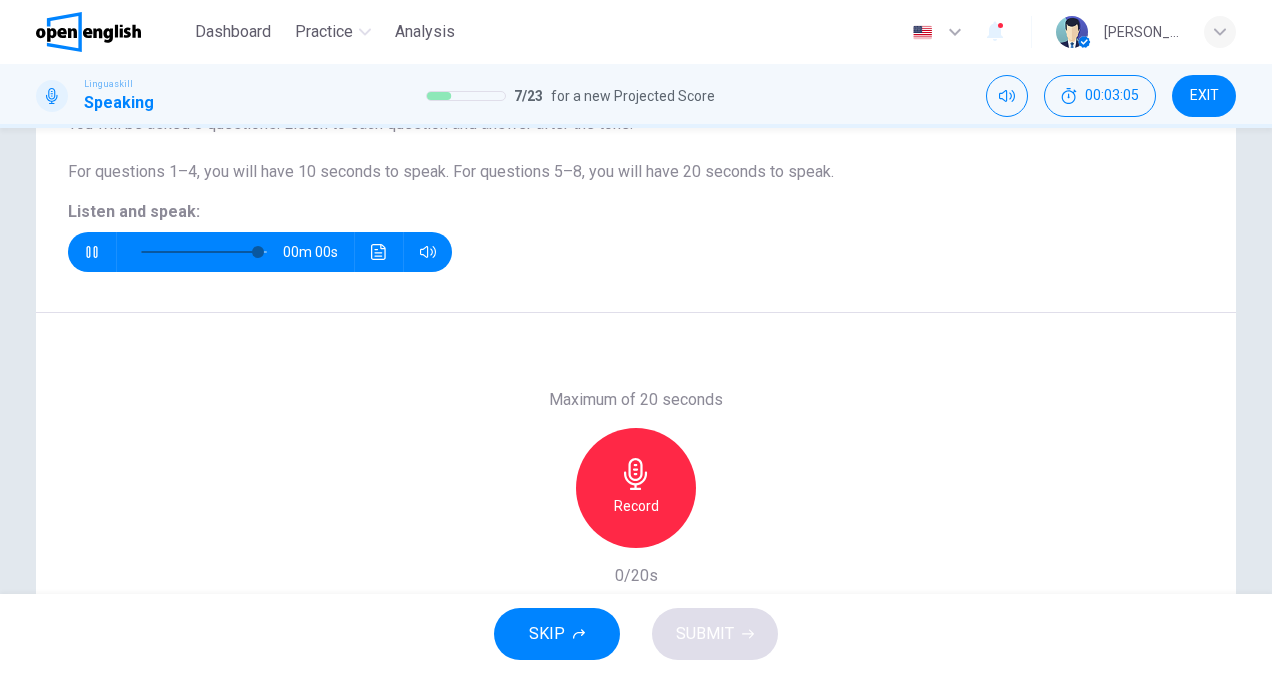 type on "*" 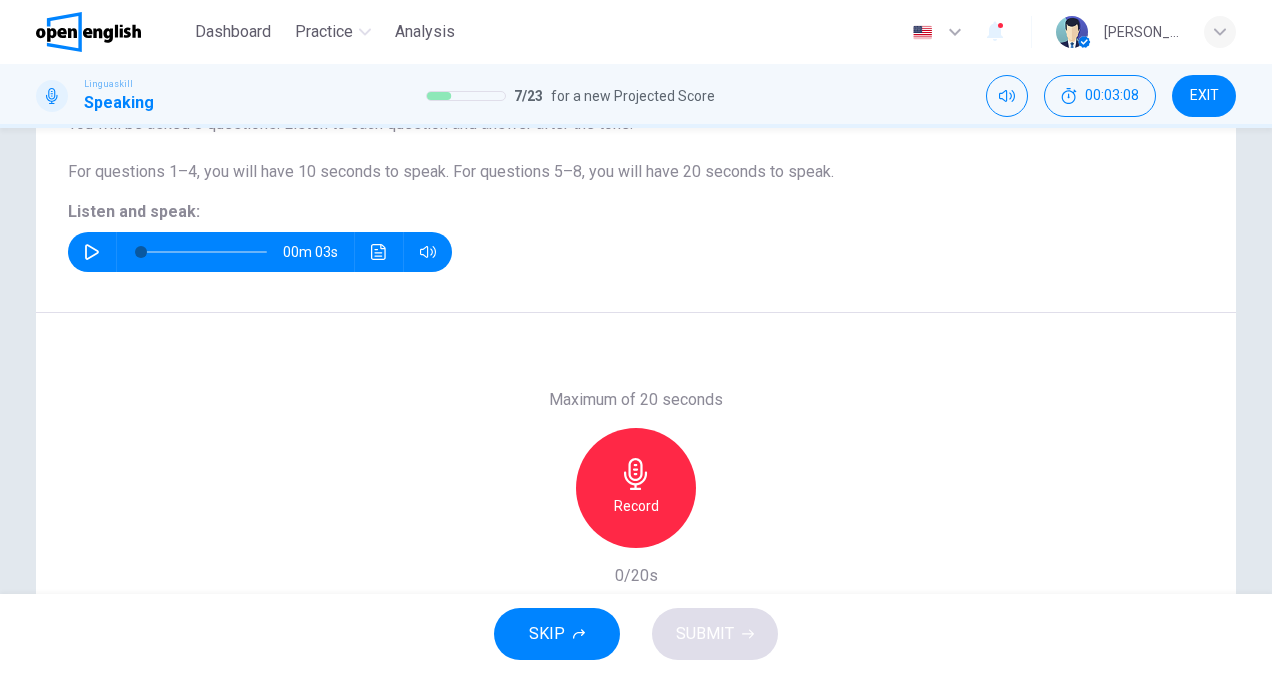 click on "Record" at bounding box center [636, 506] 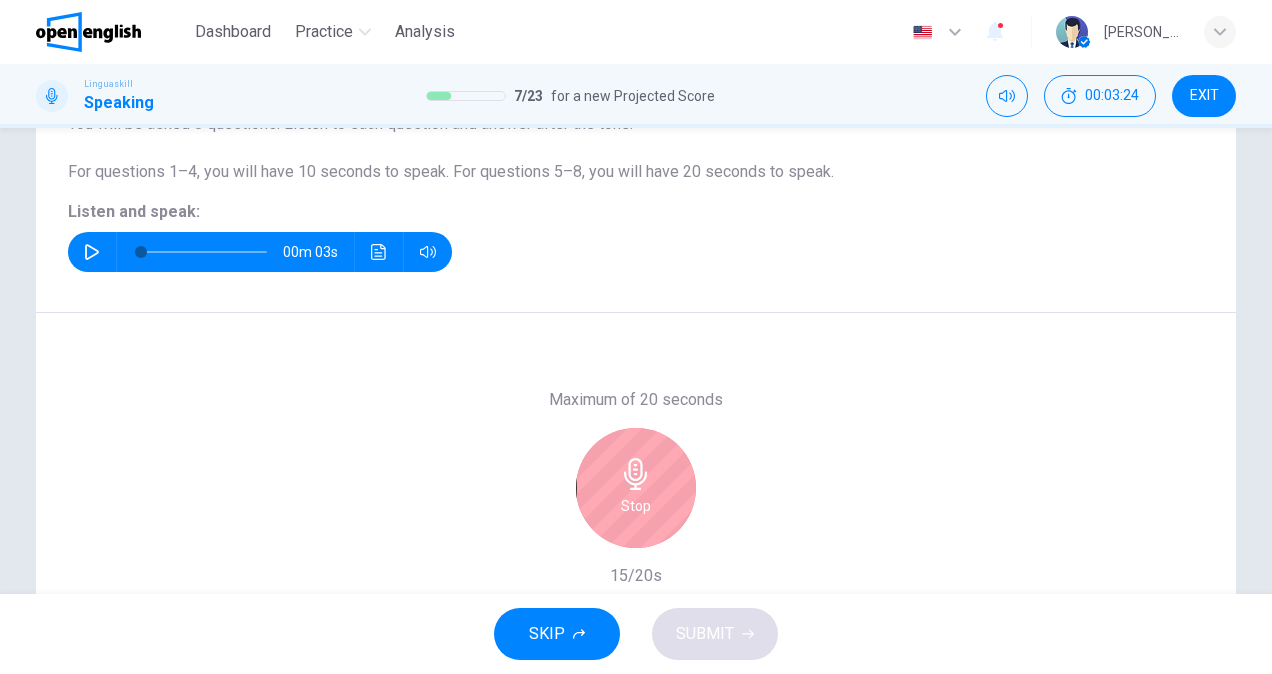 click on "Stop" at bounding box center [636, 506] 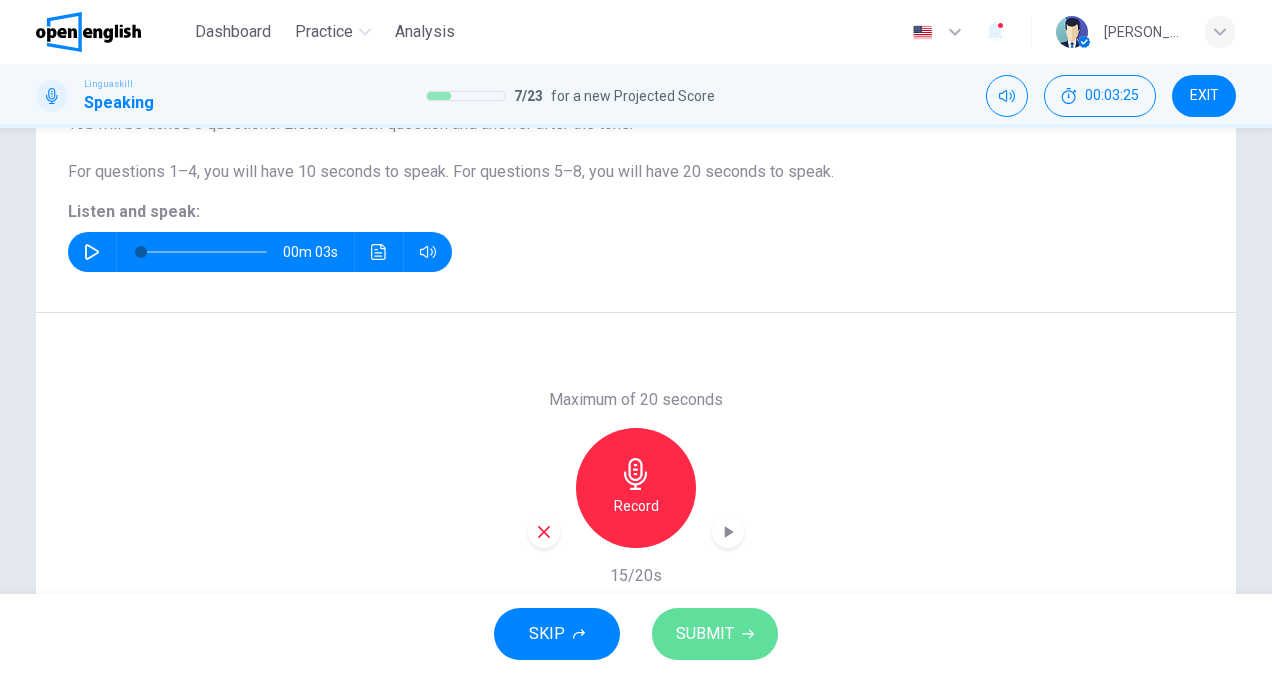 click on "SUBMIT" at bounding box center [705, 634] 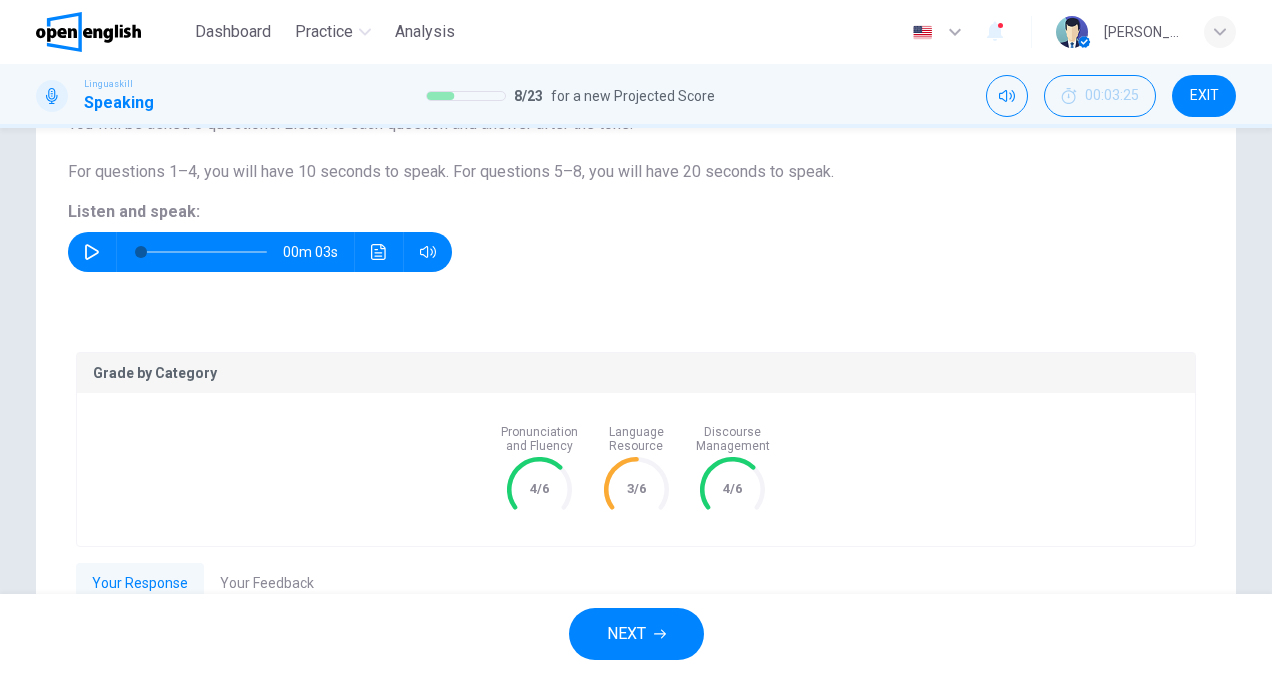 click on "NEXT" at bounding box center [626, 634] 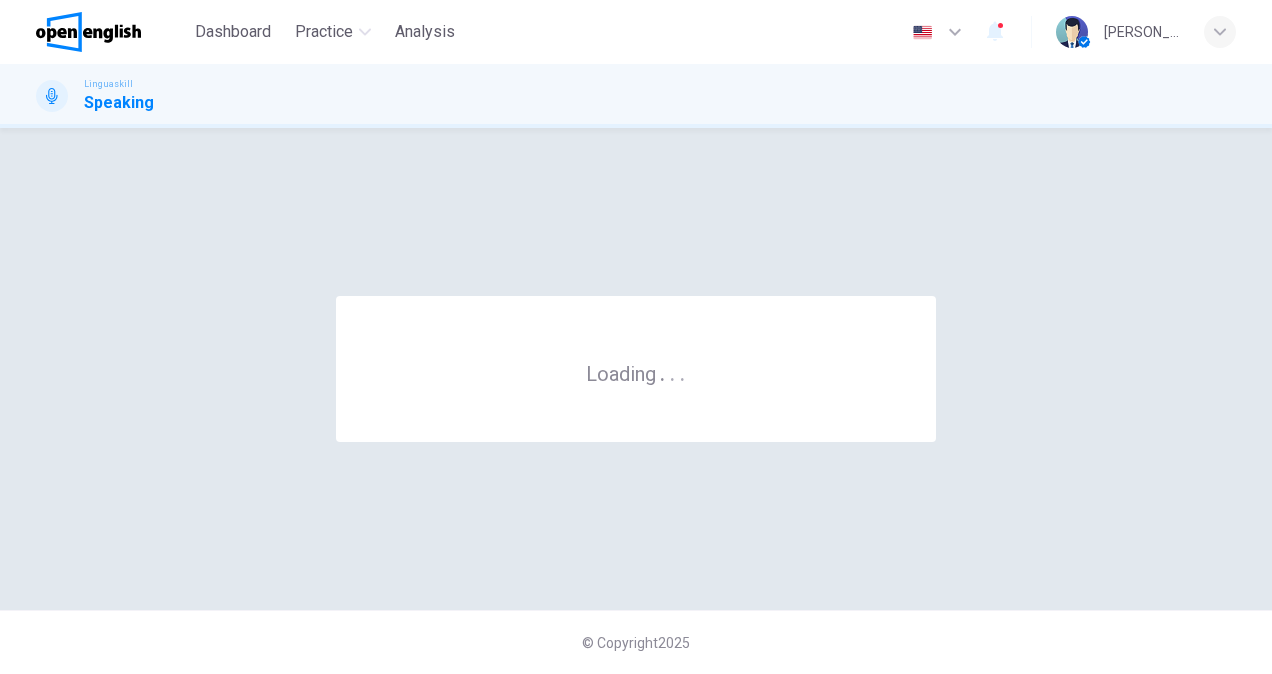 scroll, scrollTop: 0, scrollLeft: 0, axis: both 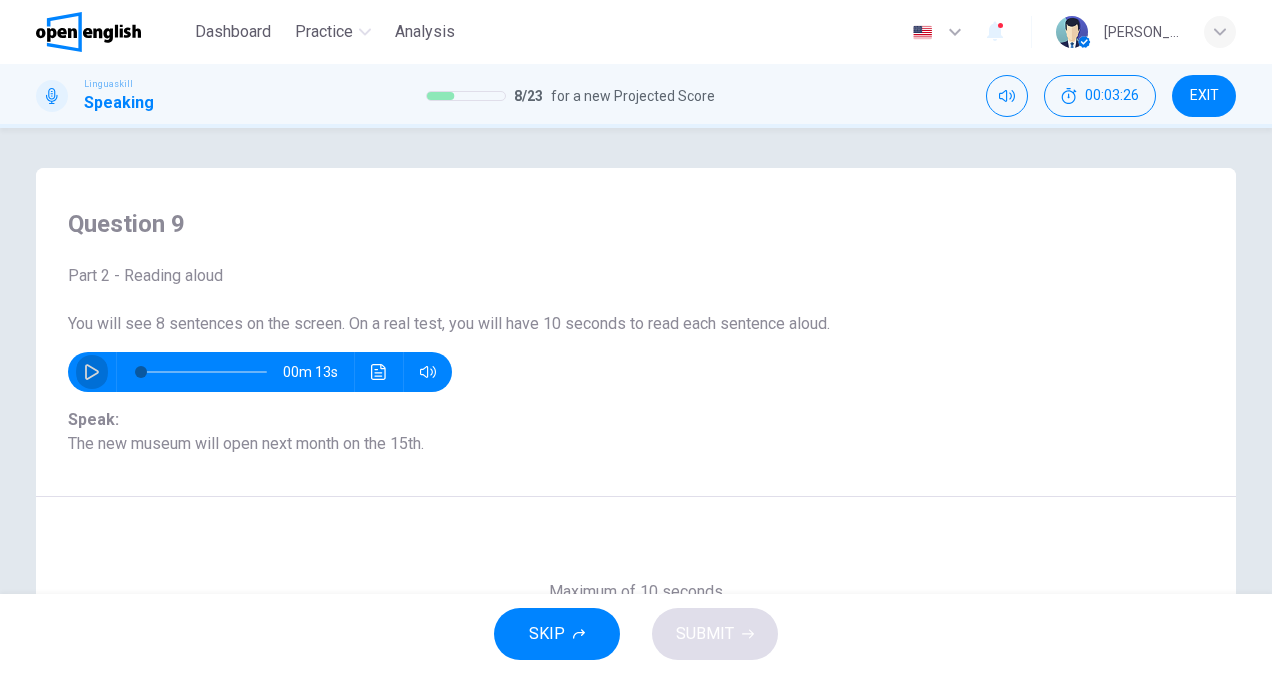 click 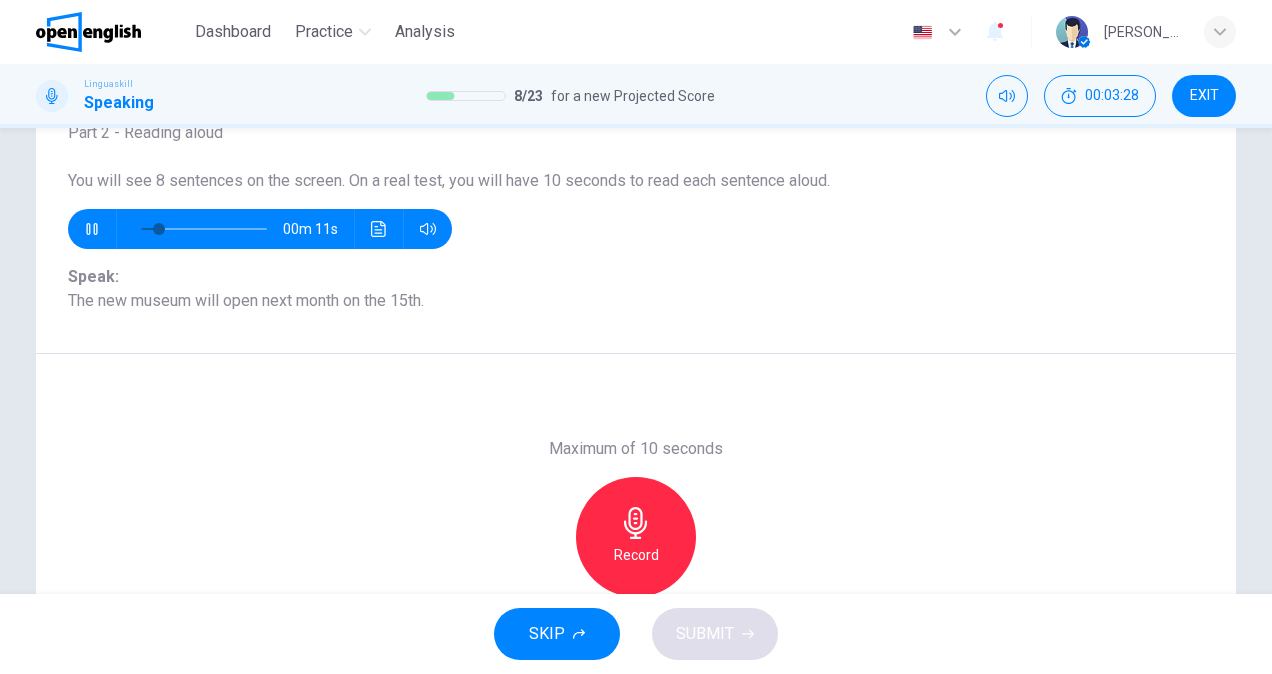 scroll, scrollTop: 0, scrollLeft: 0, axis: both 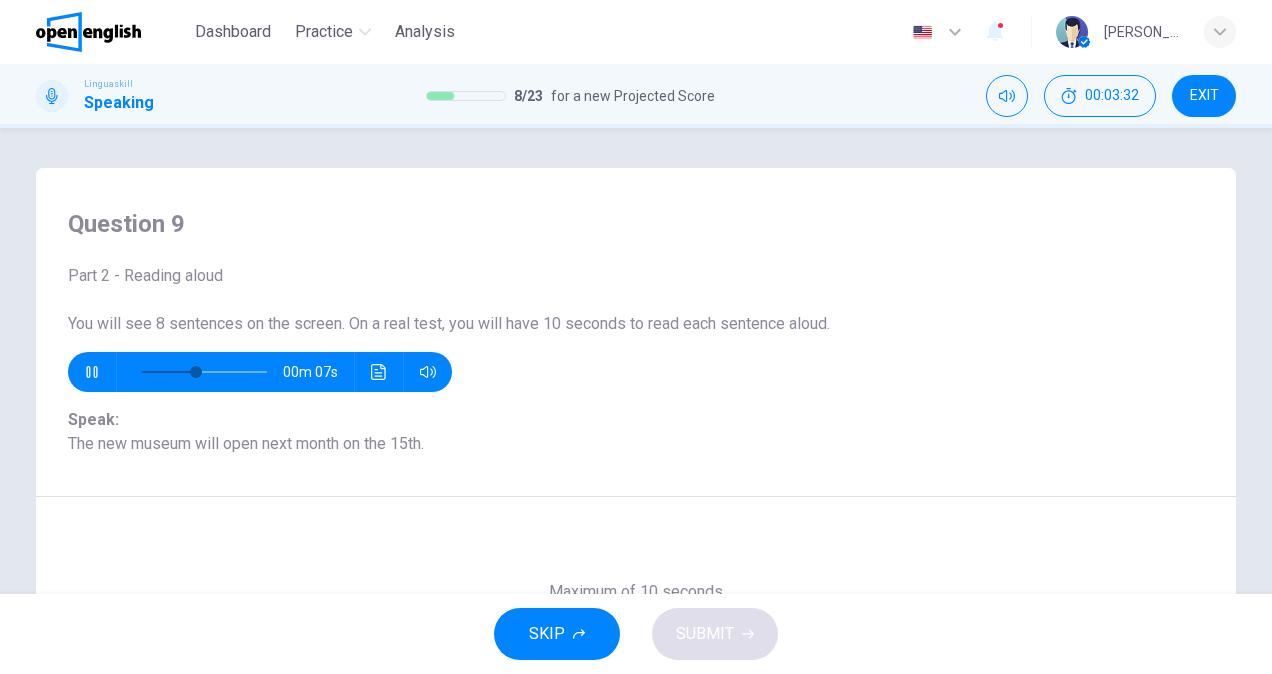 drag, startPoint x: 556, startPoint y: 328, endPoint x: 812, endPoint y: 323, distance: 256.04883 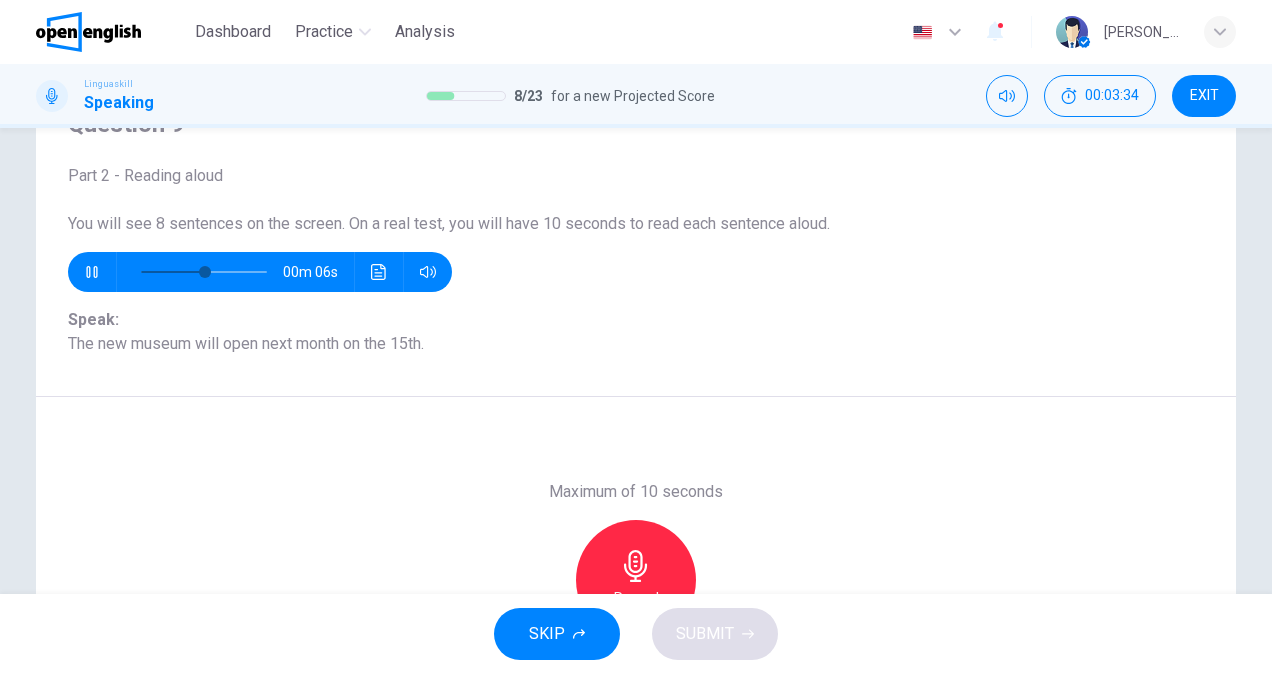 scroll, scrollTop: 200, scrollLeft: 0, axis: vertical 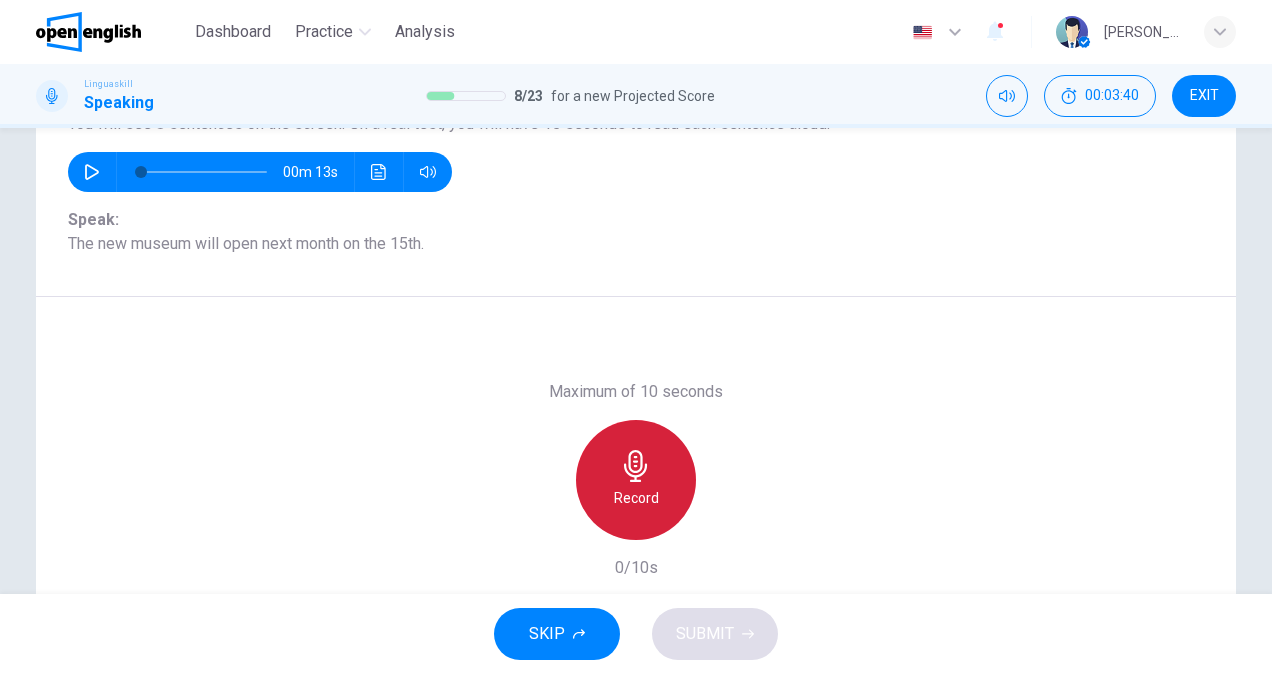 click 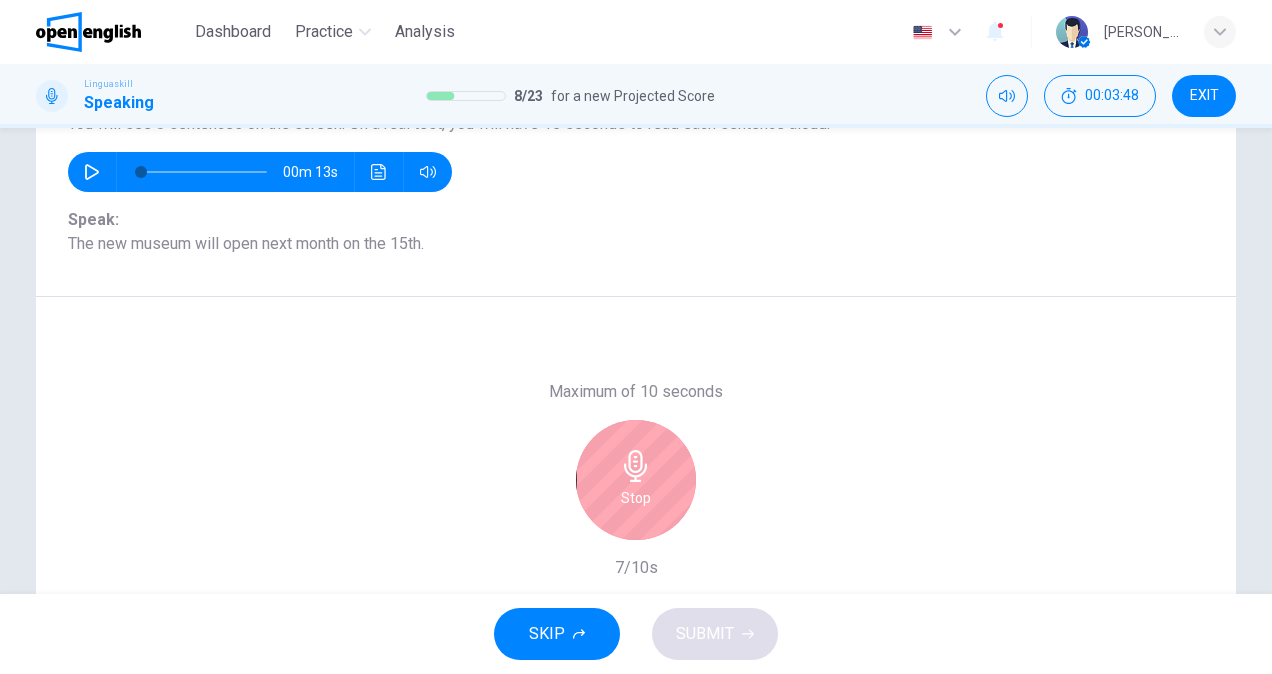 click 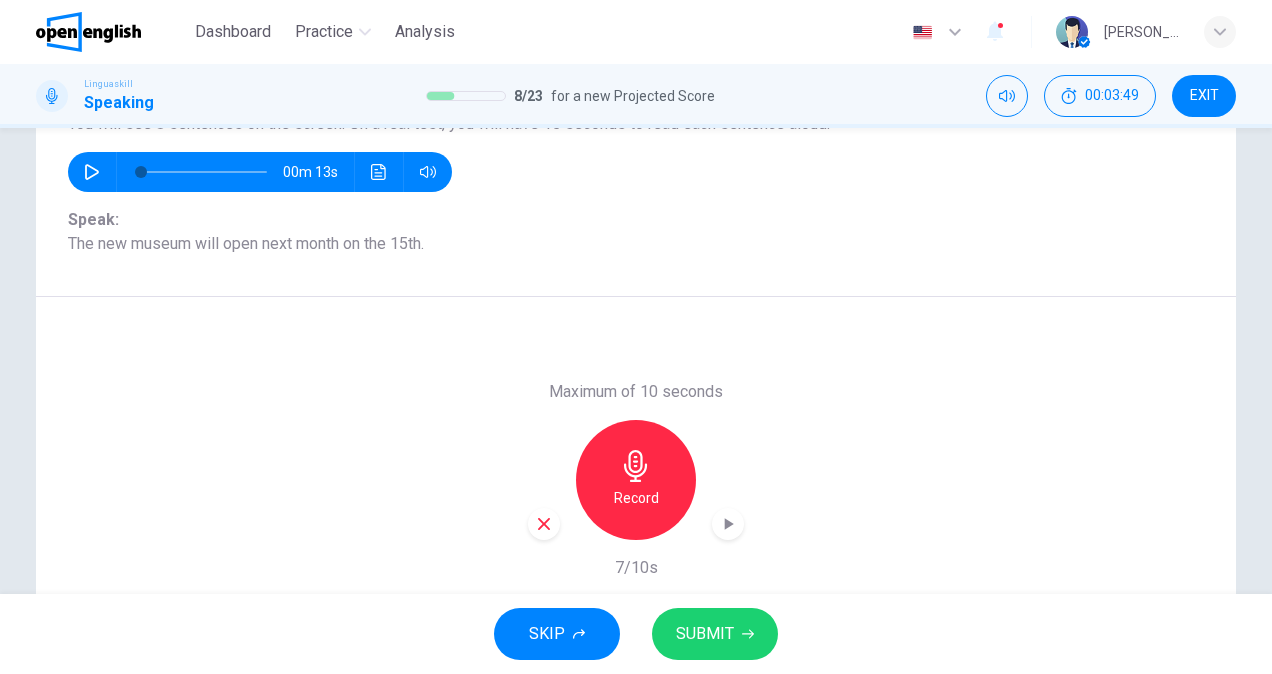 click on "SUBMIT" at bounding box center [705, 634] 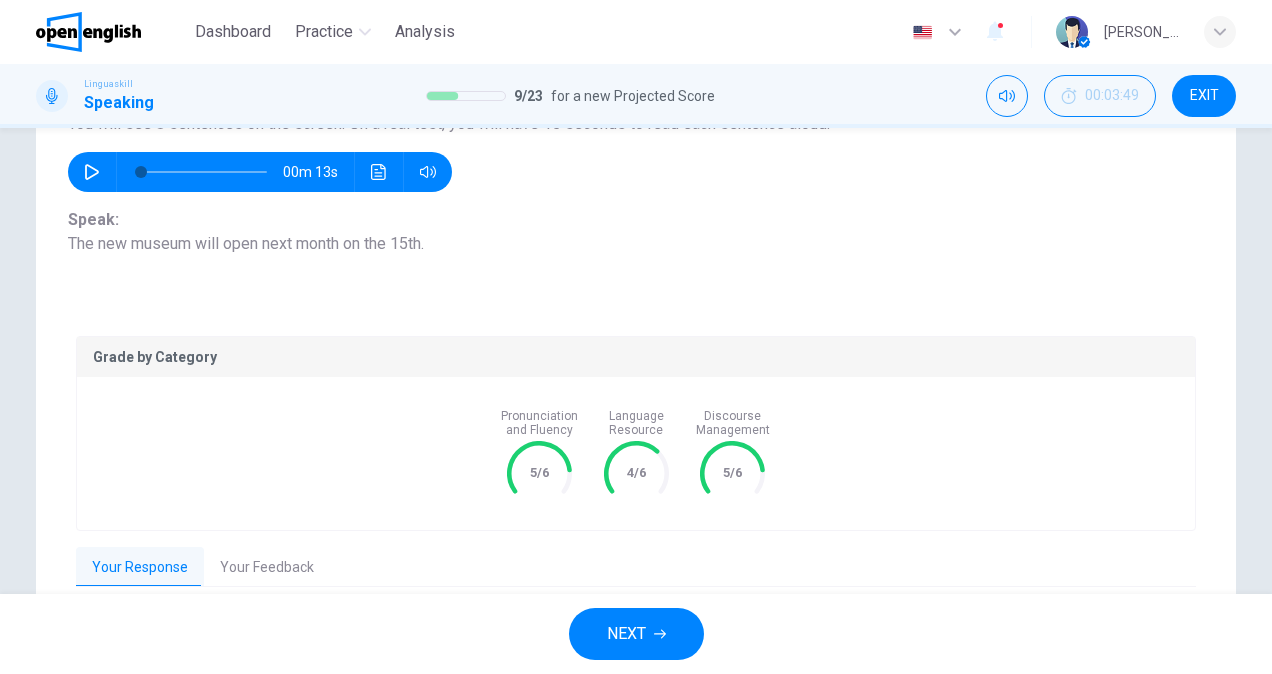 click on "NEXT" at bounding box center [636, 634] 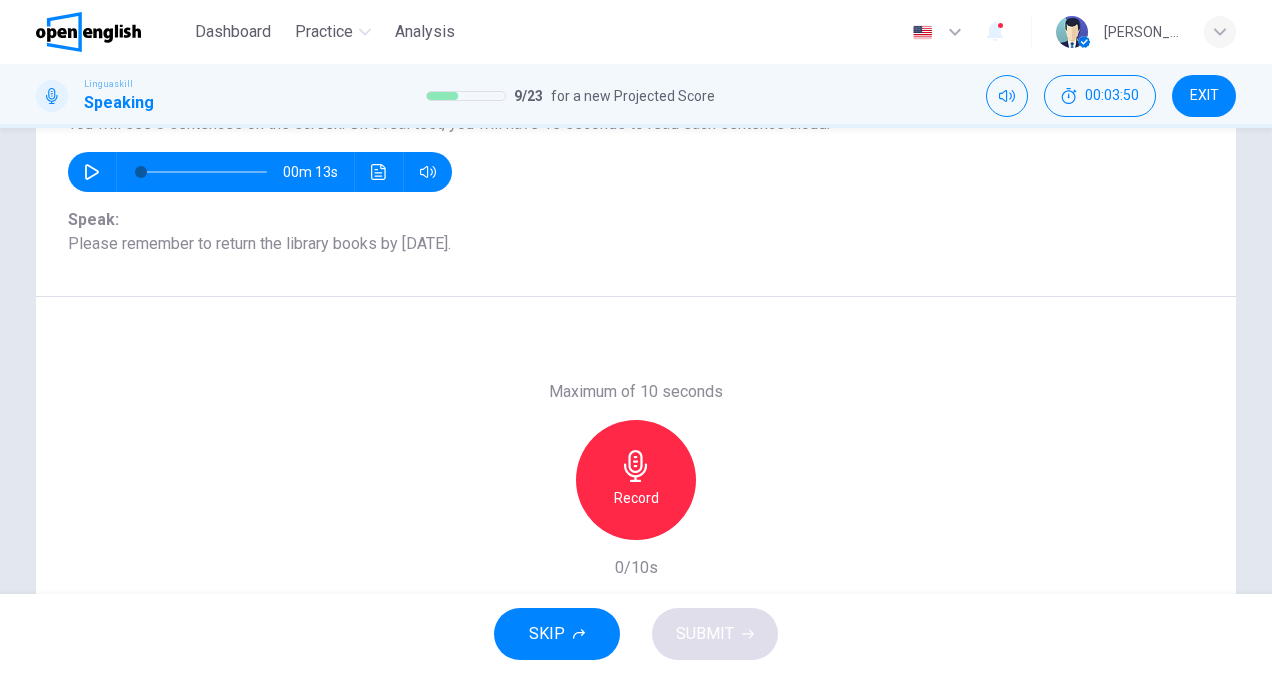 click 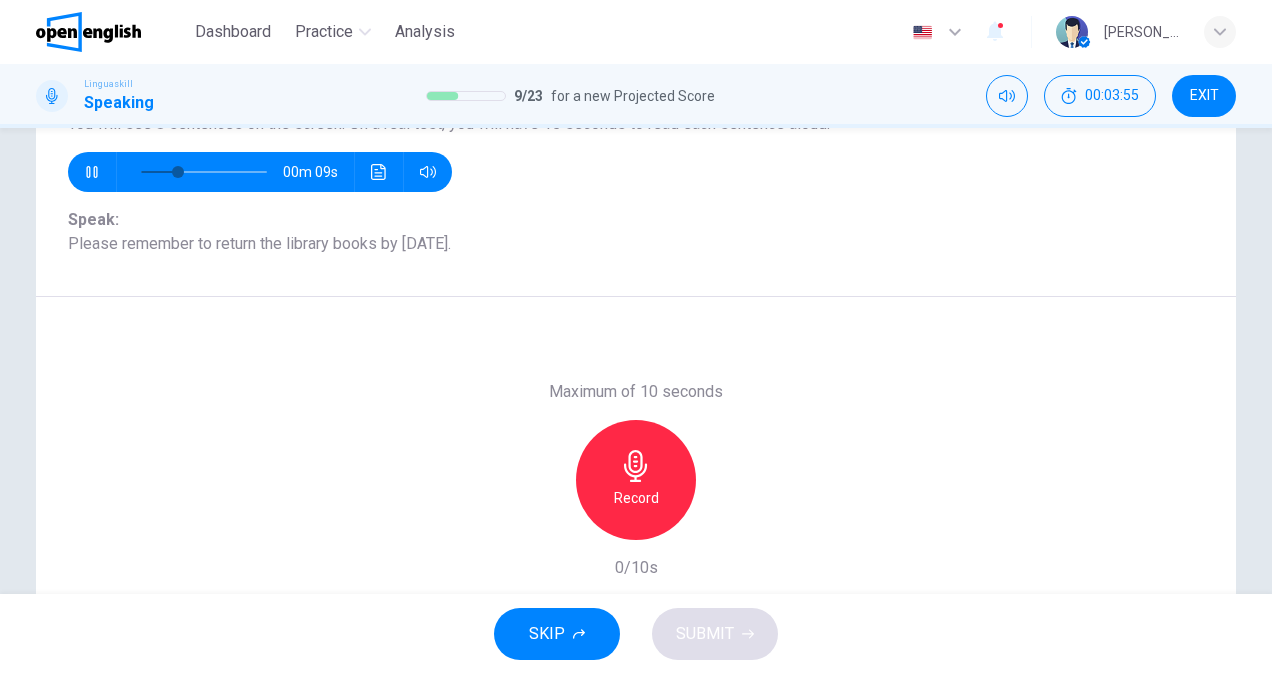 click 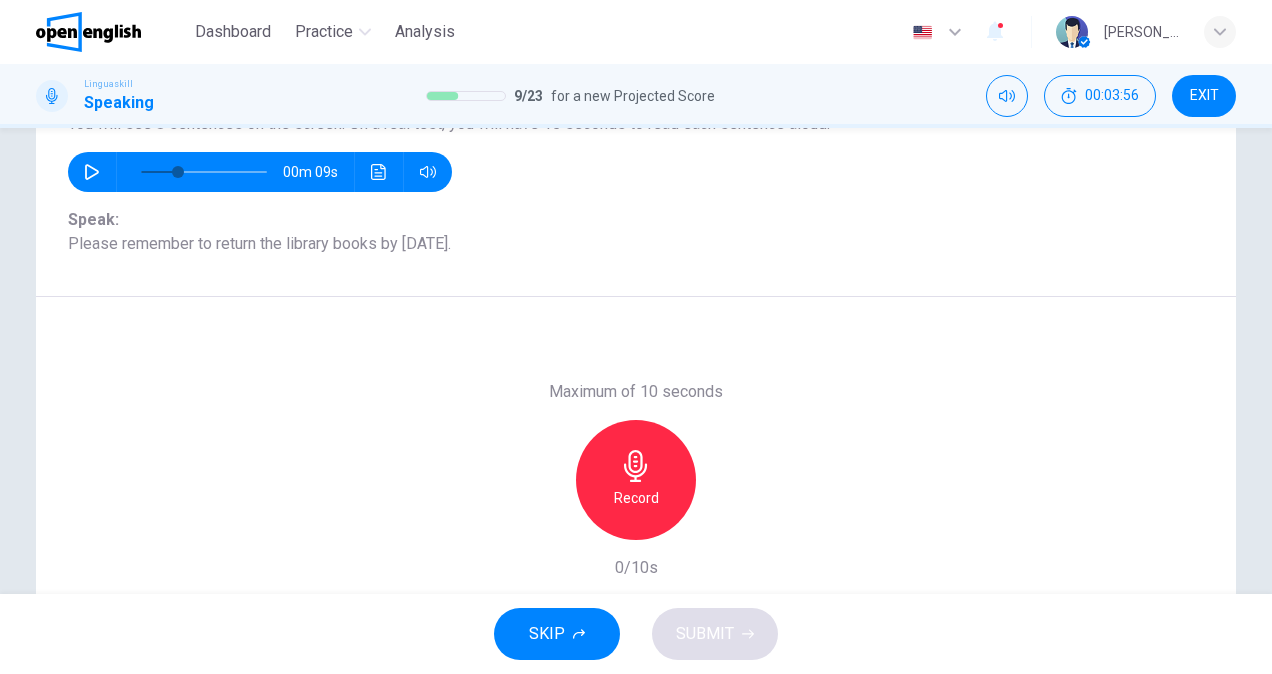 click on "Record" at bounding box center [636, 480] 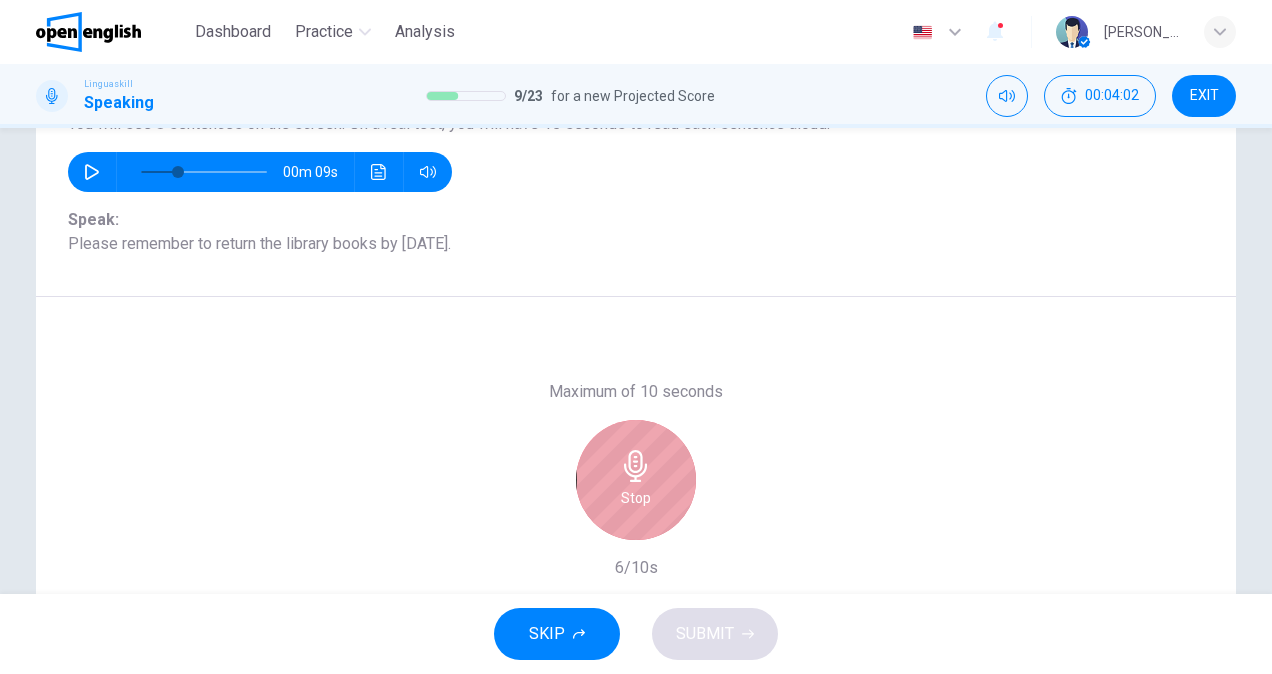 click on "Stop" at bounding box center [636, 498] 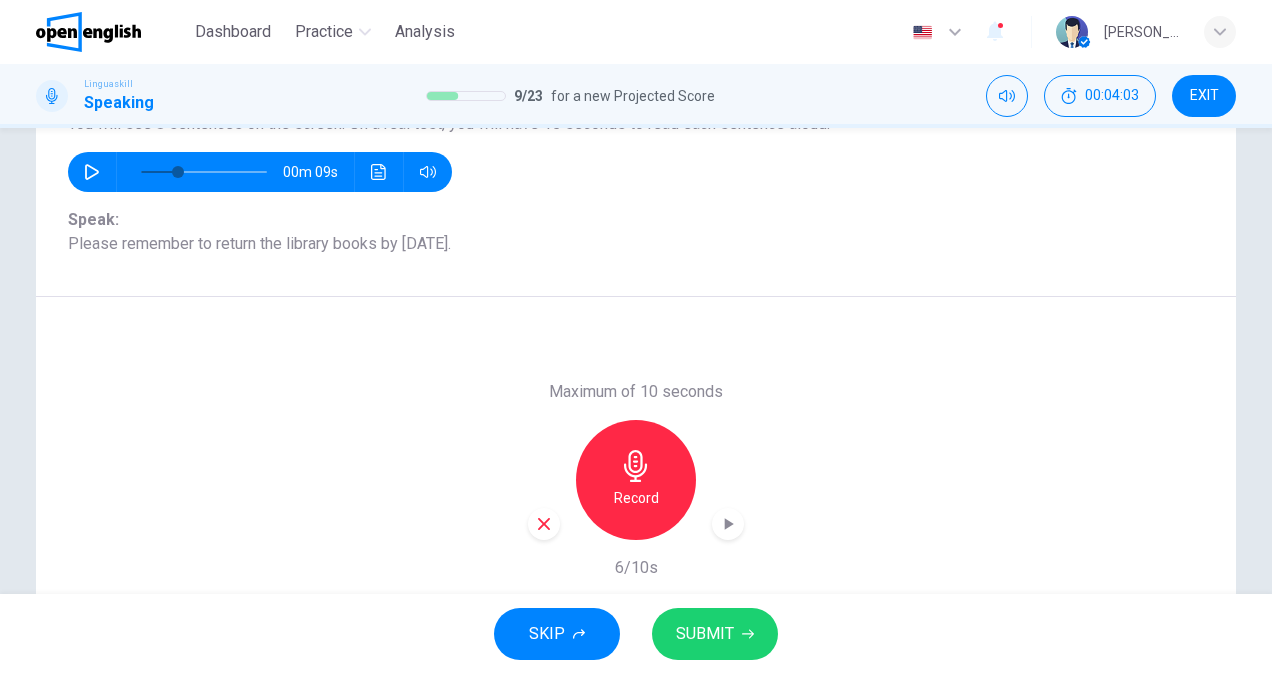 click on "SUBMIT" at bounding box center (705, 634) 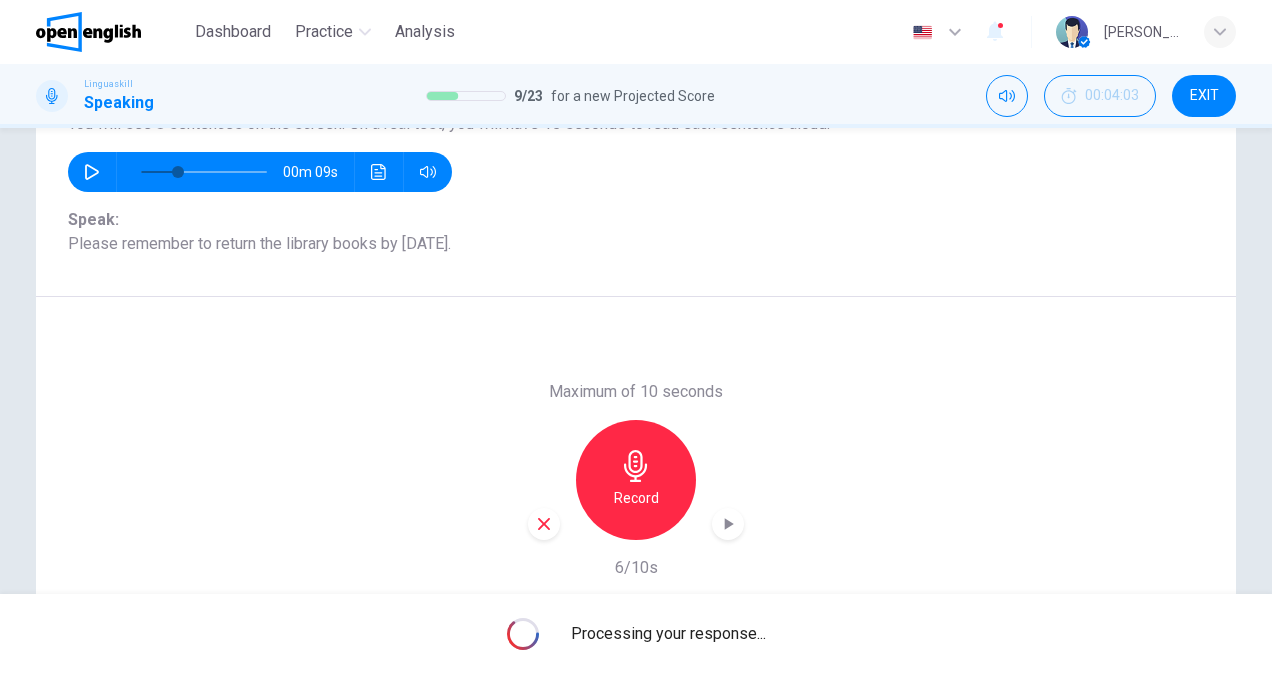 scroll, scrollTop: 300, scrollLeft: 0, axis: vertical 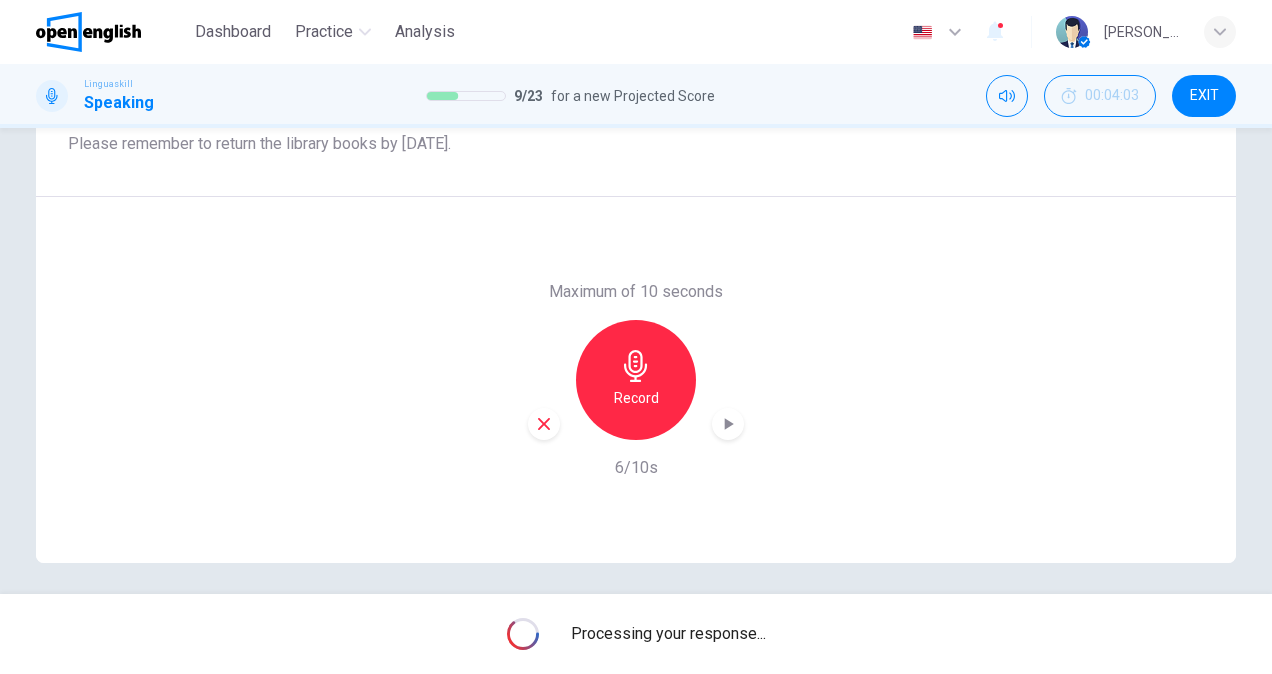 type on "*" 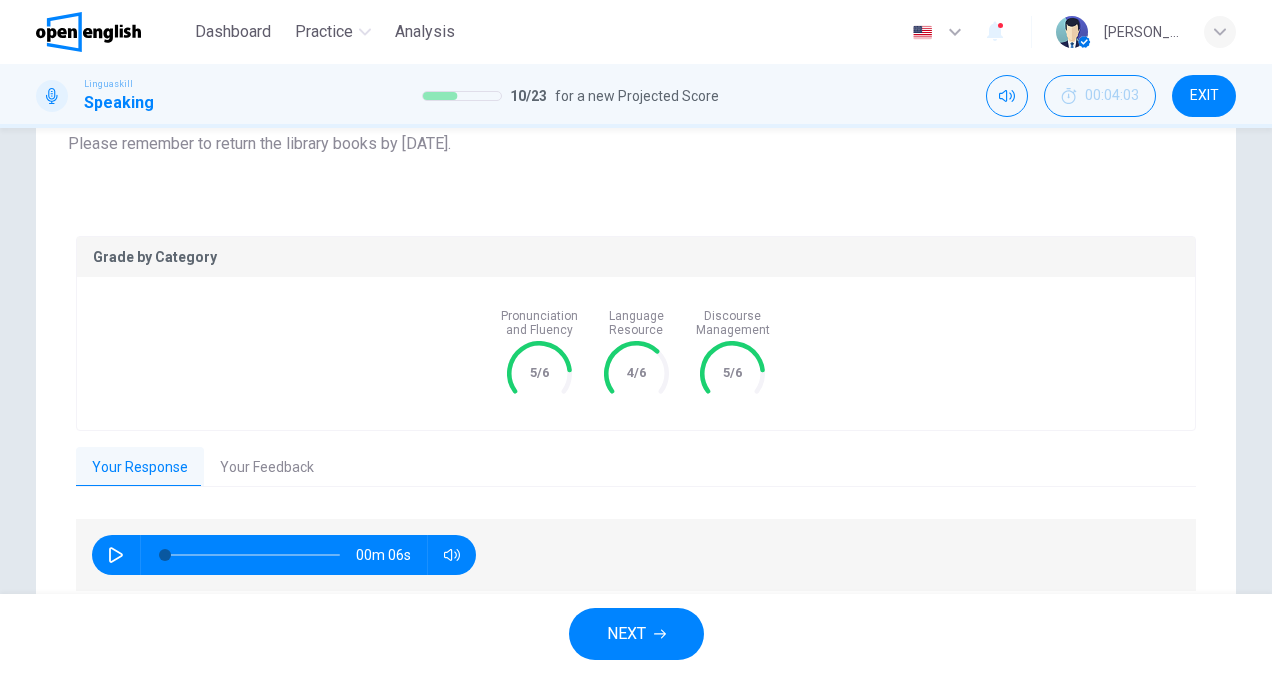 click 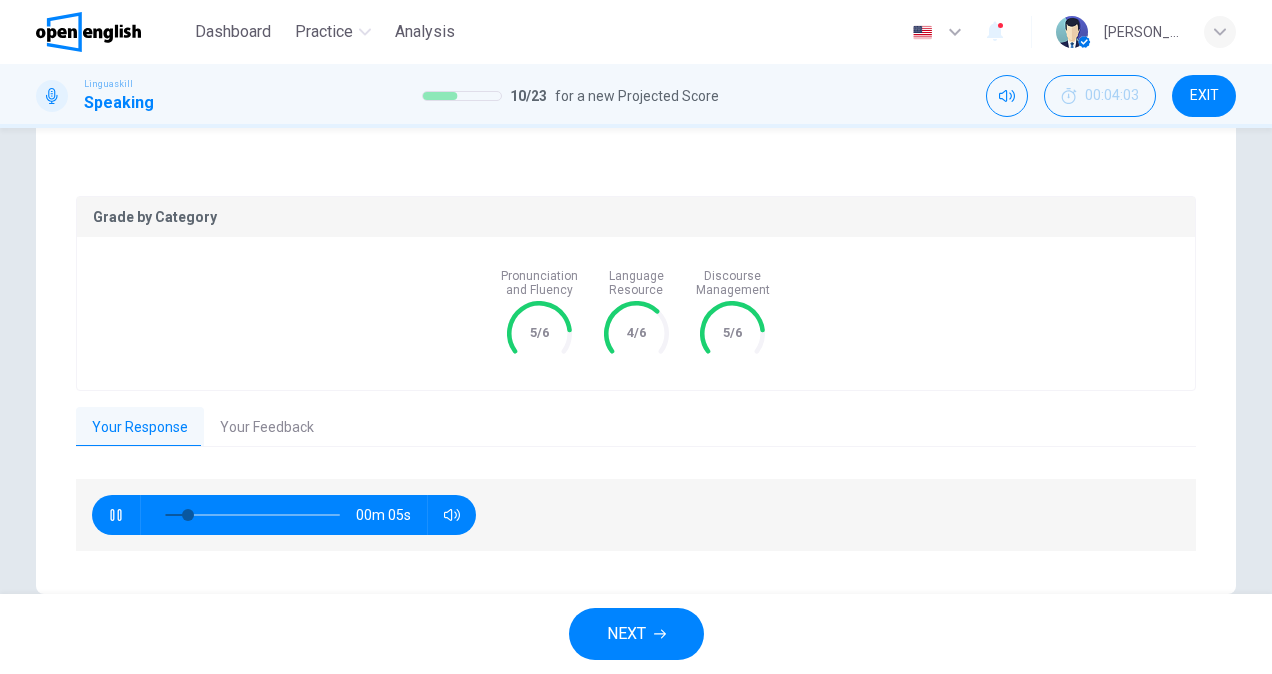 scroll, scrollTop: 378, scrollLeft: 0, axis: vertical 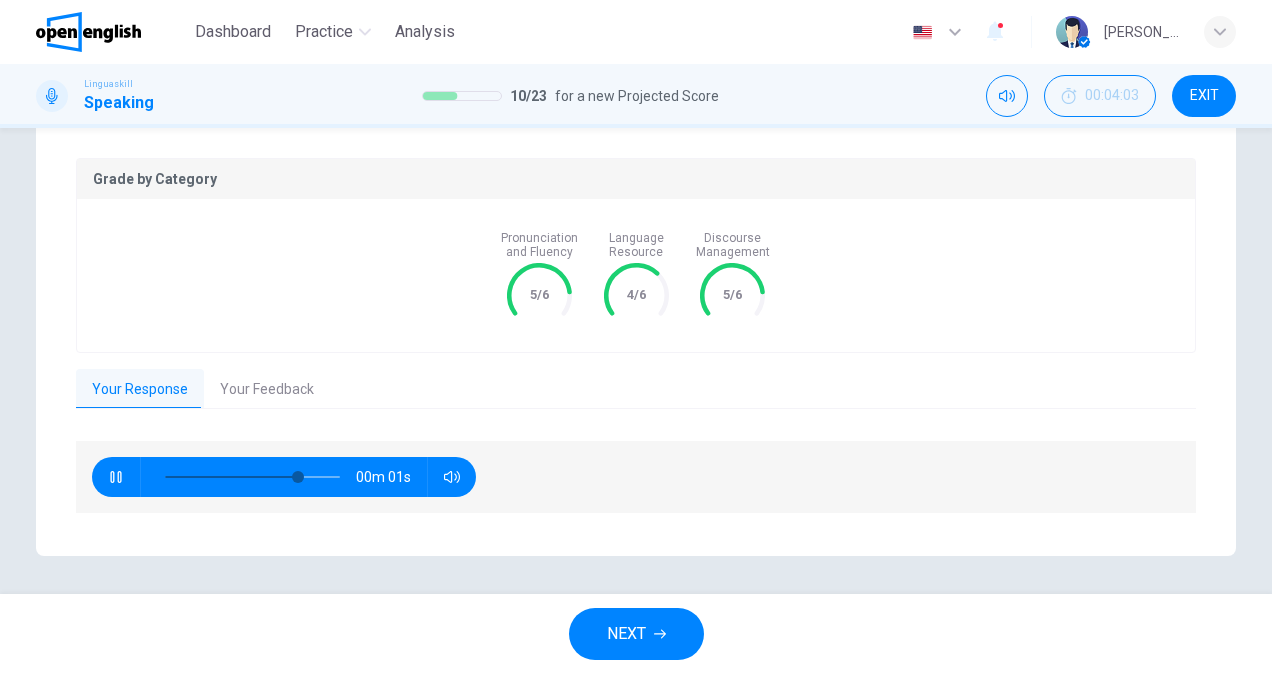 click on "Your Response" at bounding box center (140, 390) 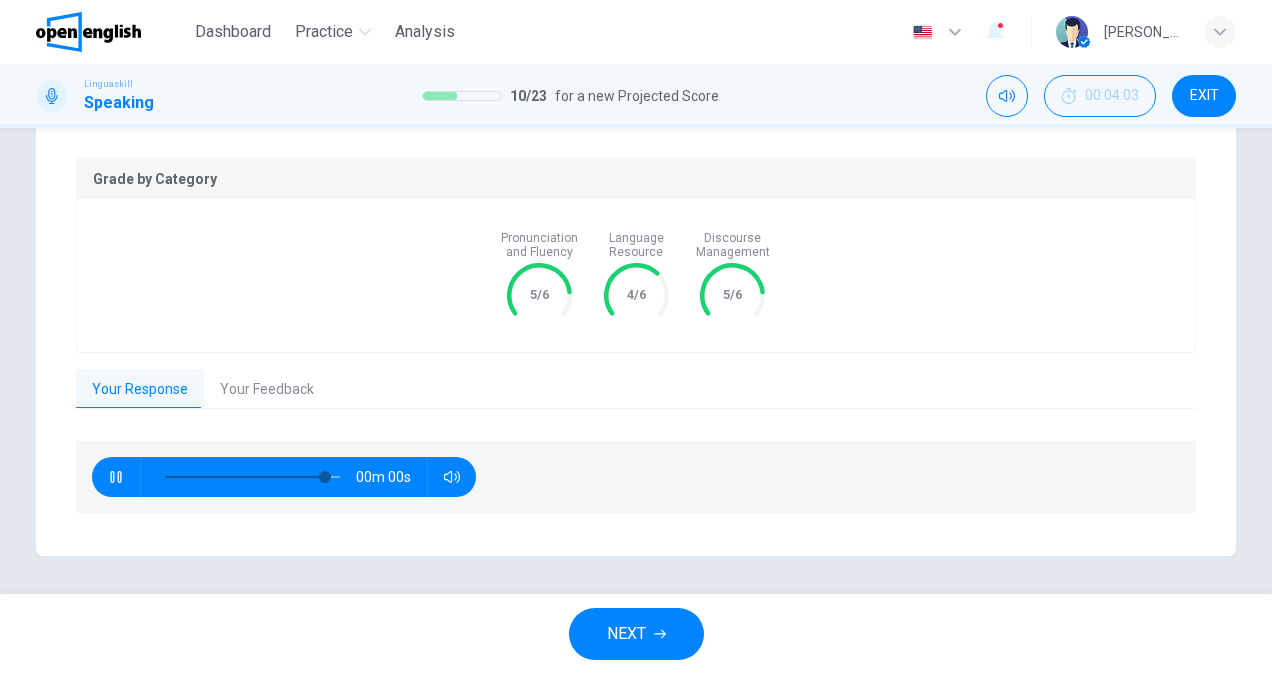 type on "*" 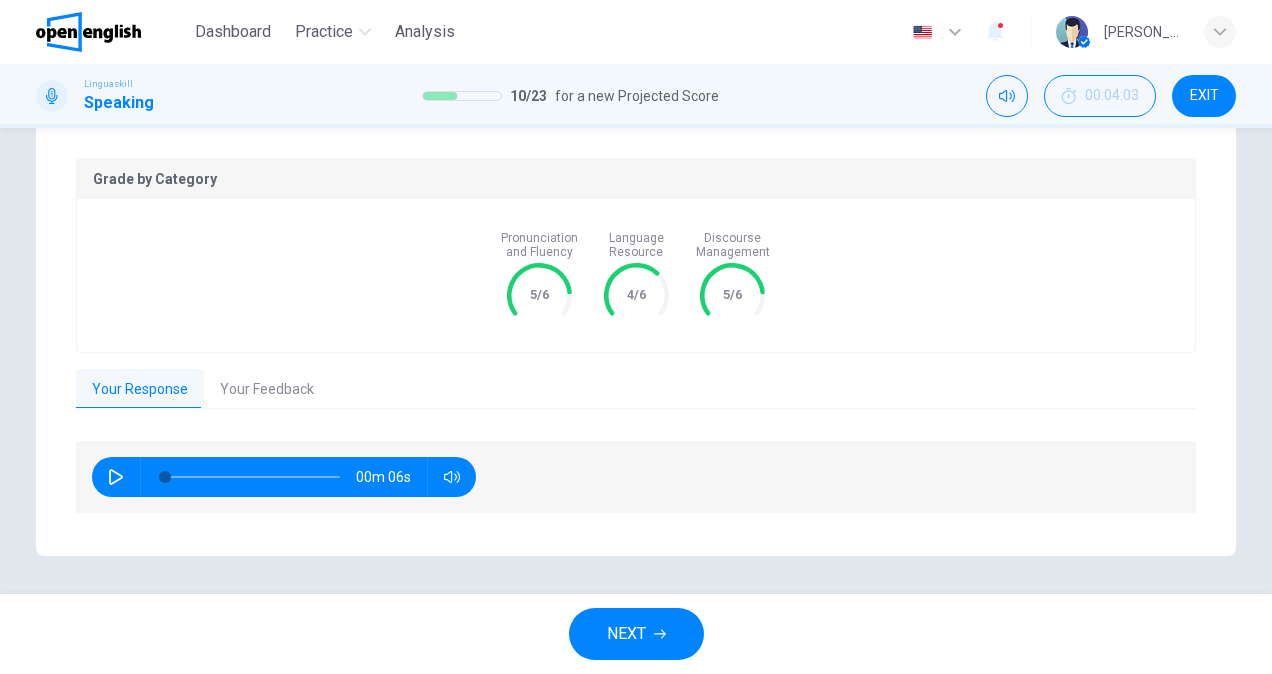 click on "Your Feedback" at bounding box center (267, 390) 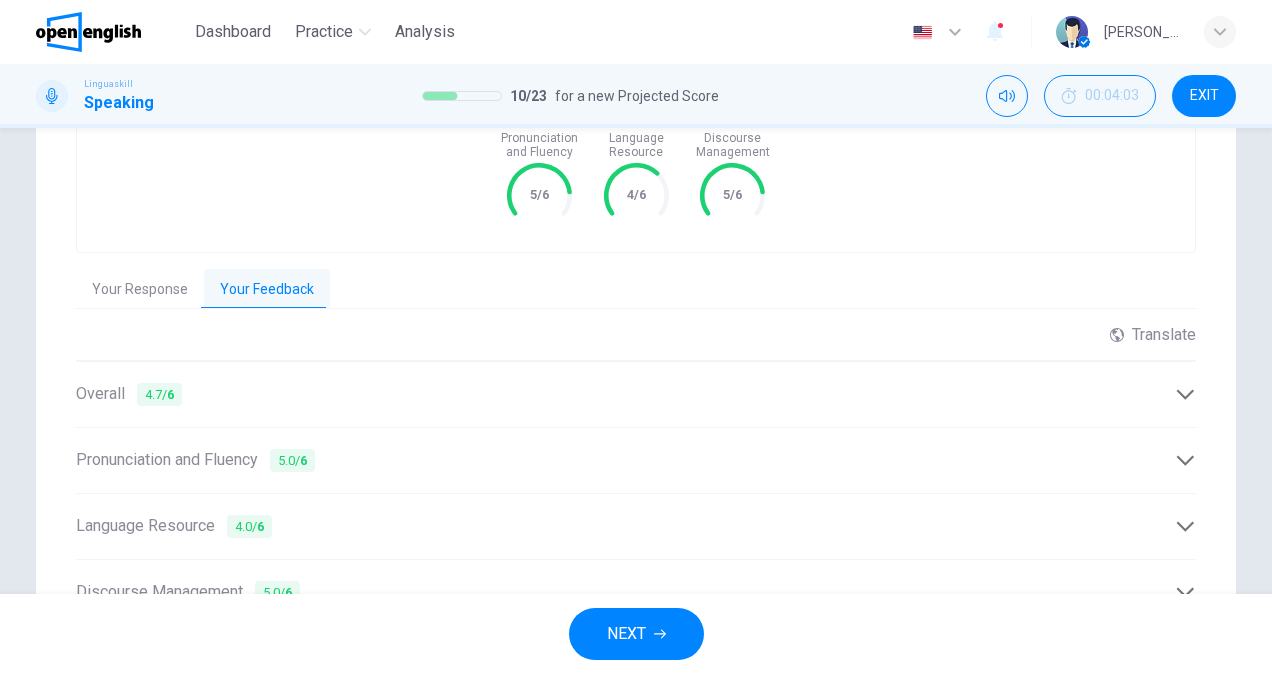 scroll, scrollTop: 578, scrollLeft: 0, axis: vertical 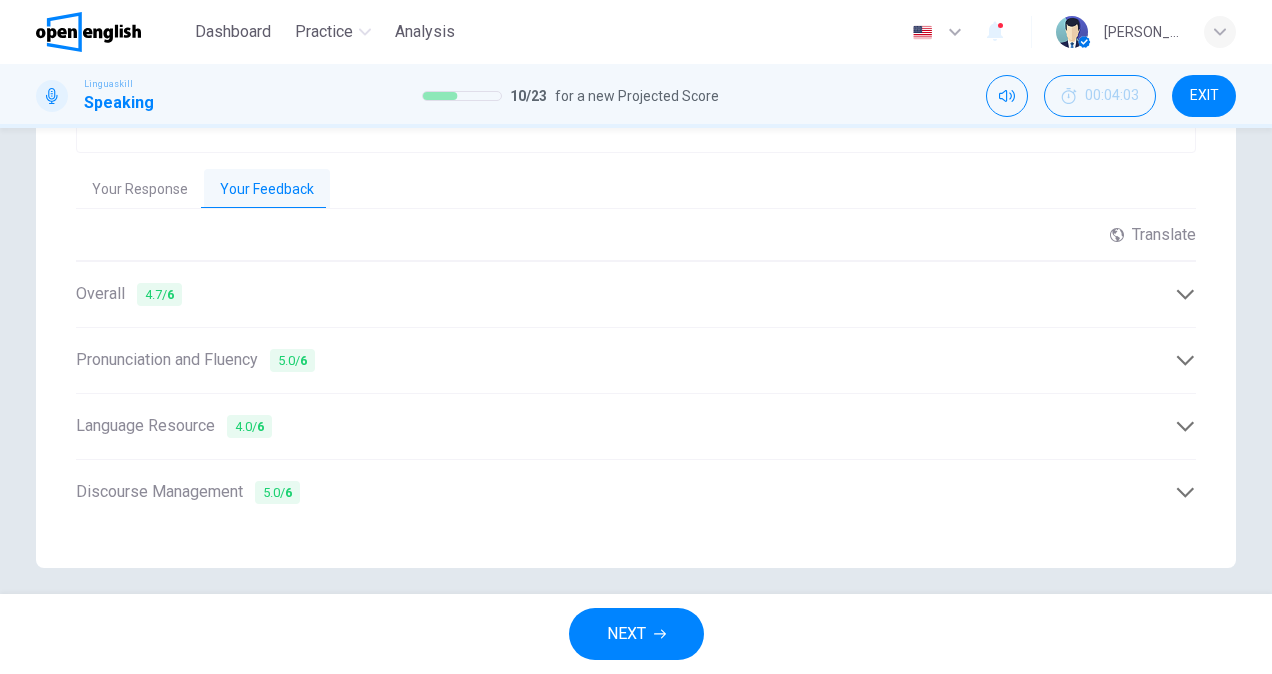 click 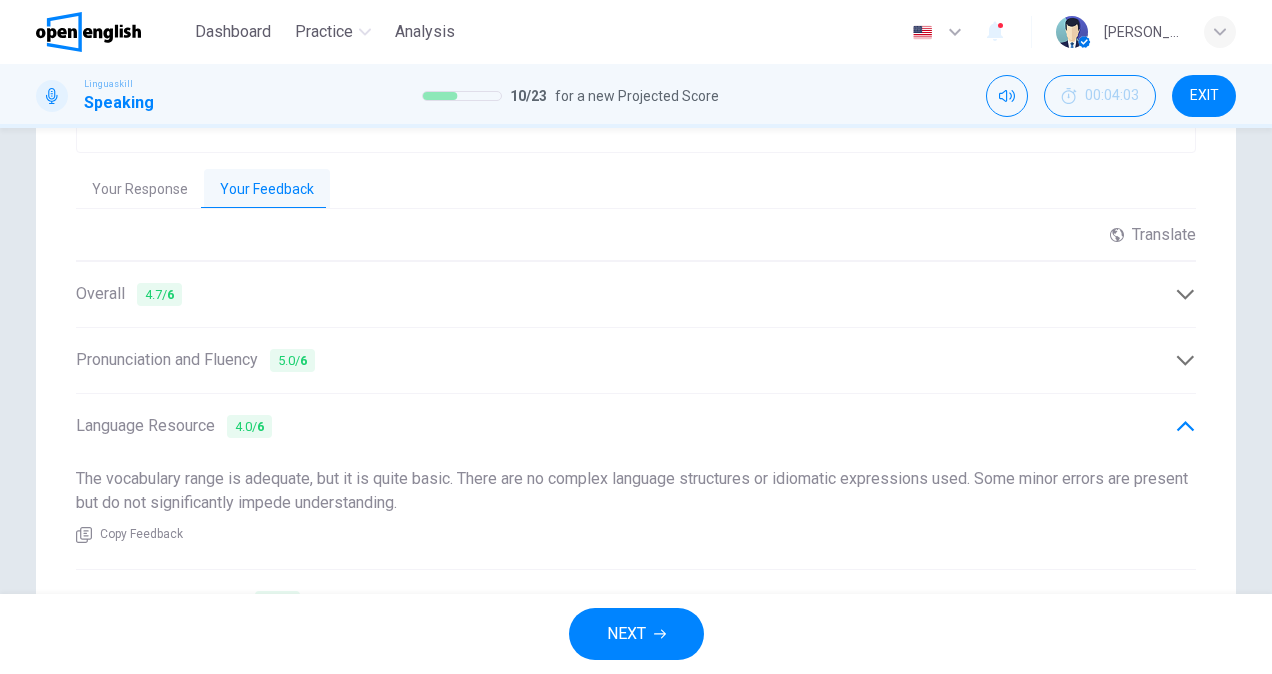 click on "NEXT" at bounding box center (626, 634) 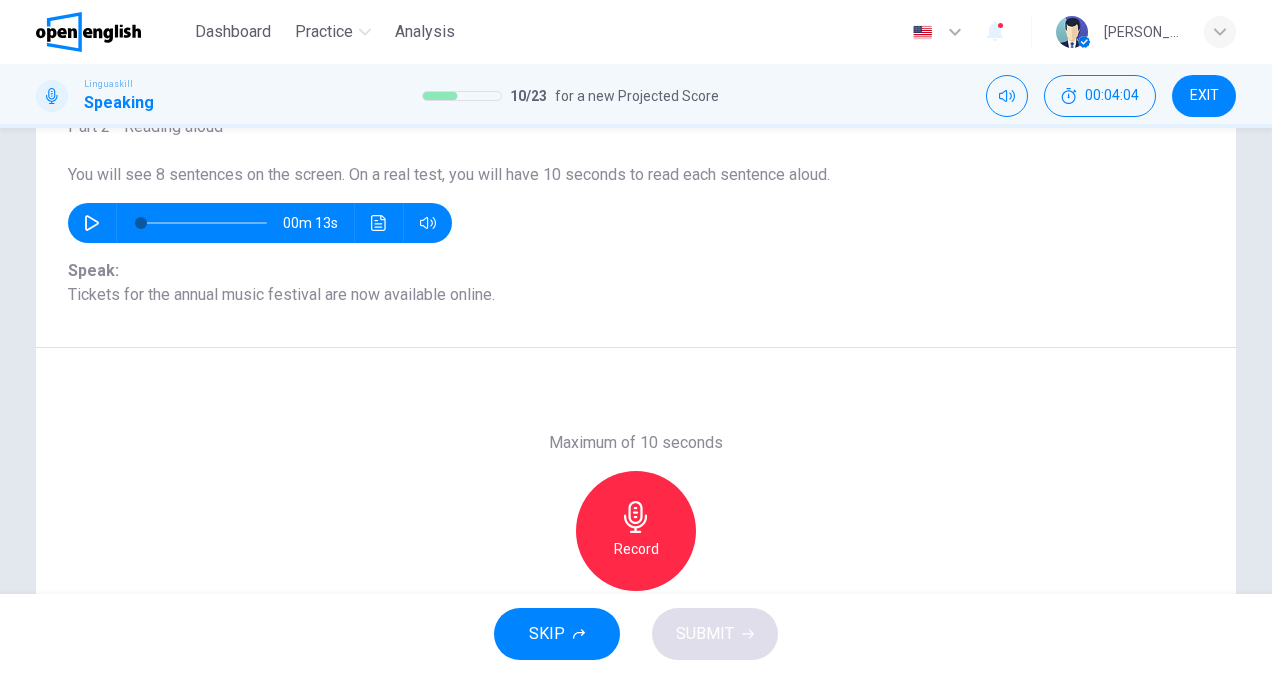 scroll, scrollTop: 209, scrollLeft: 0, axis: vertical 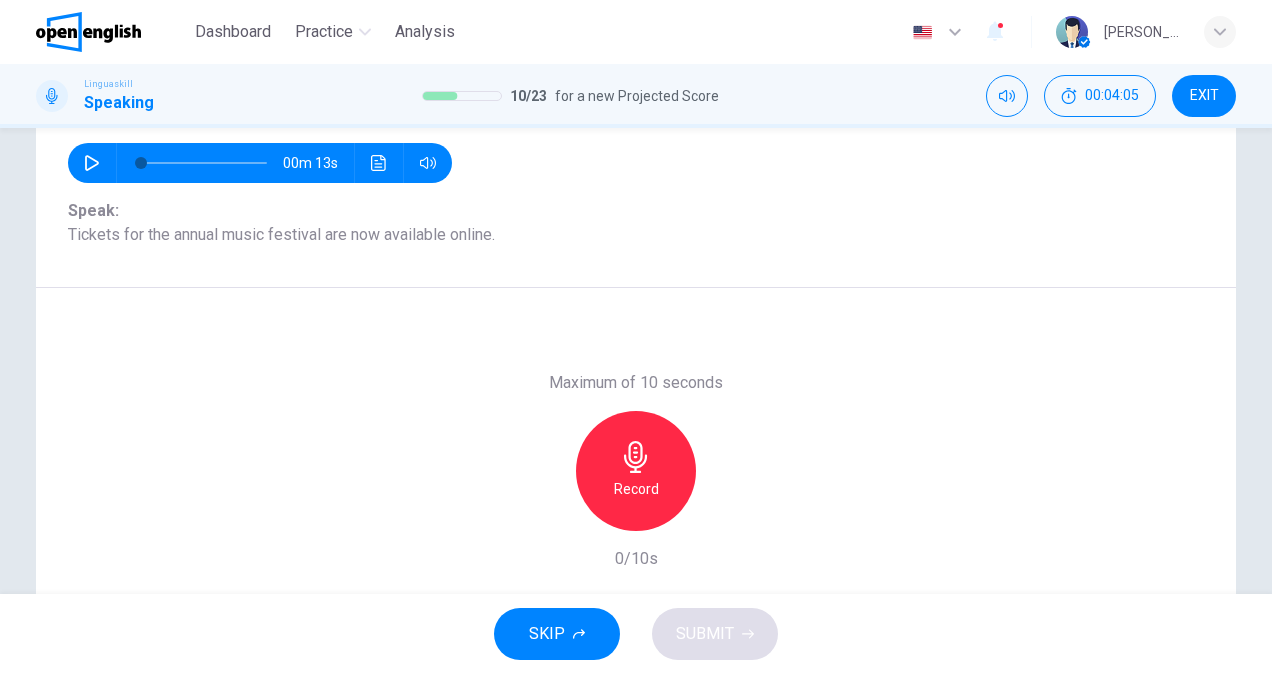 click 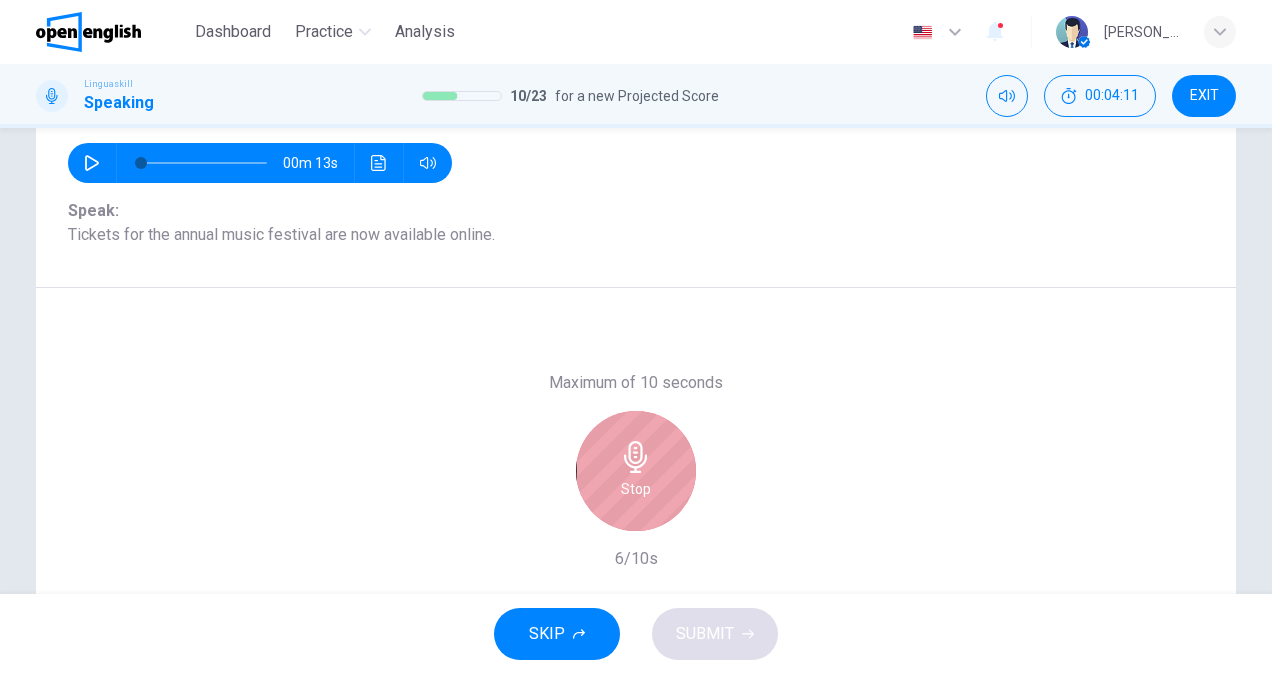 click on "Stop" at bounding box center [636, 471] 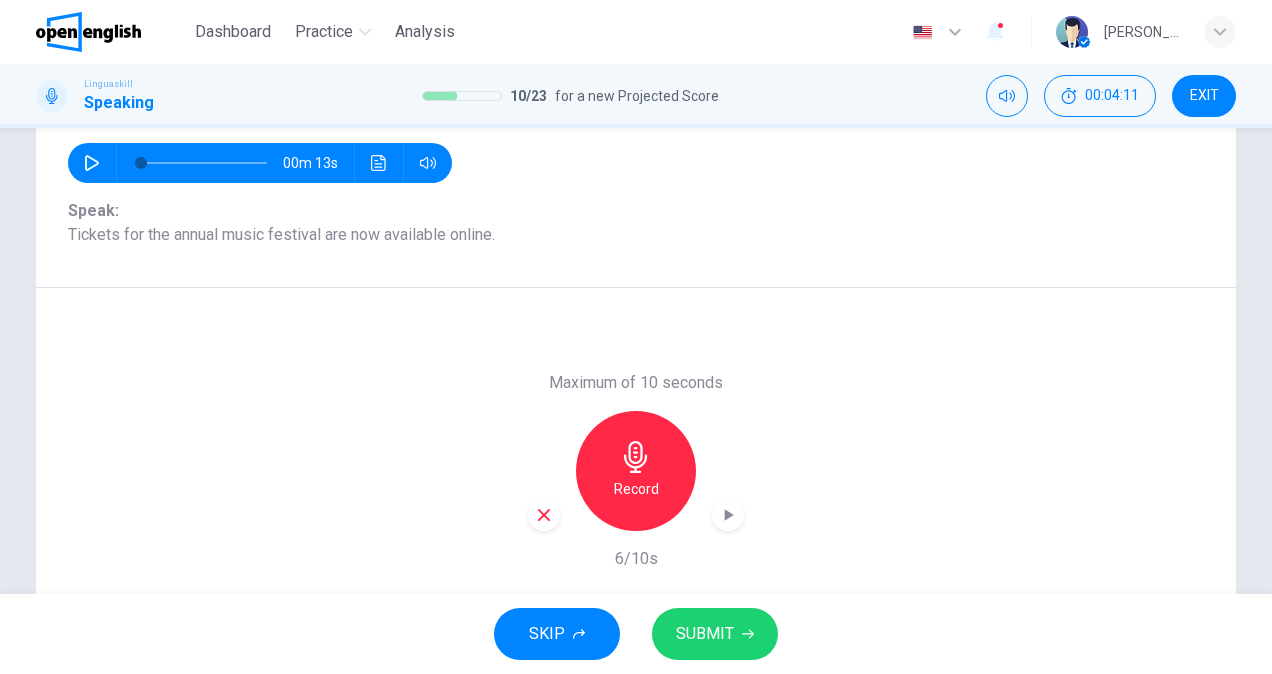 click on "SUBMIT" at bounding box center [705, 634] 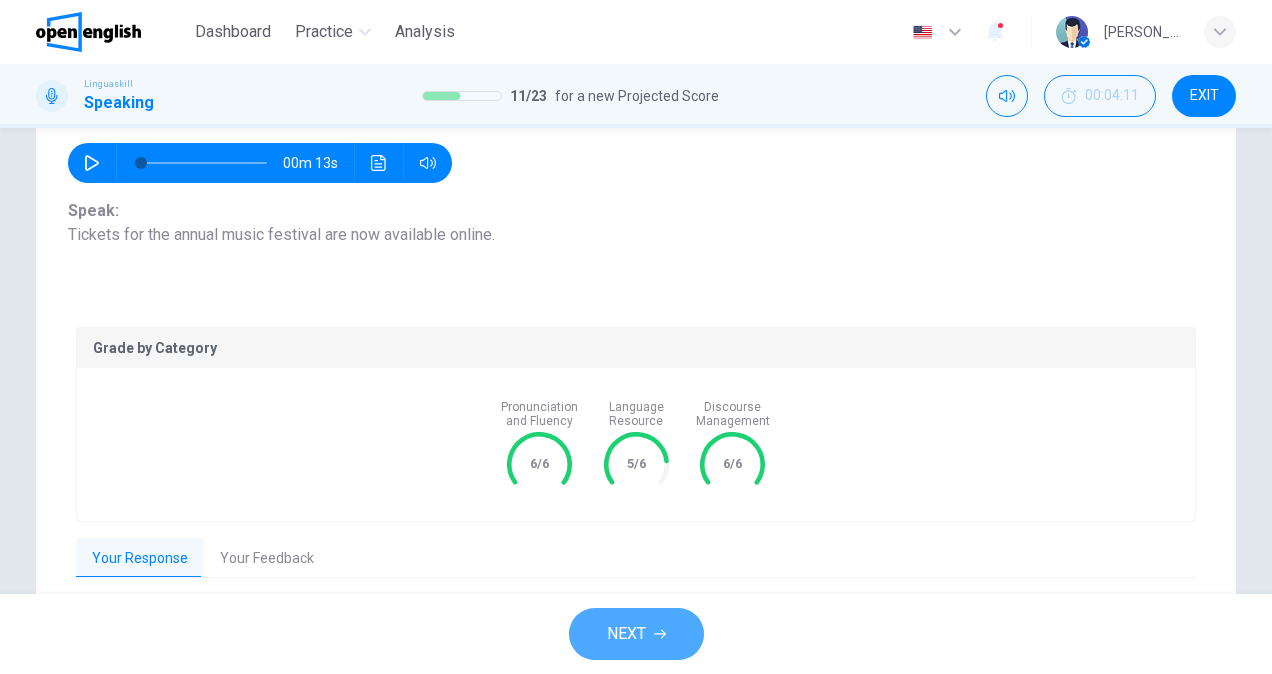 click on "NEXT" at bounding box center [626, 634] 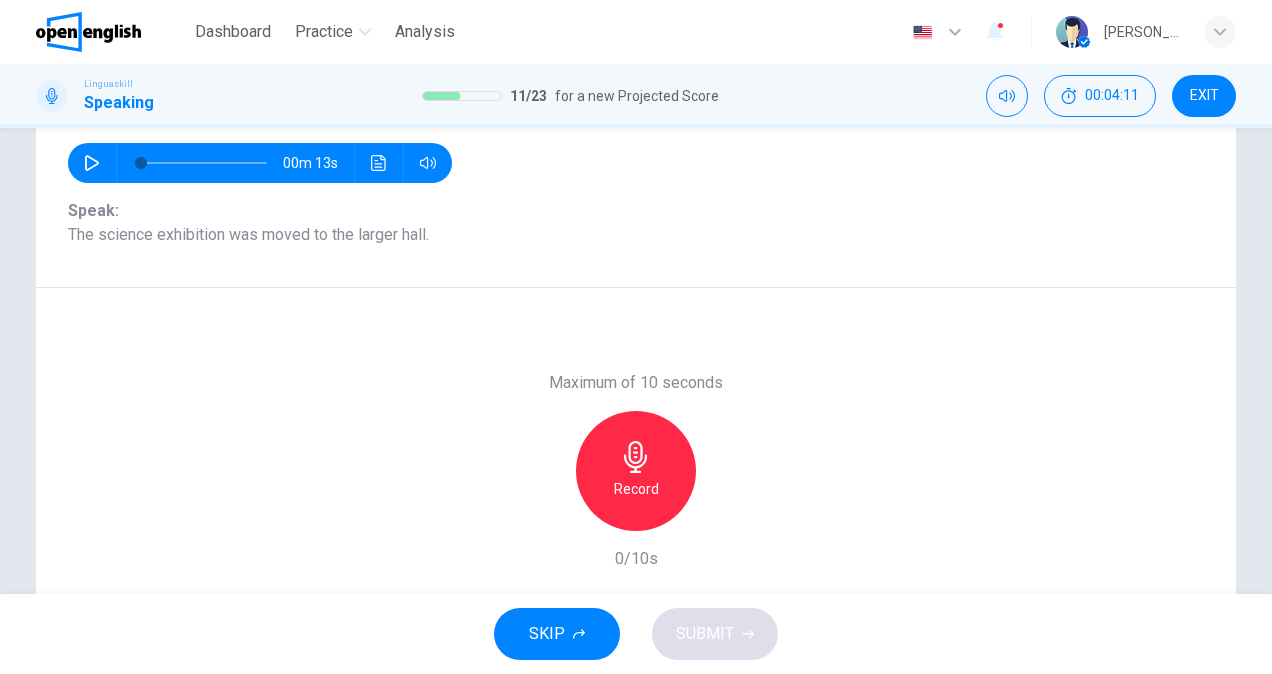 click on "Record" at bounding box center (636, 471) 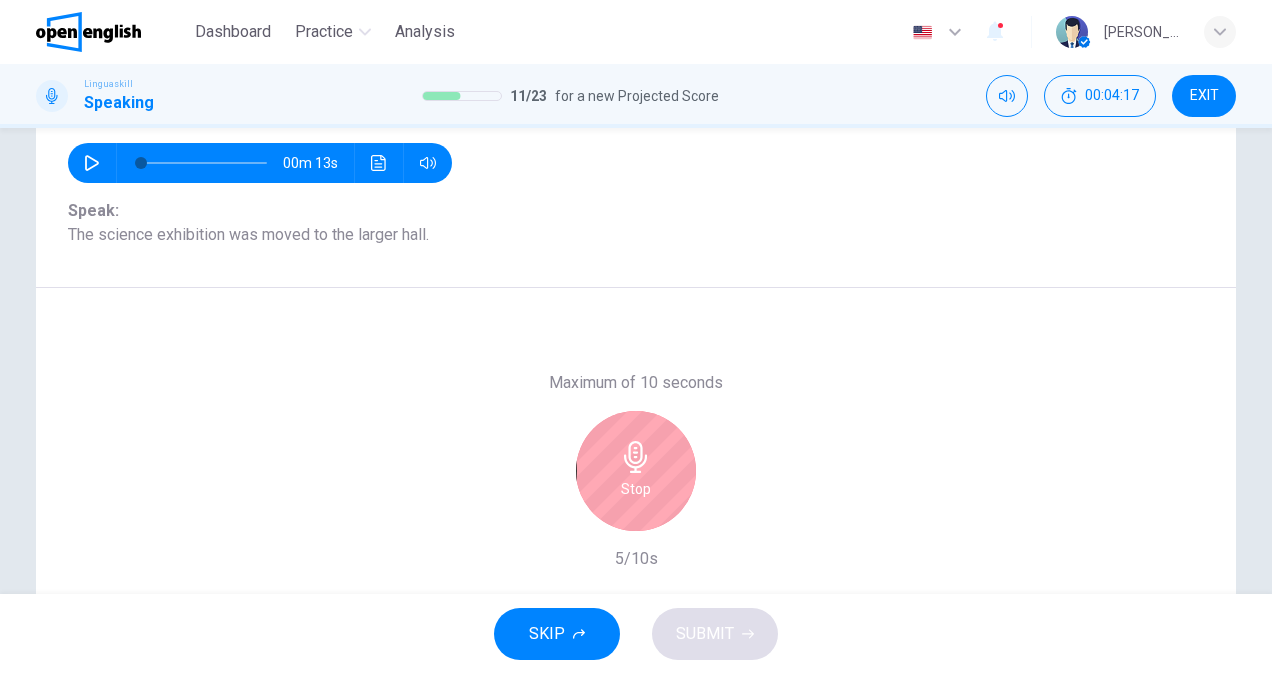 click on "Stop" at bounding box center (636, 489) 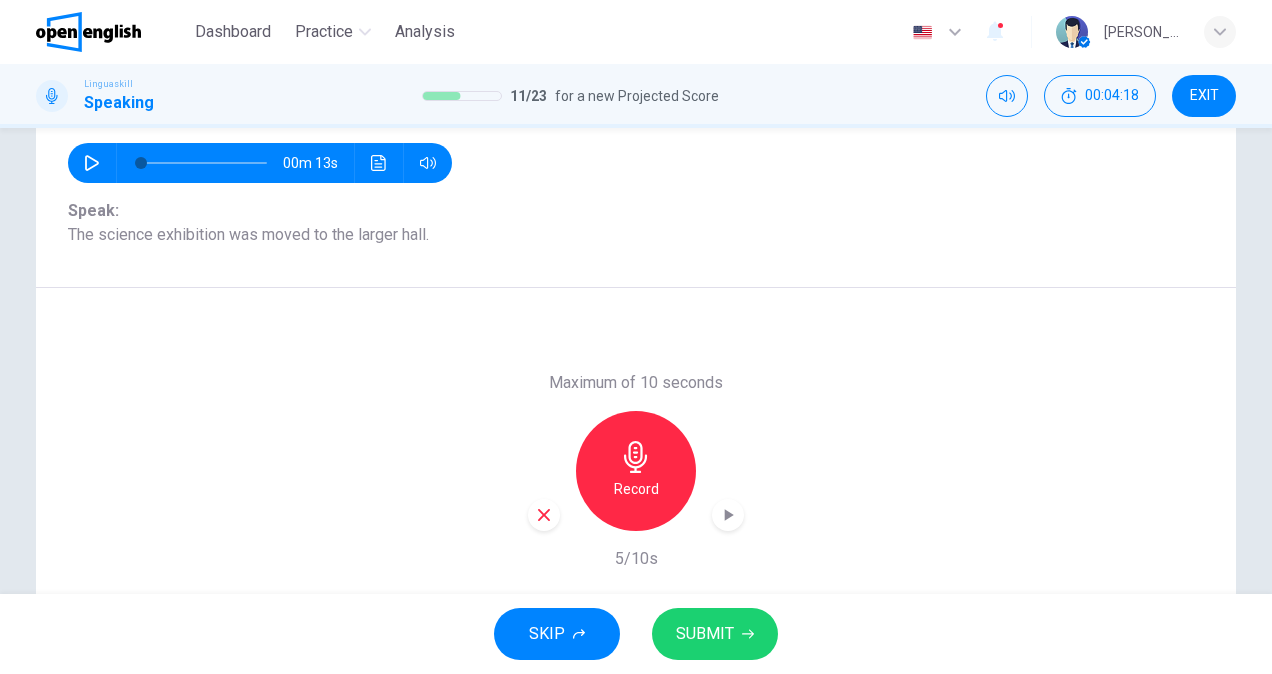 click on "SUBMIT" at bounding box center [705, 634] 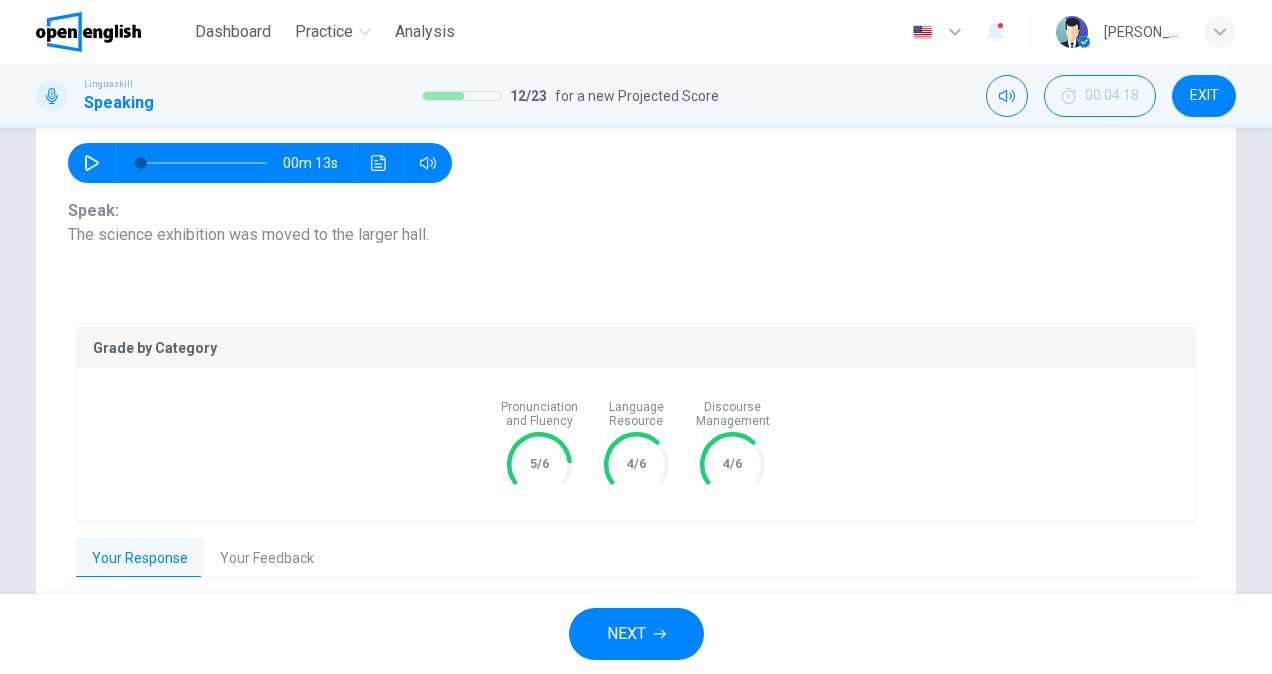 click on "NEXT" at bounding box center [636, 634] 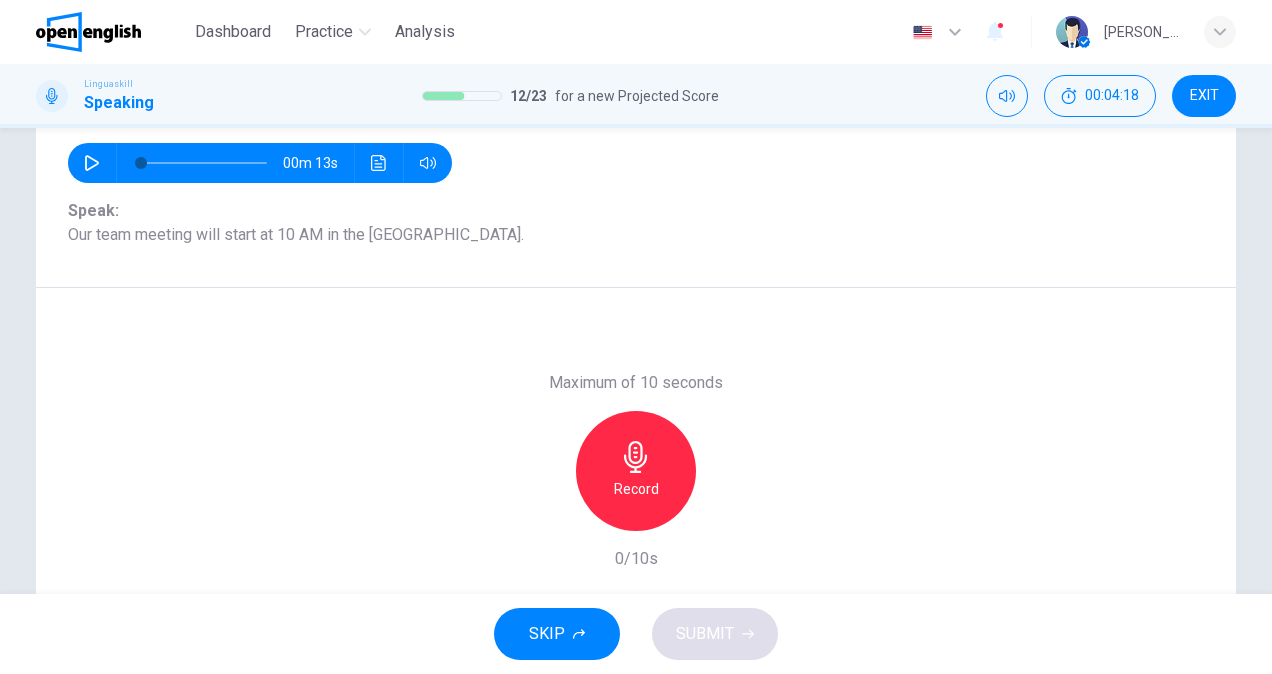 click on "Record" at bounding box center (636, 471) 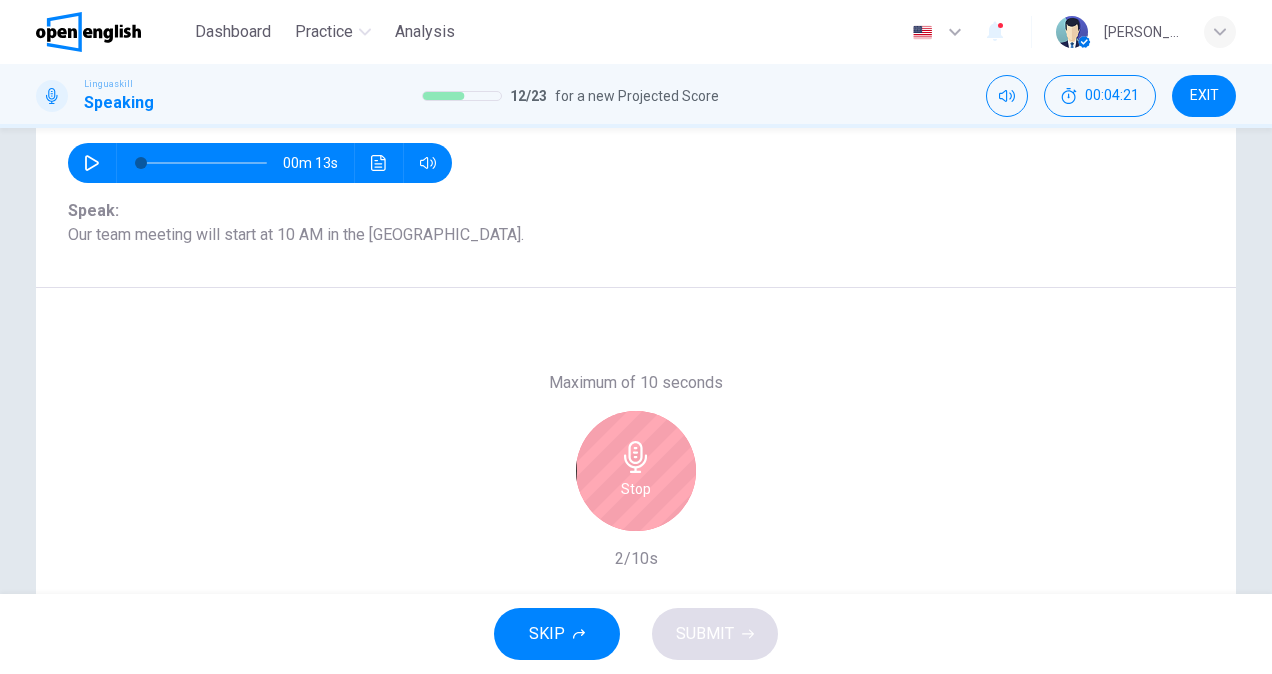 type 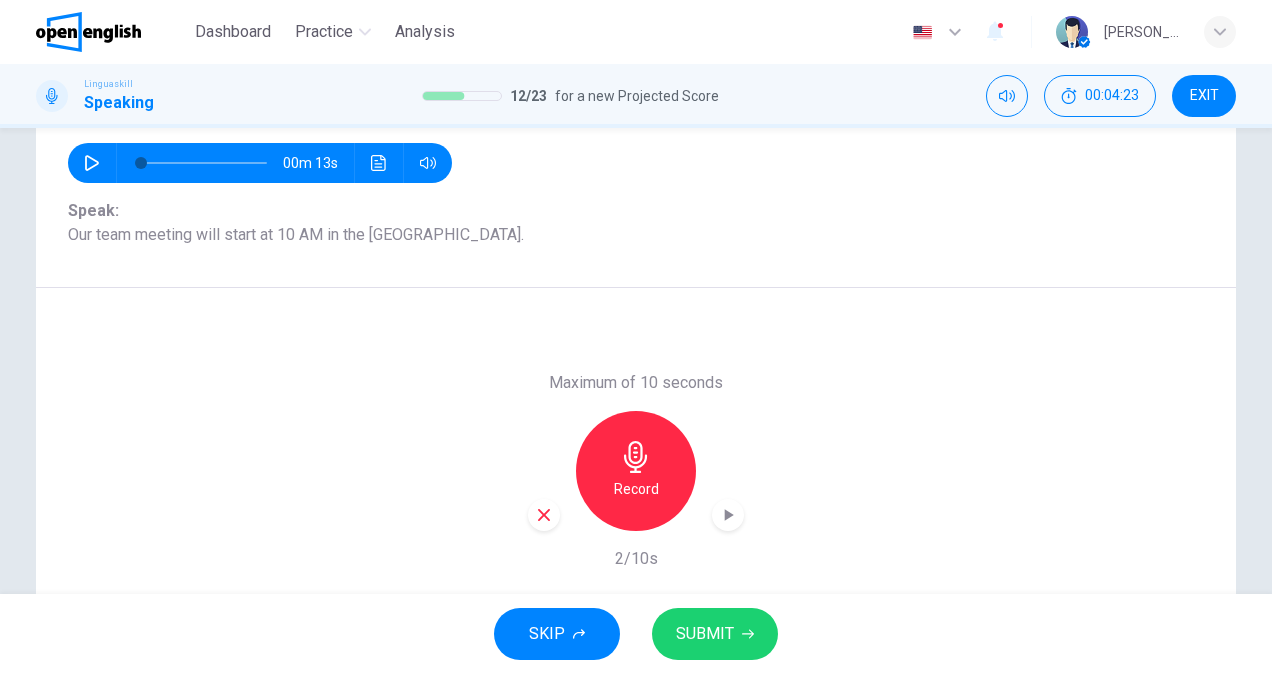 click 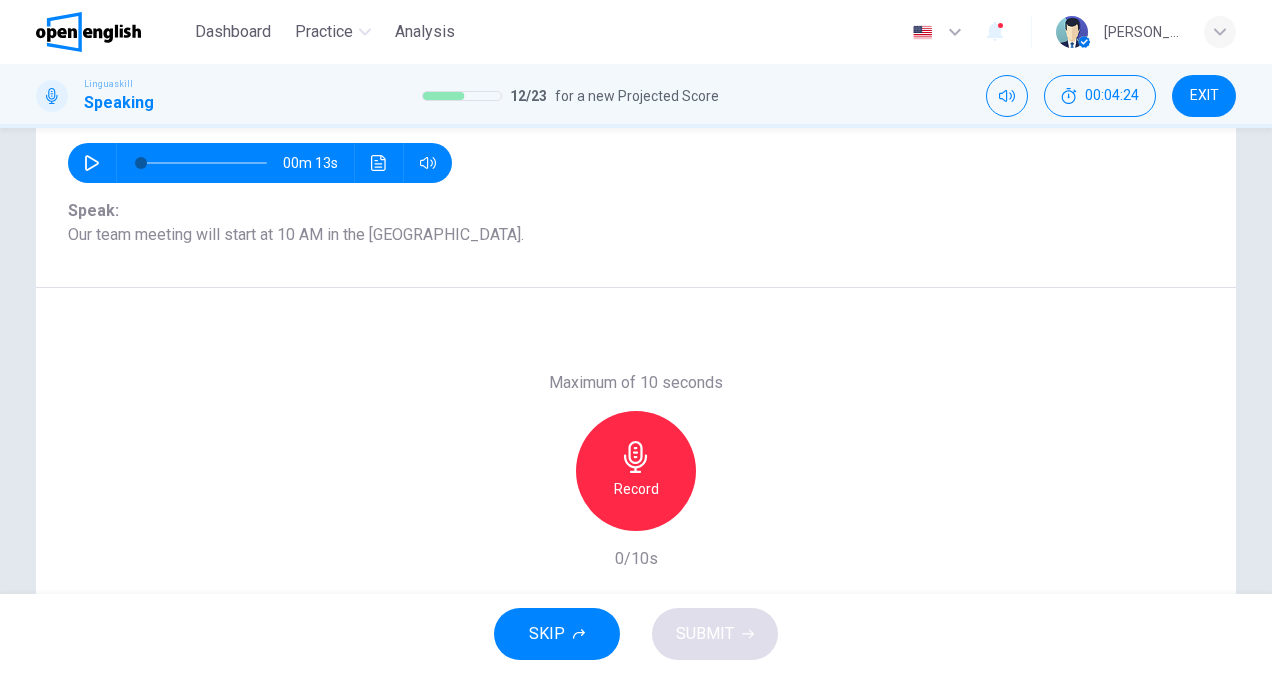 click on "Record" at bounding box center (636, 471) 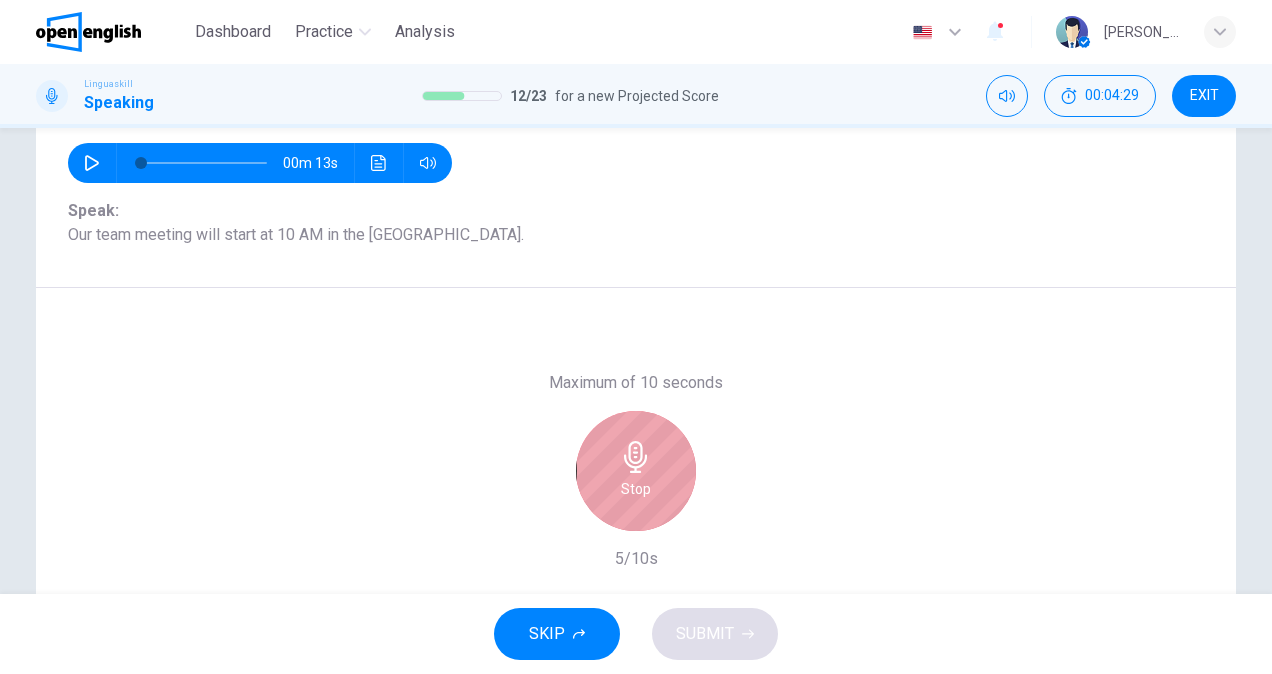 click on "Stop" at bounding box center [636, 471] 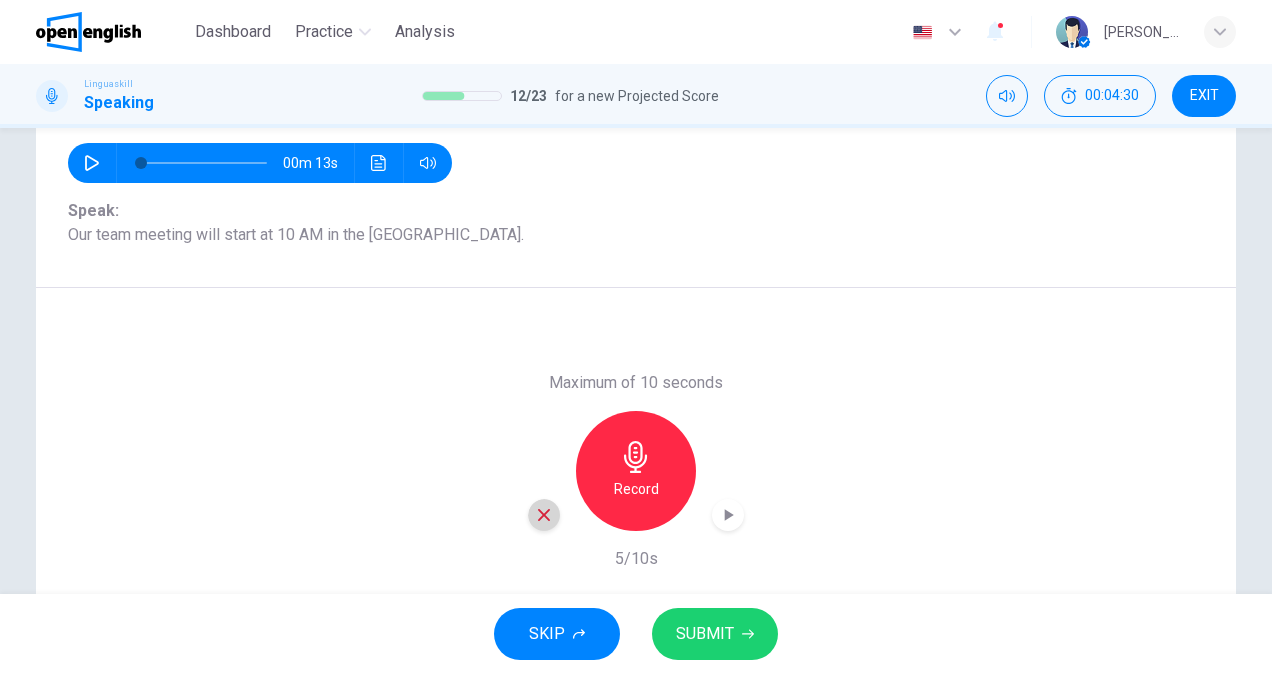 click 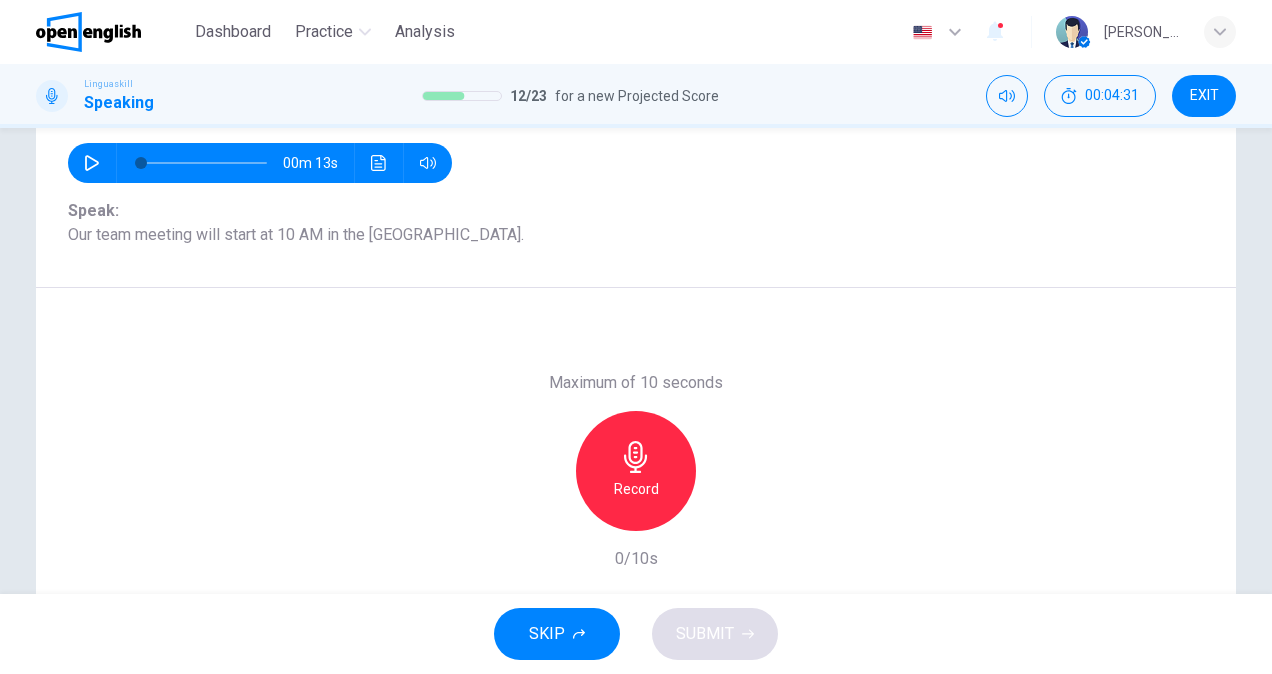 click on "Record" at bounding box center (636, 489) 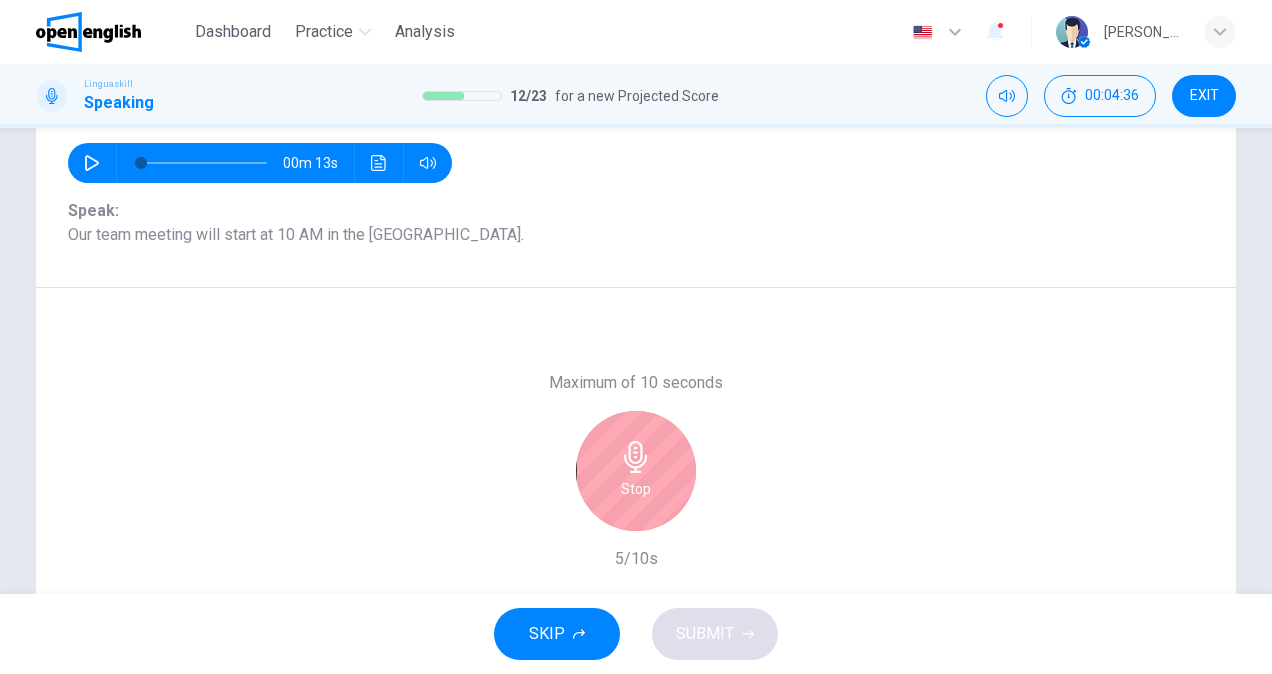 click on "Stop" at bounding box center (636, 471) 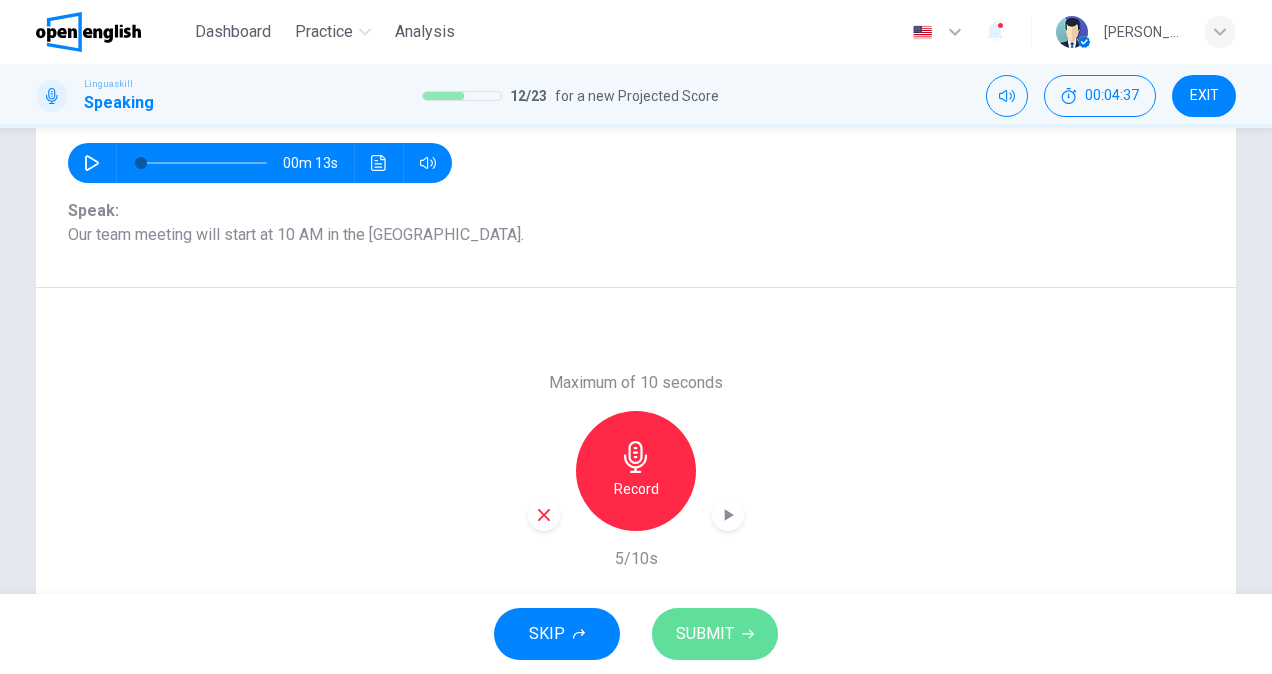 click on "SUBMIT" at bounding box center (705, 634) 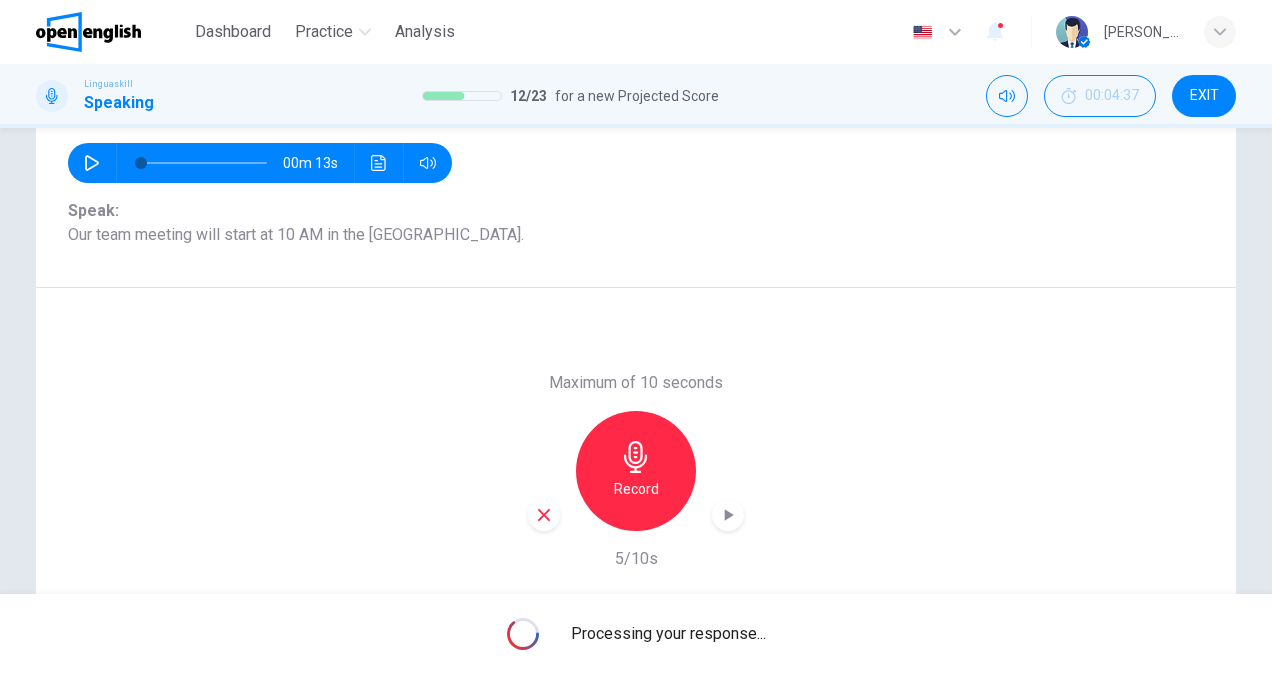 scroll, scrollTop: 309, scrollLeft: 0, axis: vertical 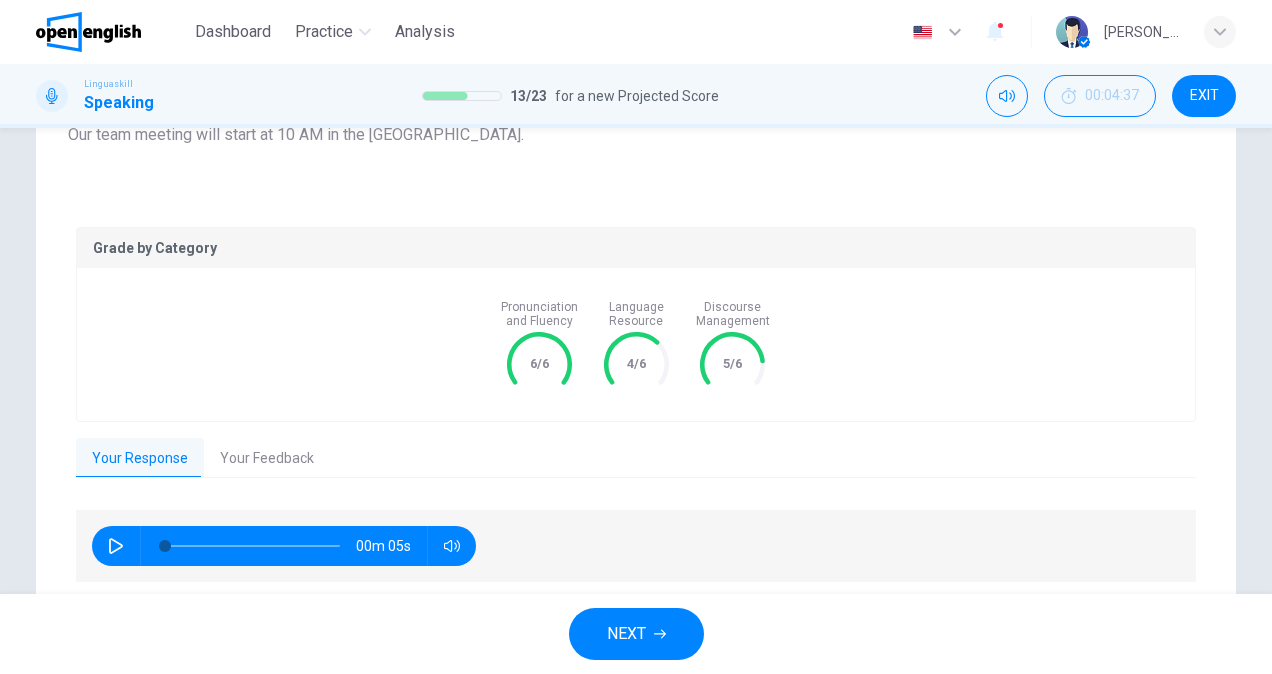 click on "NEXT" at bounding box center (636, 634) 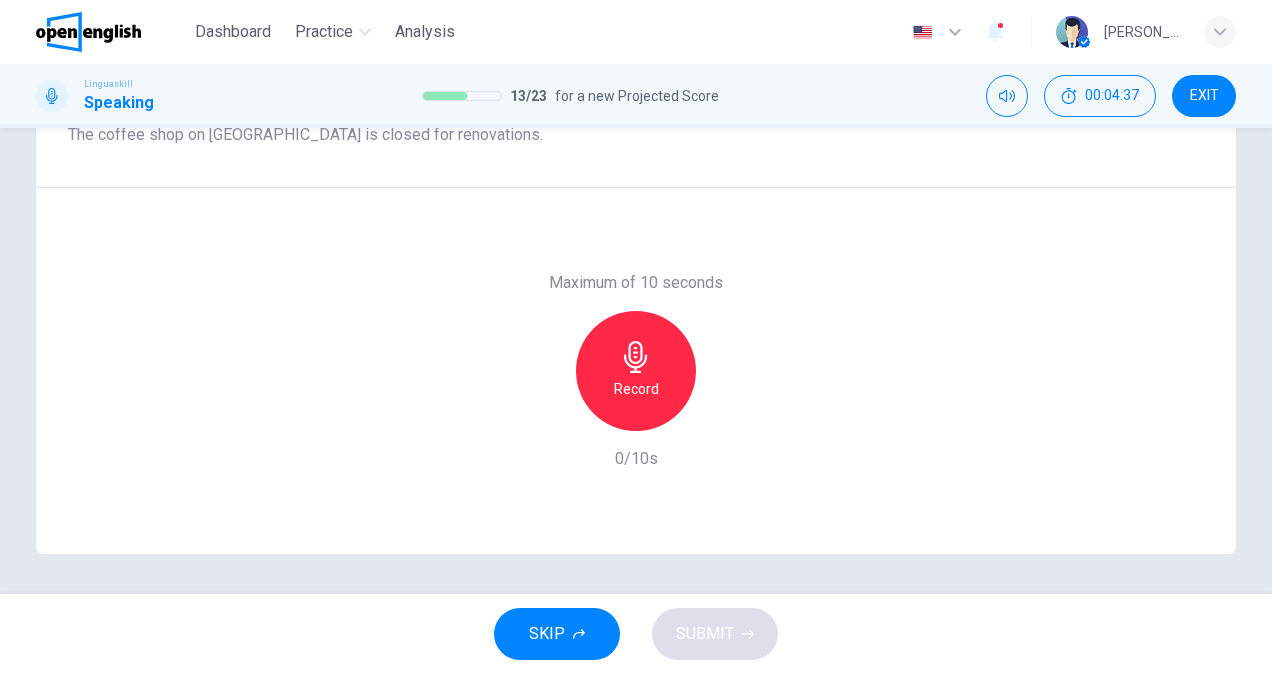 click on "Record" at bounding box center (636, 371) 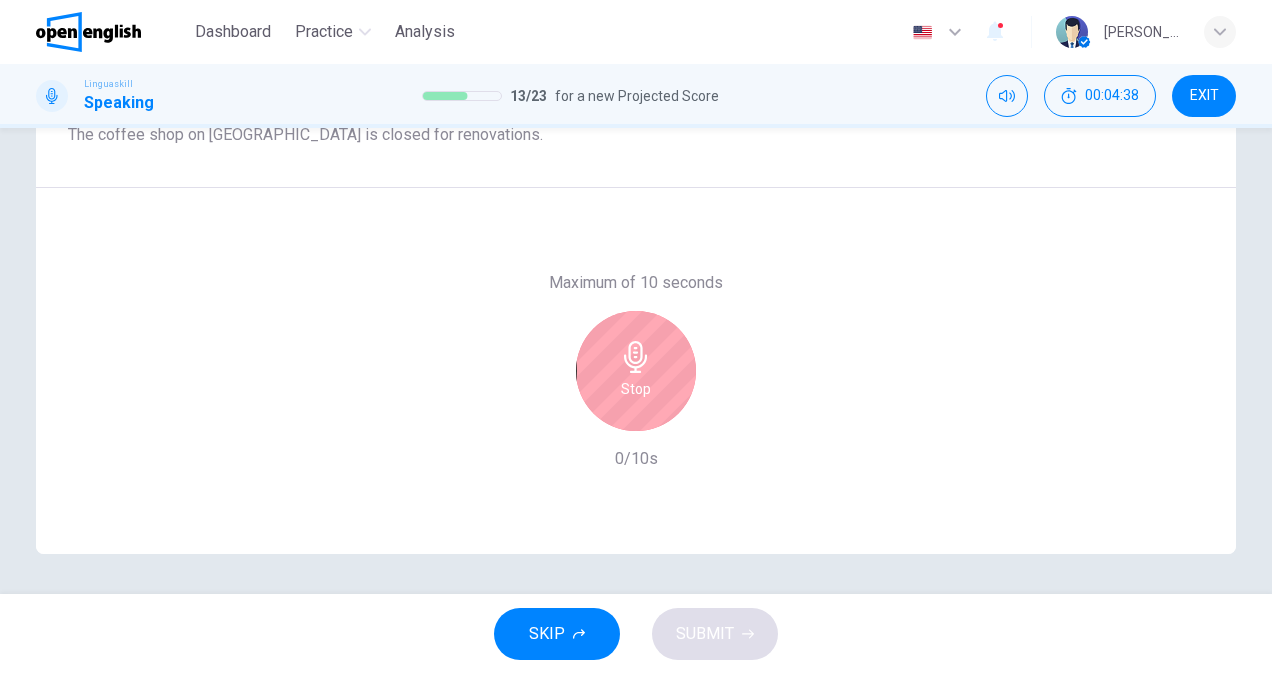 scroll, scrollTop: 209, scrollLeft: 0, axis: vertical 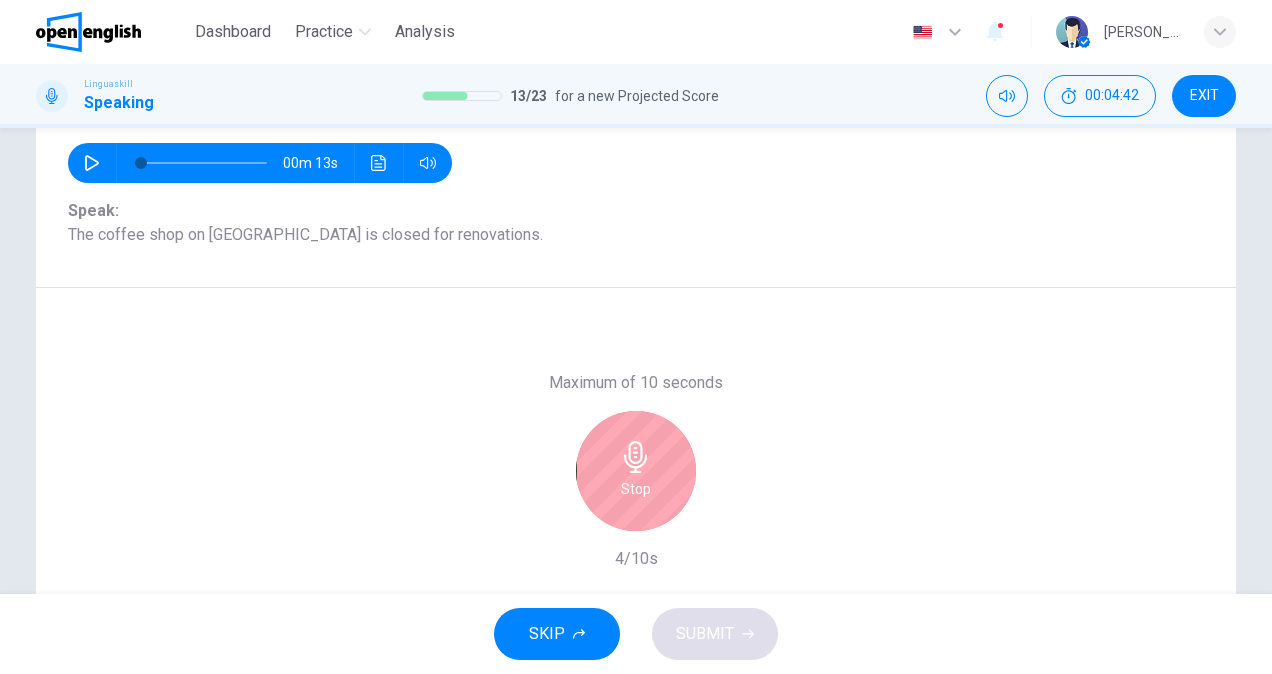 click on "Stop" at bounding box center [636, 471] 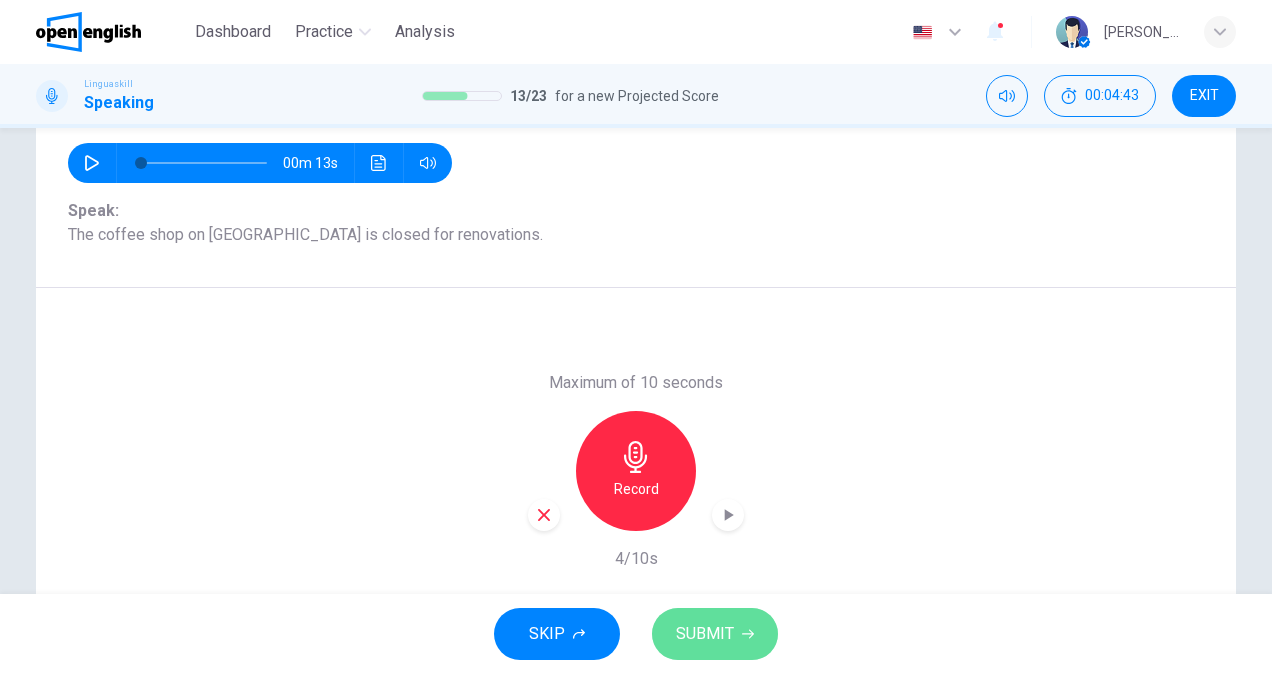 click on "SUBMIT" at bounding box center [705, 634] 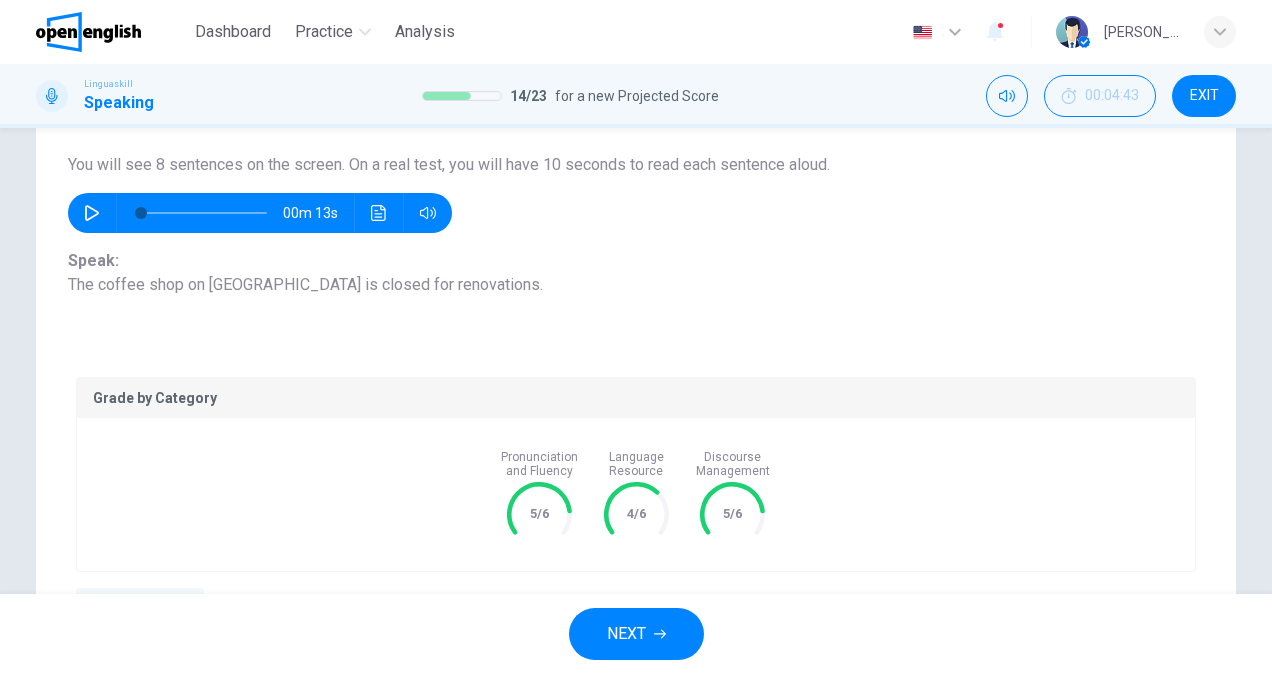 scroll, scrollTop: 300, scrollLeft: 0, axis: vertical 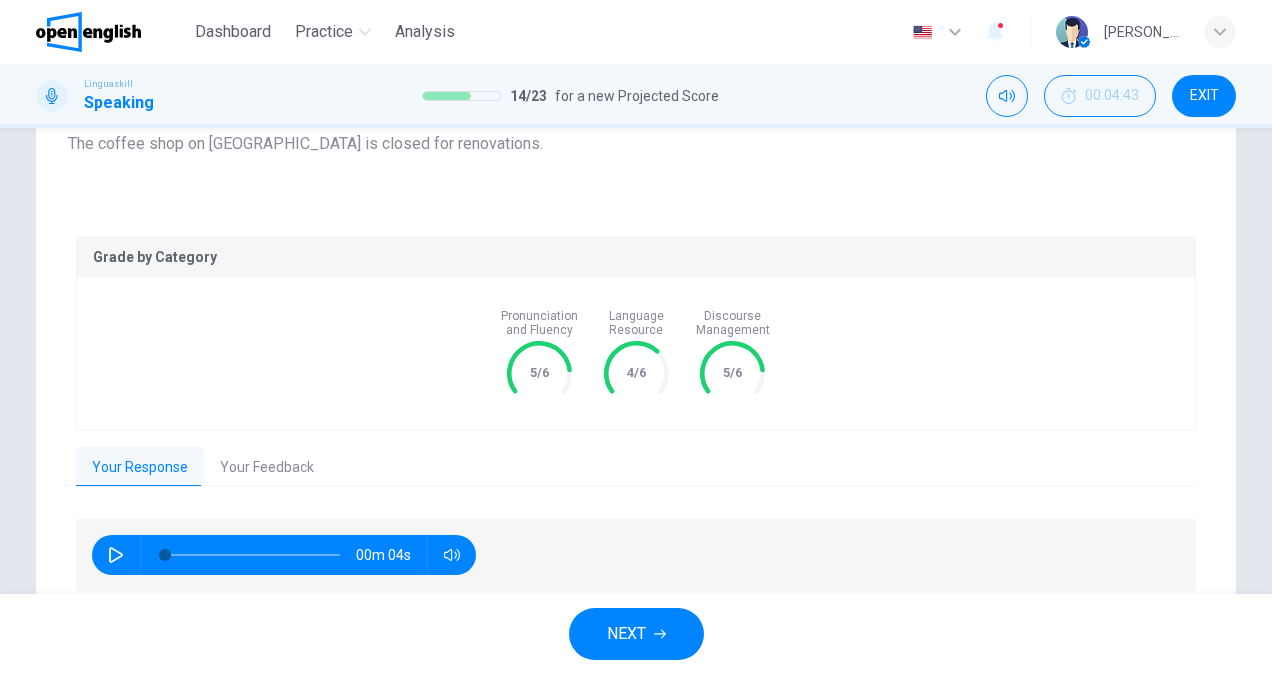 click on "NEXT" at bounding box center [636, 634] 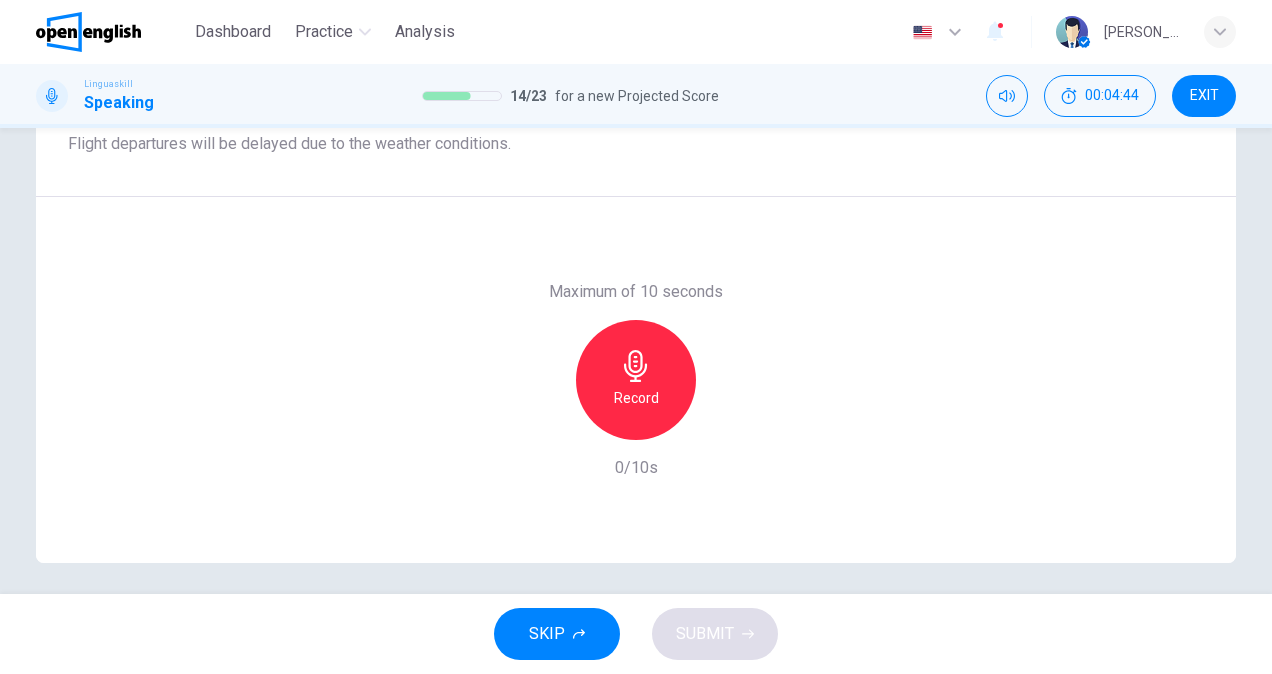 click on "Record" at bounding box center (636, 398) 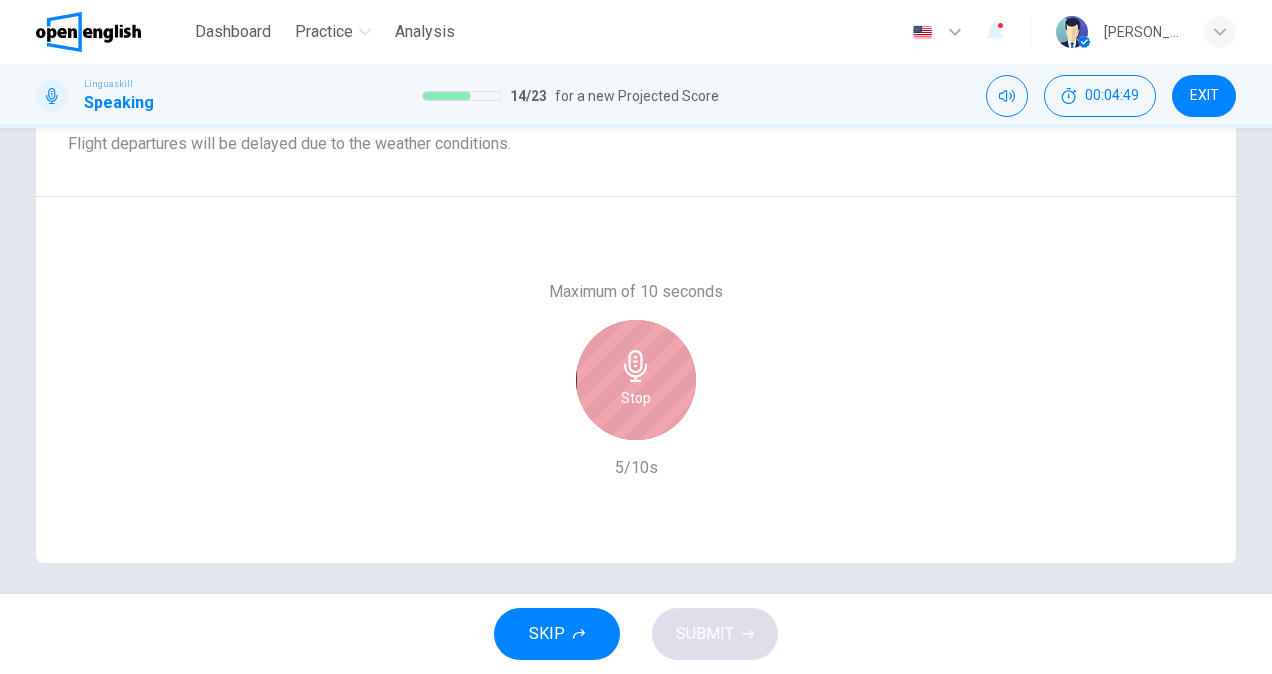 click on "Stop" at bounding box center (636, 380) 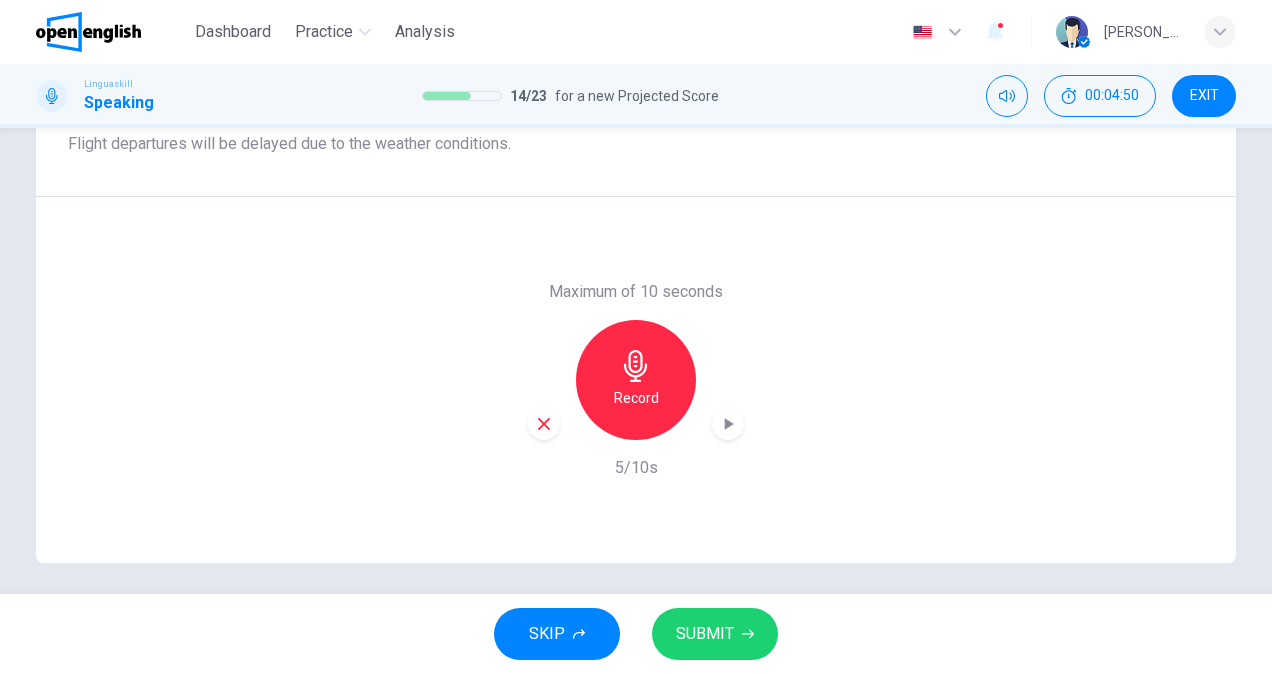 click on "SKIP SUBMIT" at bounding box center (636, 634) 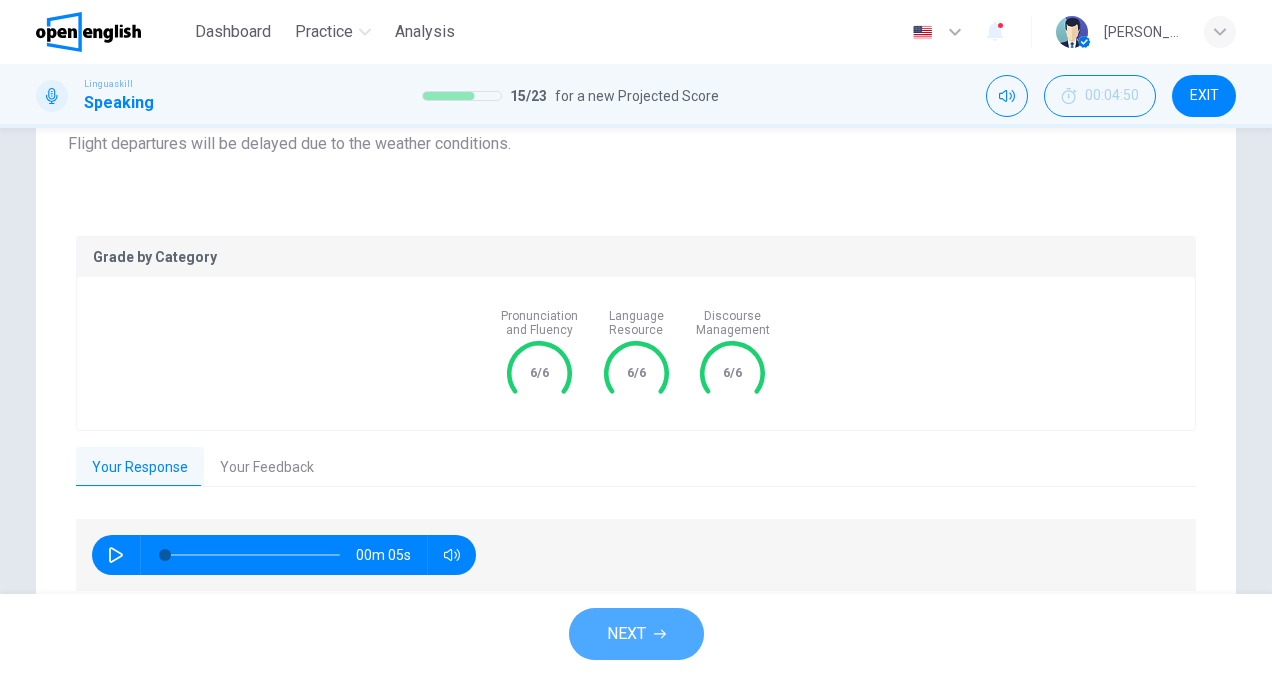 click on "NEXT" at bounding box center (636, 634) 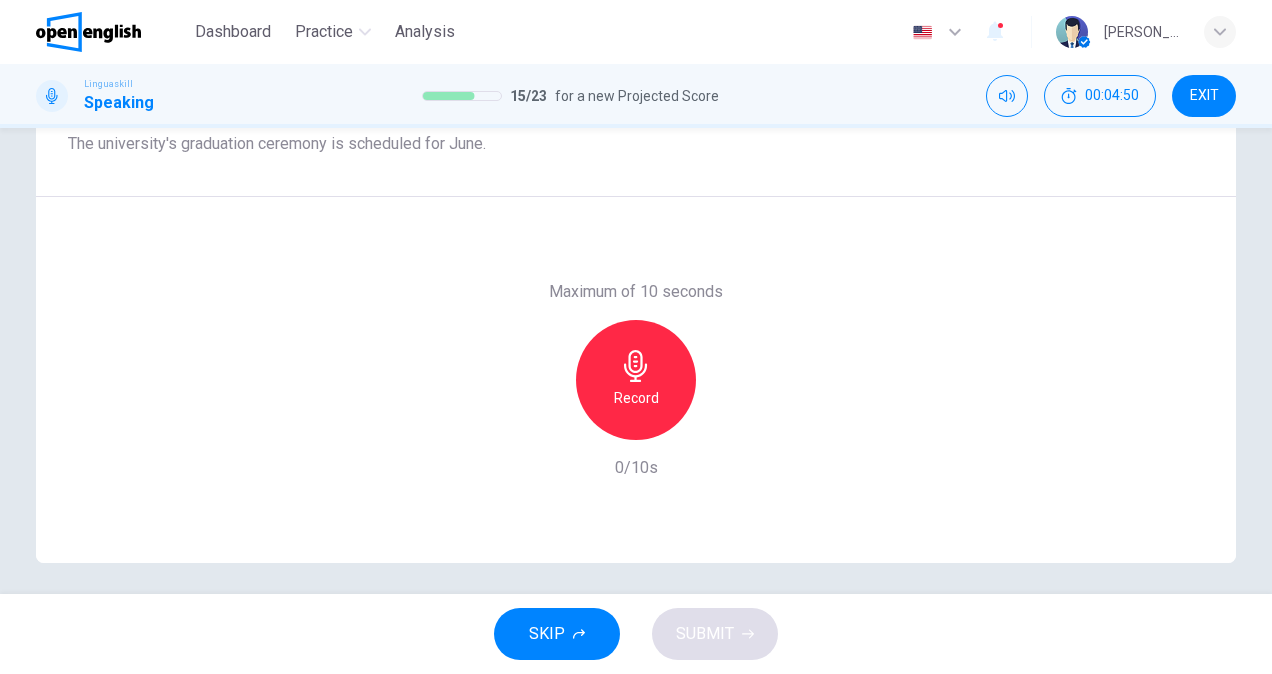 click 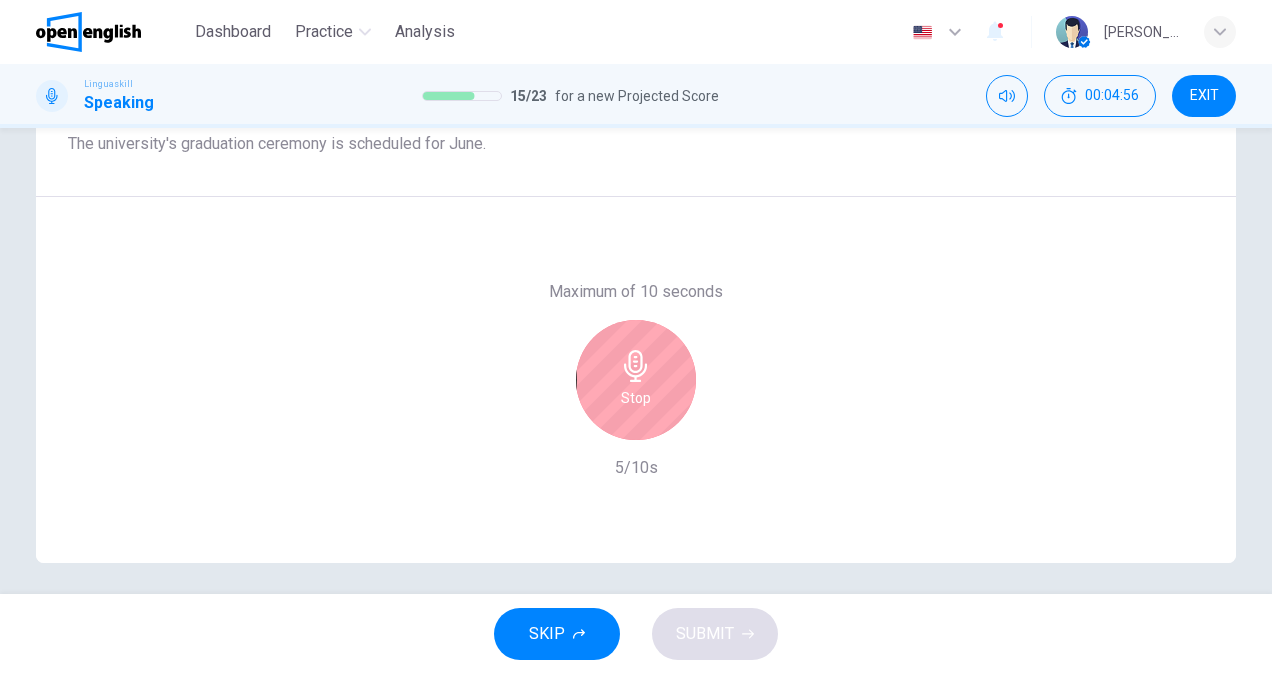 click on "Stop" at bounding box center (636, 380) 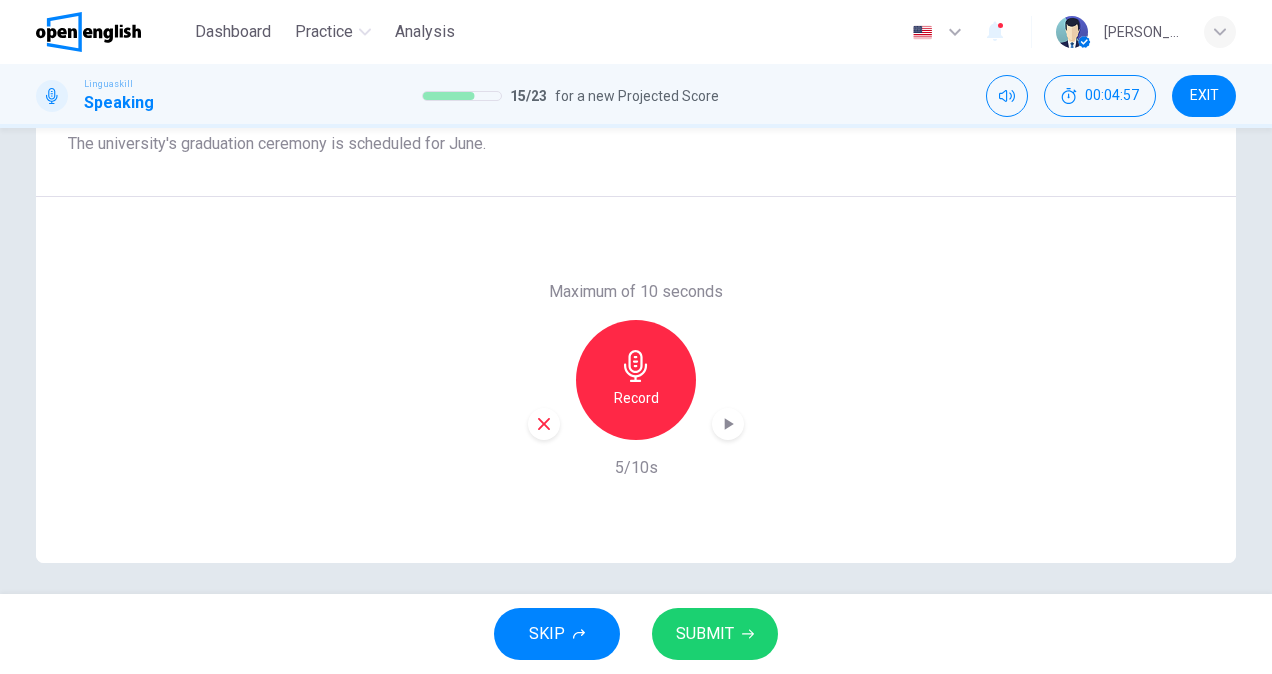 click on "SUBMIT" at bounding box center (705, 634) 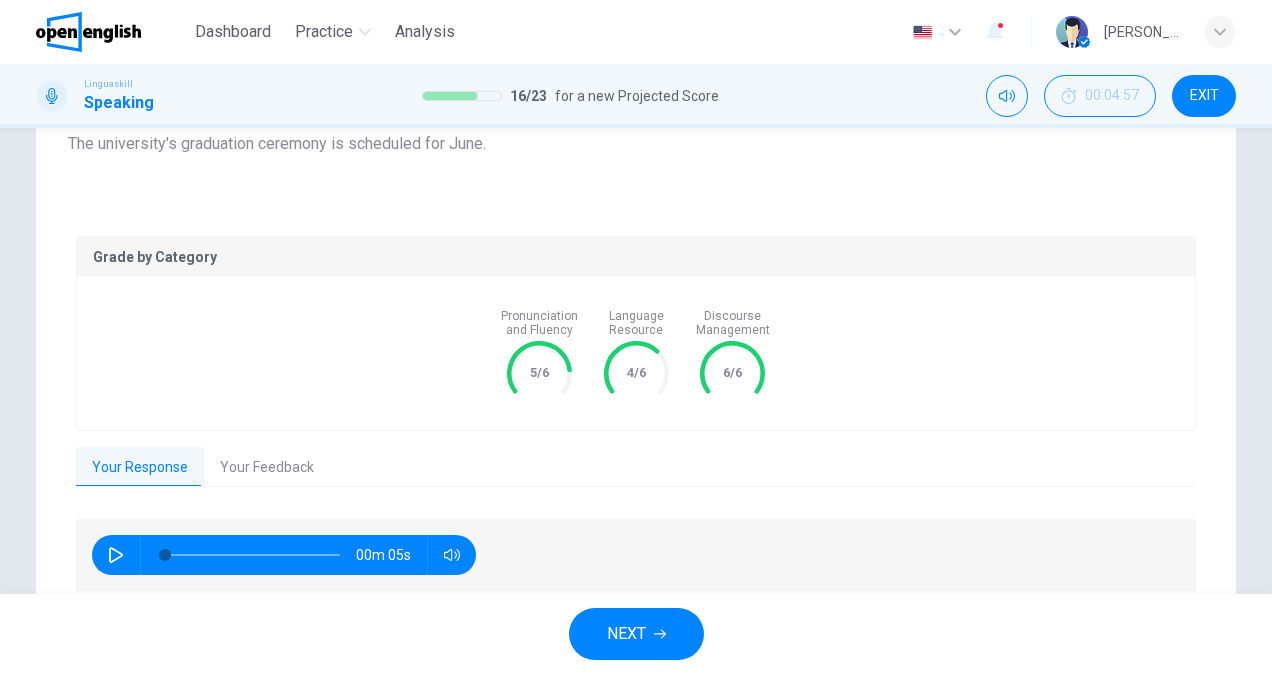 click on "NEXT" at bounding box center (636, 634) 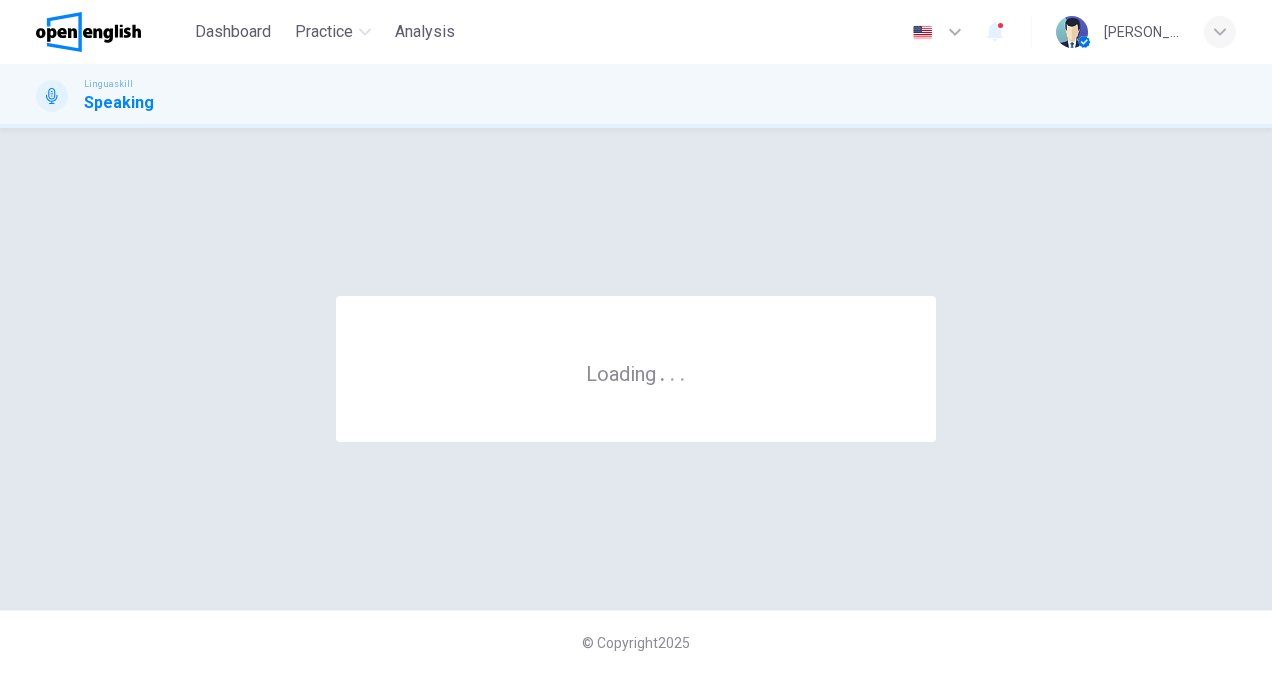 scroll, scrollTop: 0, scrollLeft: 0, axis: both 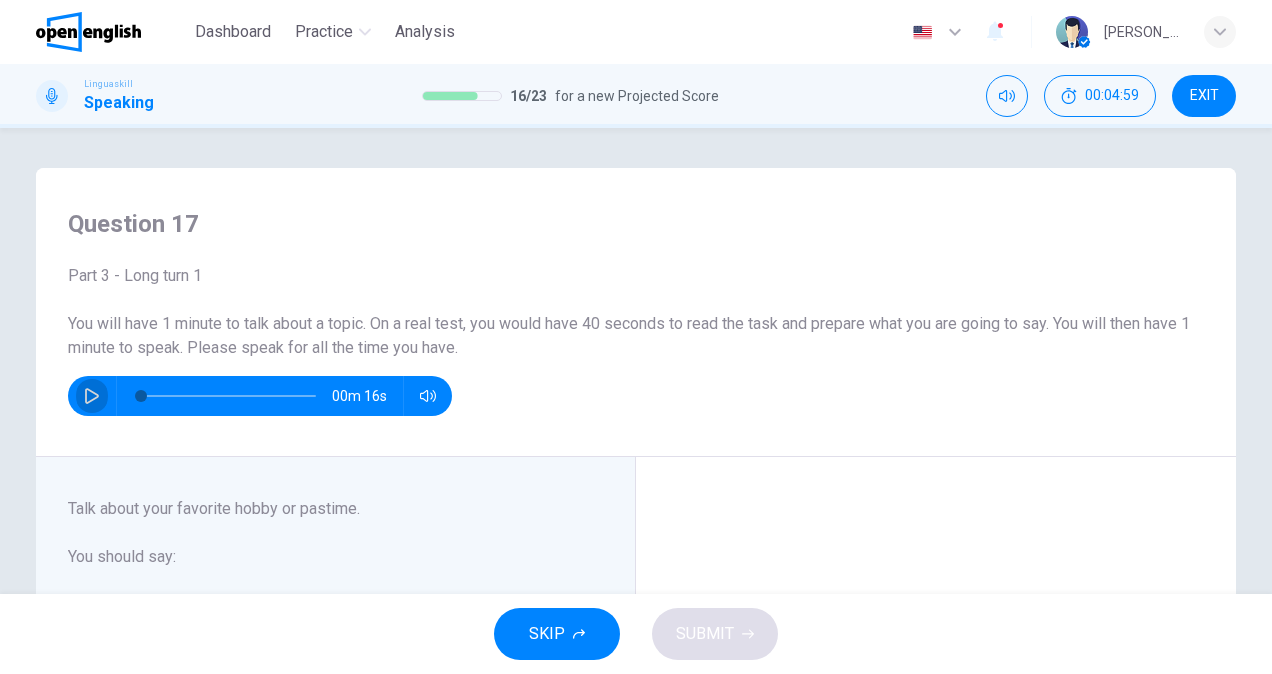 click at bounding box center (92, 396) 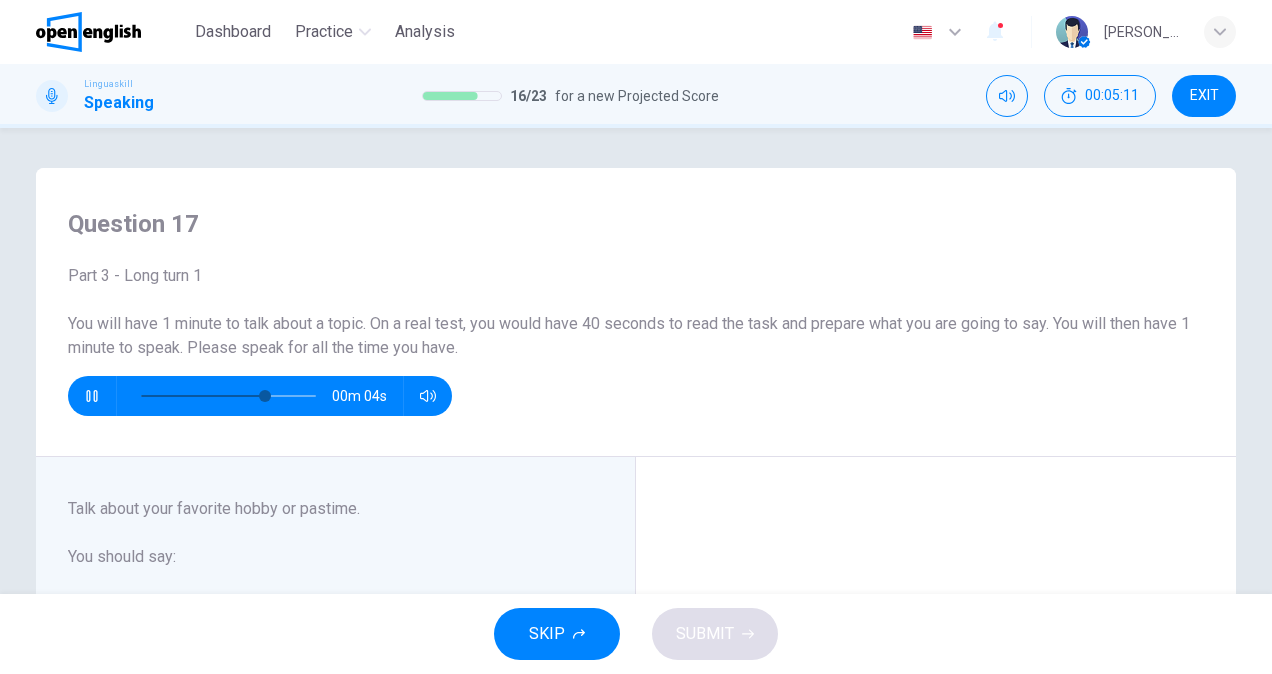 scroll, scrollTop: 200, scrollLeft: 0, axis: vertical 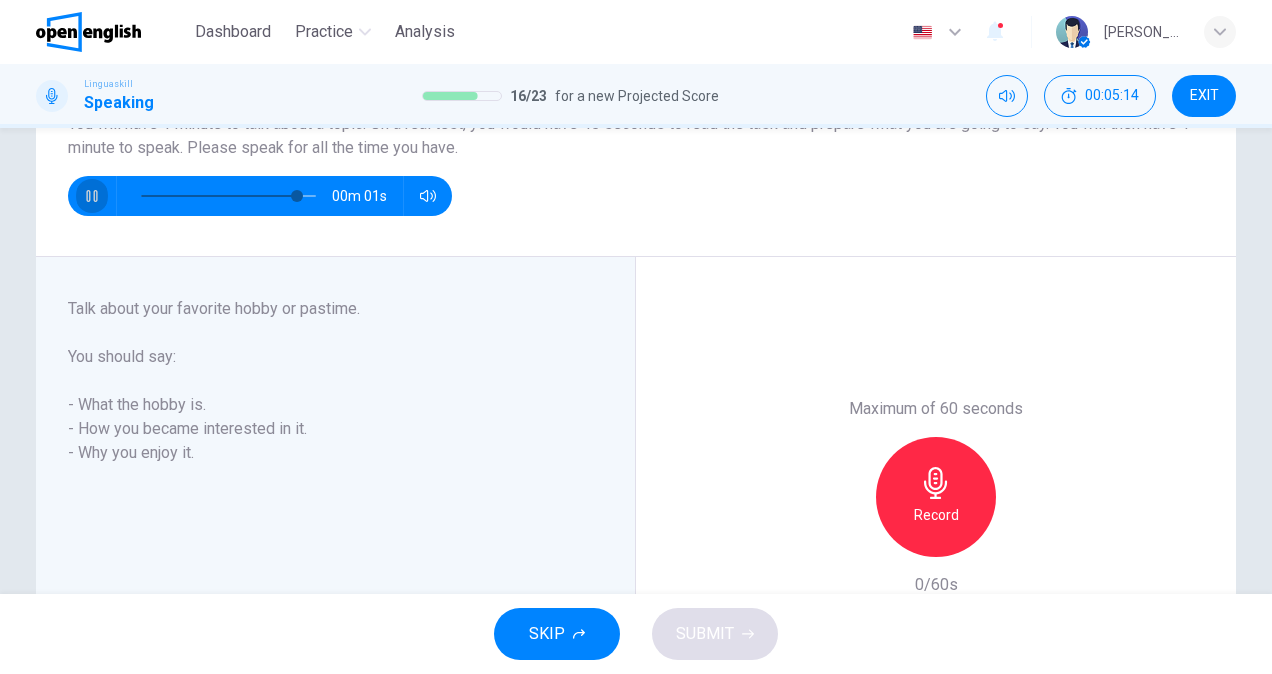 click 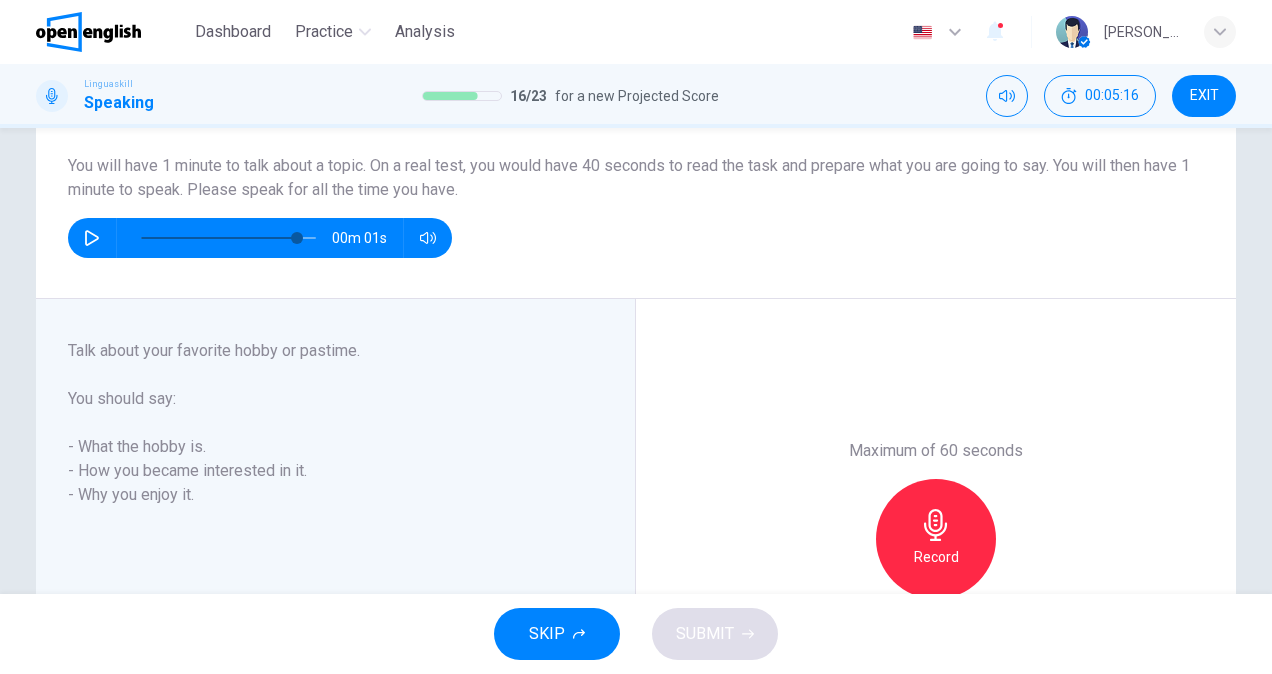 scroll, scrollTop: 200, scrollLeft: 0, axis: vertical 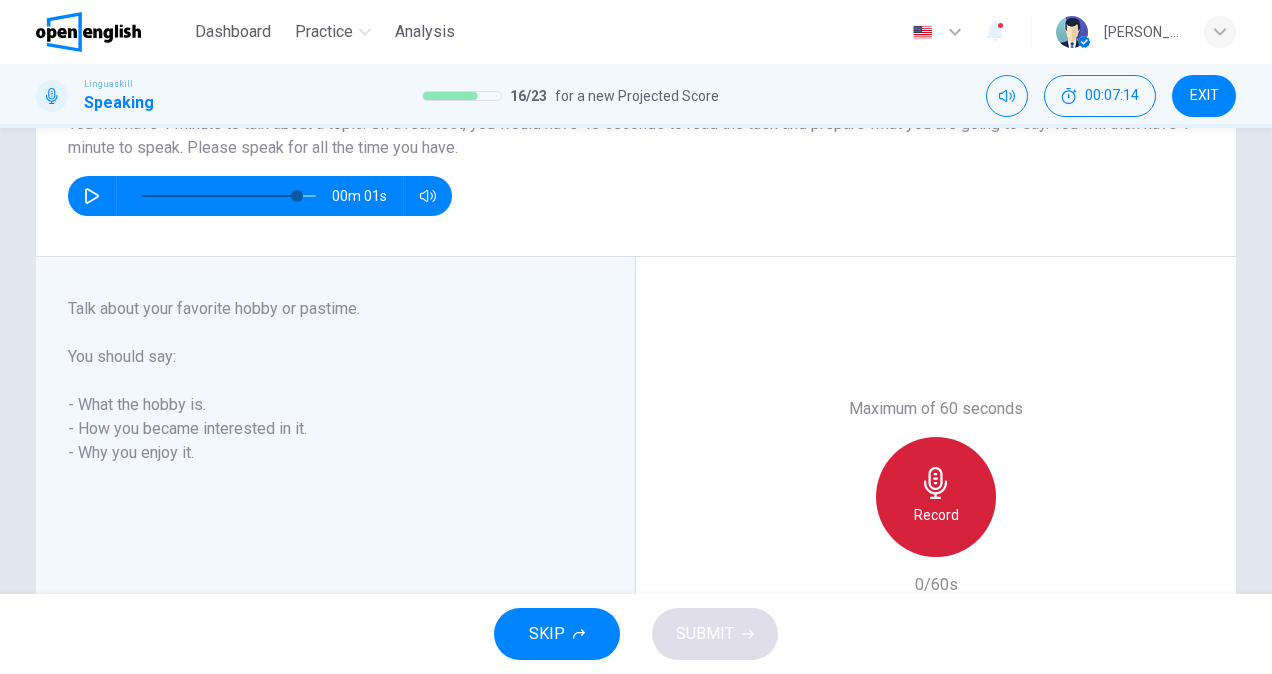 click on "Record" at bounding box center [936, 515] 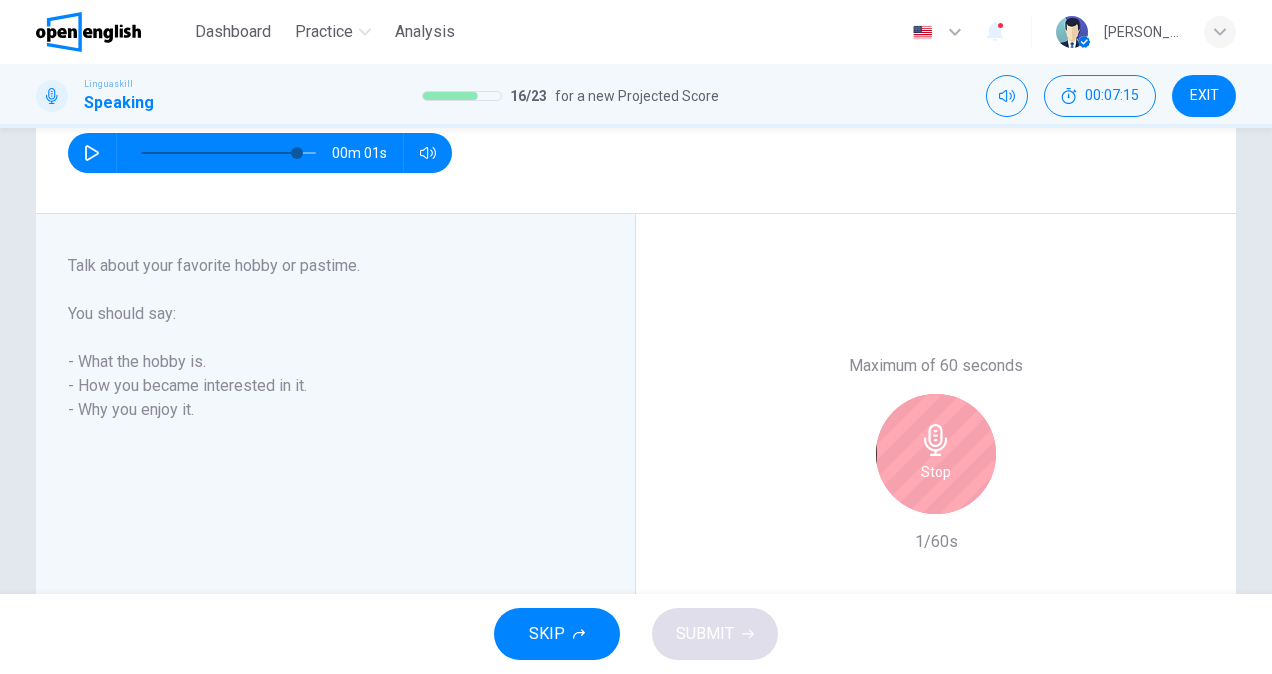 scroll, scrollTop: 300, scrollLeft: 0, axis: vertical 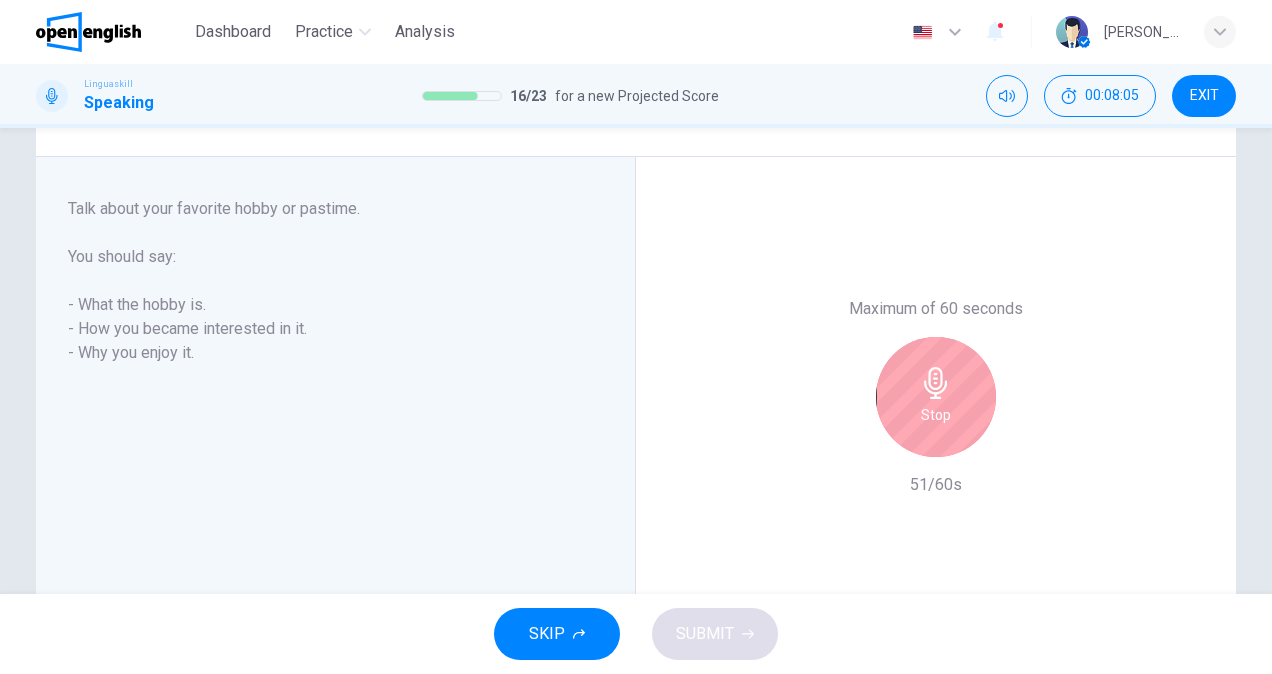 click on "Stop" at bounding box center (936, 397) 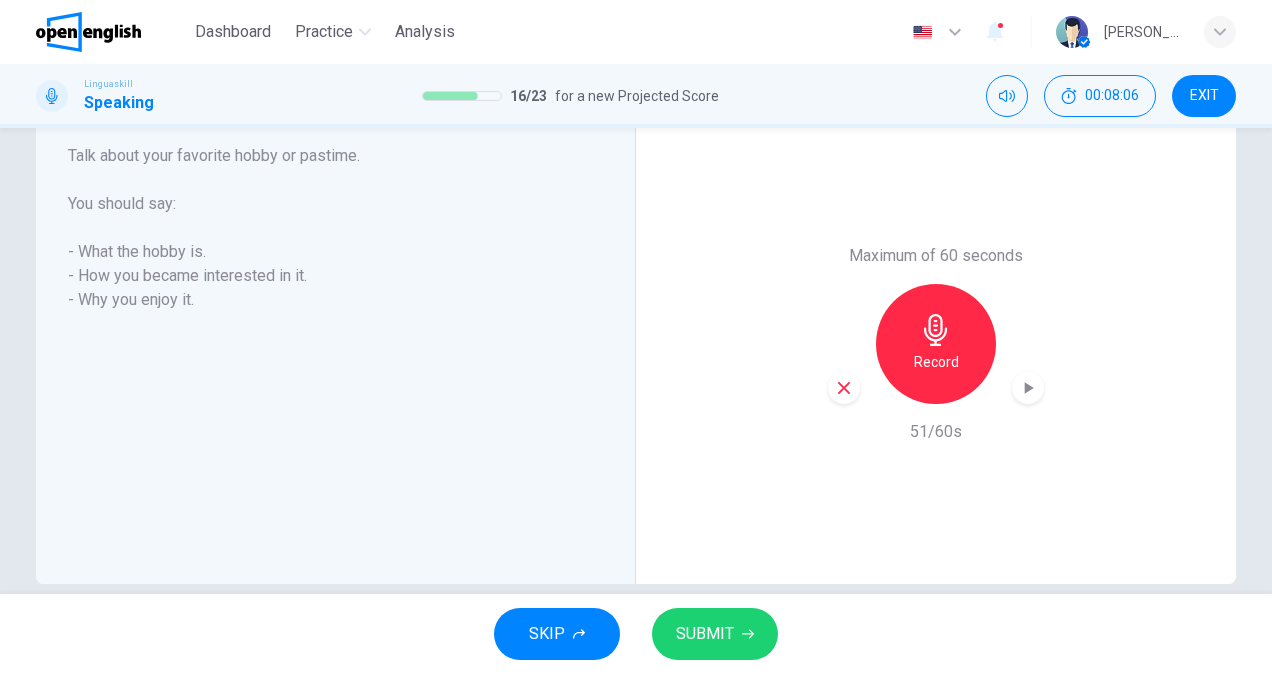 scroll, scrollTop: 382, scrollLeft: 0, axis: vertical 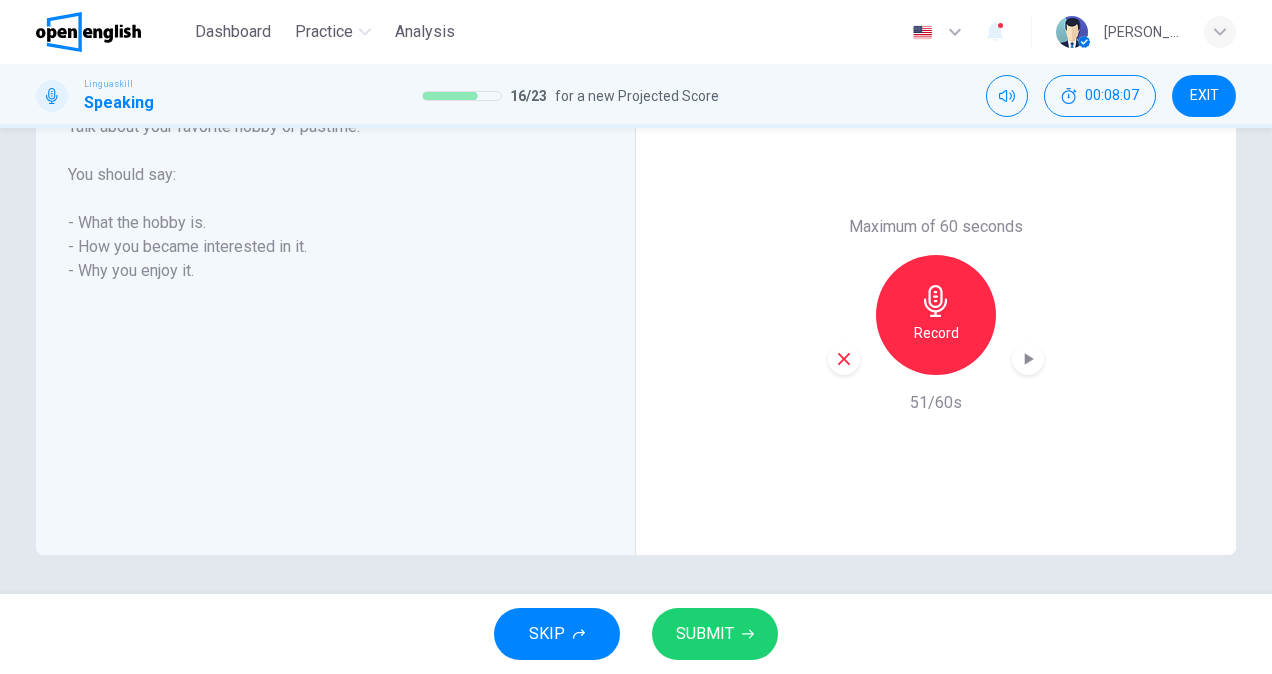 click on "SUBMIT" at bounding box center (715, 634) 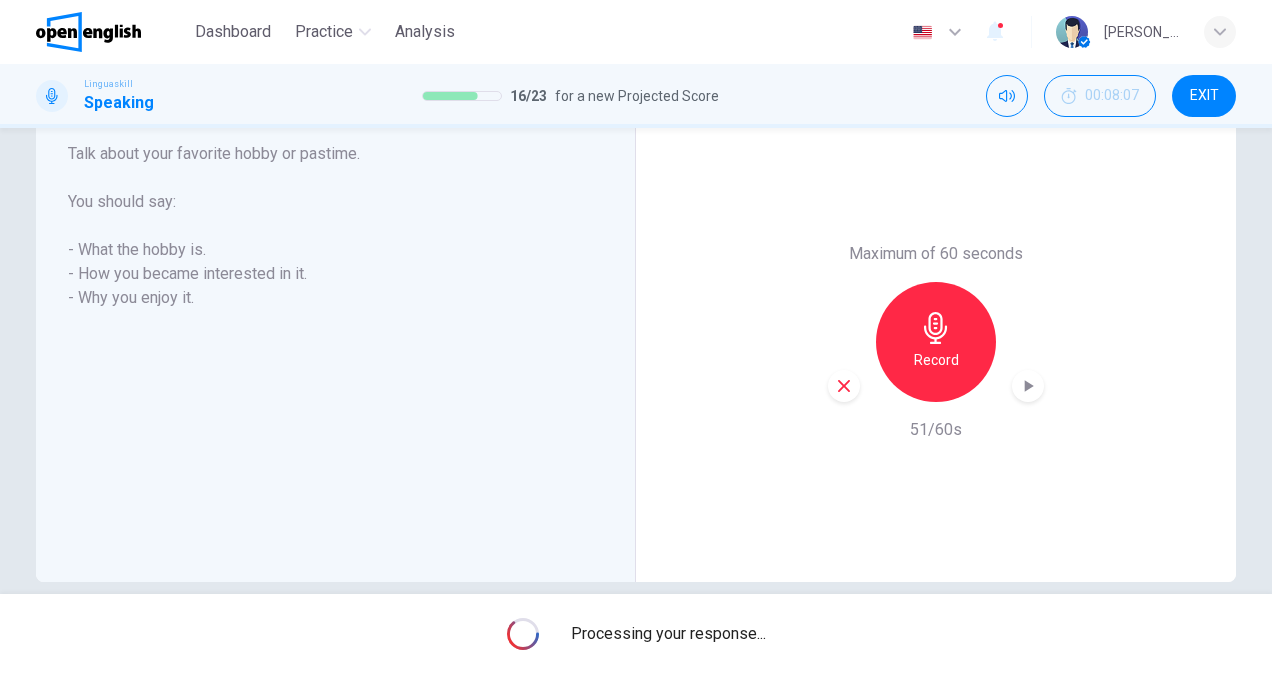 scroll, scrollTop: 382, scrollLeft: 0, axis: vertical 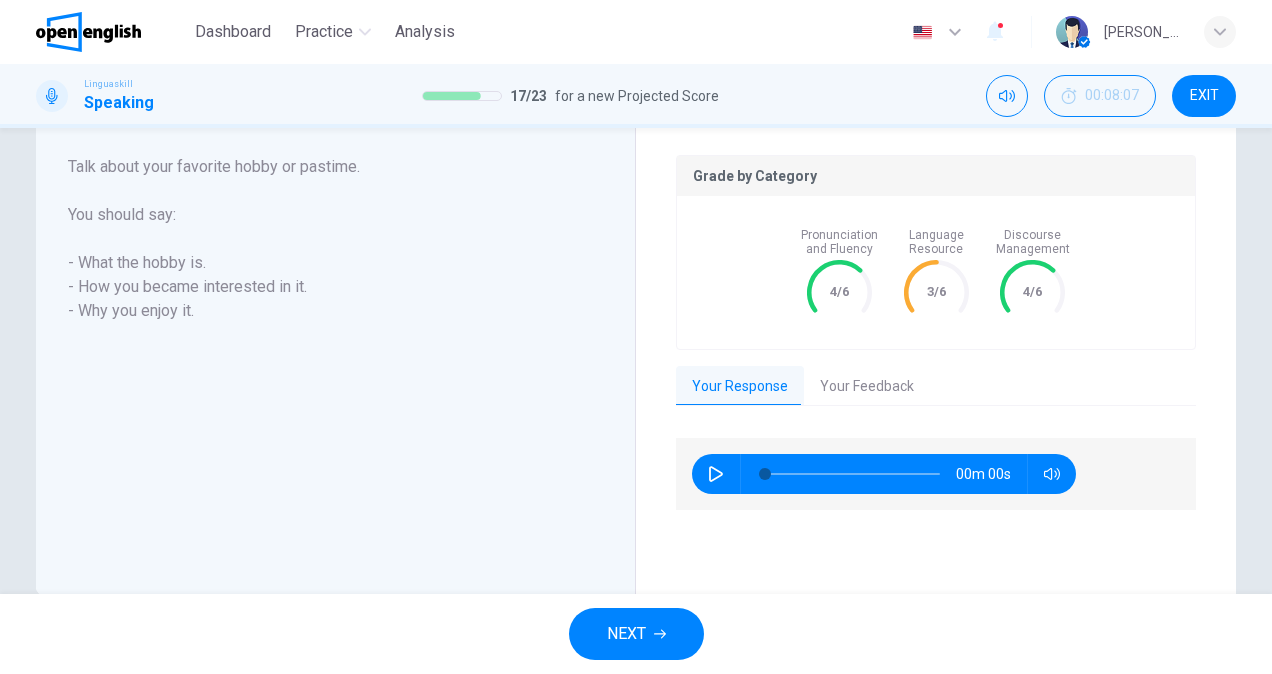 type on "*" 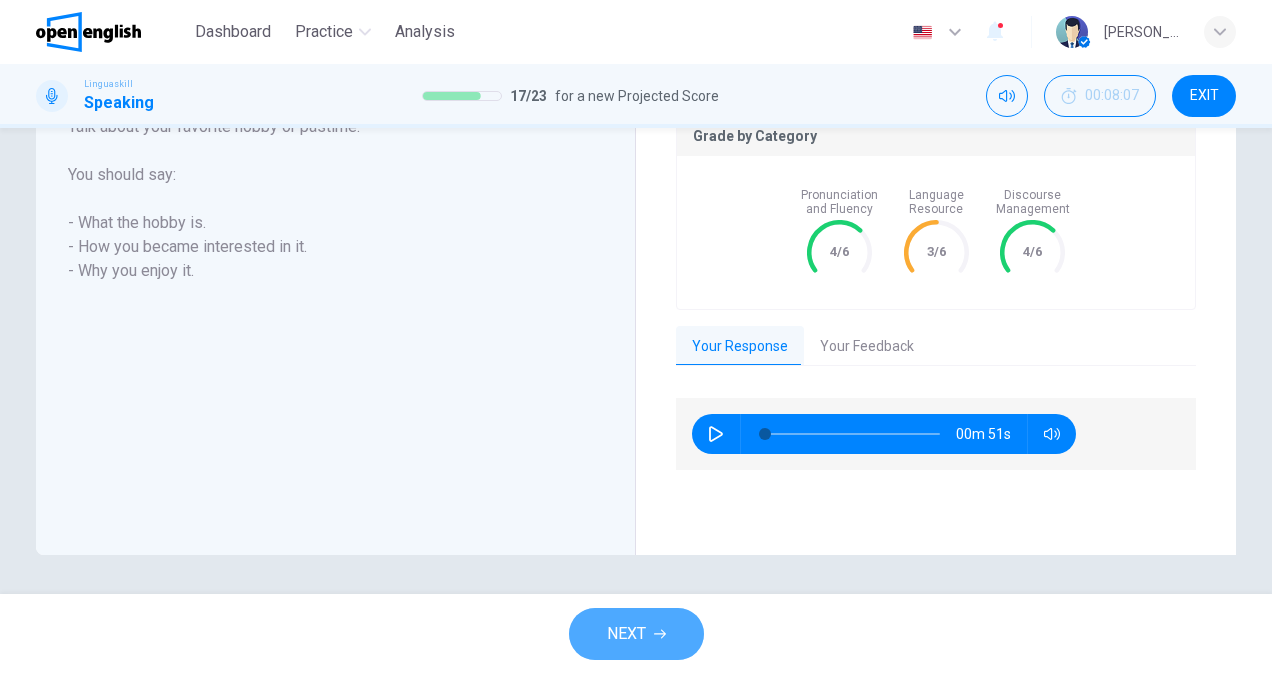 click on "NEXT" at bounding box center [636, 634] 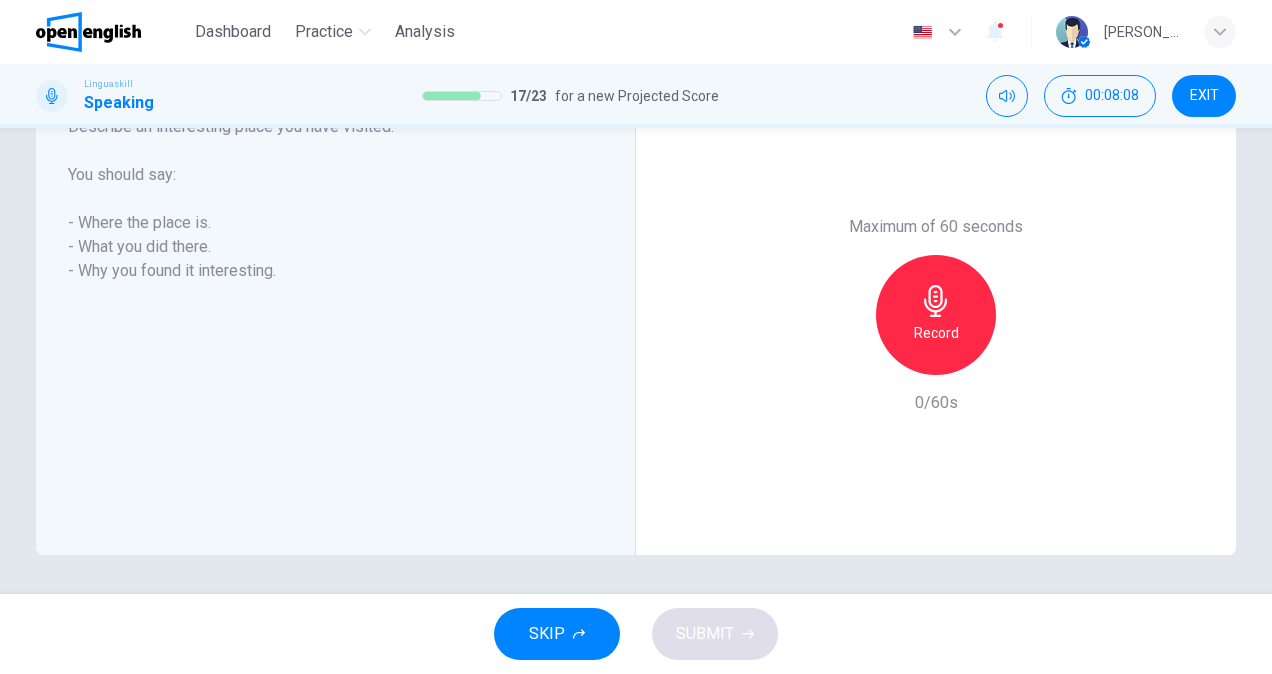 scroll, scrollTop: 282, scrollLeft: 0, axis: vertical 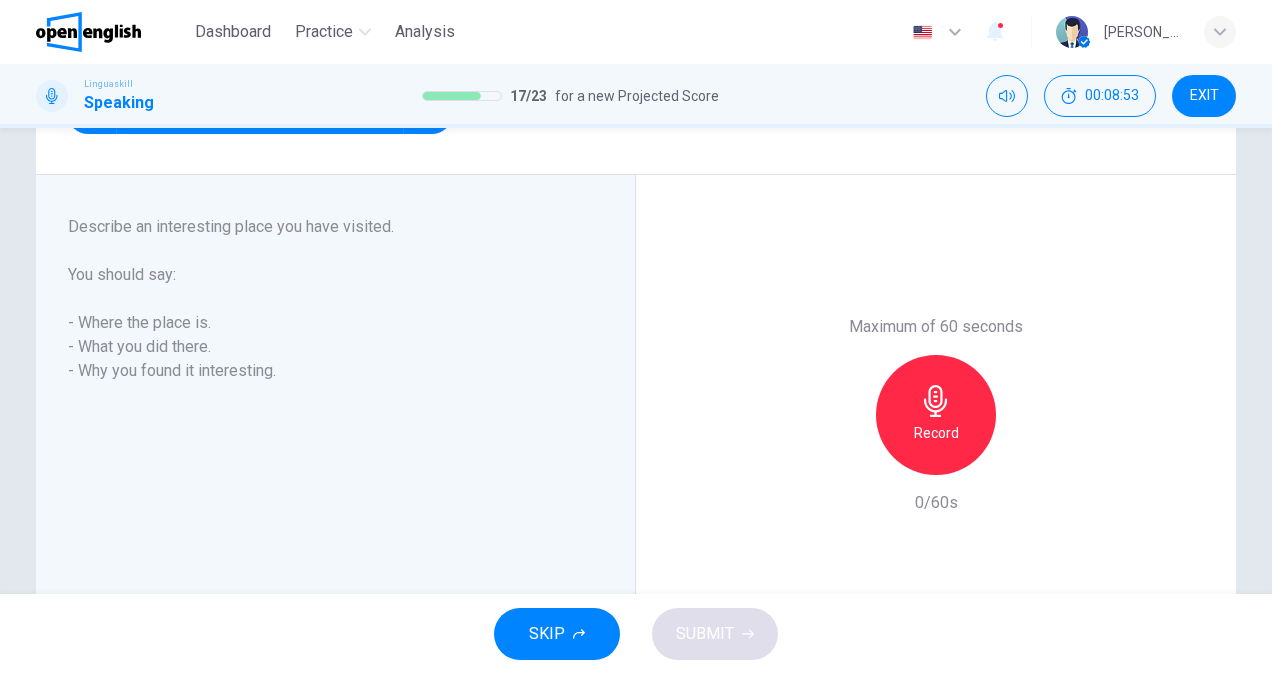 drag, startPoint x: 939, startPoint y: 430, endPoint x: 978, endPoint y: 458, distance: 48.010414 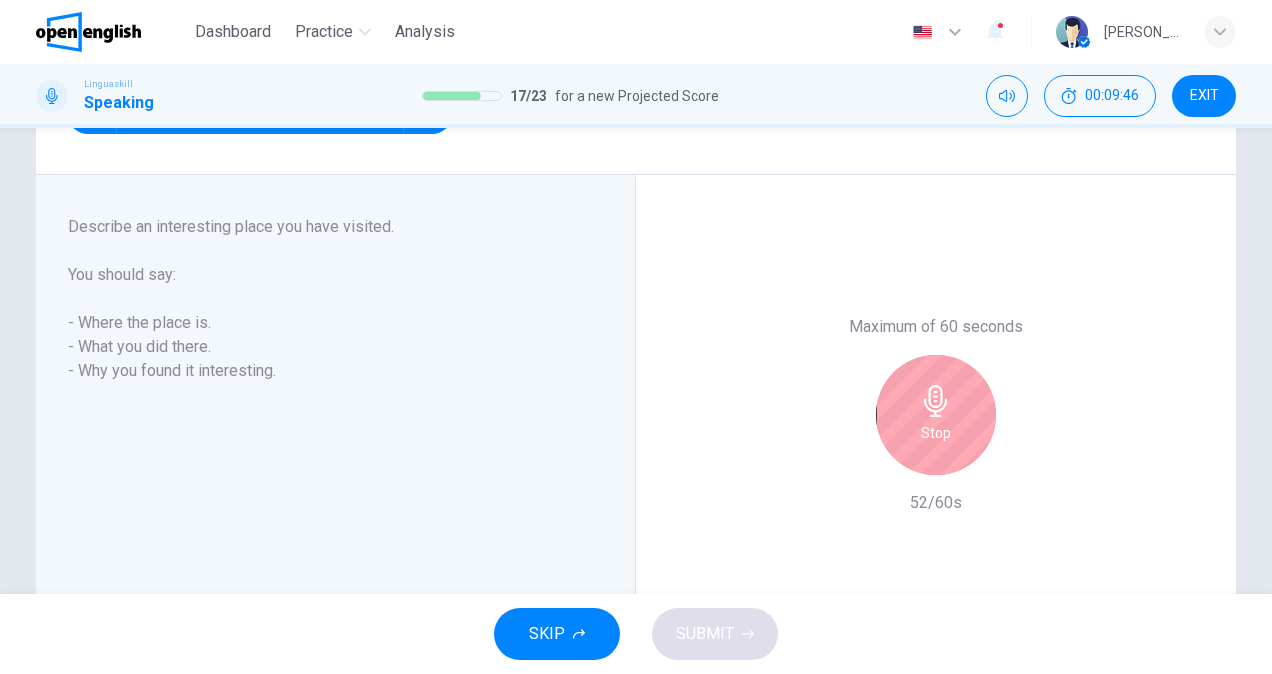 click on "Stop" at bounding box center (936, 433) 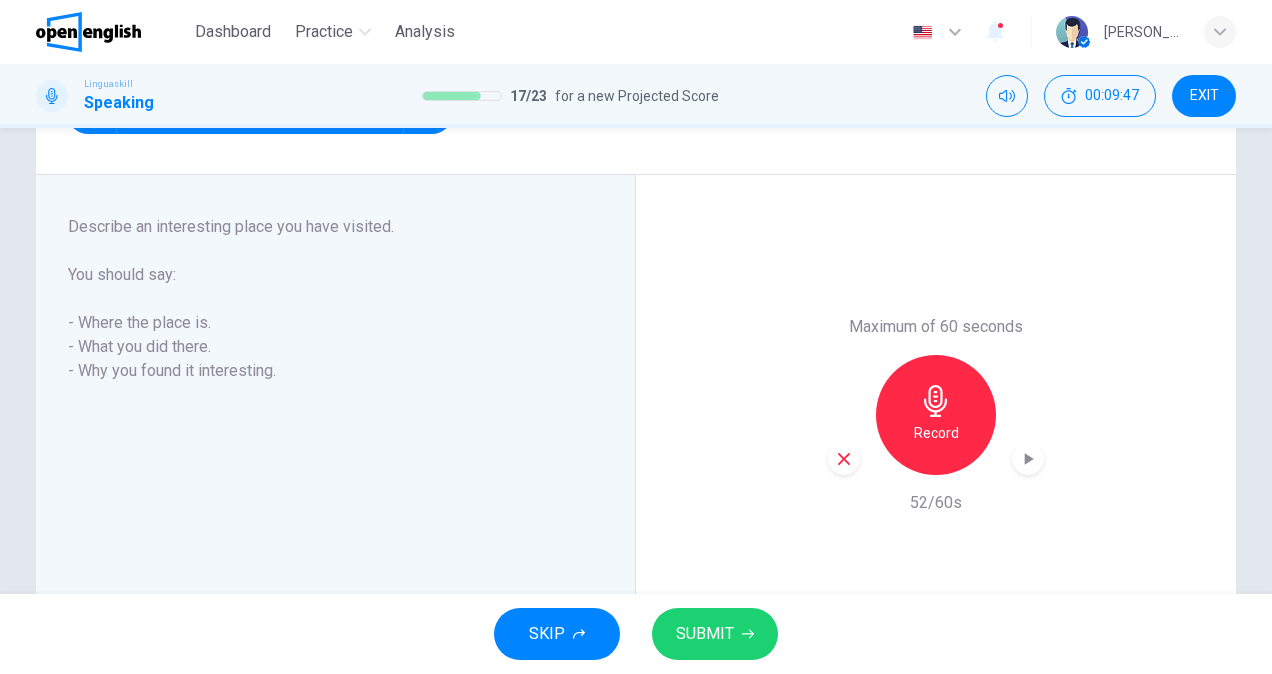 click on "SUBMIT" at bounding box center (705, 634) 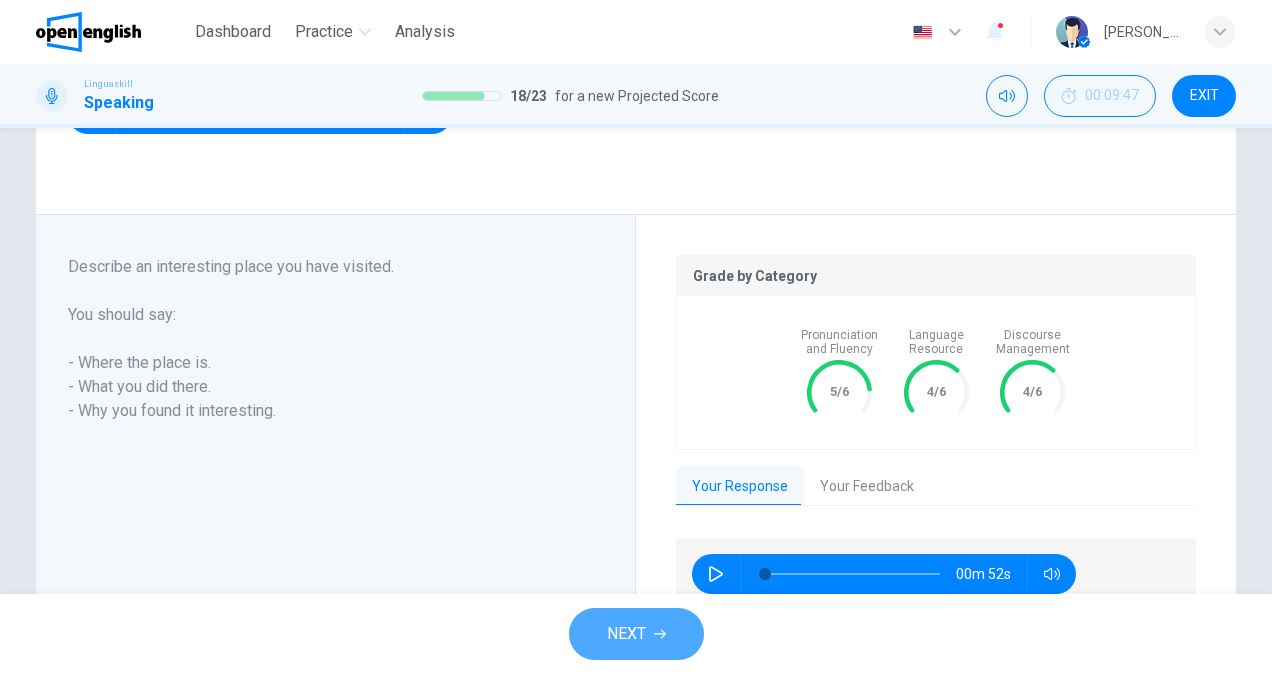 click on "NEXT" at bounding box center [636, 634] 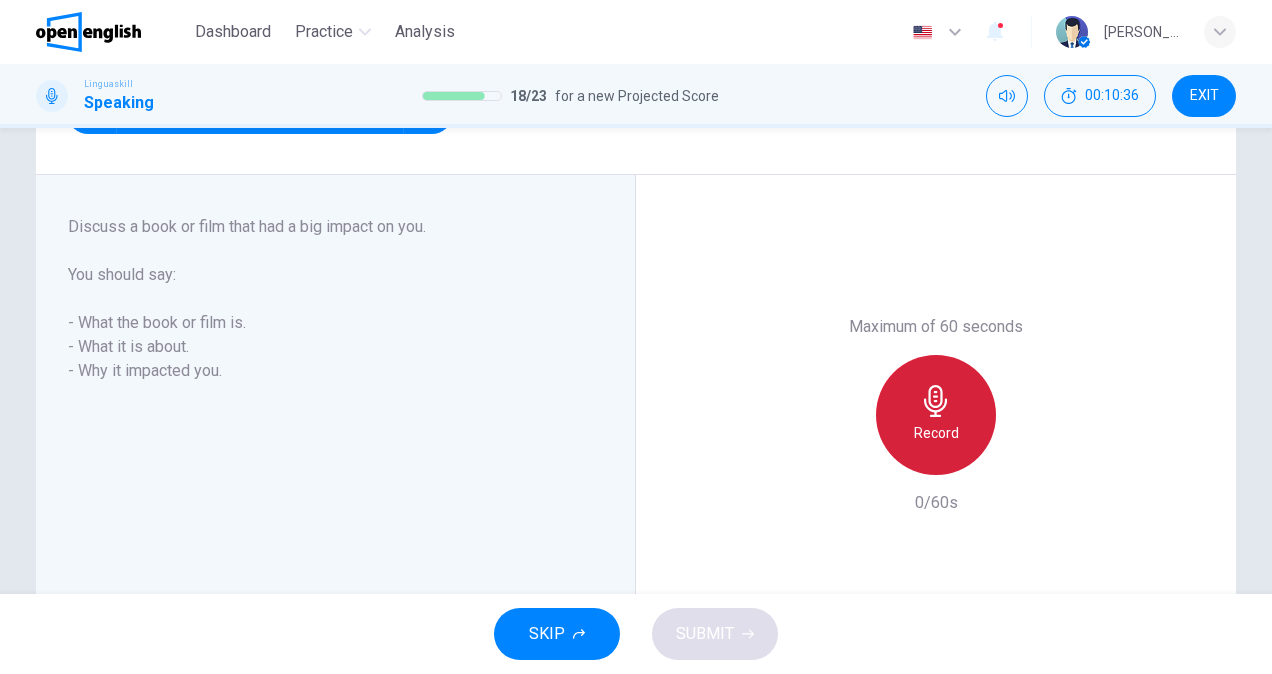 click on "Record" at bounding box center [936, 415] 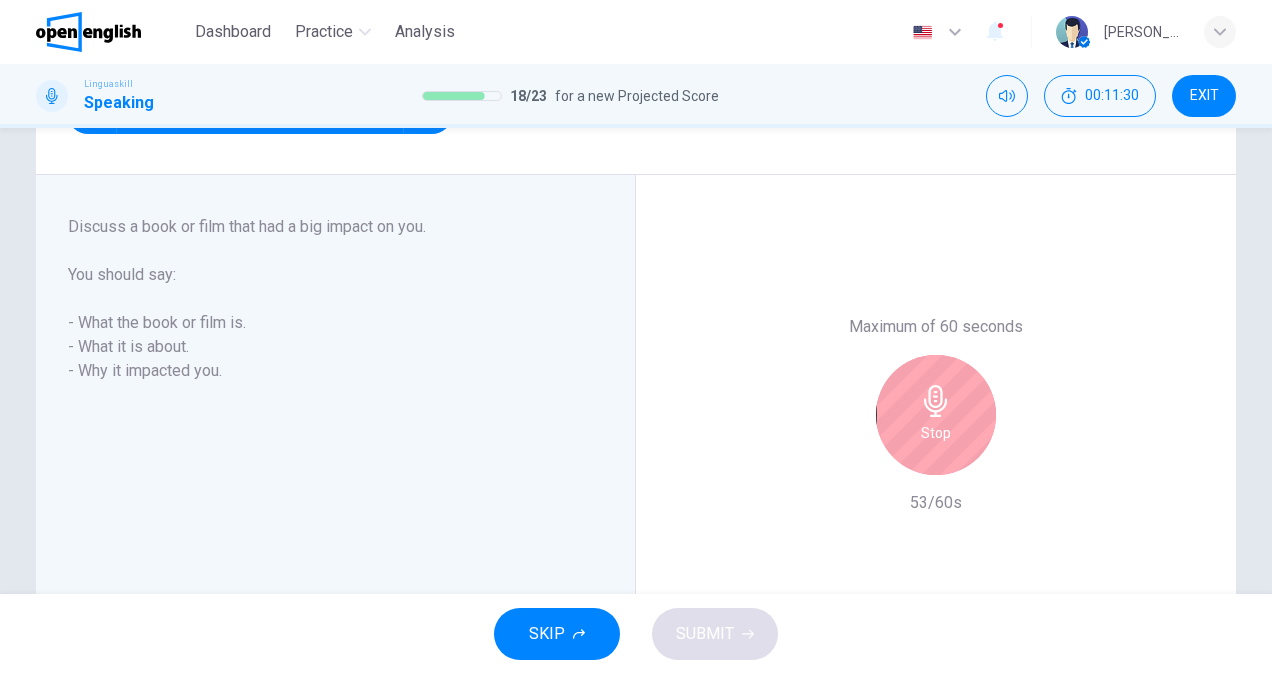 click on "Stop" at bounding box center (936, 433) 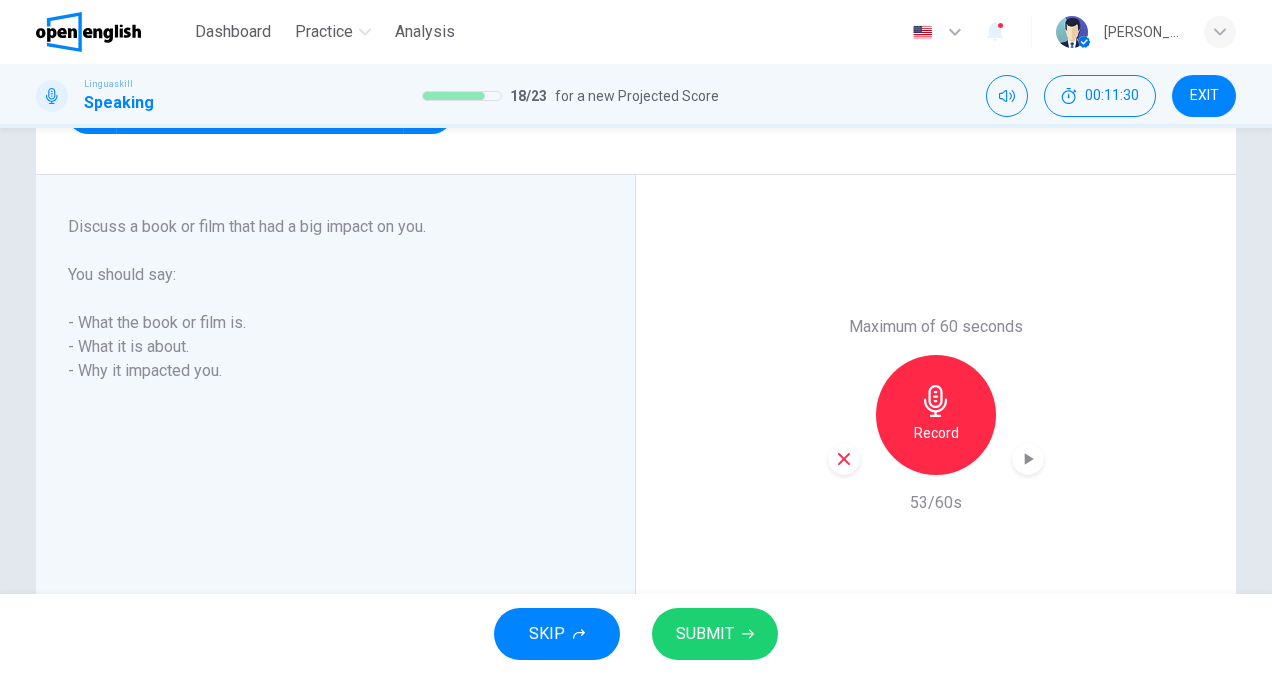click on "SUBMIT" at bounding box center (705, 634) 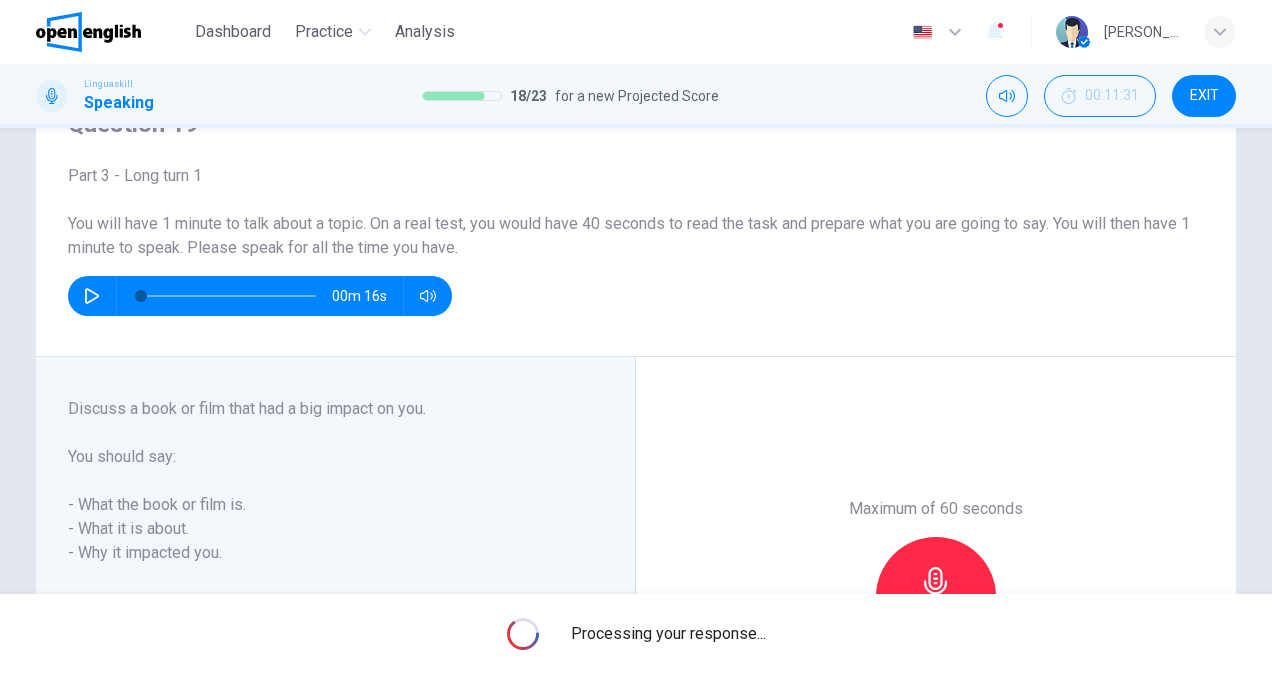 scroll, scrollTop: 300, scrollLeft: 0, axis: vertical 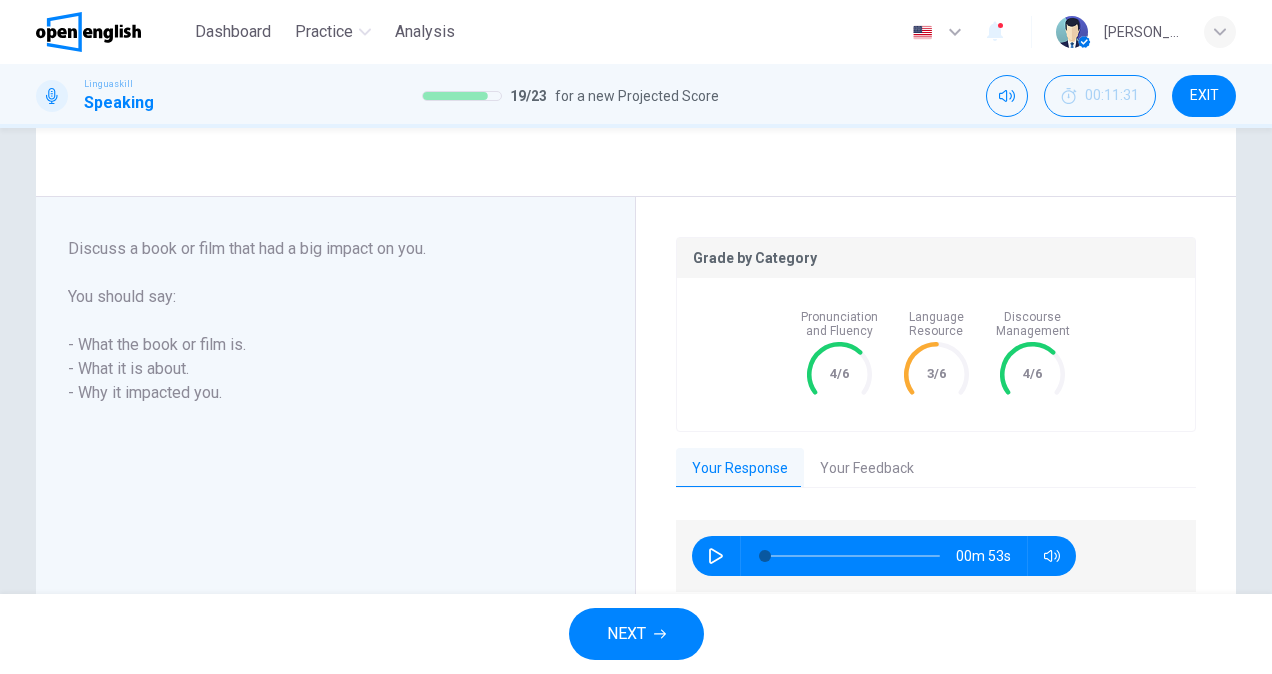 click on "NEXT" at bounding box center (636, 634) 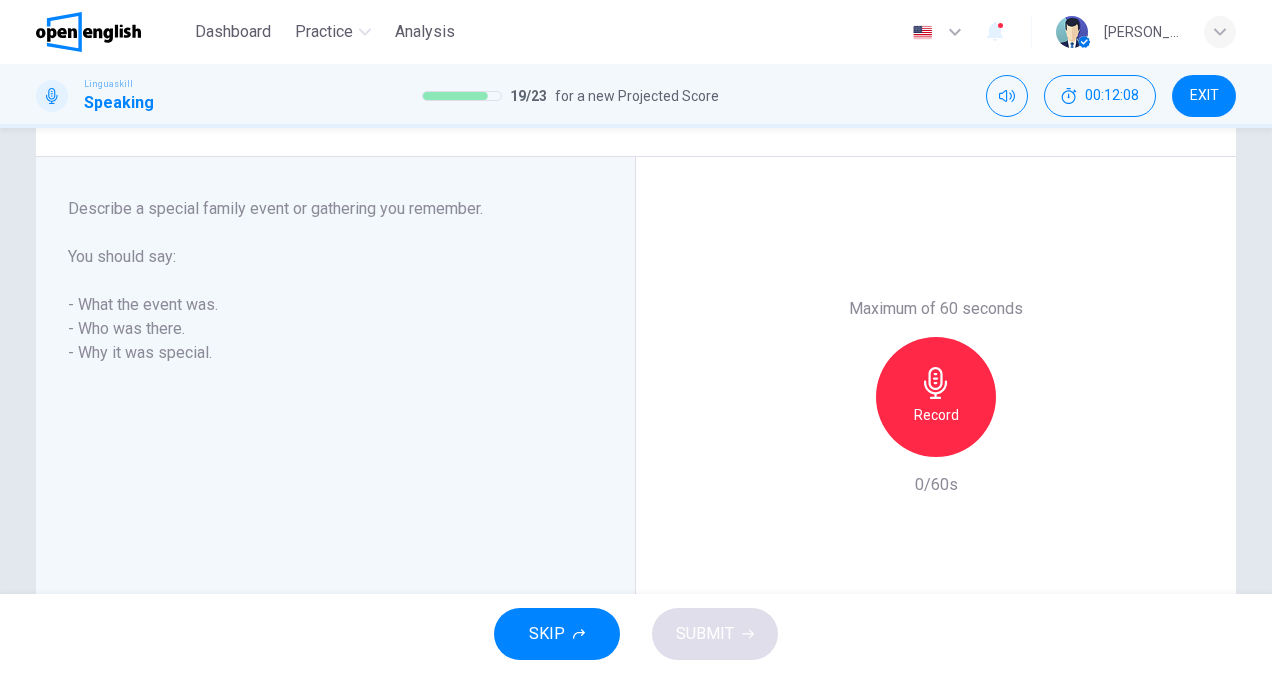 click 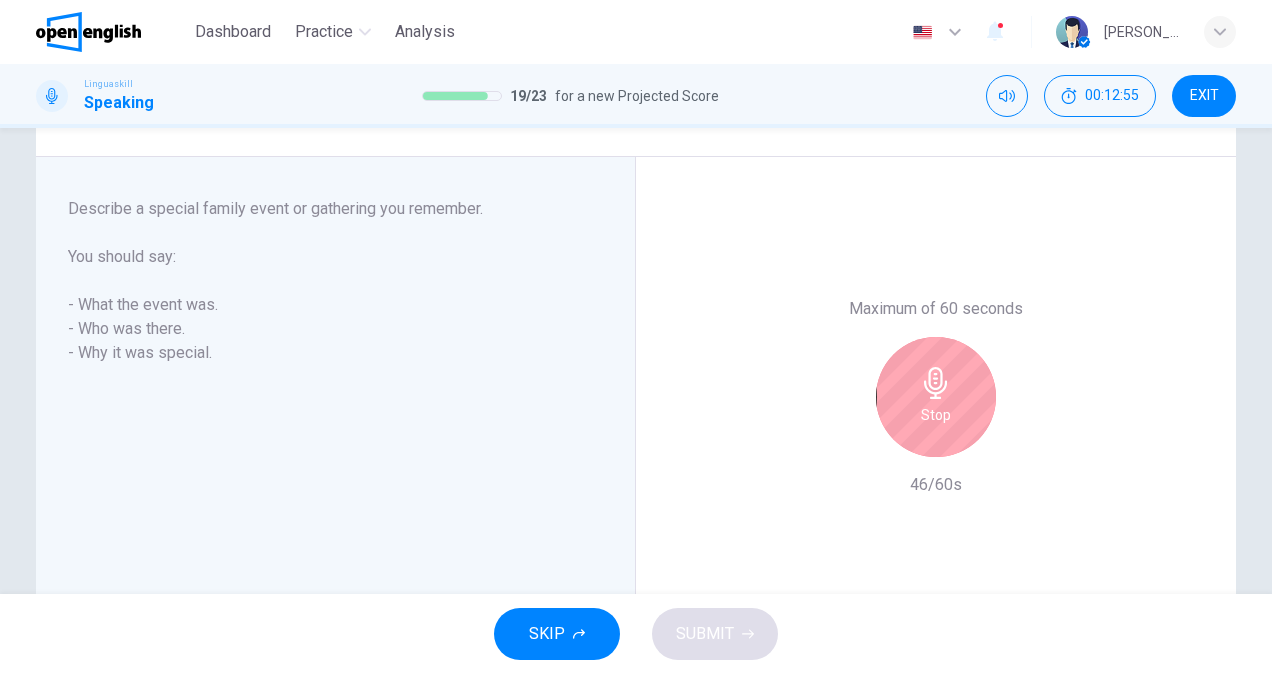 click on "Stop" at bounding box center [936, 415] 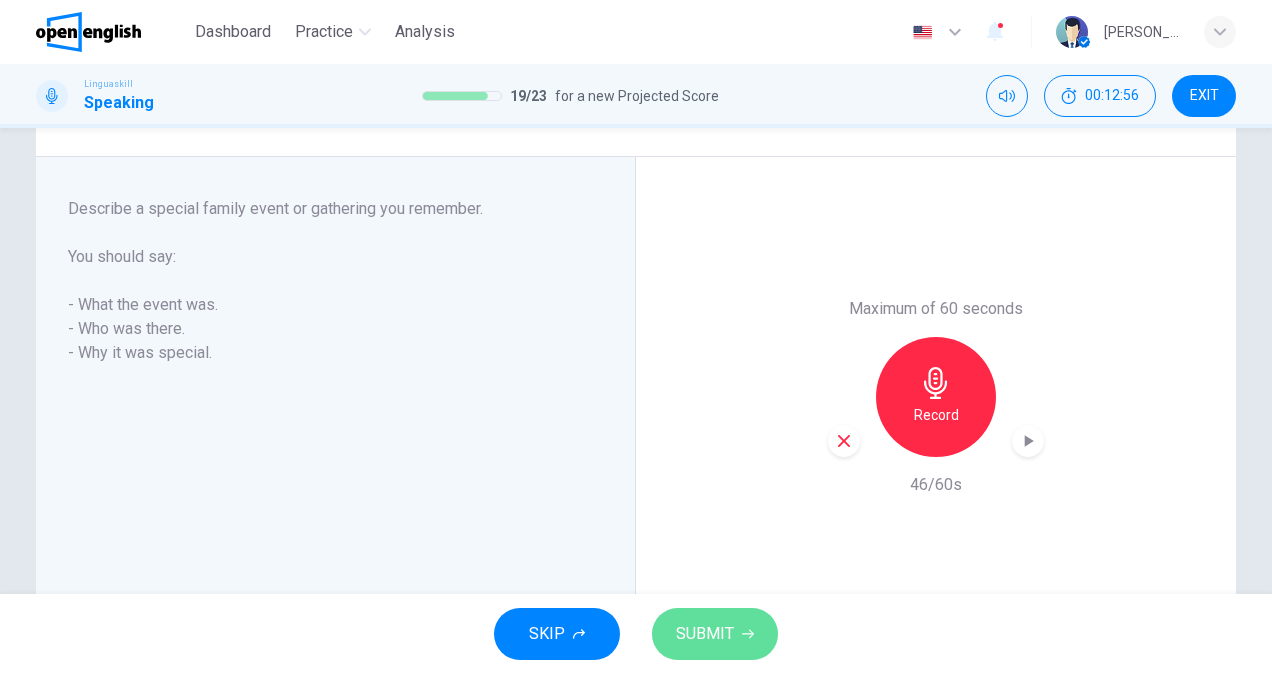 click on "SUBMIT" at bounding box center (705, 634) 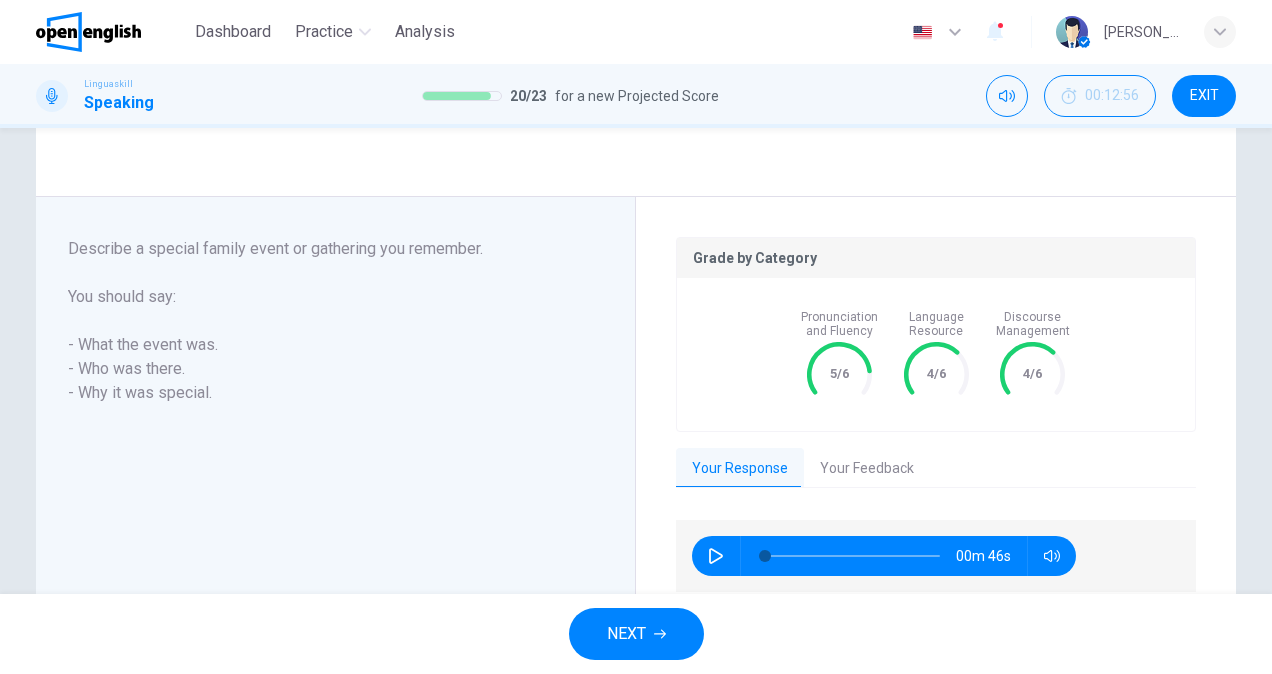 click 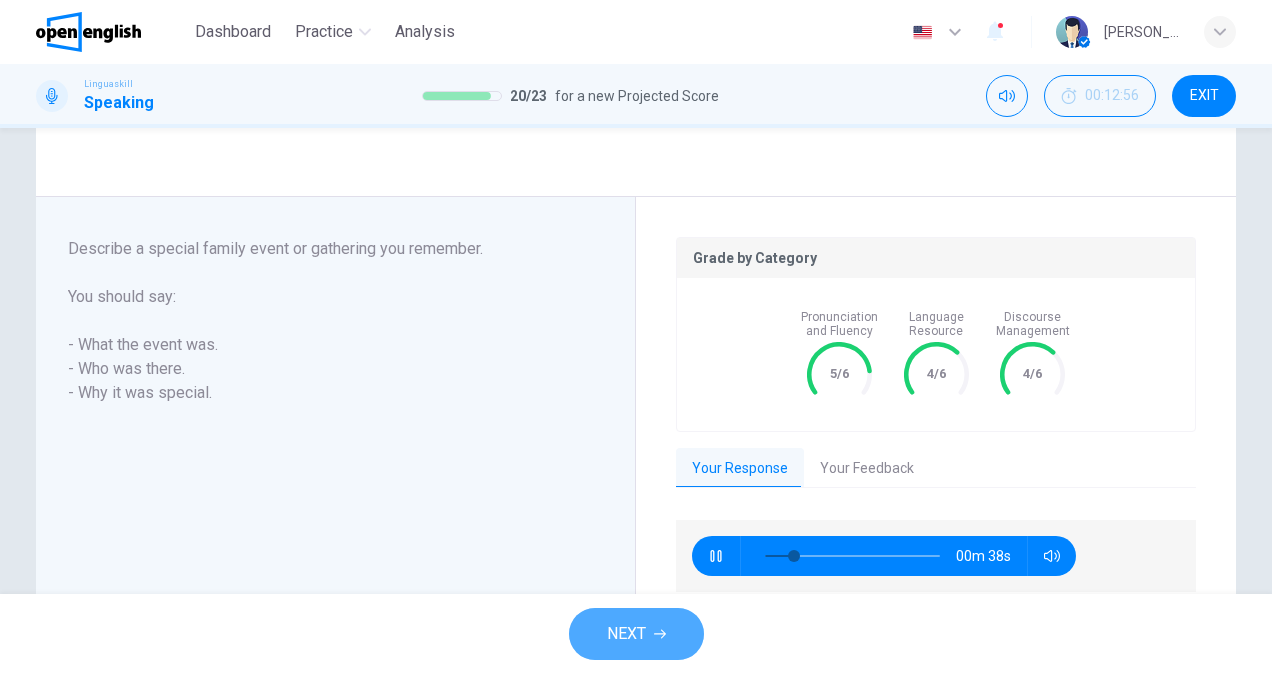type on "**" 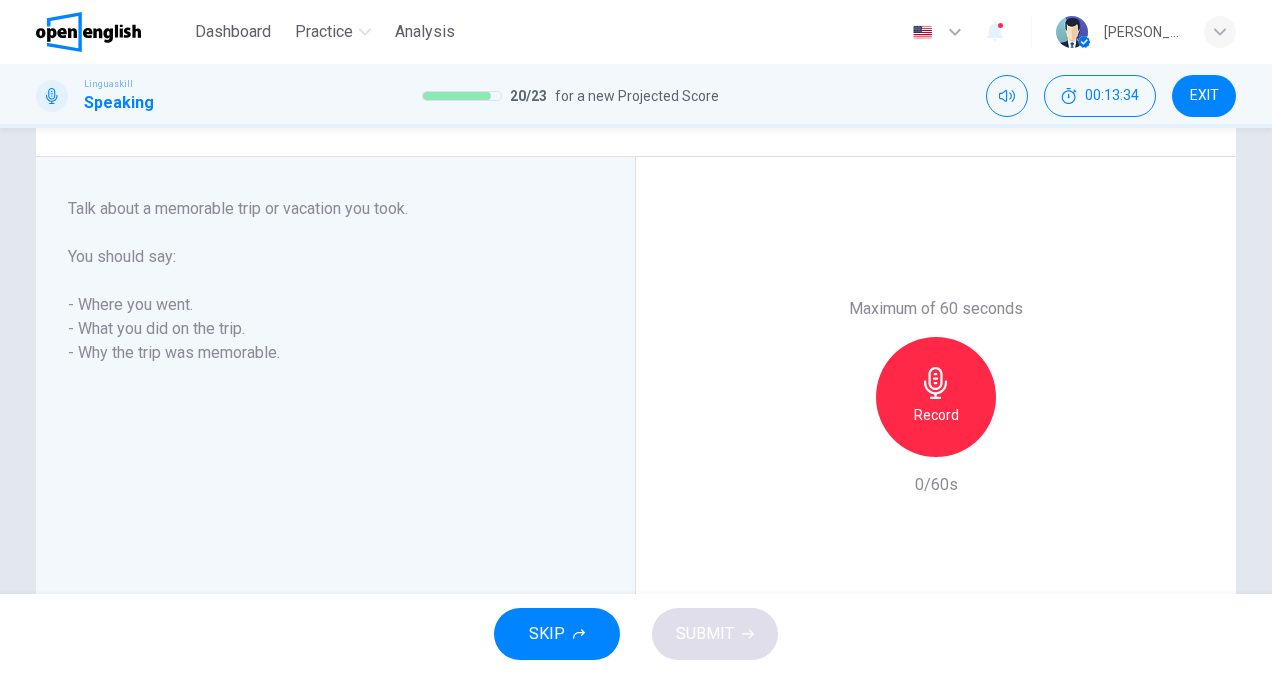 click on "Record" at bounding box center (936, 397) 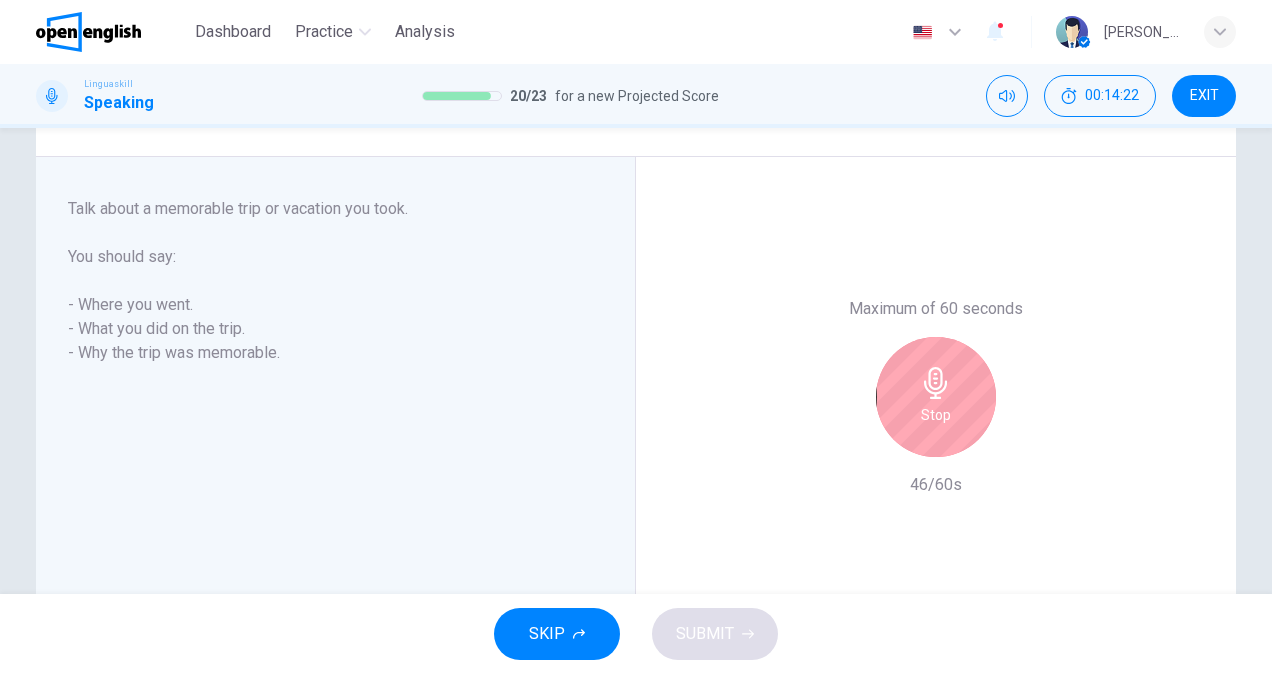 click on "Stop" at bounding box center (936, 397) 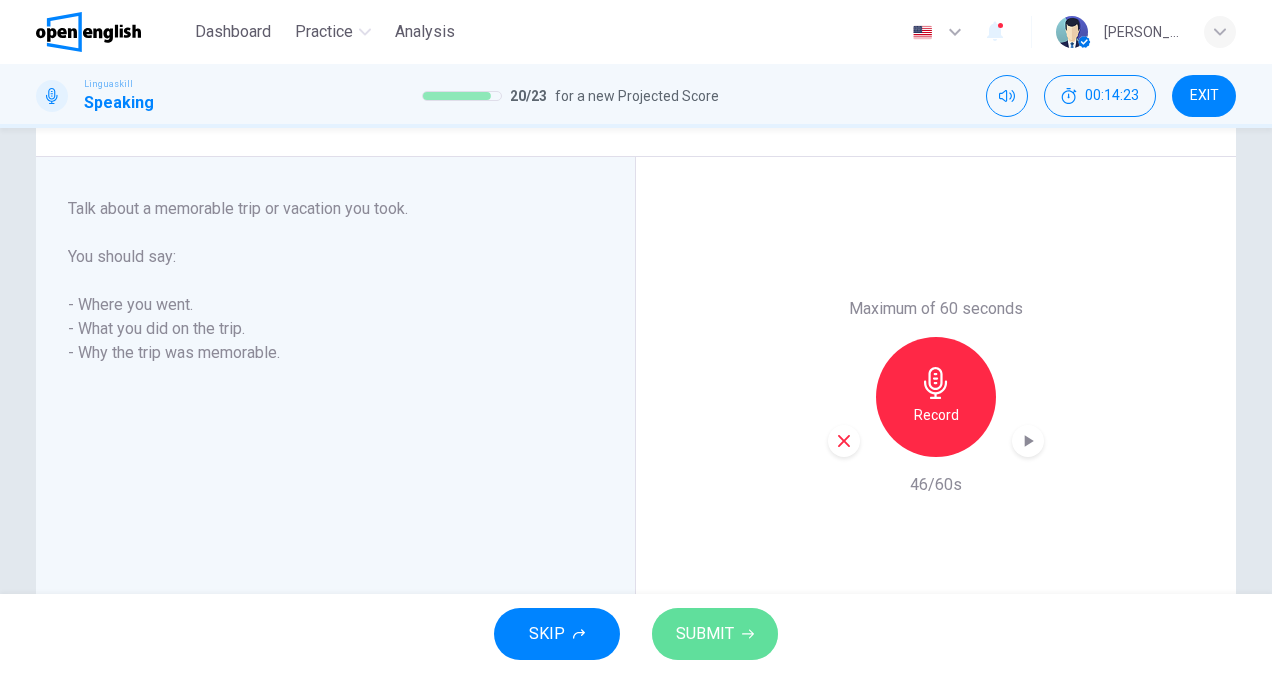 click on "SUBMIT" at bounding box center (705, 634) 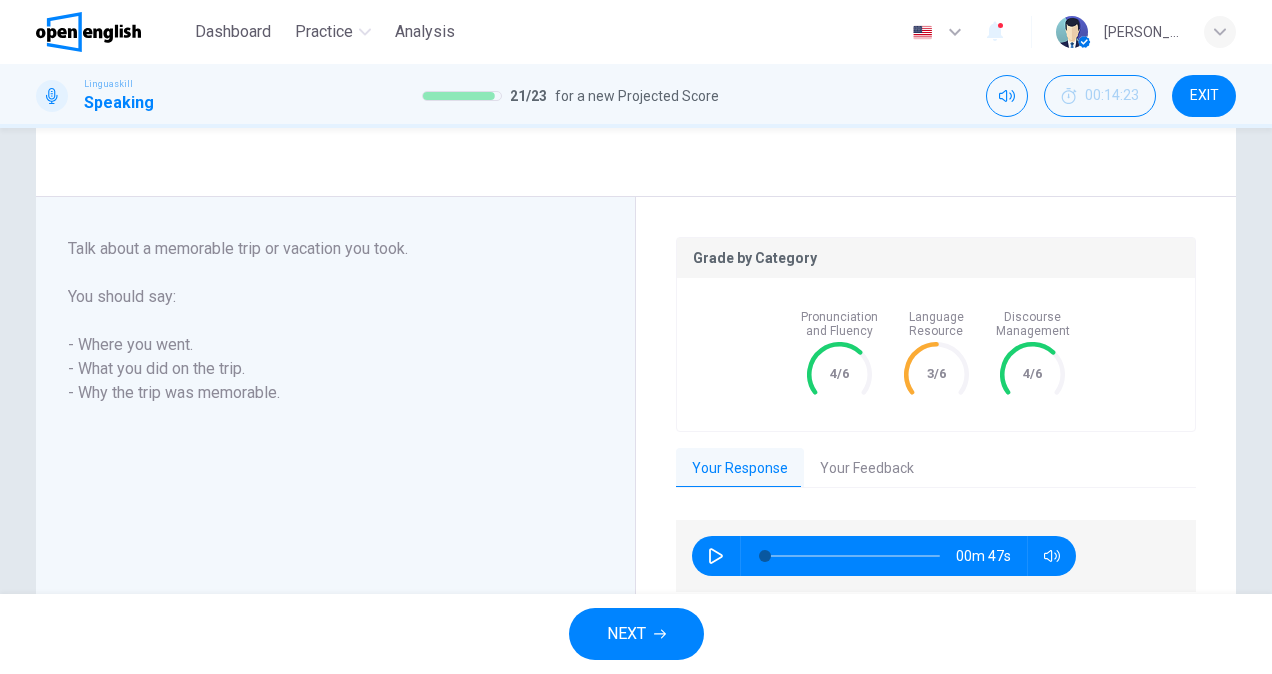 click on "NEXT" at bounding box center (636, 634) 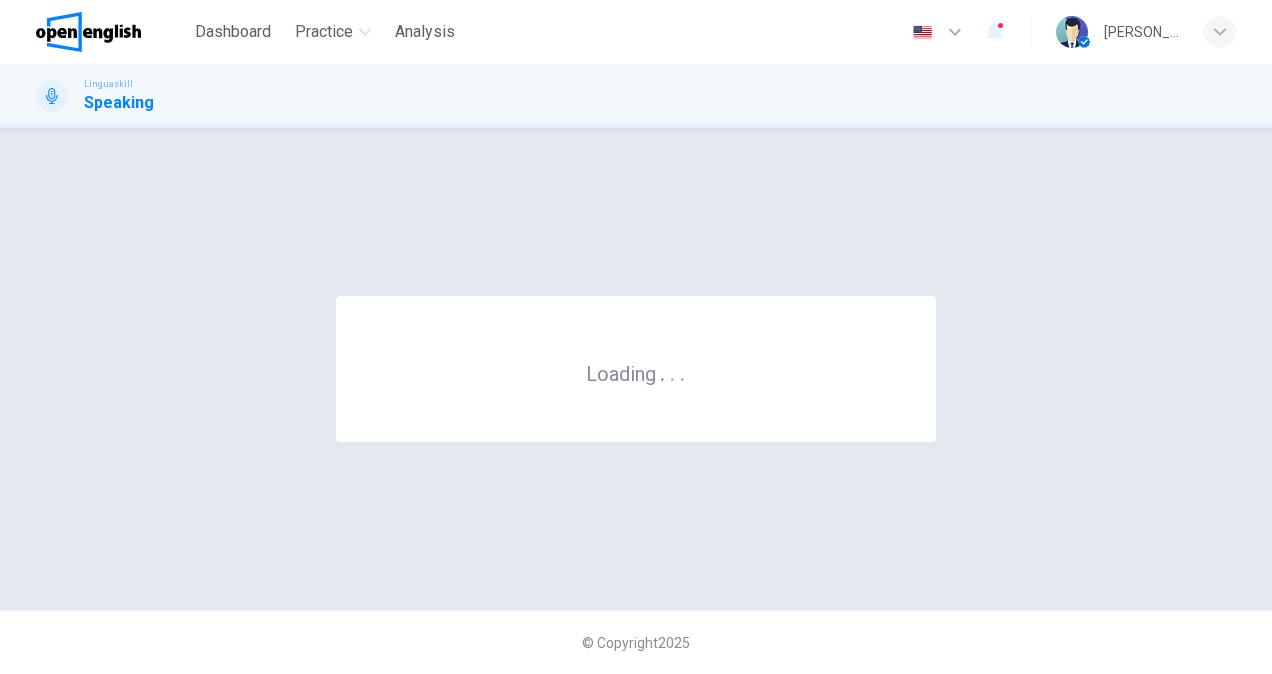 scroll, scrollTop: 0, scrollLeft: 0, axis: both 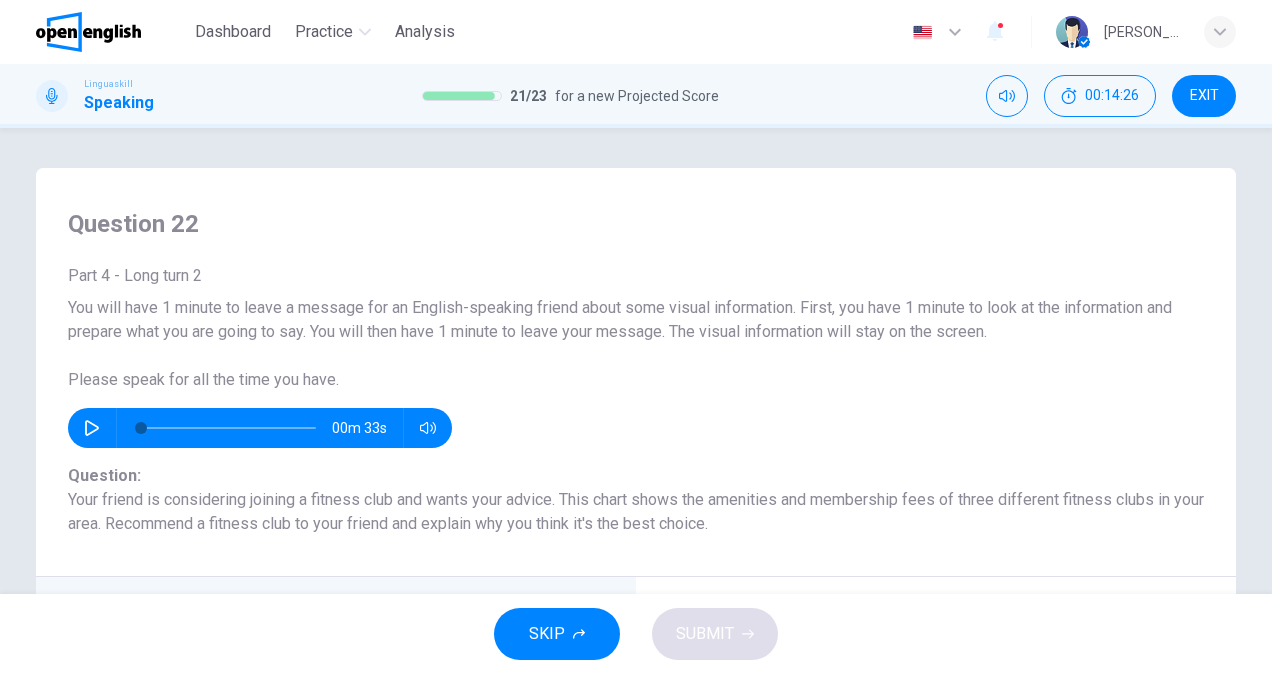drag, startPoint x: 532, startPoint y: 308, endPoint x: 938, endPoint y: 336, distance: 406.9644 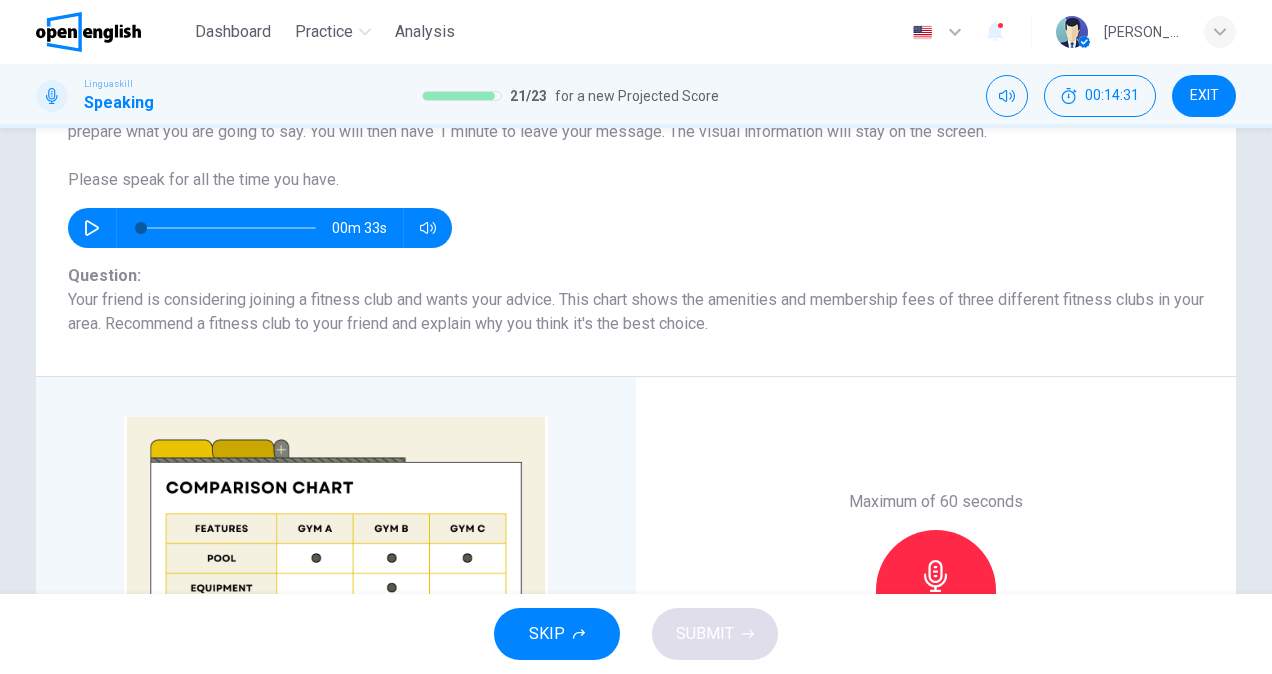 scroll, scrollTop: 300, scrollLeft: 0, axis: vertical 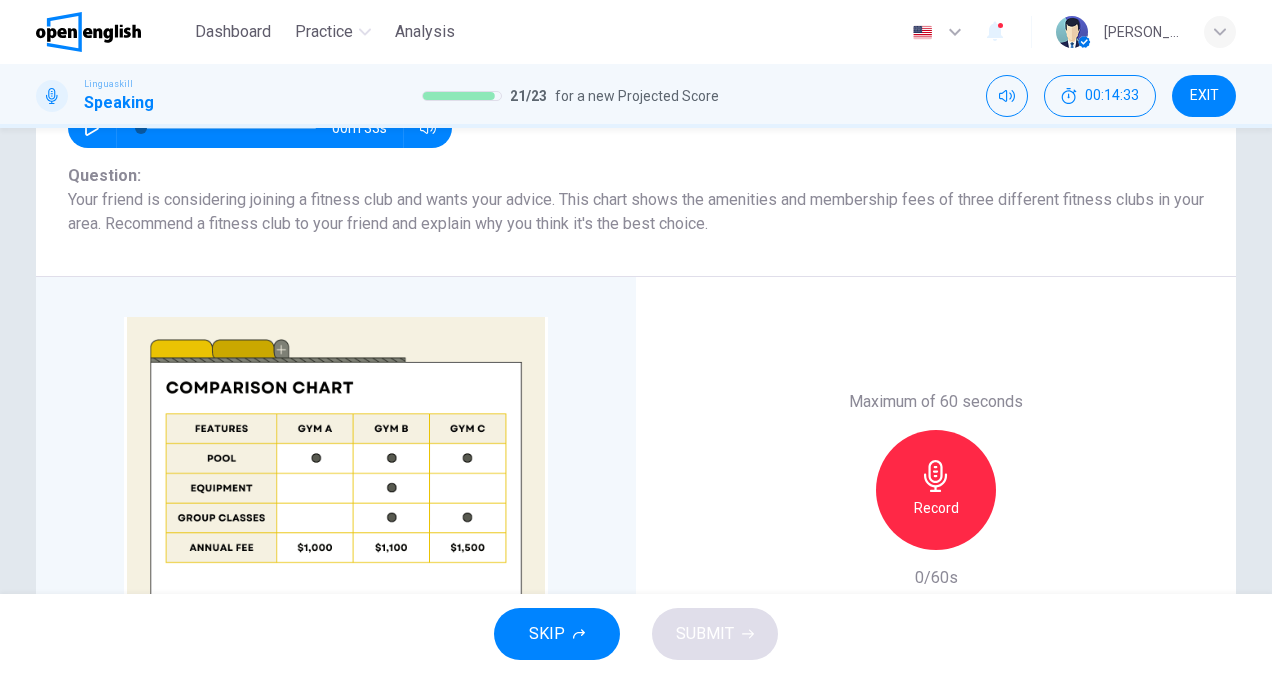 drag, startPoint x: 214, startPoint y: 194, endPoint x: 754, endPoint y: 221, distance: 540.67456 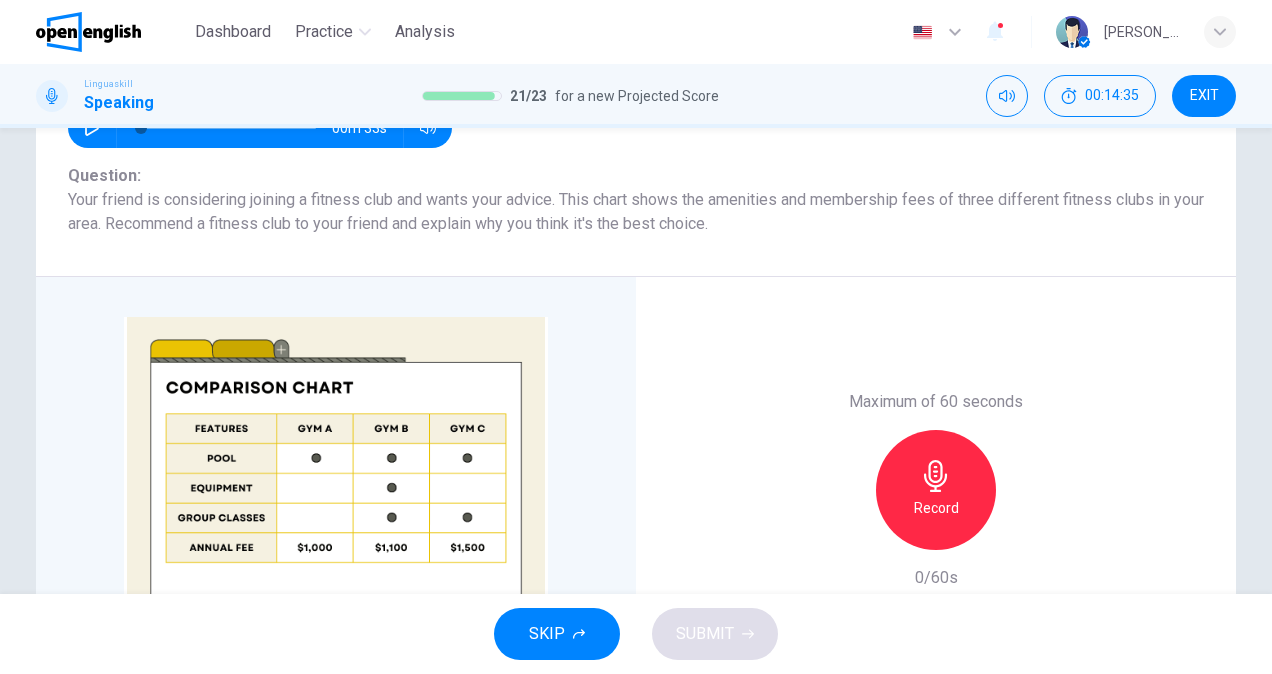drag, startPoint x: 758, startPoint y: 226, endPoint x: 584, endPoint y: 206, distance: 175.14566 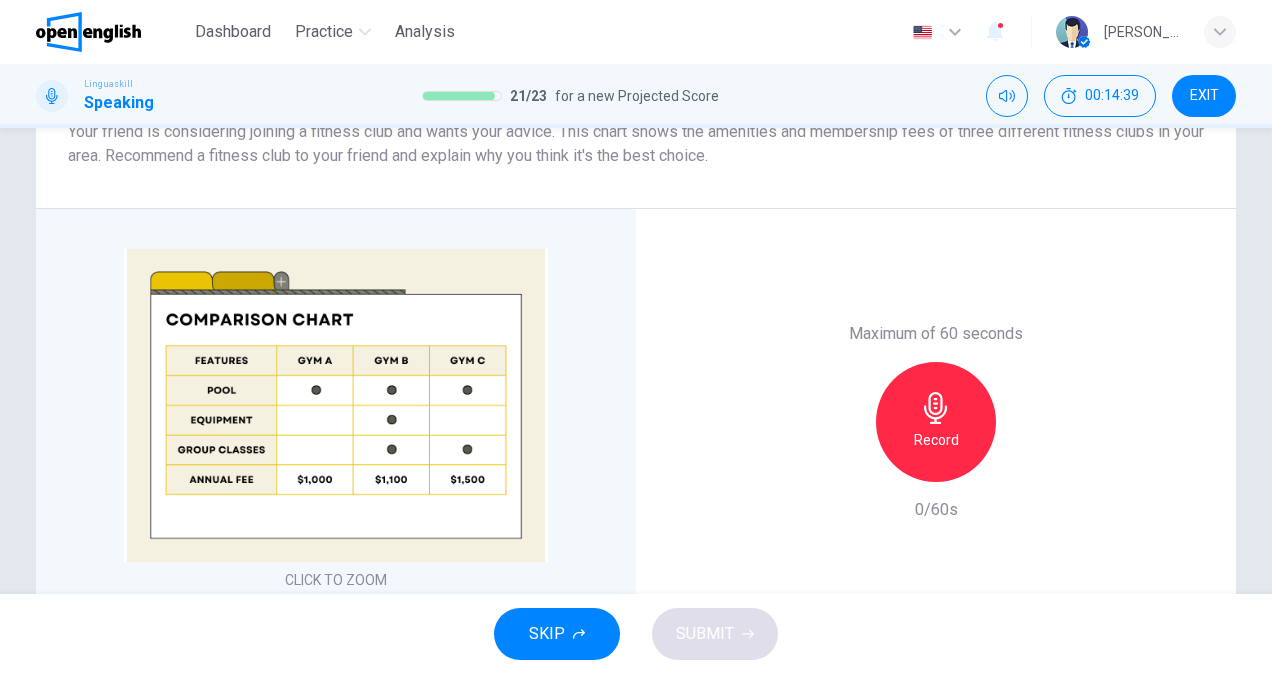 scroll, scrollTop: 400, scrollLeft: 0, axis: vertical 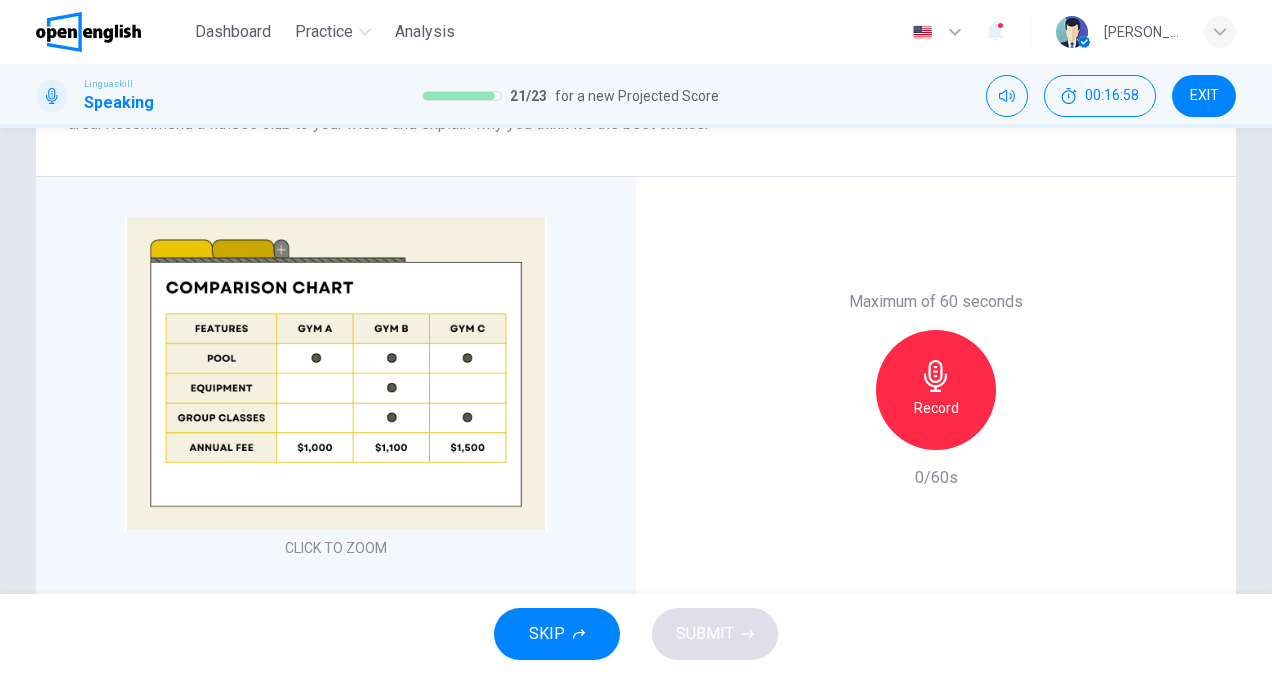 click 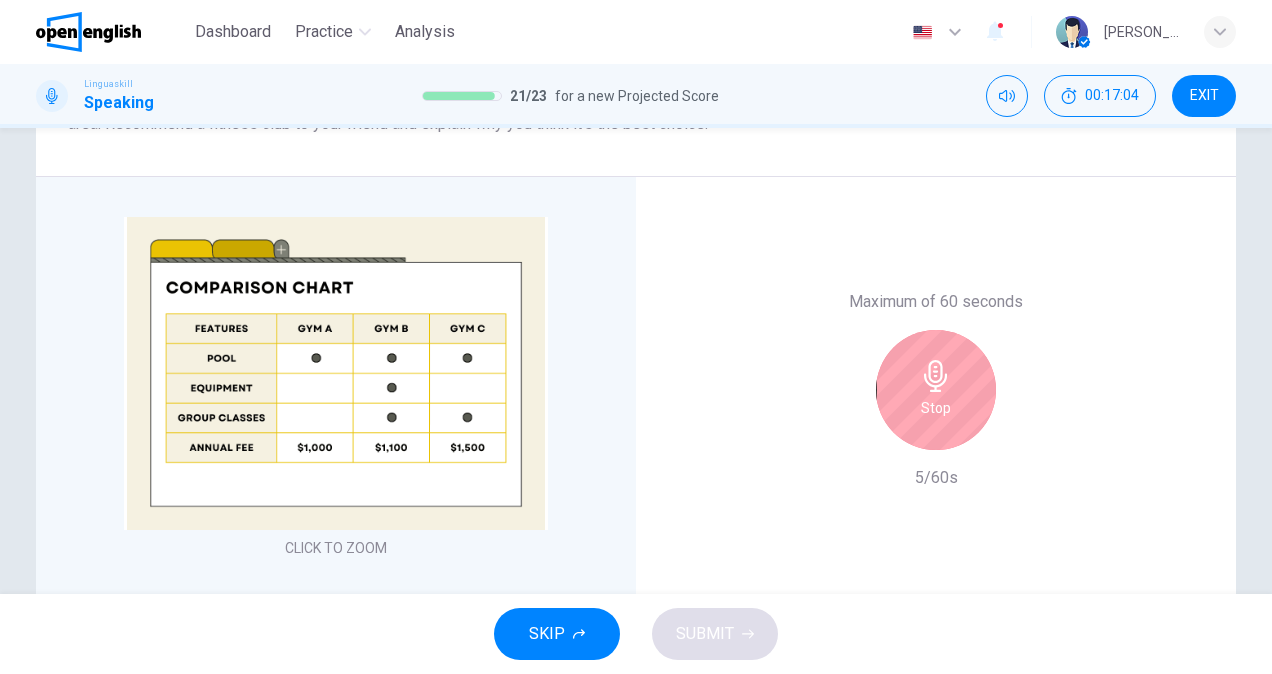 click 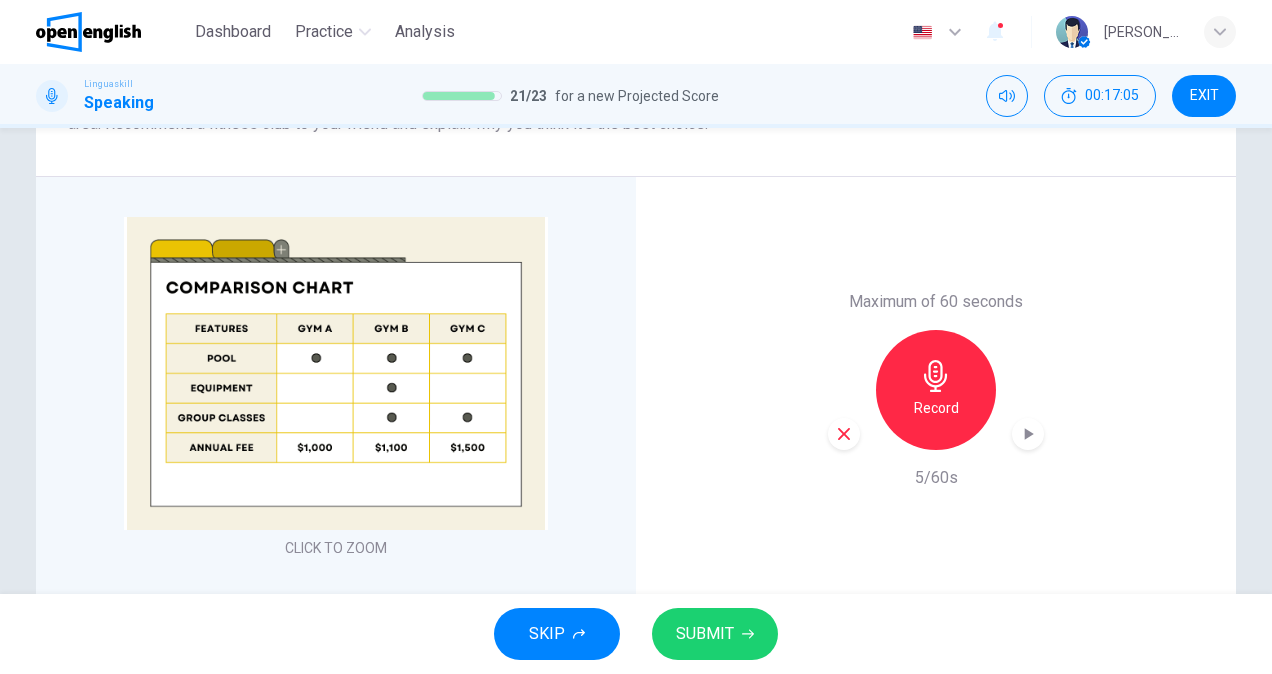 click 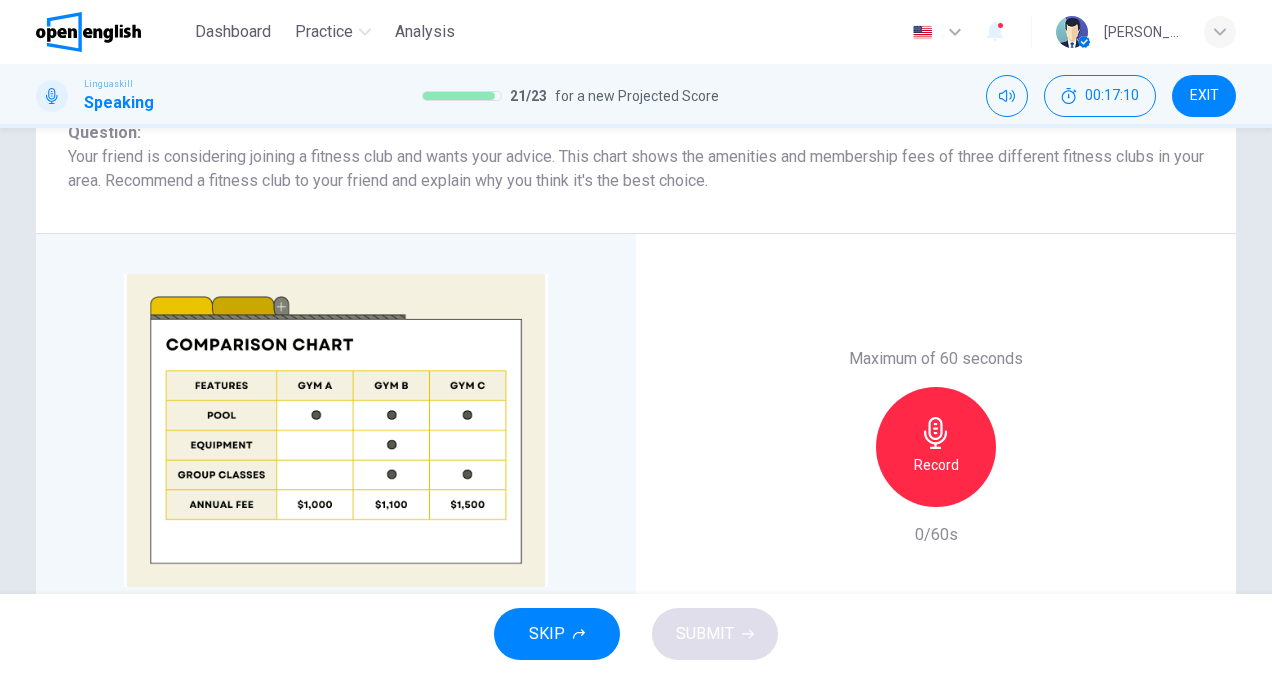 scroll, scrollTop: 300, scrollLeft: 0, axis: vertical 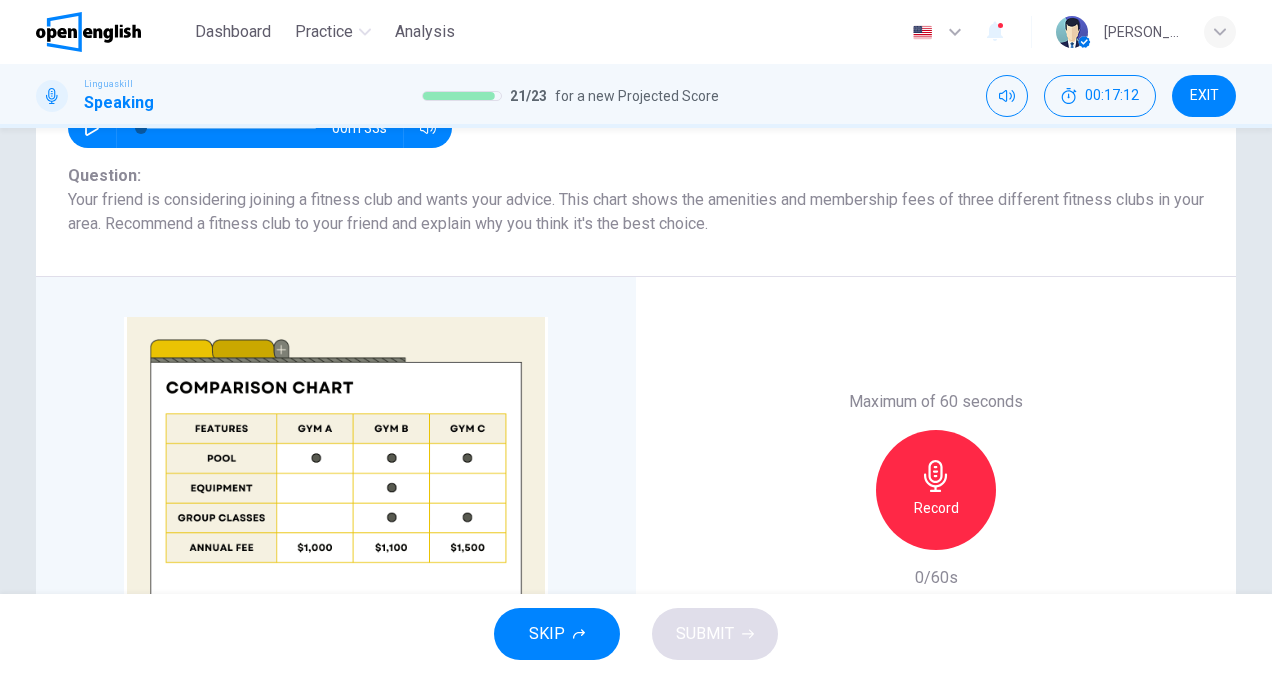 click 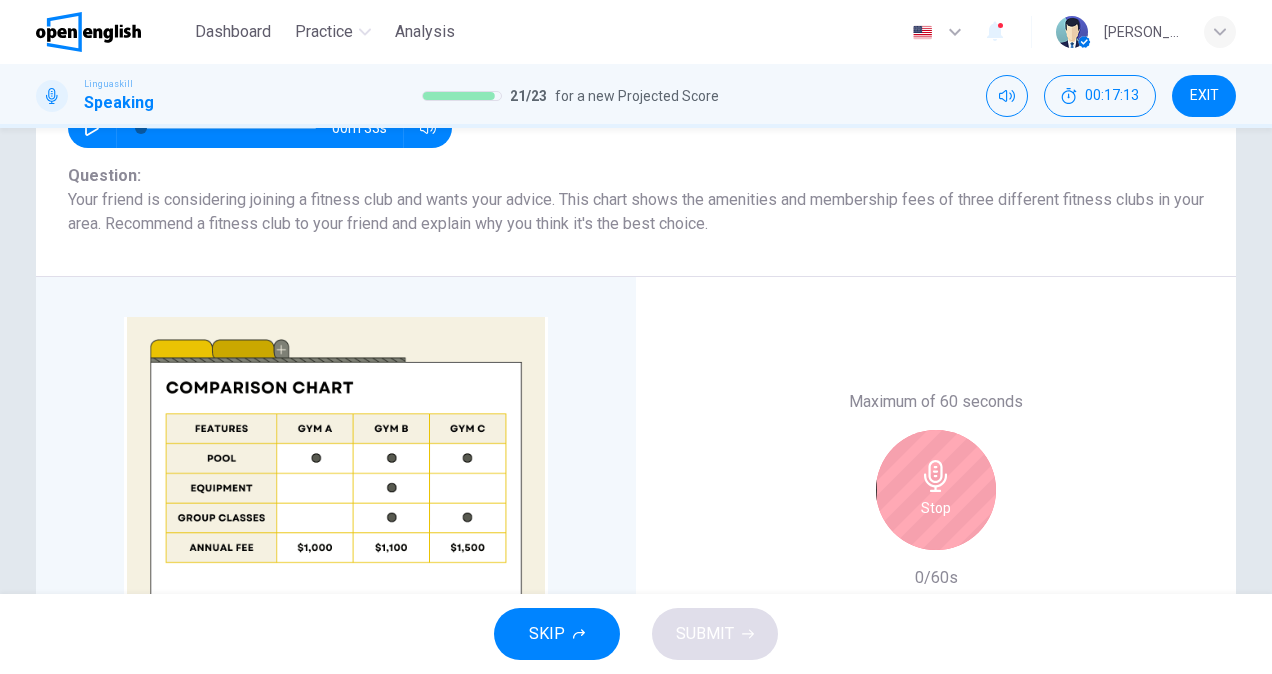 scroll, scrollTop: 400, scrollLeft: 0, axis: vertical 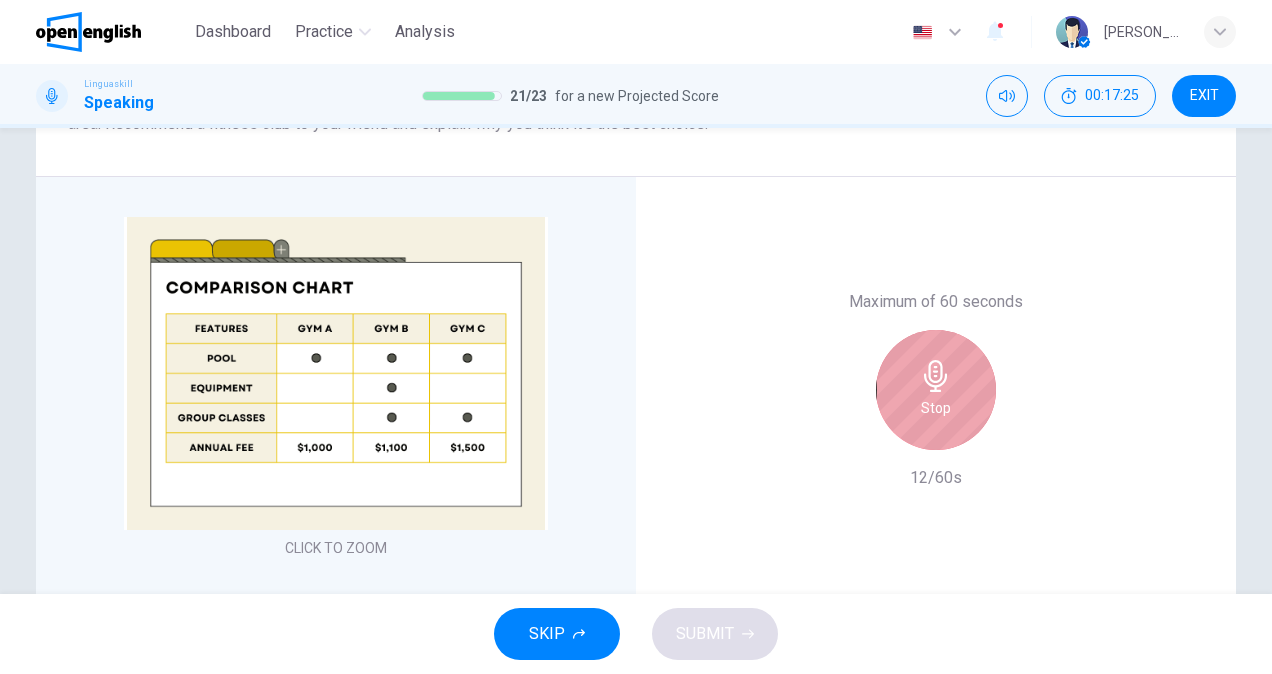 click 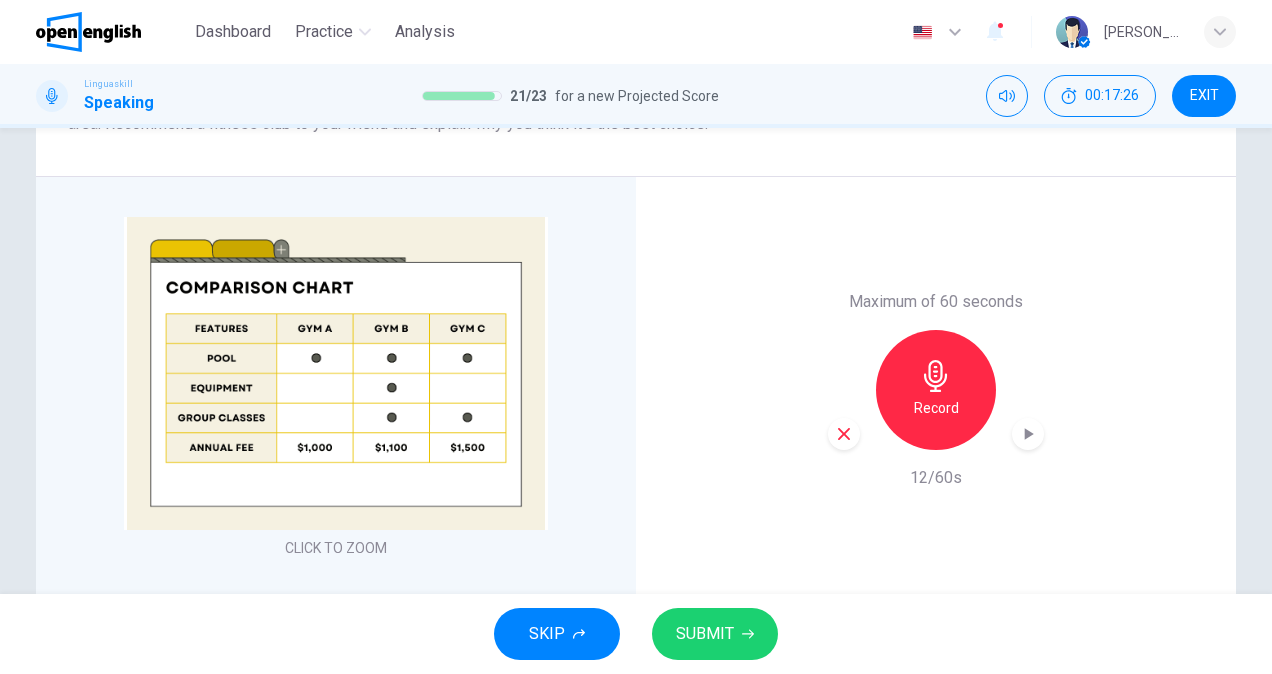 click at bounding box center [844, 434] 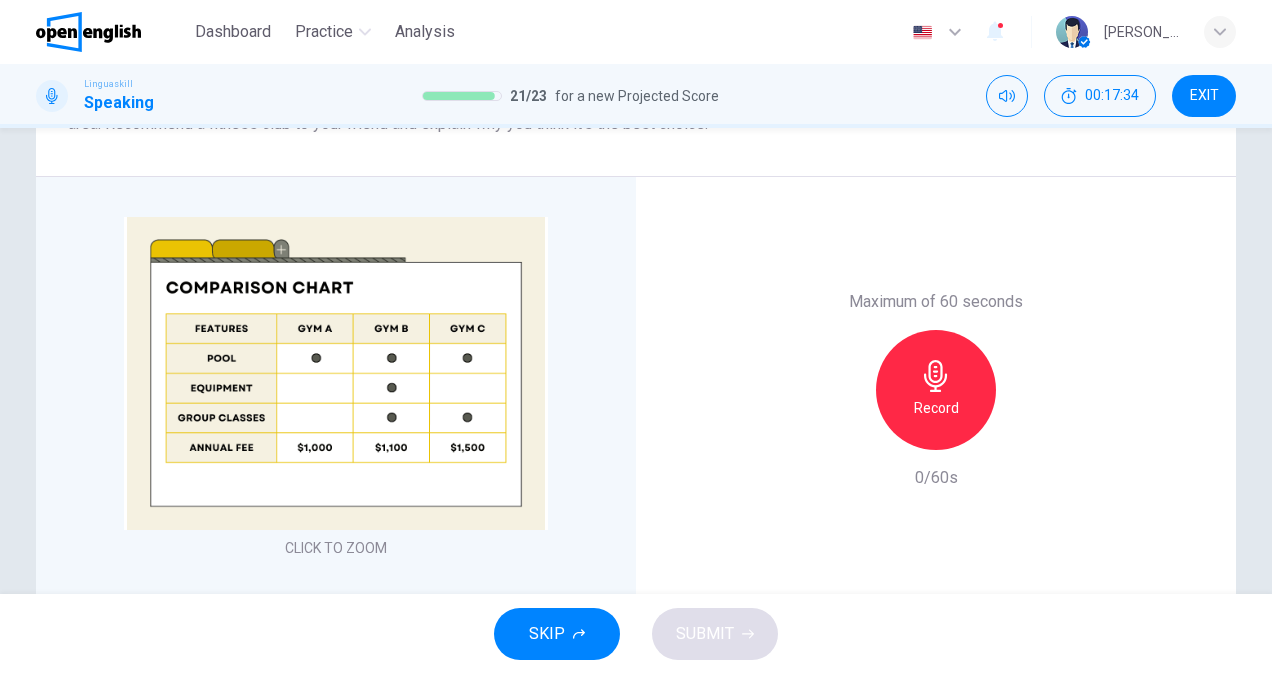 click on "Record" at bounding box center (936, 408) 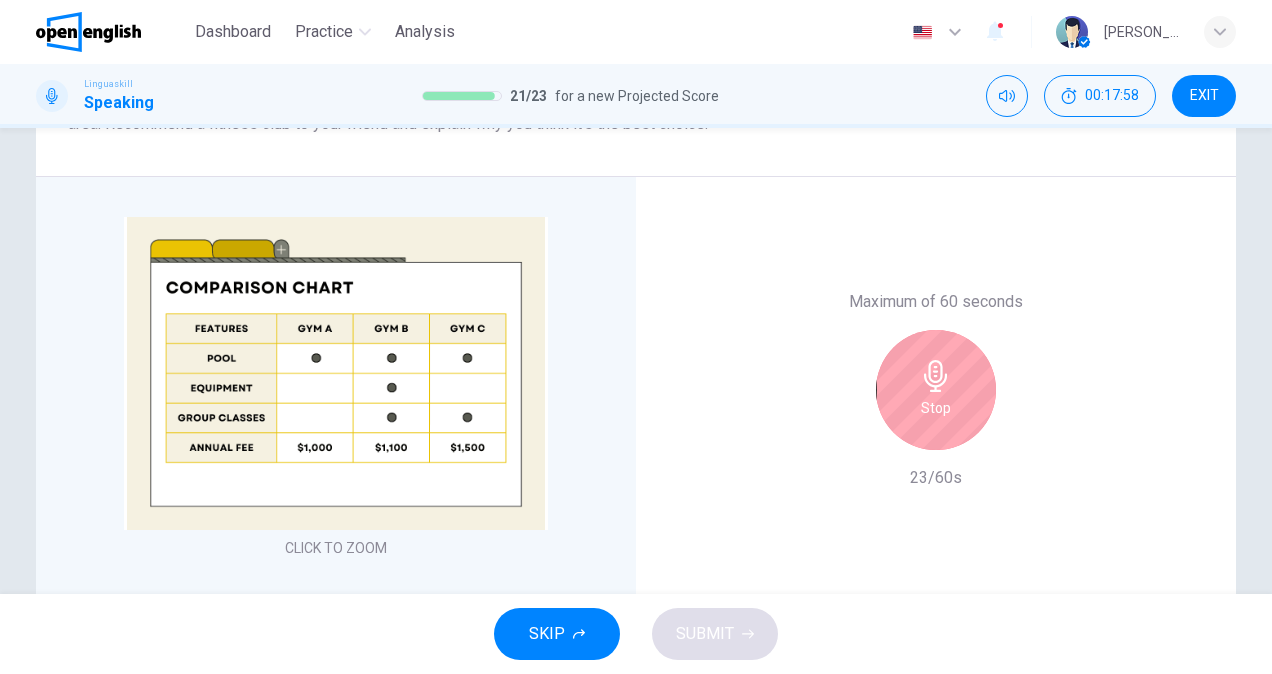click on "Stop" at bounding box center [936, 390] 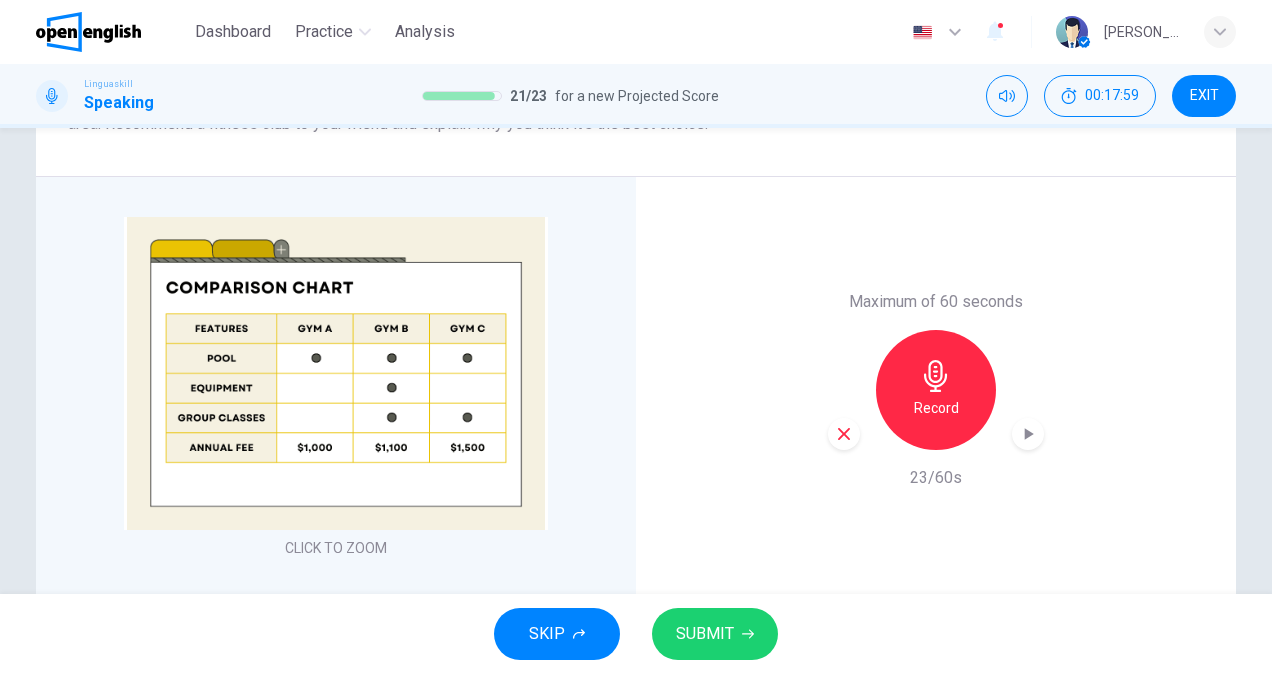 click 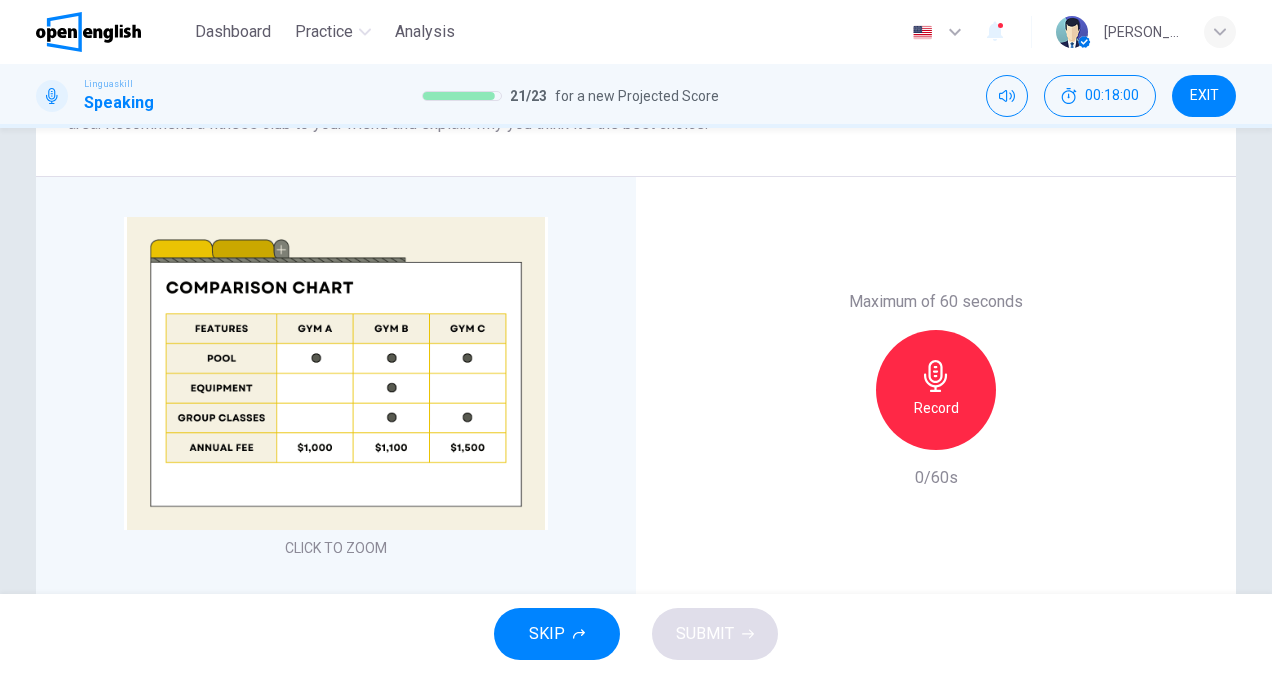 click on "Record" at bounding box center [936, 408] 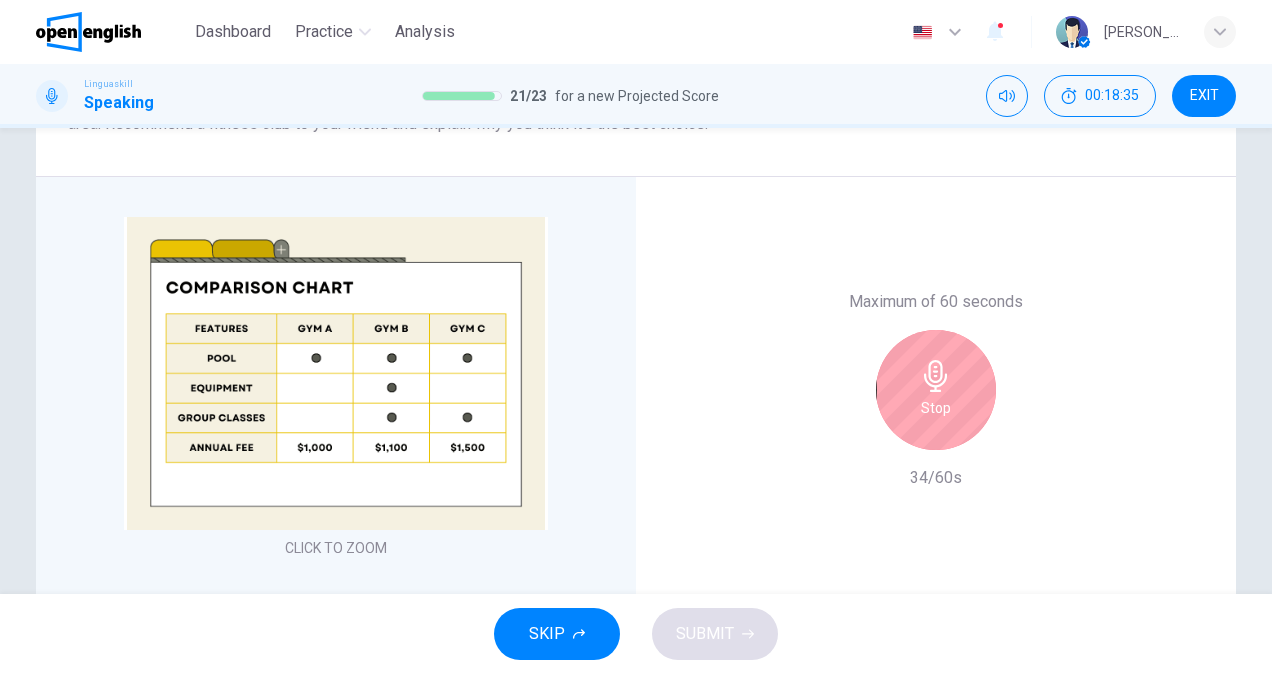 click on "Stop" at bounding box center (936, 408) 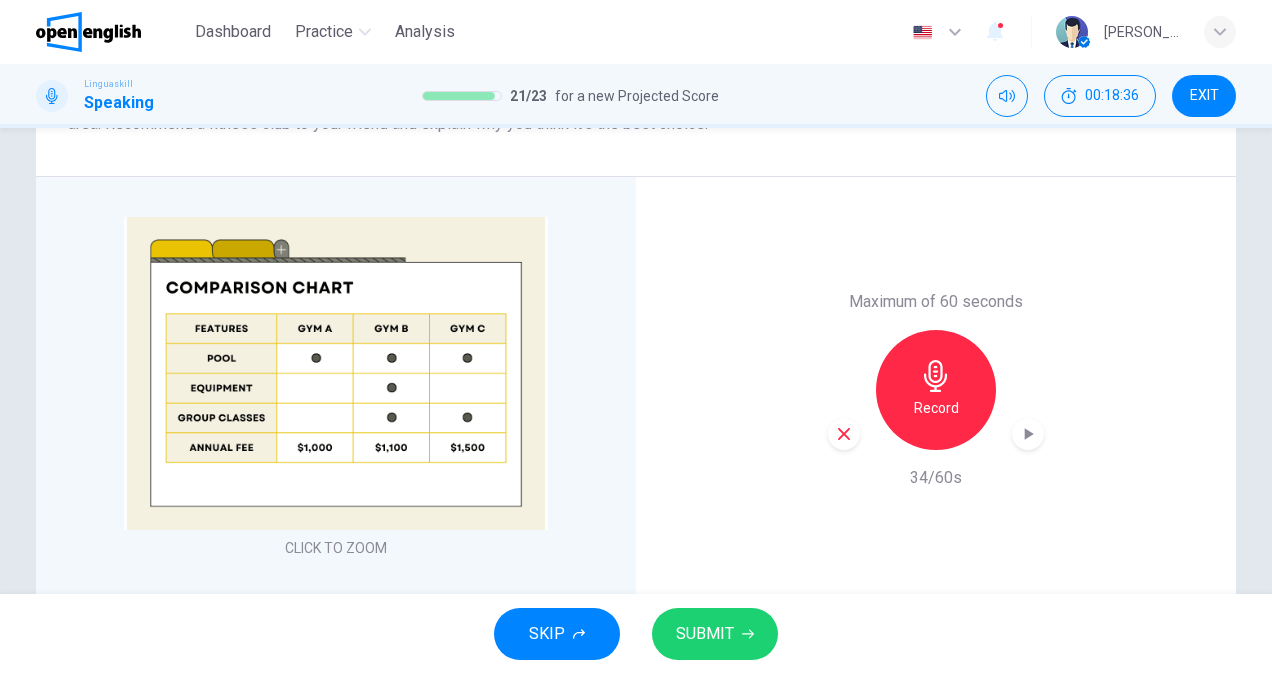 click on "SUBMIT" at bounding box center [715, 634] 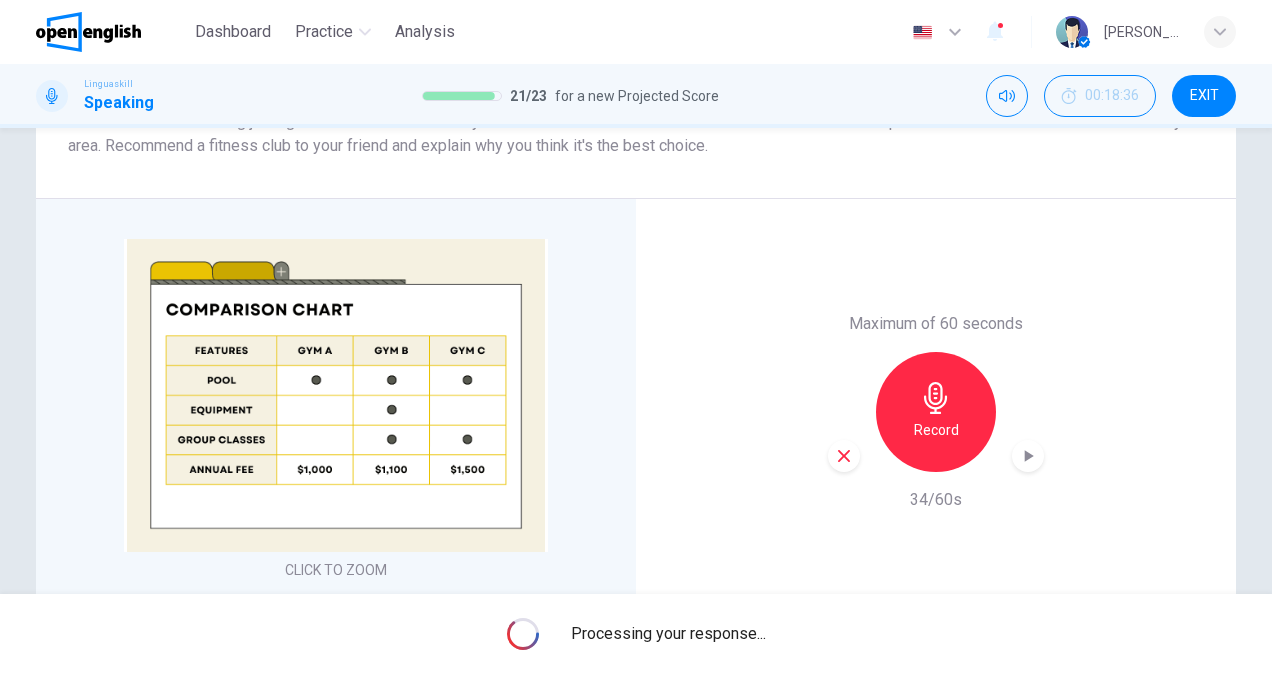 scroll, scrollTop: 448, scrollLeft: 0, axis: vertical 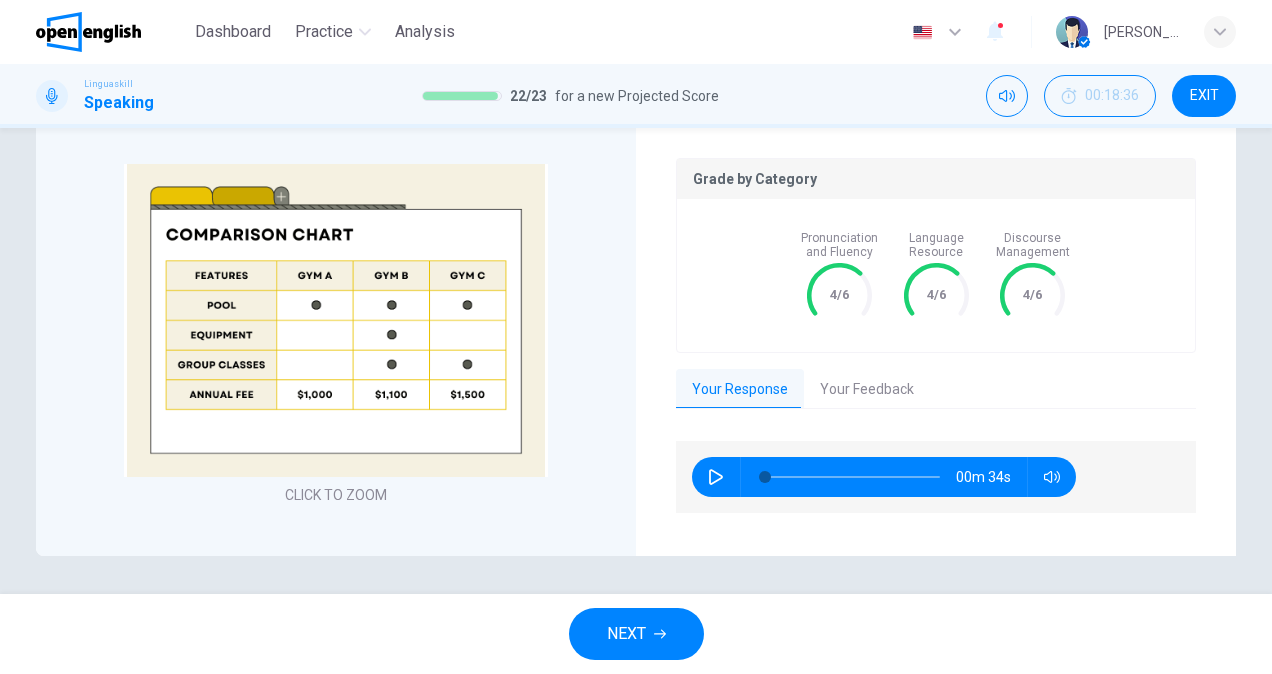 click on "NEXT" at bounding box center [636, 634] 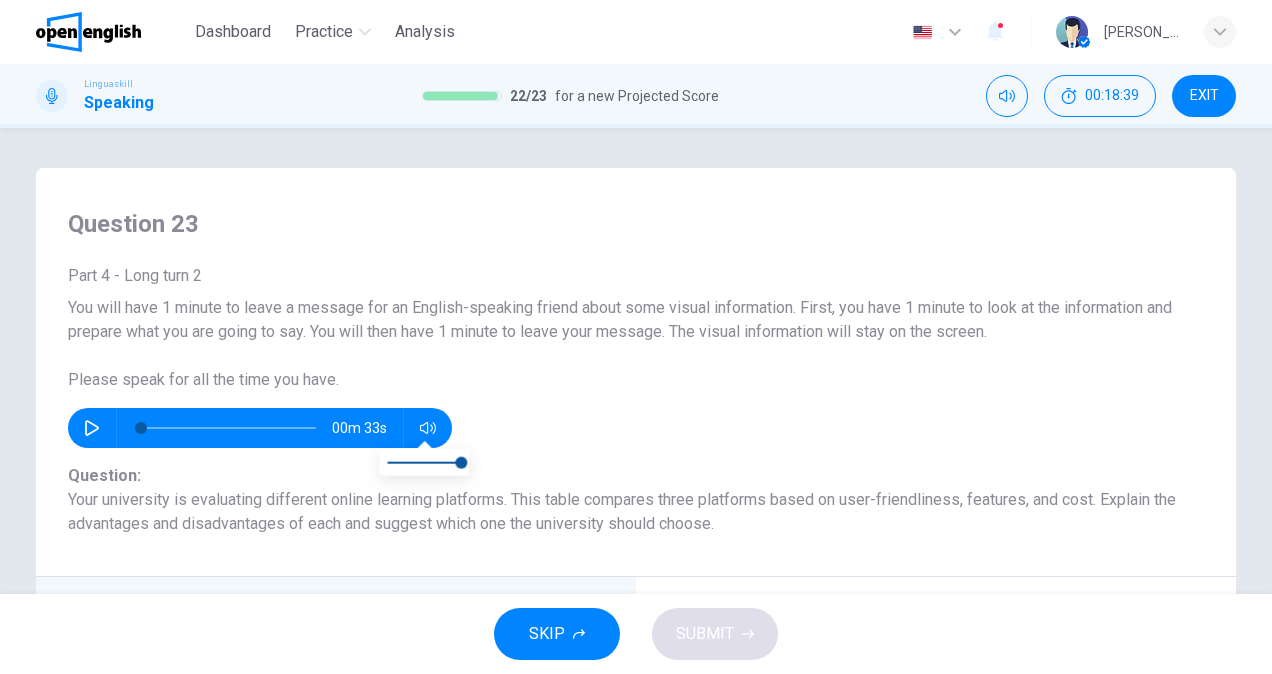 scroll, scrollTop: 300, scrollLeft: 0, axis: vertical 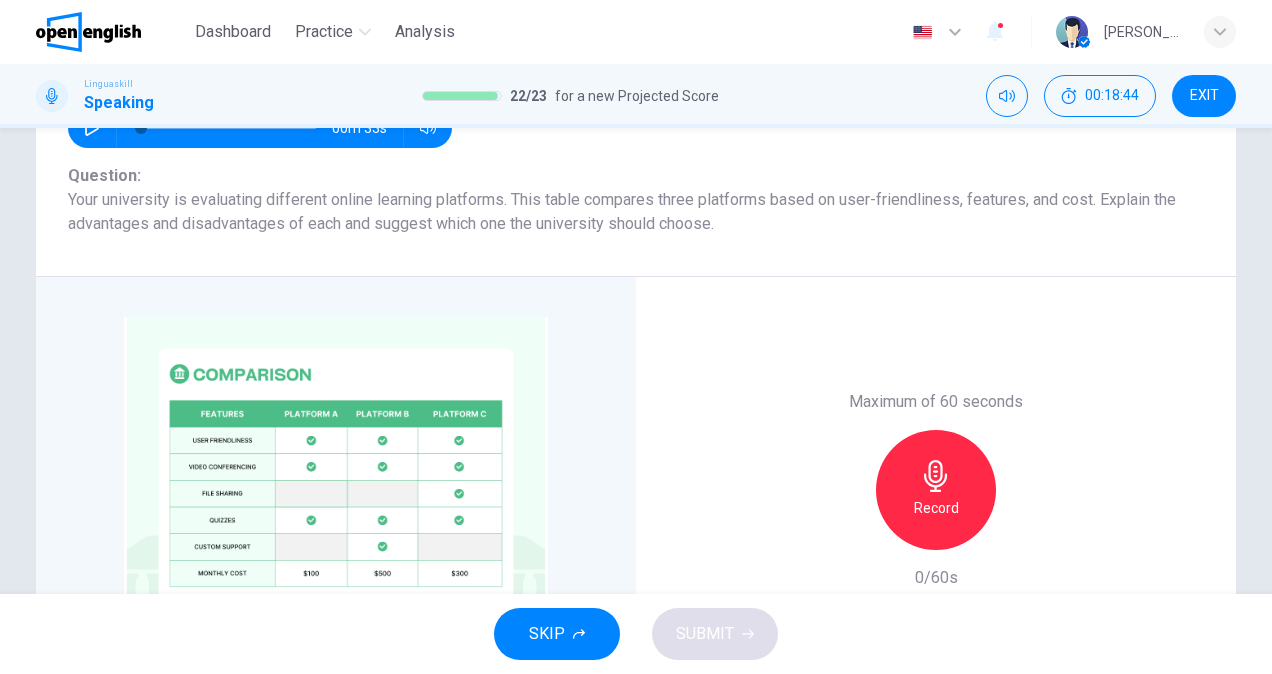 drag, startPoint x: 792, startPoint y: 221, endPoint x: 138, endPoint y: 212, distance: 654.06195 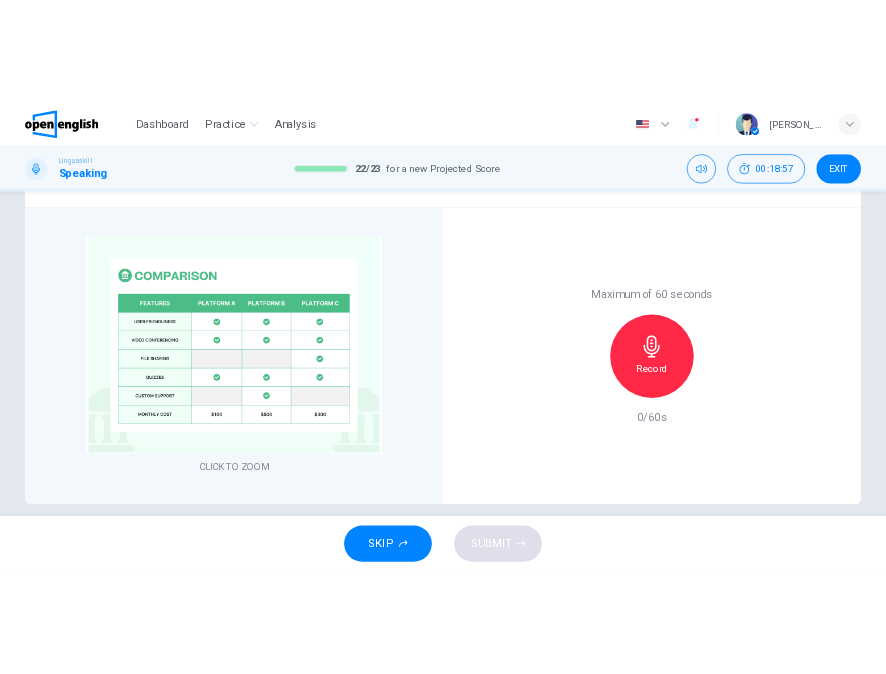scroll, scrollTop: 448, scrollLeft: 0, axis: vertical 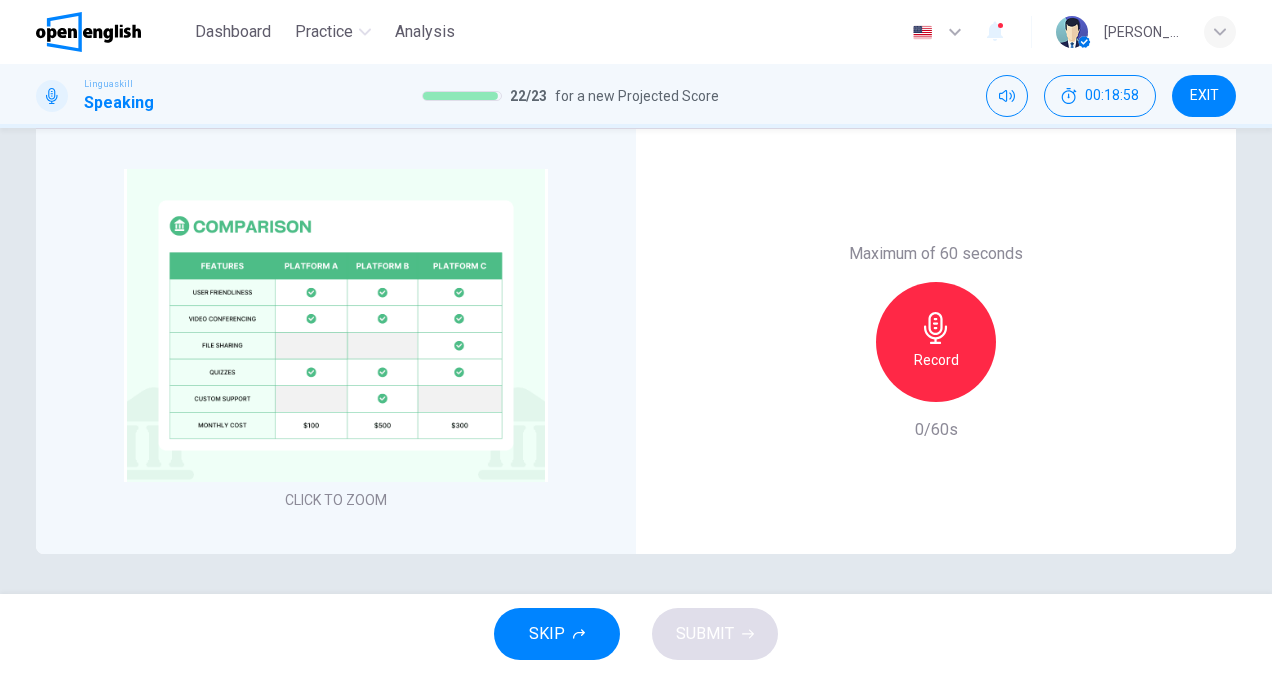 click at bounding box center (336, 325) 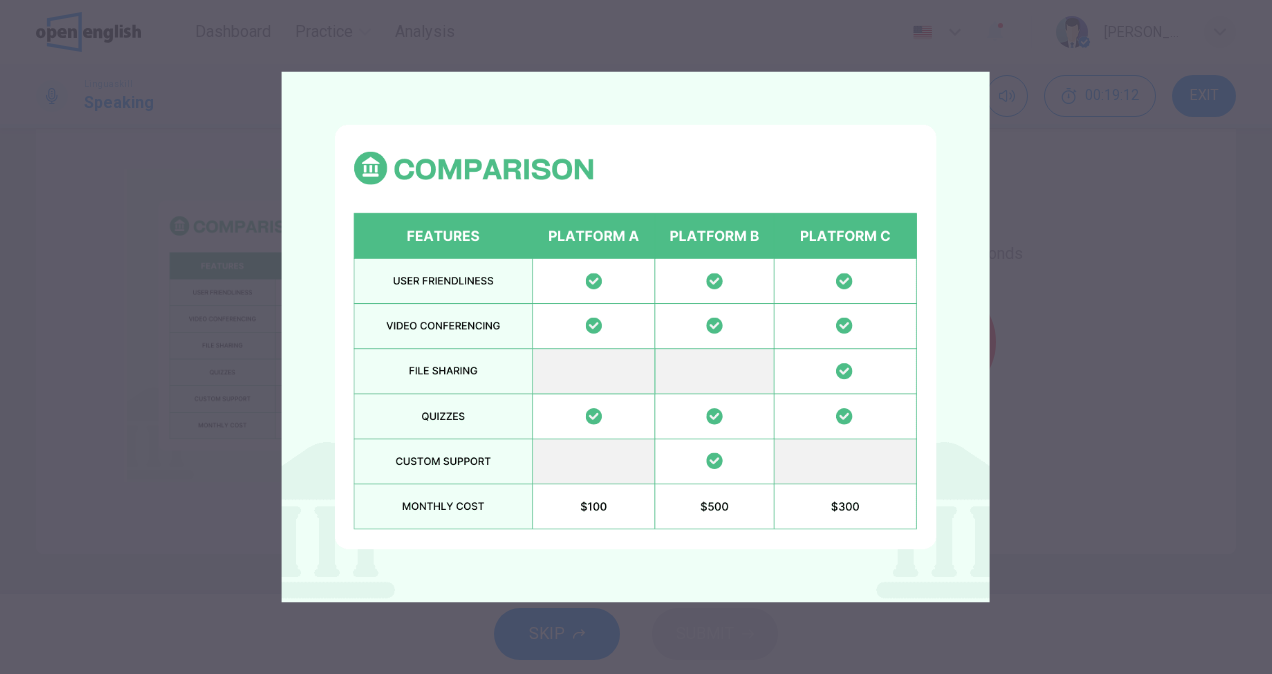 click at bounding box center [636, 337] 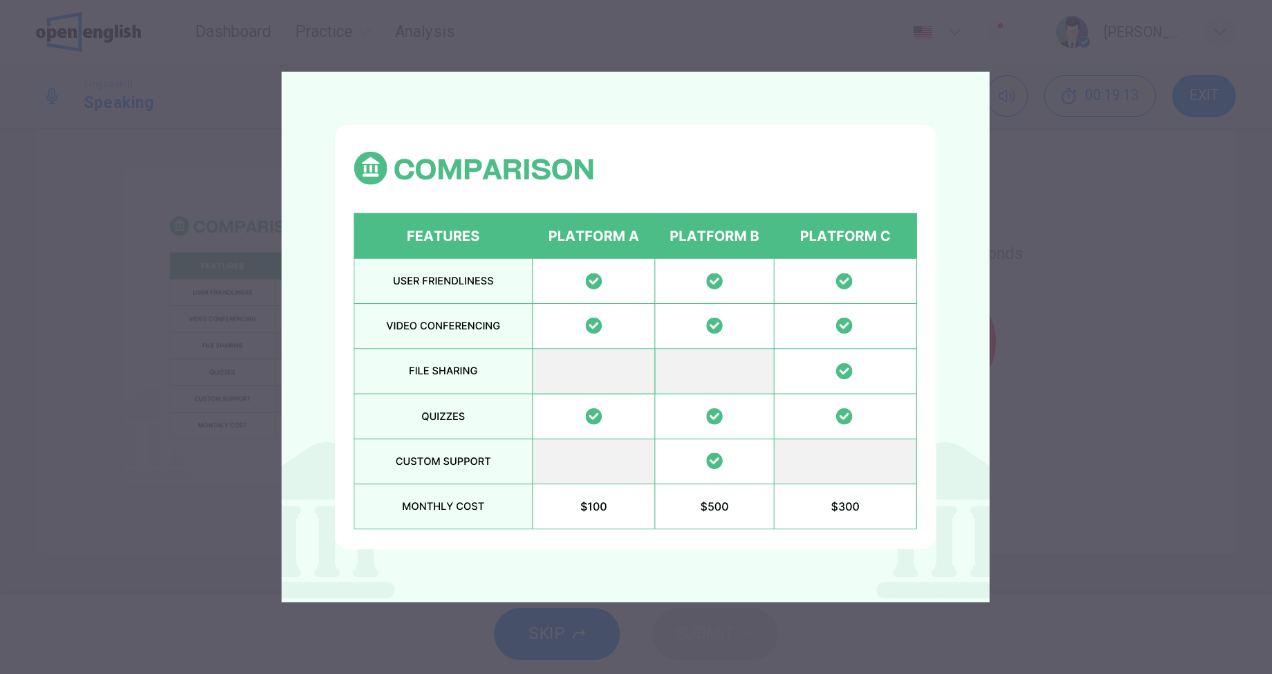 click at bounding box center [636, 337] 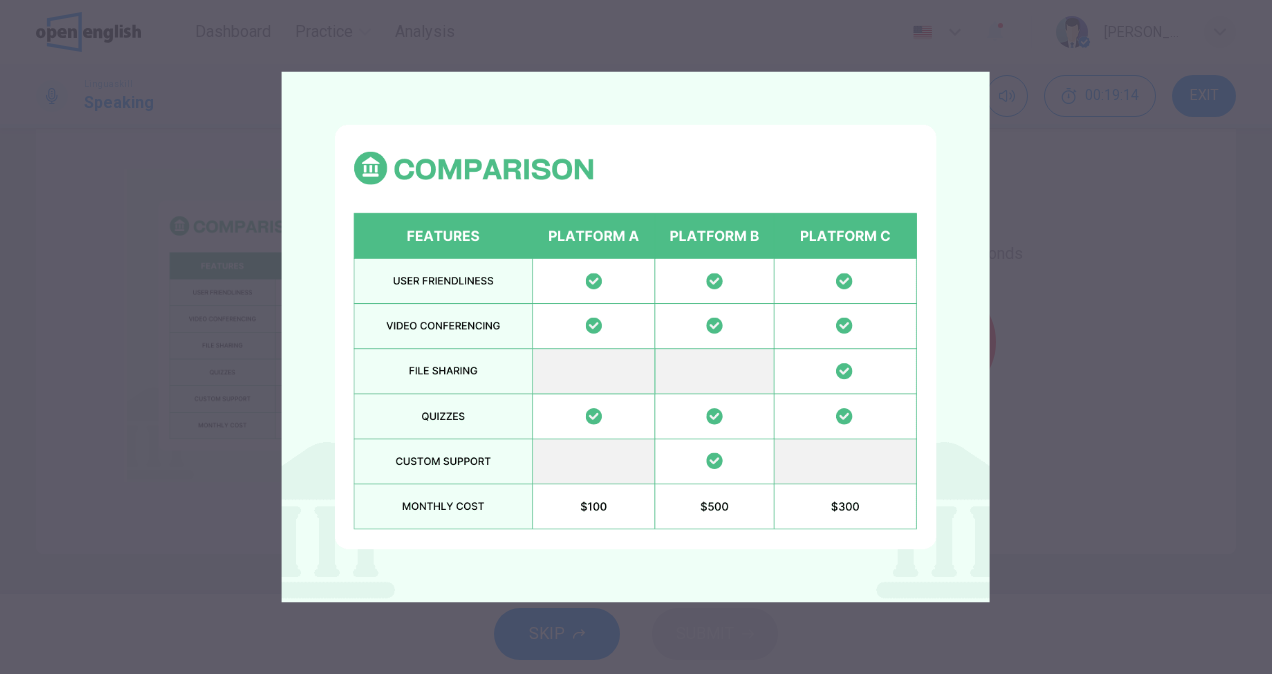 click at bounding box center (636, 337) 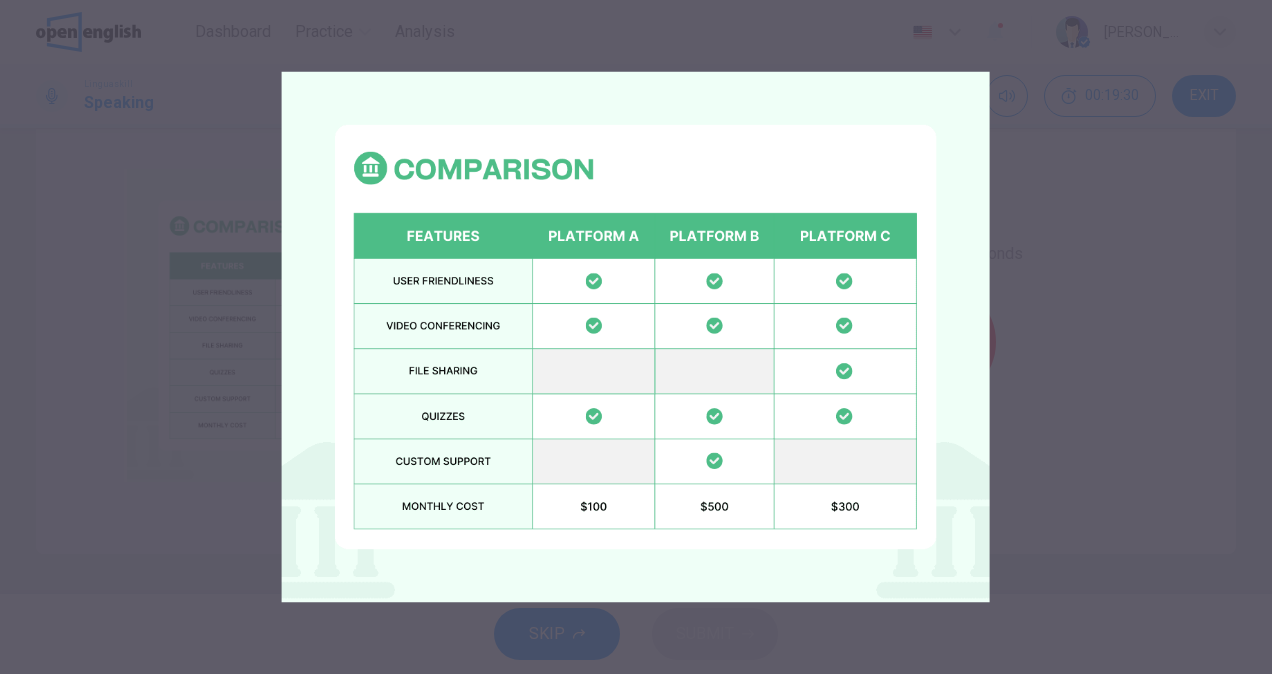 click at bounding box center (636, 337) 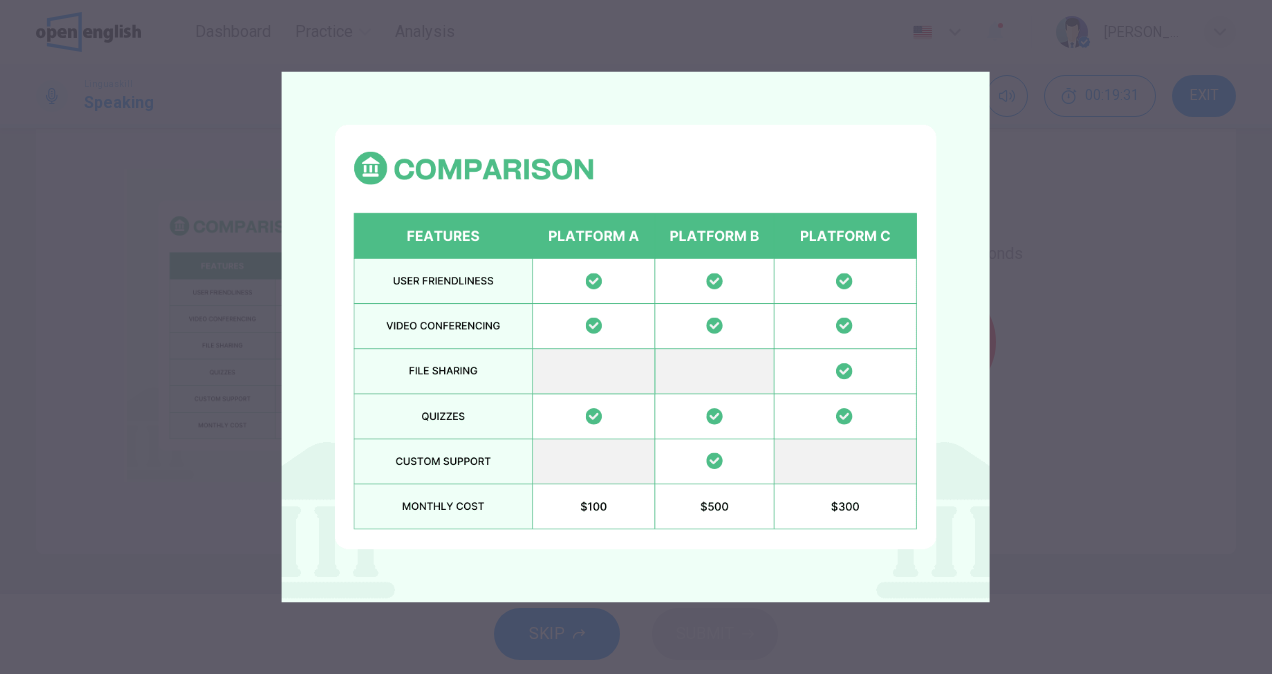 click at bounding box center (636, 337) 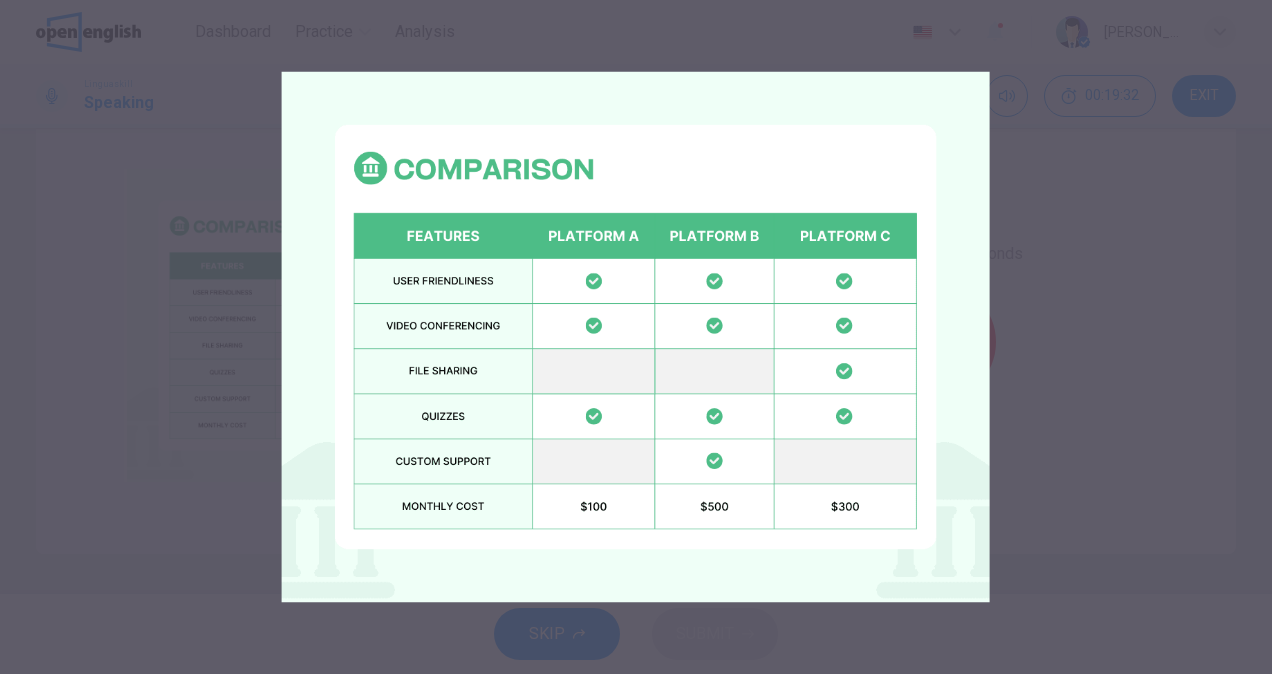 click at bounding box center [636, 337] 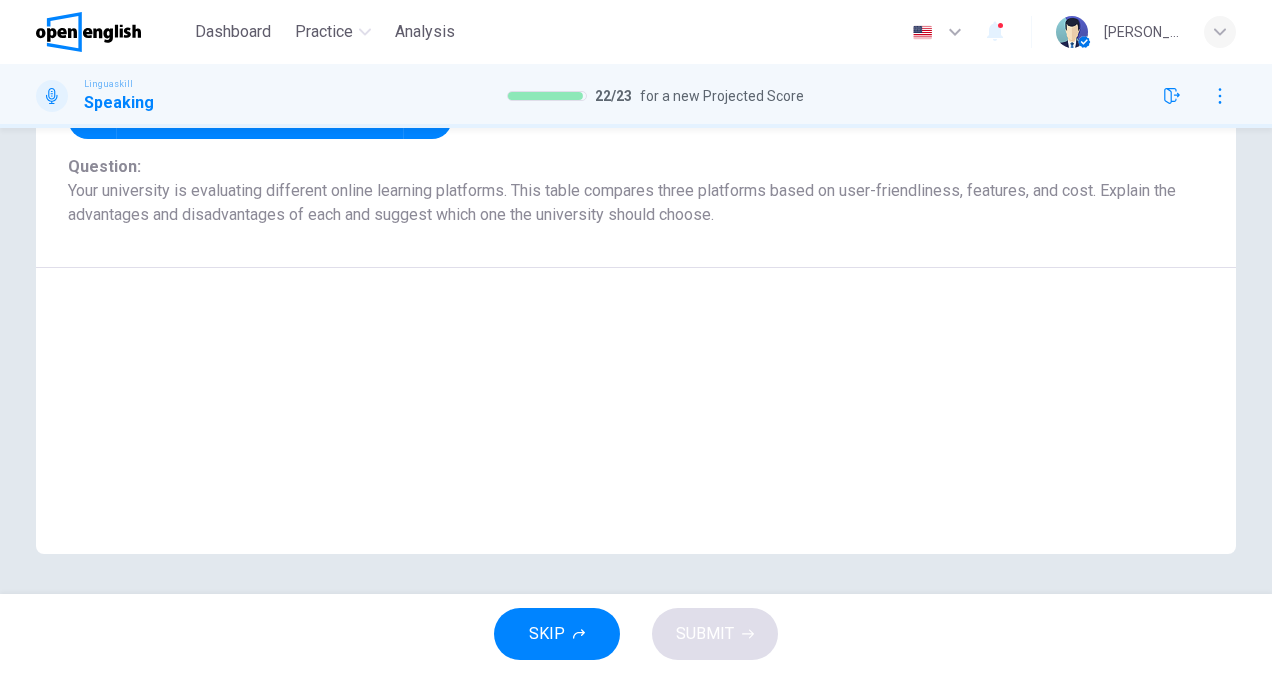 scroll, scrollTop: 309, scrollLeft: 0, axis: vertical 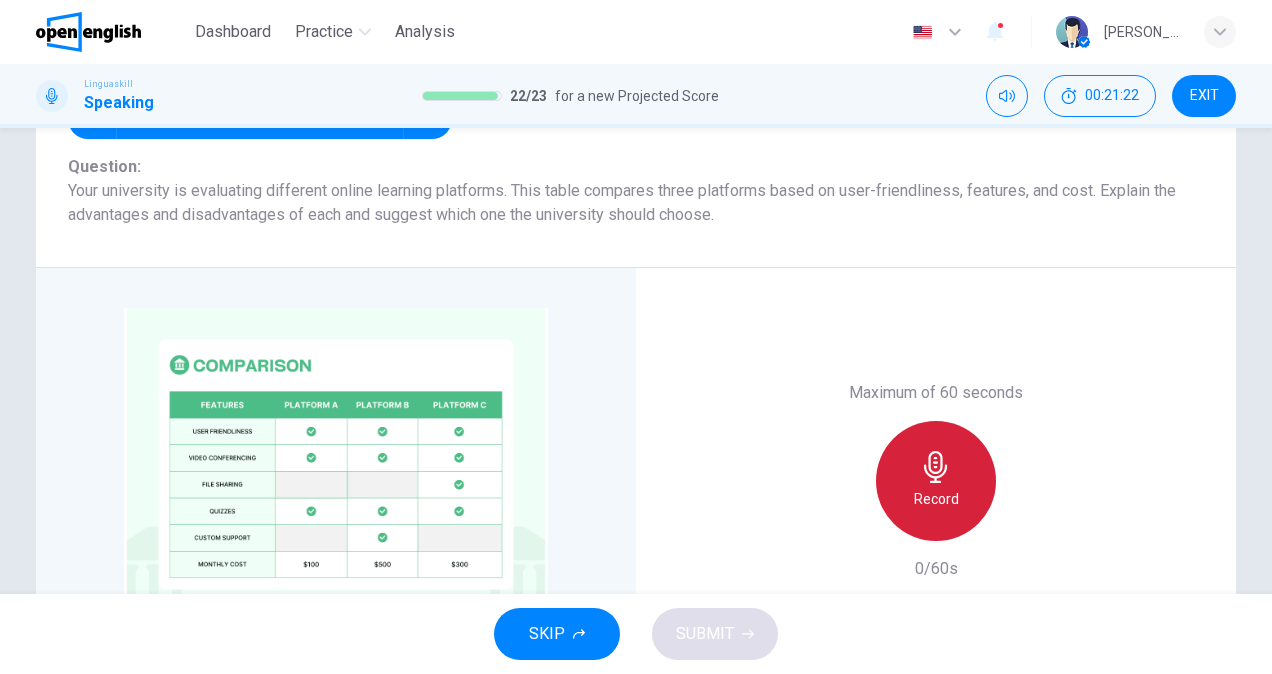 click 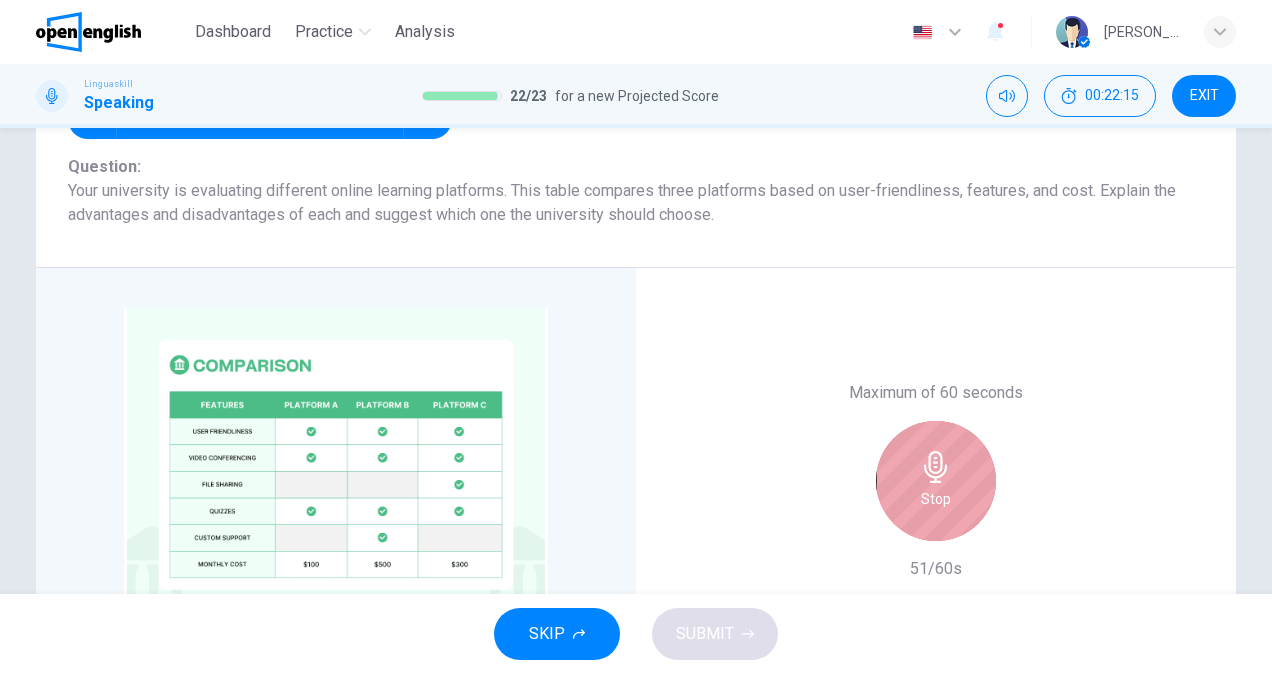 click on "Stop" at bounding box center [936, 499] 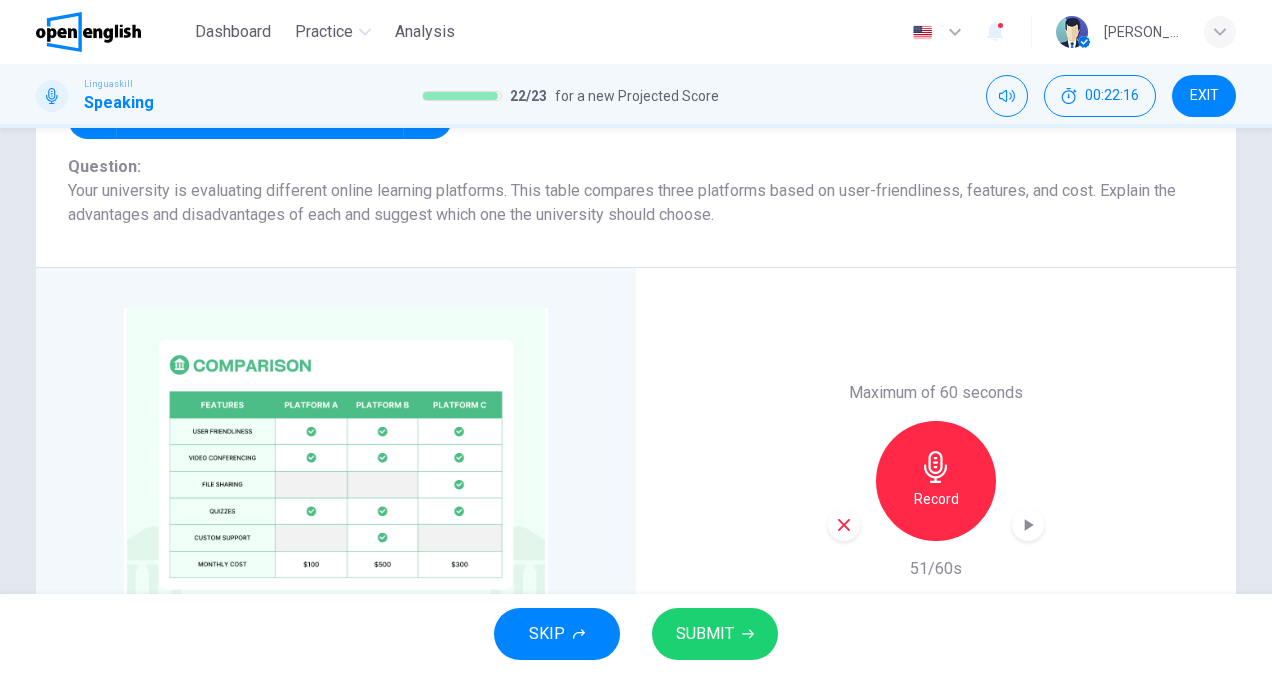 click on "SUBMIT" at bounding box center (705, 634) 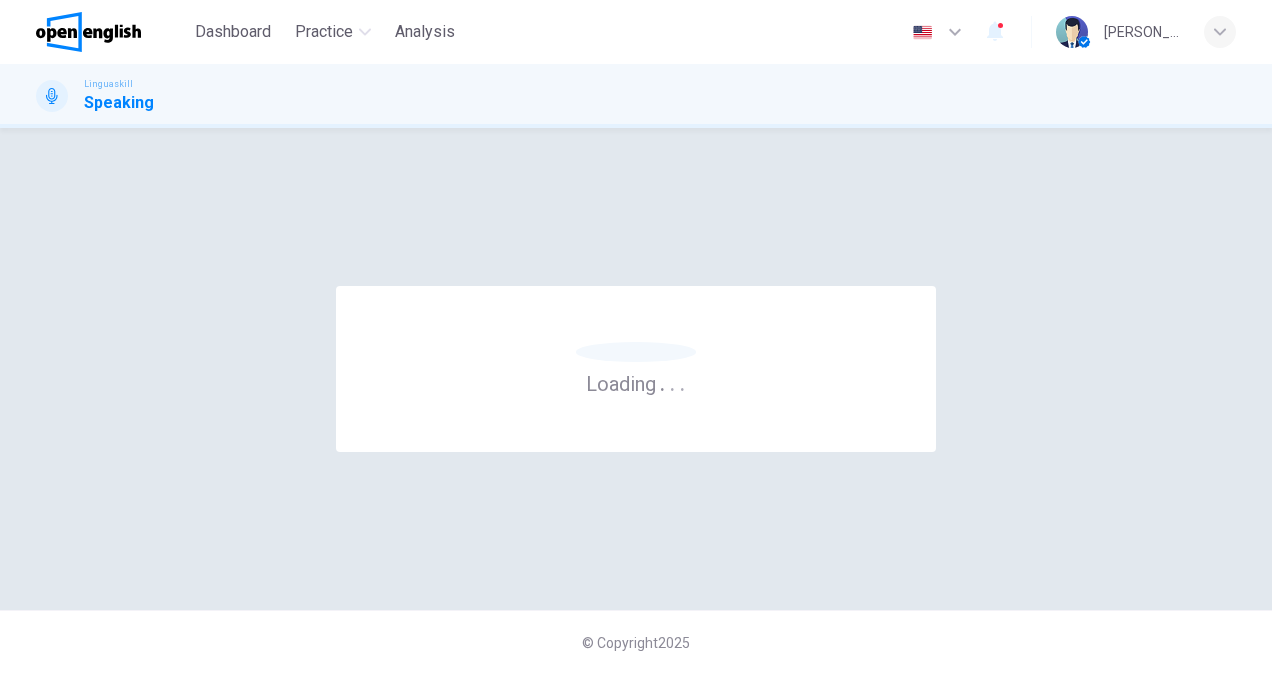 scroll, scrollTop: 0, scrollLeft: 0, axis: both 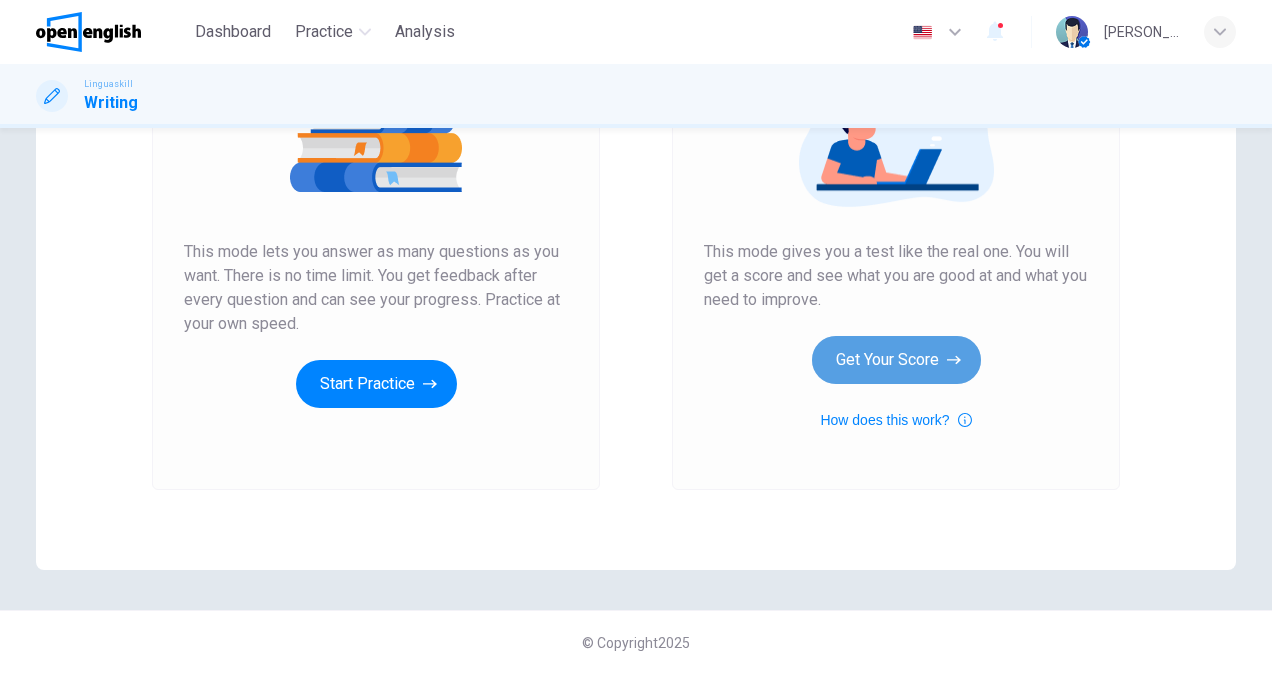 click on "Get Your Score" at bounding box center (896, 360) 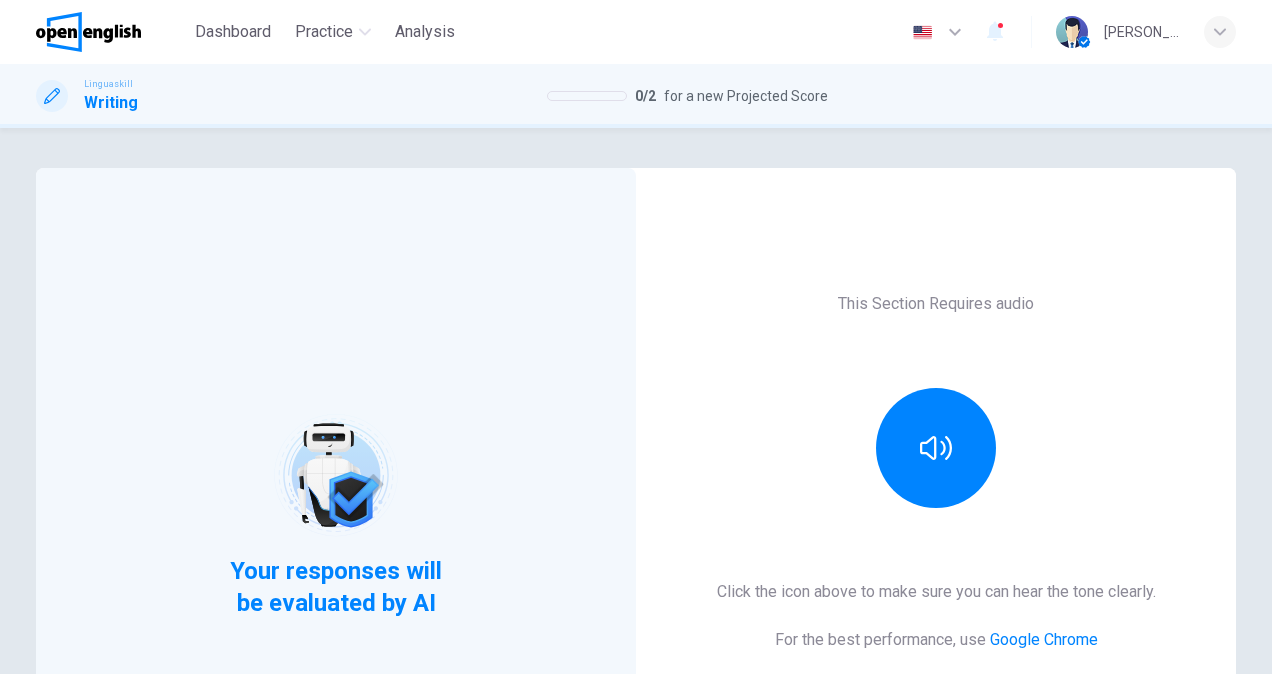 scroll, scrollTop: 200, scrollLeft: 0, axis: vertical 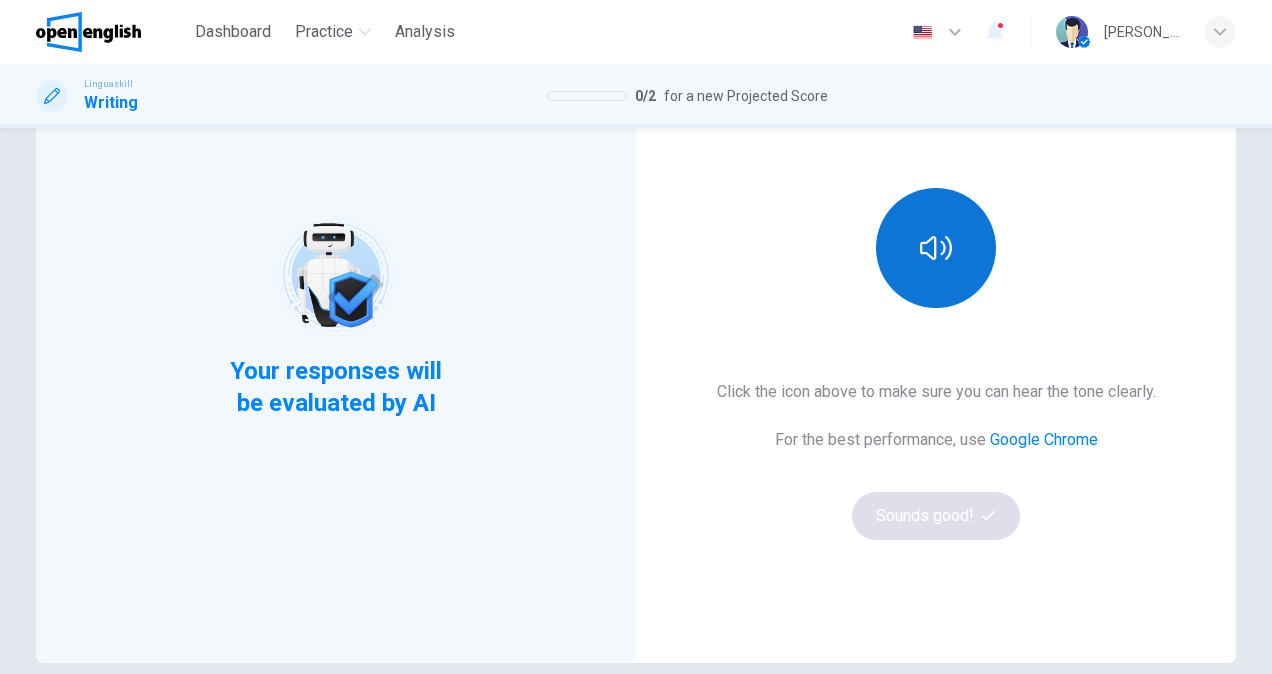 click at bounding box center [936, 248] 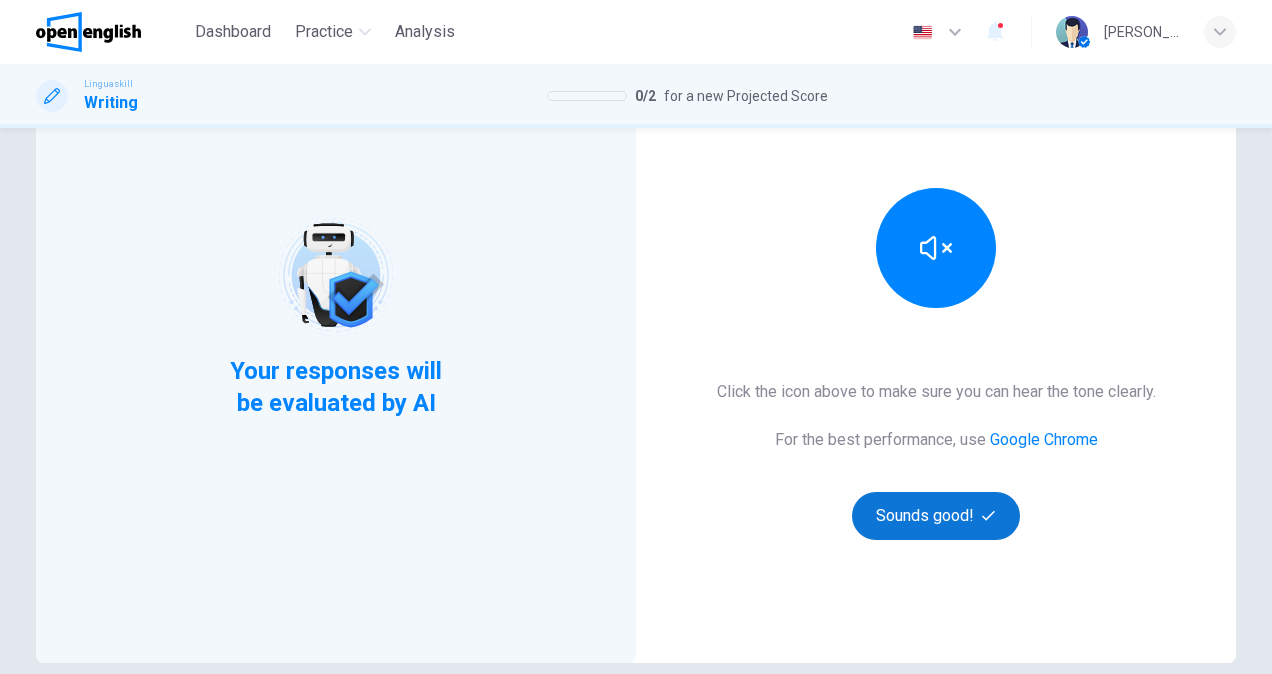 click on "Sounds good!" at bounding box center [936, 516] 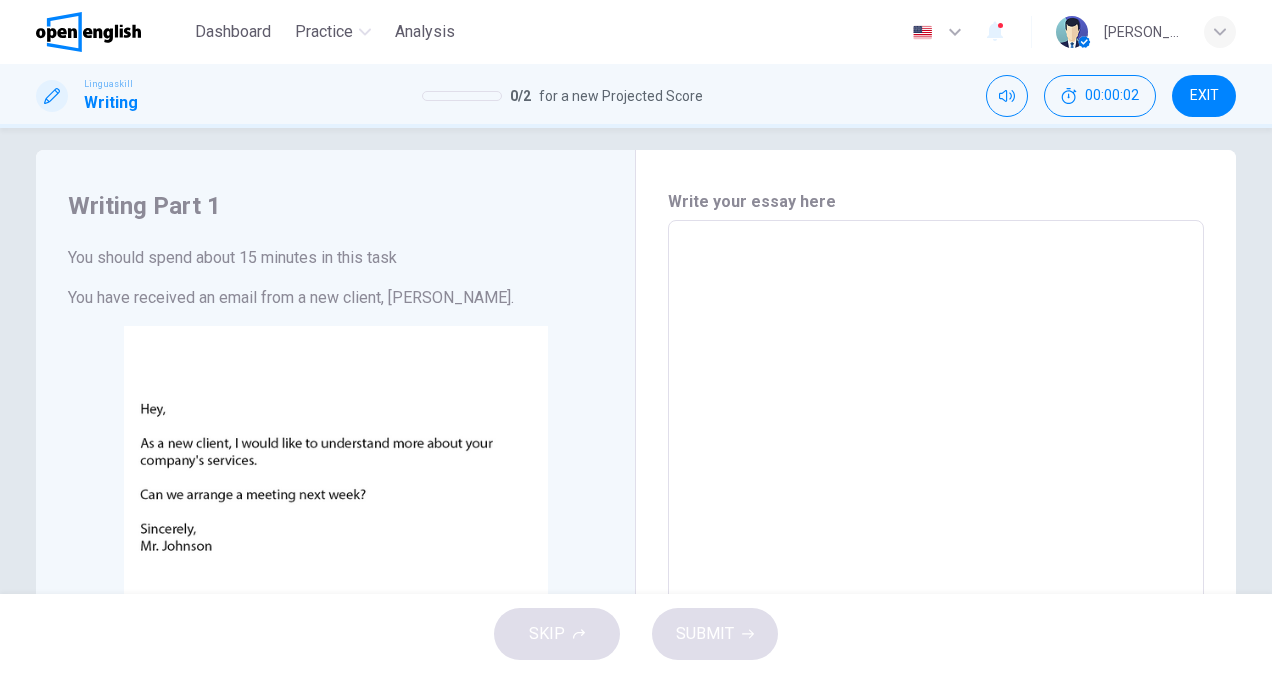 scroll, scrollTop: 0, scrollLeft: 0, axis: both 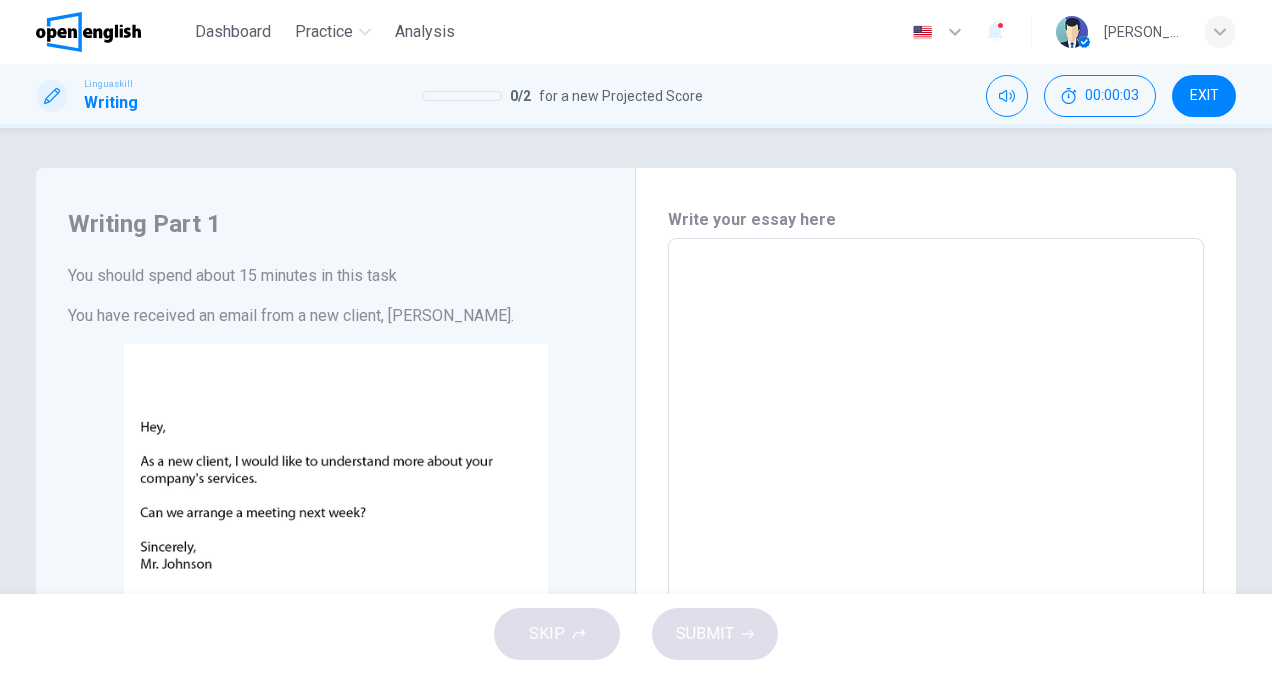 drag, startPoint x: 230, startPoint y: 24, endPoint x: 746, endPoint y: 145, distance: 529.9972 